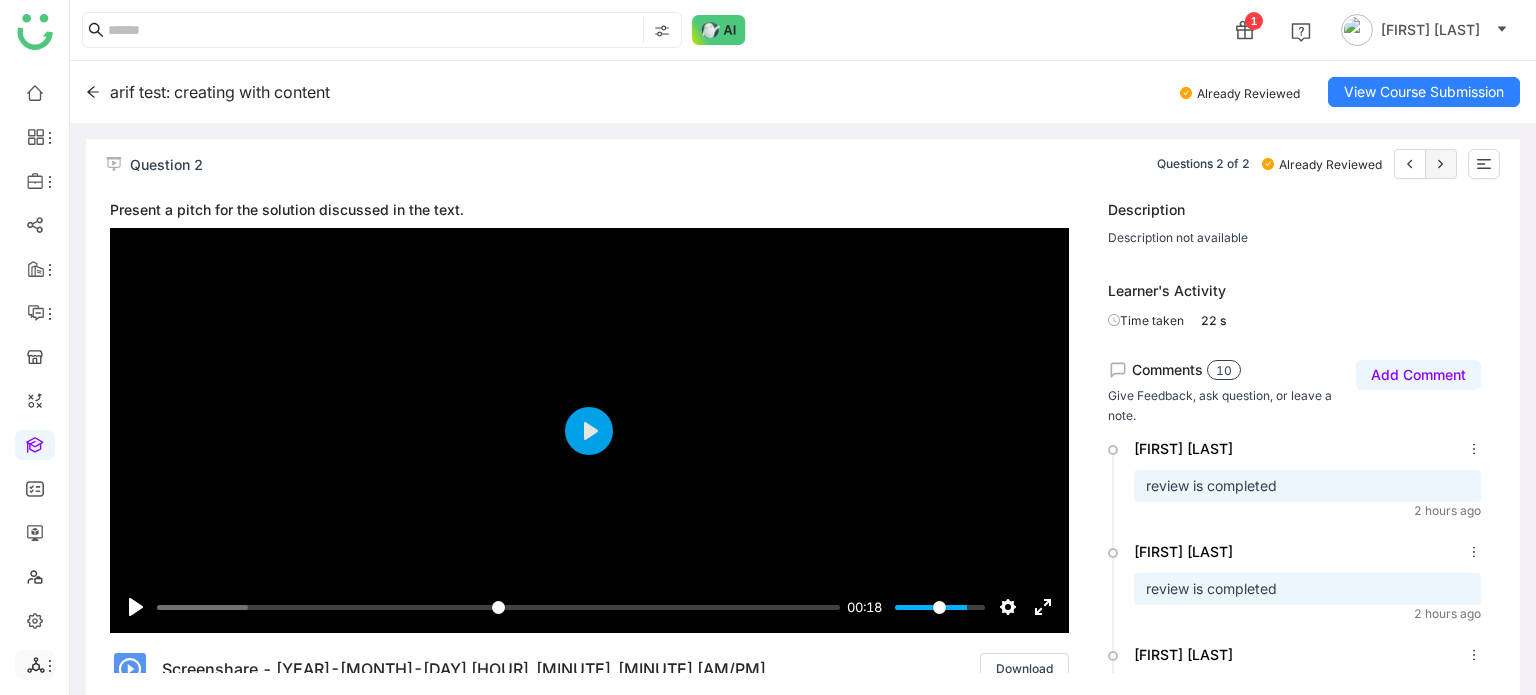 scroll, scrollTop: 0, scrollLeft: 0, axis: both 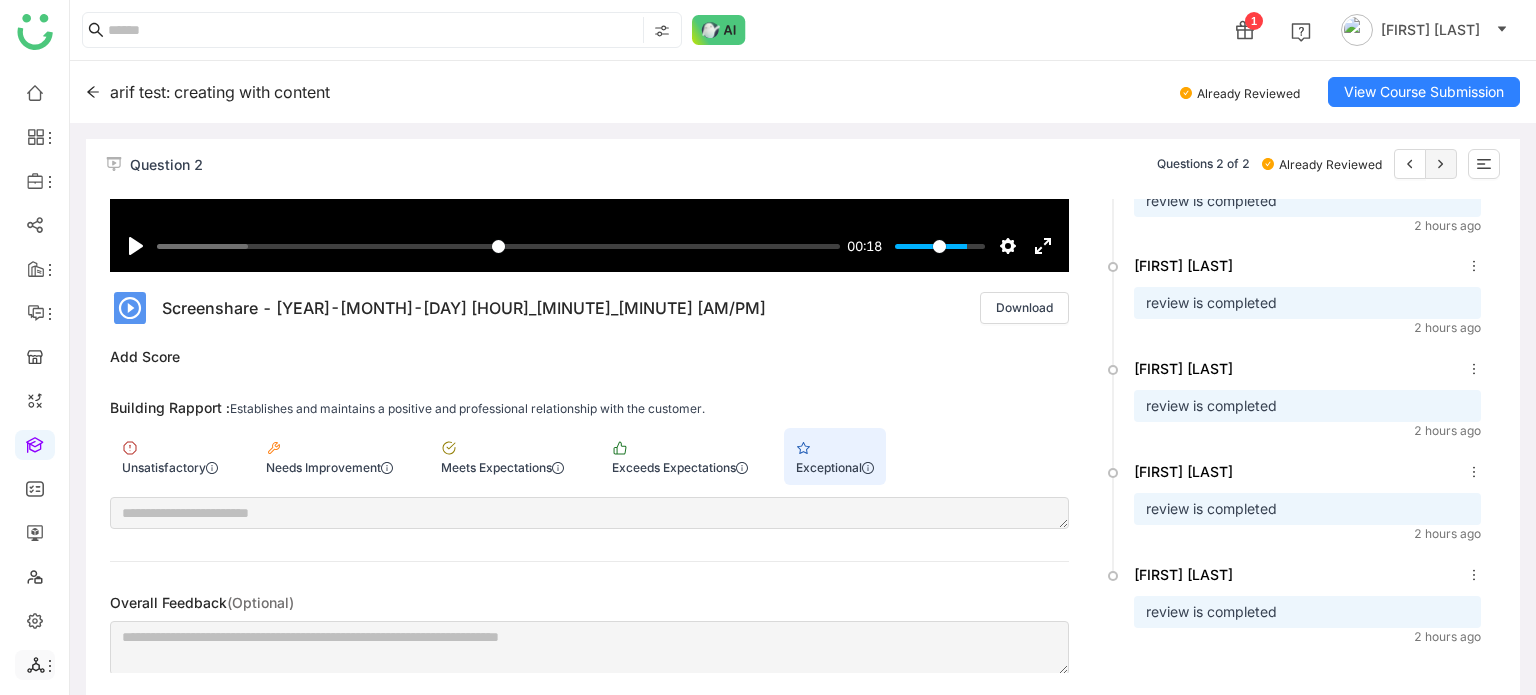 click 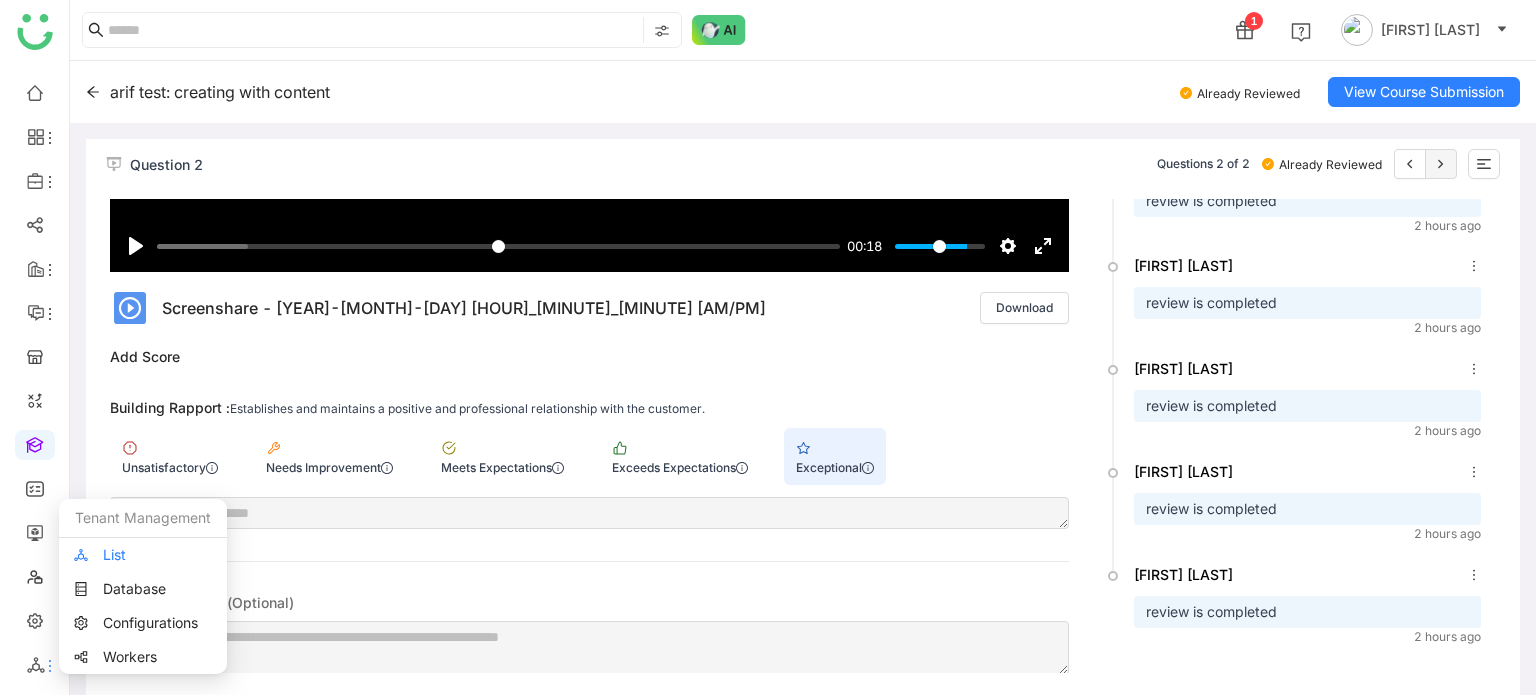 click on "List" at bounding box center [143, 555] 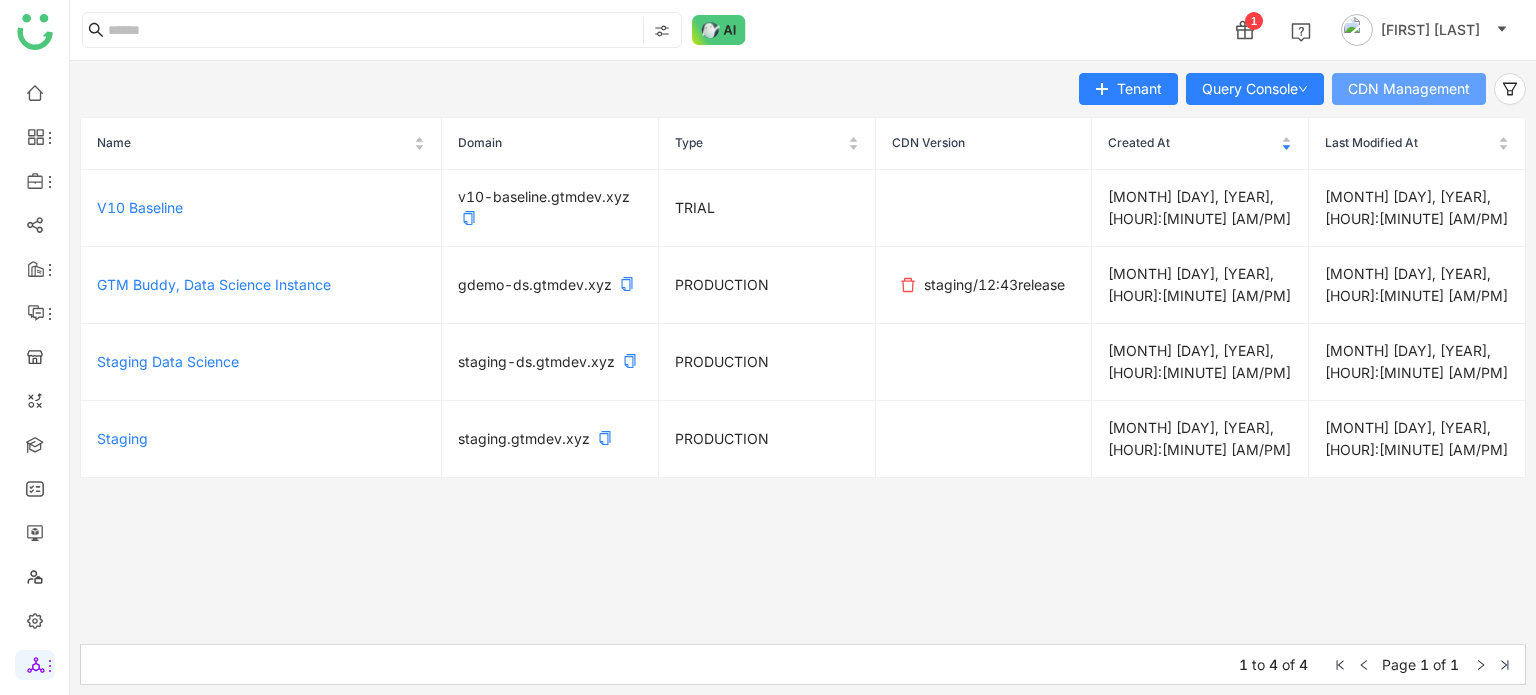 click on "CDN Management" 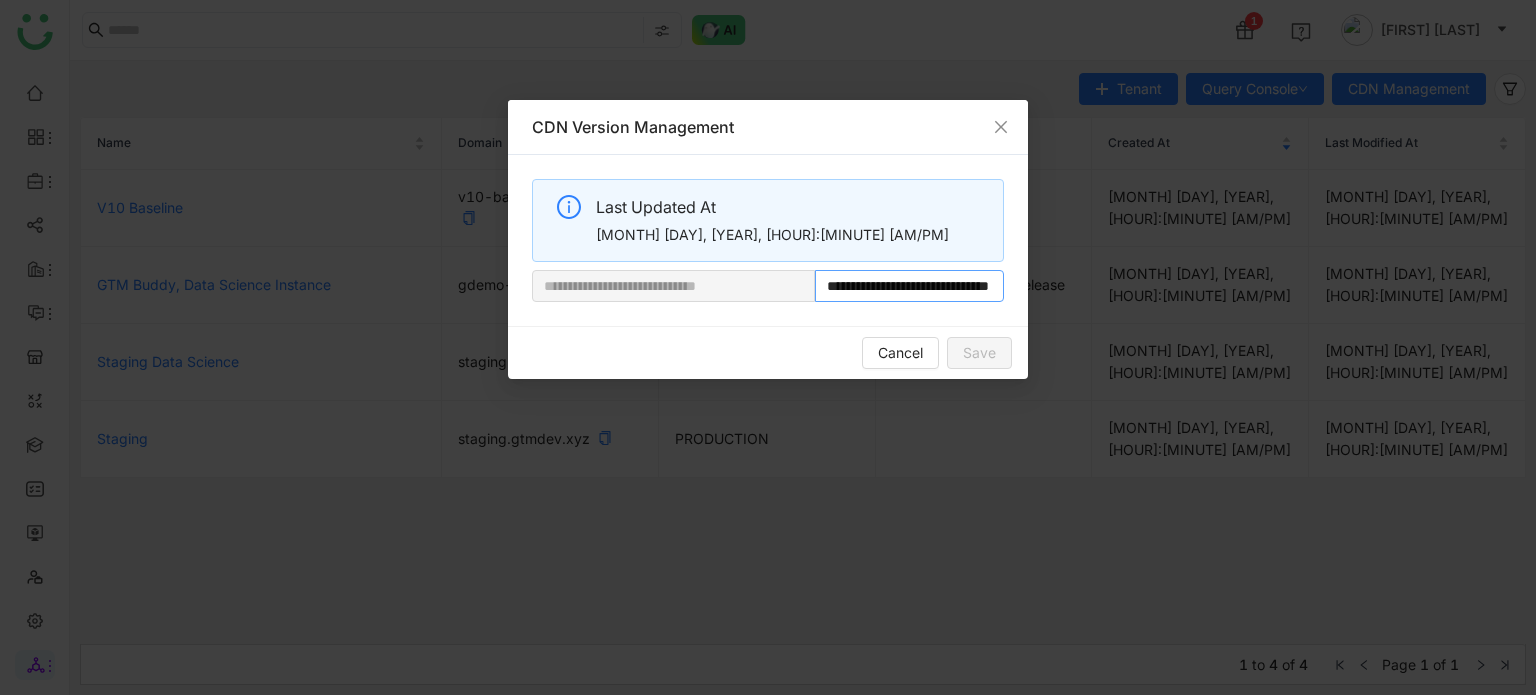 scroll, scrollTop: 0, scrollLeft: 100, axis: horizontal 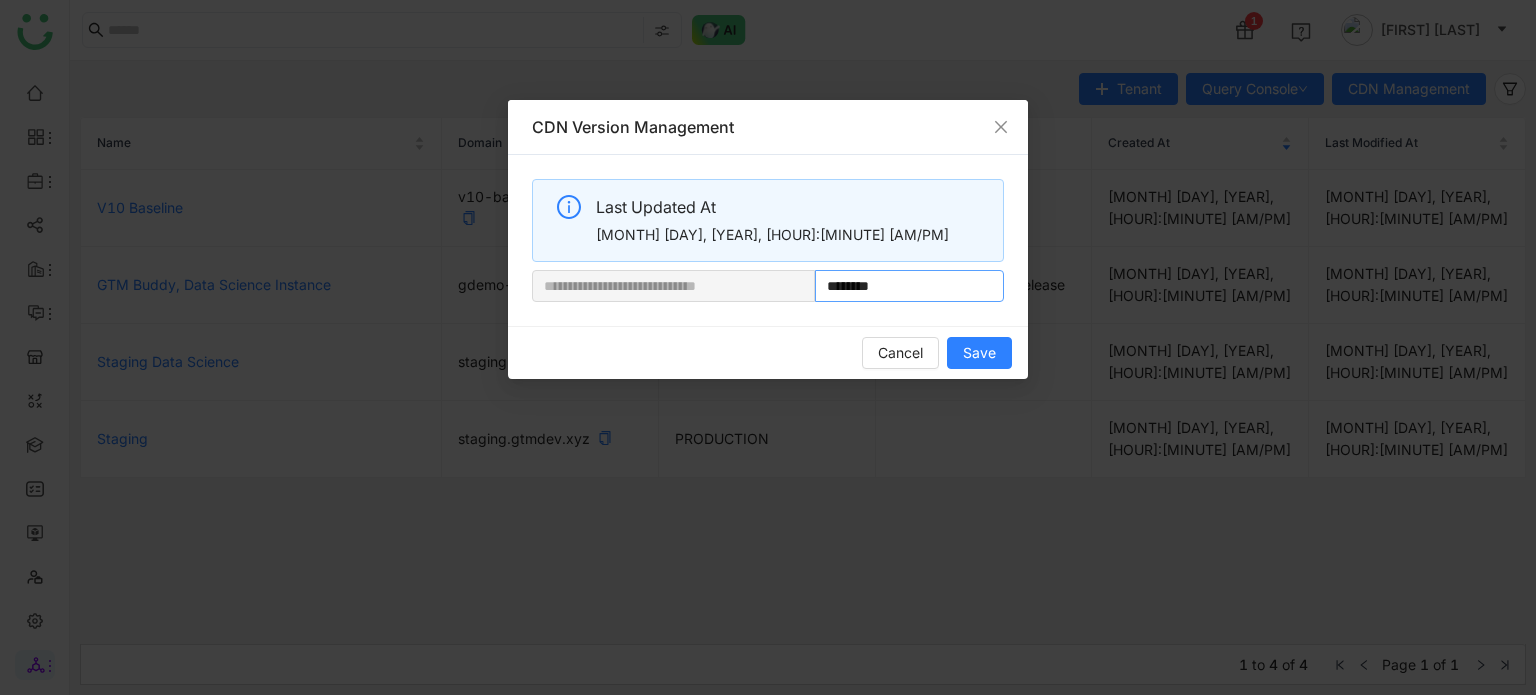 paste on "**********" 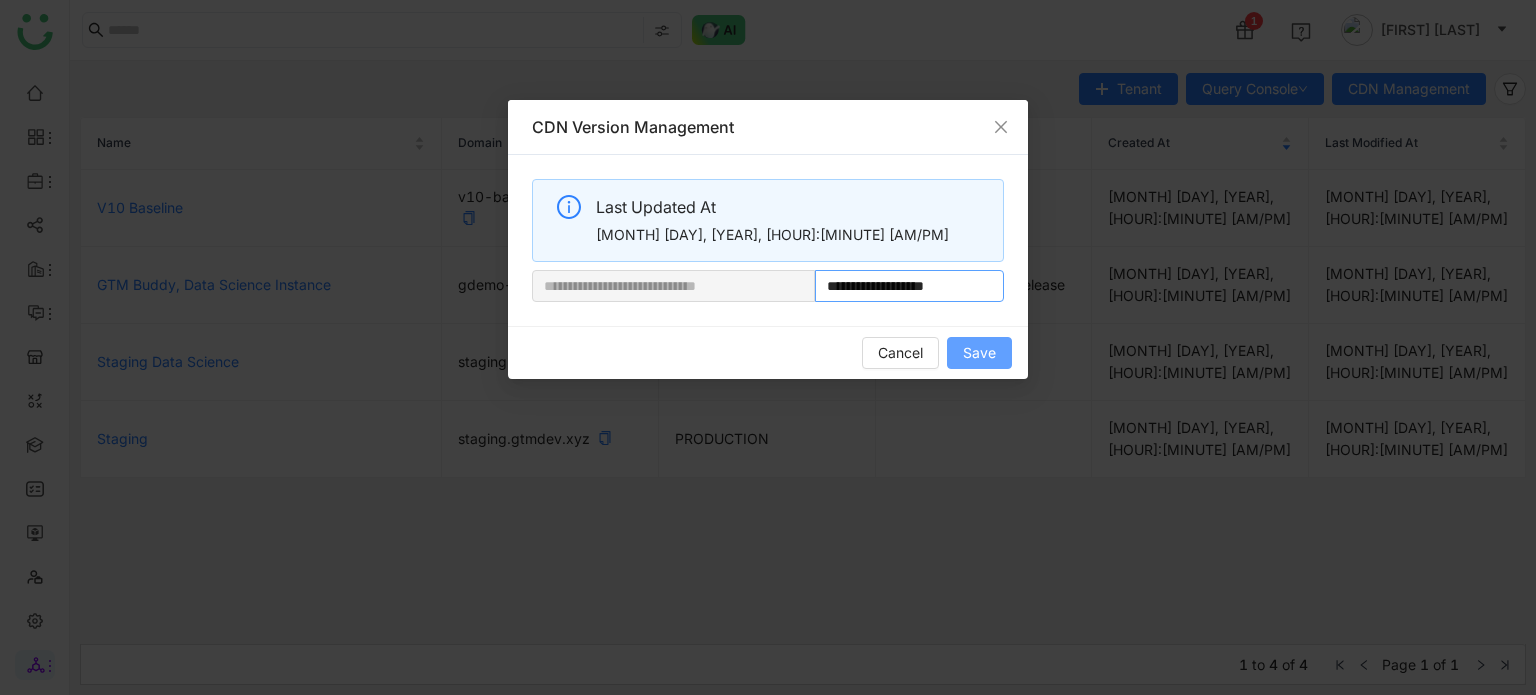 type on "**********" 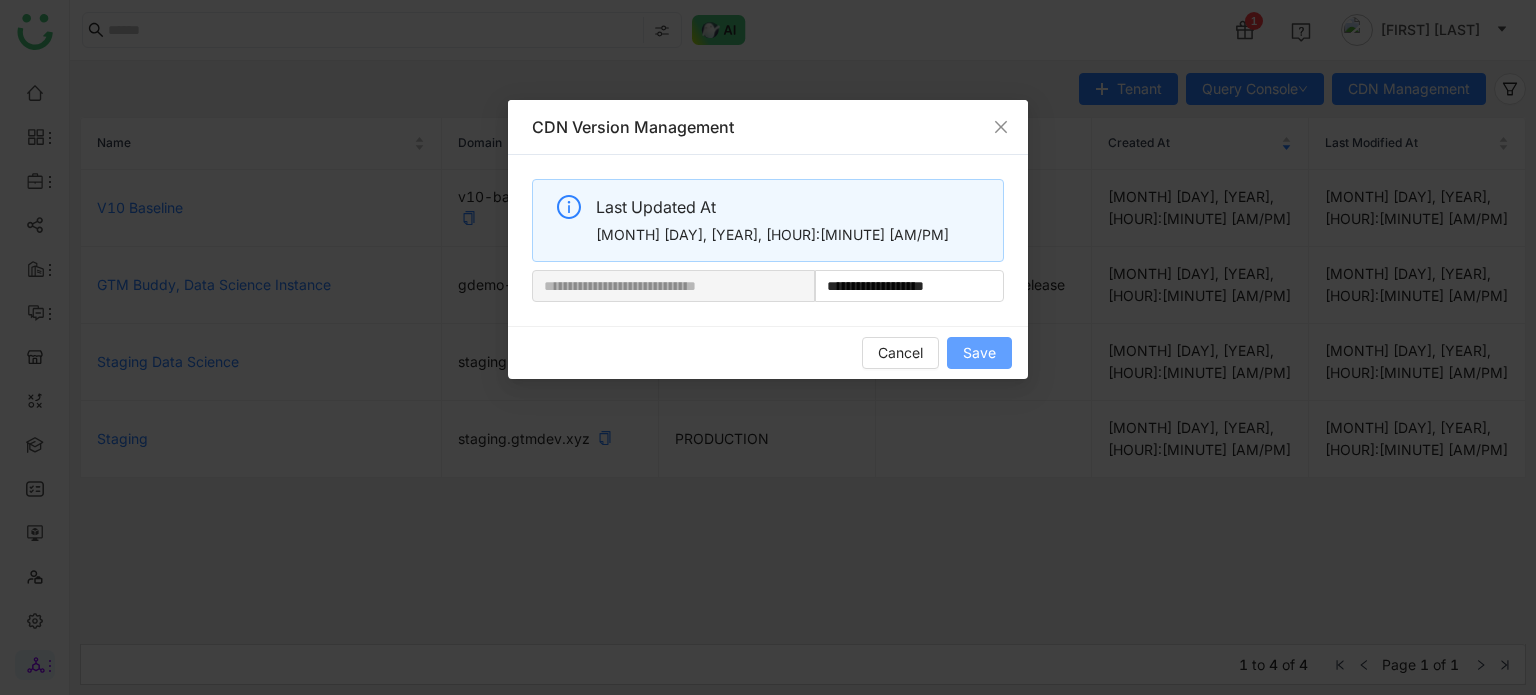 click on "Save" at bounding box center [979, 353] 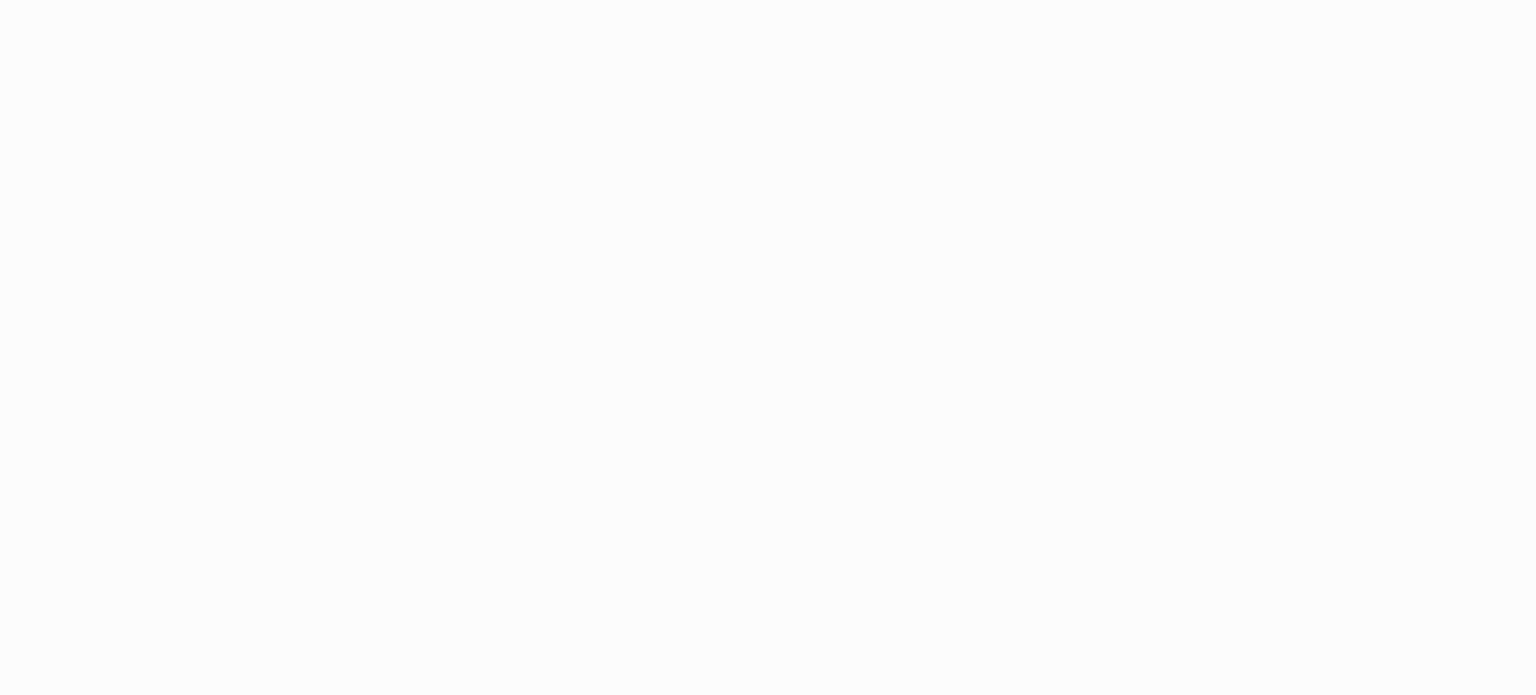 scroll, scrollTop: 0, scrollLeft: 0, axis: both 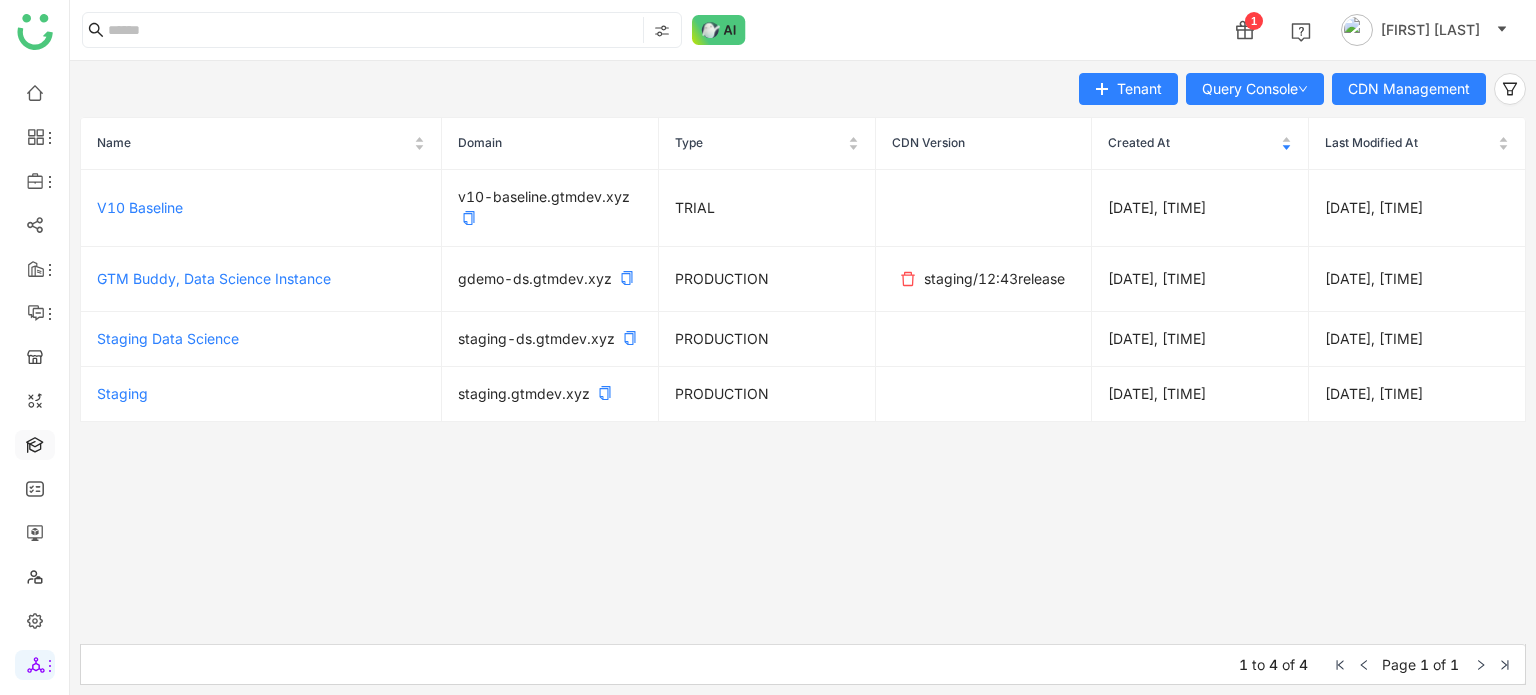 click at bounding box center (35, 443) 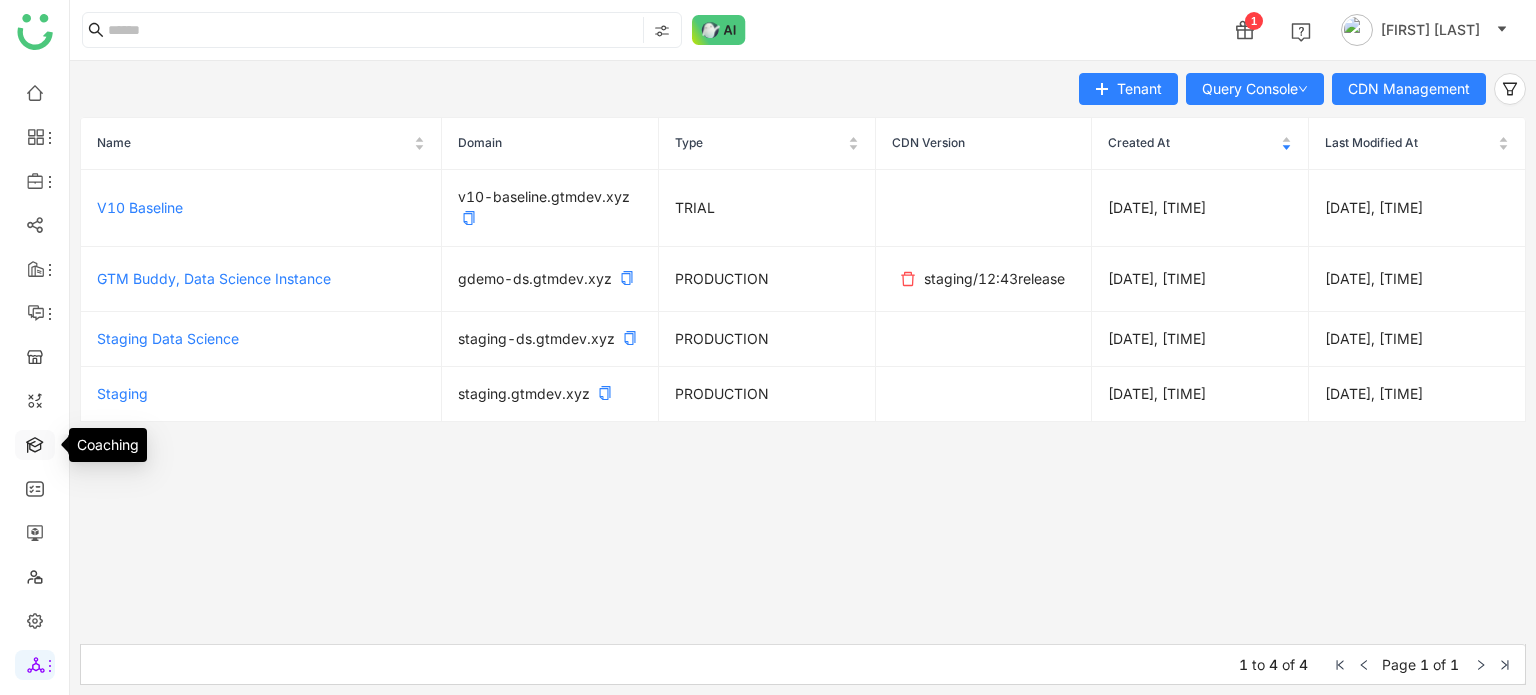 click at bounding box center [35, 443] 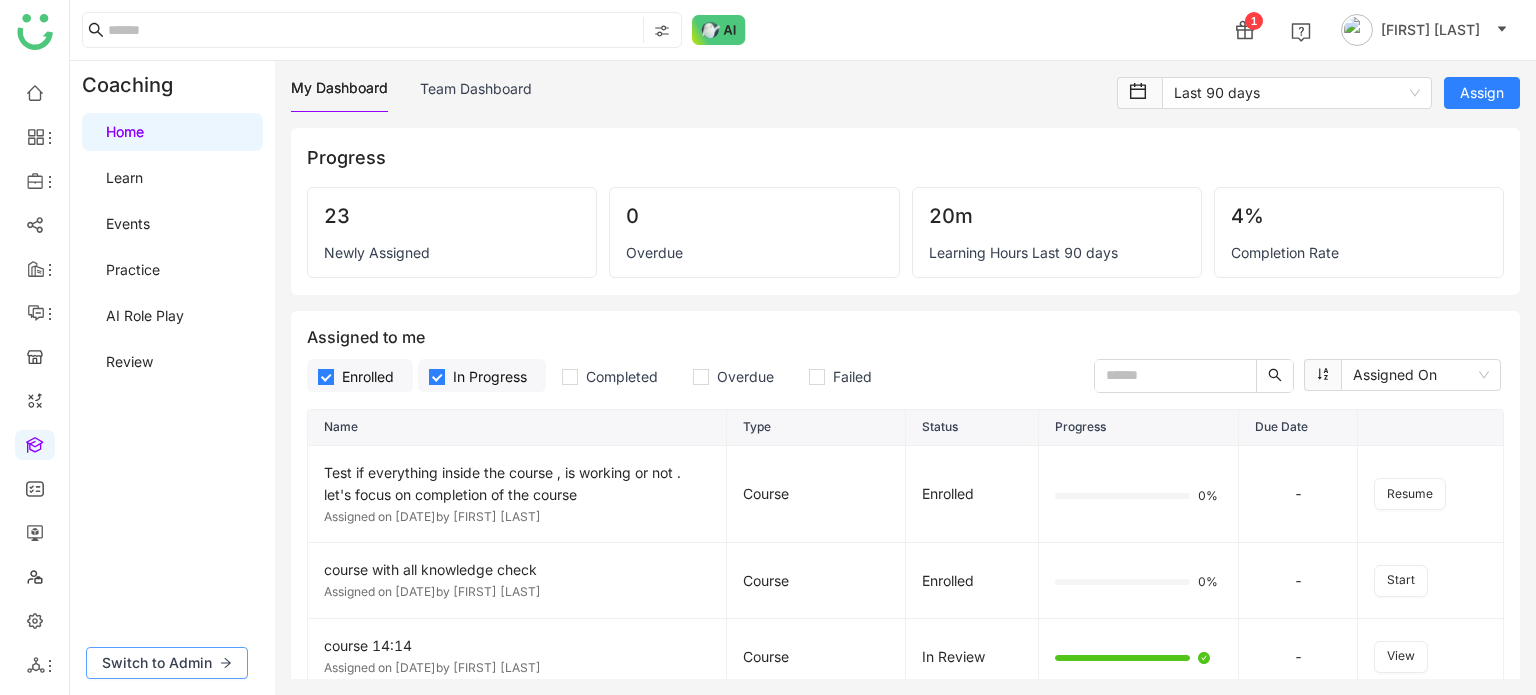 click on "Switch to Admin" 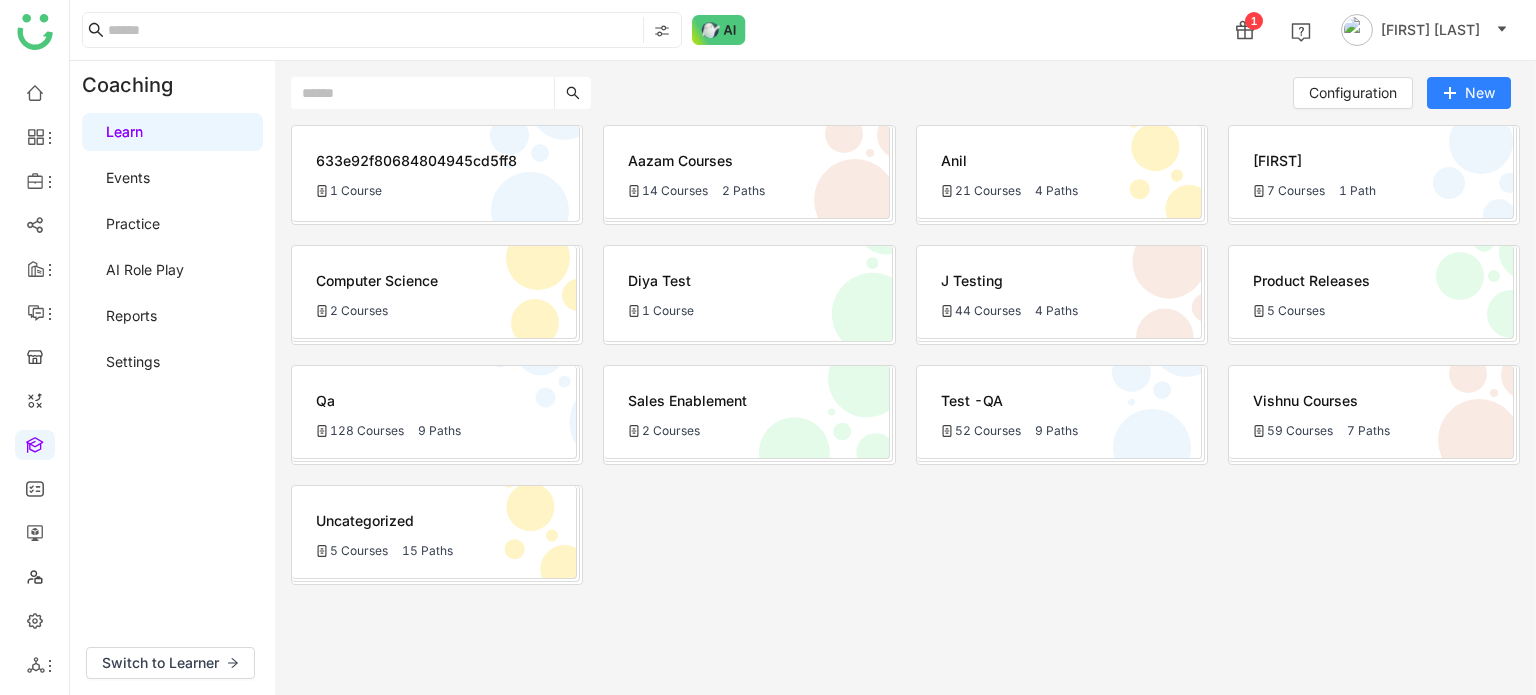 click on "Qa" 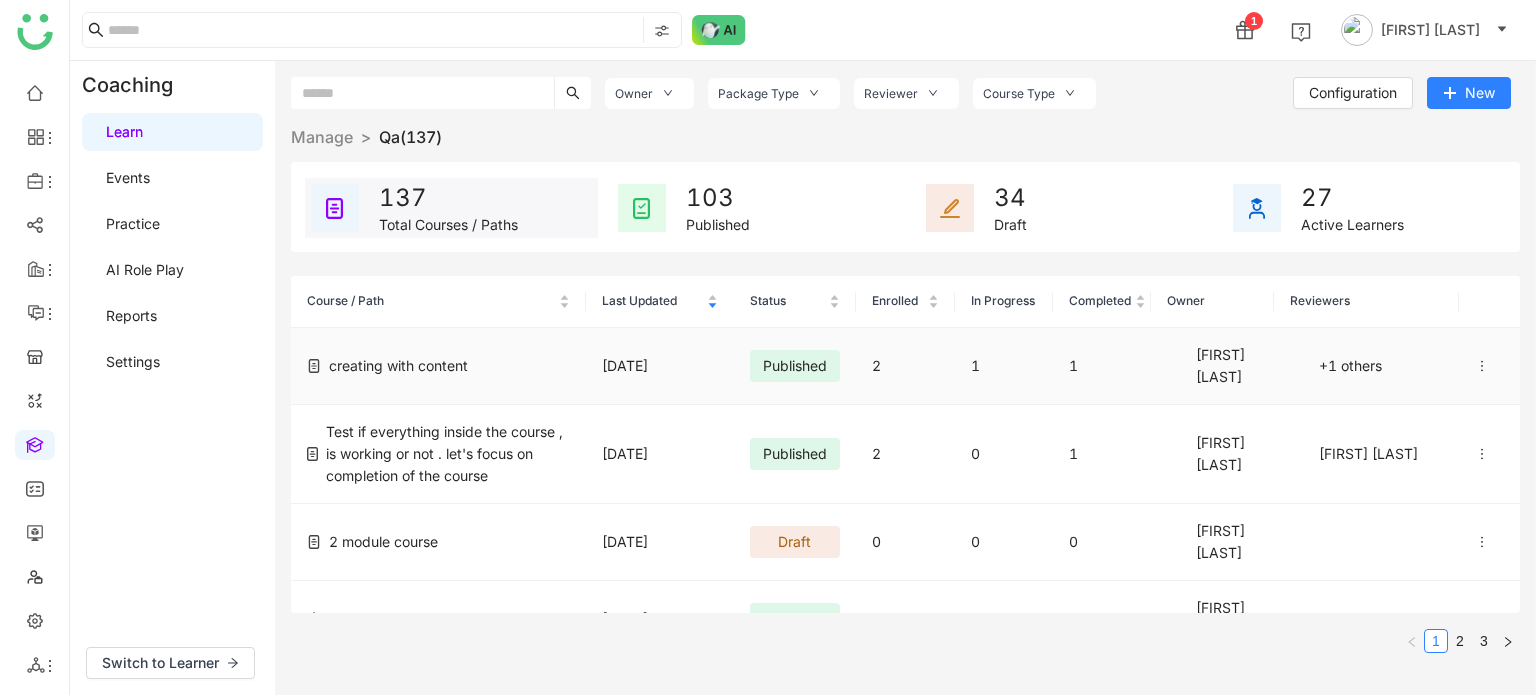 click 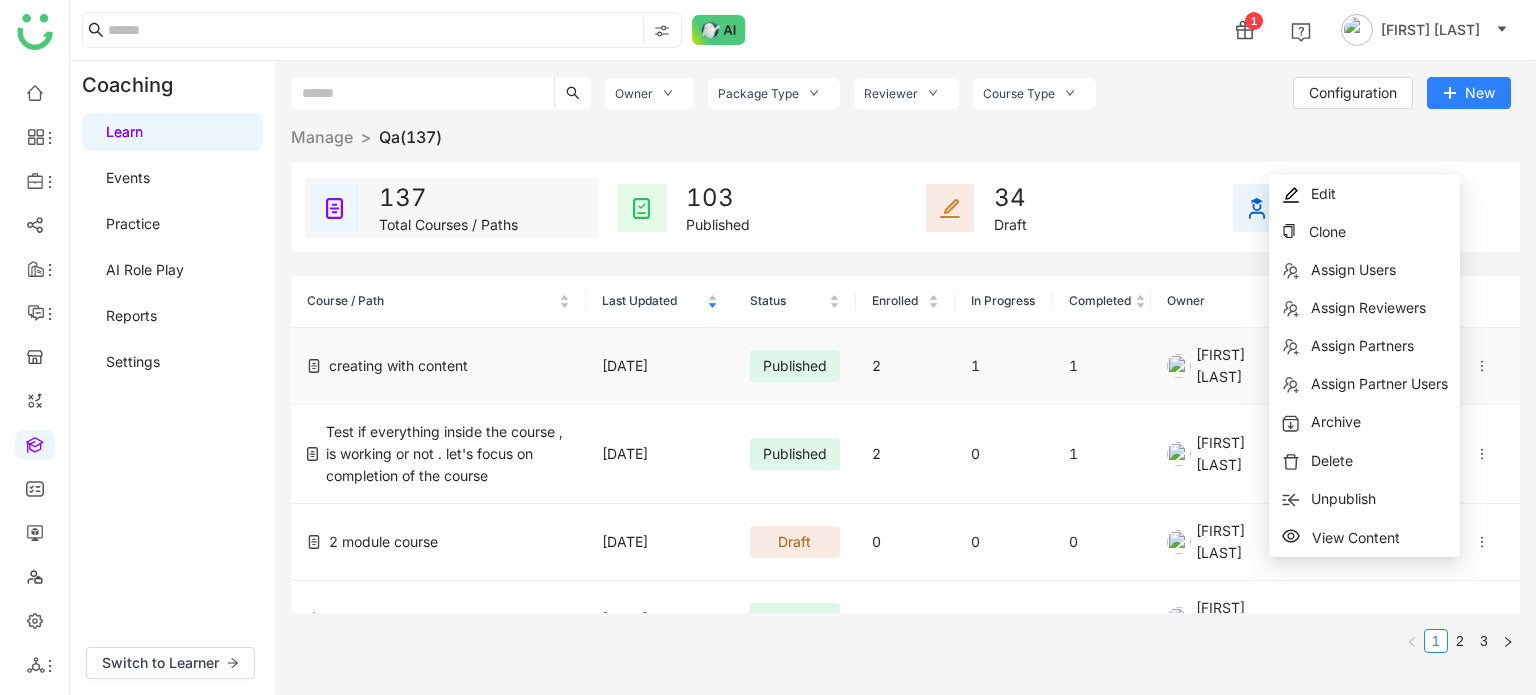 click on "[MONTH] [DAY], [YEAR]" 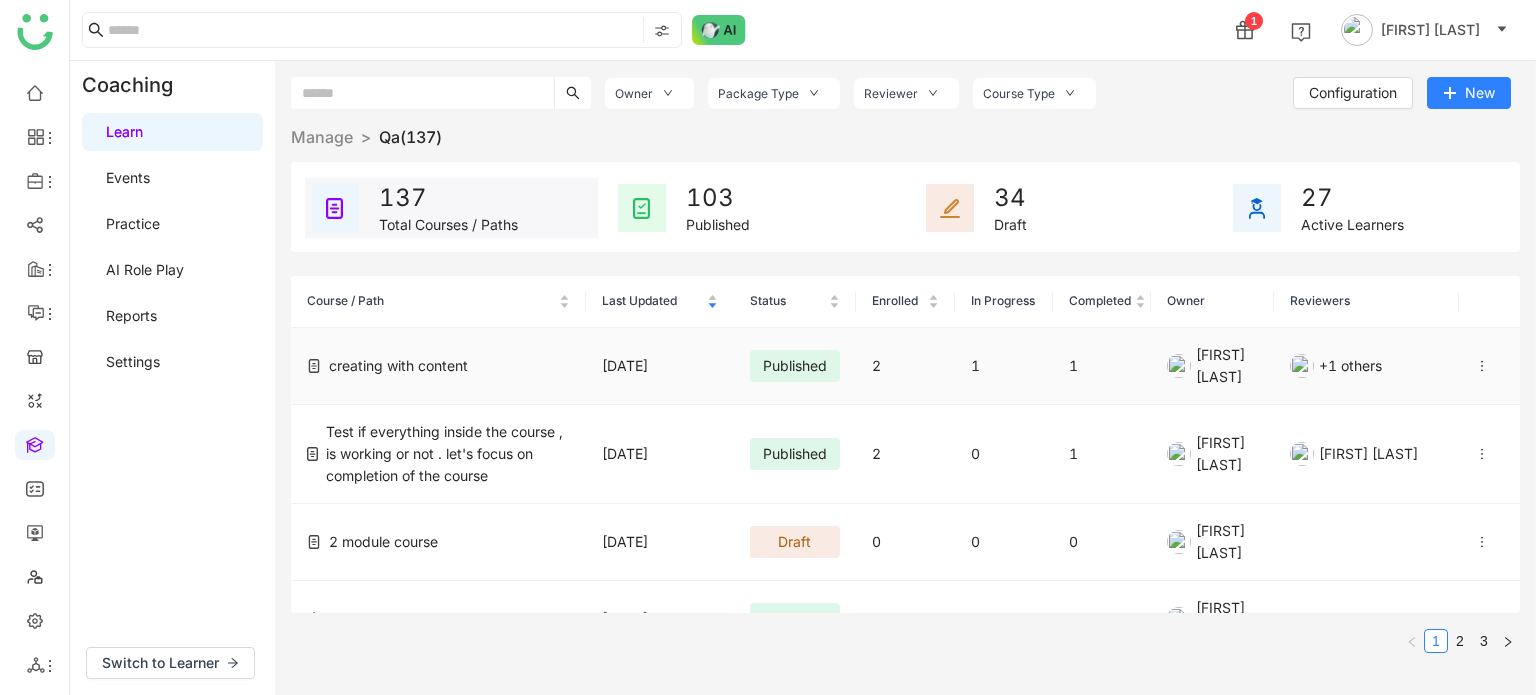 click on "[MONTH] [DAY], [YEAR]" 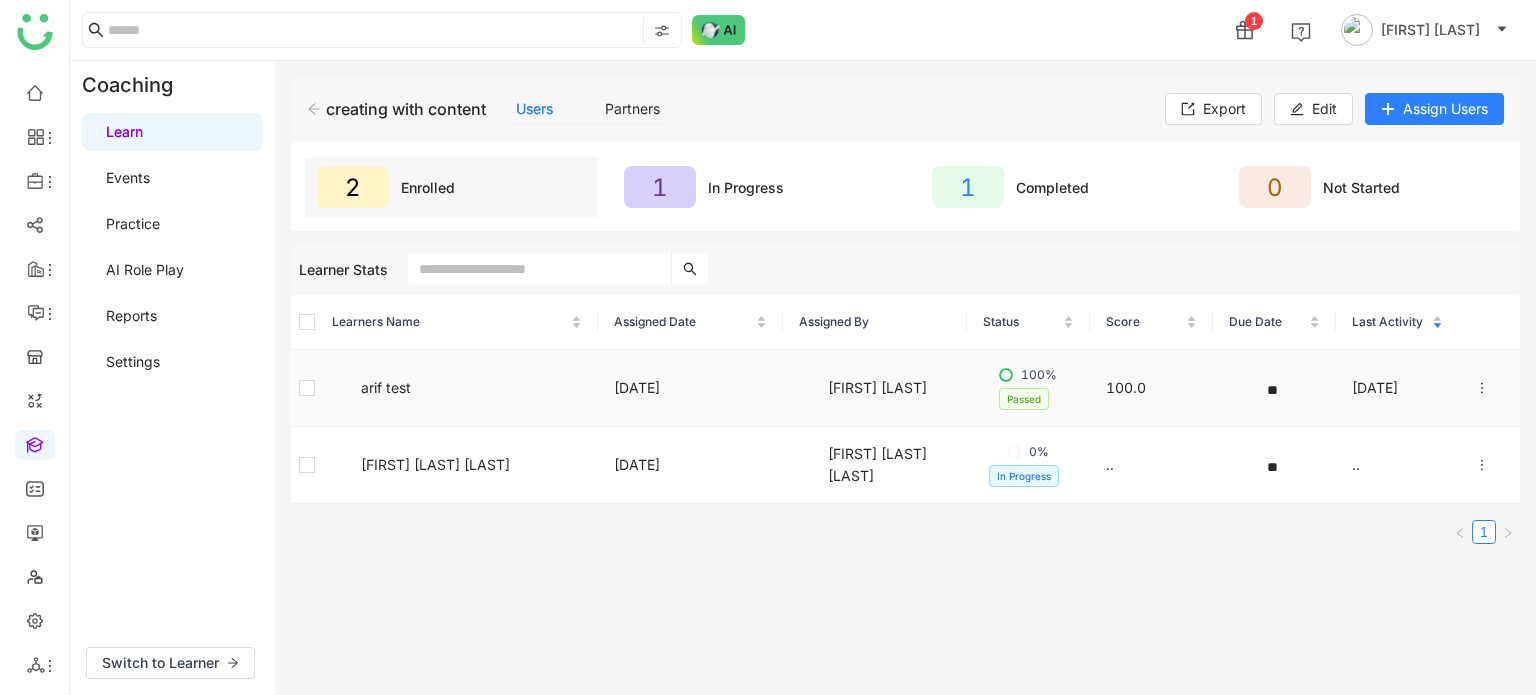 click 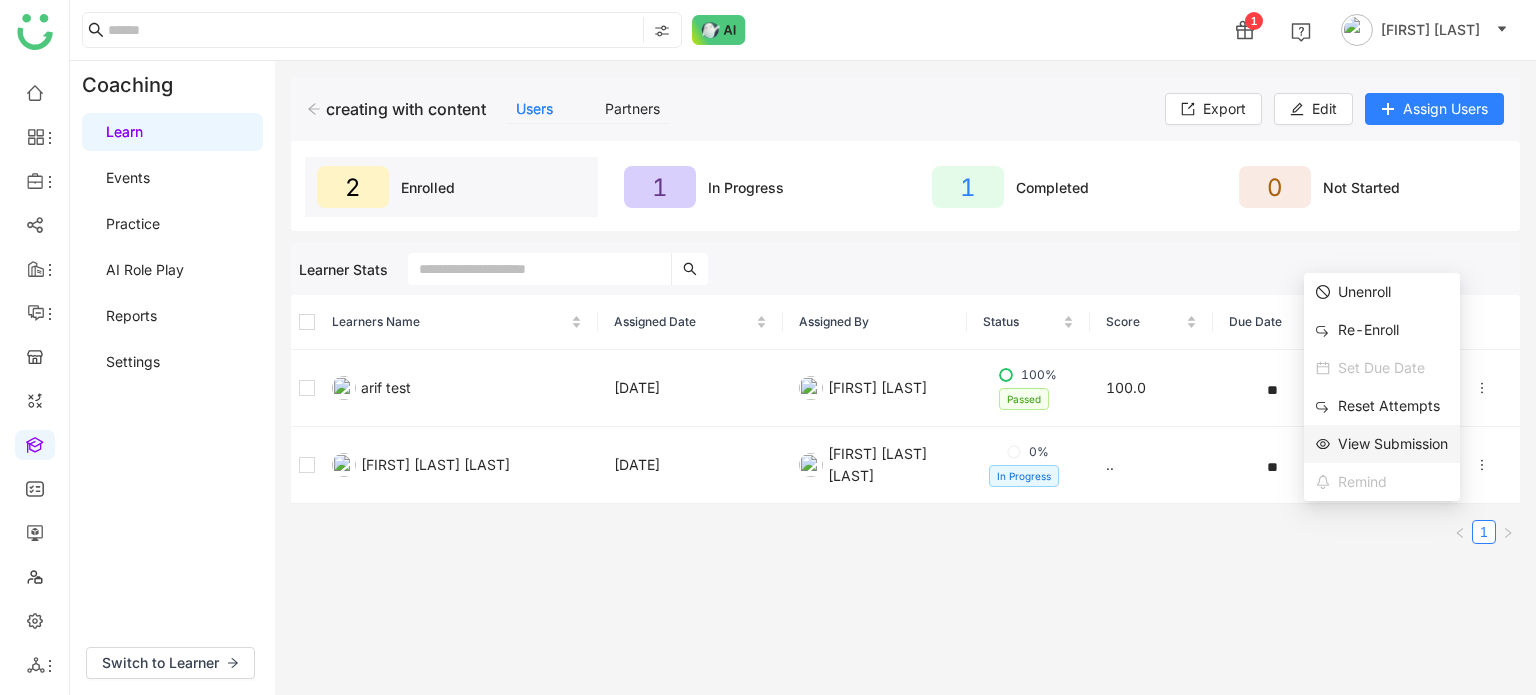 click on "View Submission" at bounding box center [1382, 444] 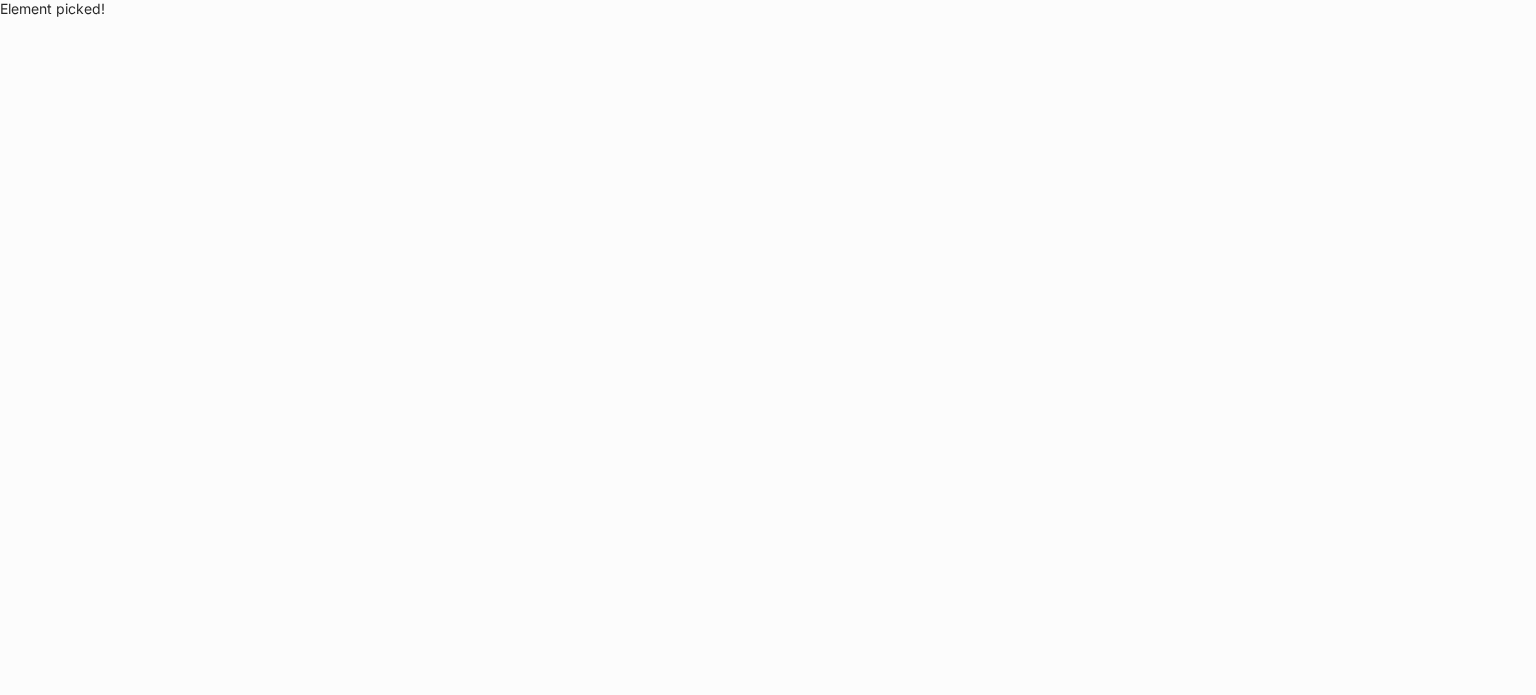 scroll, scrollTop: 0, scrollLeft: 0, axis: both 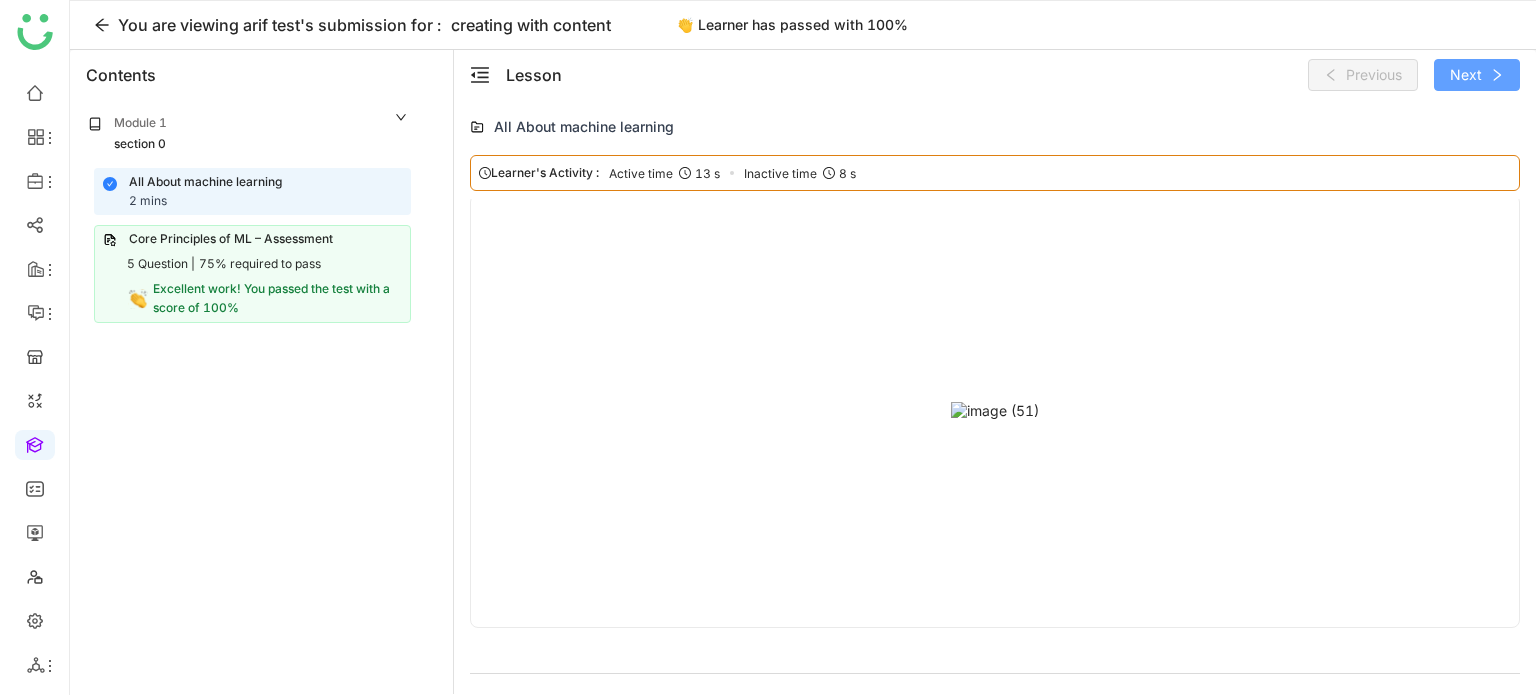 click on "Next" 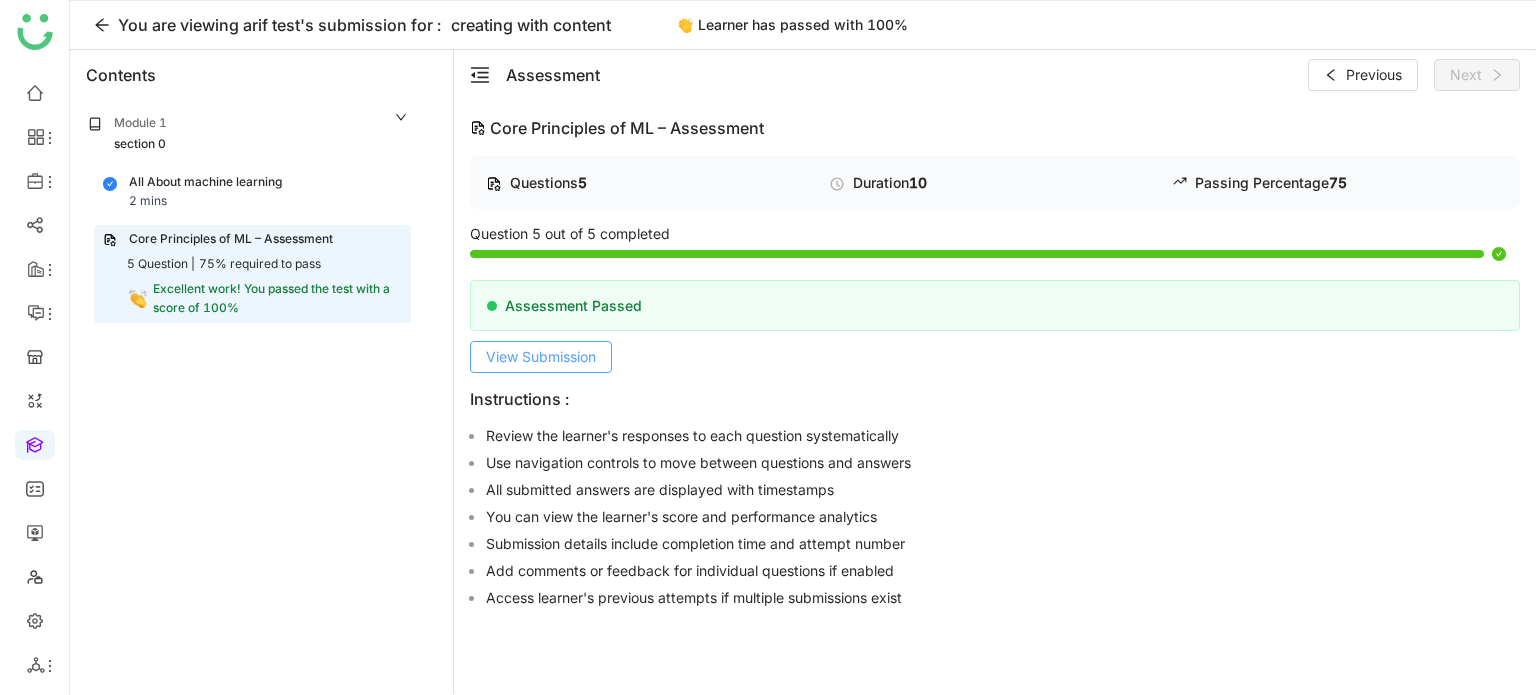 click on "View Submission" 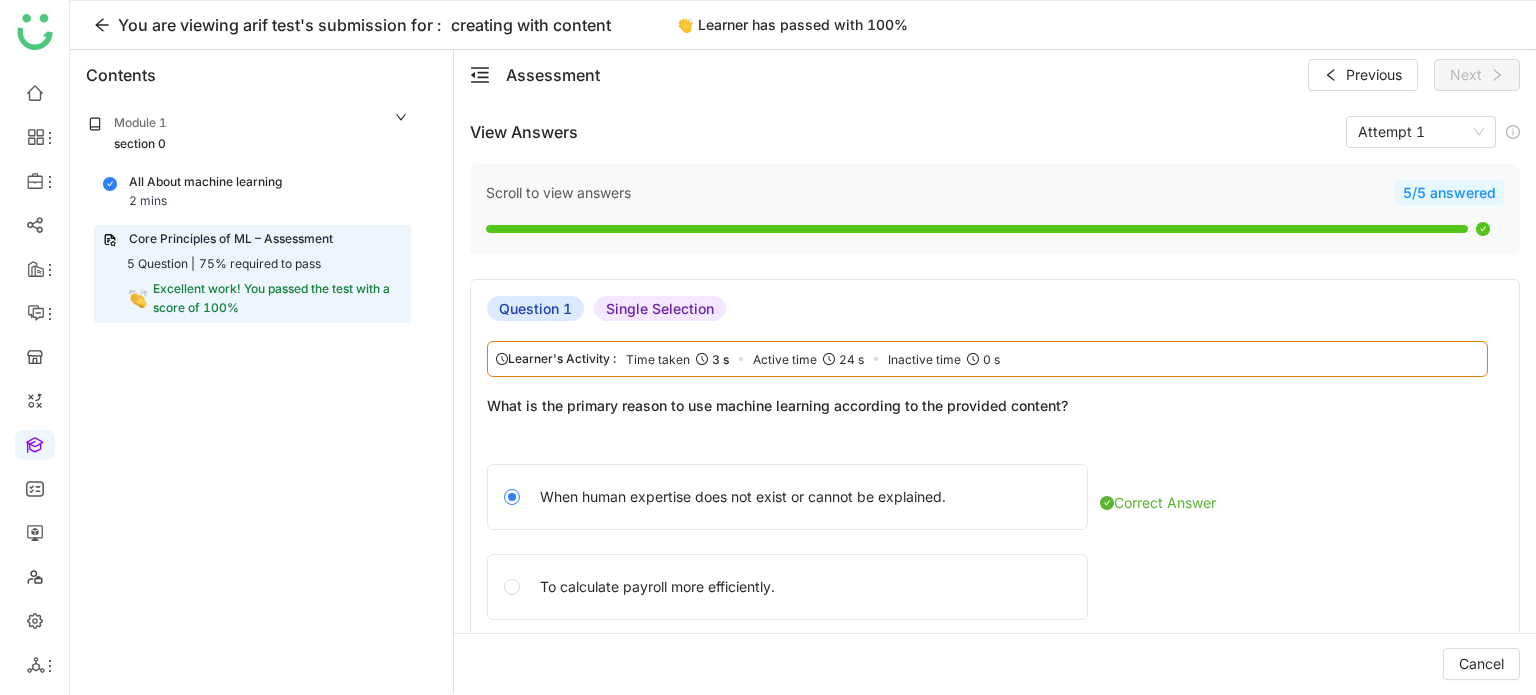 click on "[MONTH] [DAY], [YEAR] [HOUR]:[MINUTE] [AM/PM] View Answers Attempt 1 Scroll to view answers 5/5 answered Question 1 Single Selection Learner's Activity : Time taken 3 s Active time 24 s Inactive time 0 s What is the primary reason to use machine learning according to the provided content? When human expertise does not exist or cannot be explained. Correct Answer To calculate payroll more efficiently. To replace traditional programming in all applications. Because it always provides better results than humans. Question 2 Multiple Selection Learner's Activity : Time taken 13 s Active time 34 s Inactive time 0 s Which of the following are common applications or tasks best solved by machine learning? Recognizing facial identities or expressions Correct Answer Predicting future stock prices or currency exchange rates Correct Answer Calculating payroll manually without automation Performing simple arithmetic calculations like addition and subtraction without data input Question 3 Free Response Learner's Activity :" 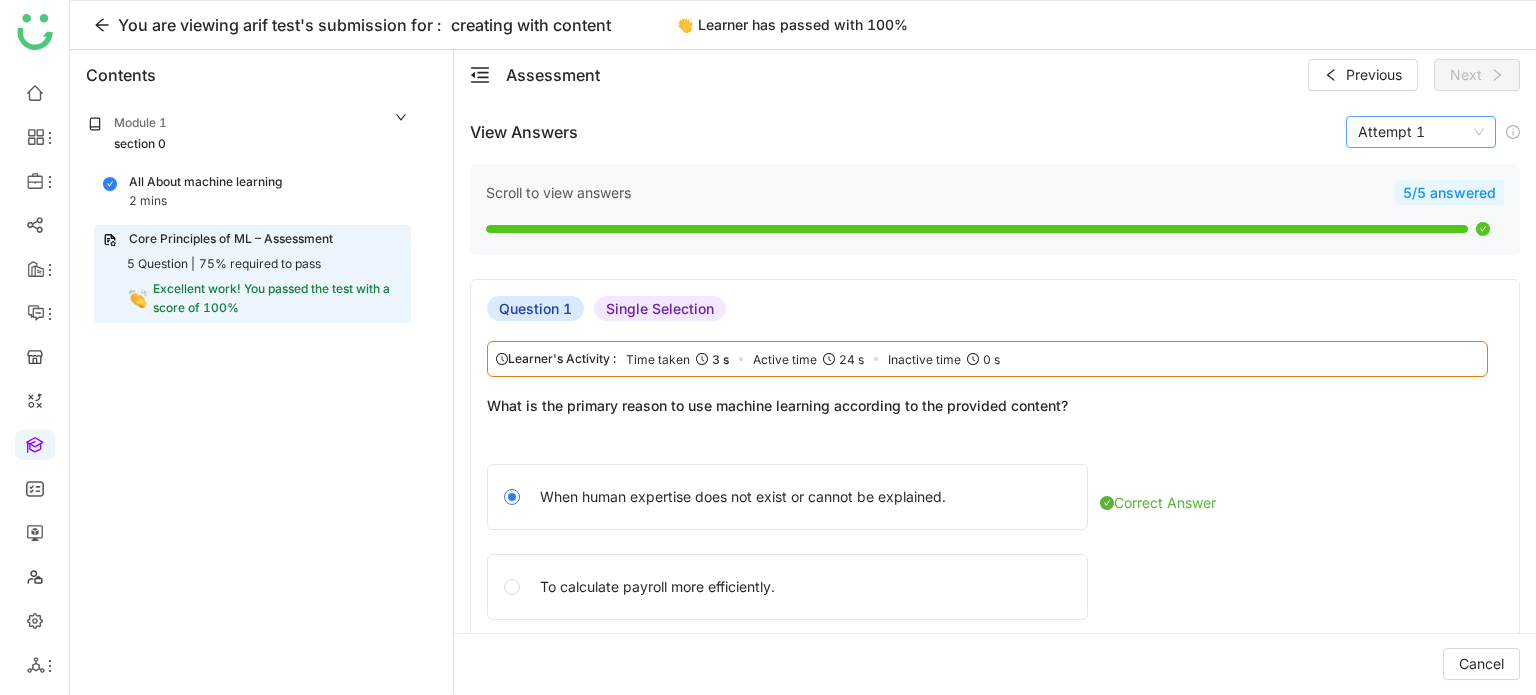 click 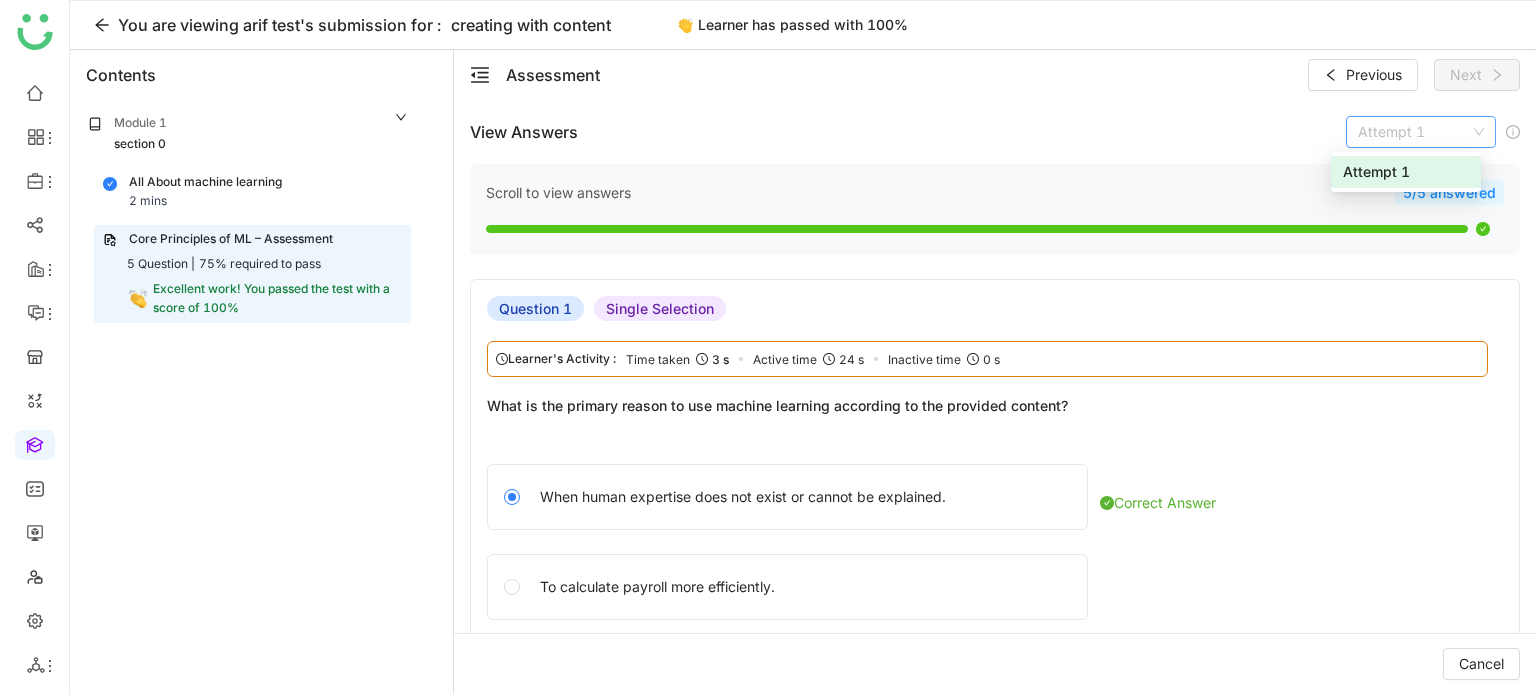click on "Attempt 1" at bounding box center [1406, 172] 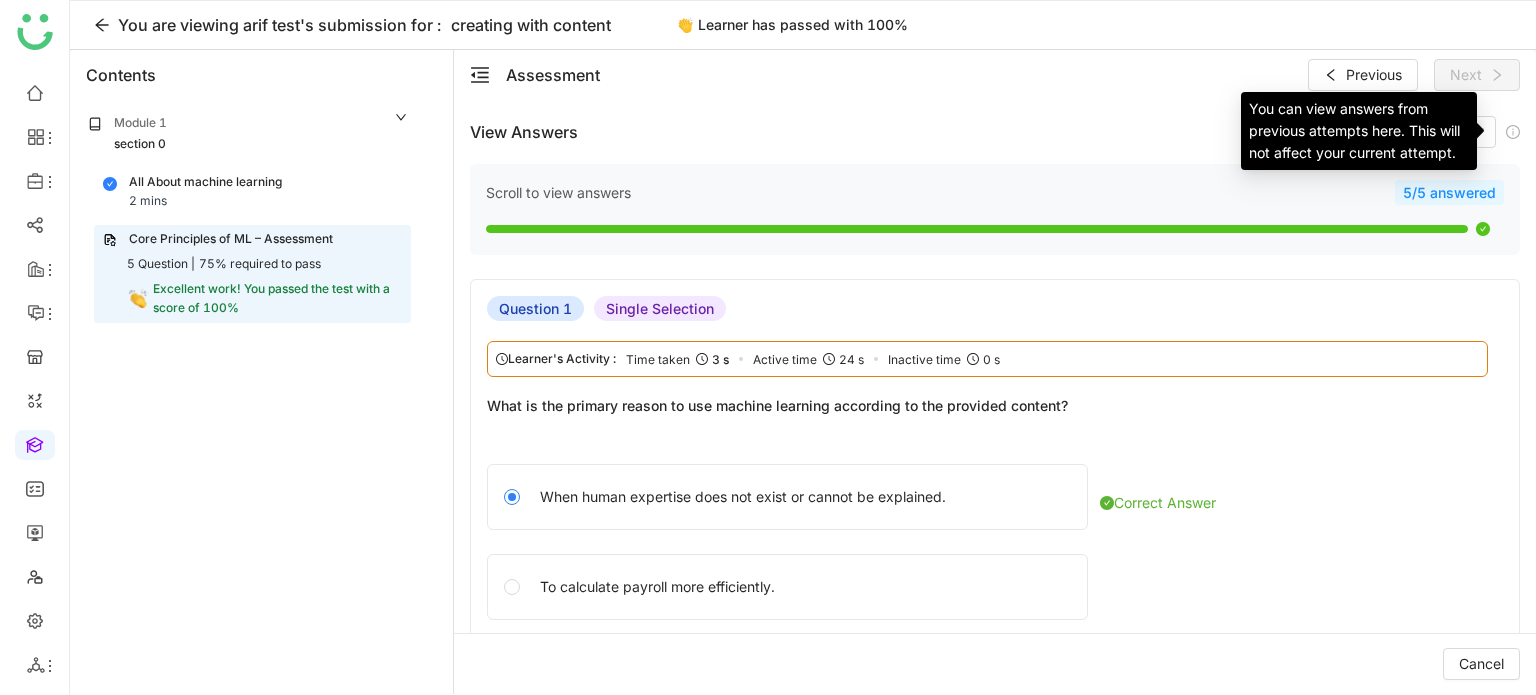 click 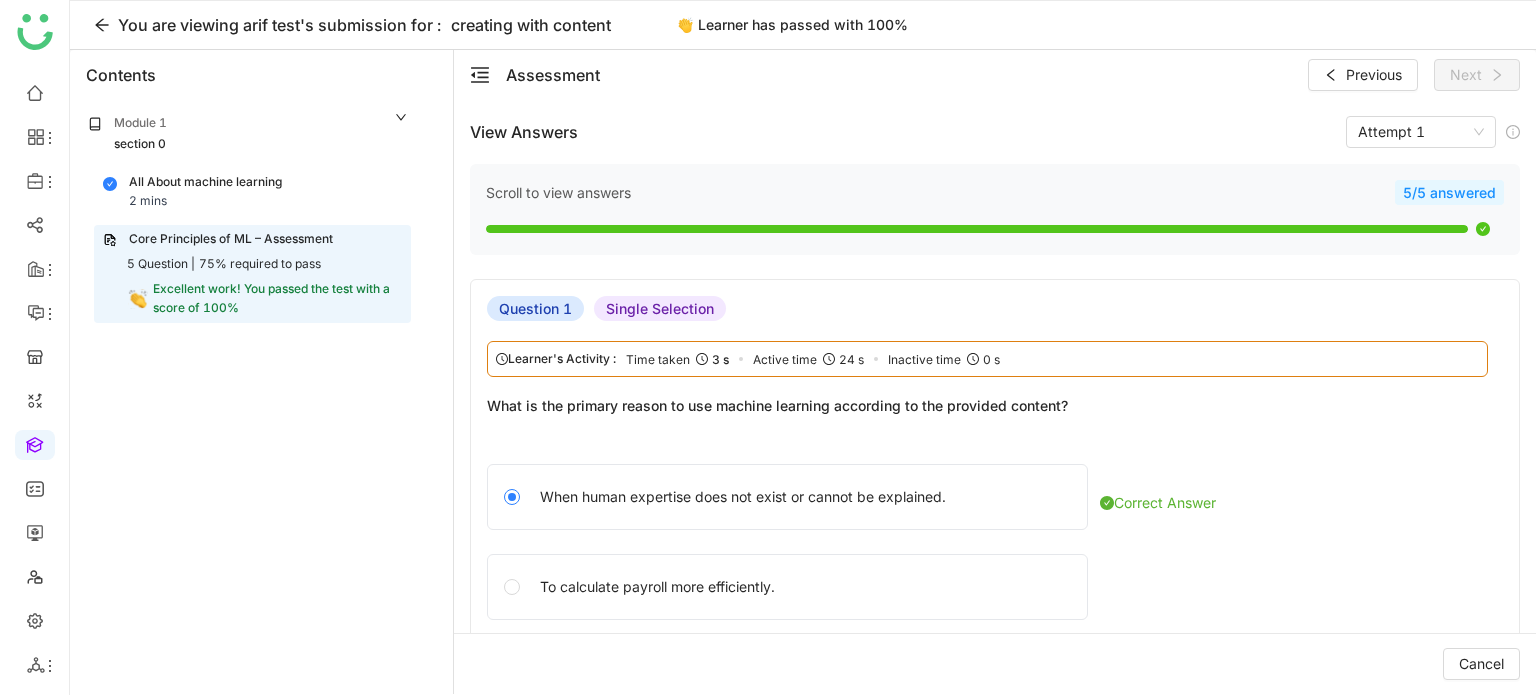 click on "View Answers   Attempt 1" 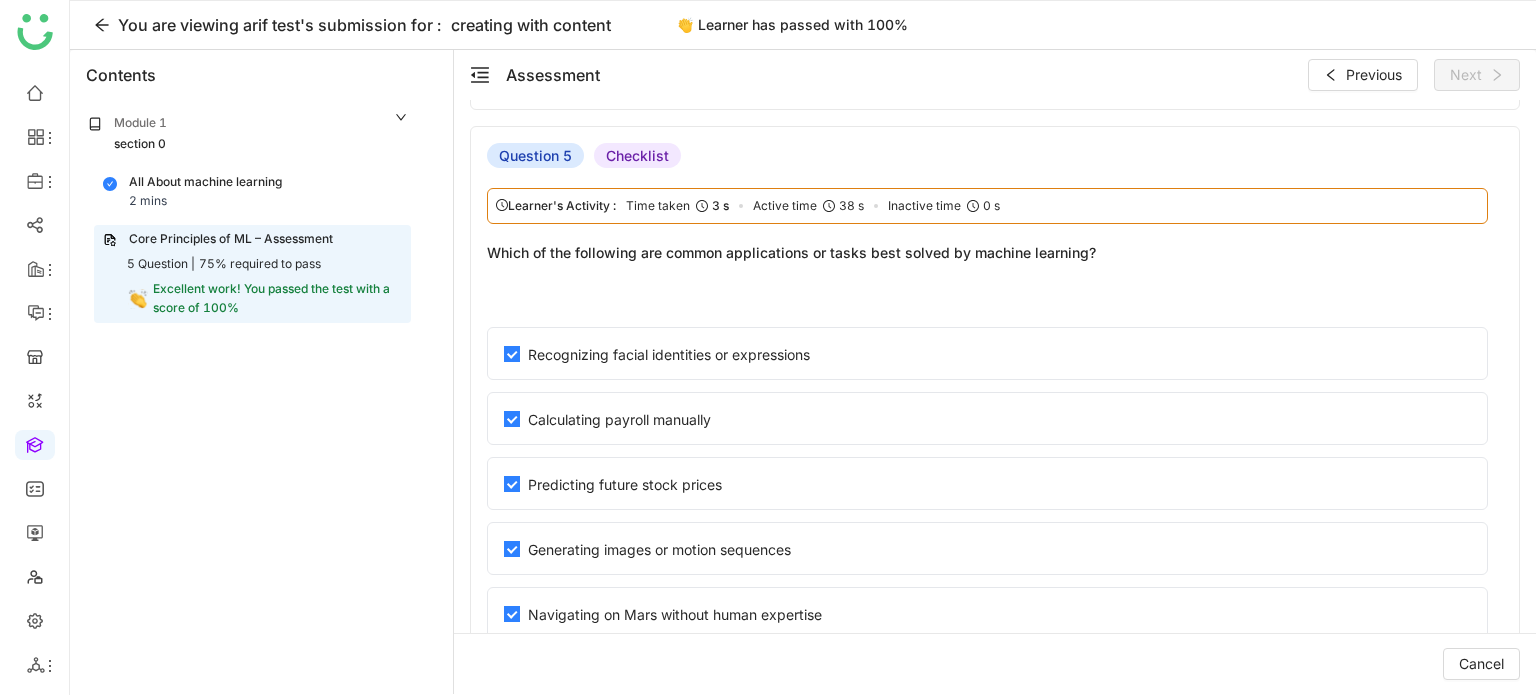 scroll, scrollTop: 6137, scrollLeft: 0, axis: vertical 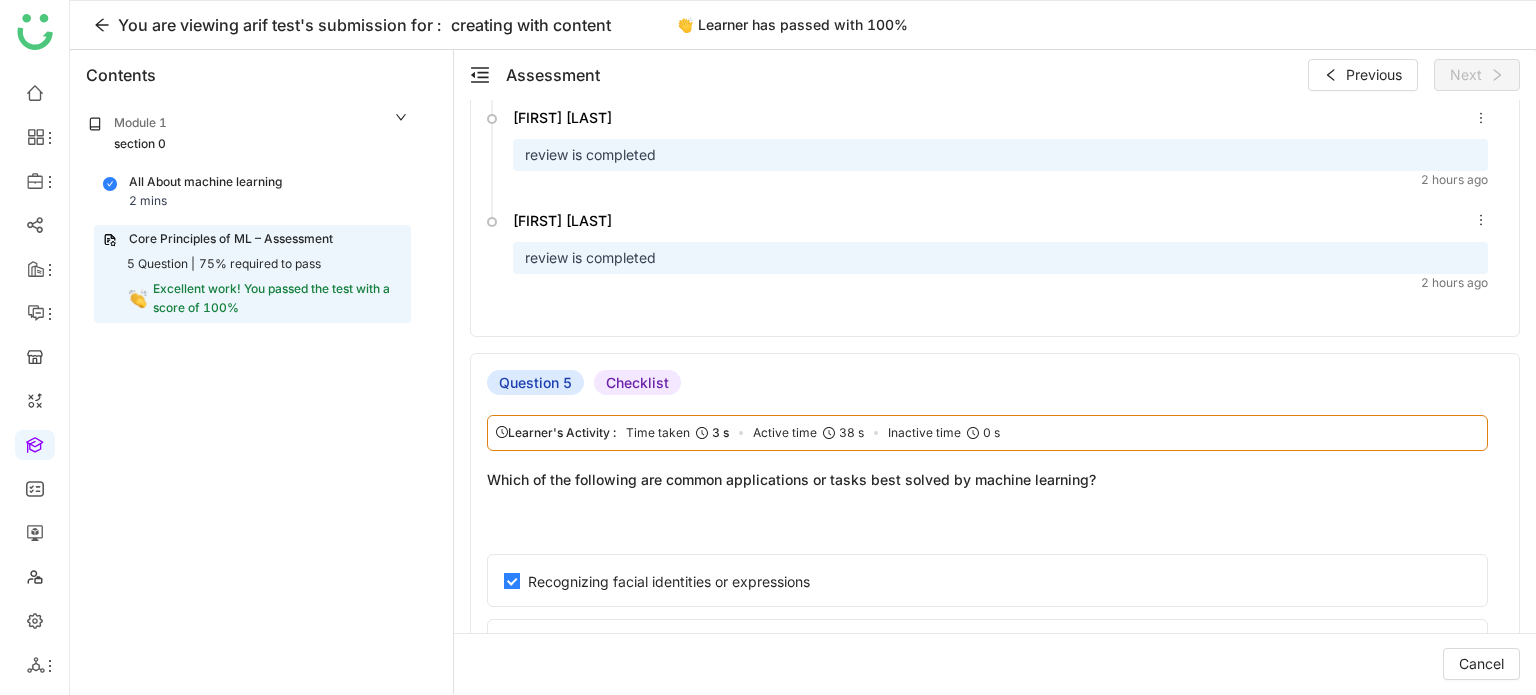 click on "Contents" 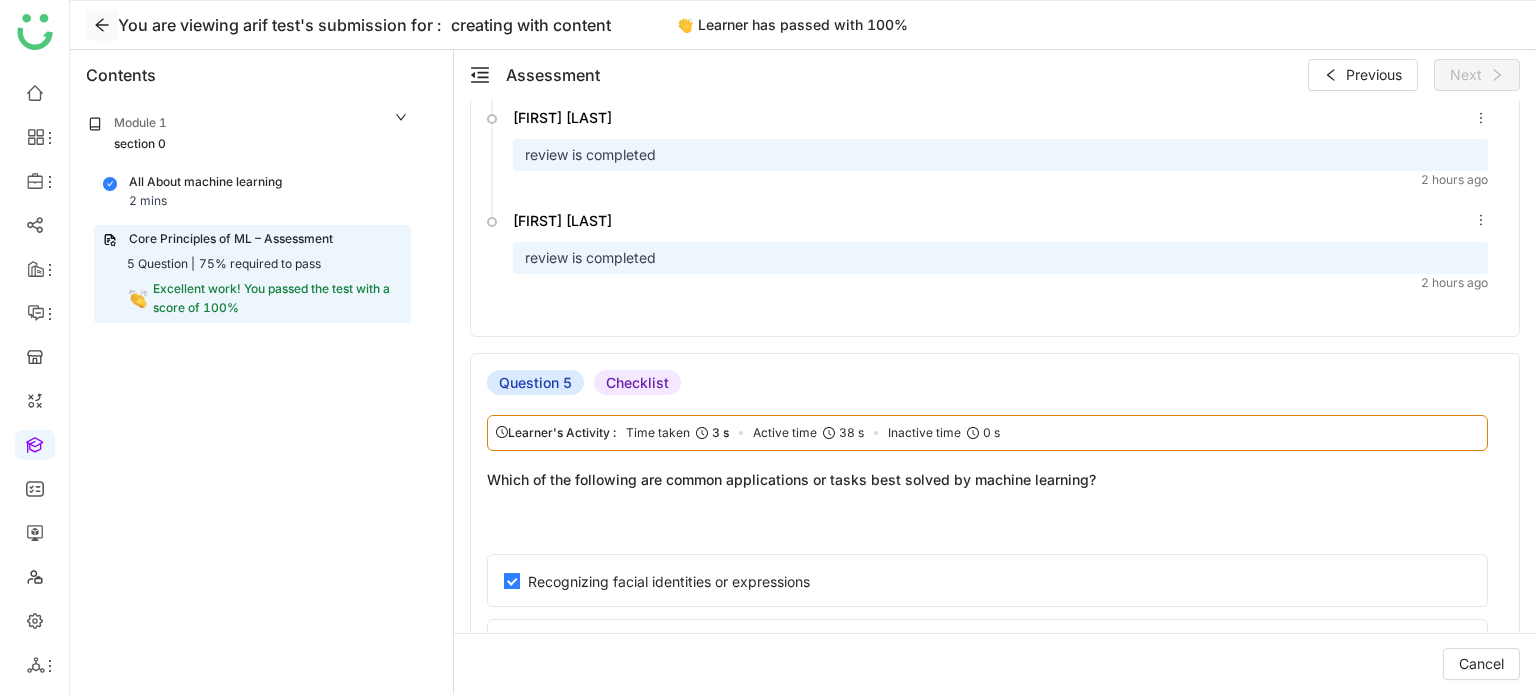click 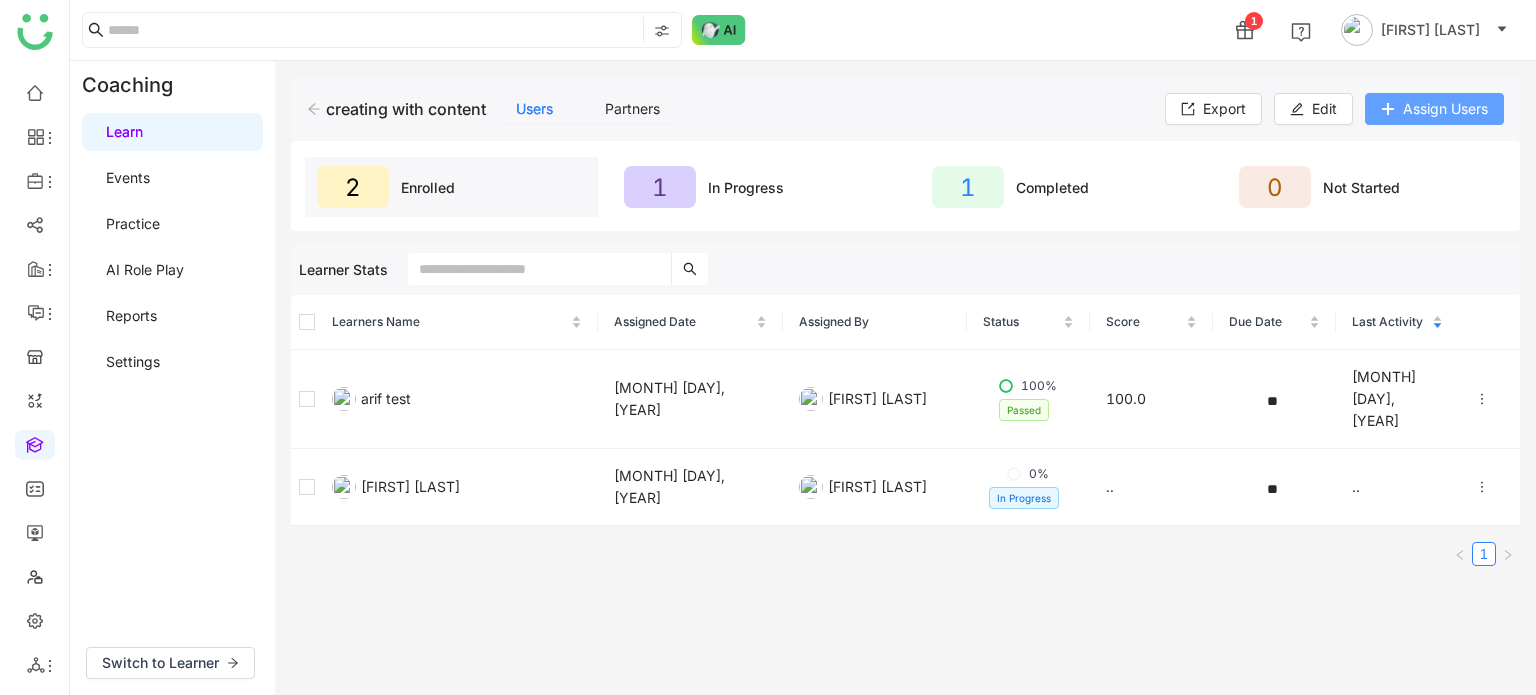 click on "Assign Users" 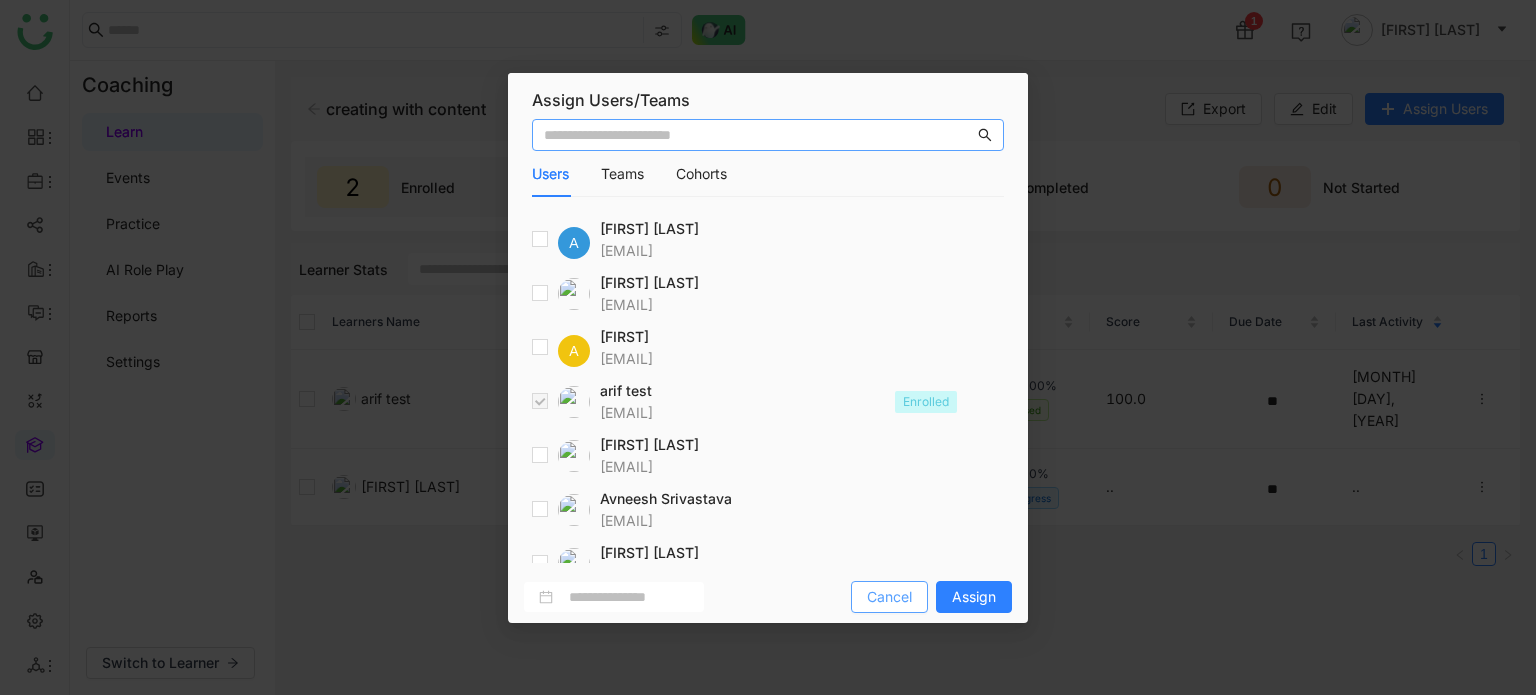 click on "Cancel" at bounding box center [889, 597] 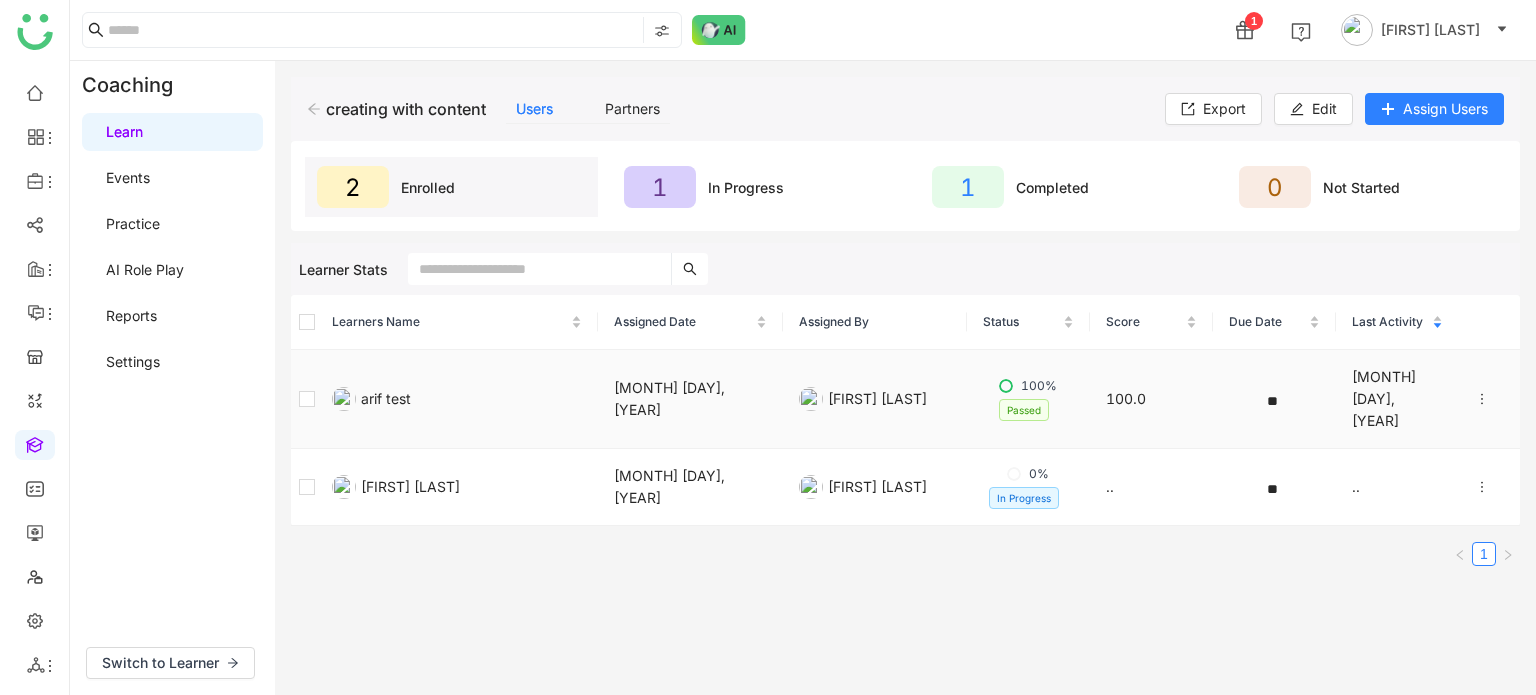 click 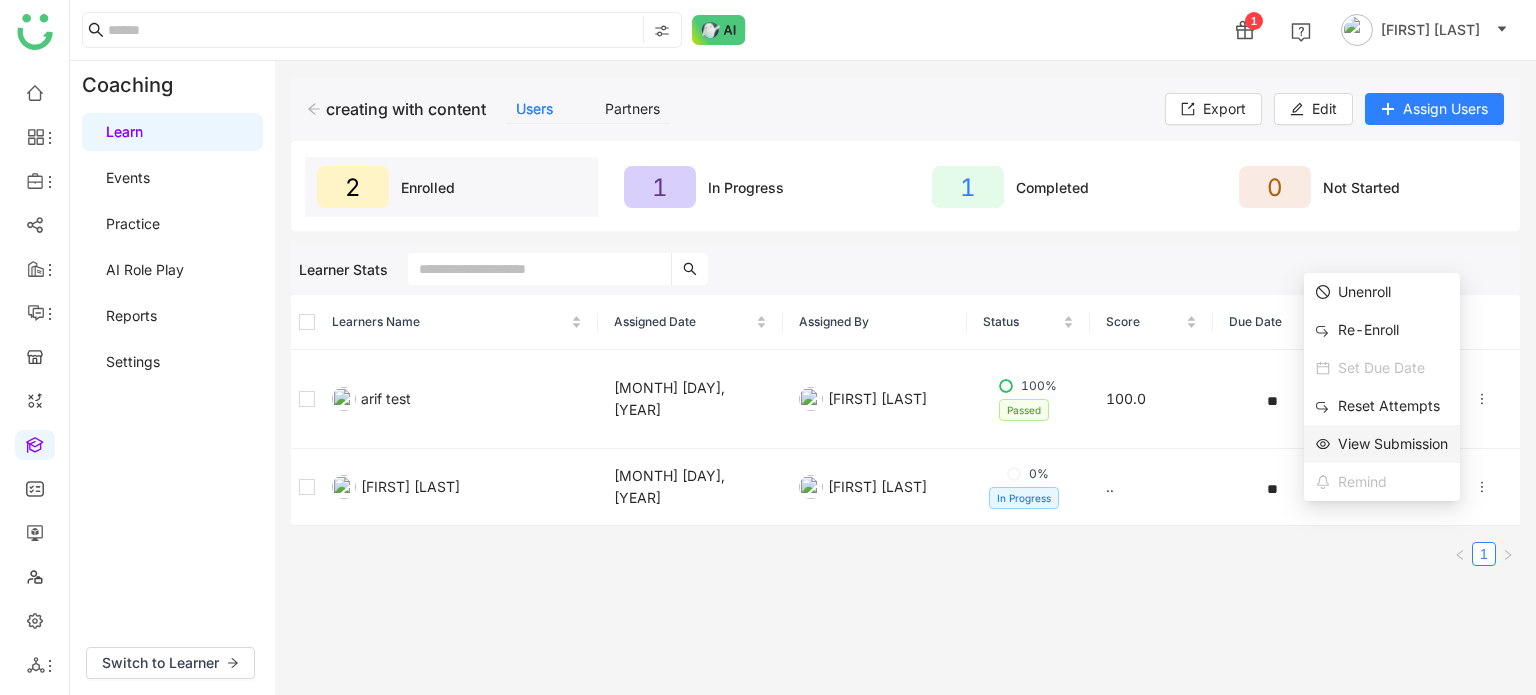 click on "View Submission" at bounding box center [1382, 444] 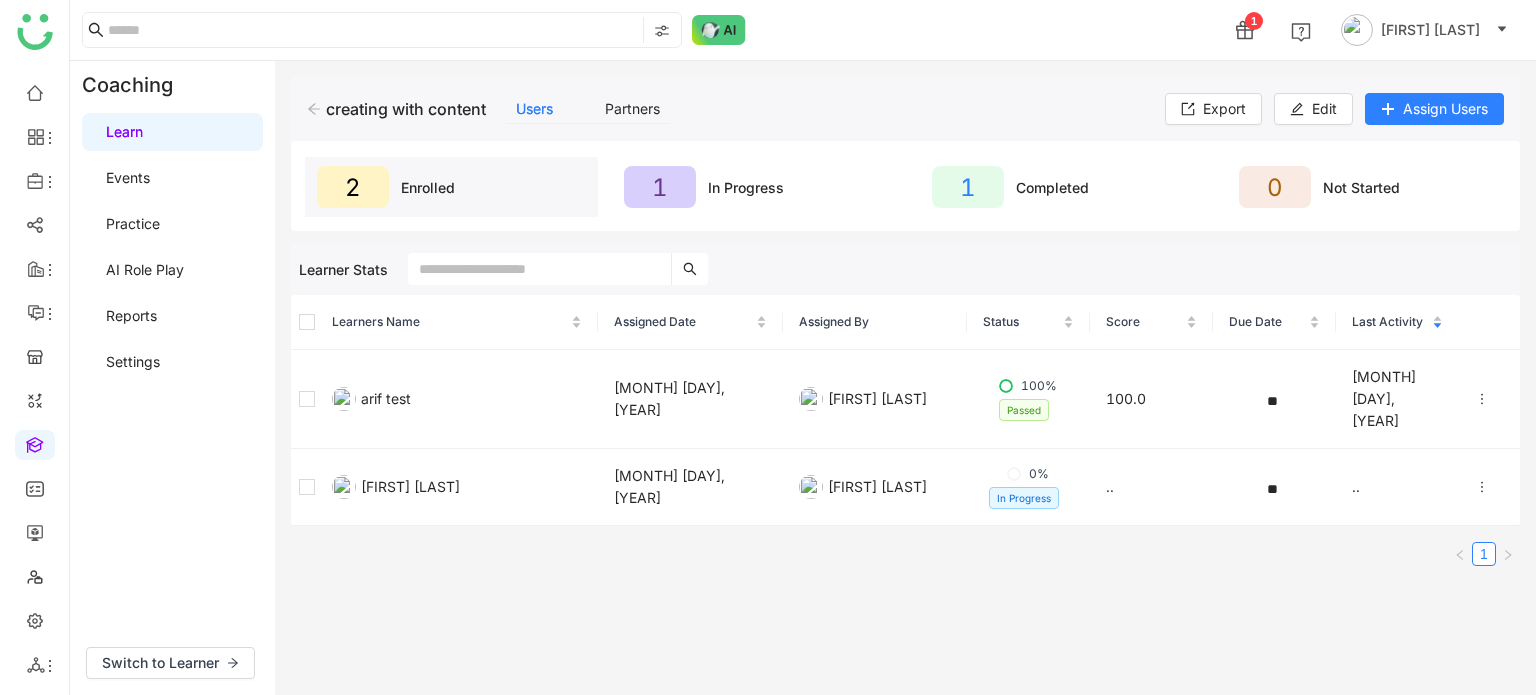 click on "creating with content    Users   Partners   Export   Edit   Assign Users" 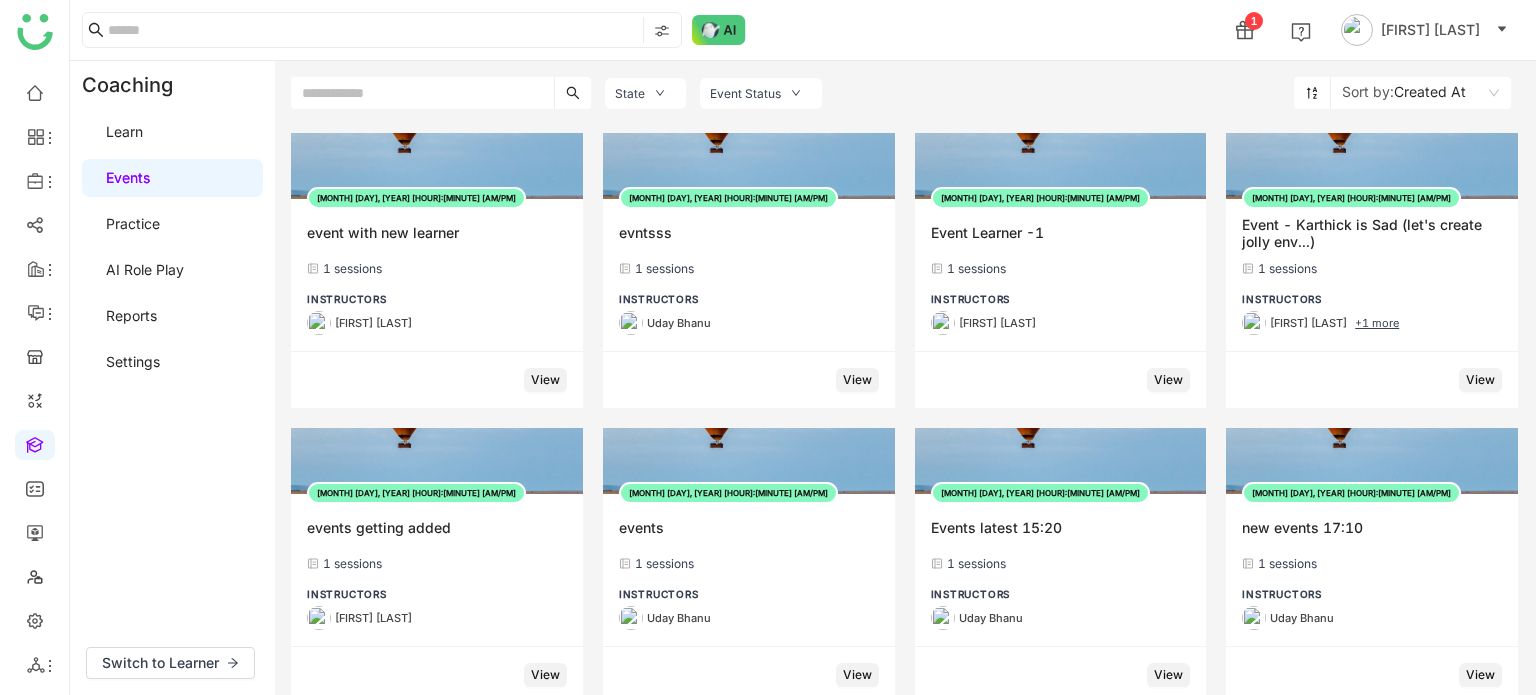 click on "Switch to Learner" 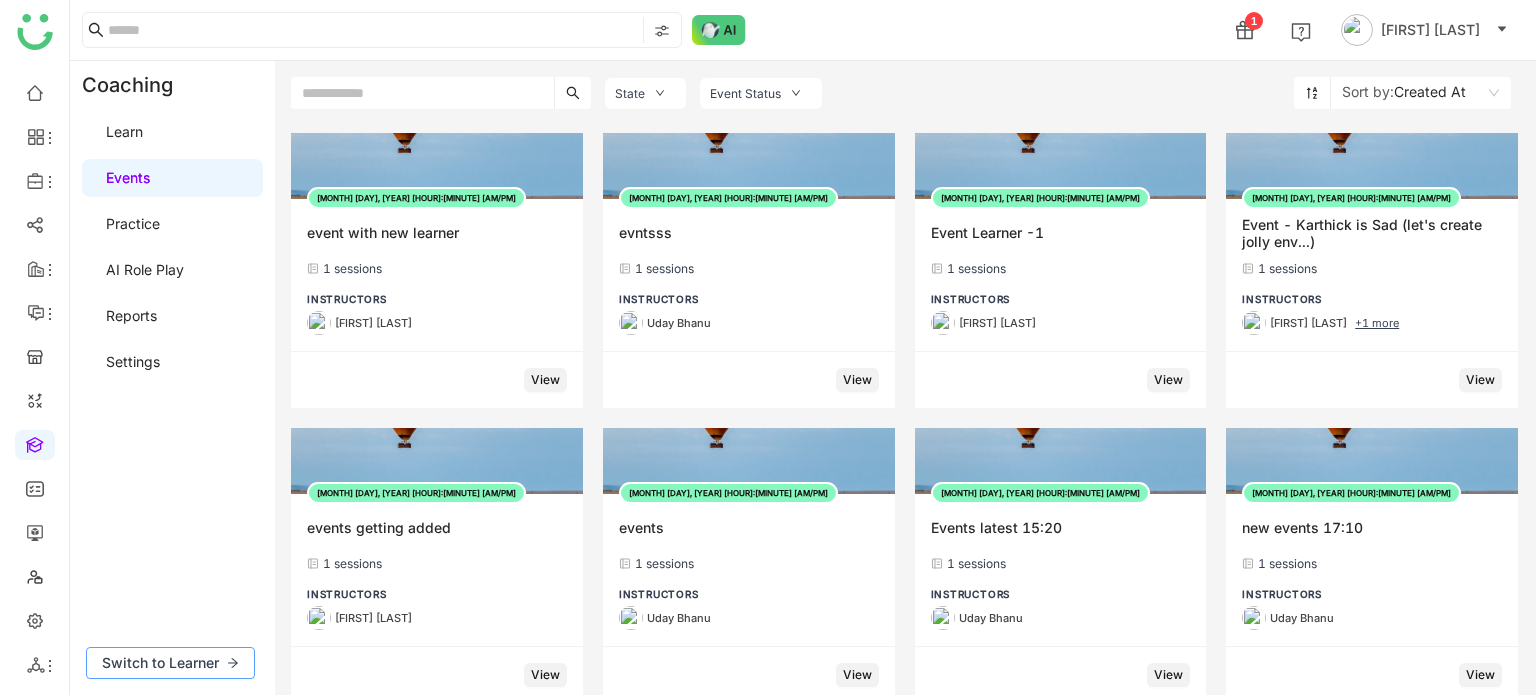click on "Switch to Learner" 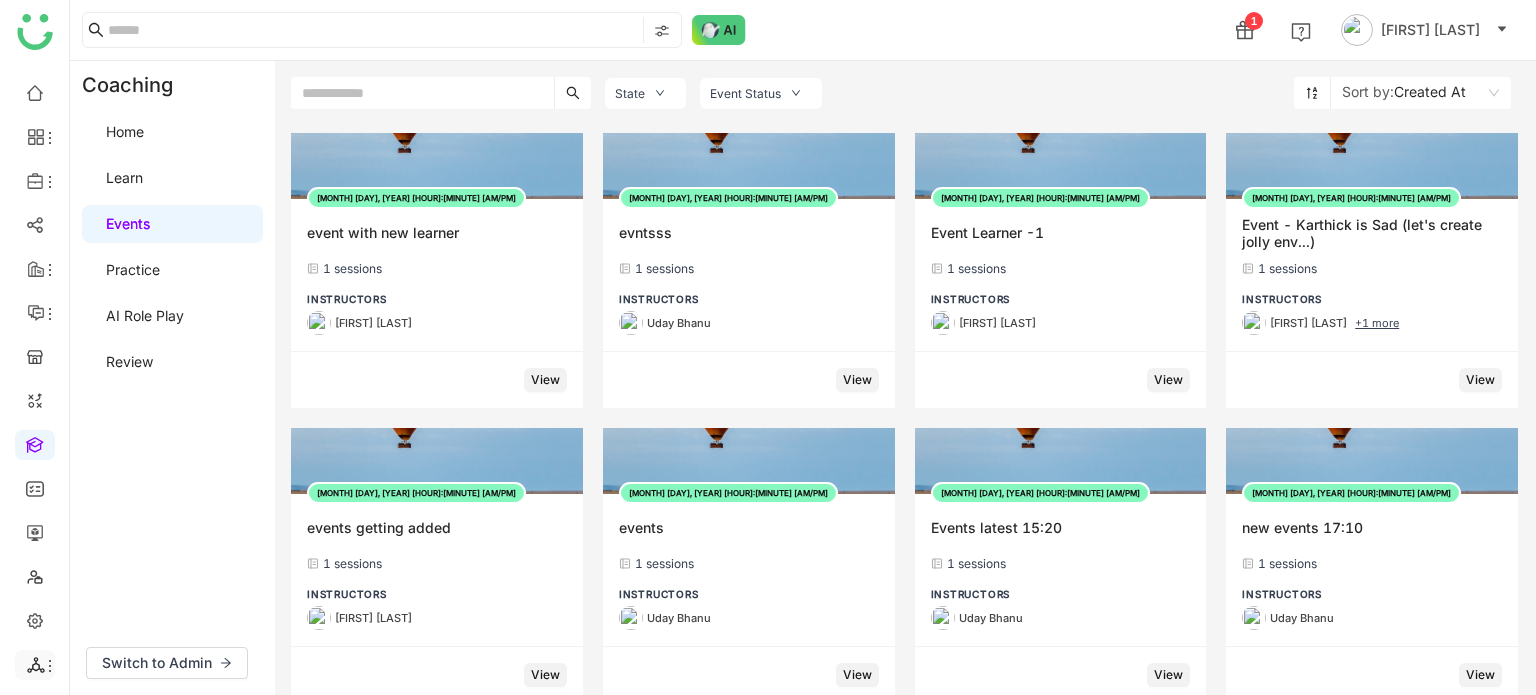 click 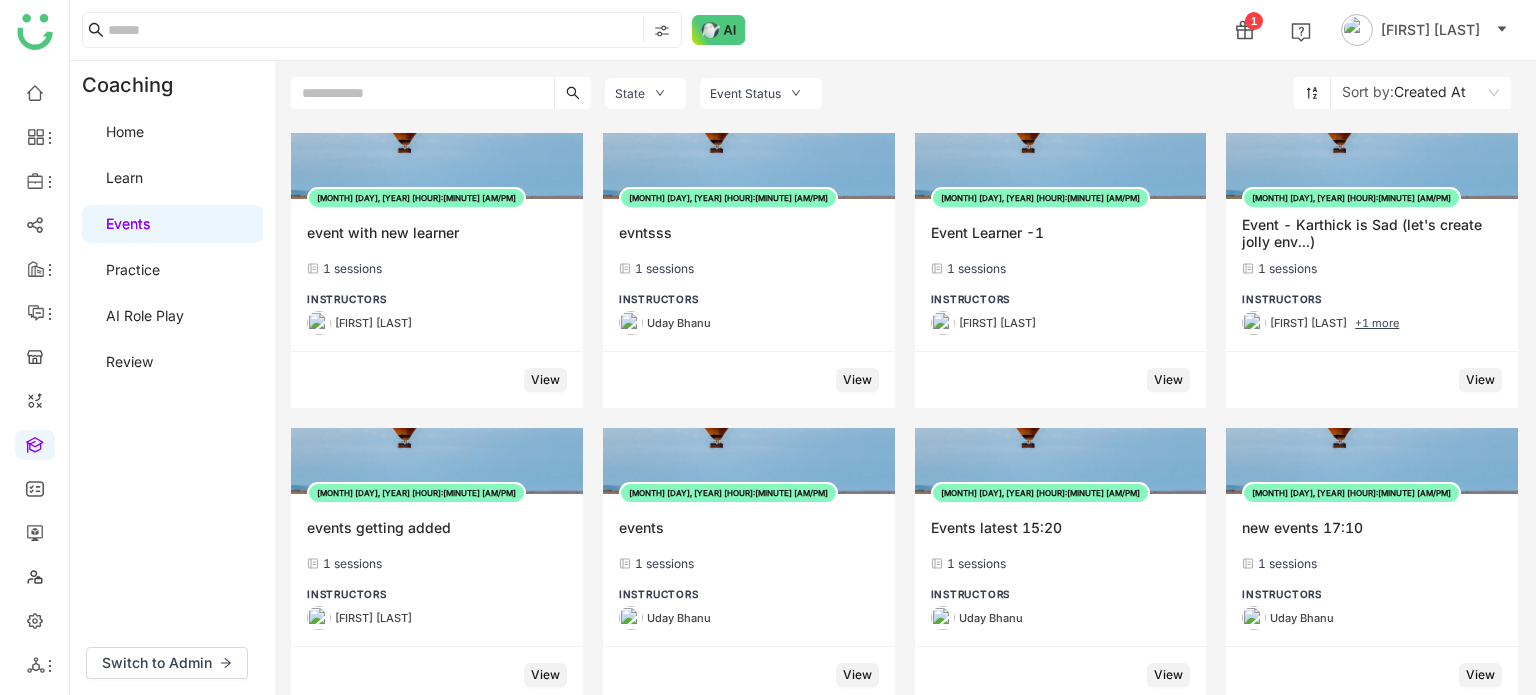 click on "Learn" at bounding box center (124, 177) 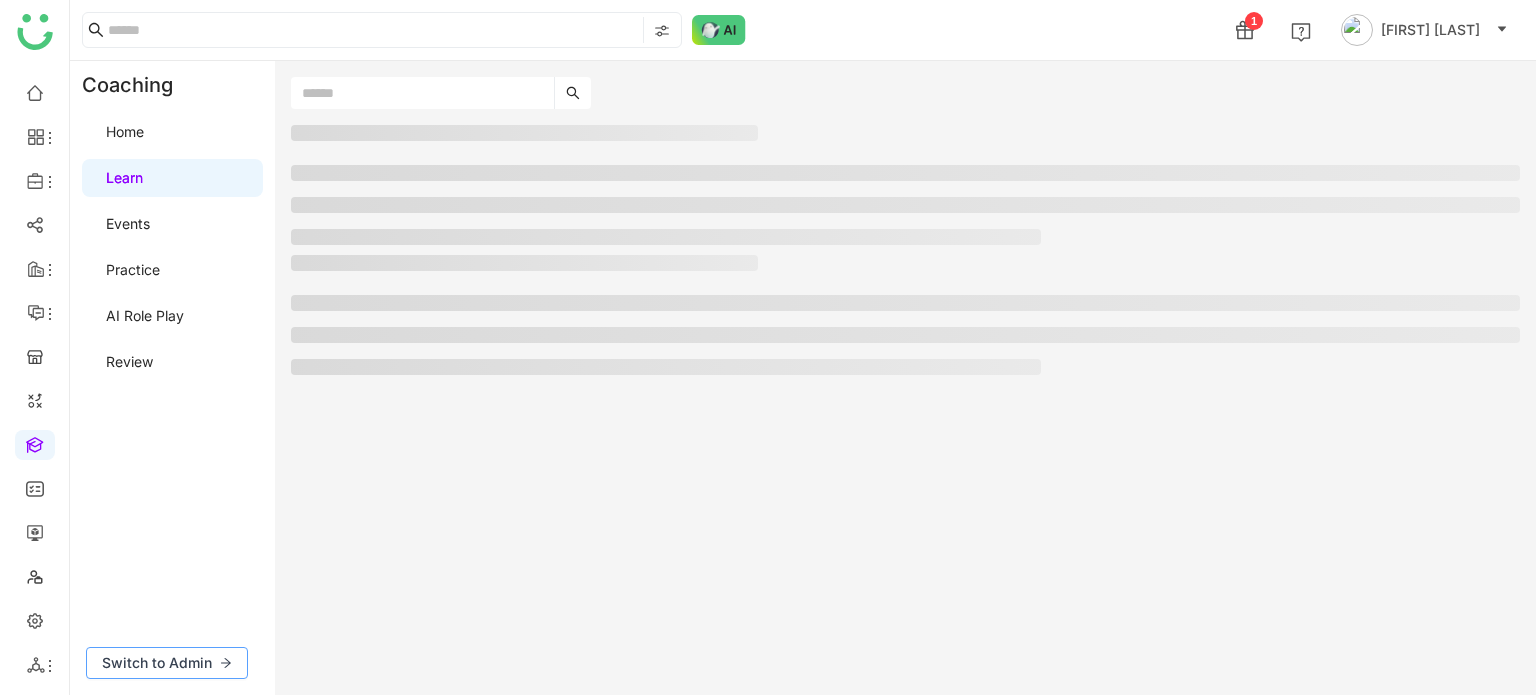 click on "Switch to Admin" 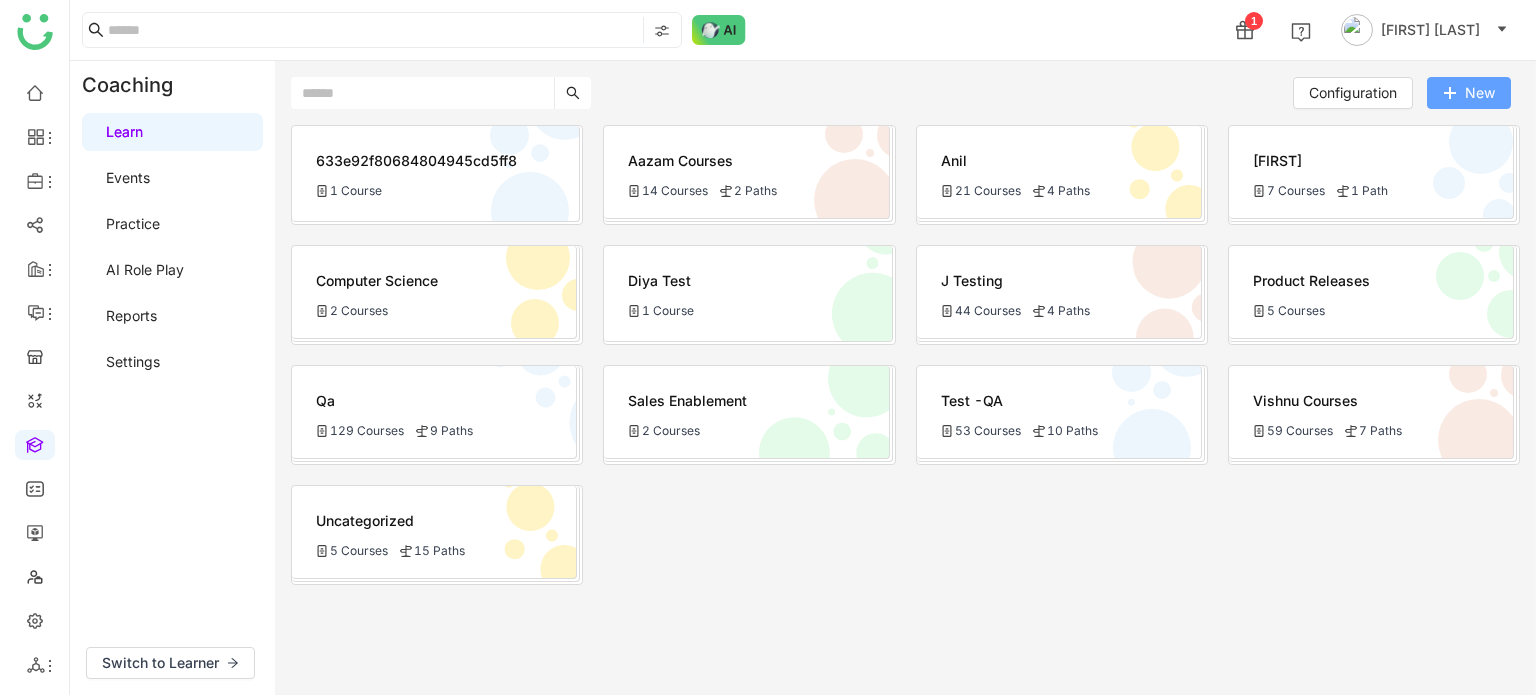click on "New" 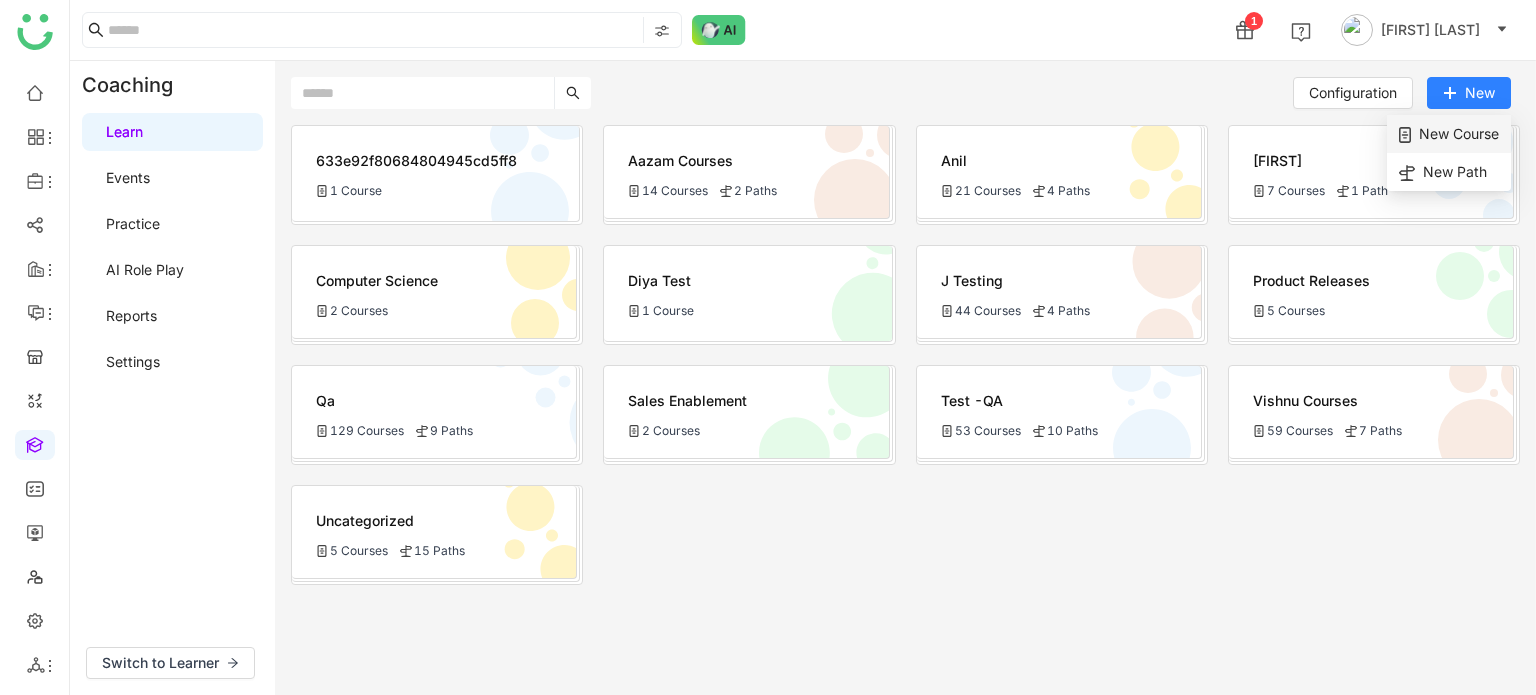 click on "New Course" at bounding box center [1449, 134] 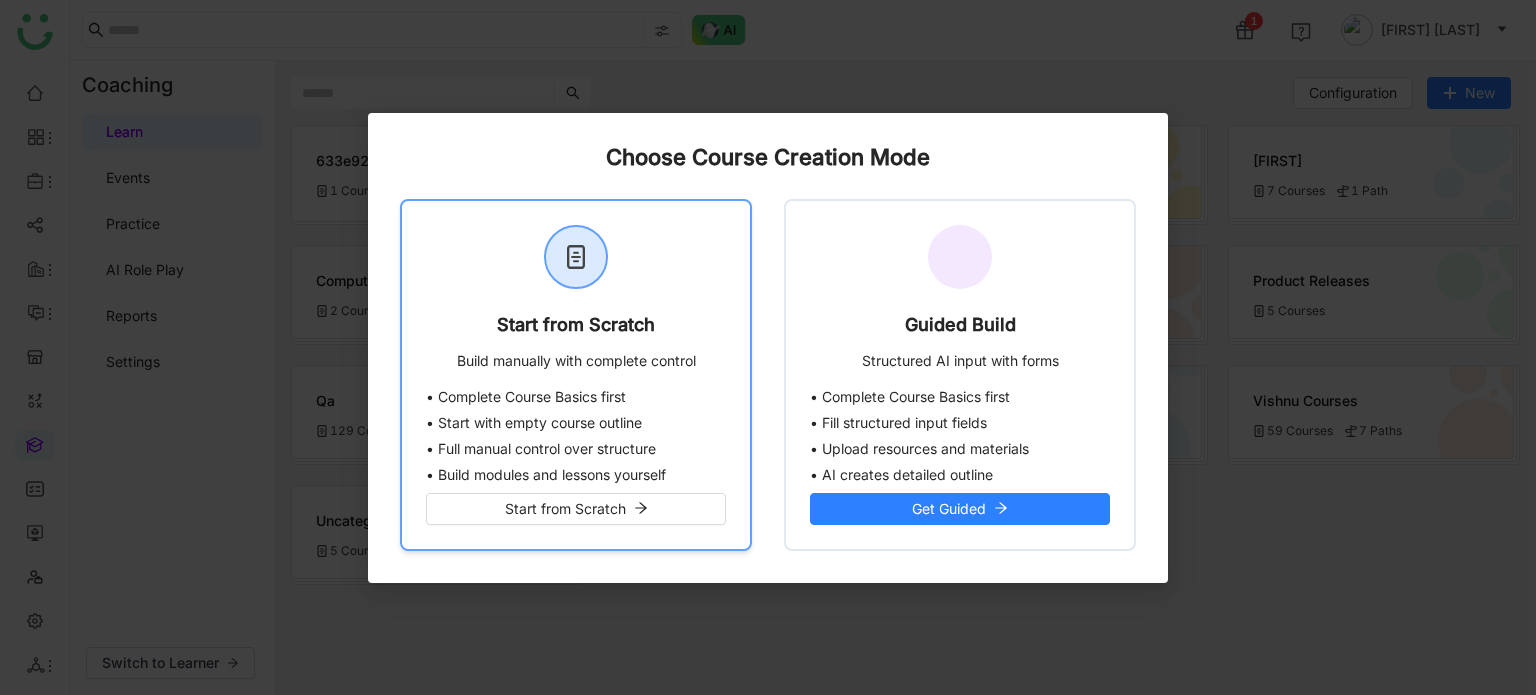 click on "Start from Scratch   Build manually with complete control" at bounding box center (576, 295) 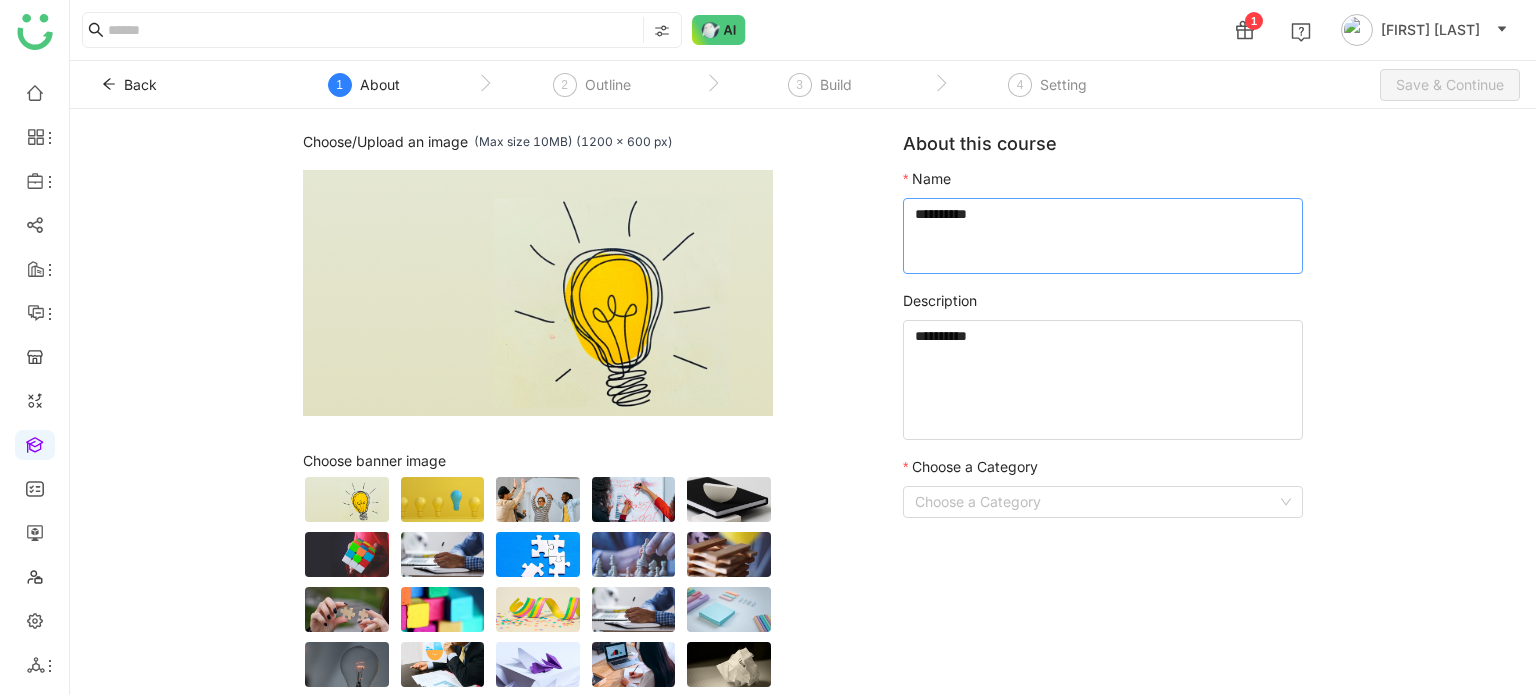 click 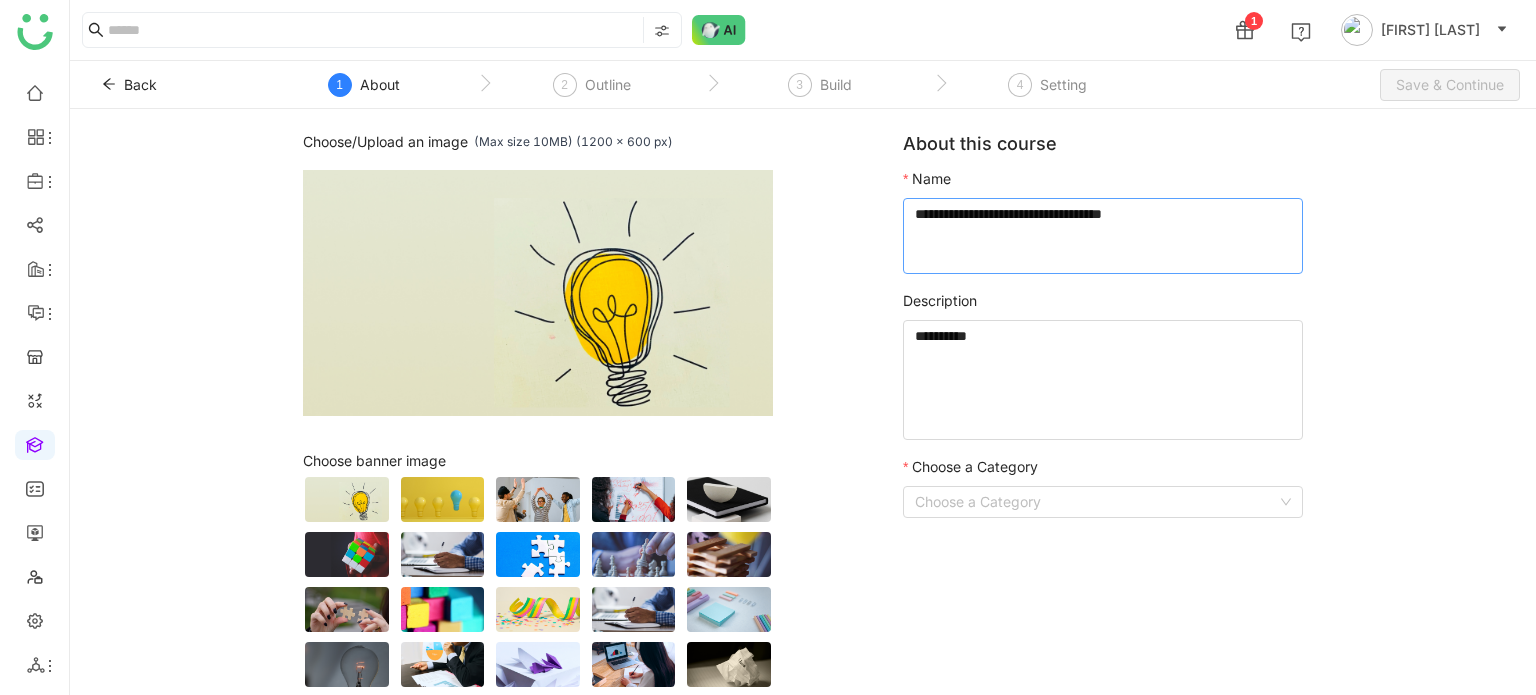 type on "**********" 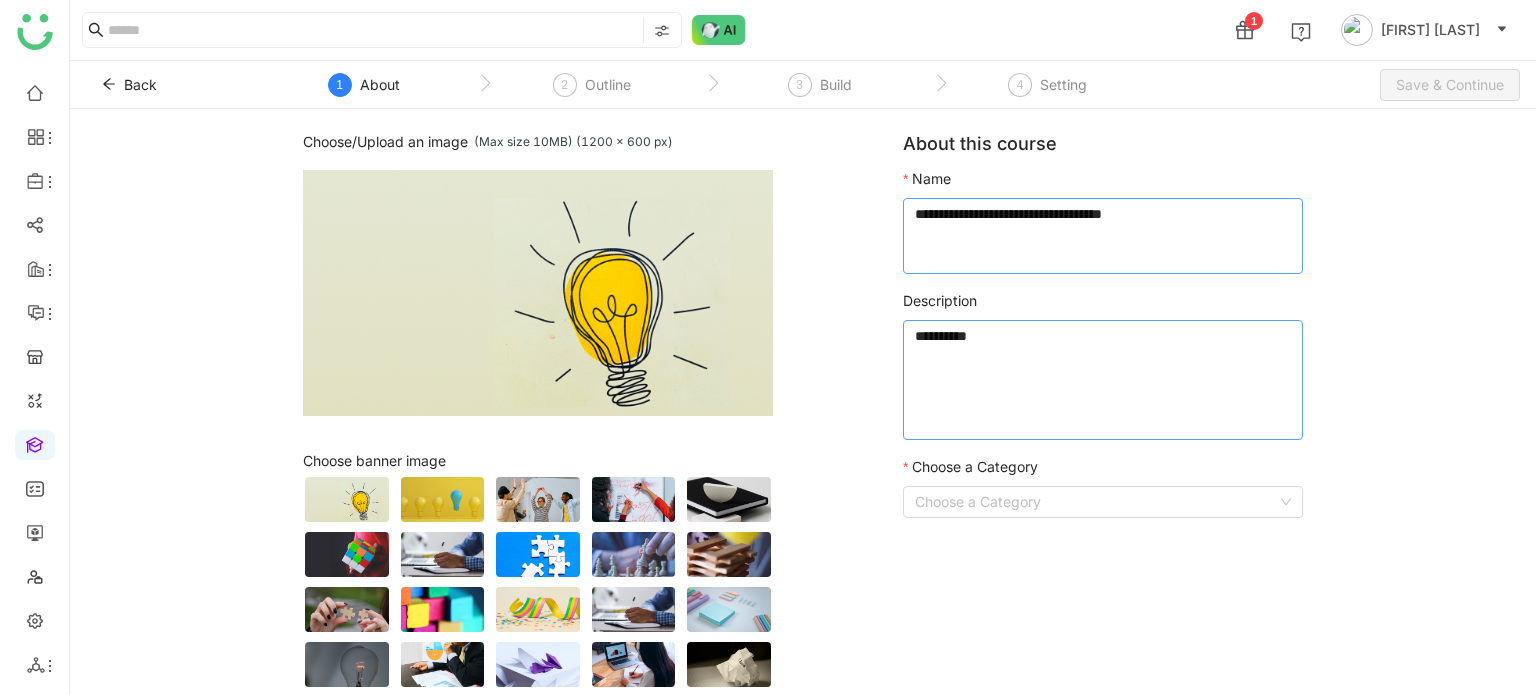 type on "*" 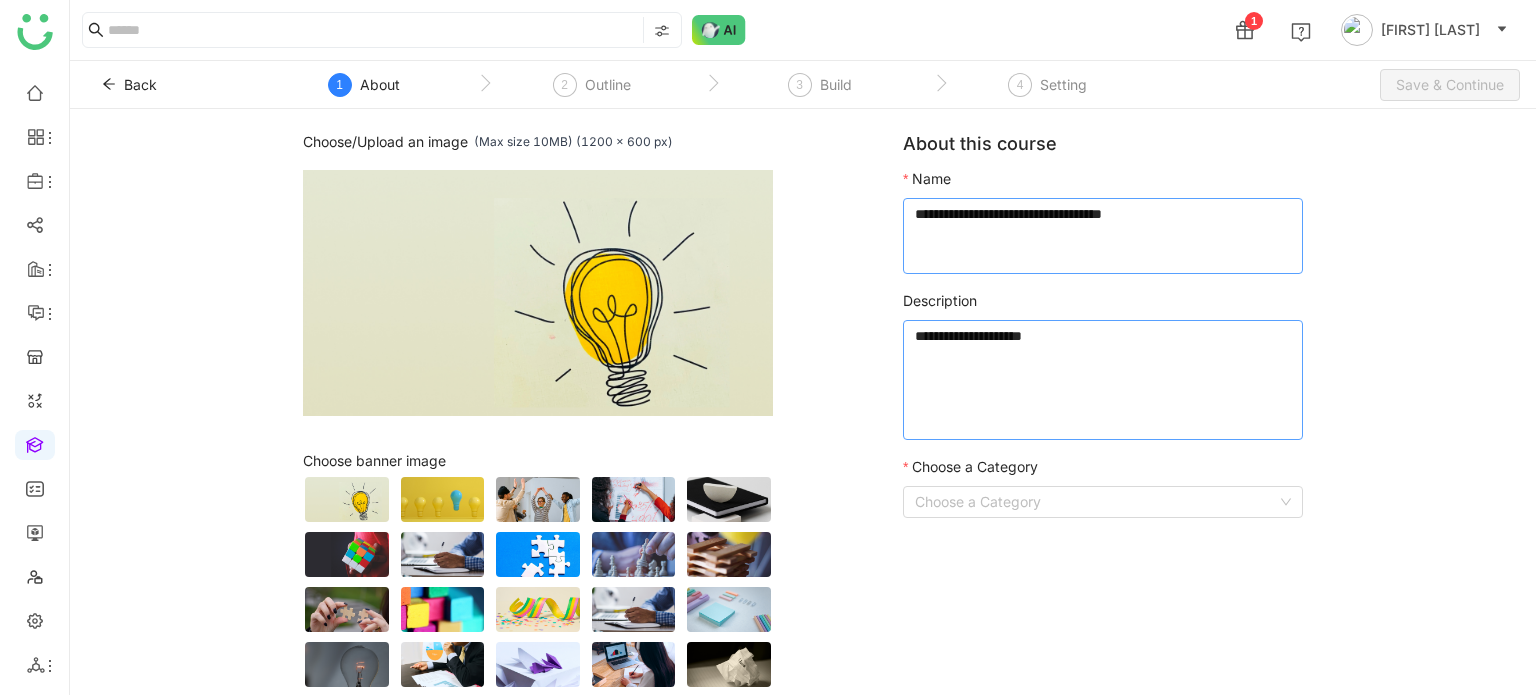 type on "**********" 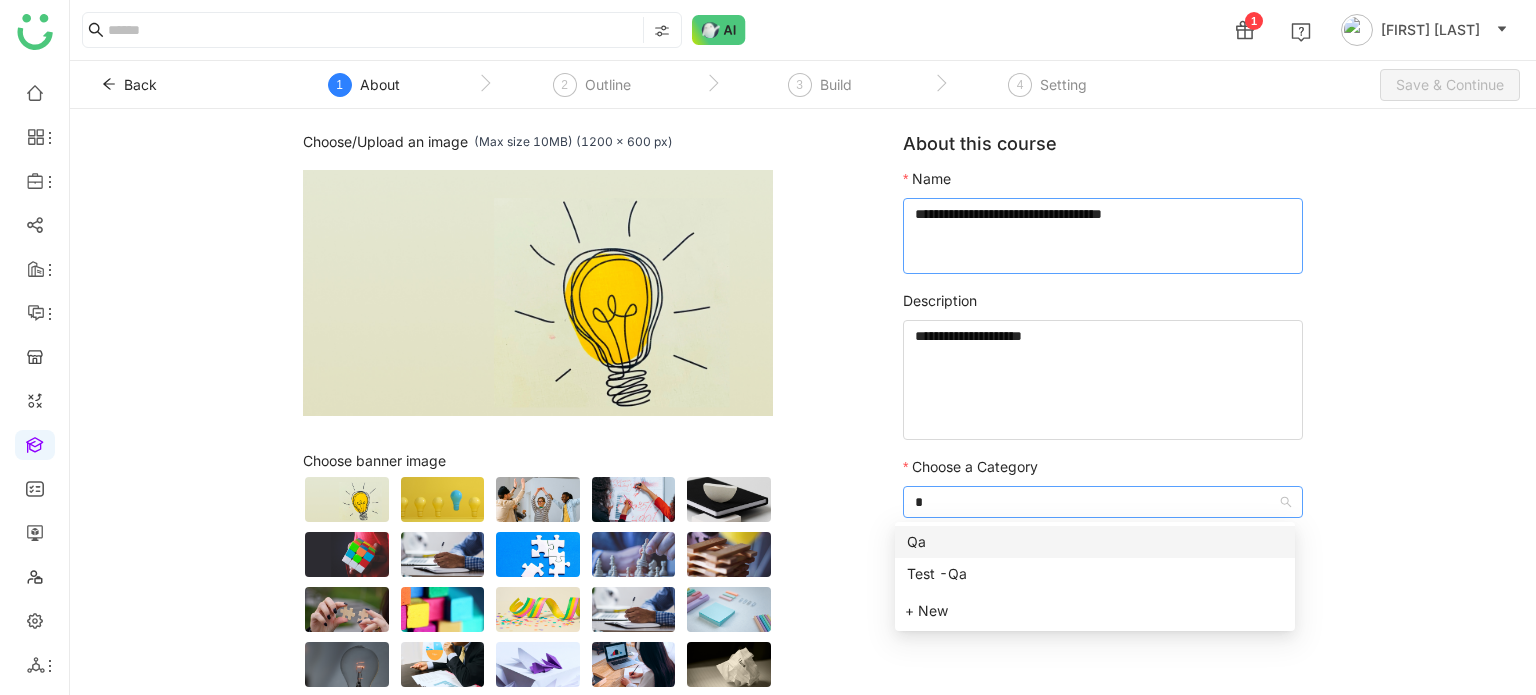 type on "**" 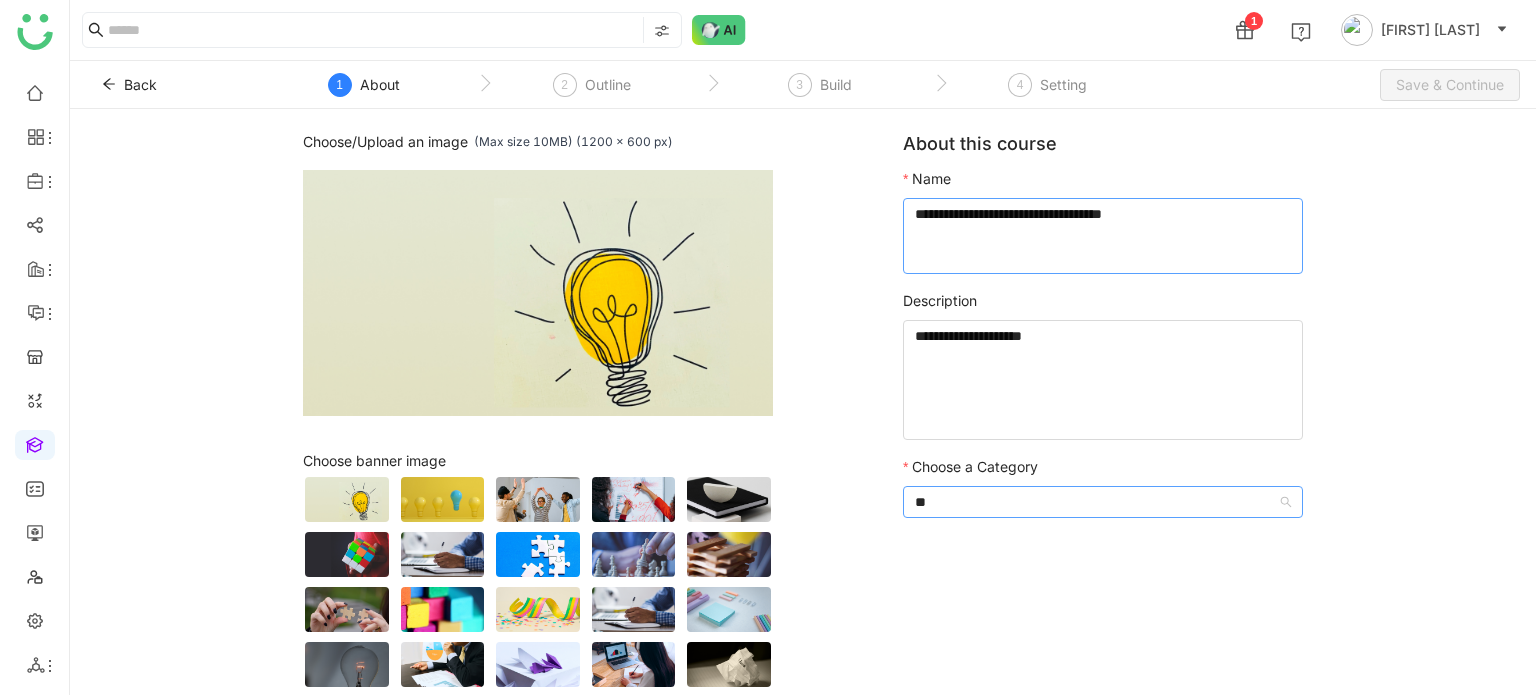 type 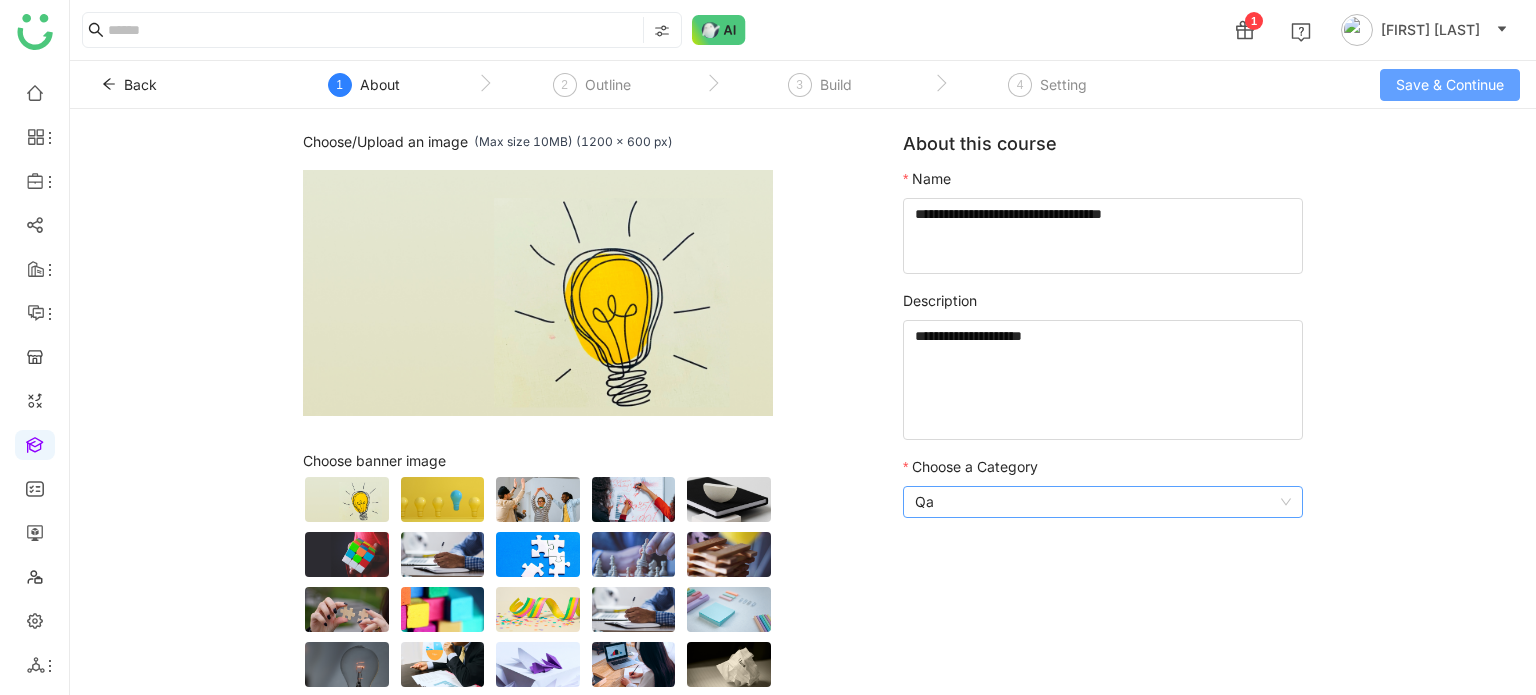 click on "Save & Continue" at bounding box center [1450, 85] 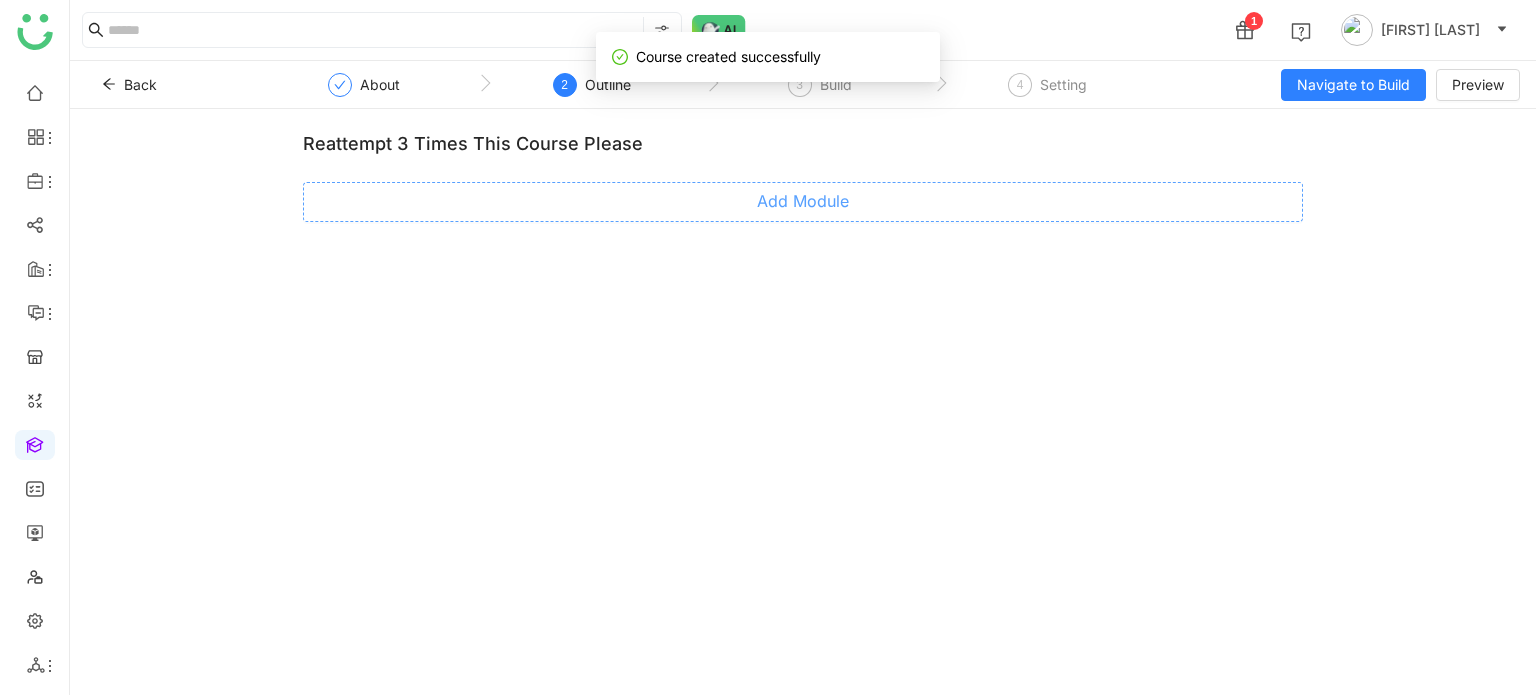 click on "Add Module" 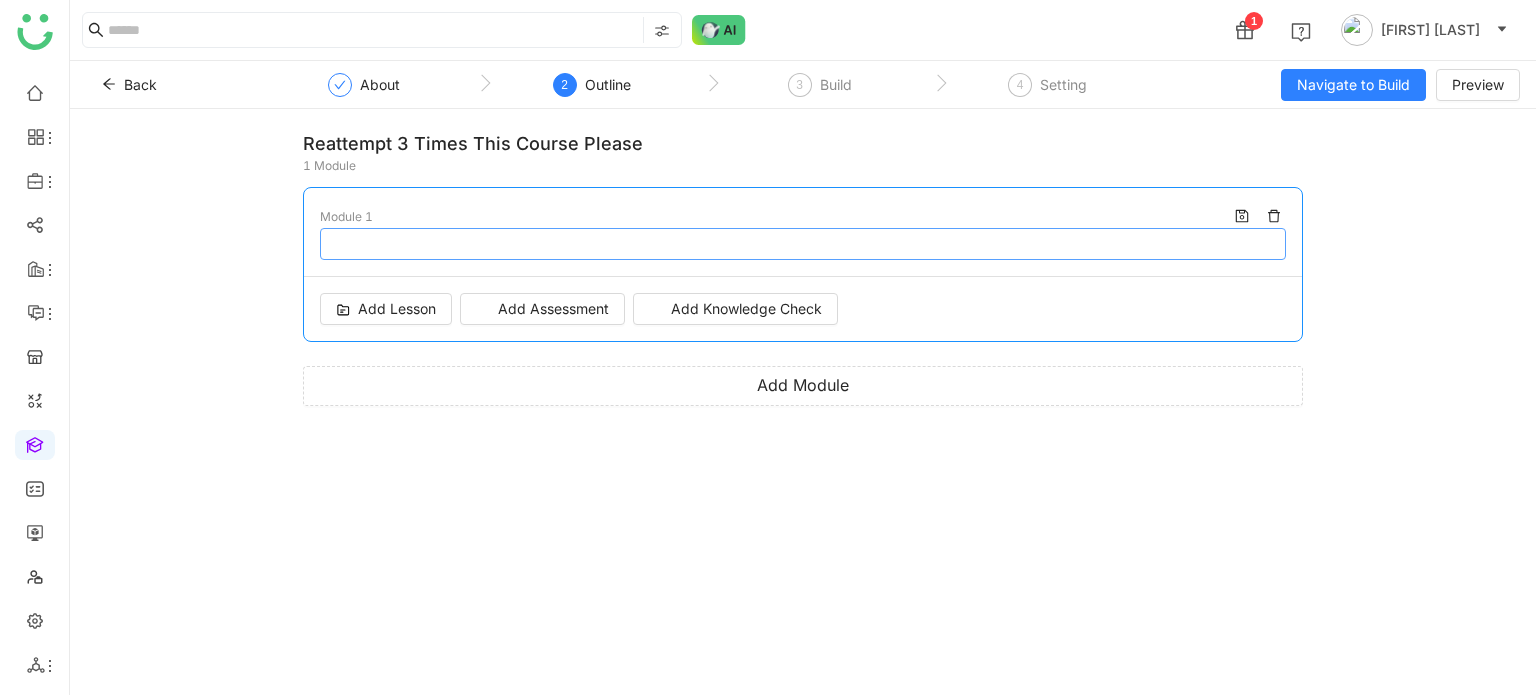 type on "********" 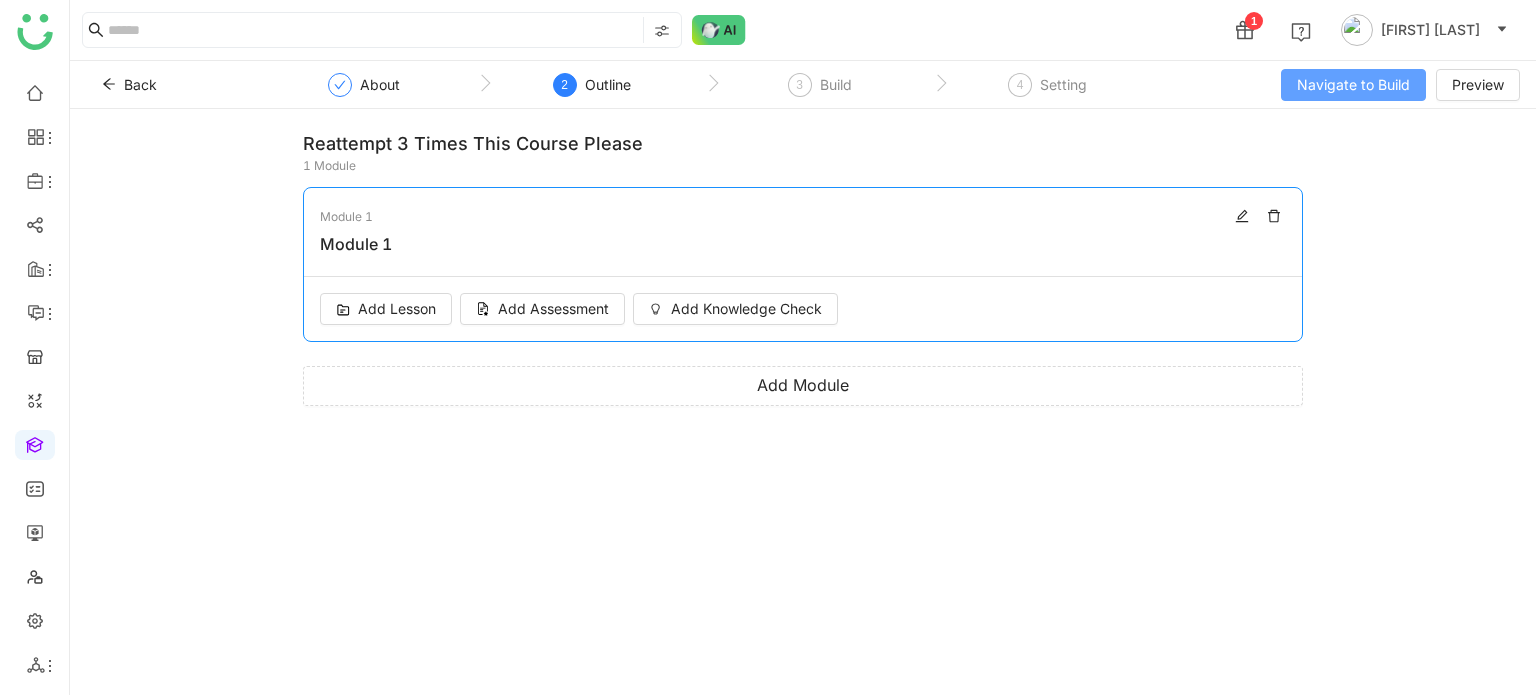 click on "Navigate to Build" at bounding box center [1353, 85] 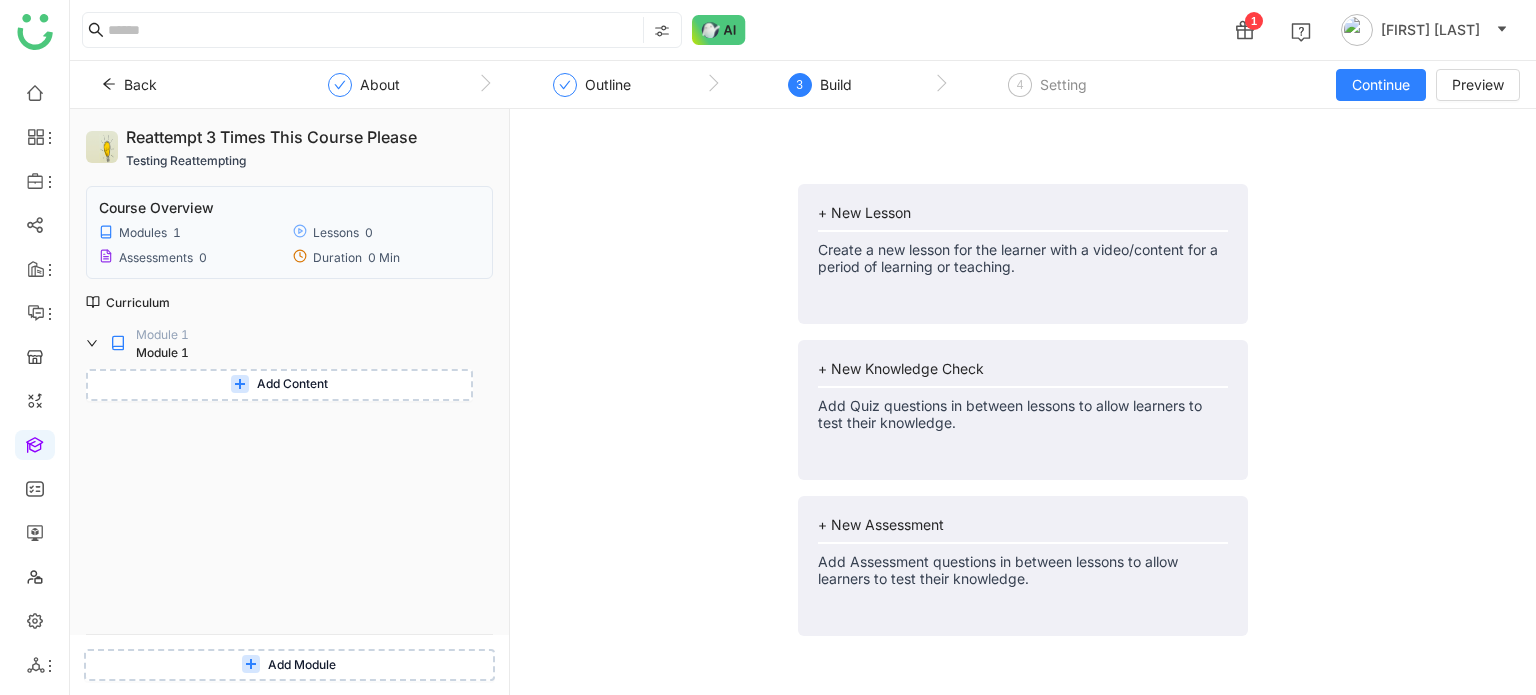 click on "Add Content" at bounding box center (292, 384) 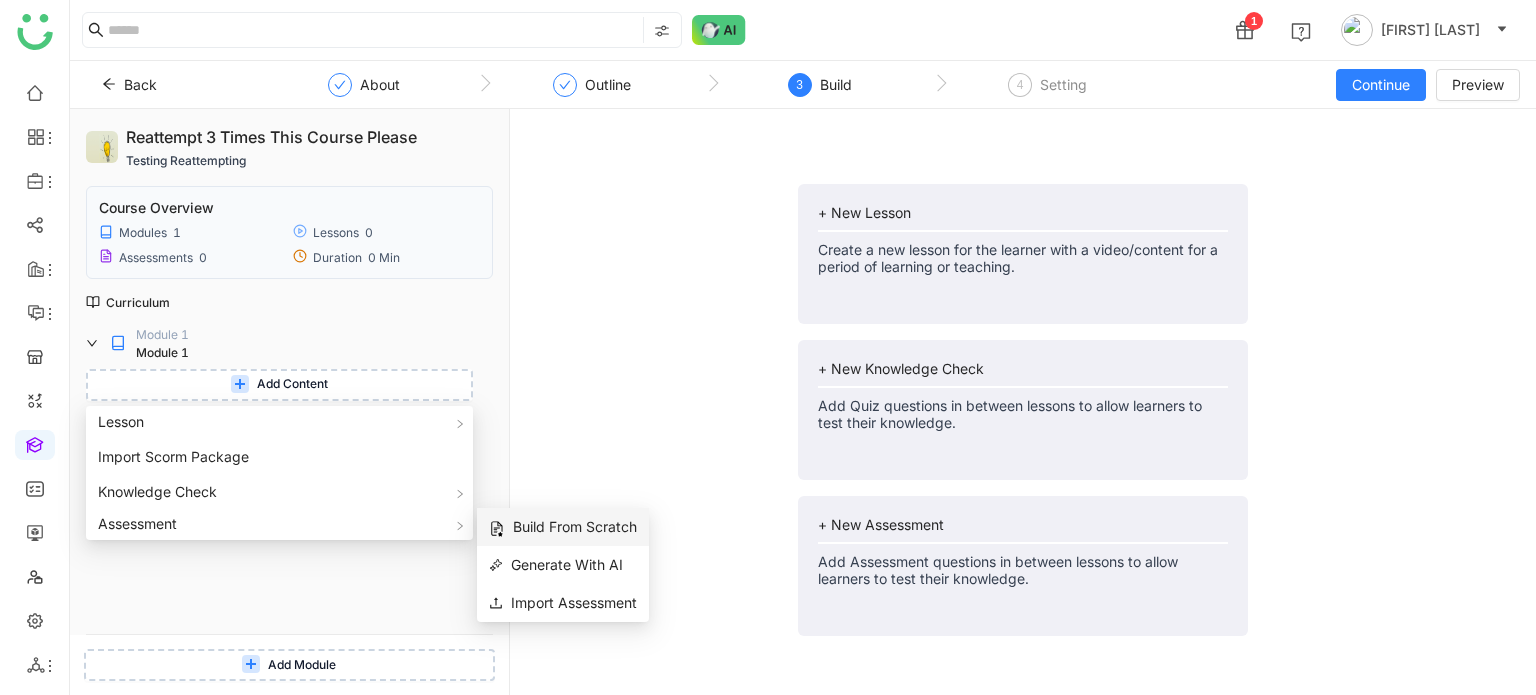 click on "Build From Scratch" at bounding box center [563, 527] 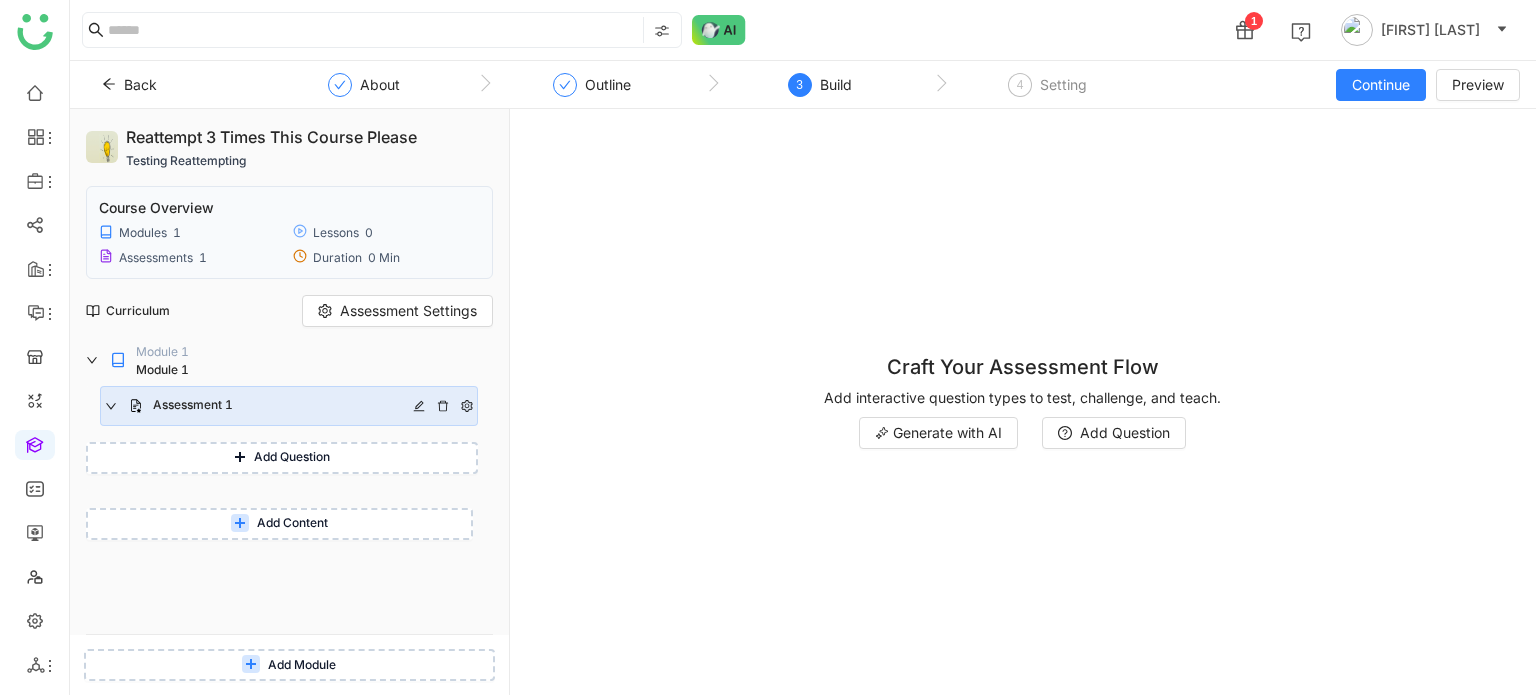 click 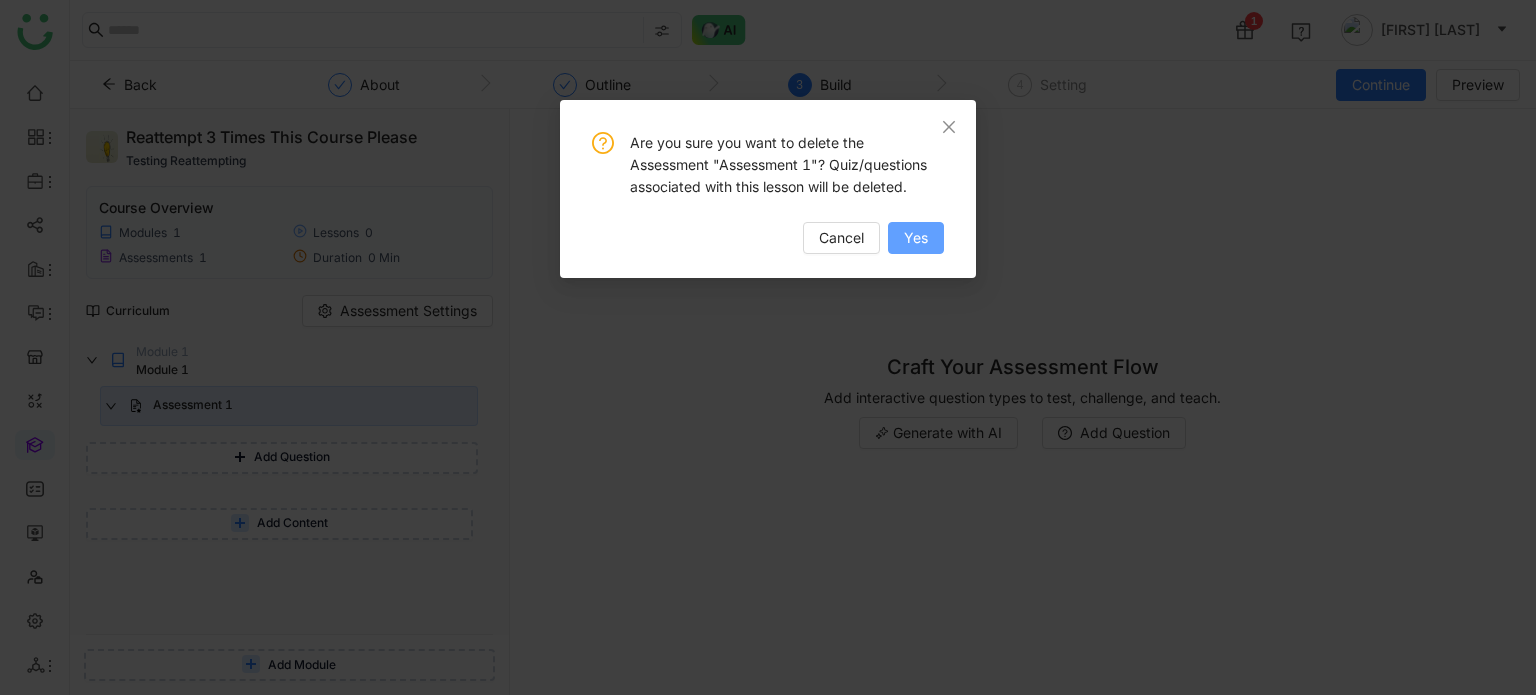 click on "Yes" at bounding box center [916, 238] 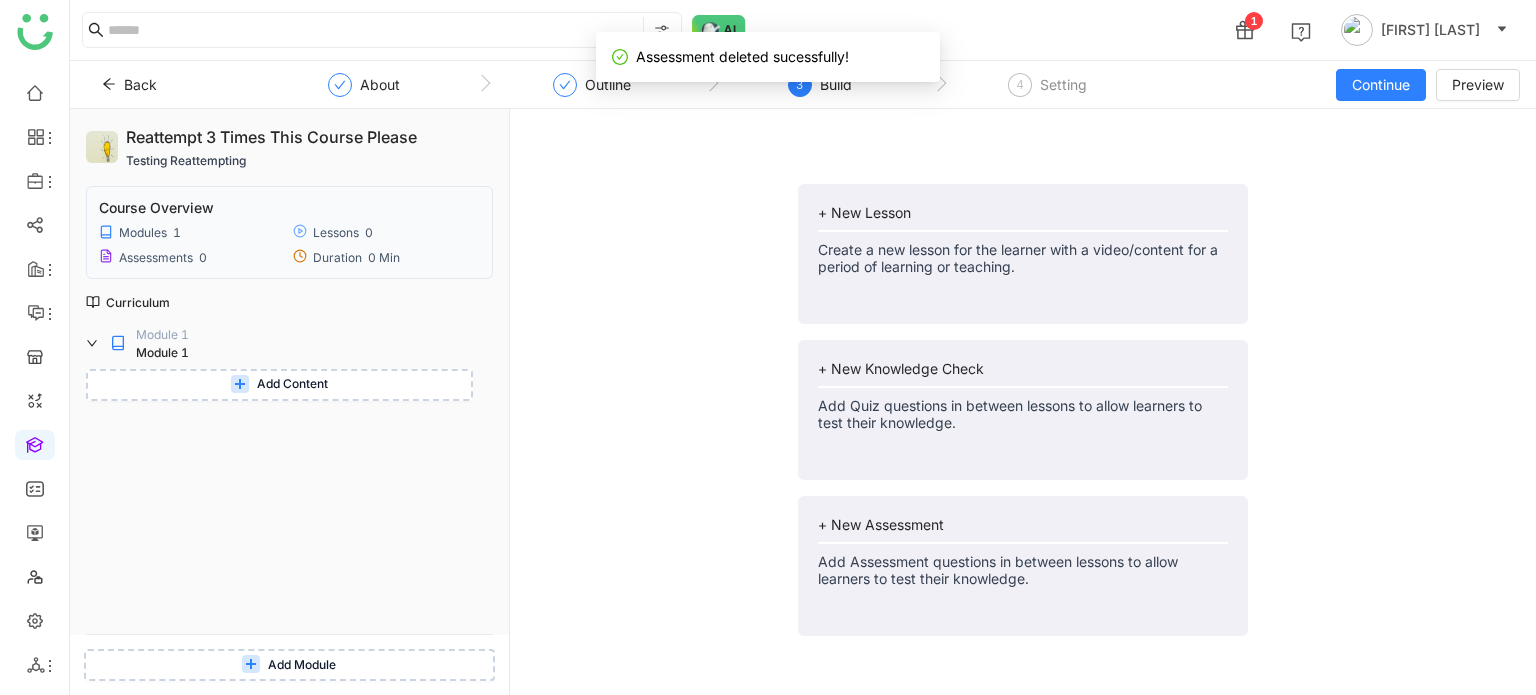 click at bounding box center (240, 384) 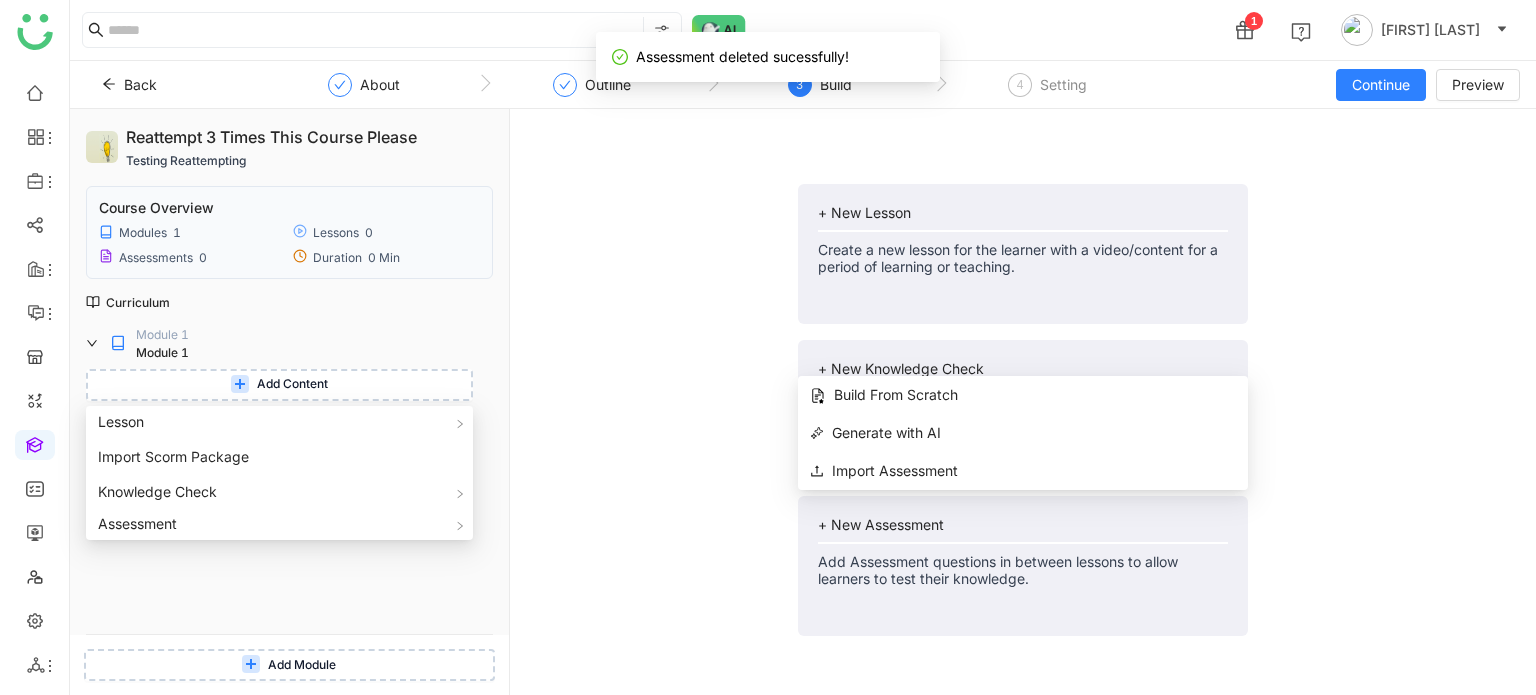 click on "+ New Assessment" 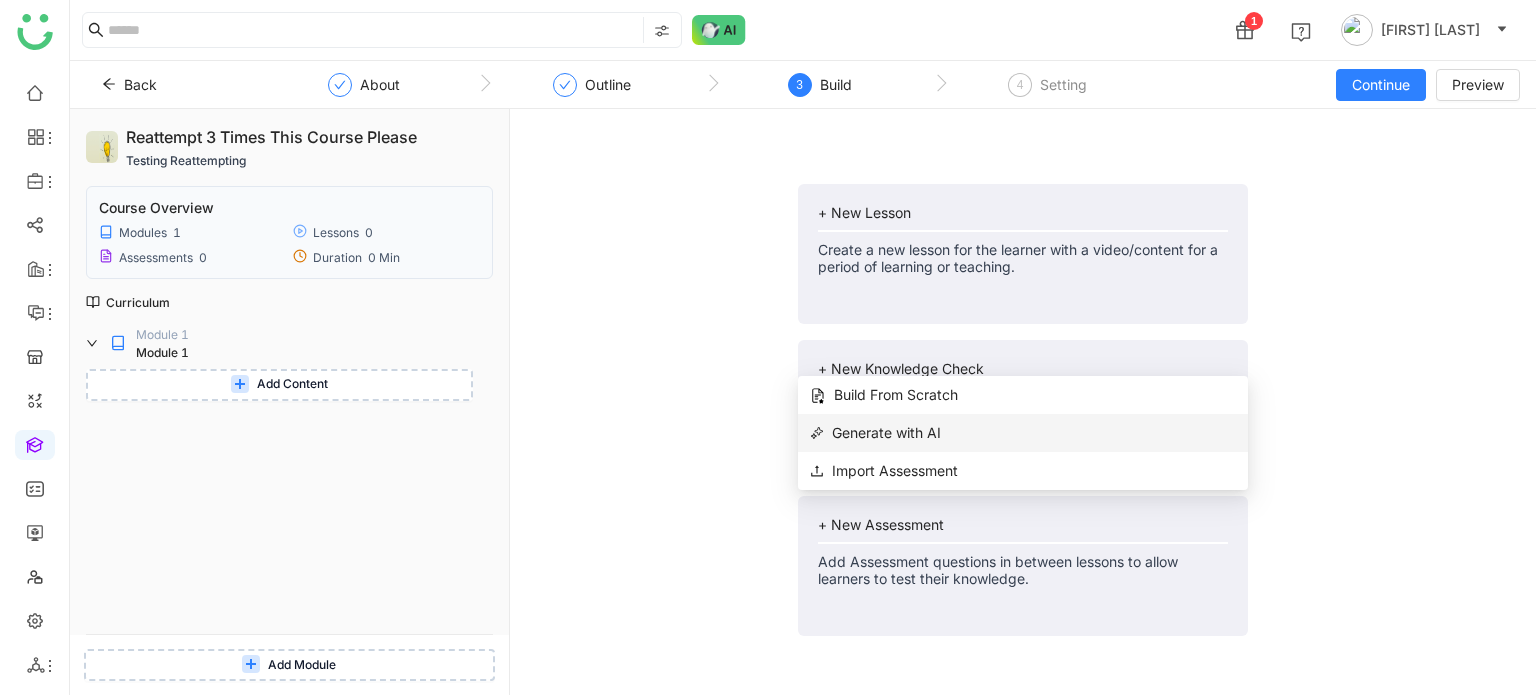 click on "Generate with AI" at bounding box center [1023, 433] 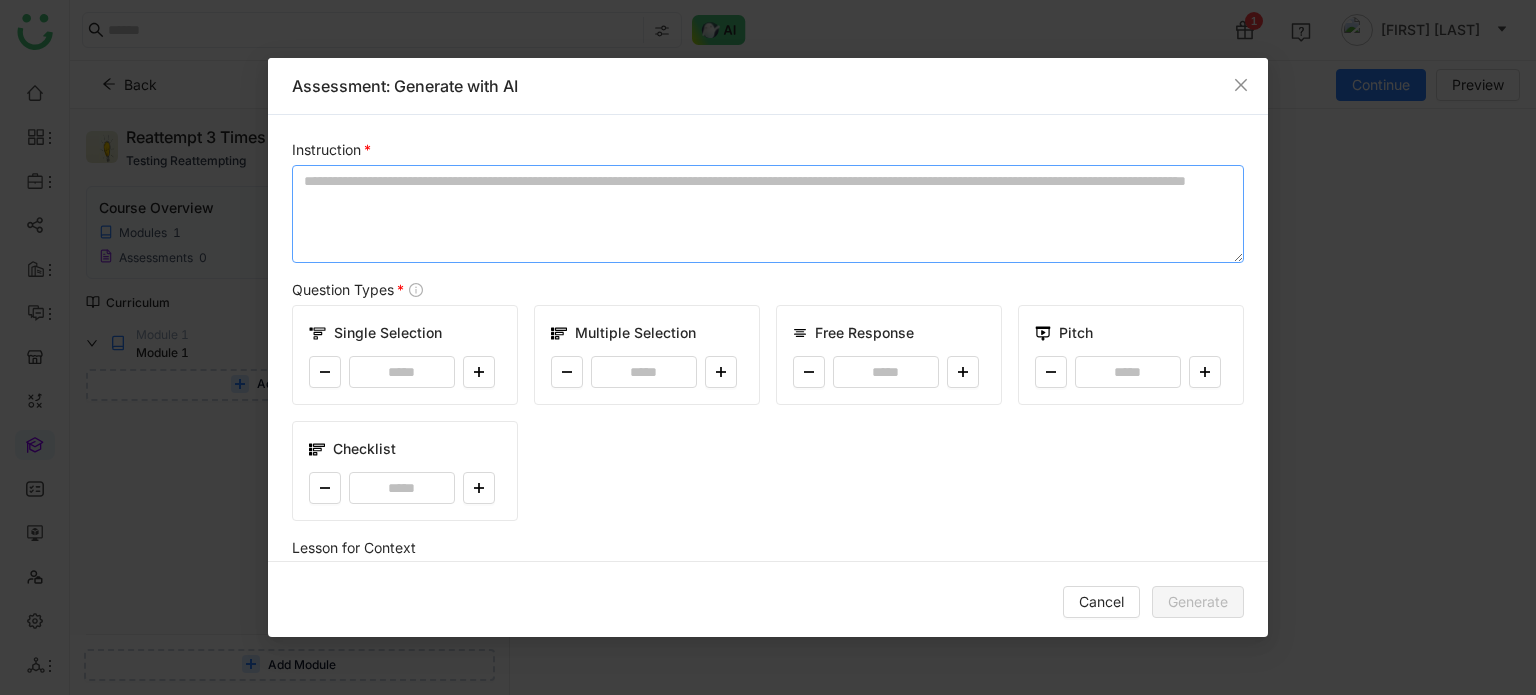 click at bounding box center [768, 214] 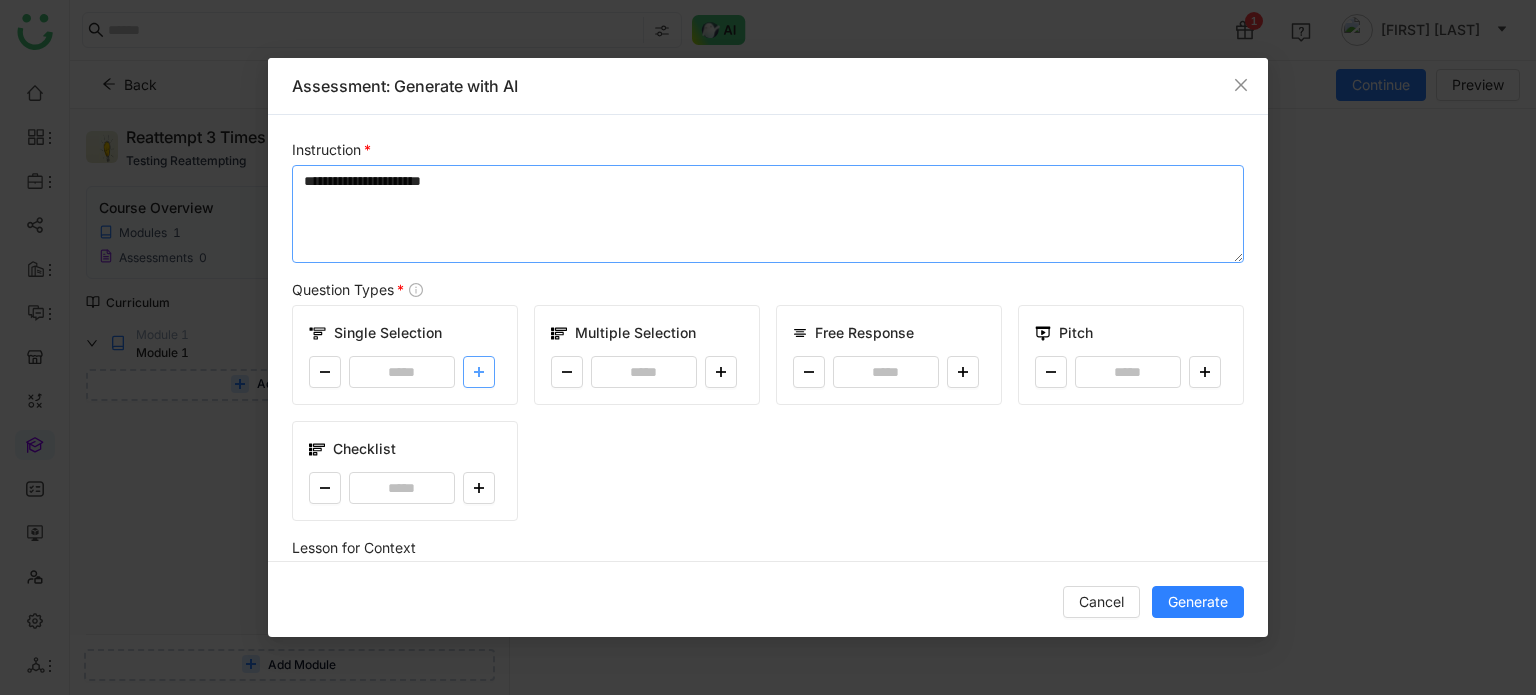 type on "**********" 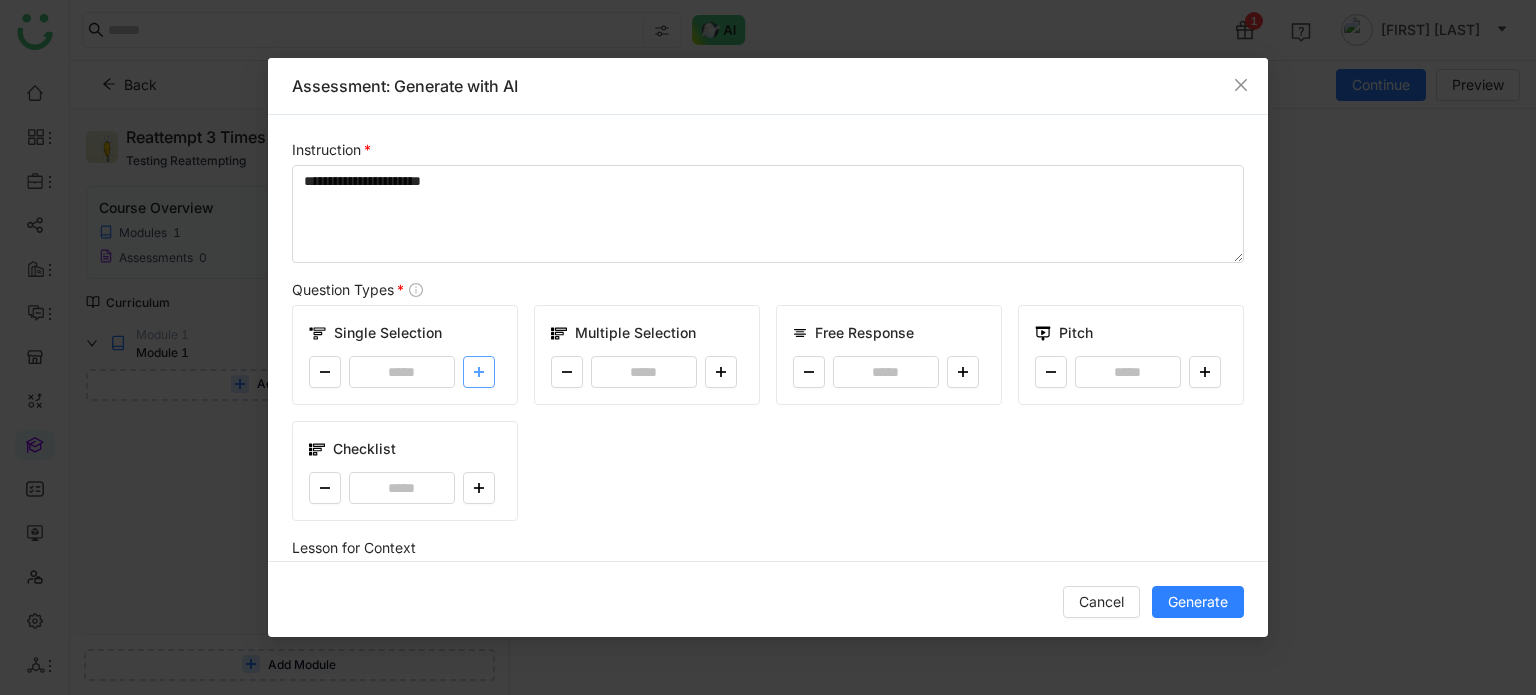 click at bounding box center [479, 372] 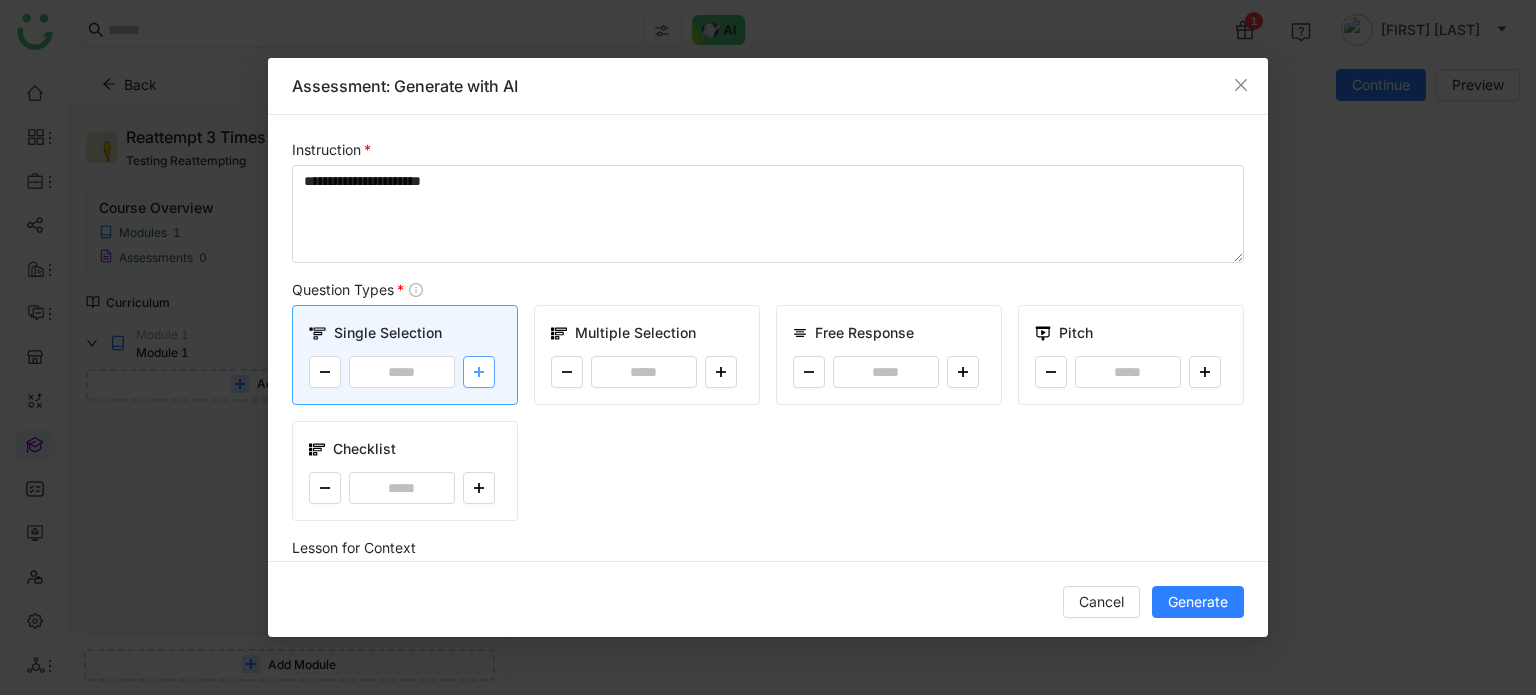 click at bounding box center [479, 372] 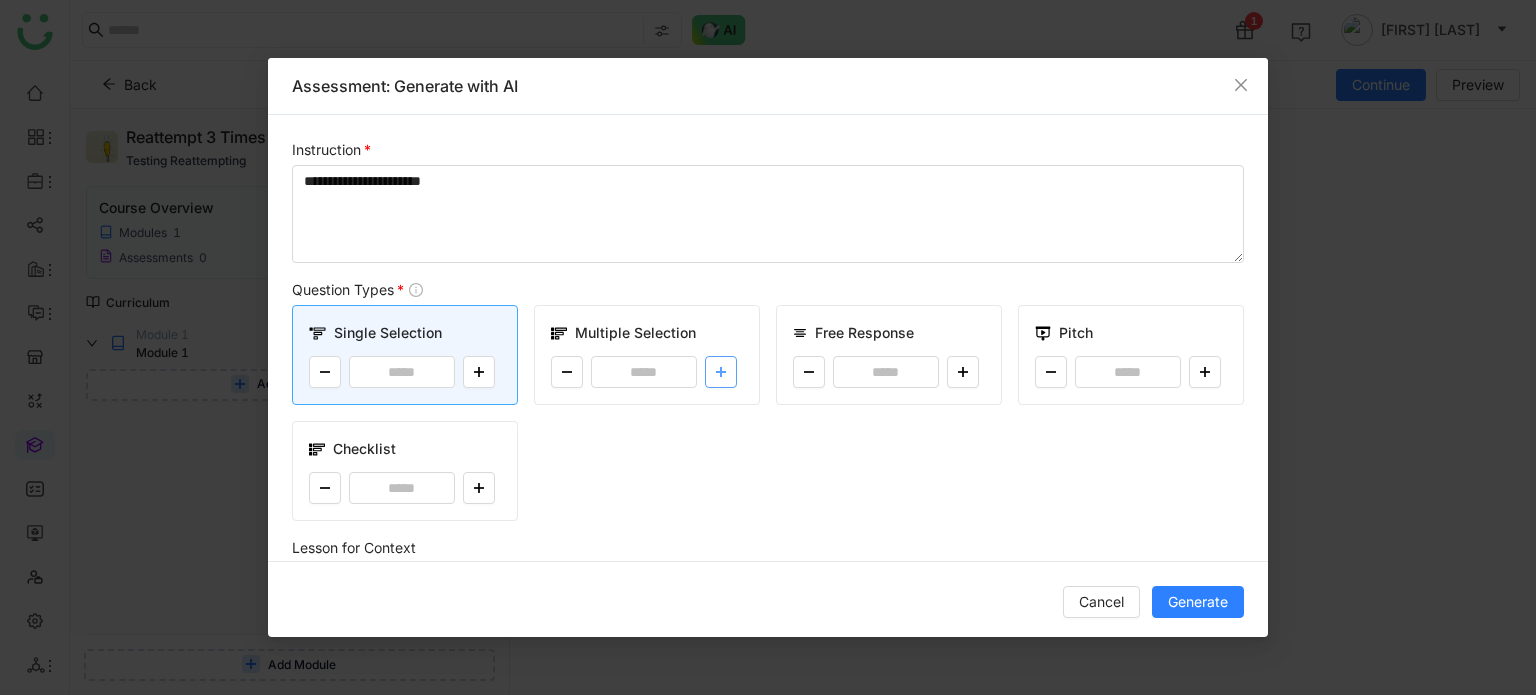 click at bounding box center [721, 372] 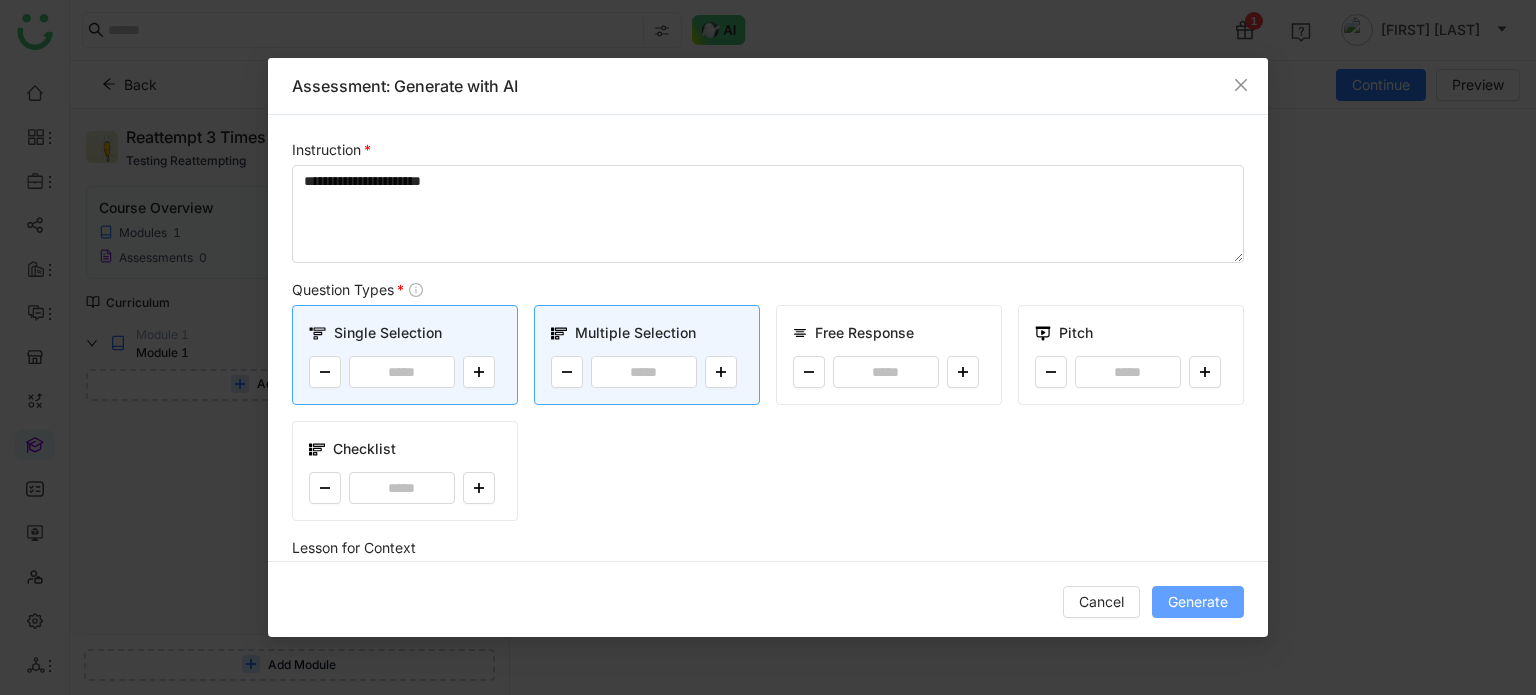 click on "Generate" at bounding box center [1198, 602] 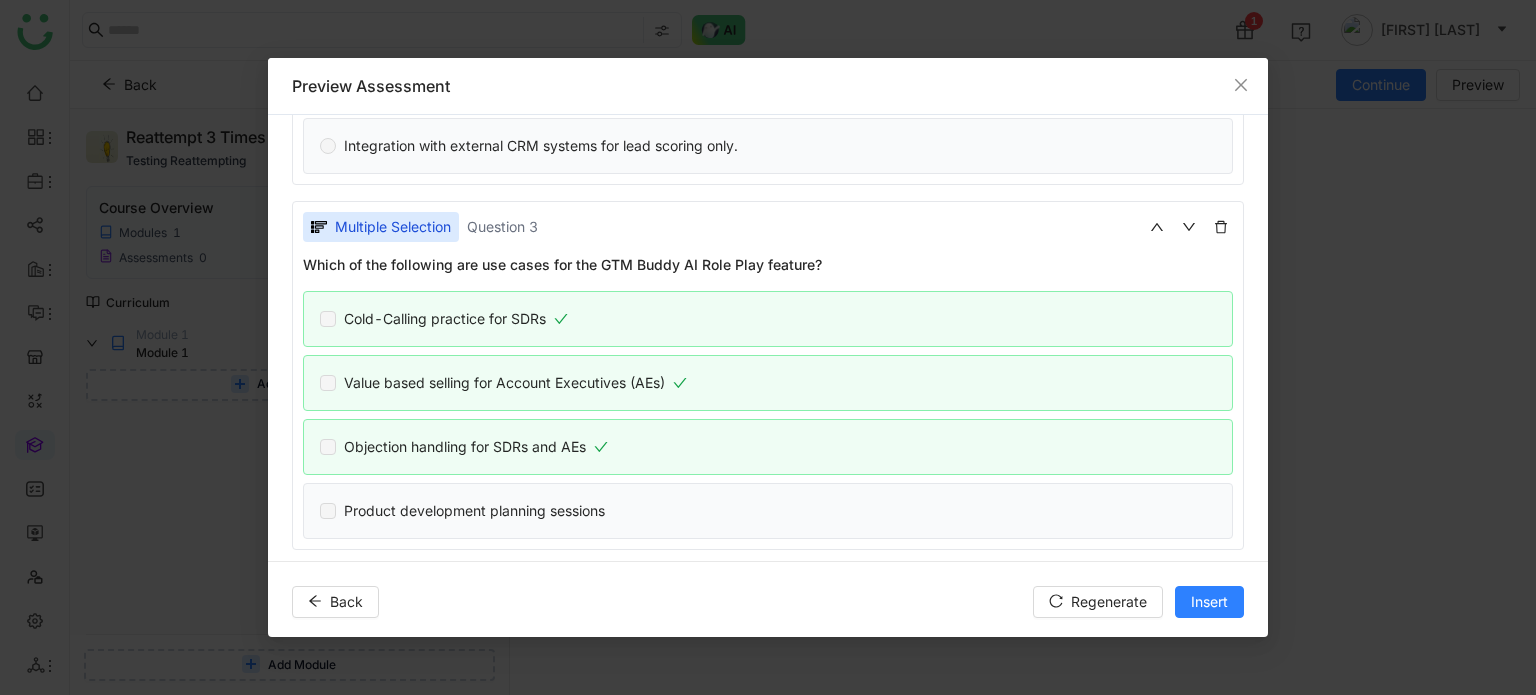 scroll, scrollTop: 802, scrollLeft: 0, axis: vertical 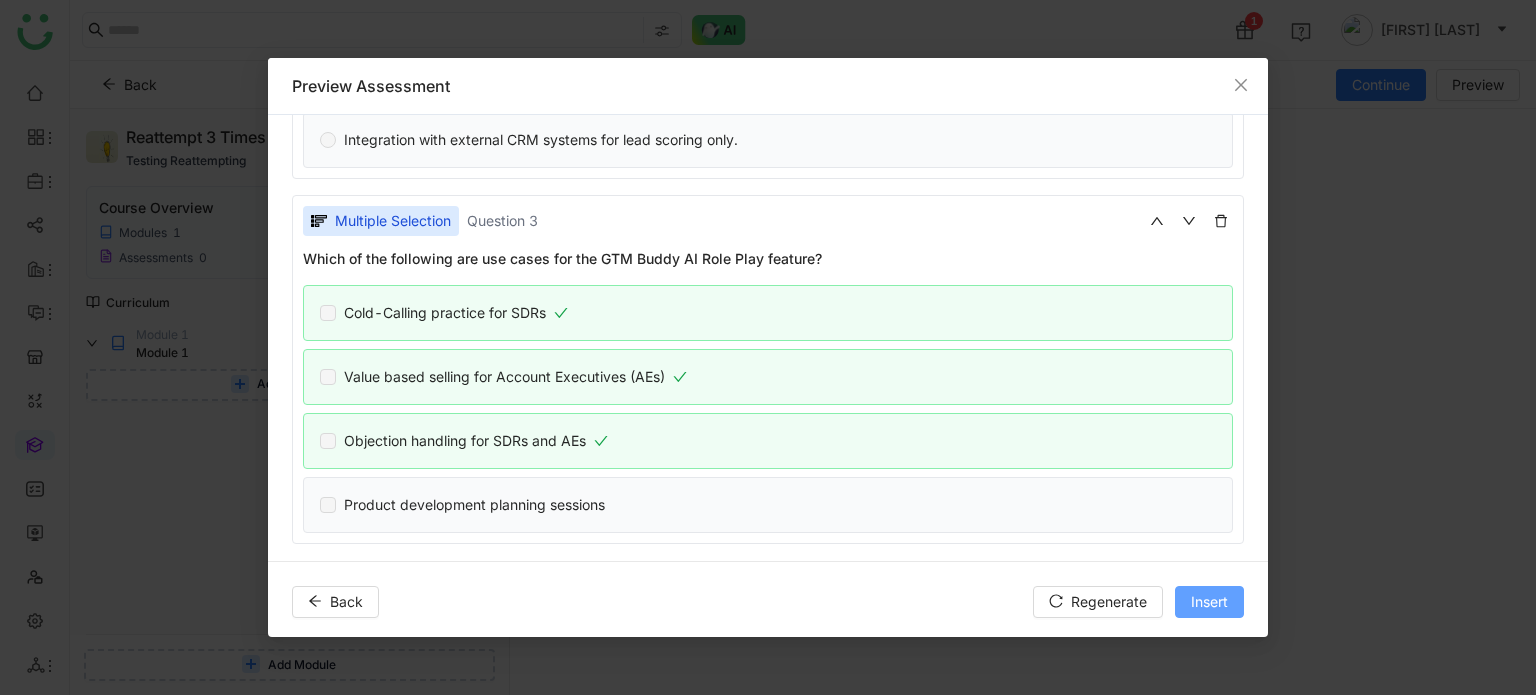 click on "Insert" at bounding box center [1209, 602] 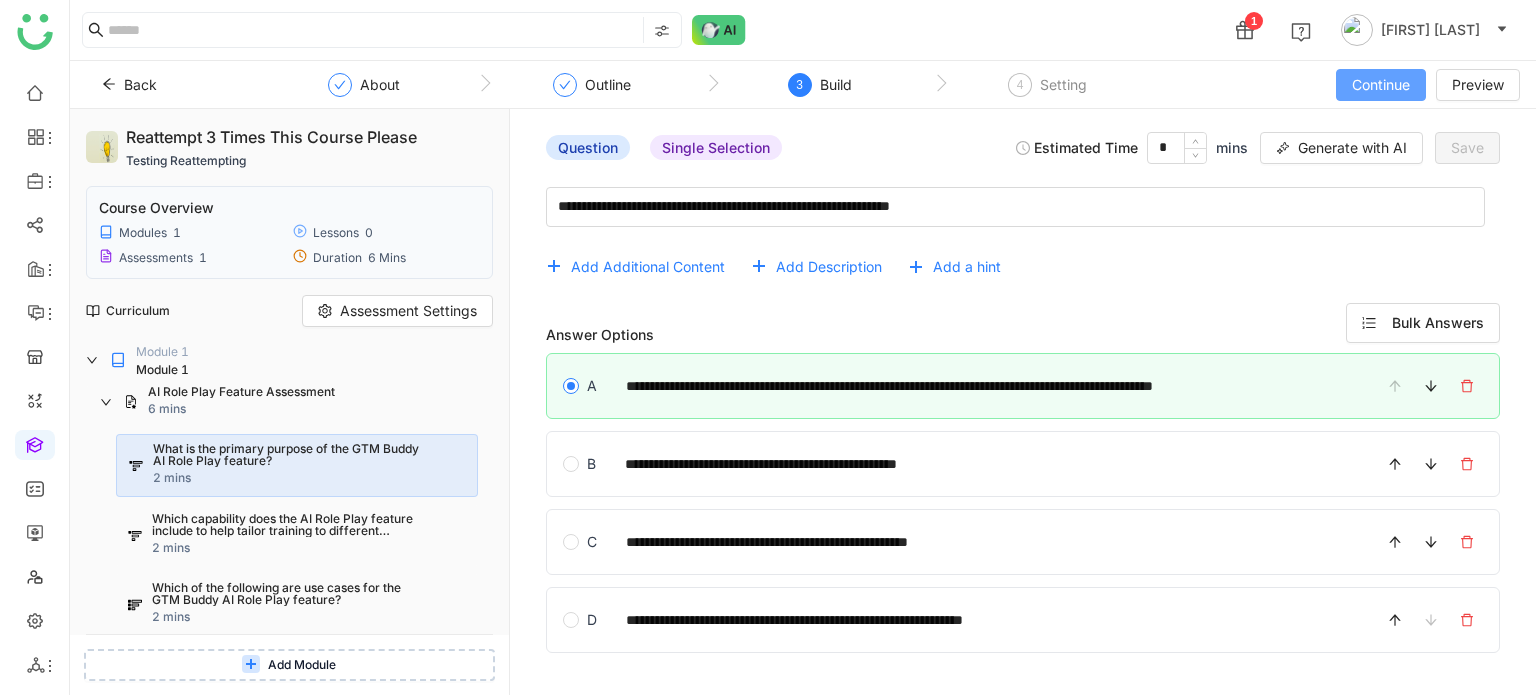 click on "Continue" at bounding box center (1381, 85) 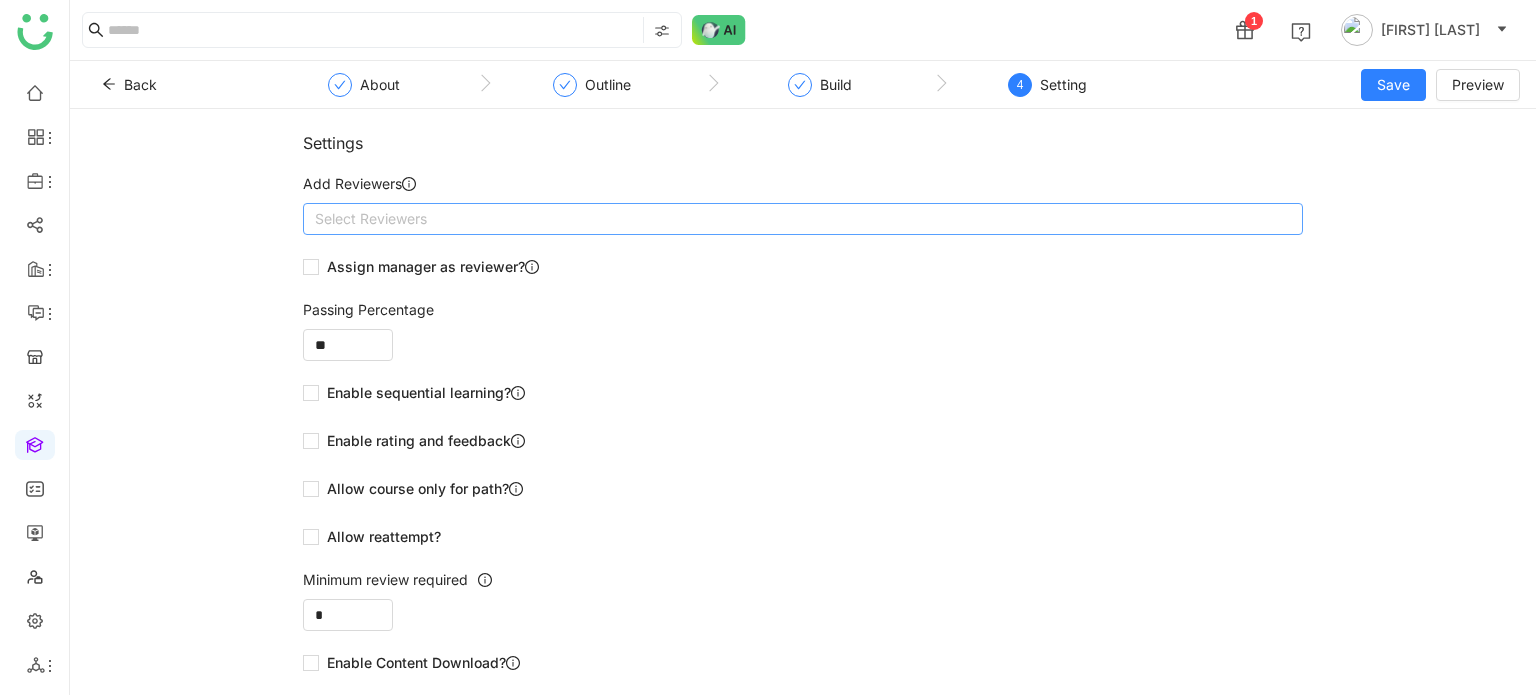 click on "Select Reviewers" 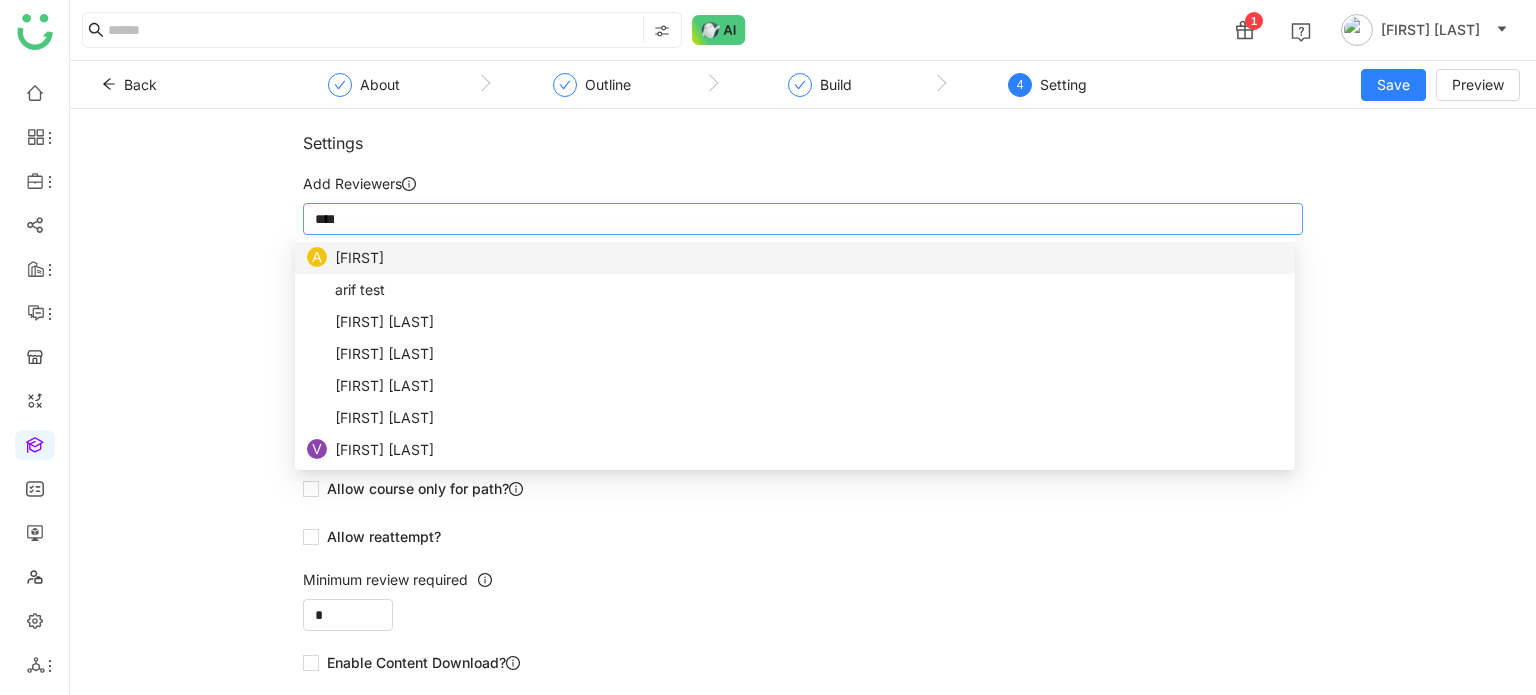 scroll, scrollTop: 0, scrollLeft: 0, axis: both 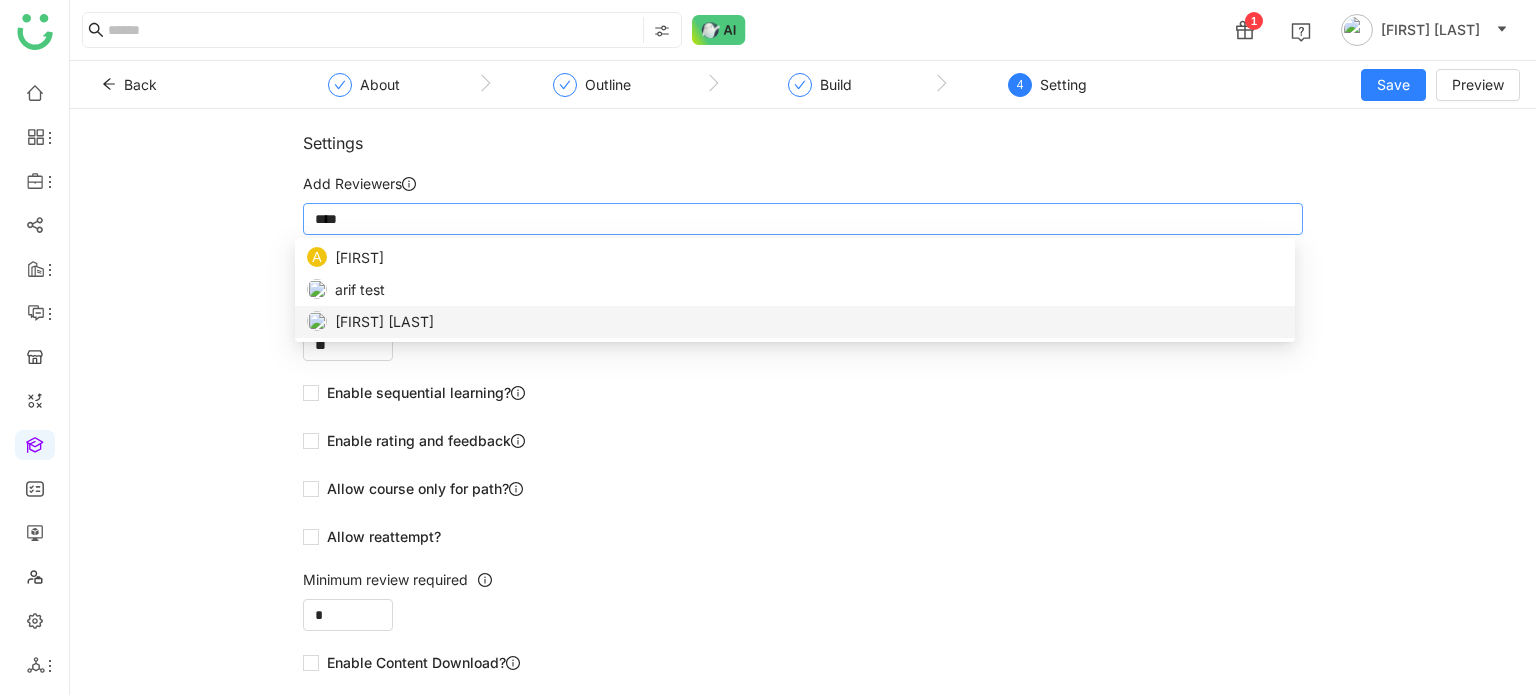 type on "****" 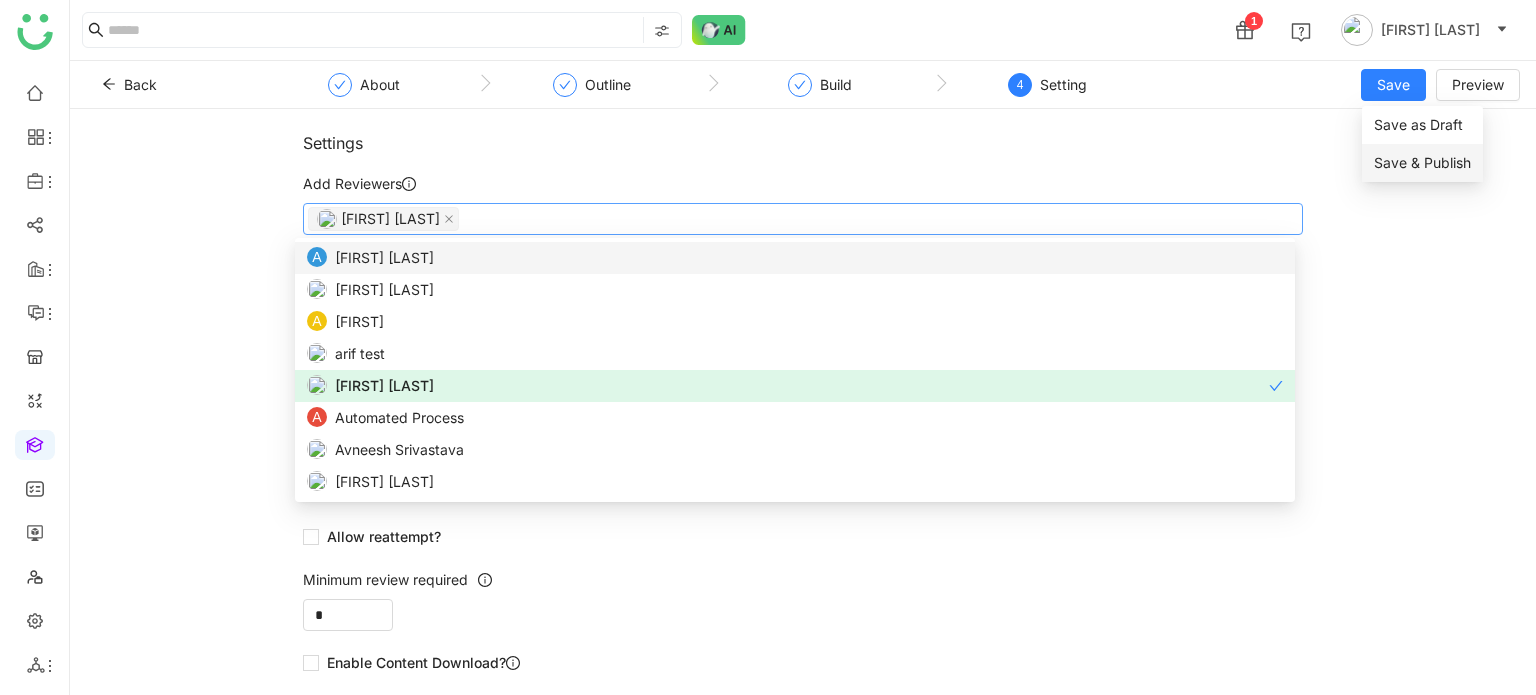 click on "Save & Publish" at bounding box center [1422, 163] 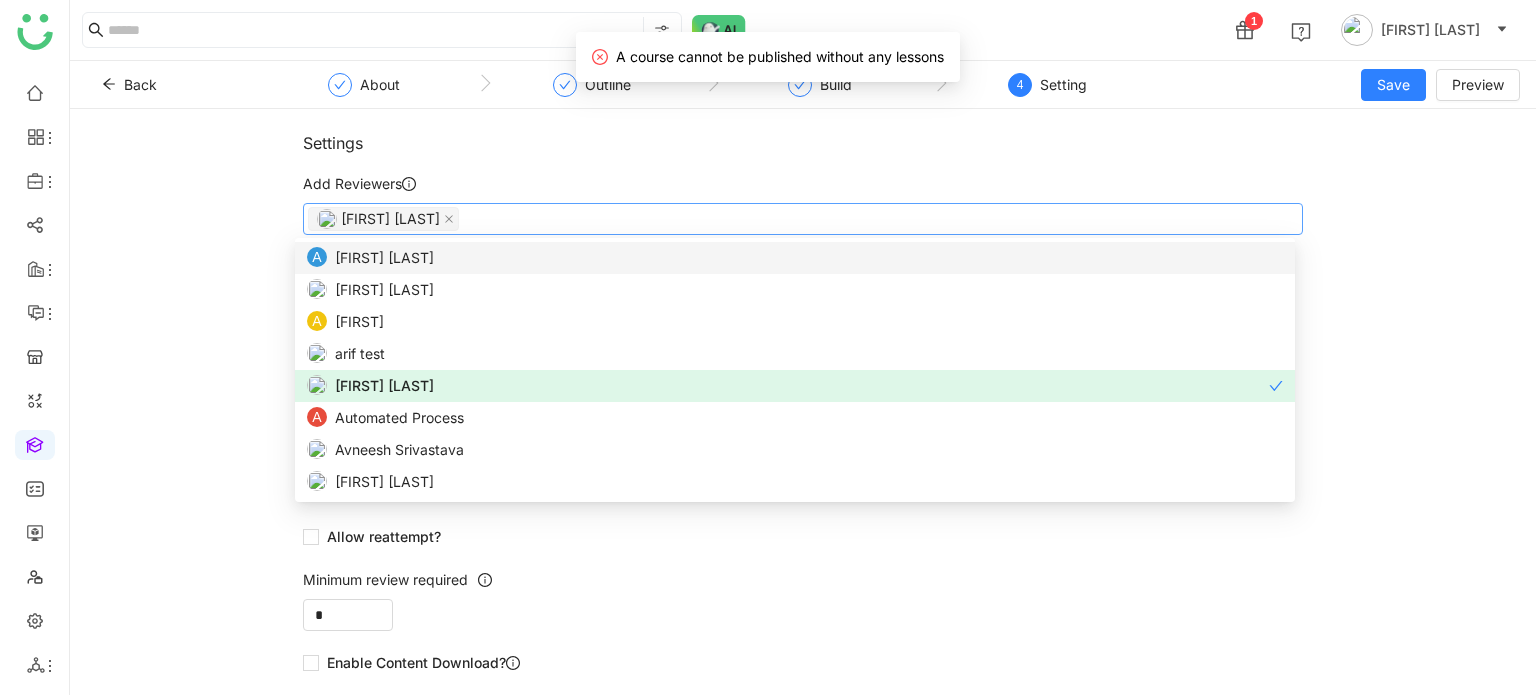 click on "Settings   Add Reviewers   Arif uddin    Assign manager as reviewer?   Passing Percentage  ** Enable sequential learning?   Enable rating and feedback  Allow course only for path?  Allow reattempt?  Minimum review required  *  User can mark lesson as complete?   Enable Content Download?   Generate Certificate?" 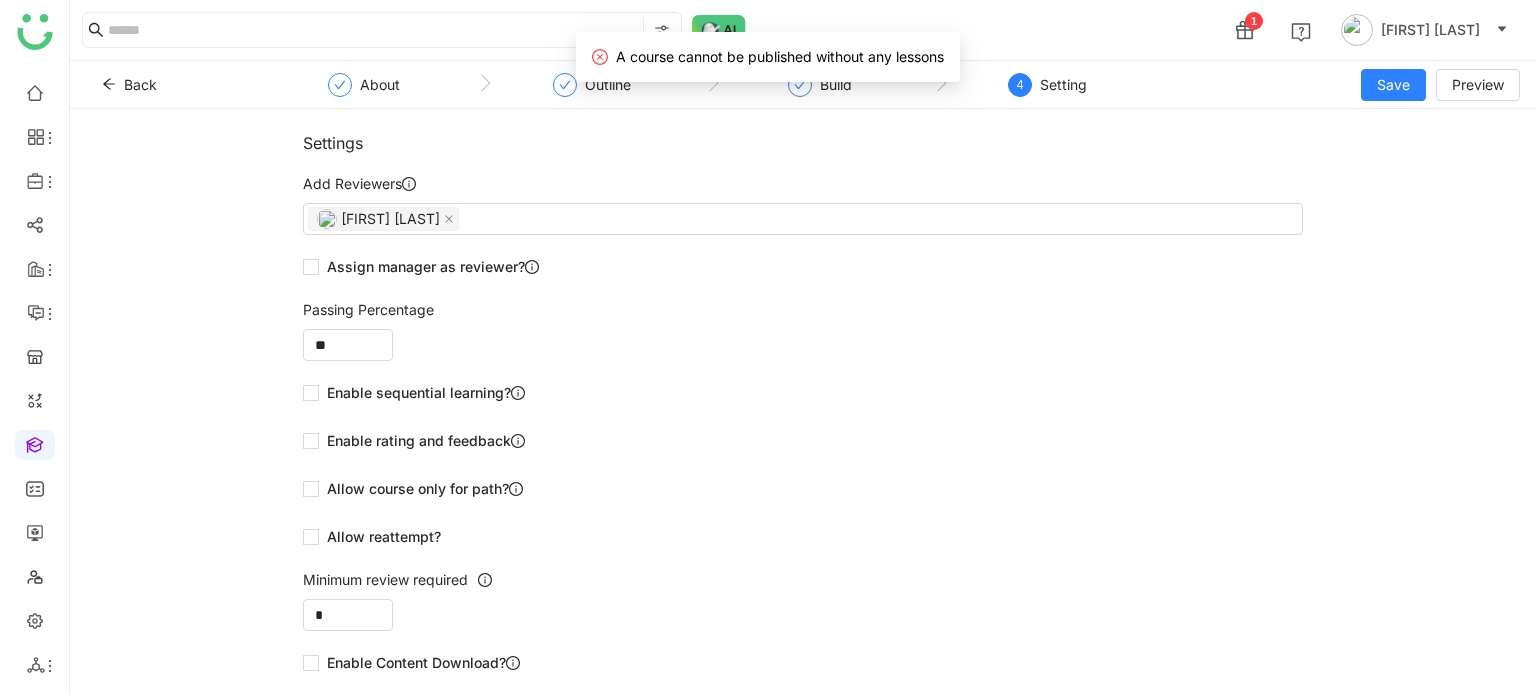 click on "A course cannot be published without any lessons" at bounding box center (768, 57) 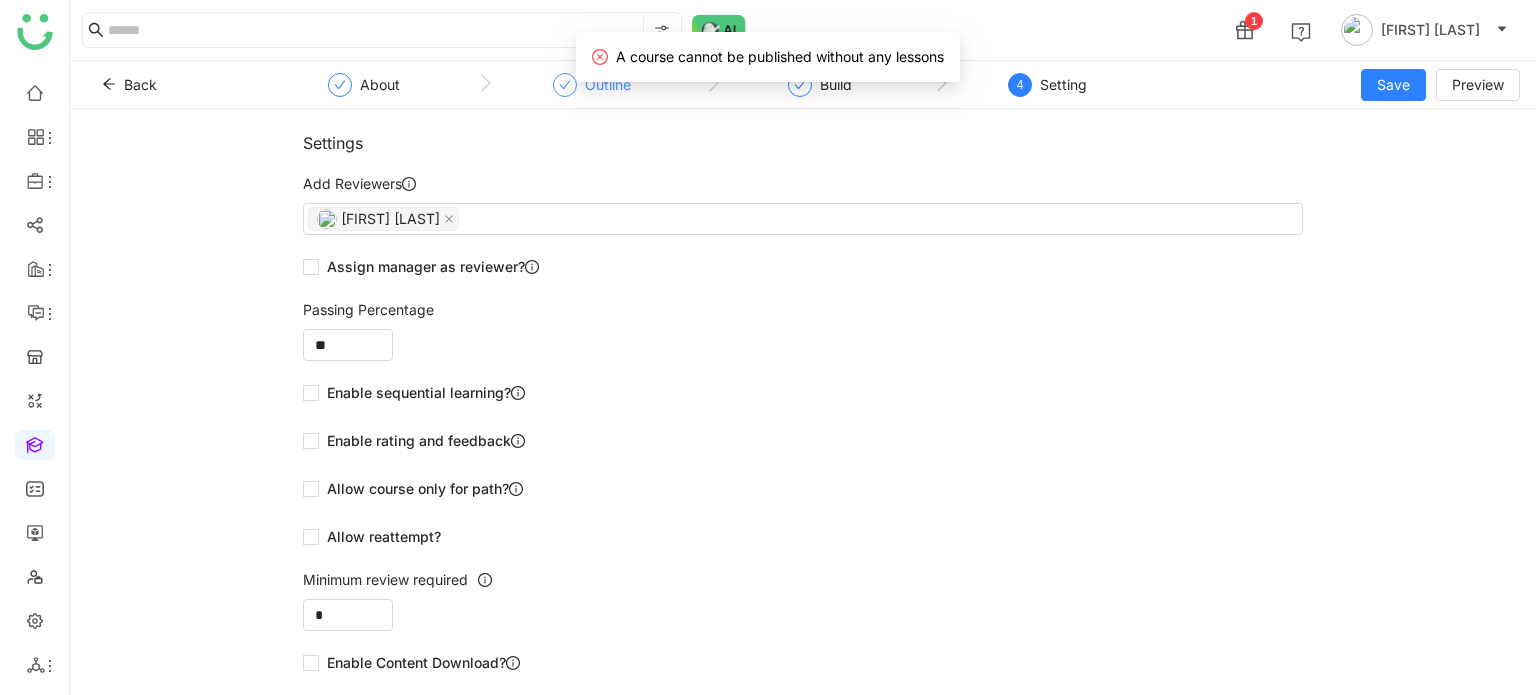 click on "Outline" 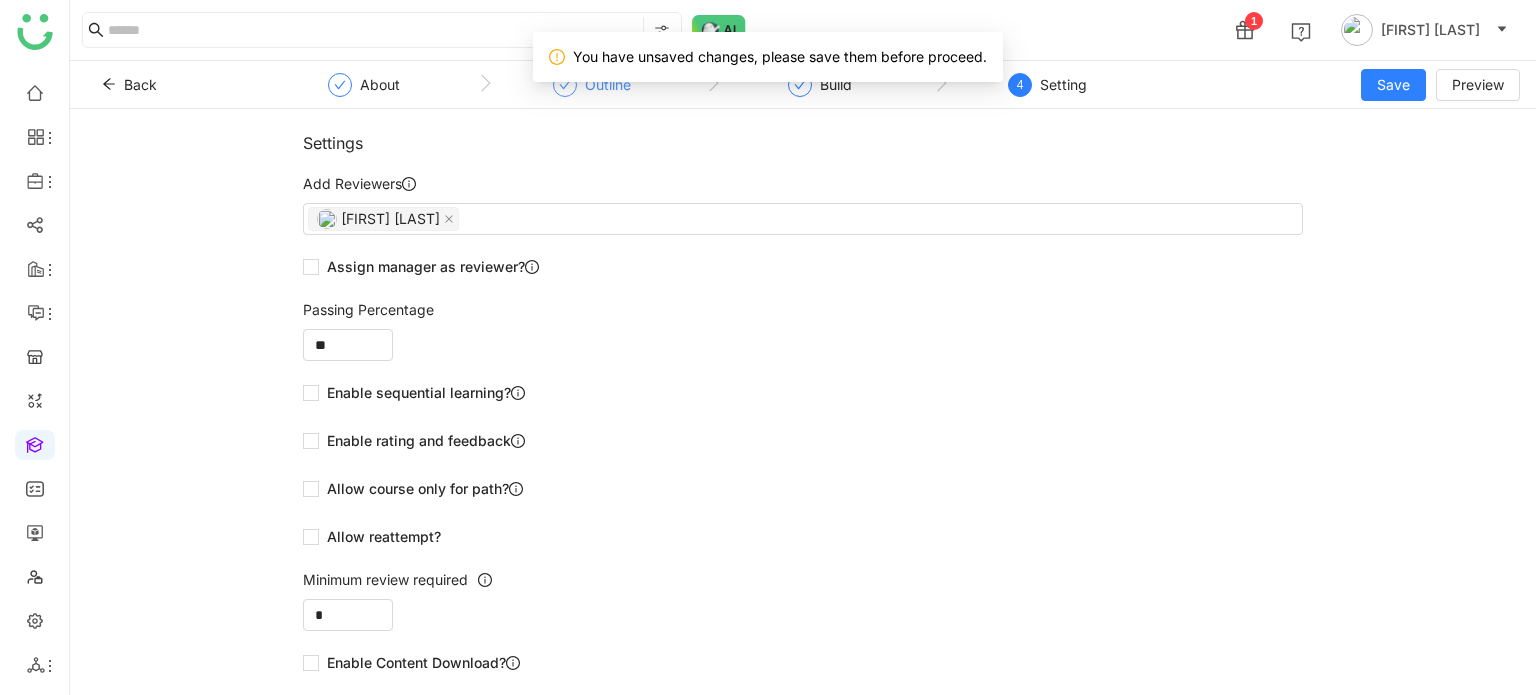 click on "Outline" 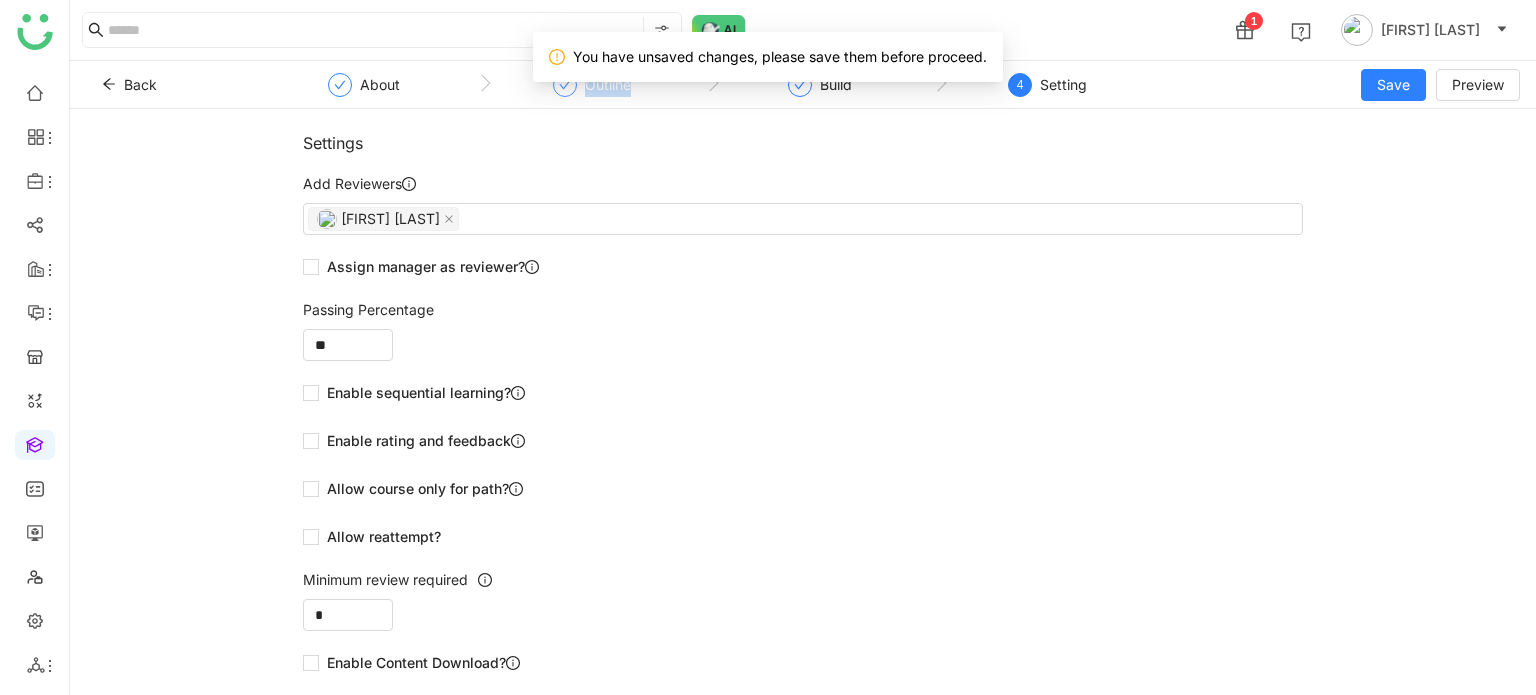 click on "Outline" 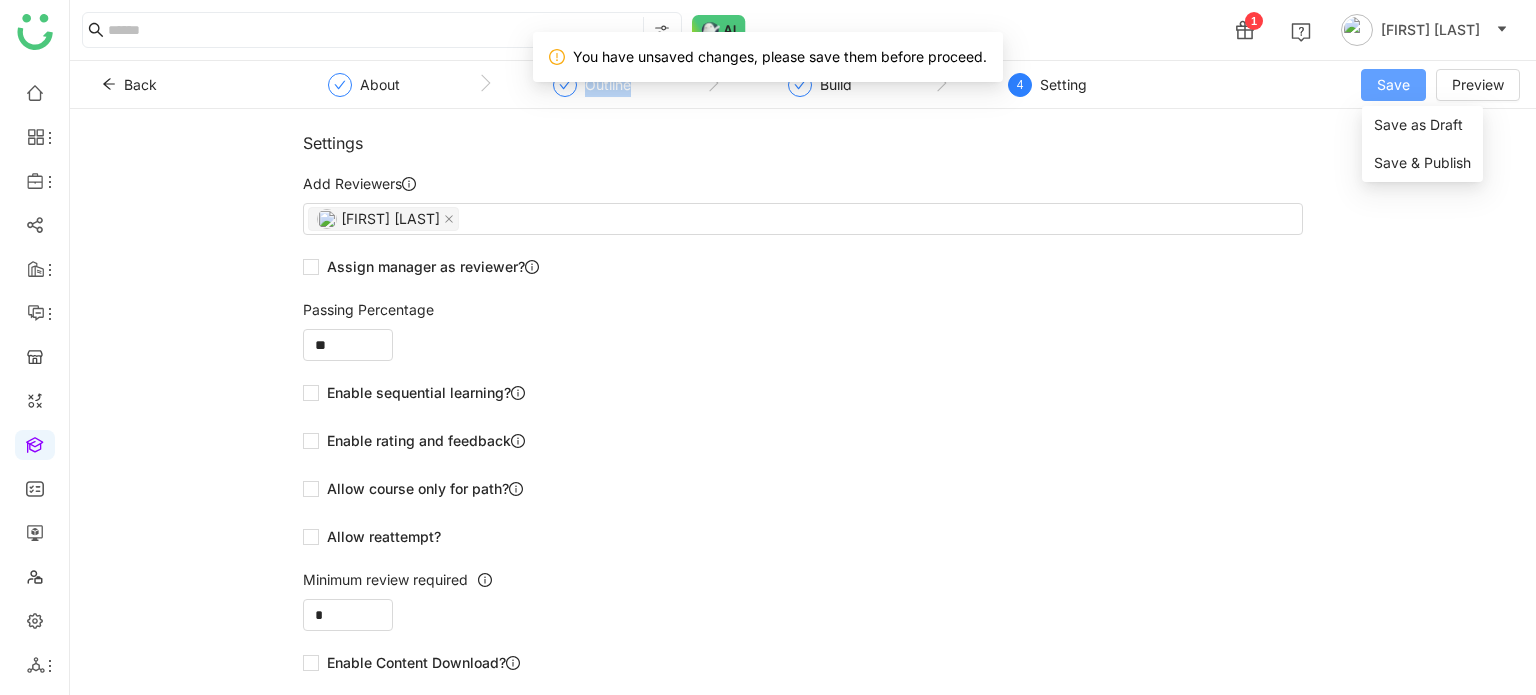 click on "Save" 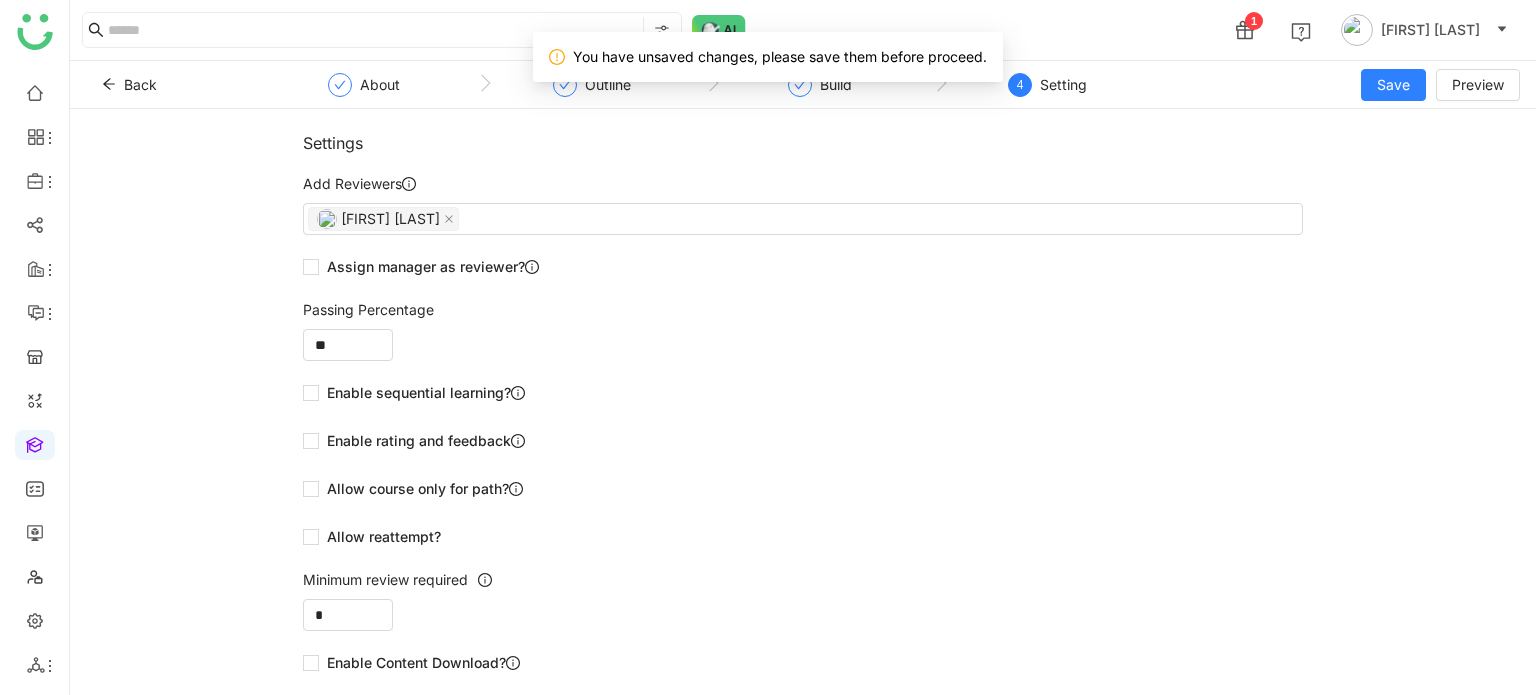 click on "Settings" 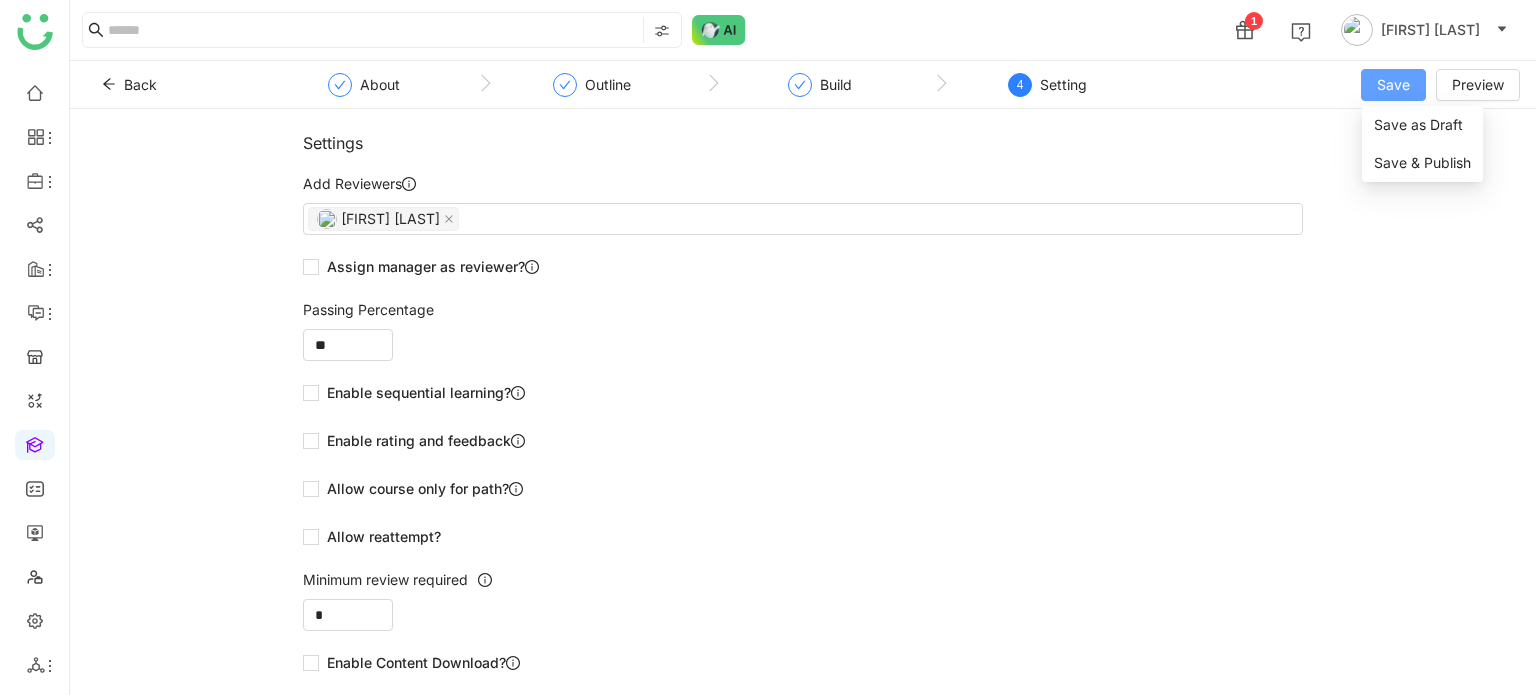 click on "Save" 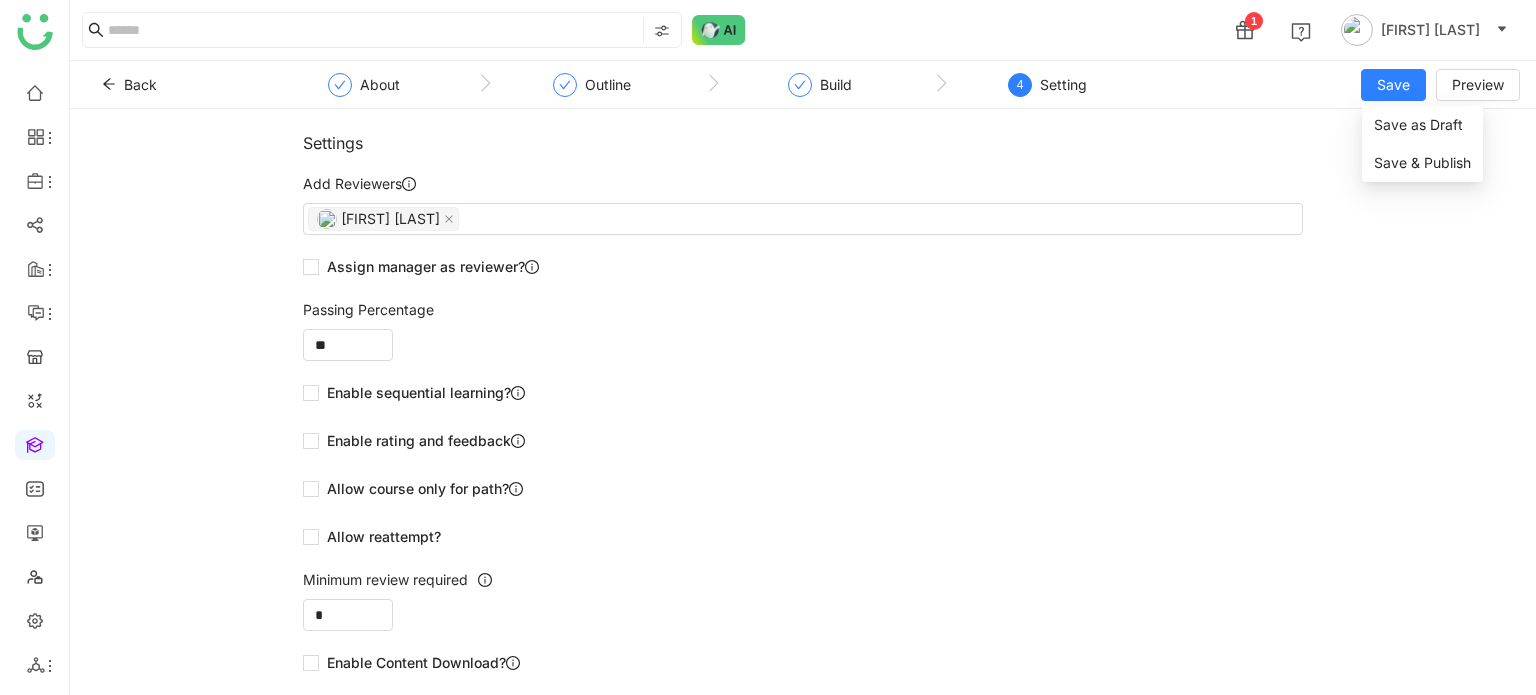 click on "Settings   Add Reviewers   Arif uddin    Assign manager as reviewer?   Passing Percentage  ** Enable sequential learning?   Enable rating and feedback  Allow course only for path?  Allow reattempt?  Minimum review required  *  User can mark lesson as complete?   Enable Content Download?   Generate Certificate?" 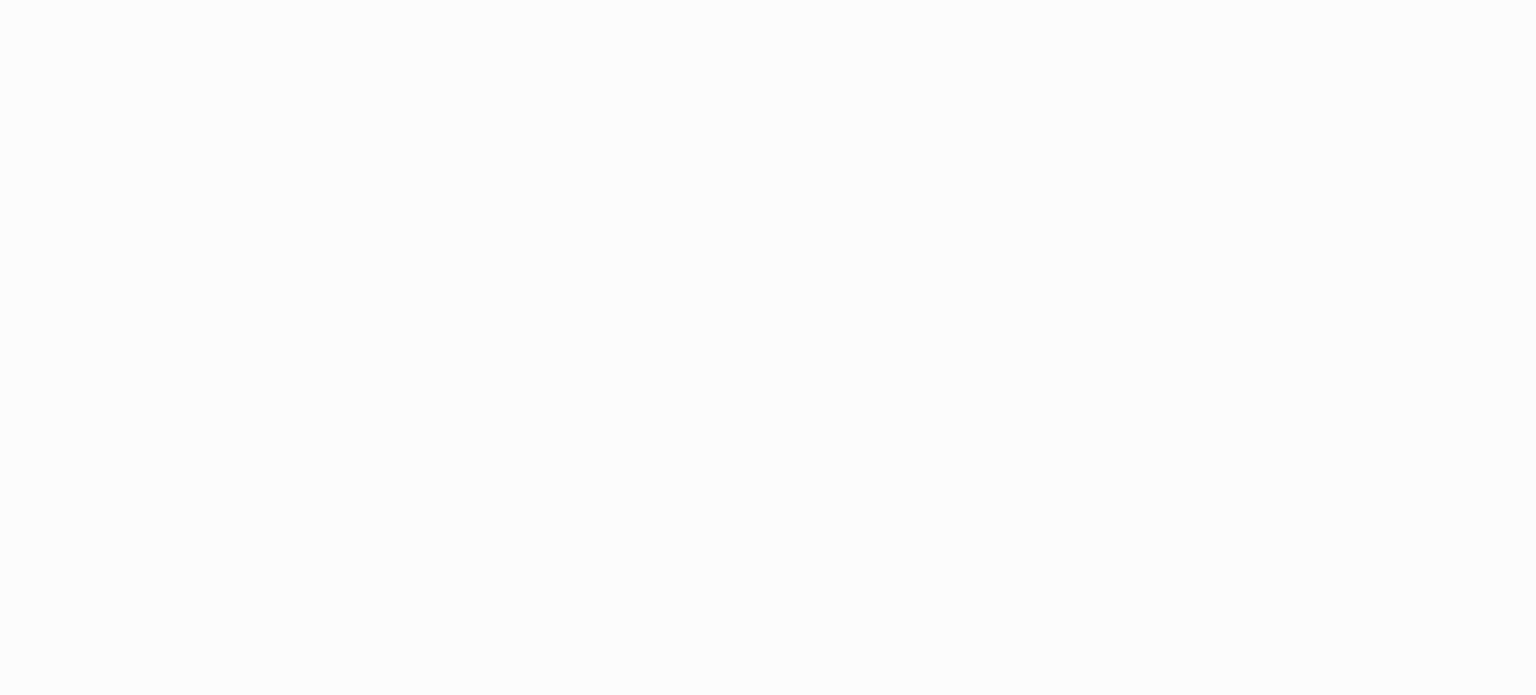scroll, scrollTop: 0, scrollLeft: 0, axis: both 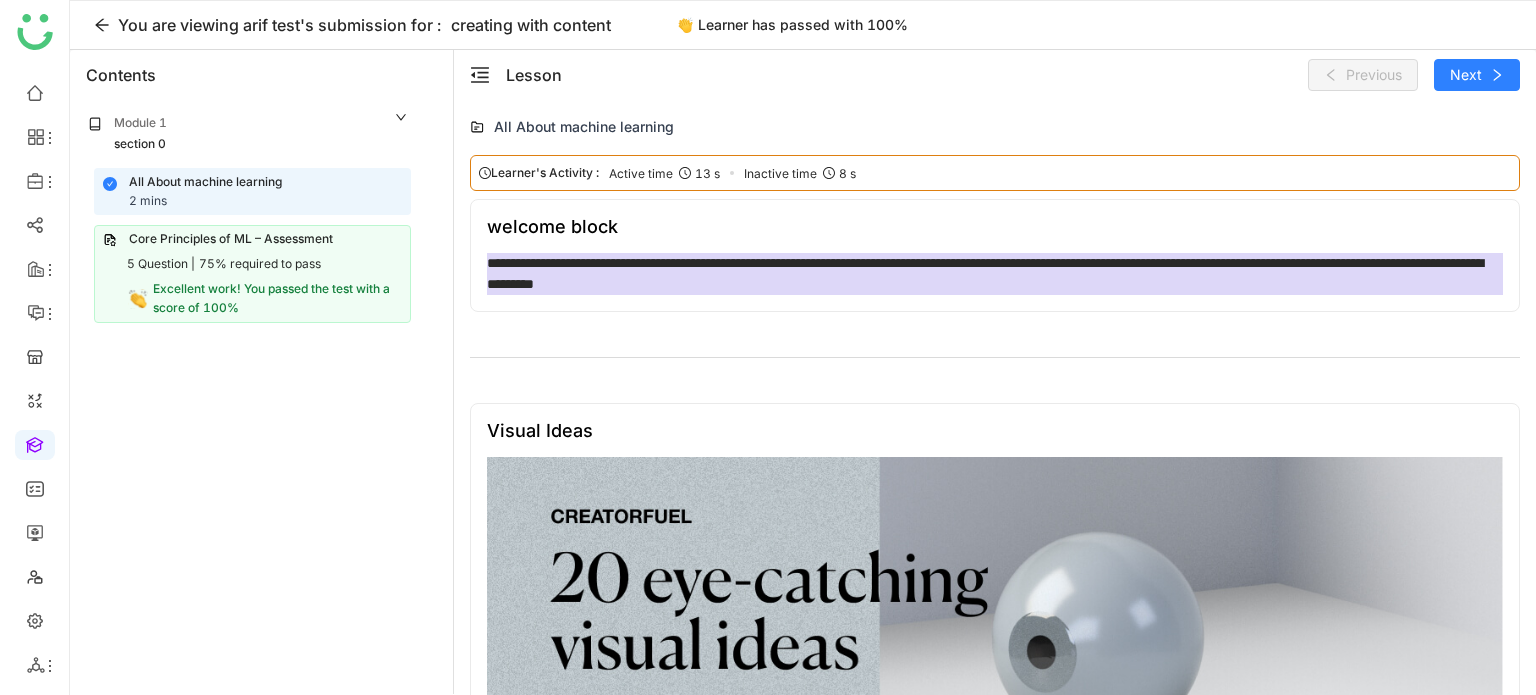 click 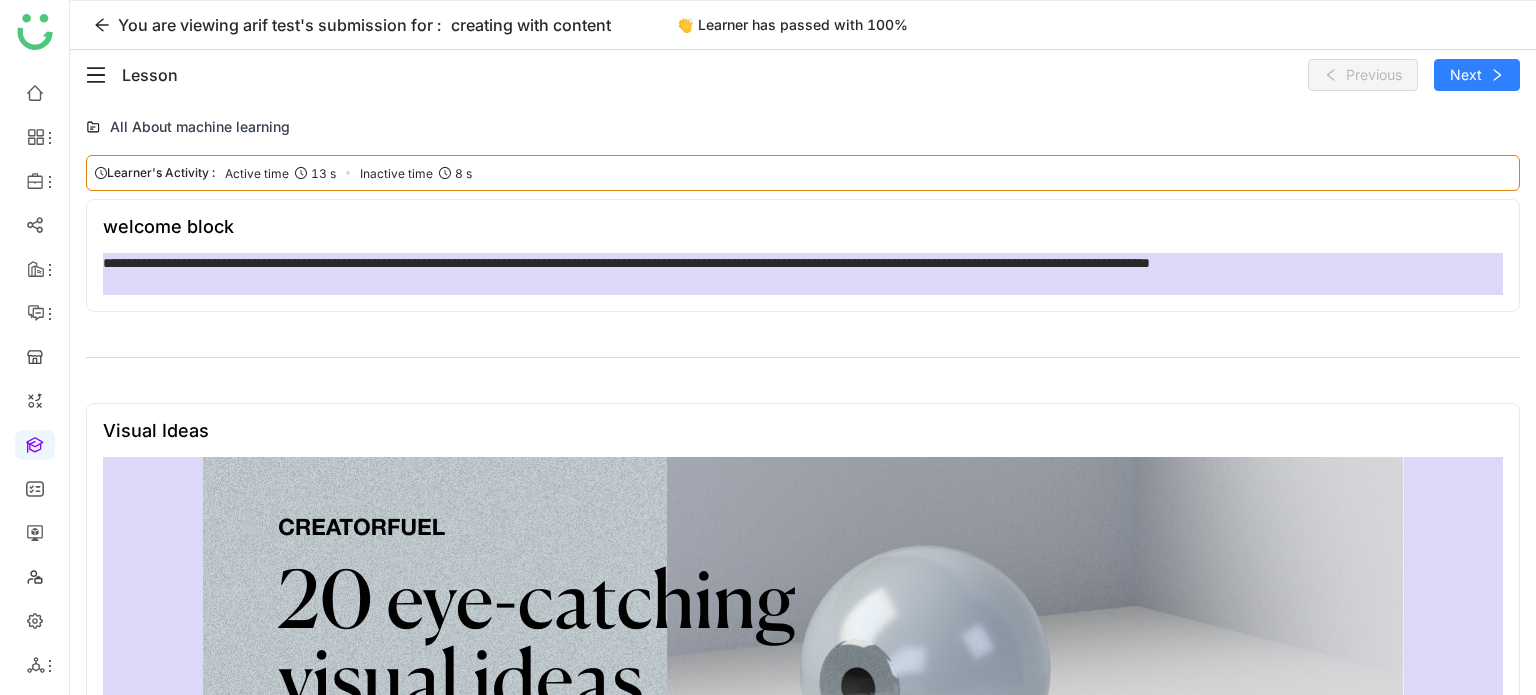 click on "Lesson" 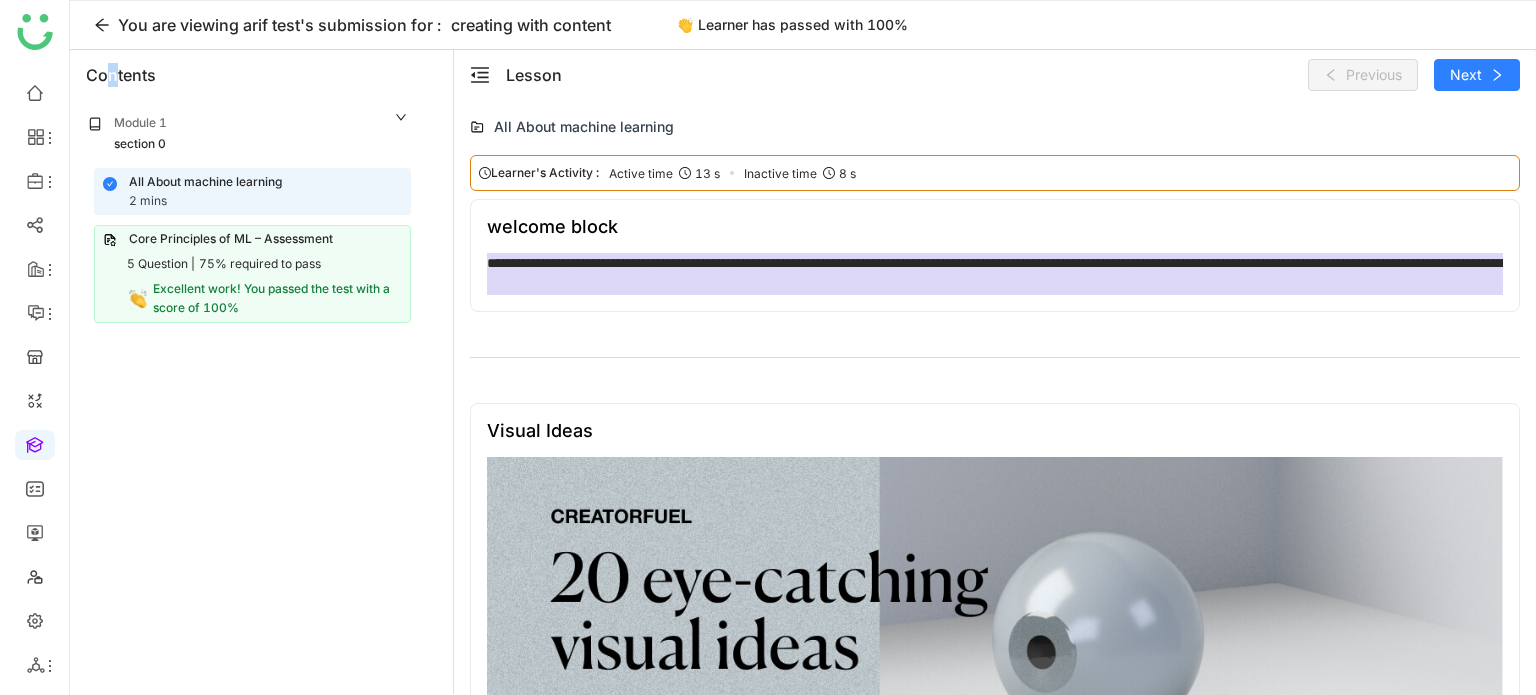click on "Contents" 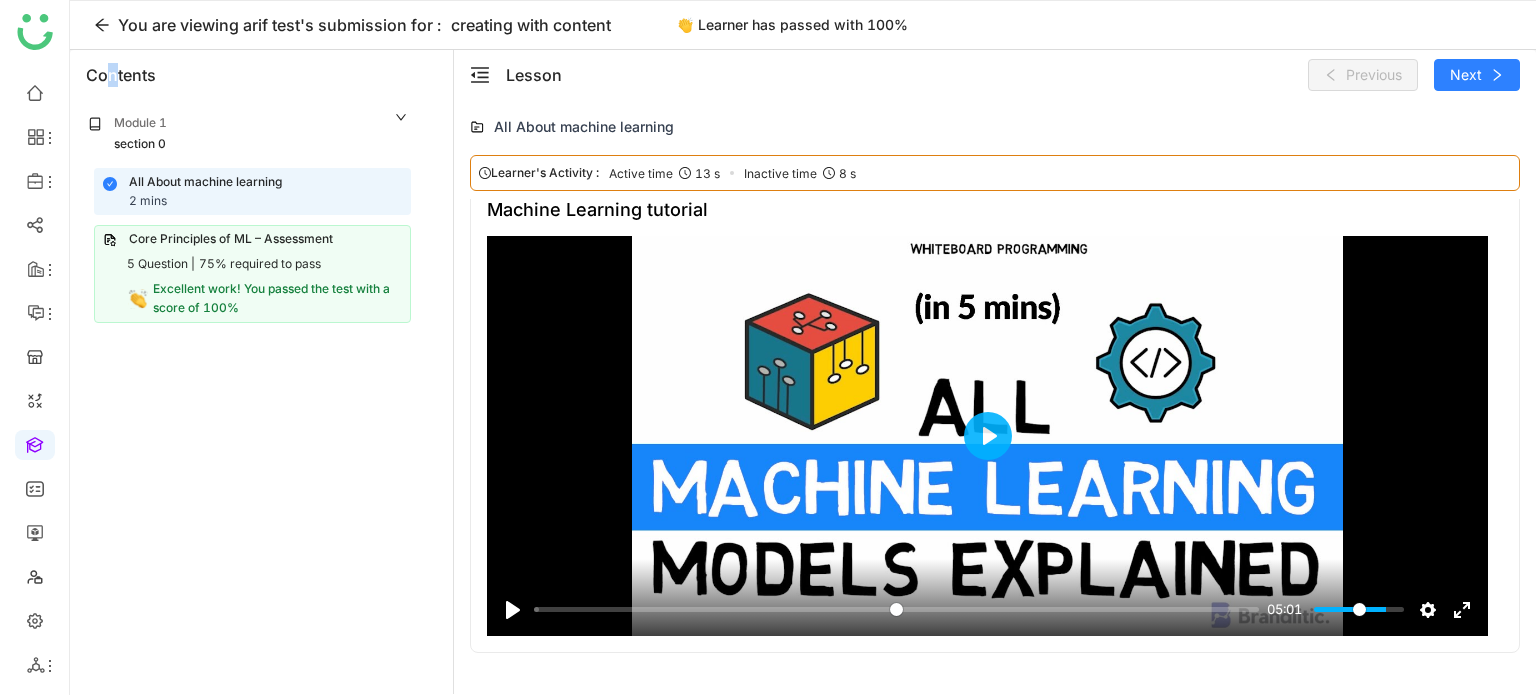 scroll, scrollTop: 2044, scrollLeft: 0, axis: vertical 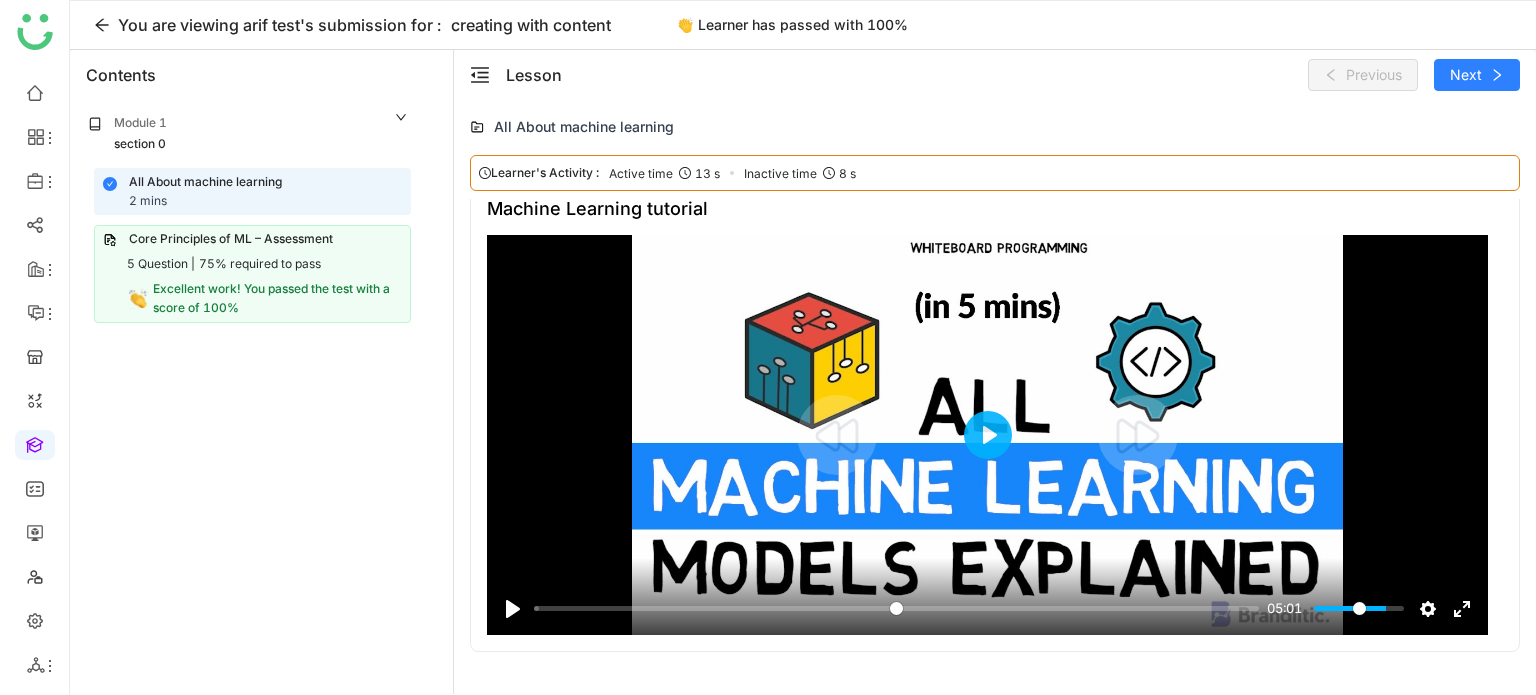 click 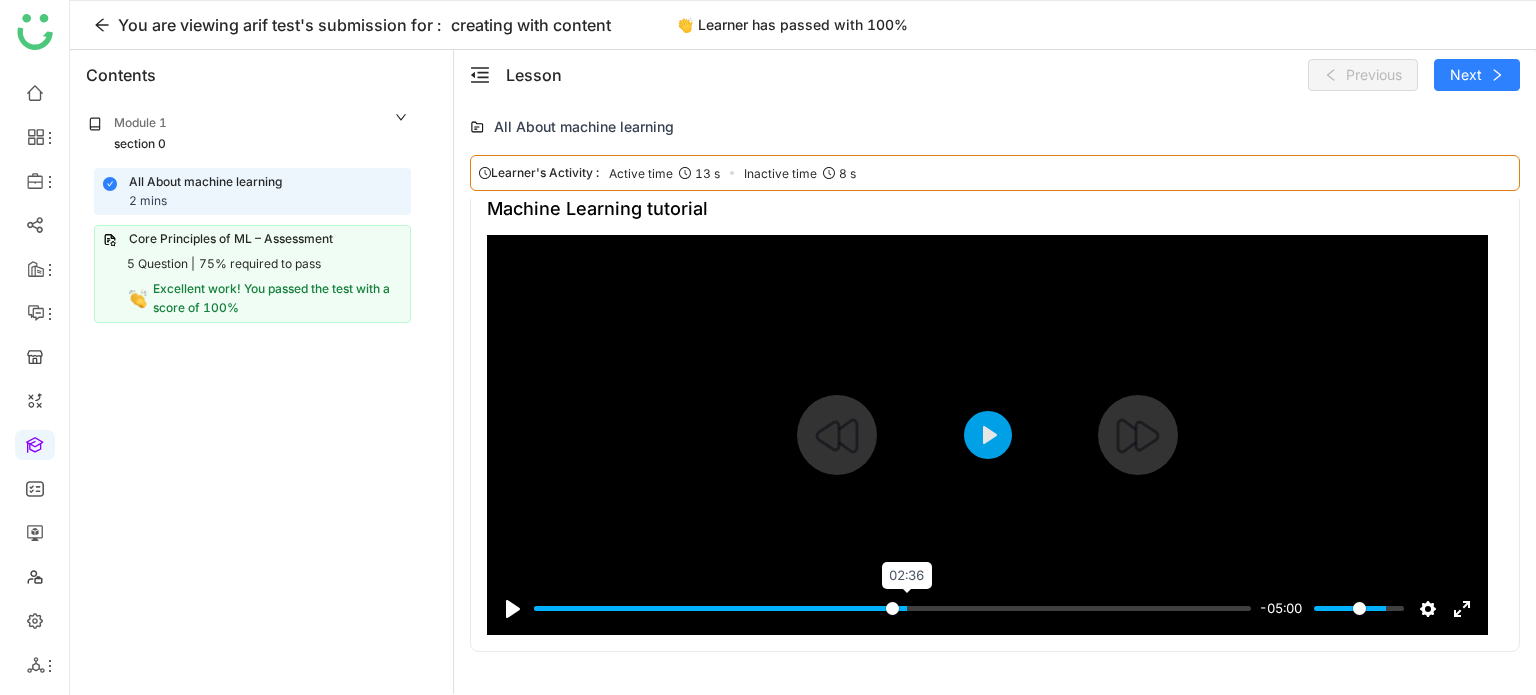 click at bounding box center (892, 608) 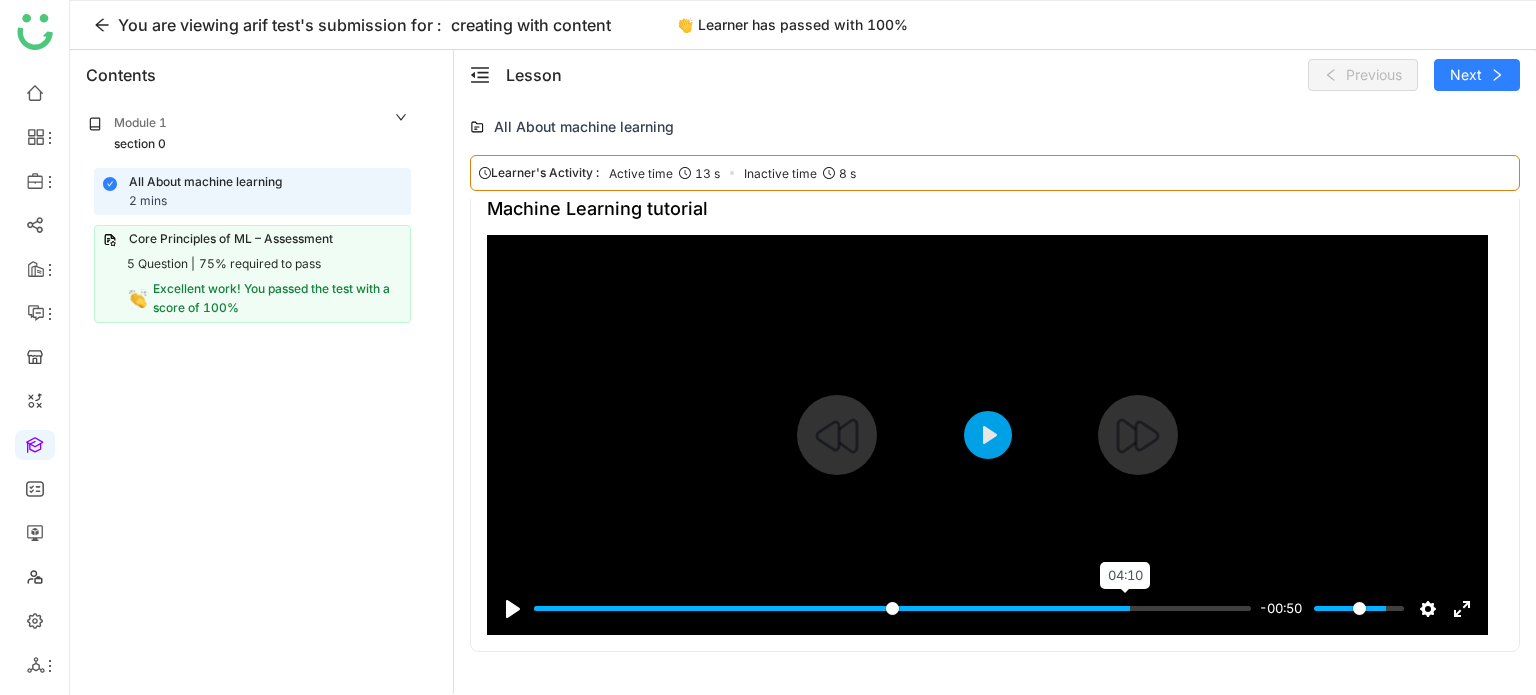 click at bounding box center [892, 608] 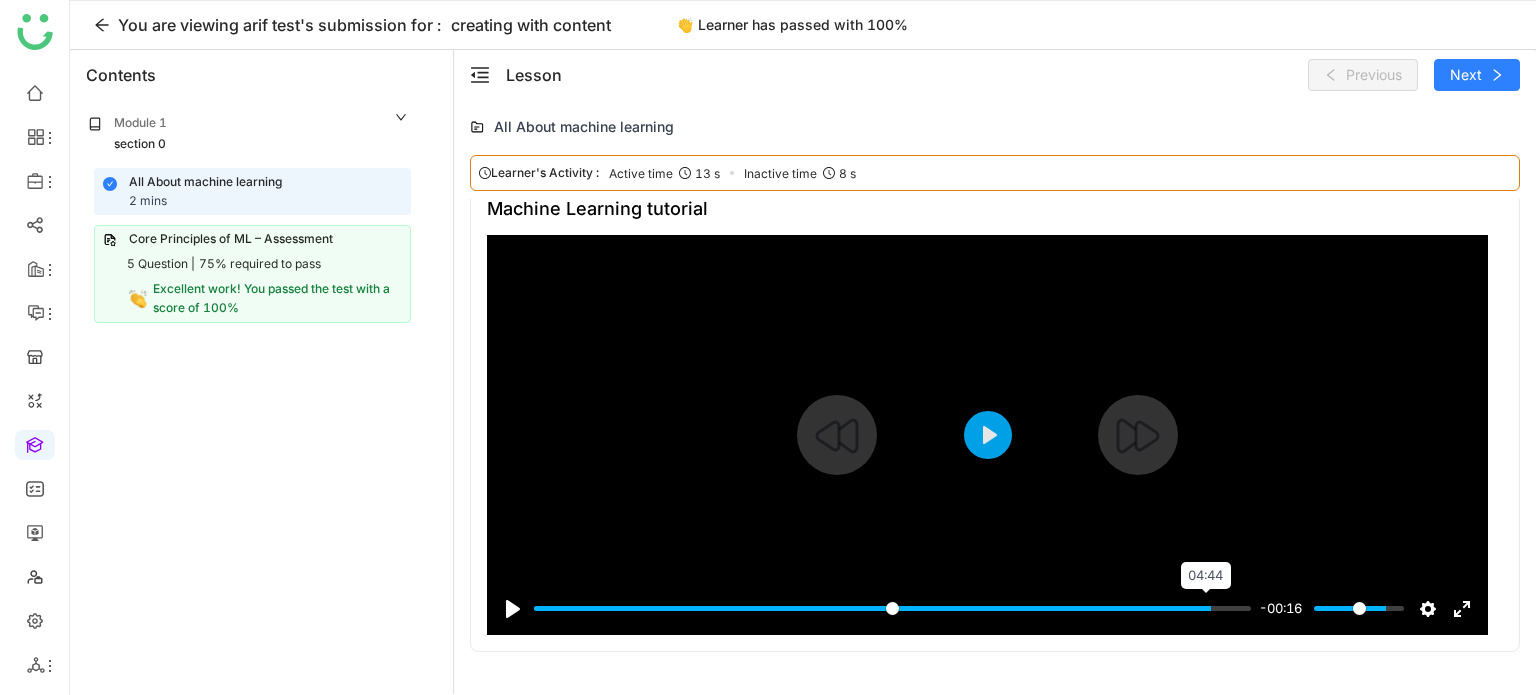 click at bounding box center [892, 608] 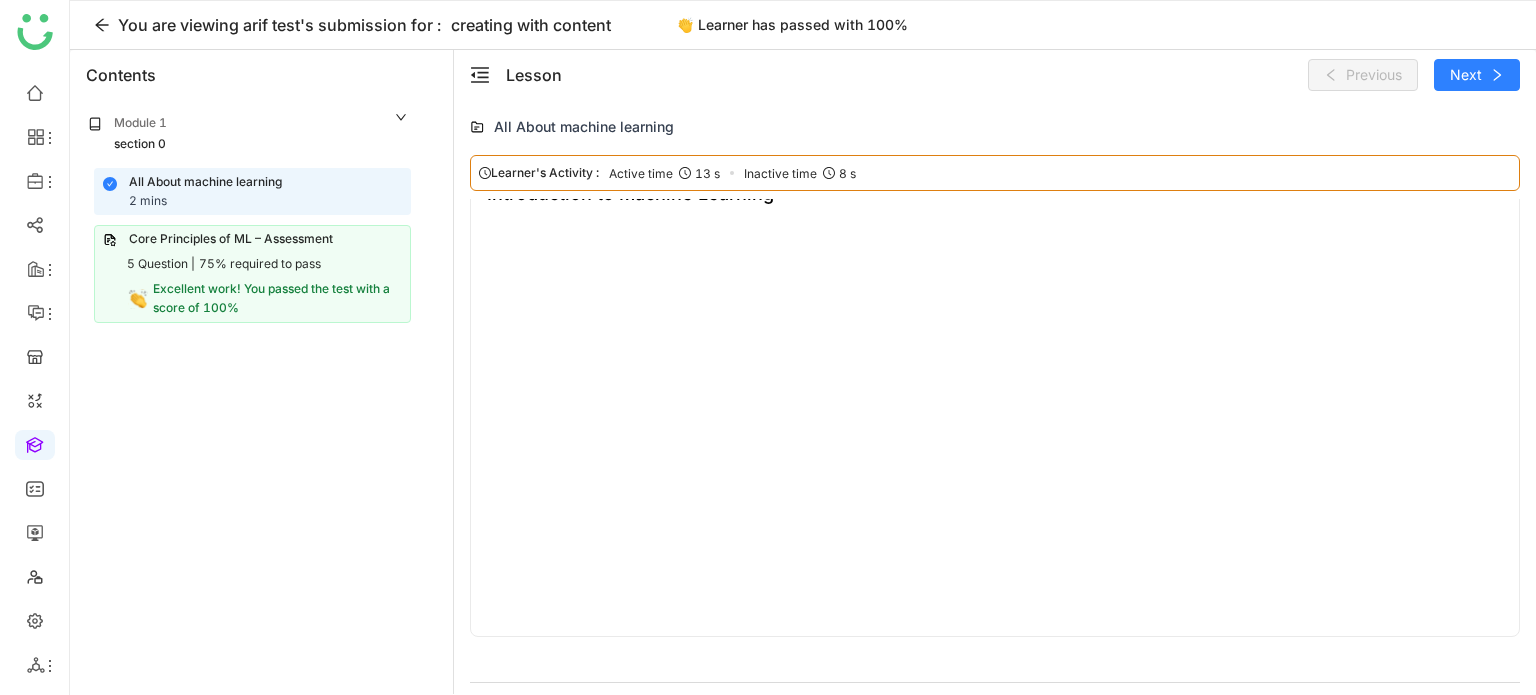 scroll, scrollTop: 1444, scrollLeft: 0, axis: vertical 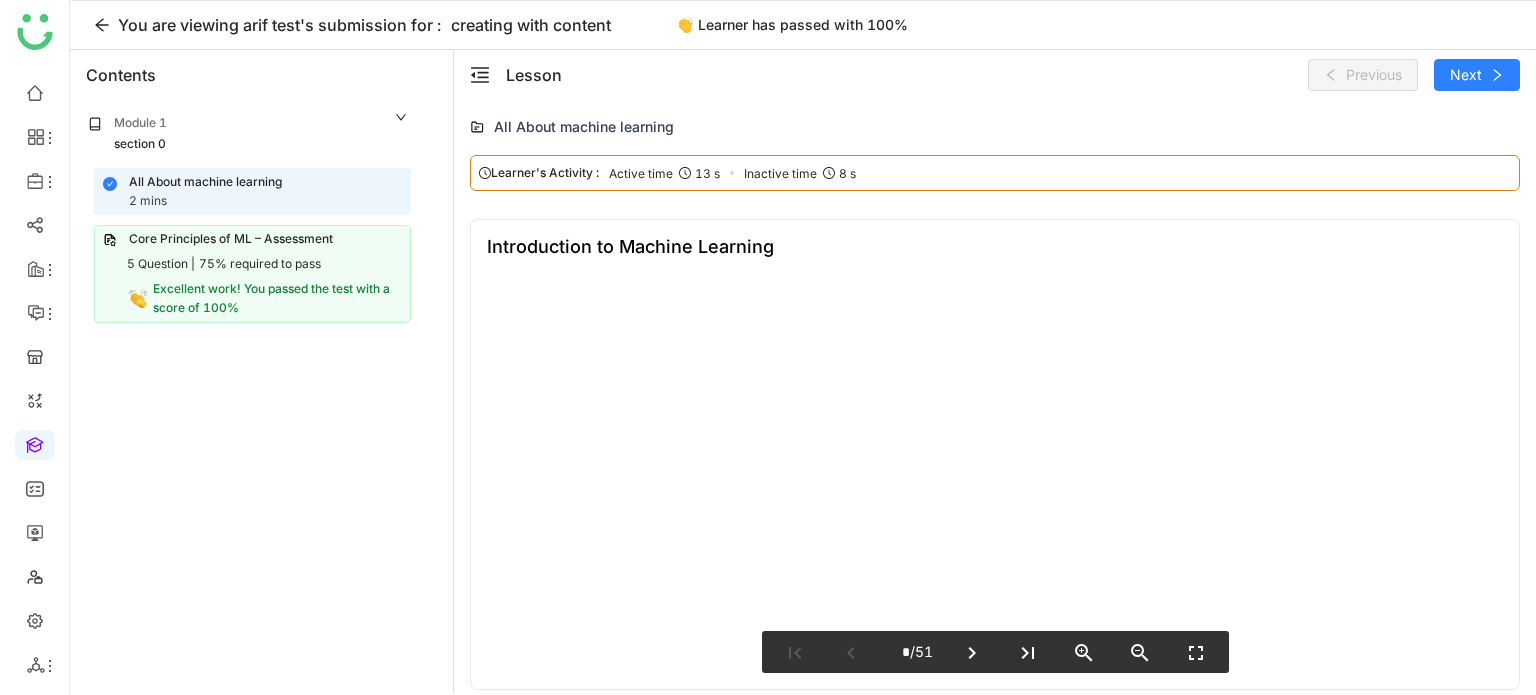 type on "*****" 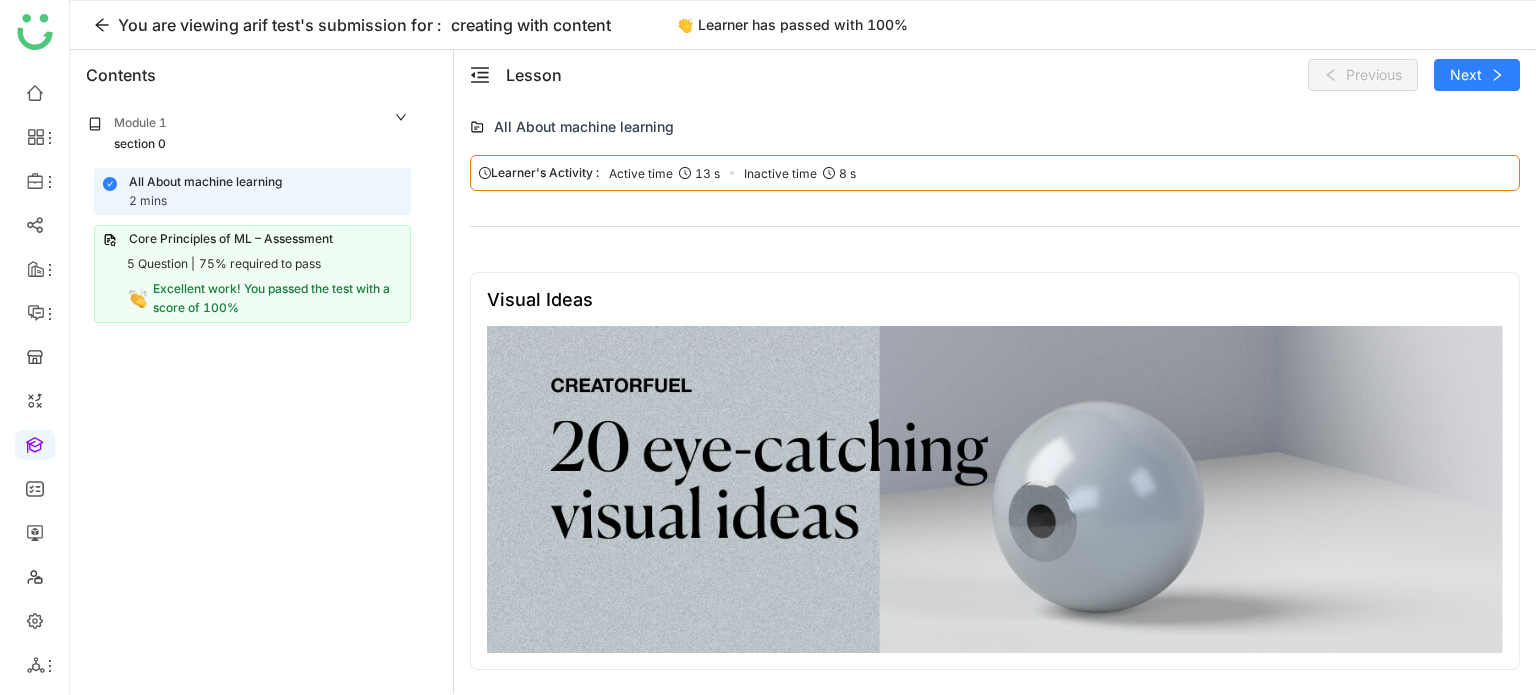 scroll, scrollTop: 0, scrollLeft: 0, axis: both 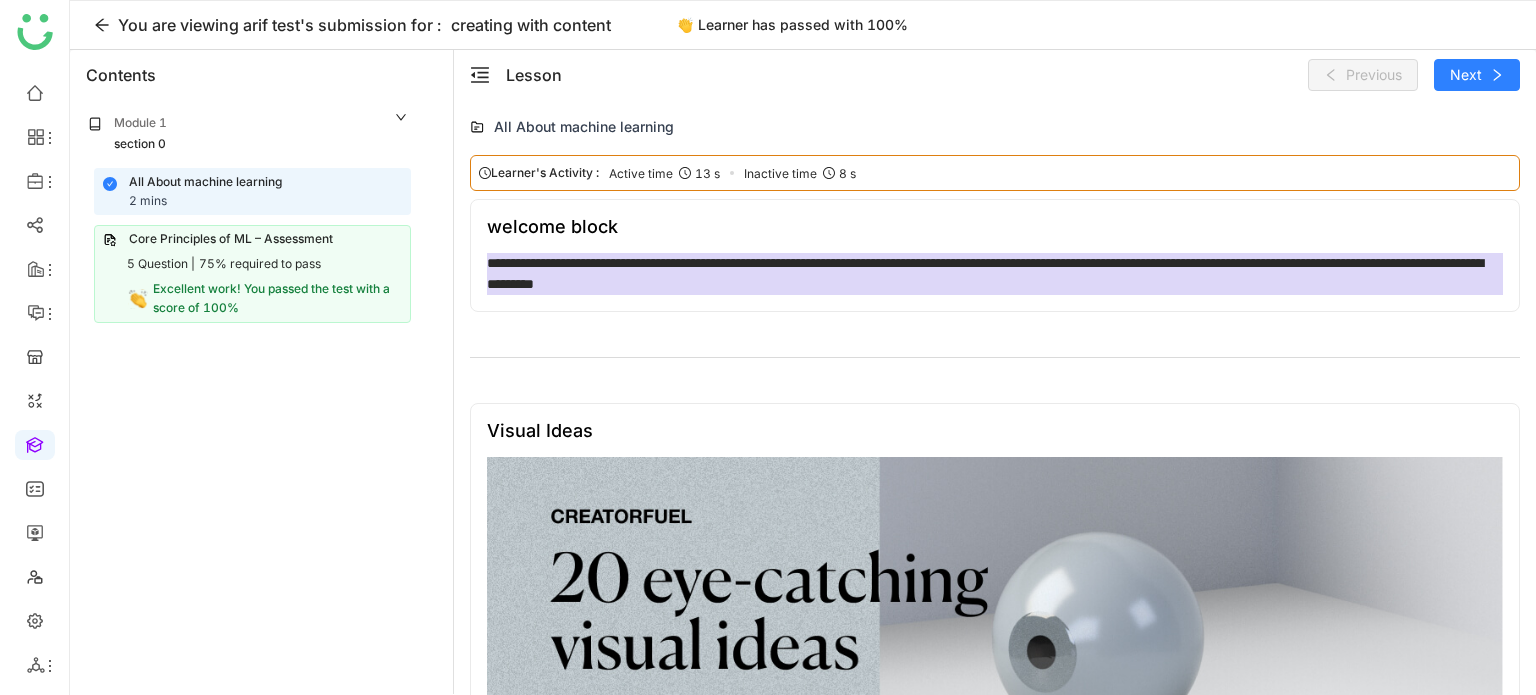 type on "*****" 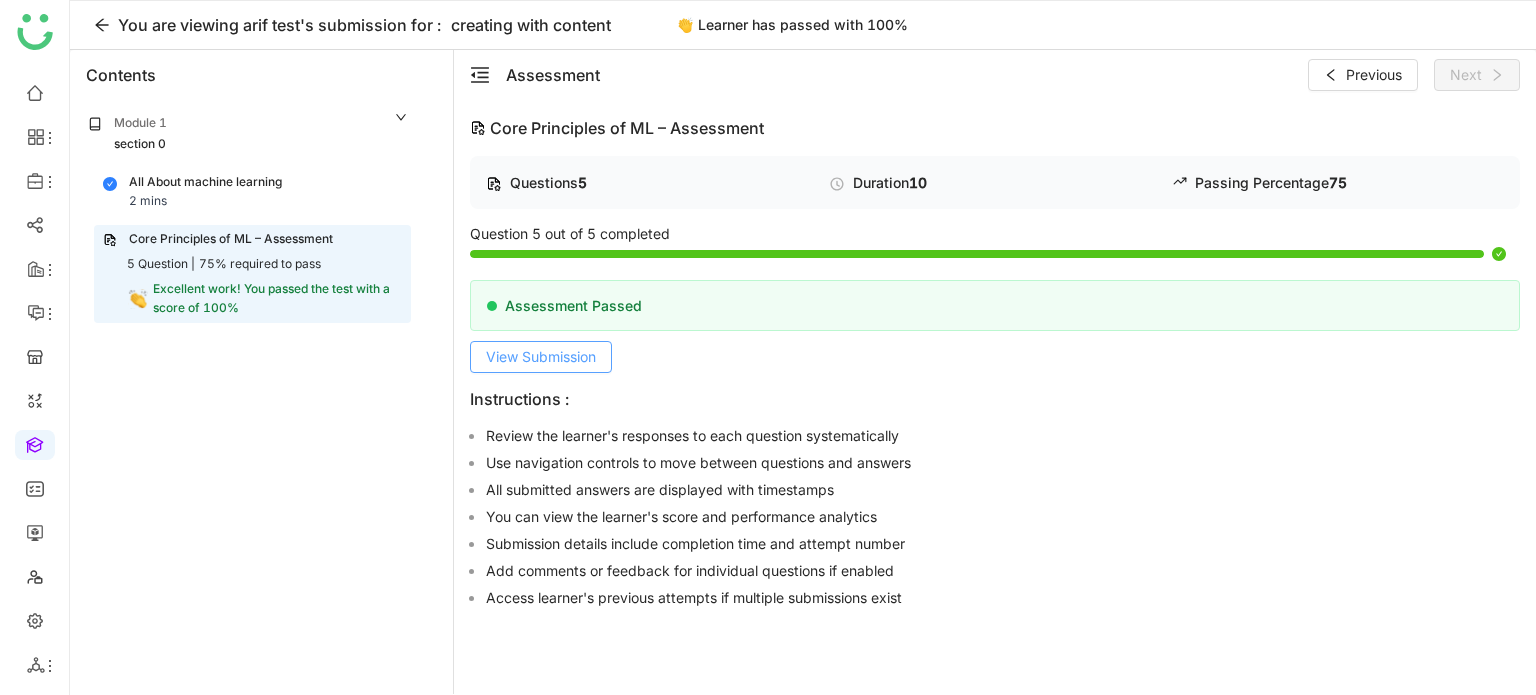 click on "View Submission" 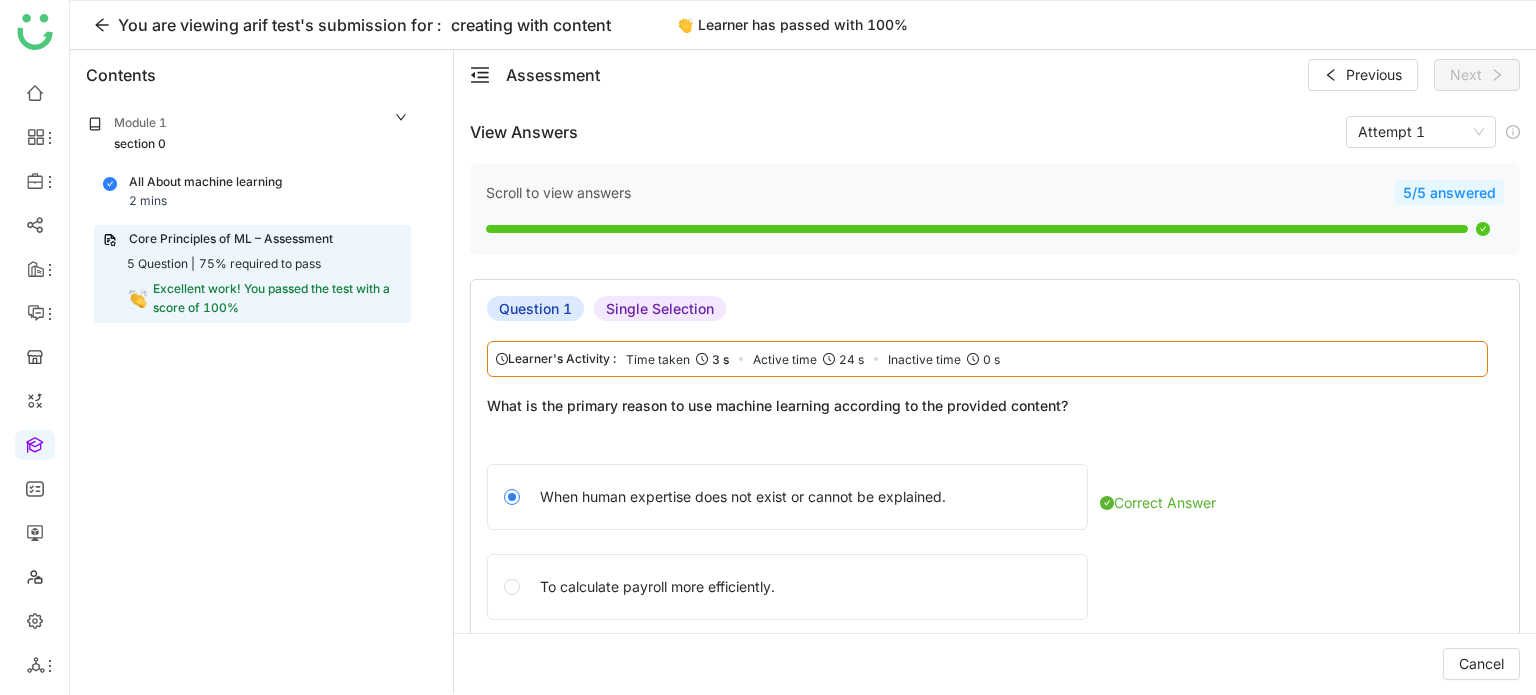 click on "Single Selection" 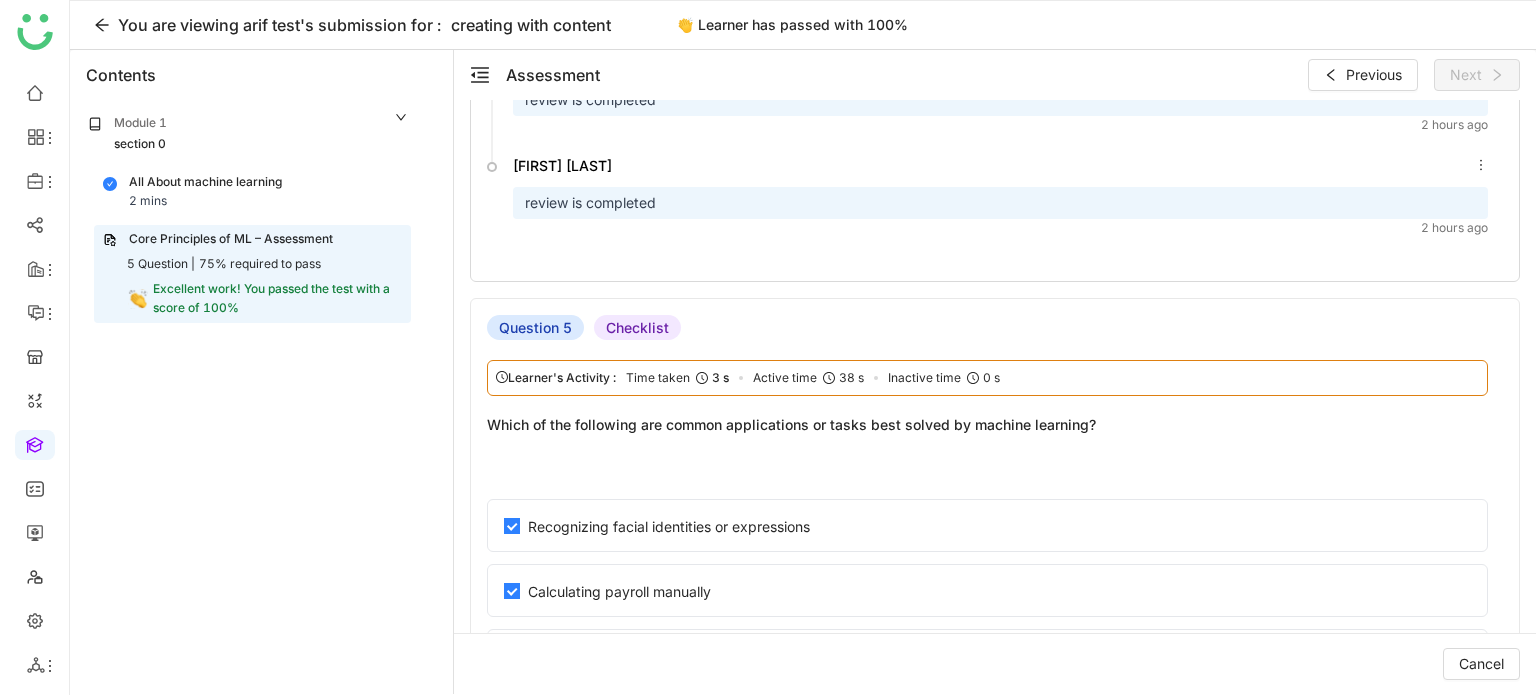 scroll, scrollTop: 5737, scrollLeft: 0, axis: vertical 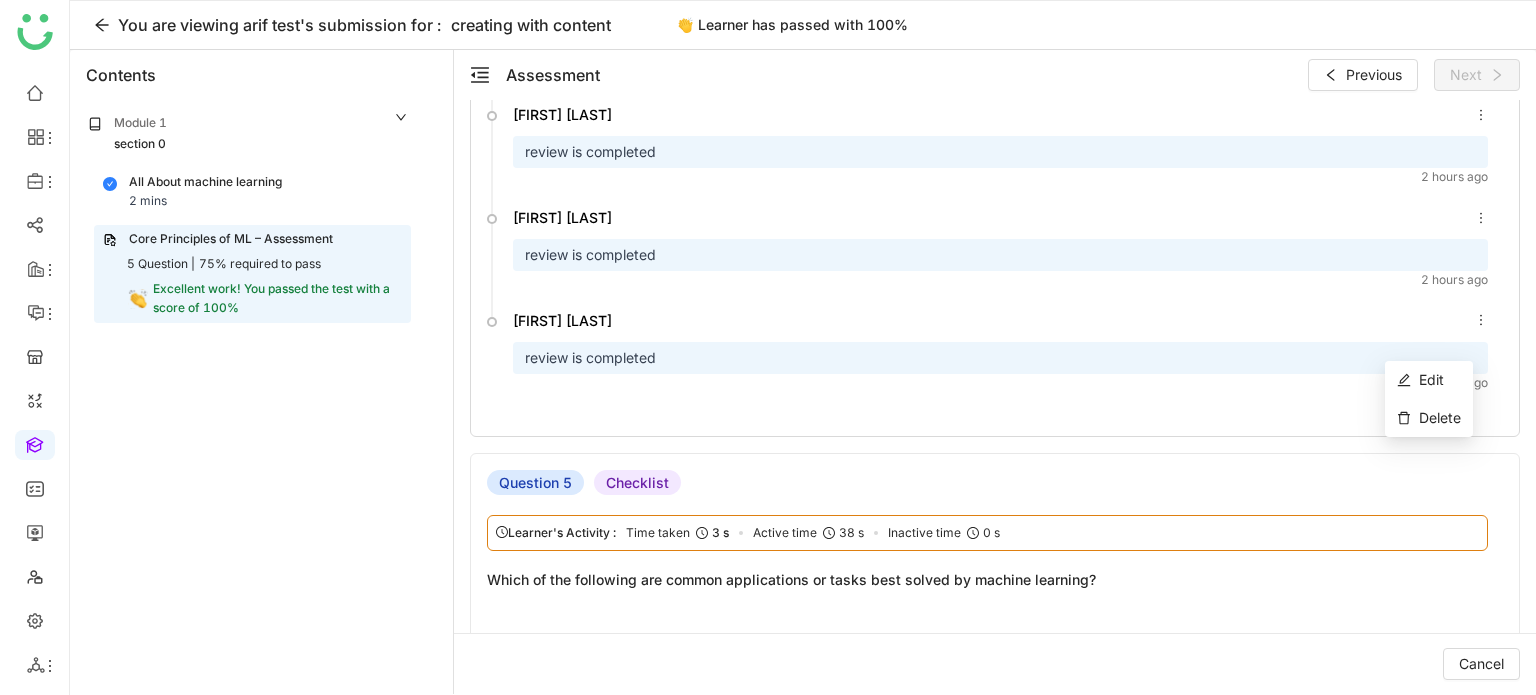 click 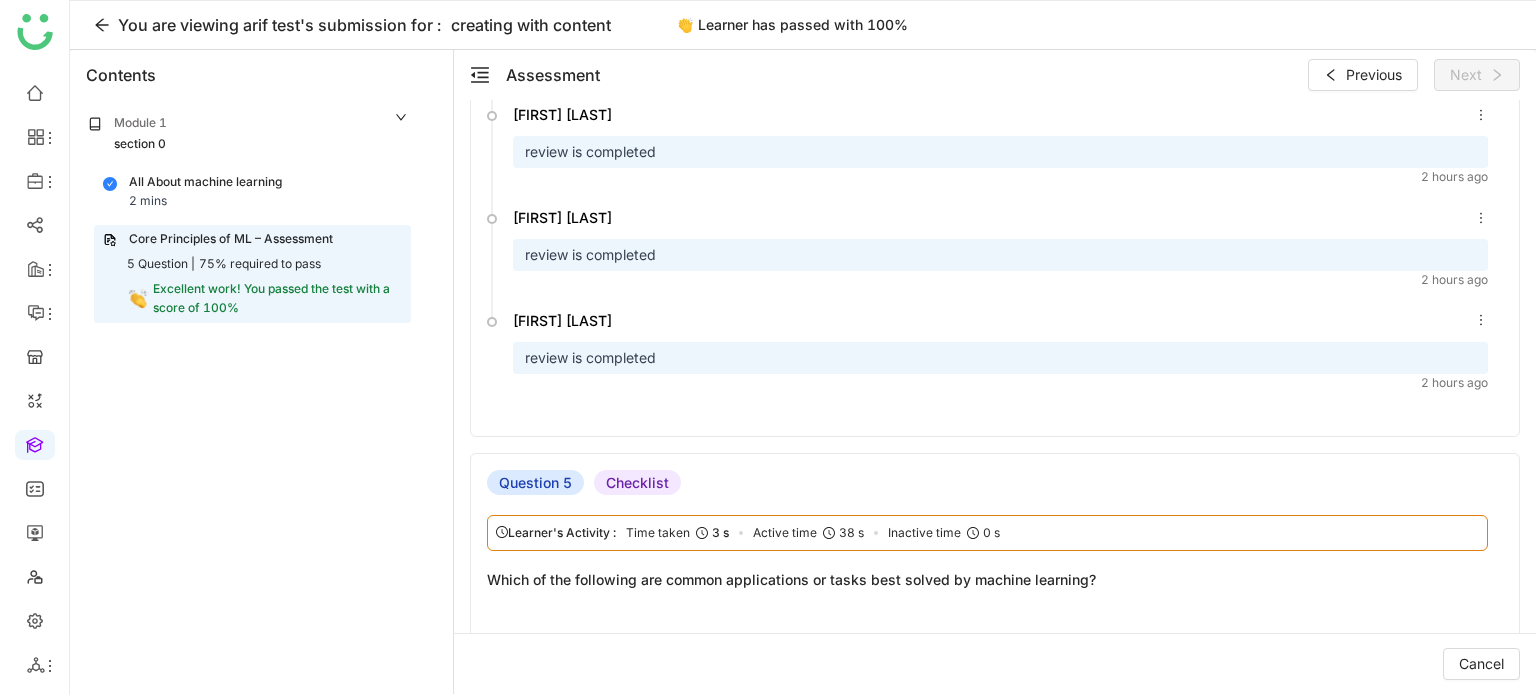 drag, startPoint x: 452, startPoint y: 21, endPoint x: 613, endPoint y: 22, distance: 161.00311 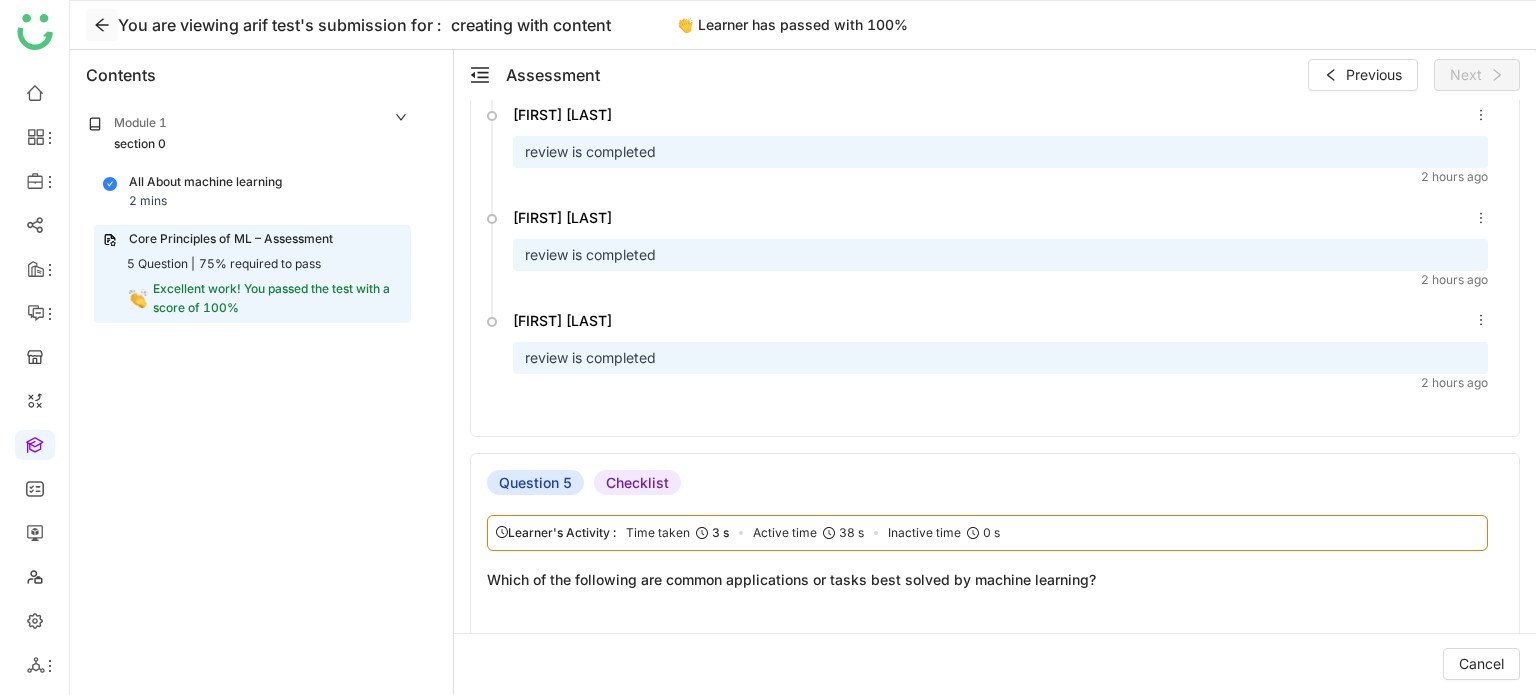 click 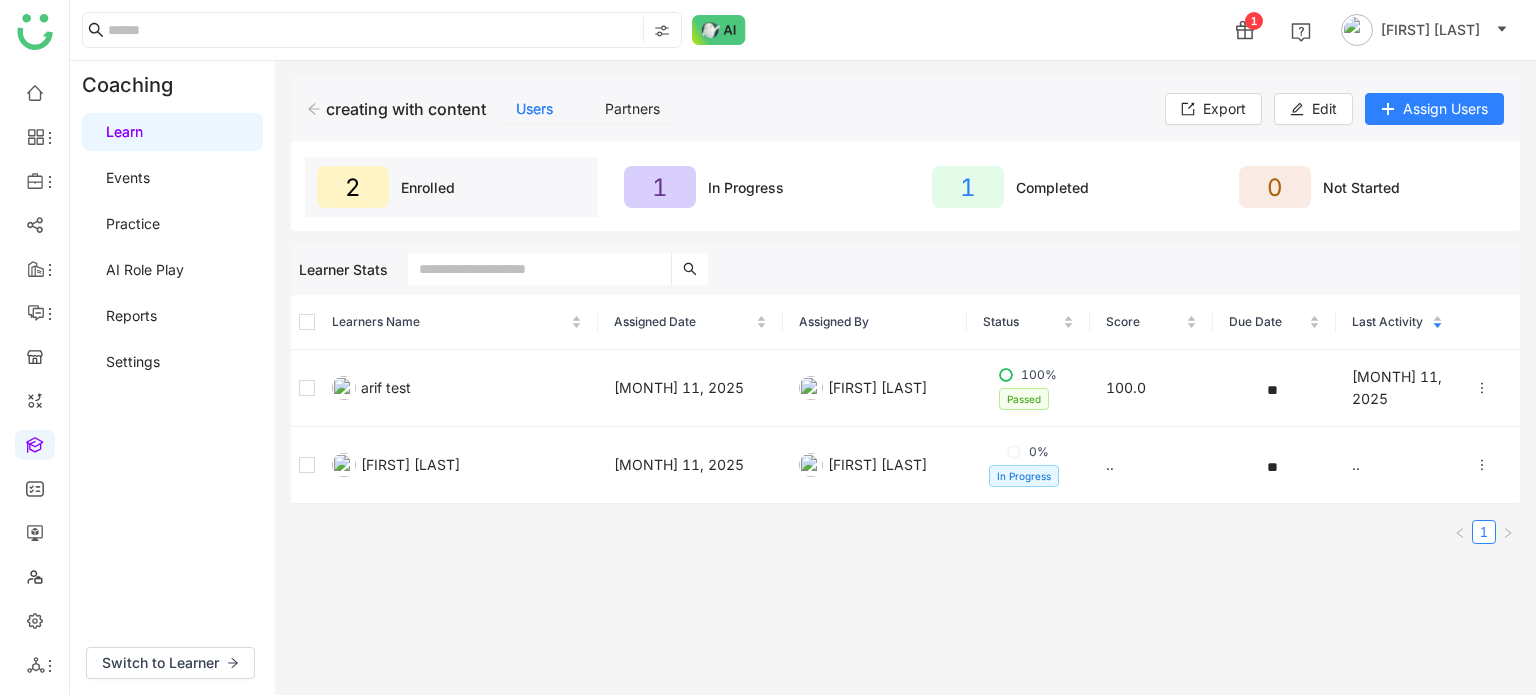 click on "creating with content    Users   Partners   Export   Edit   Assign Users   2   Enrolled   1   In Progress   1   Completed   0   Not Started  Learner Stats 0 items selected  Unenroll
Remind   Learners Name   Assigned Date   Assigned By   Status   Score   Due Date   Last Activity      arif test  Jul 11, 2025  Arif uddin  100%  Passed  100.0 Jul 11, 2025  Bhupendra Singh Bhandari  Jul 11, 2025  Bhupendra Singh Bhandari  0%  In Progress  .. .. 1" 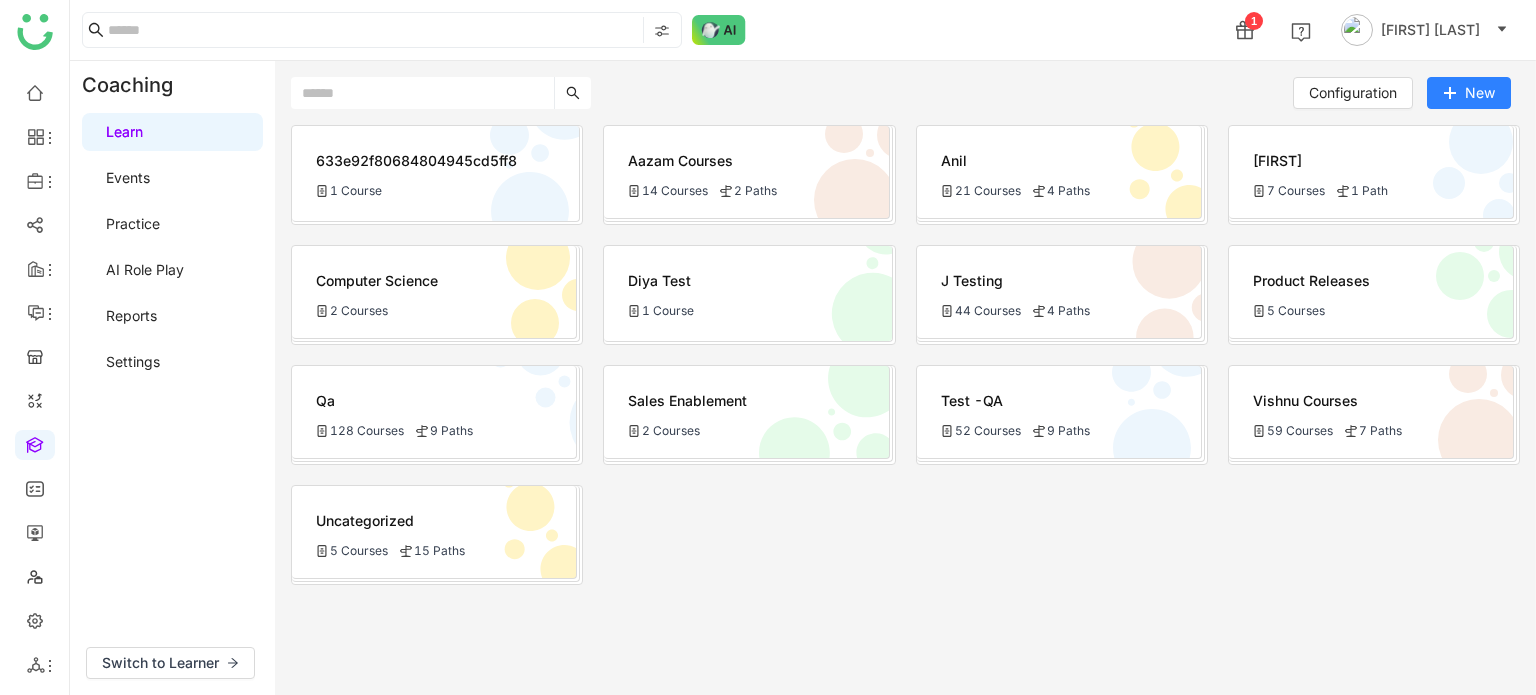 click on "Qa" 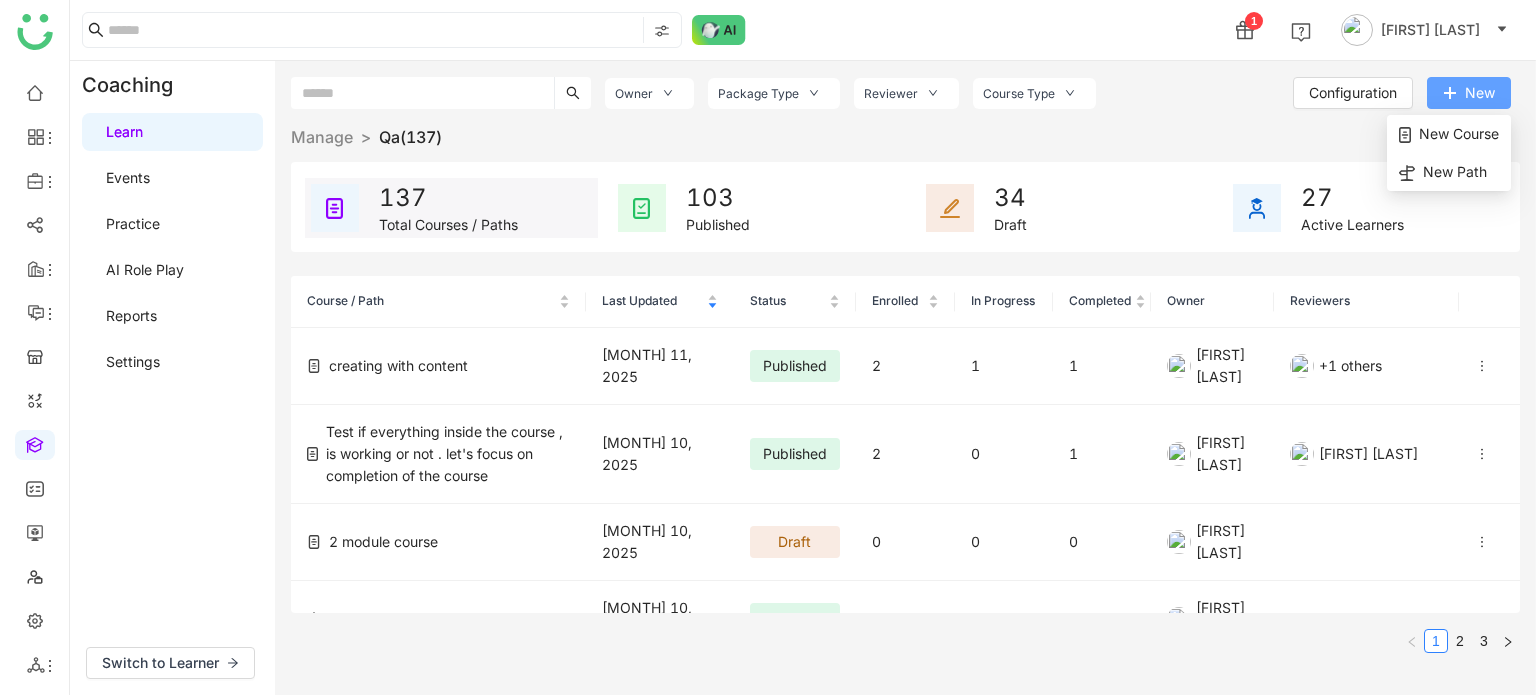 click on "New" 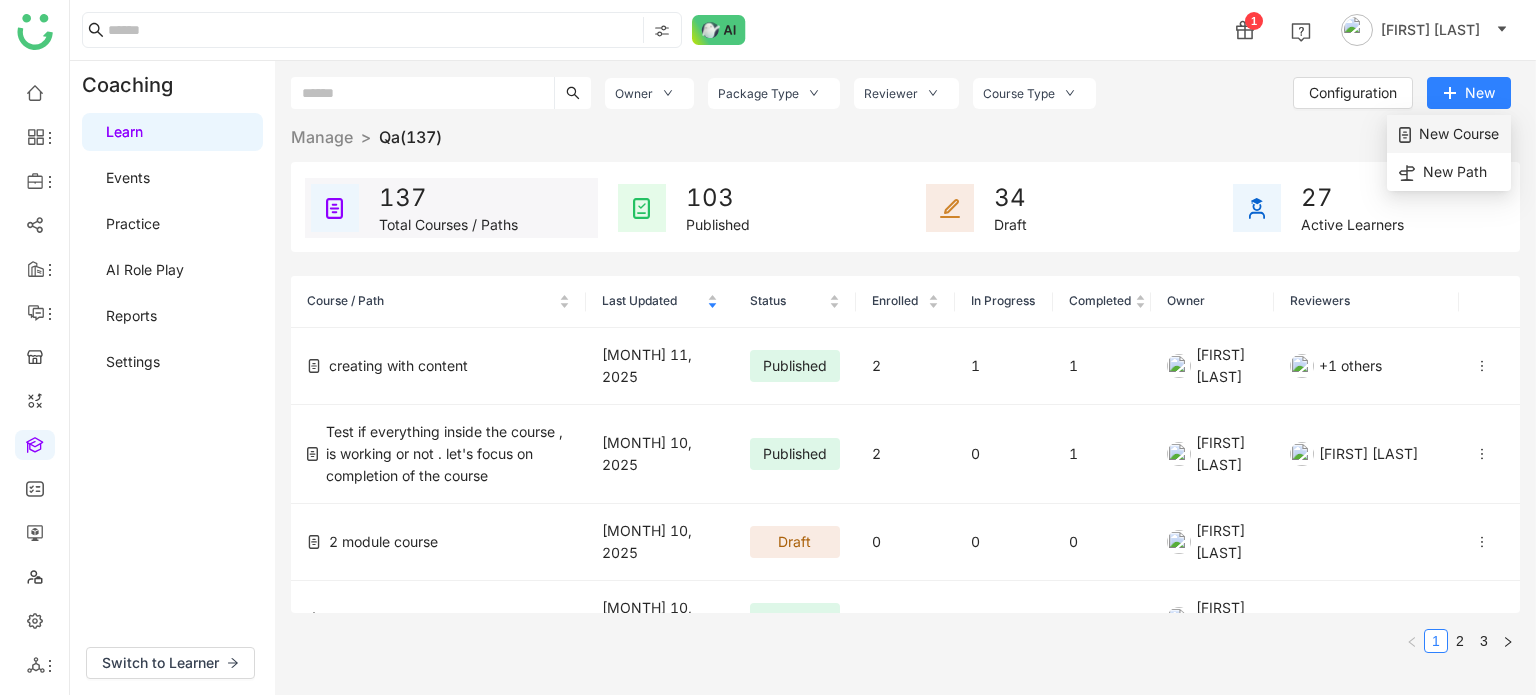 click on "New Course" at bounding box center [1449, 134] 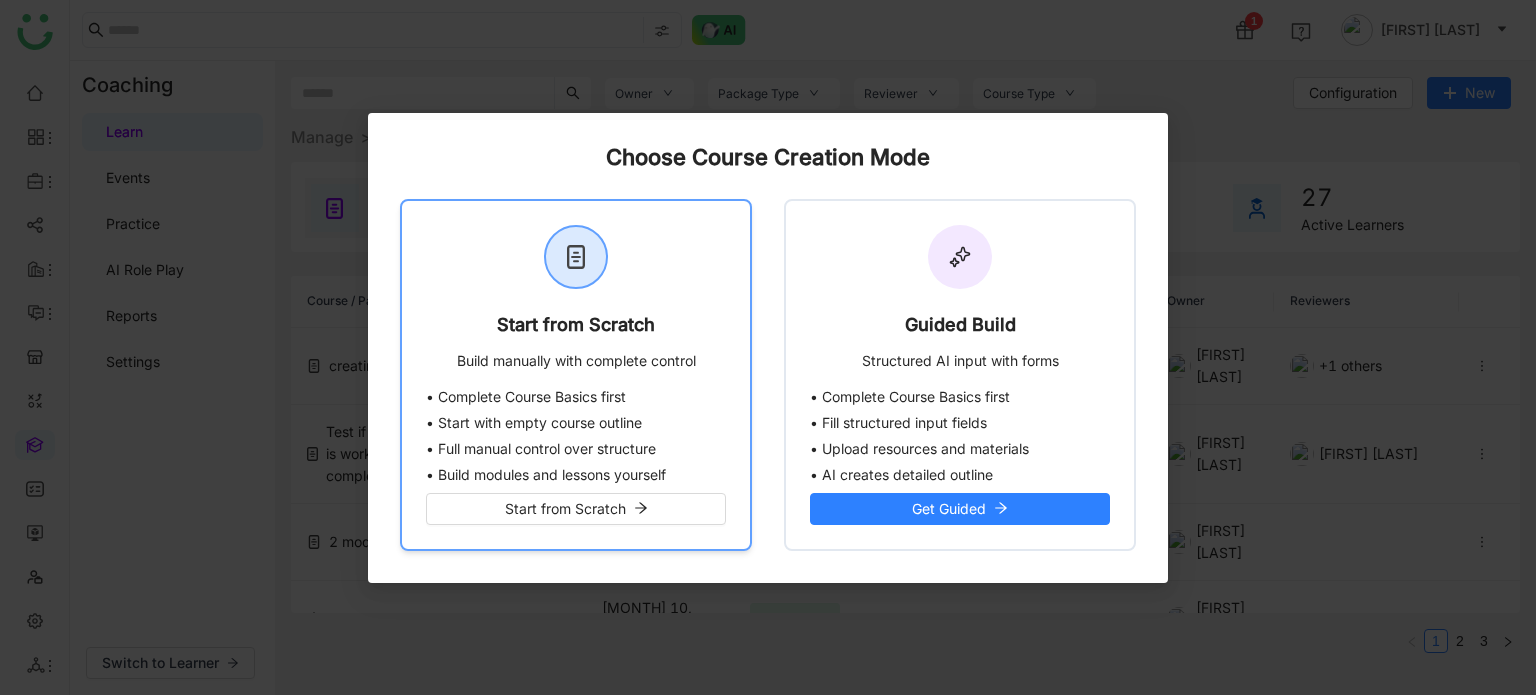 click on "Start from Scratch" at bounding box center (576, 329) 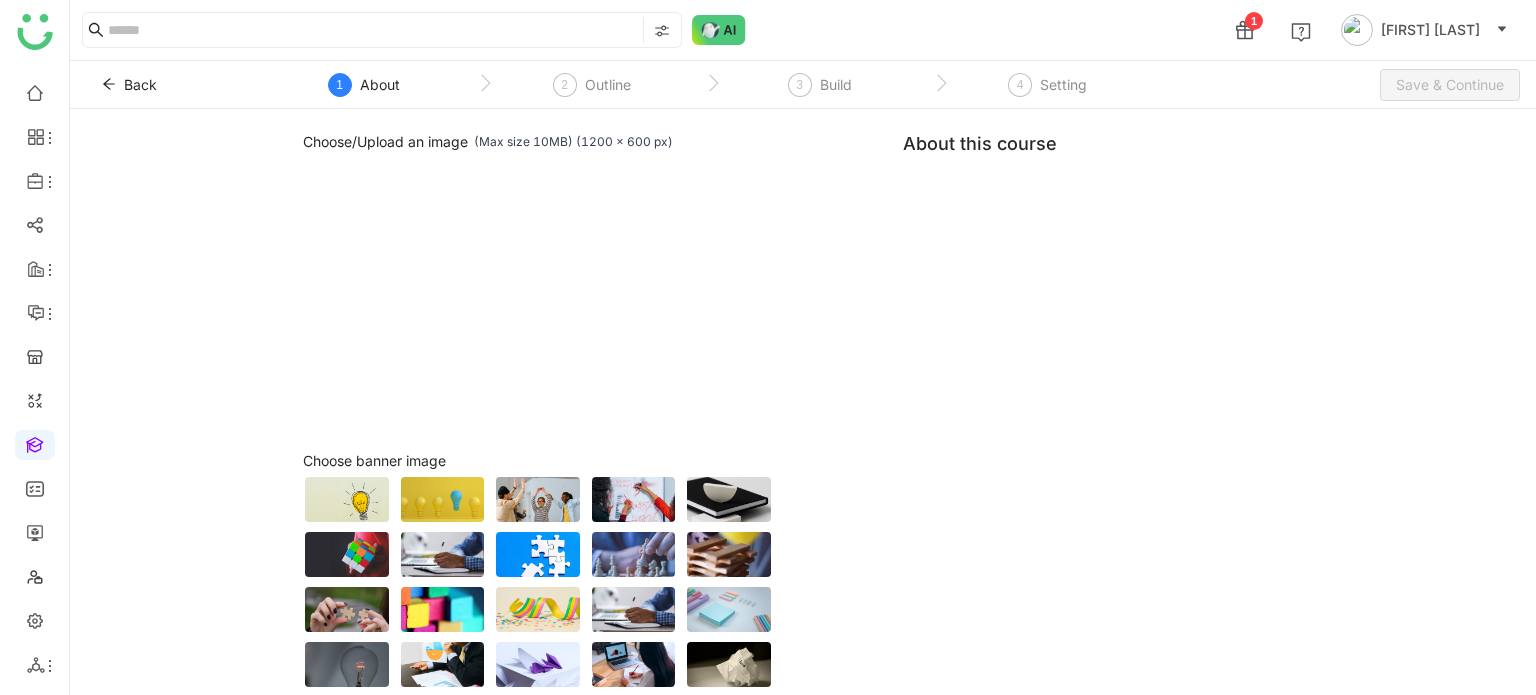 click on "Choose/Upload an image   (Max size 10MB) (1200 x 600 px)  Browse Image  Choose banner image   My Uploads   About this course" 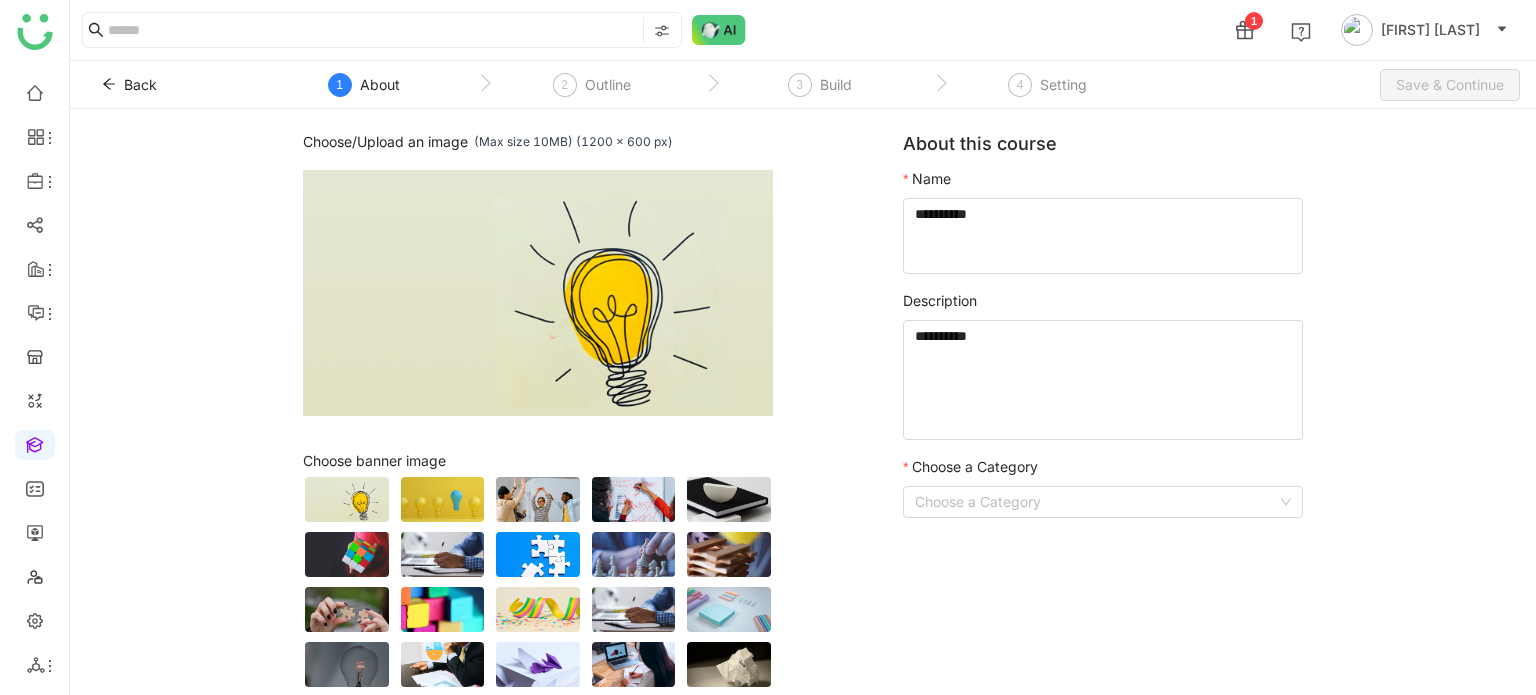 click 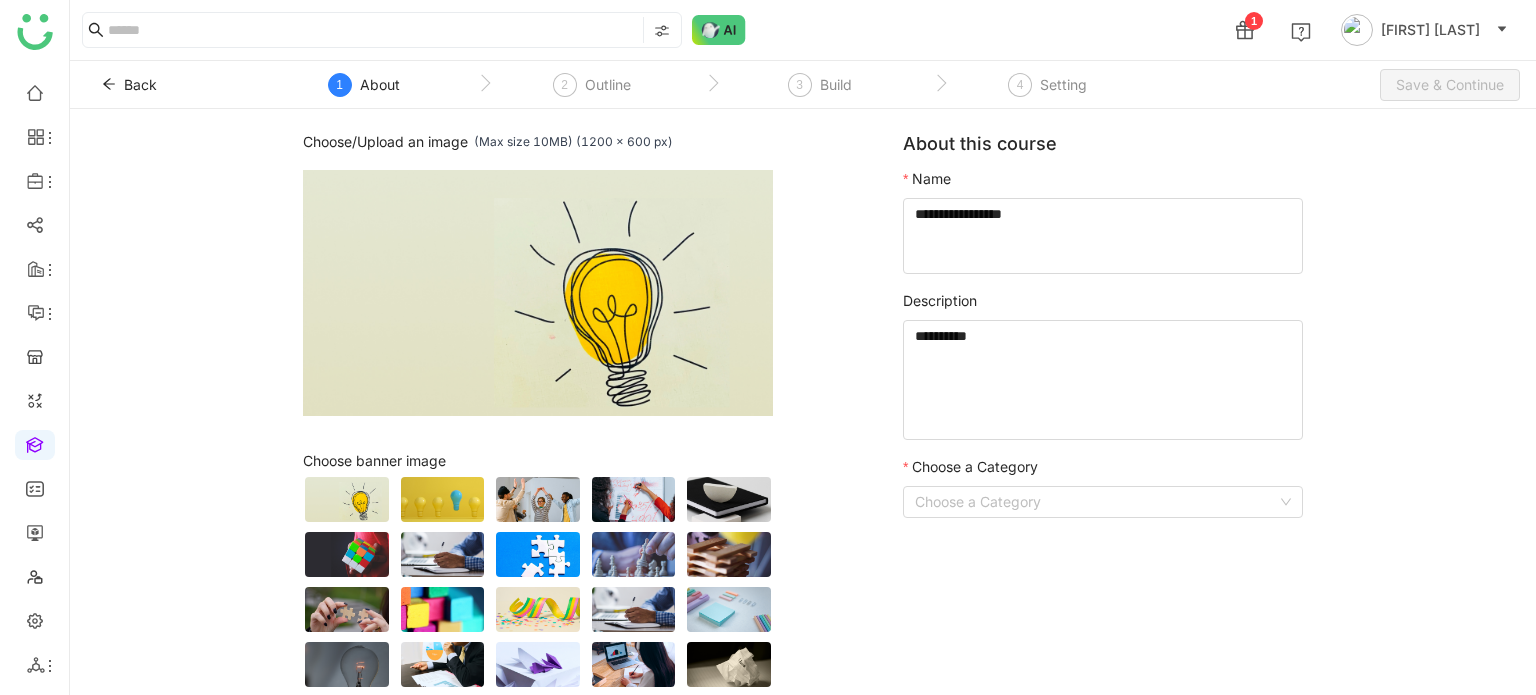 type on "**********" 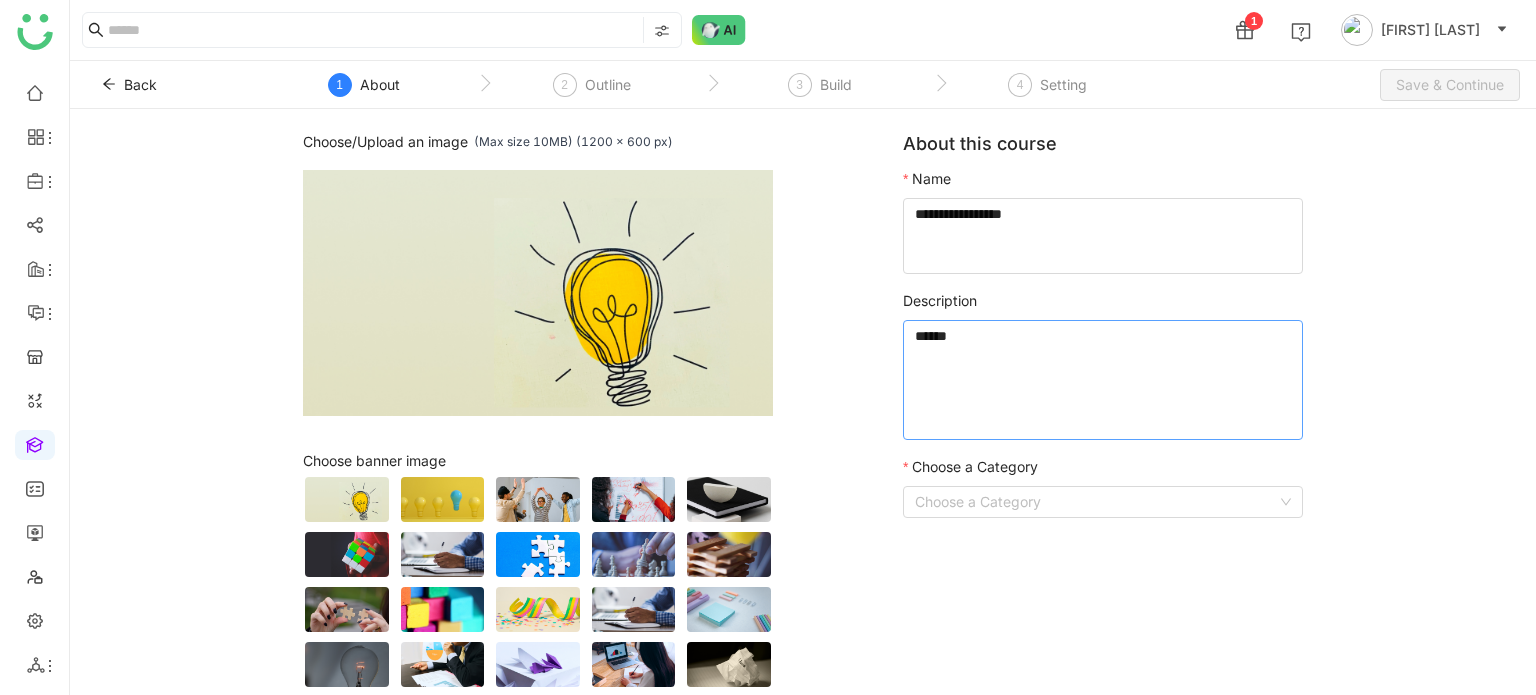 type on "*****" 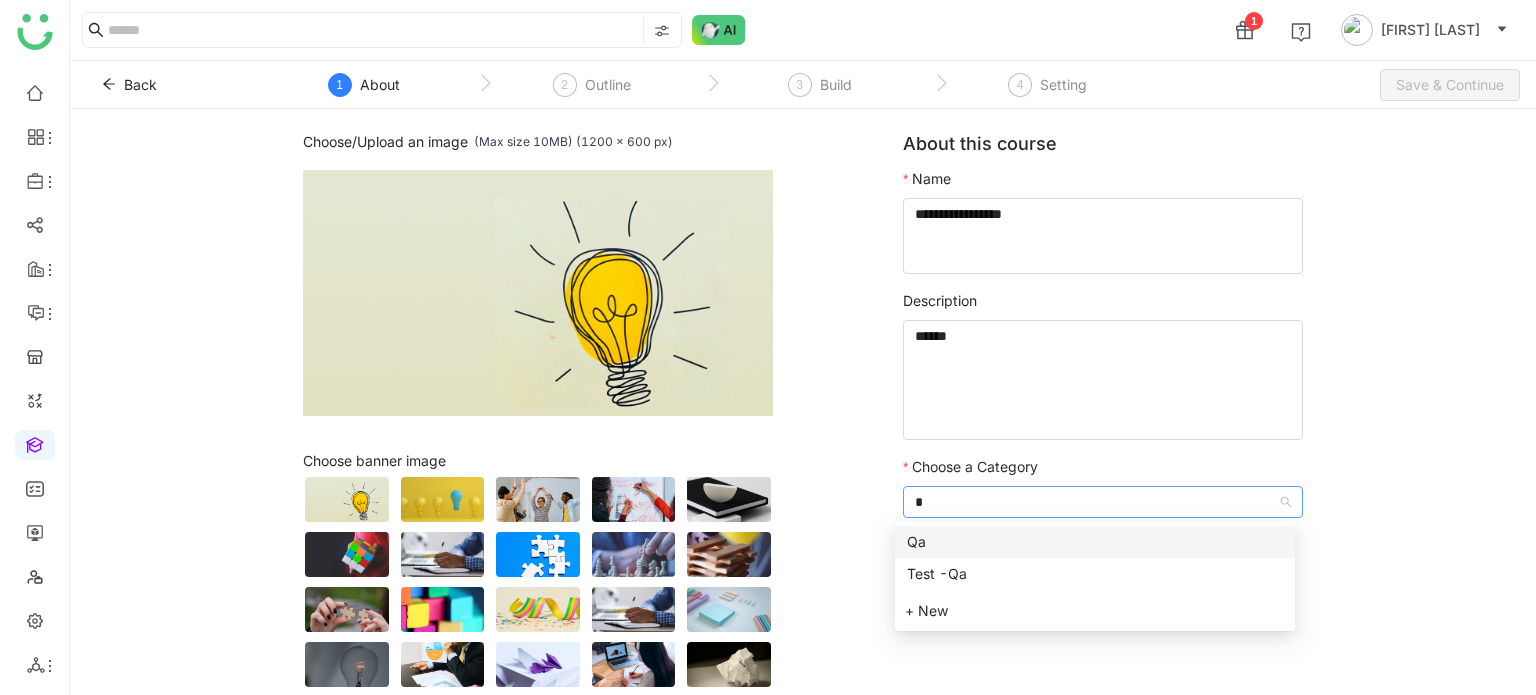 type on "**" 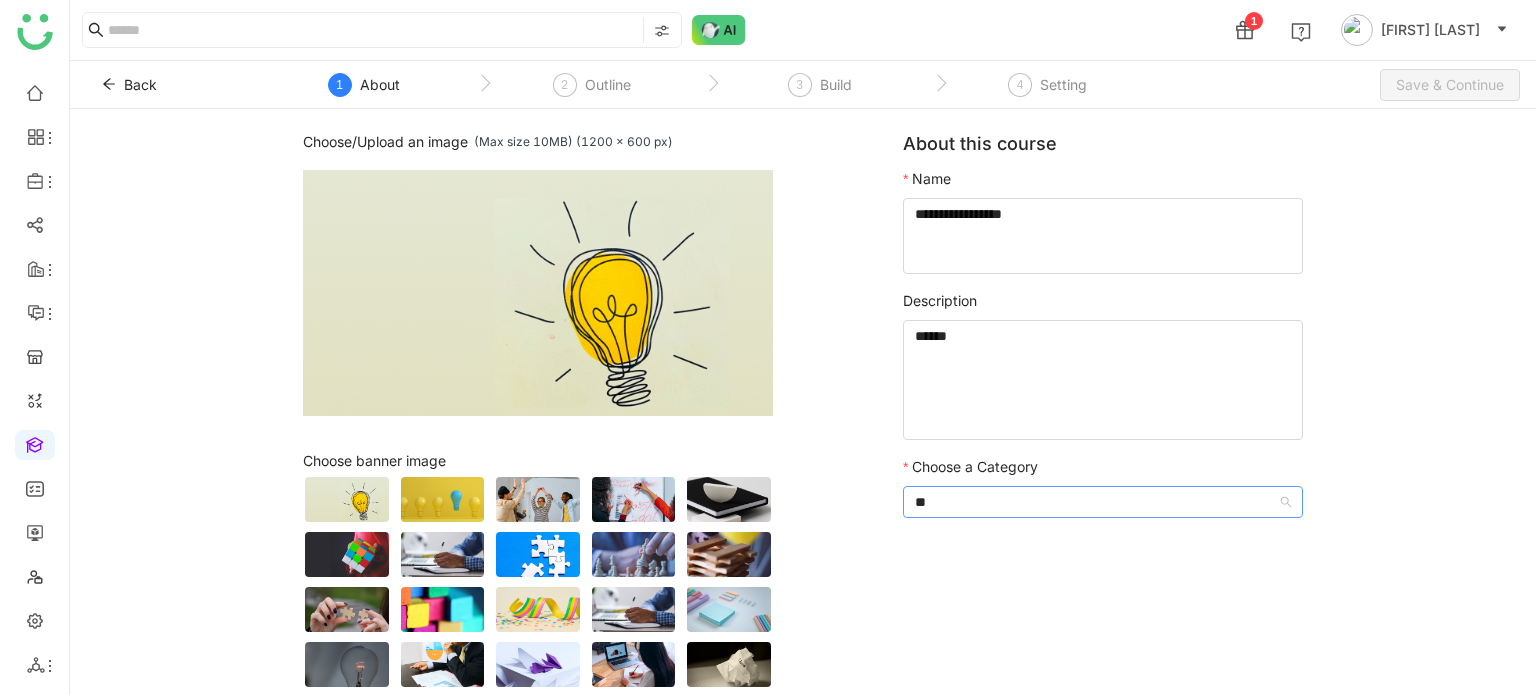 type 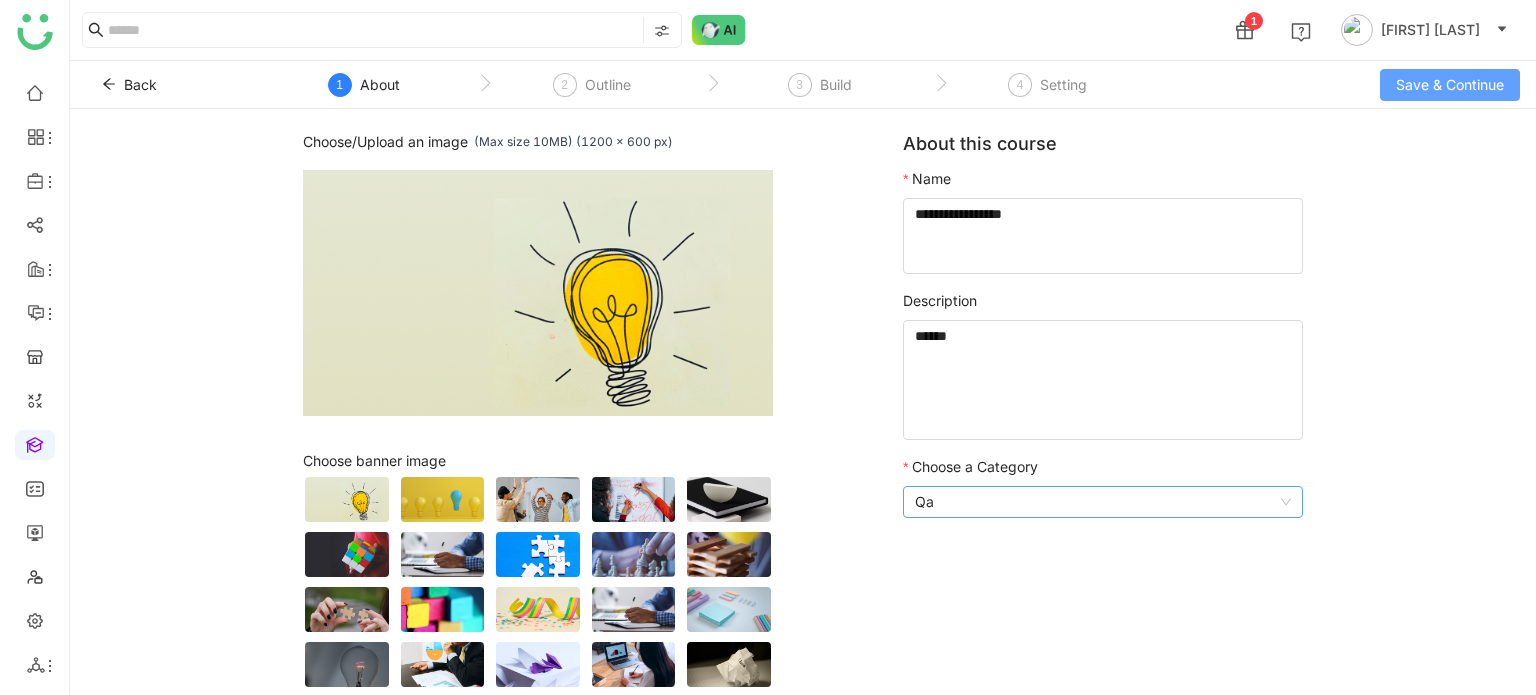 click on "Save & Continue" at bounding box center (1450, 85) 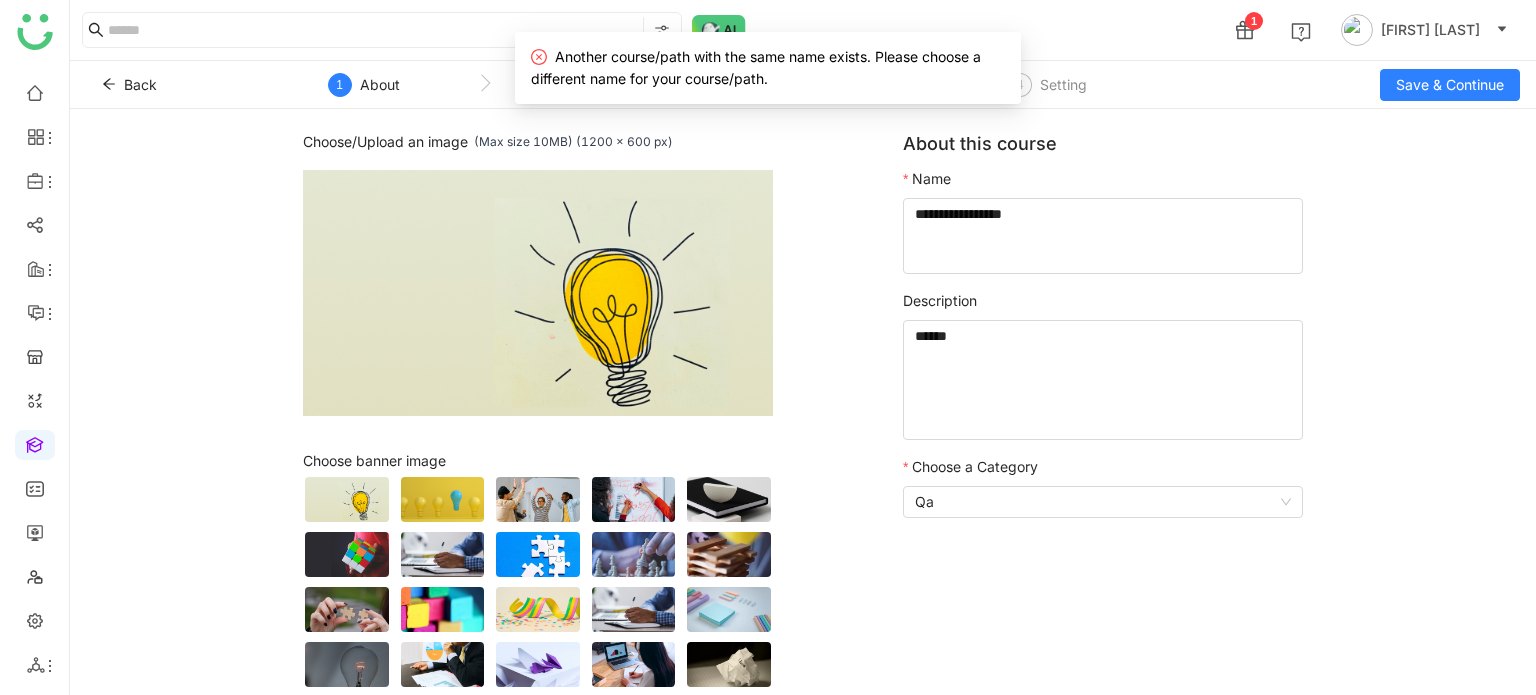 click on "Name" 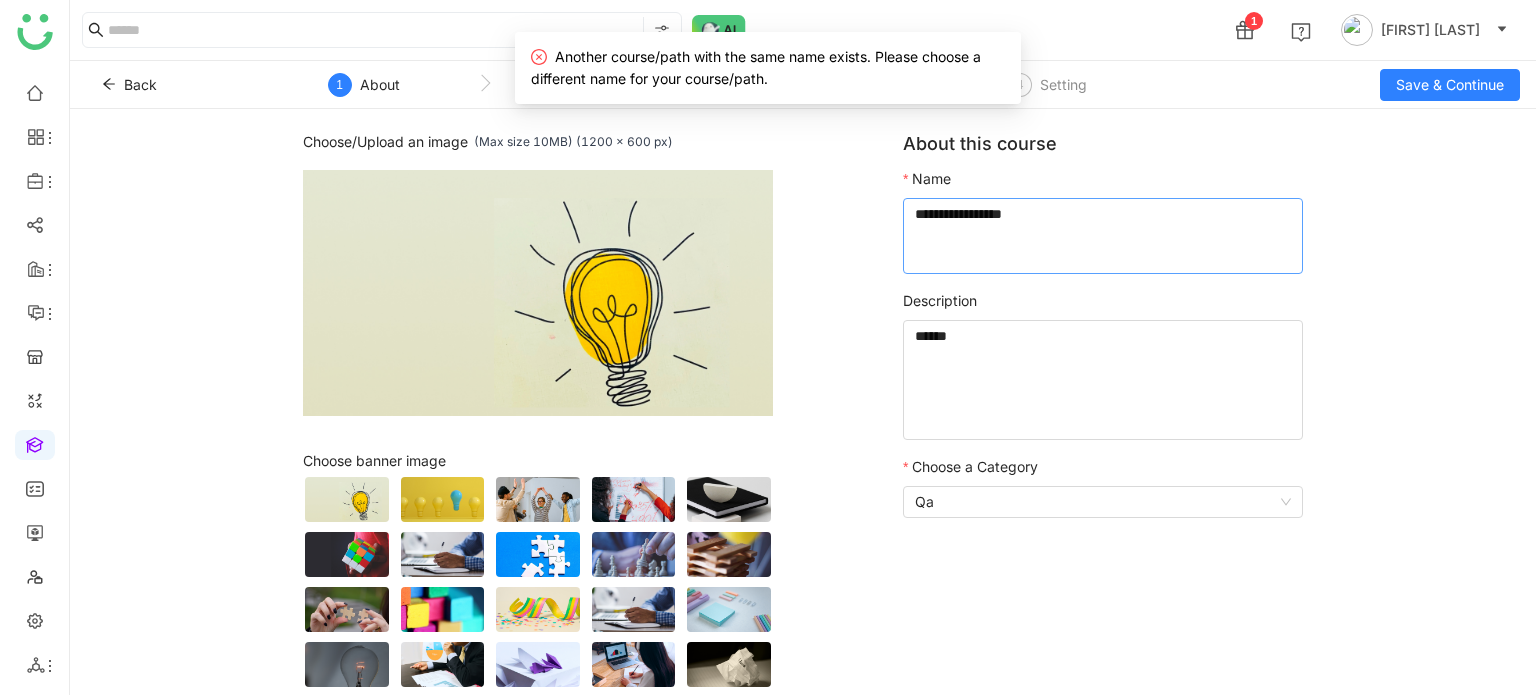 click 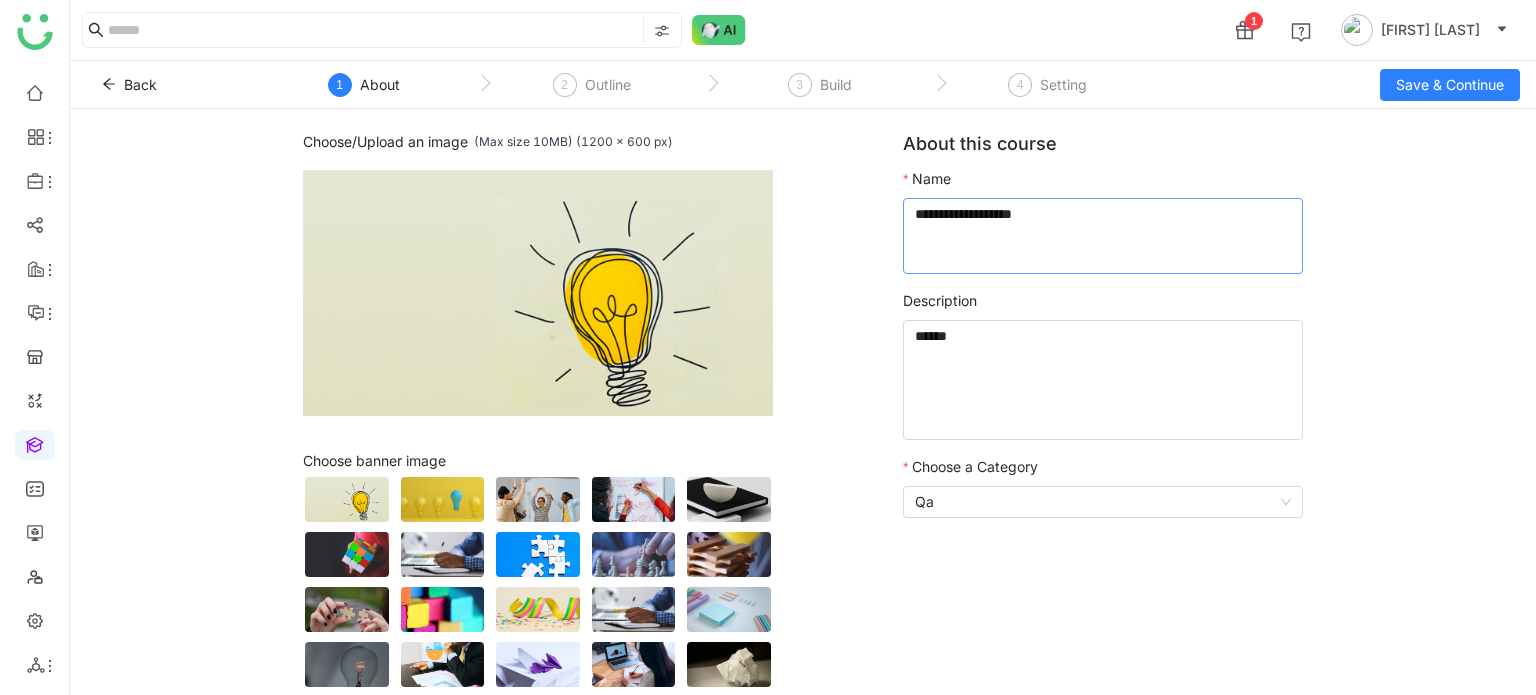 type on "**********" 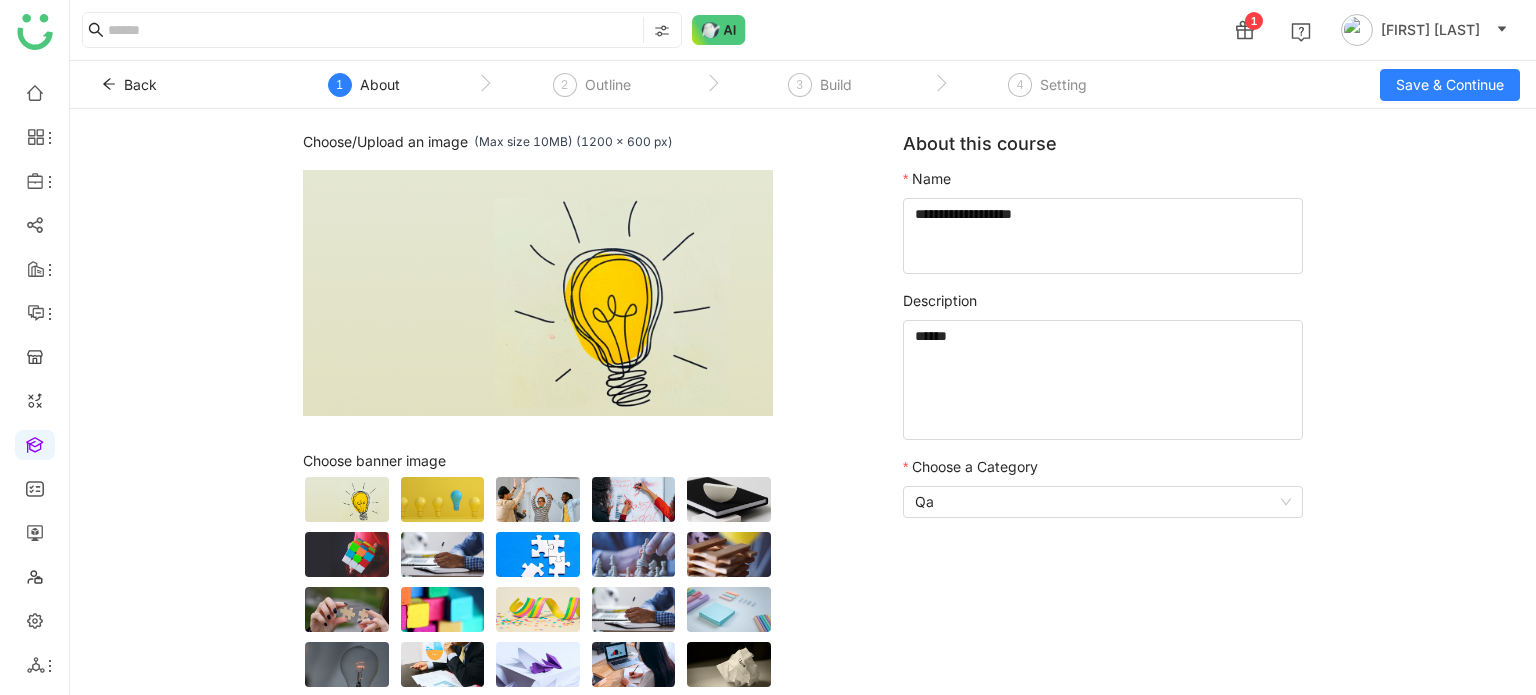 click on "Back   1  About  2  Outline  3  Build  4  Setting  Save & Continue" 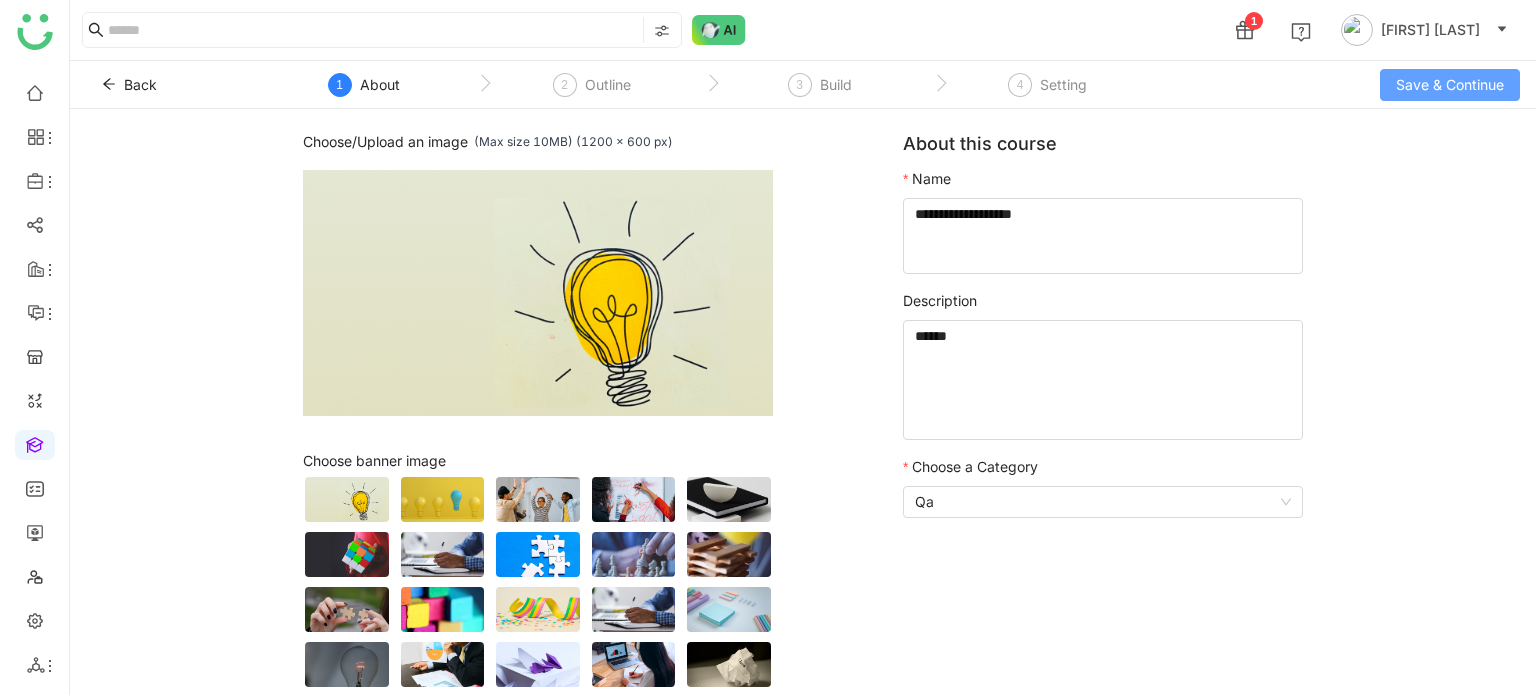 click on "Save & Continue" at bounding box center (1450, 85) 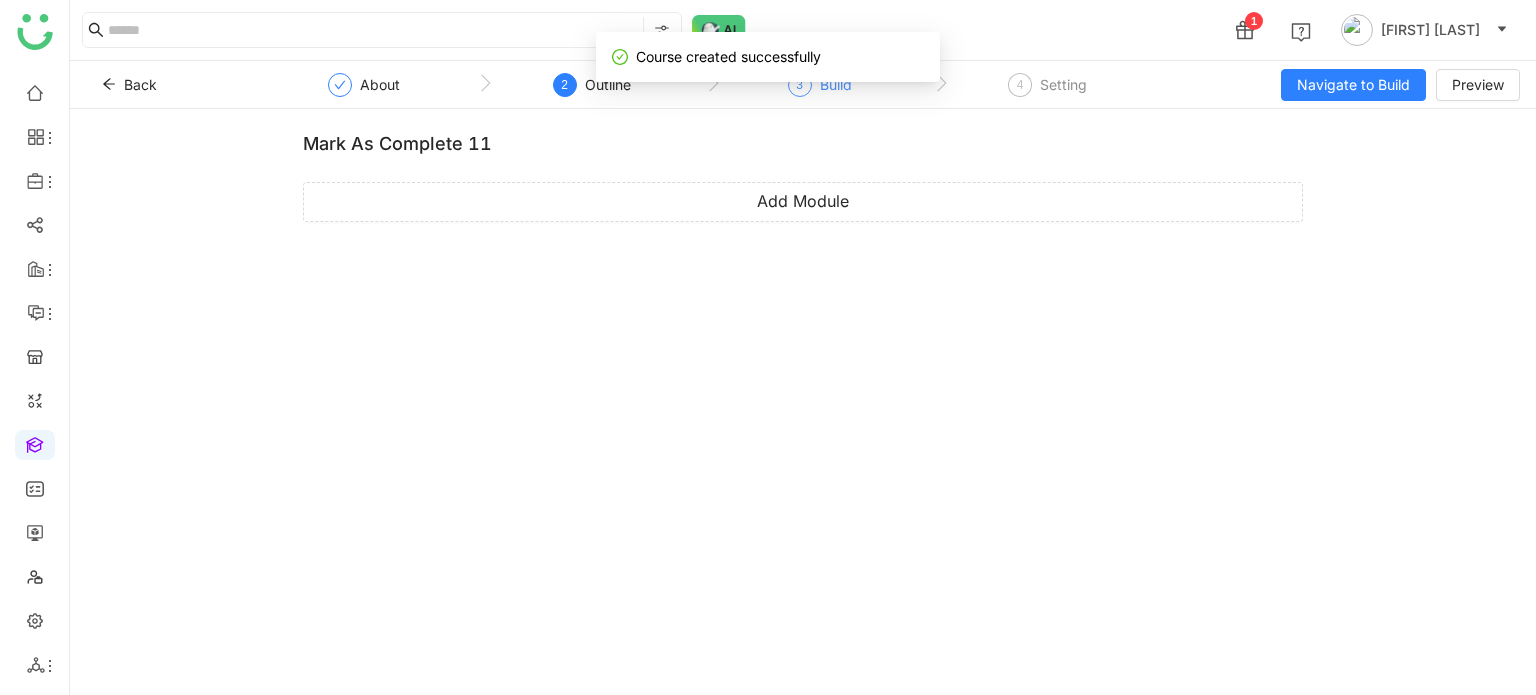 click on "Build" 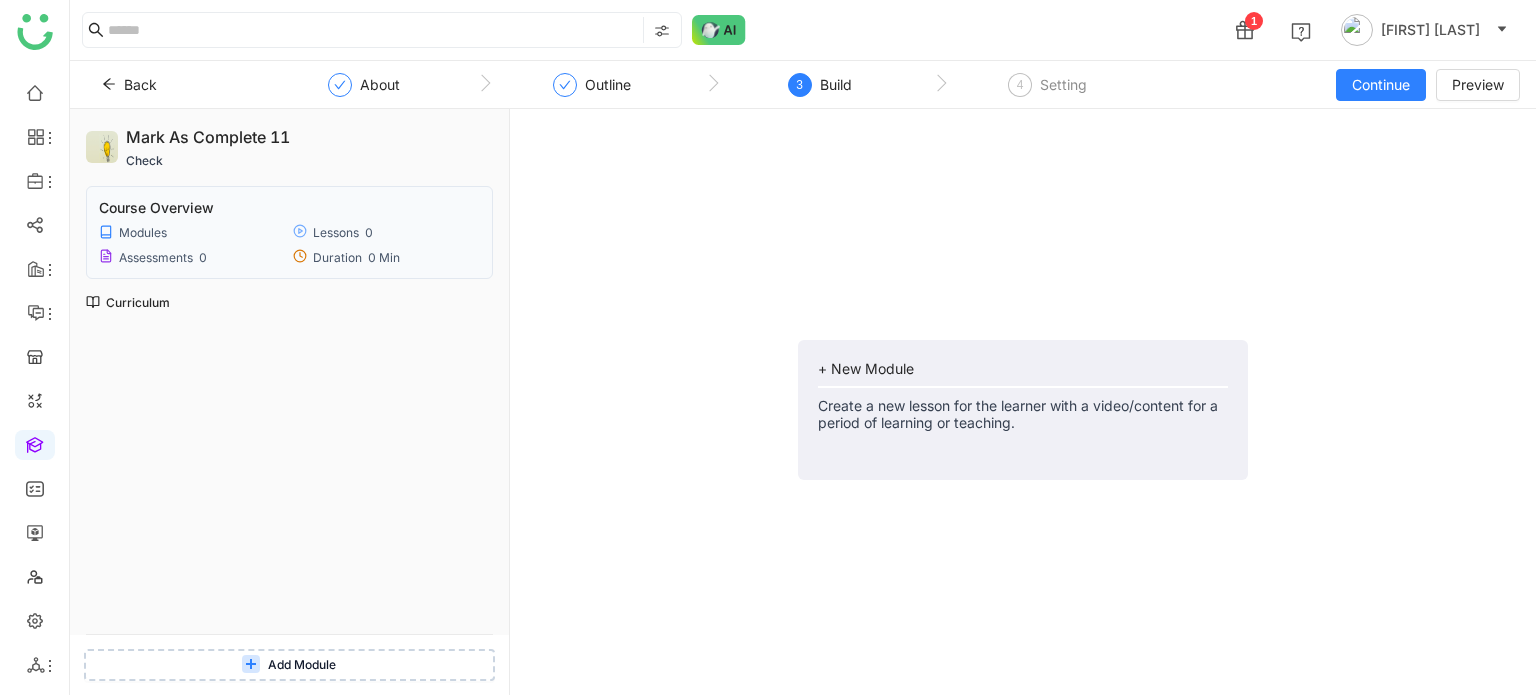 click on "+ New Module   Create a new lesson for the learner with a video/content for a period of learning or teaching." 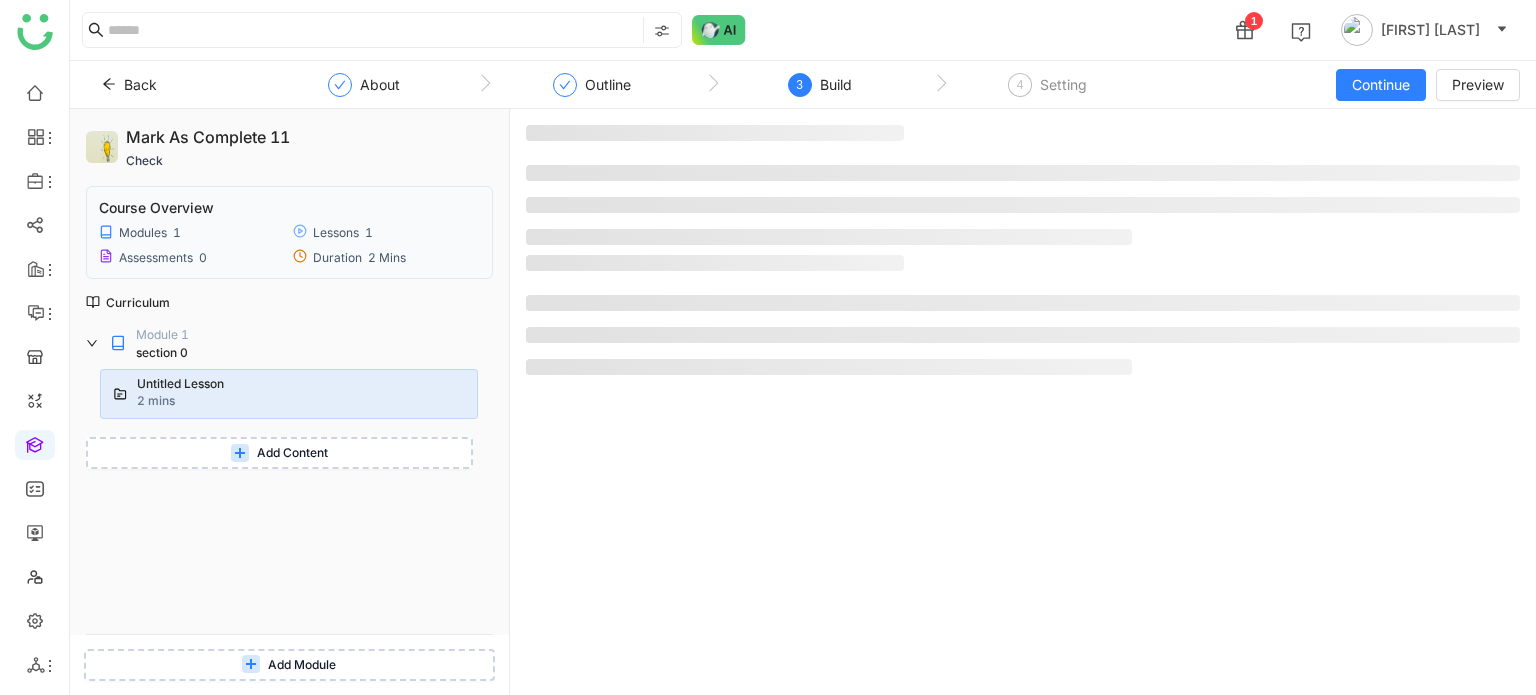 click 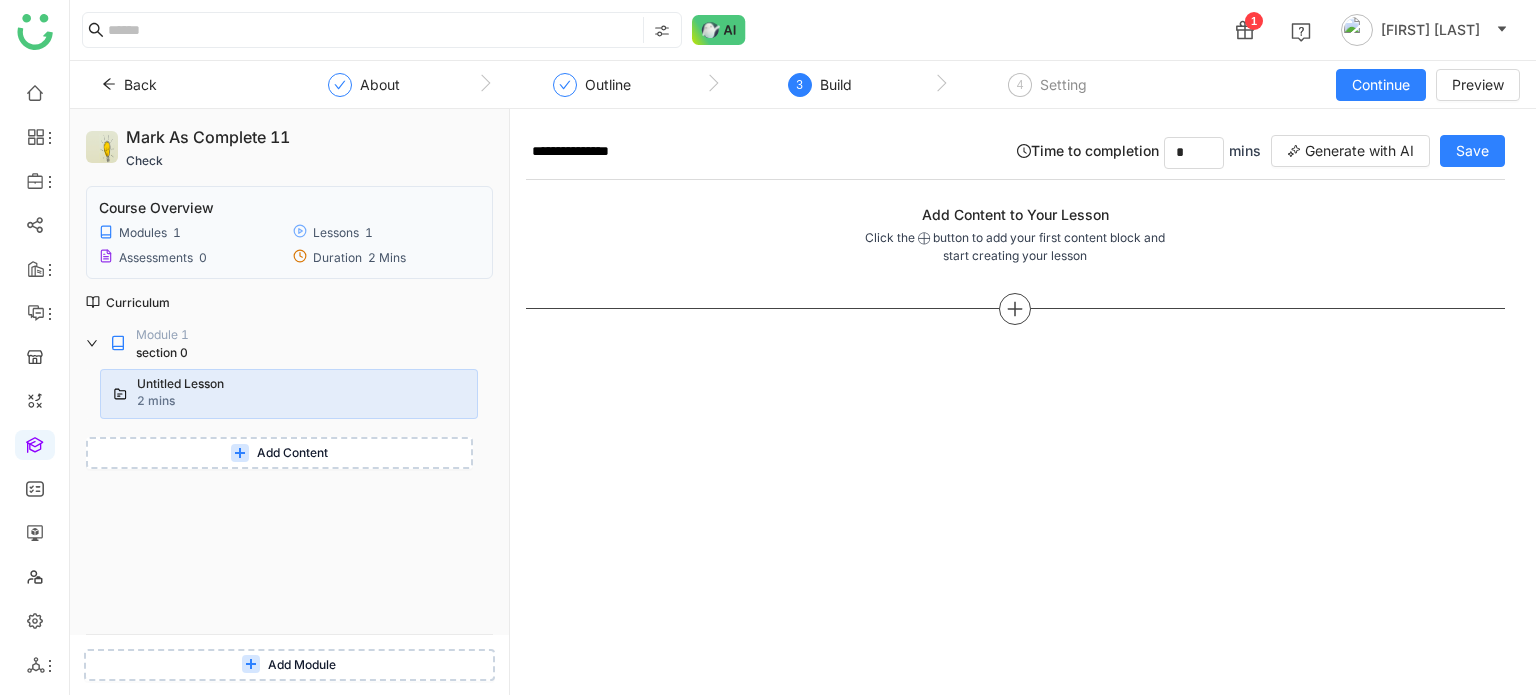 click 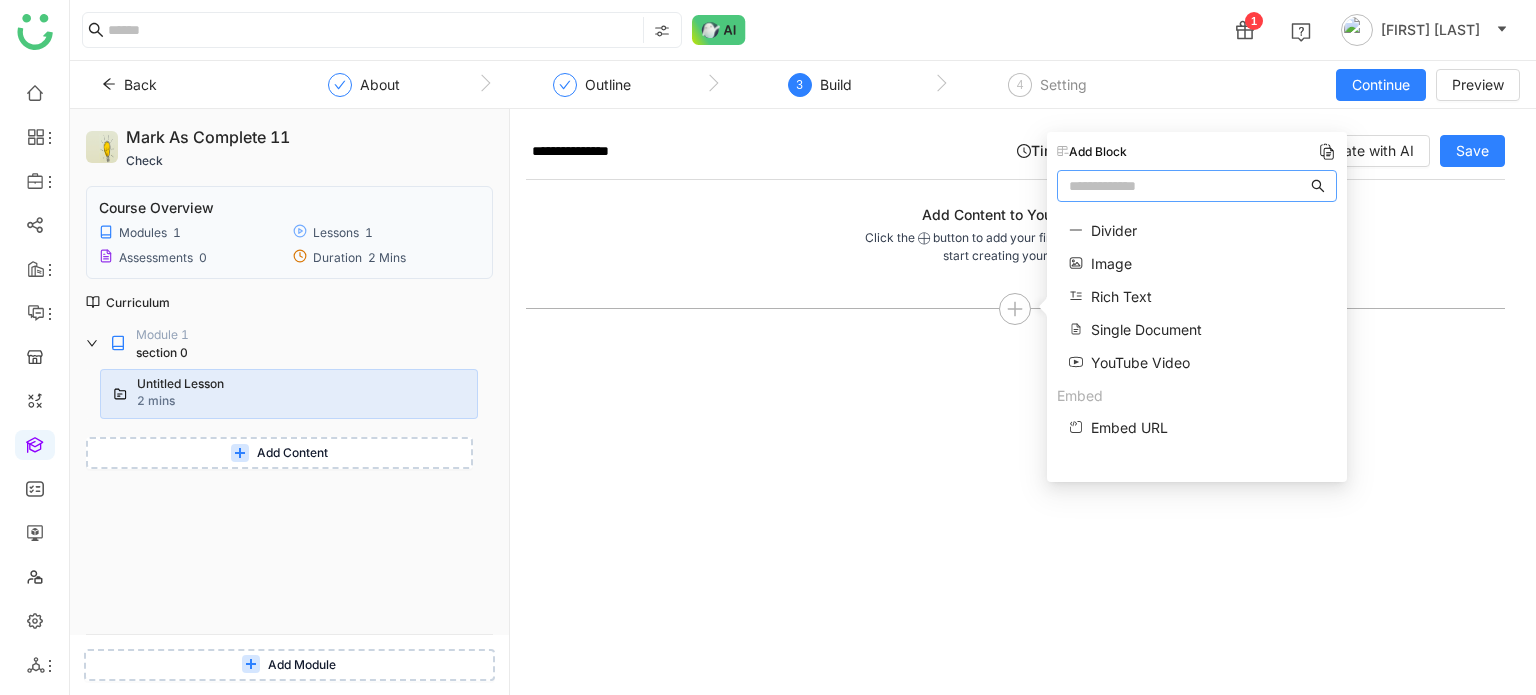 click on "Single Document" at bounding box center (1146, 329) 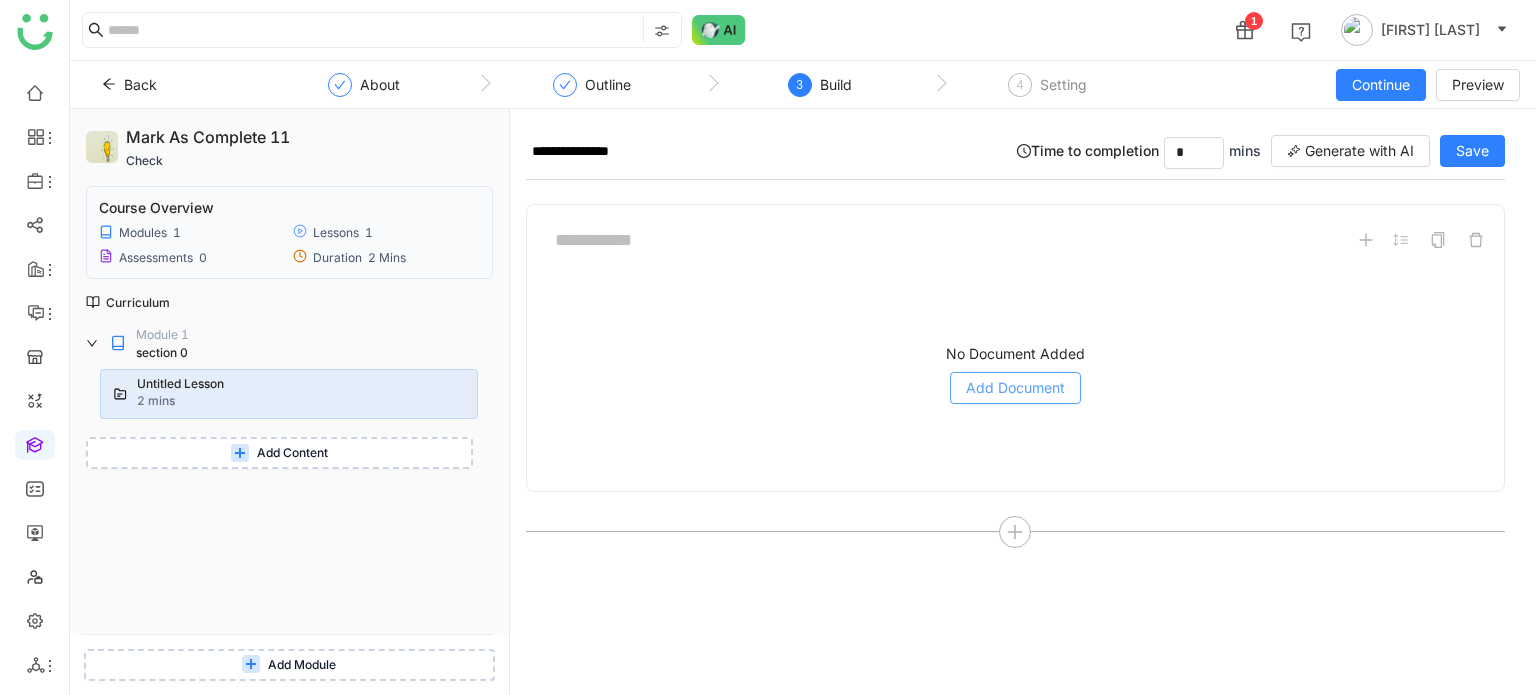 click on "Add Document" 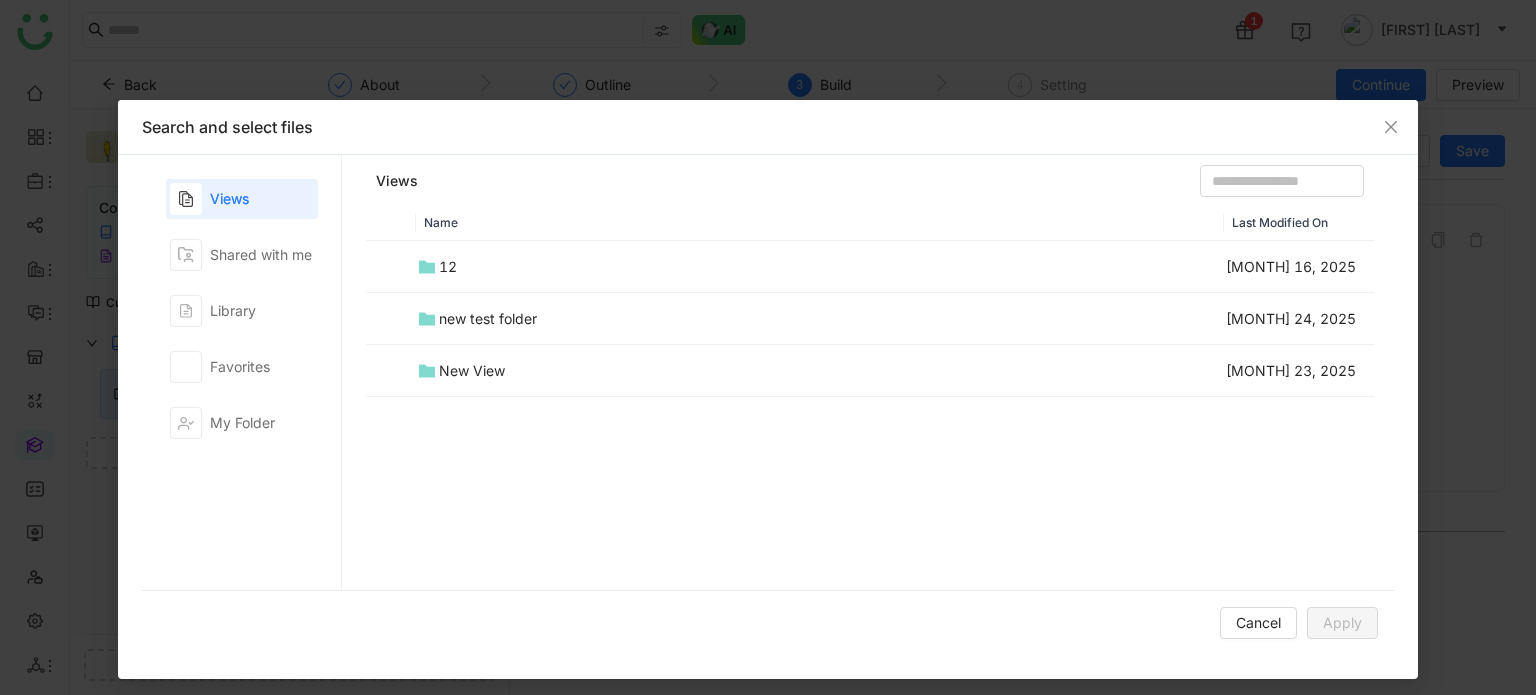 click on "new test folder" at bounding box center [488, 319] 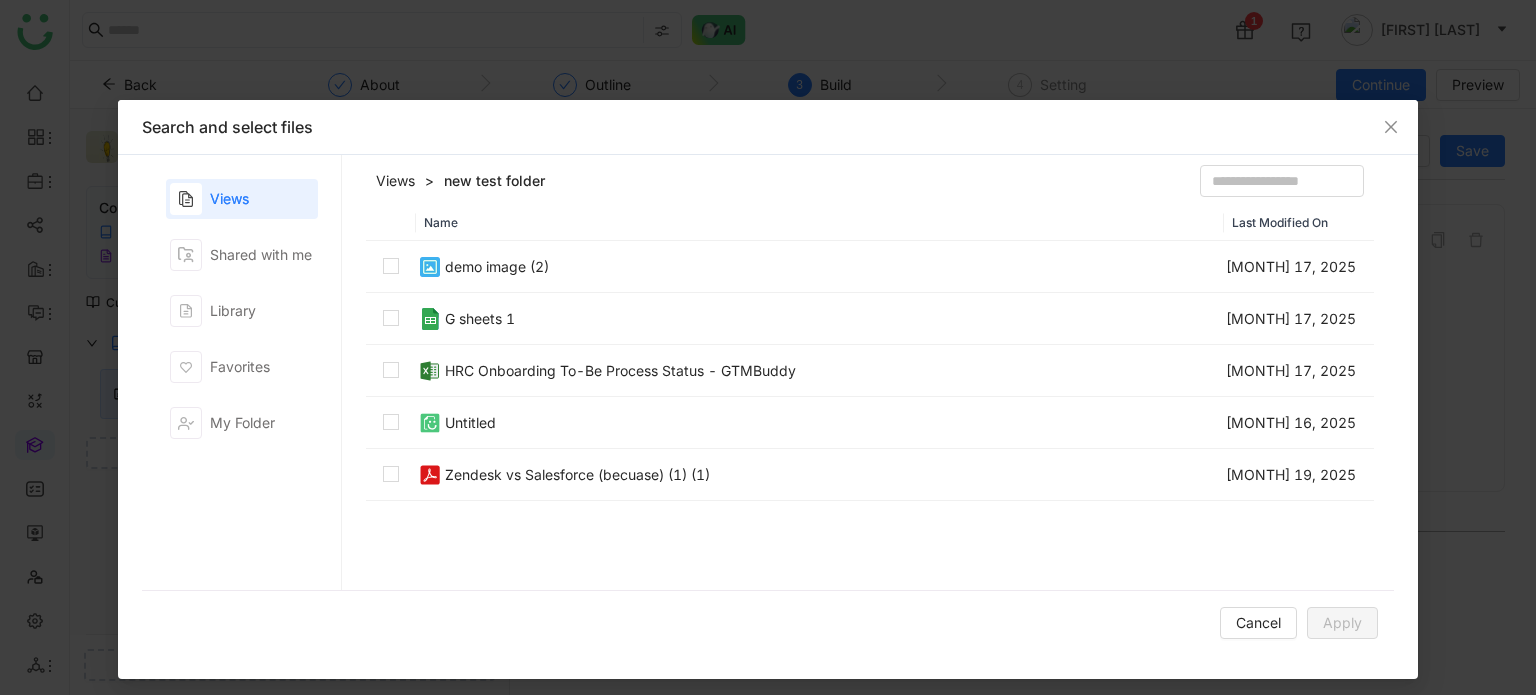 click on "G sheets 1" at bounding box center (820, 319) 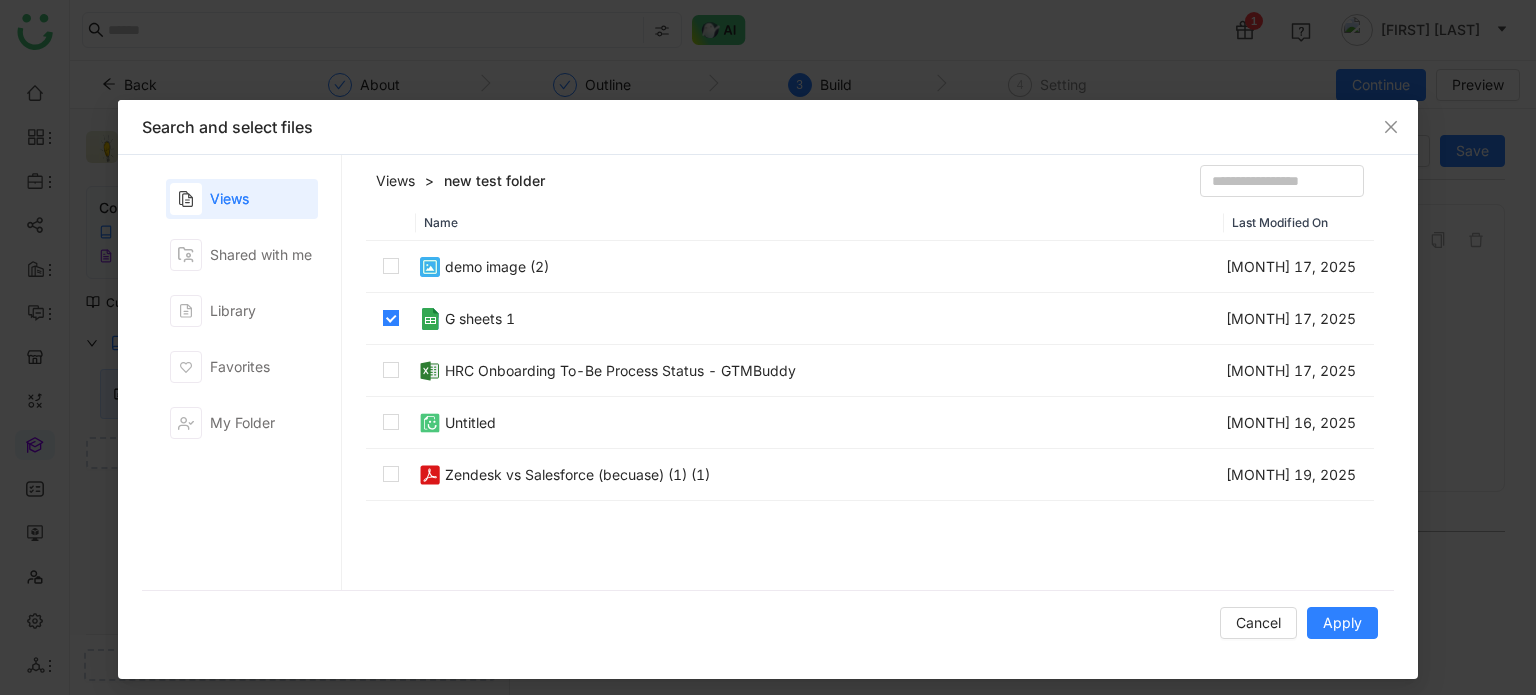 click on "G sheets 1" at bounding box center [480, 319] 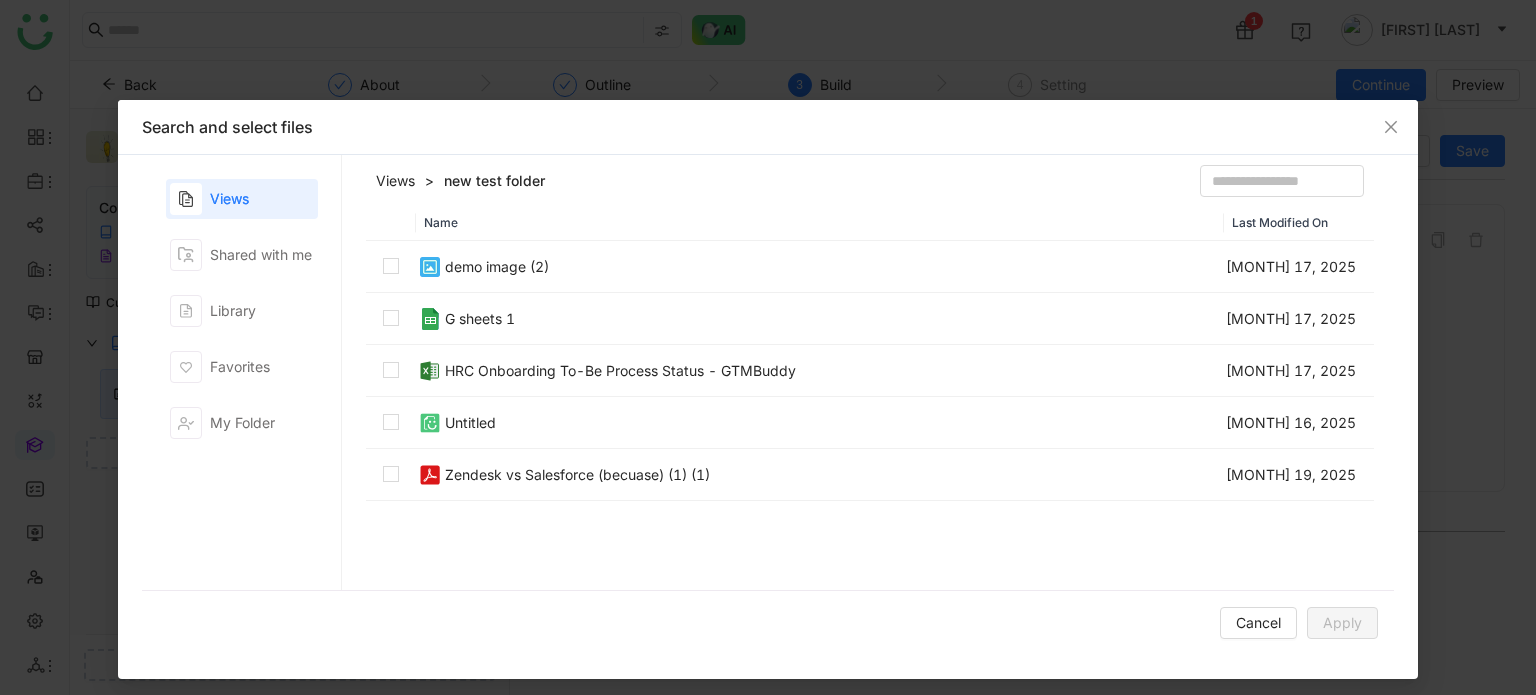click on "demo image  (2)" at bounding box center (820, 267) 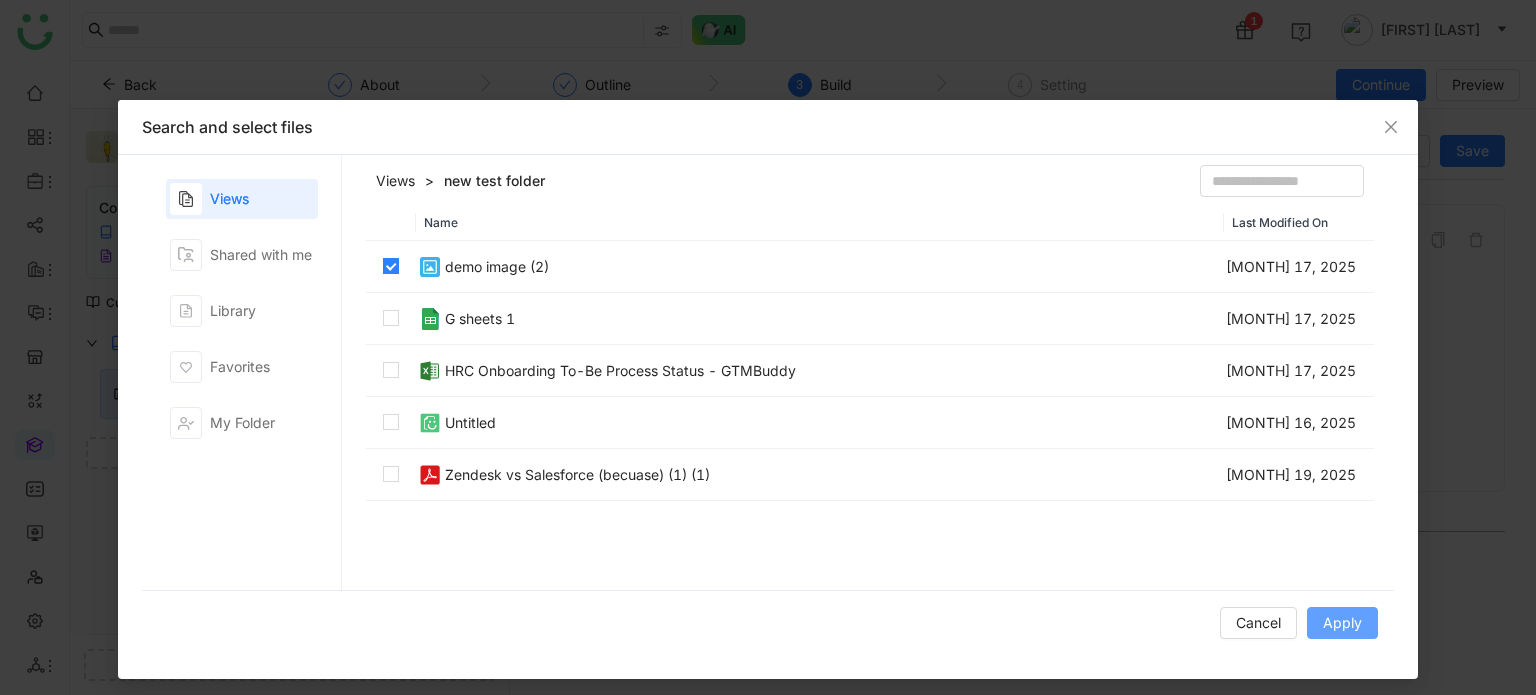 click on "Apply" at bounding box center [1342, 623] 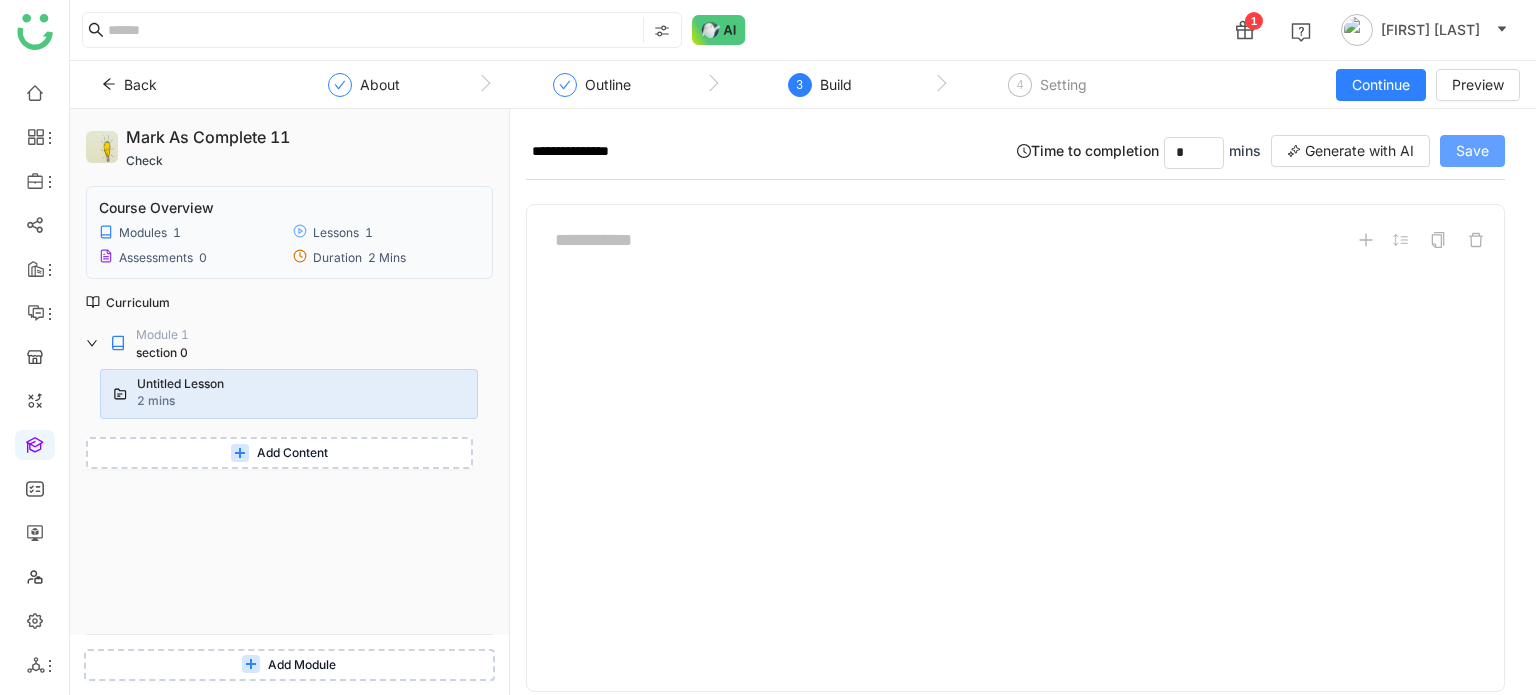 click on "Save" 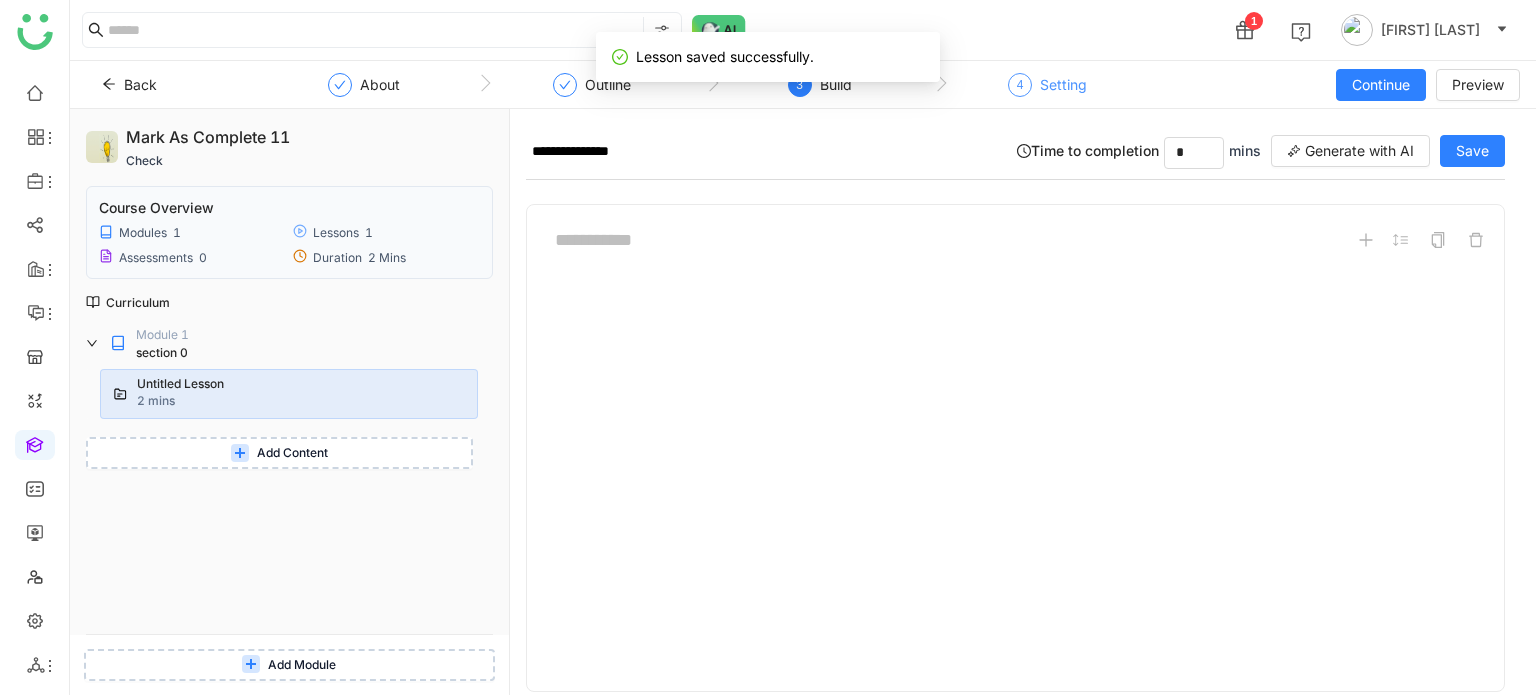 click on "4" 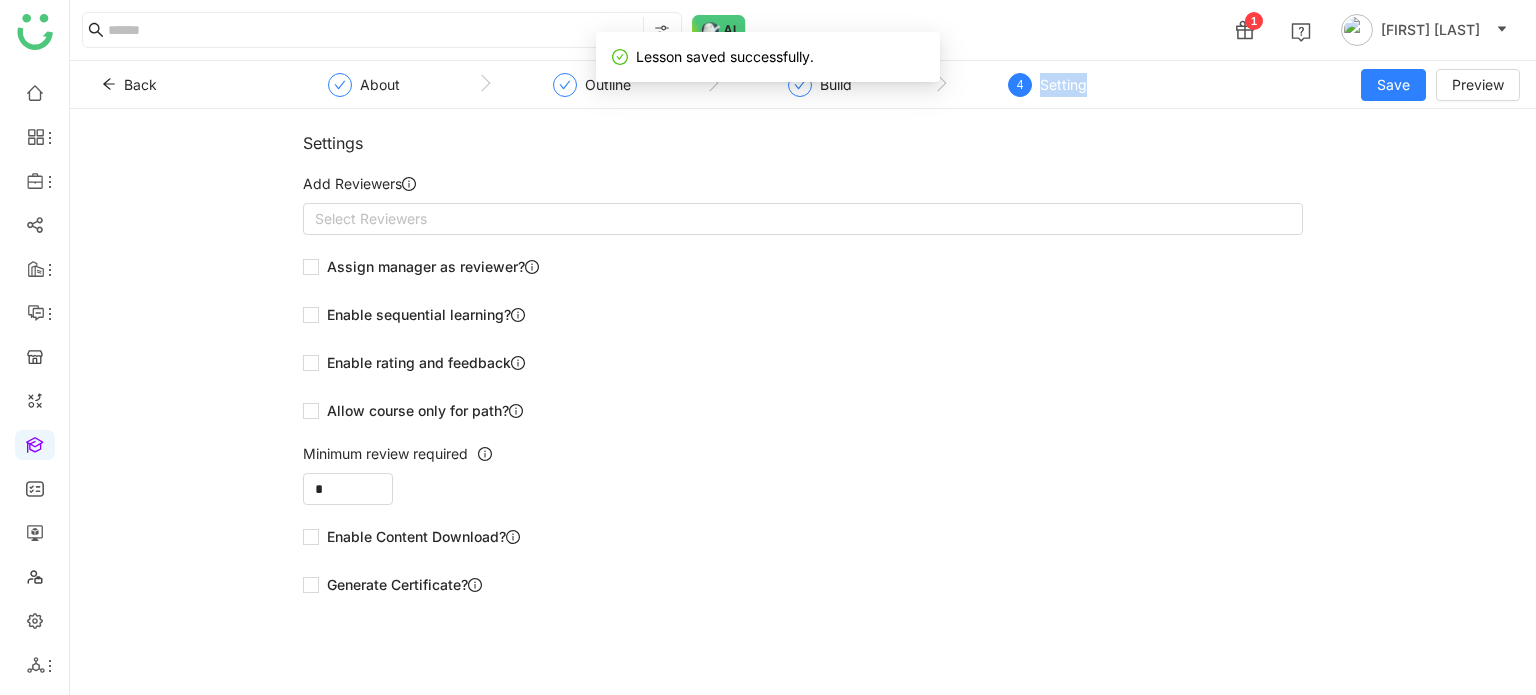 click on "Save" 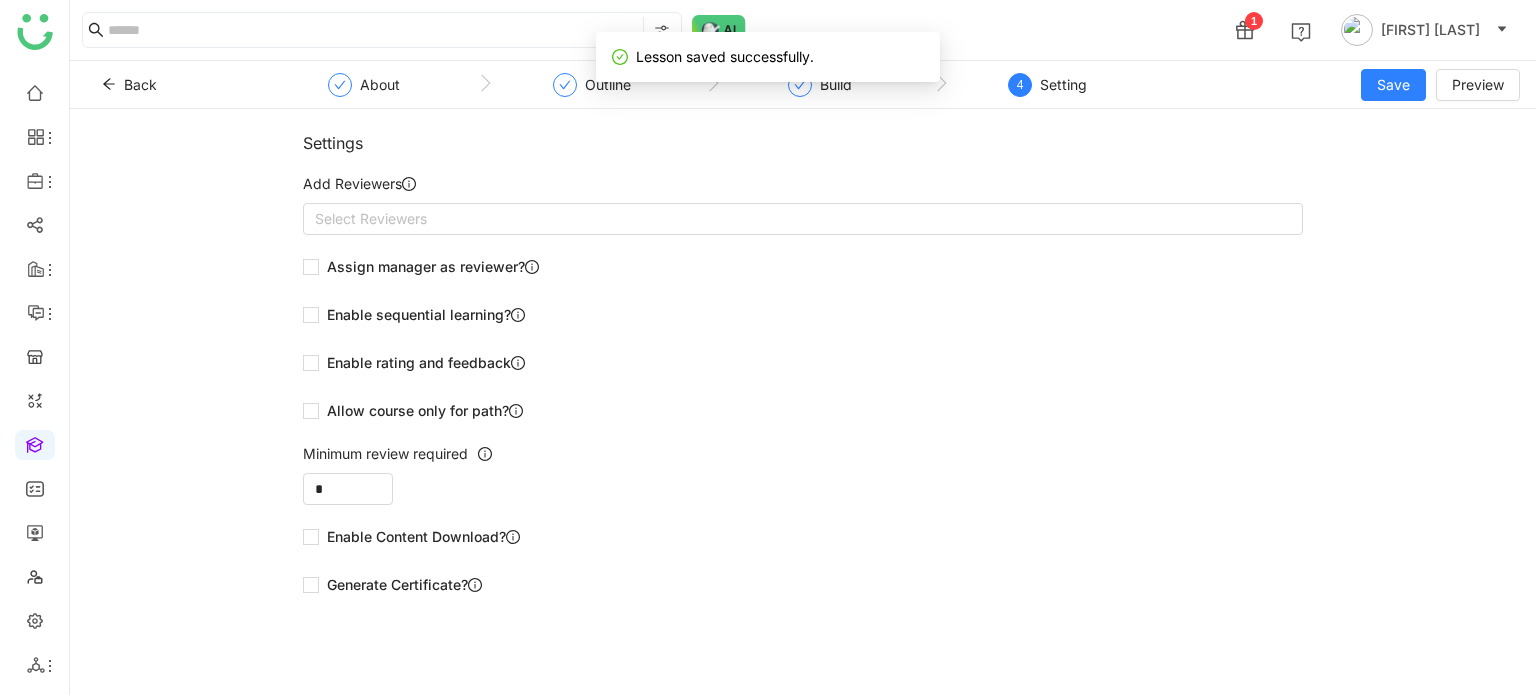 click on "Settings   Add Reviewers     Select Reviewers  Assign manager as reviewer?  Enable sequential learning?   Enable rating and feedback  Allow course only for path?   Minimum review required  *  User can mark lesson as complete?   Enable Content Download?   Generate Certificate?" 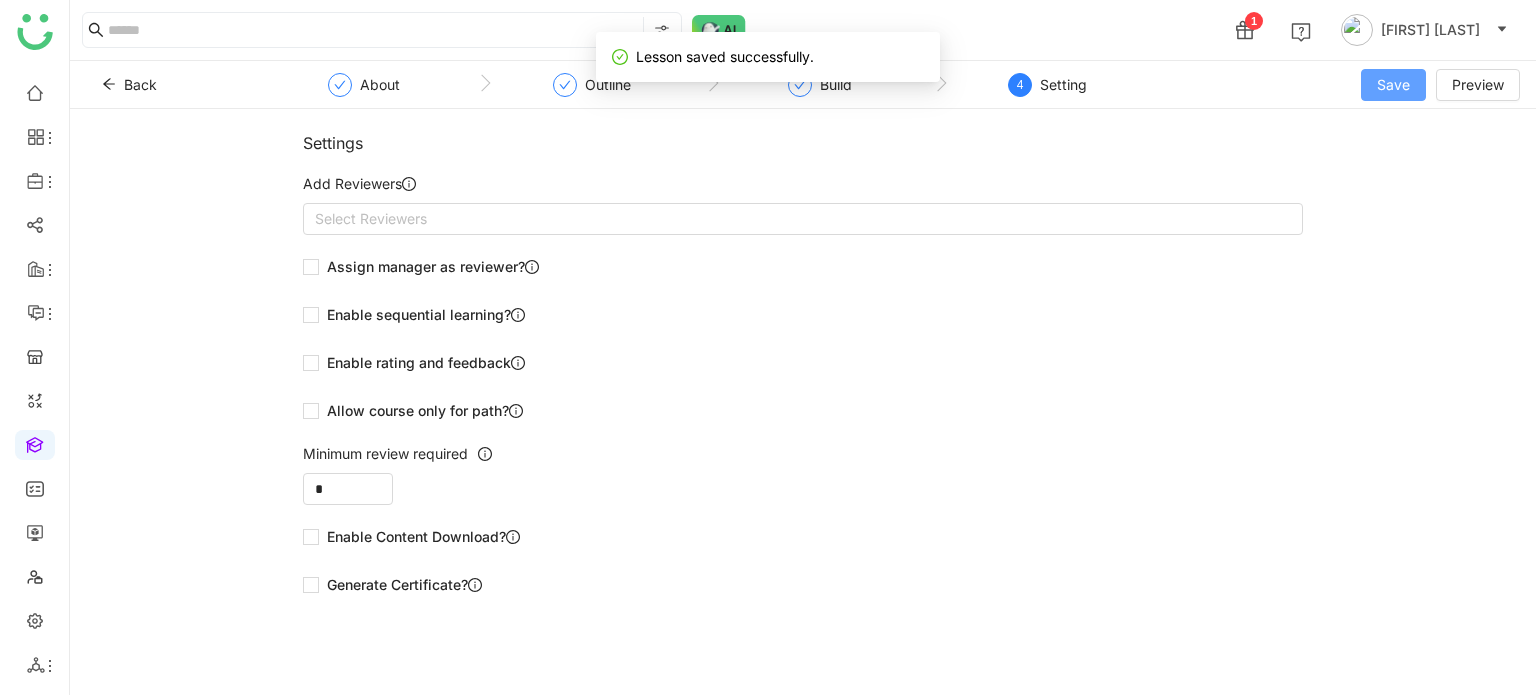 click on "Save" 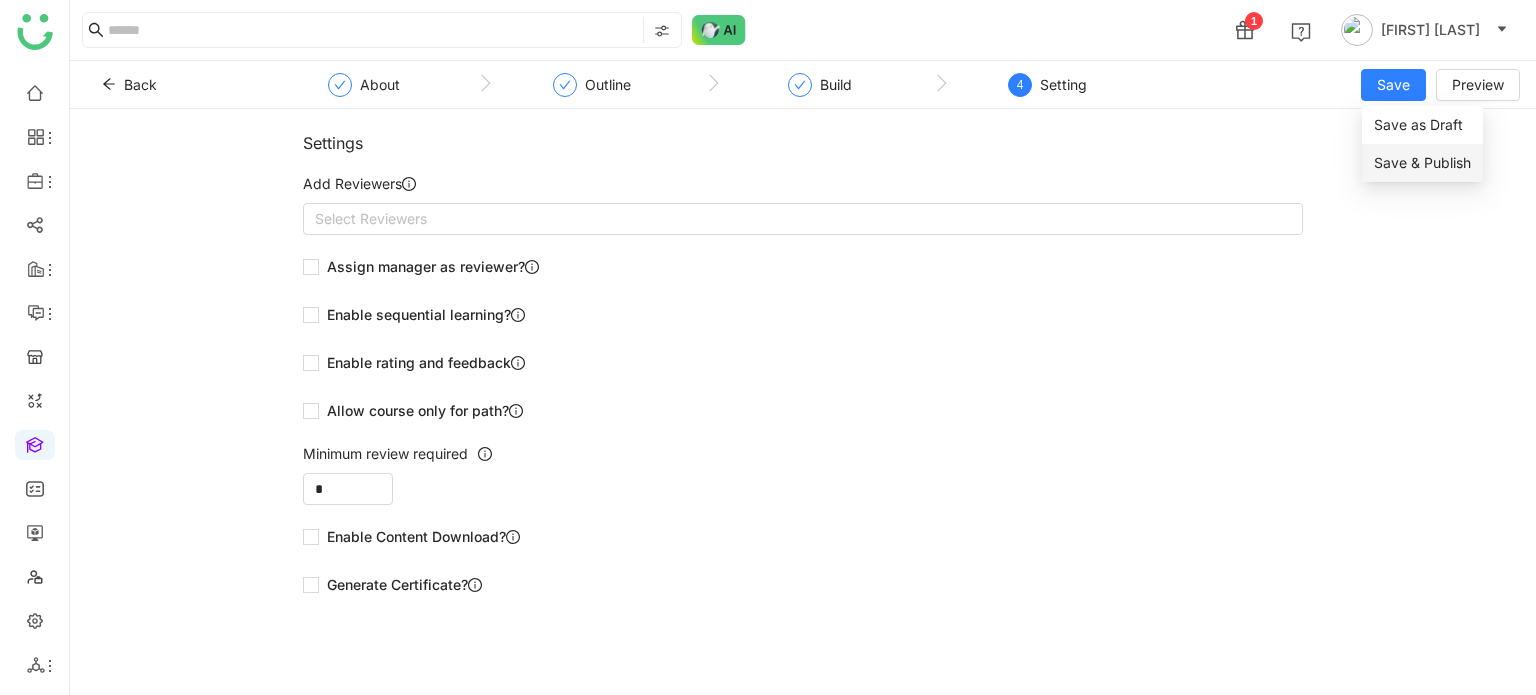 click on "Save & Publish" at bounding box center (1422, 163) 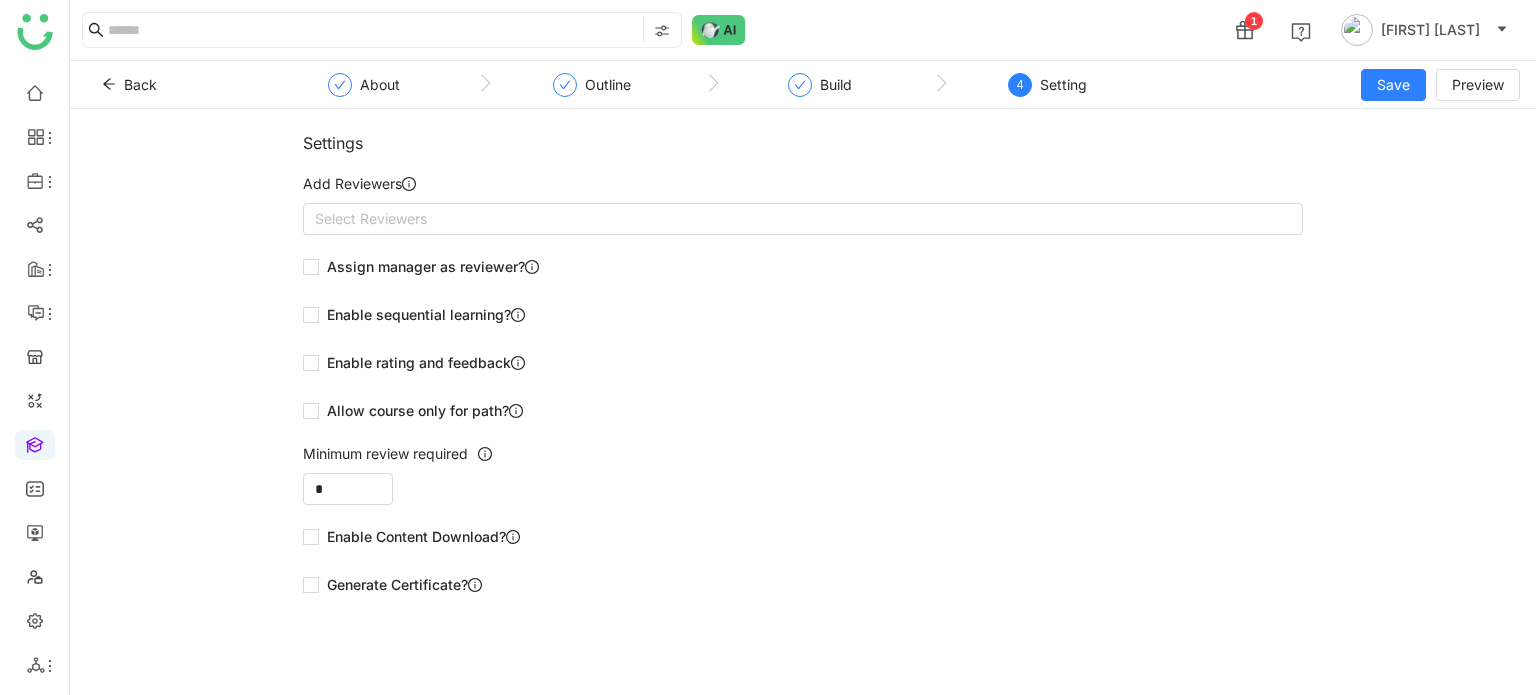 click on "Settings   Add Reviewers     Select Reviewers  Assign manager as reviewer?  Enable sequential learning?   Enable rating and feedback  Allow course only for path?   Minimum review required  *  User can mark lesson as complete?   Enable Content Download?   Generate Certificate?" 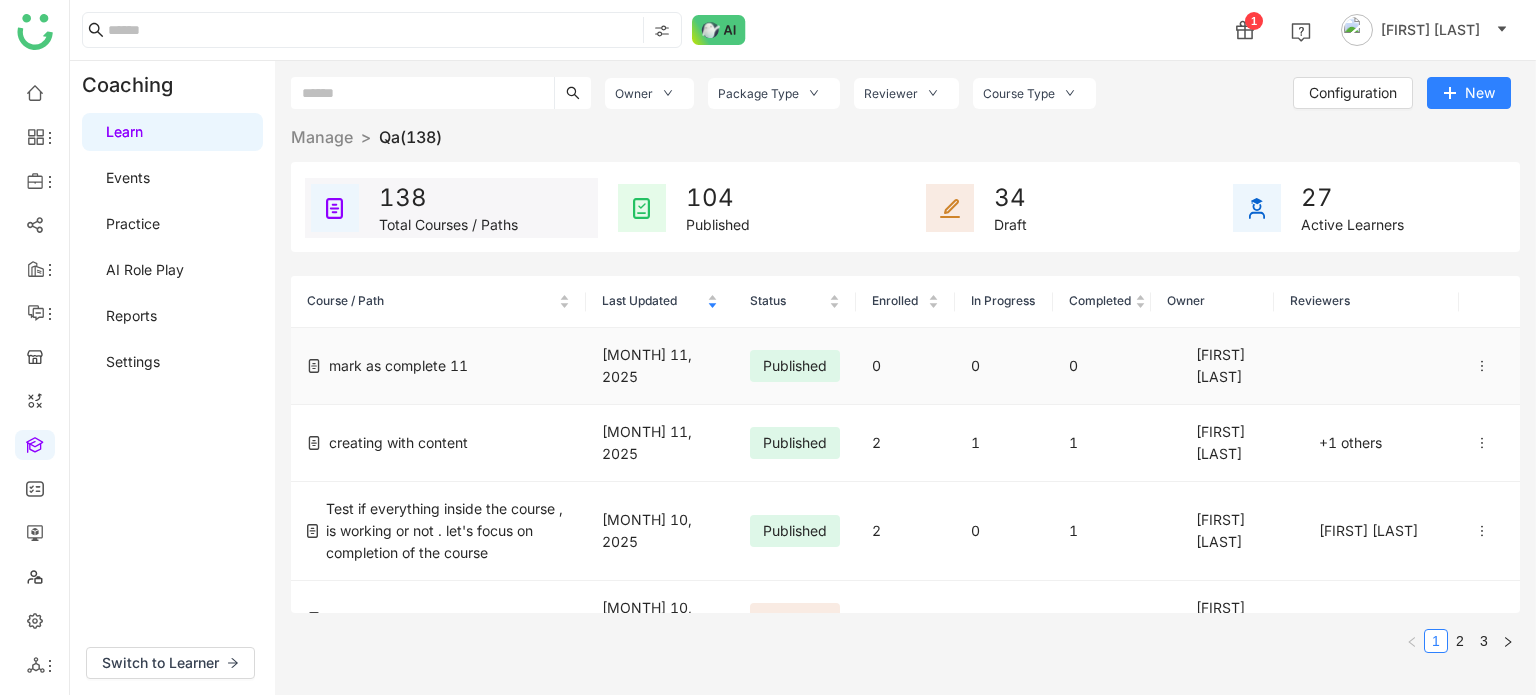 click 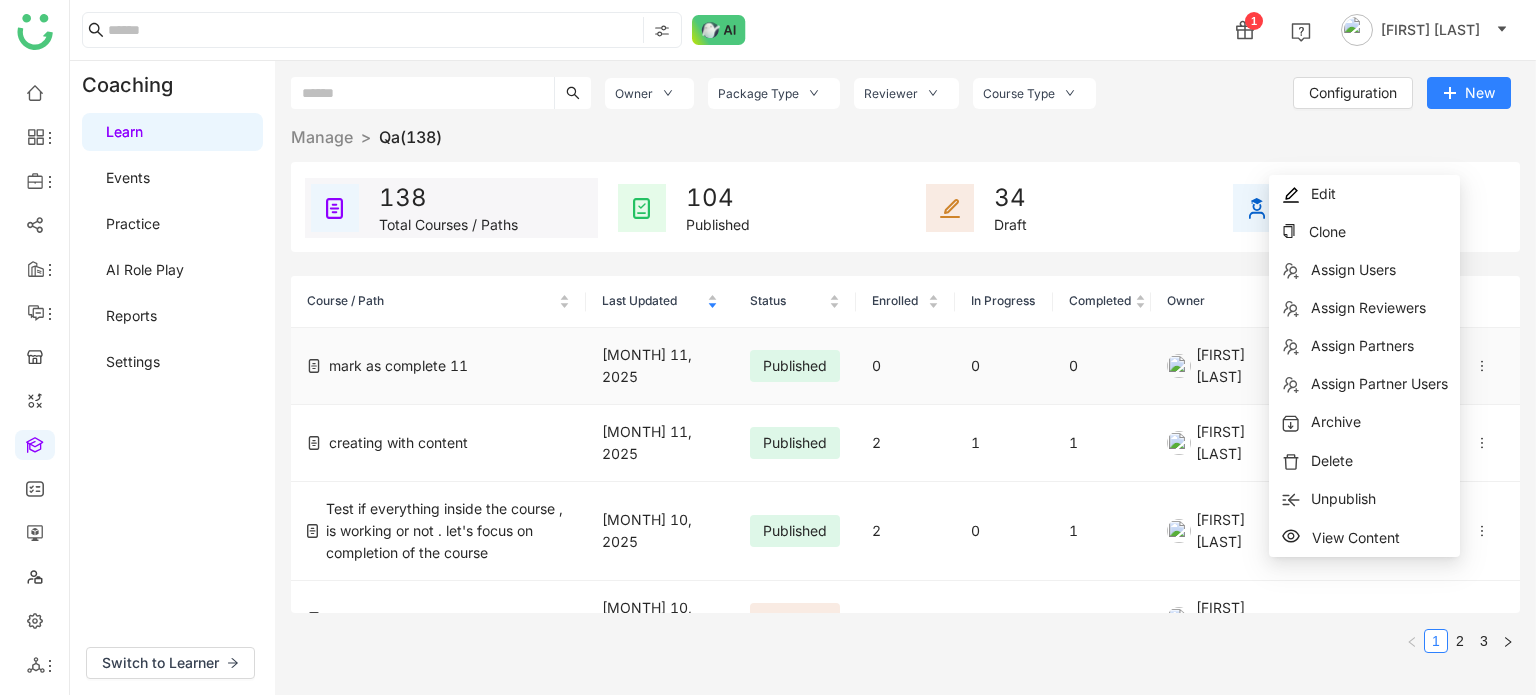 click on "Published" 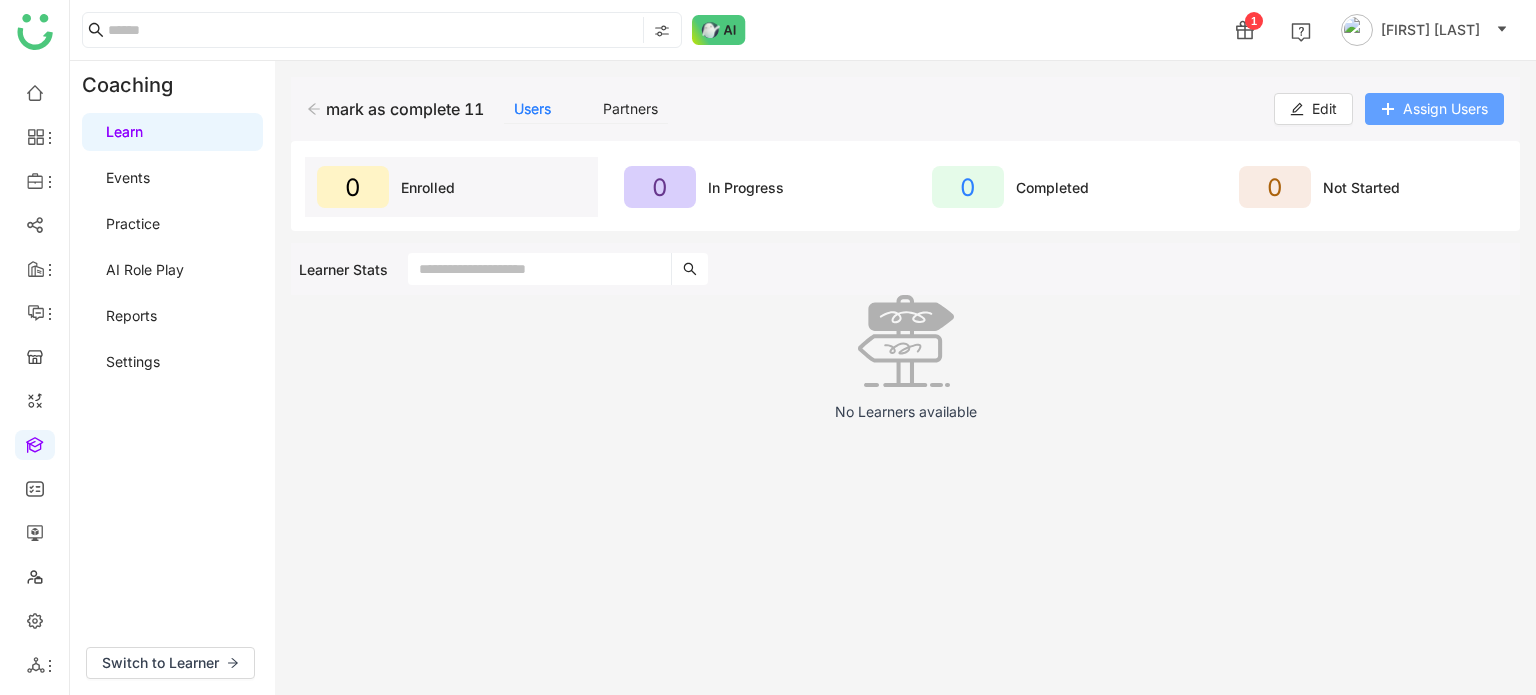 click on "Assign Users" 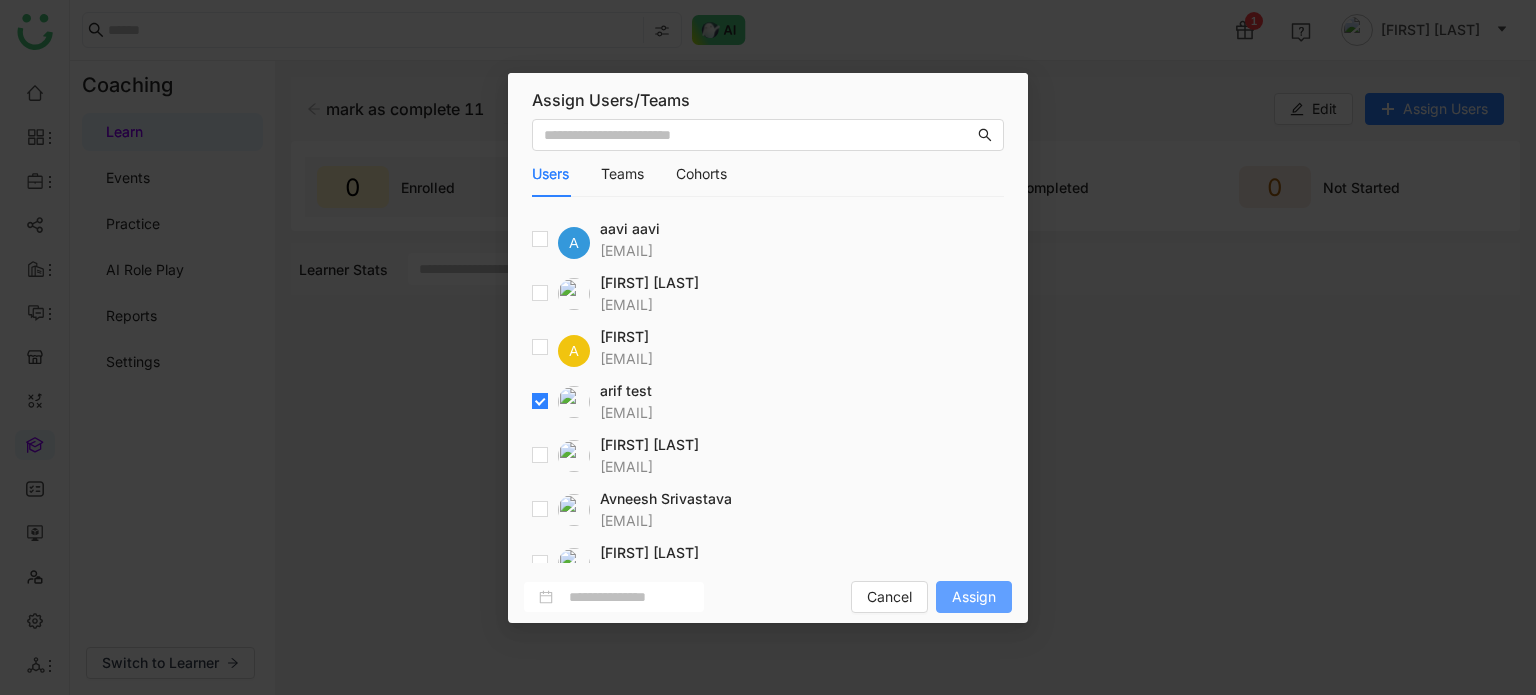 click on "Assign" at bounding box center [974, 597] 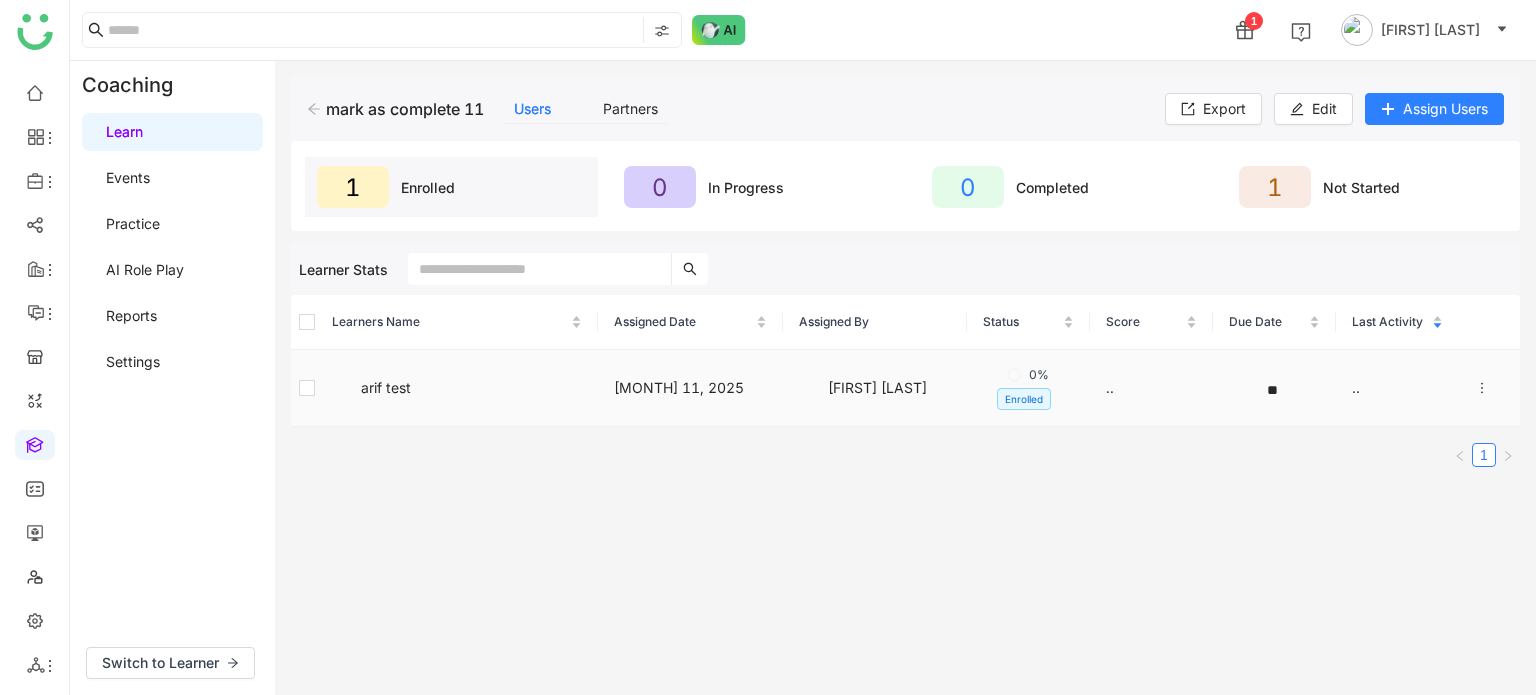 click 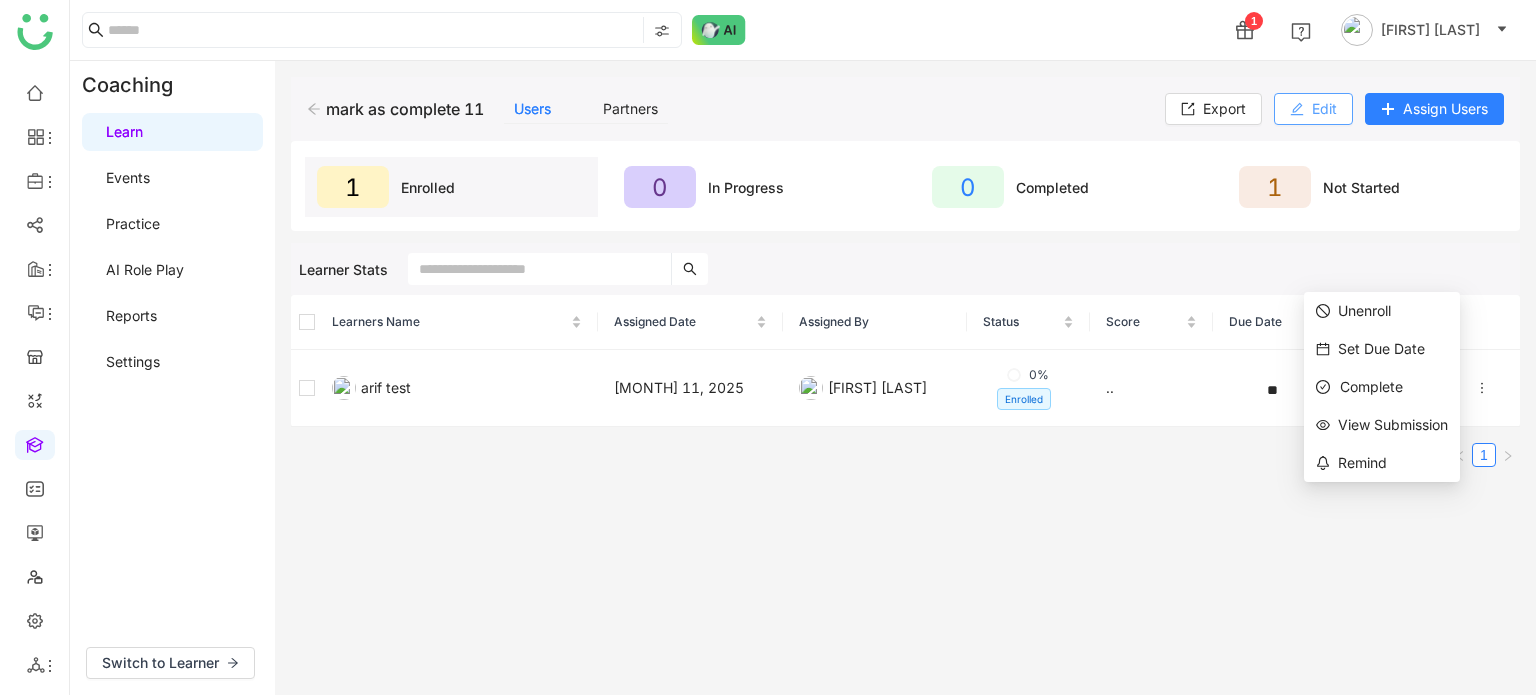 click on "Edit" 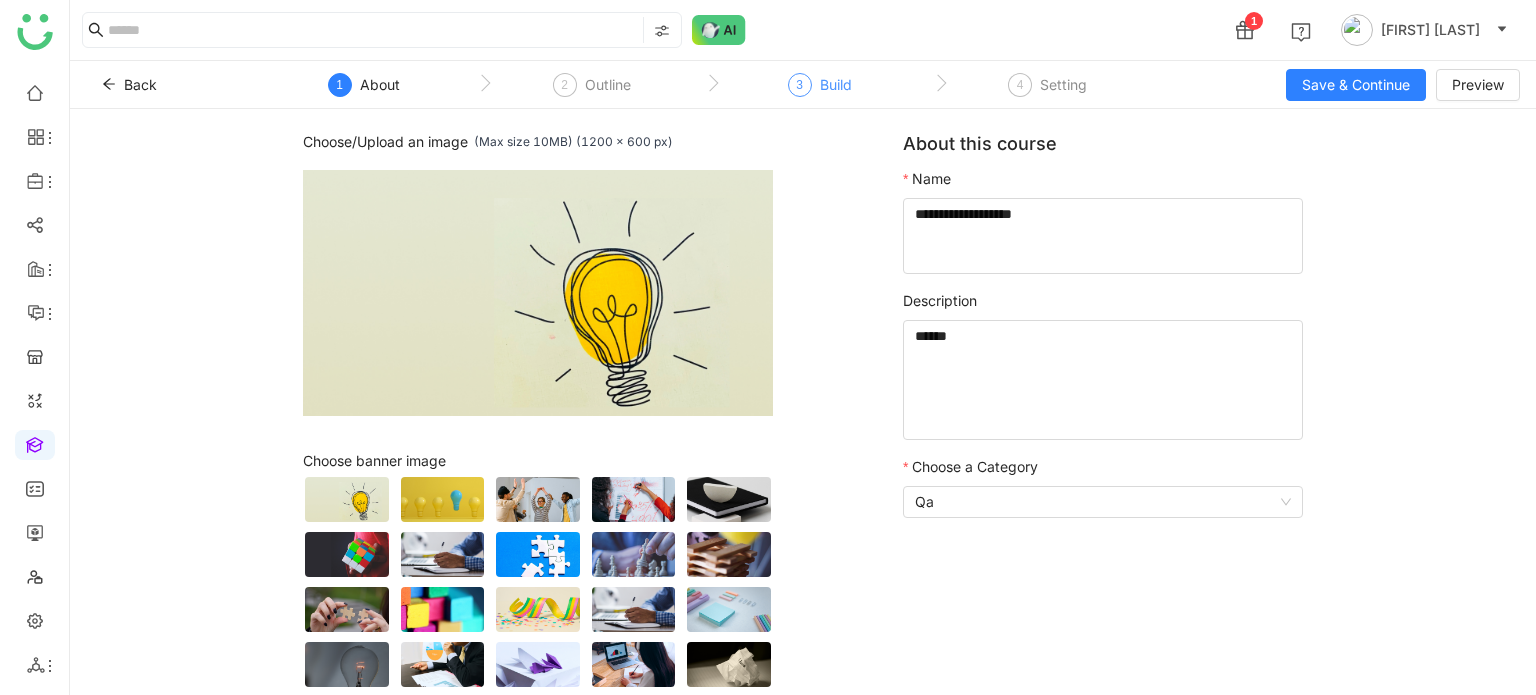 click on "Build" 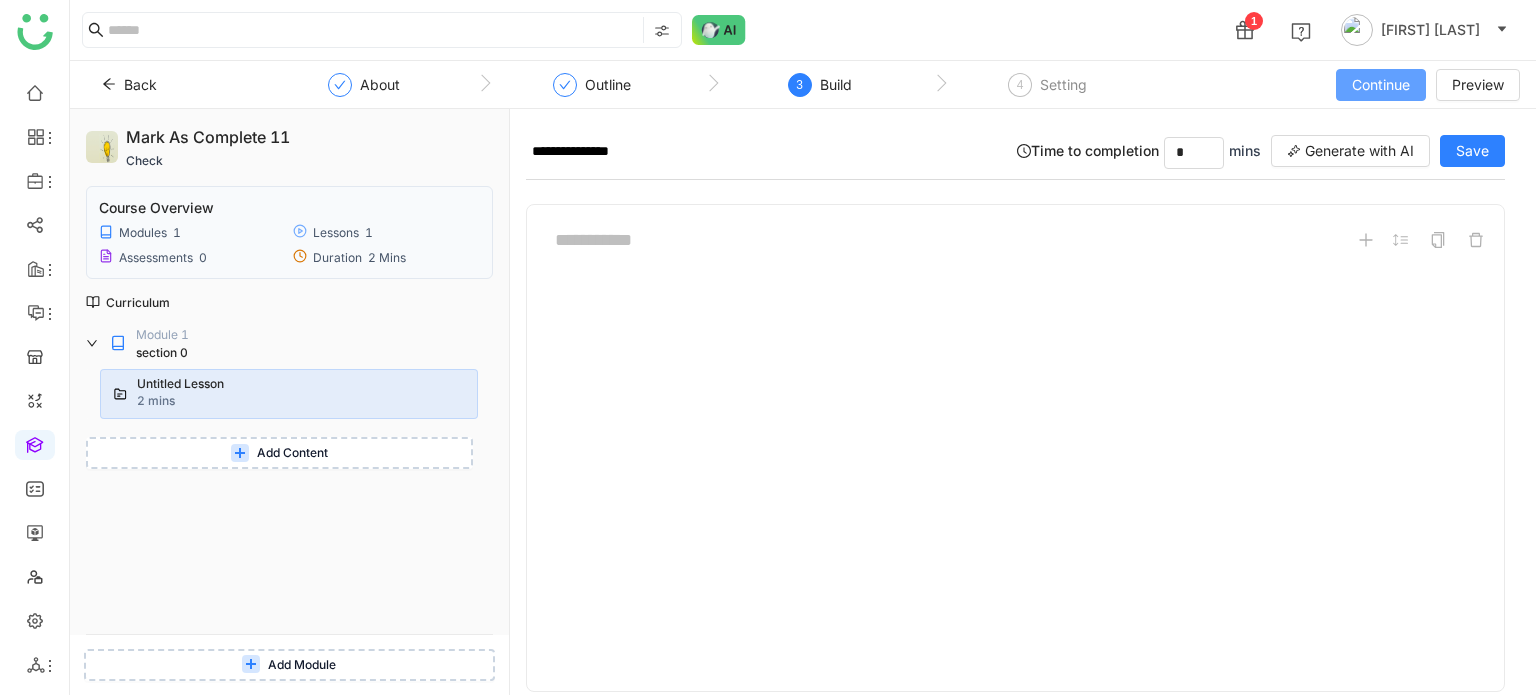 click on "Continue" at bounding box center [1381, 85] 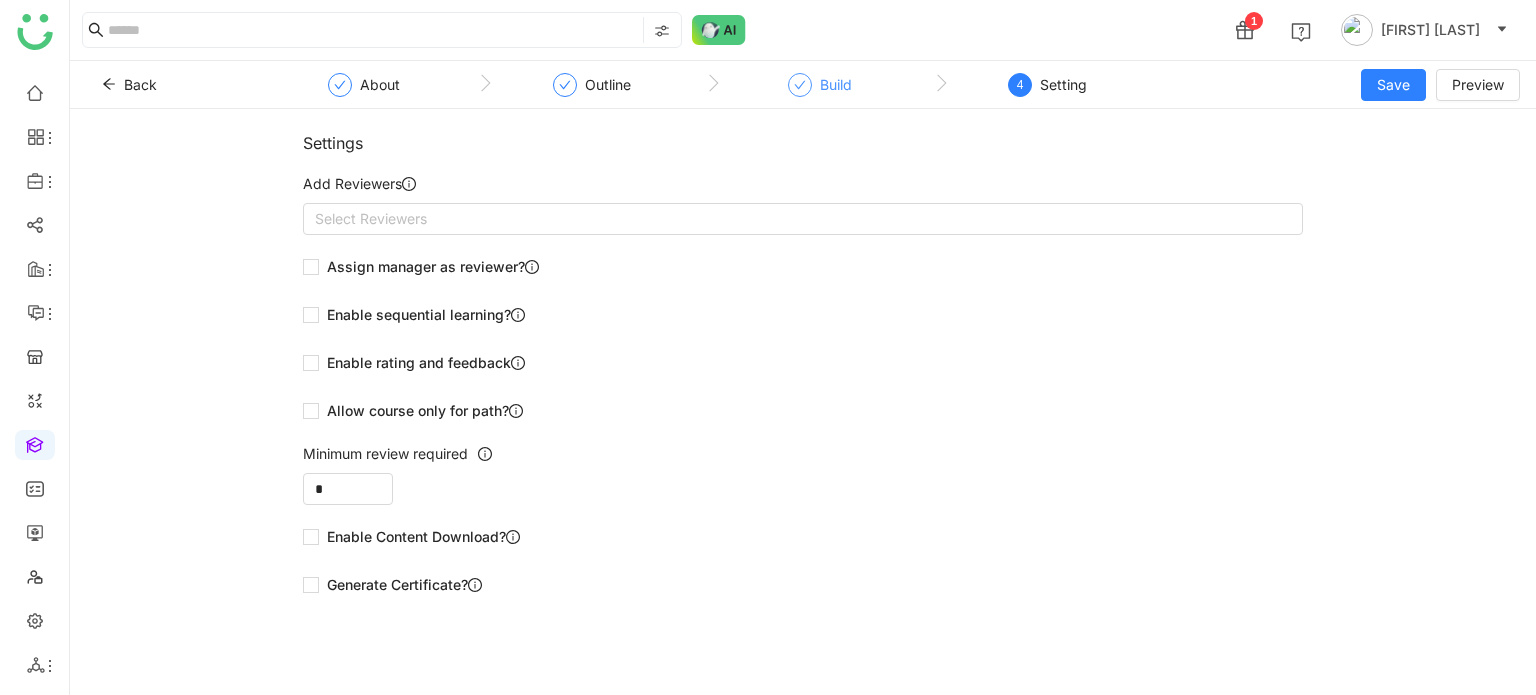 click 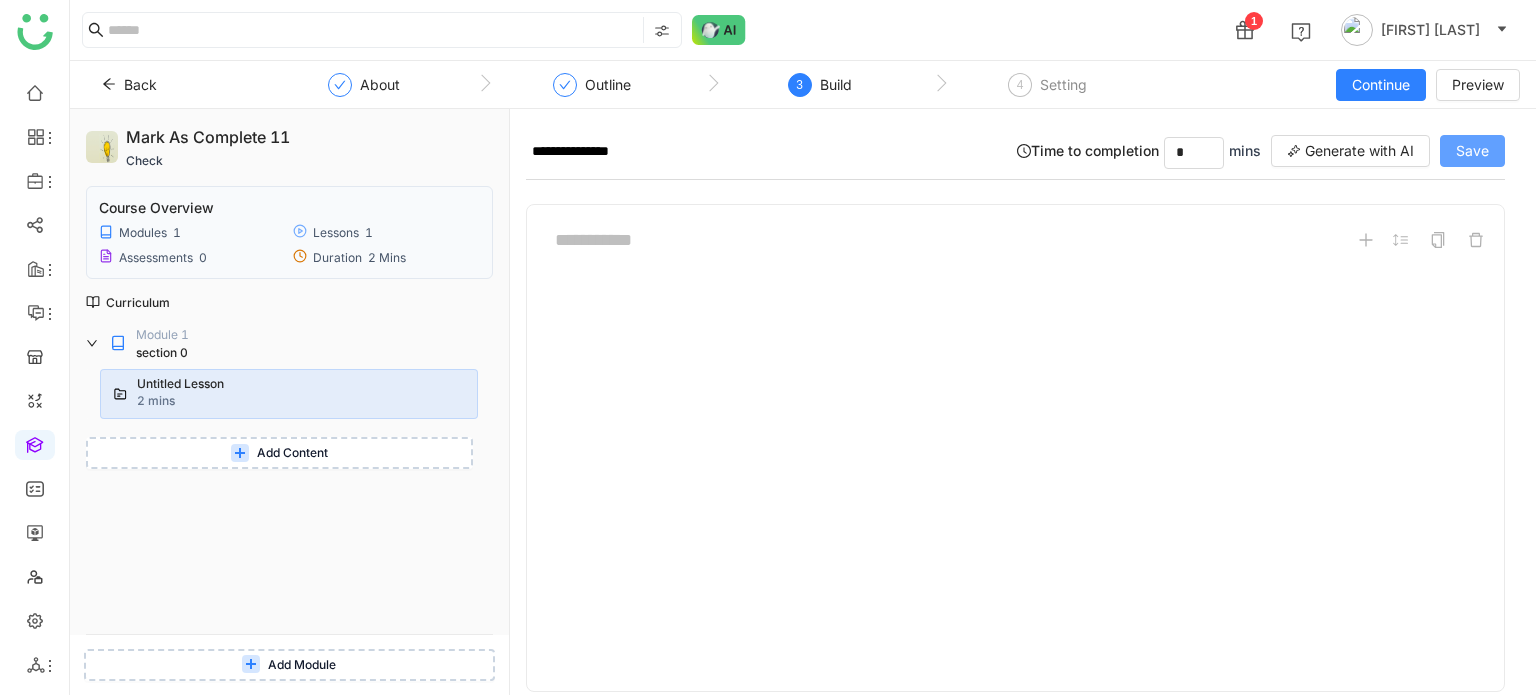 click on "Save" 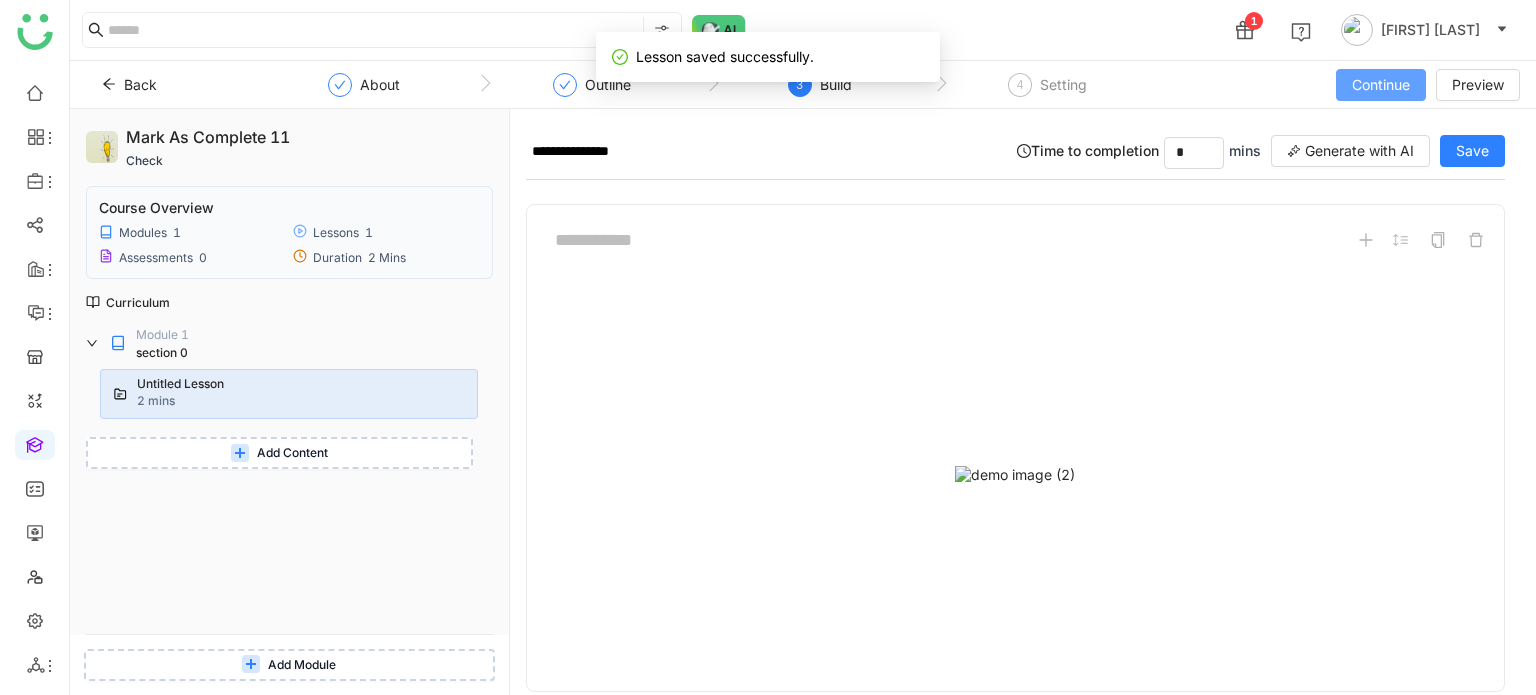 click on "Continue" at bounding box center (1381, 85) 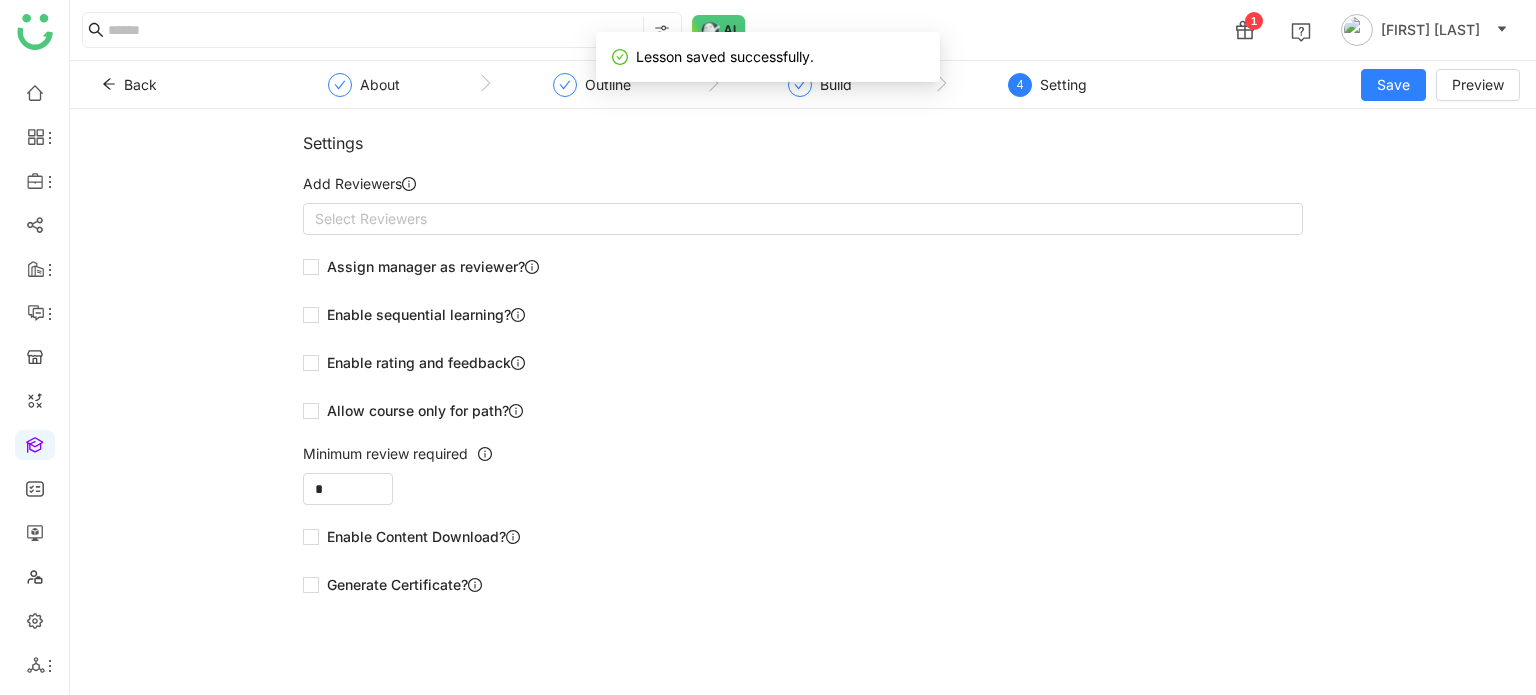 click on "Save Preview" 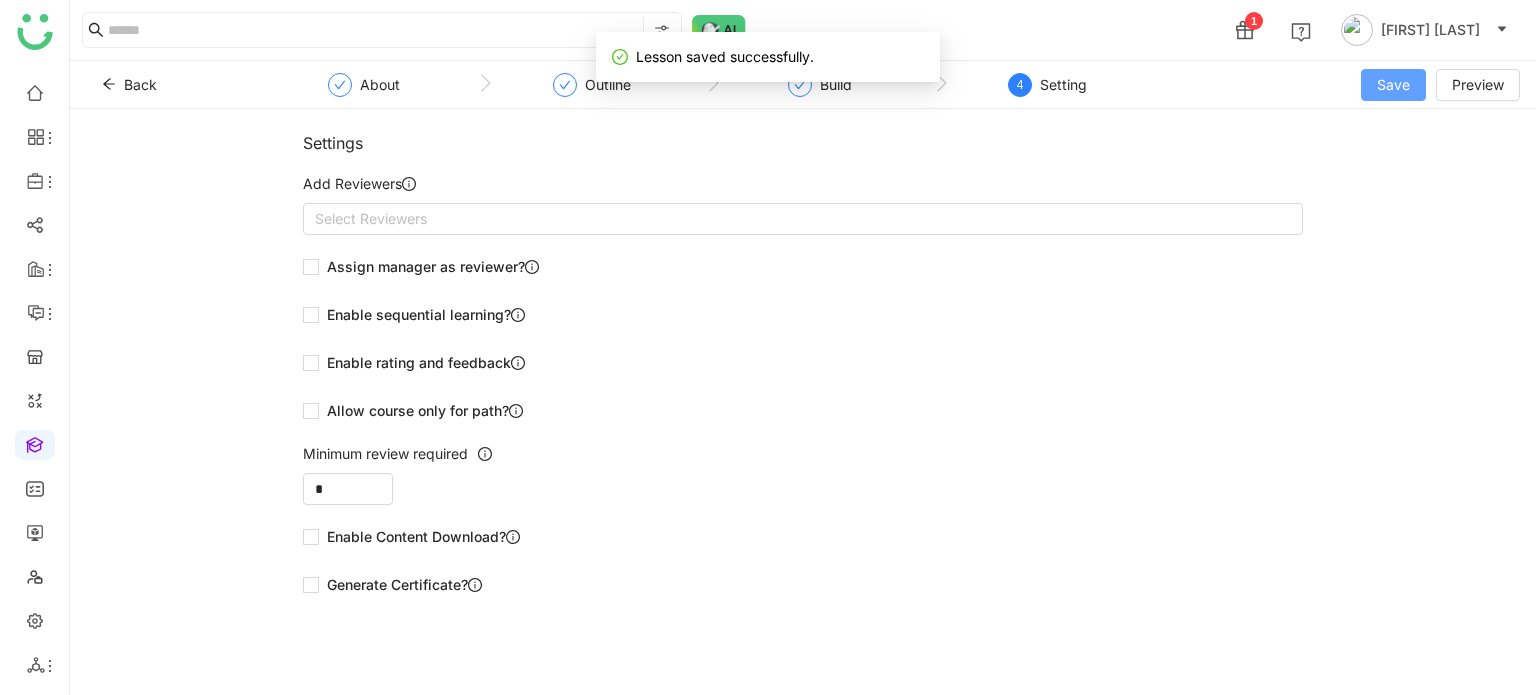 click on "Save" 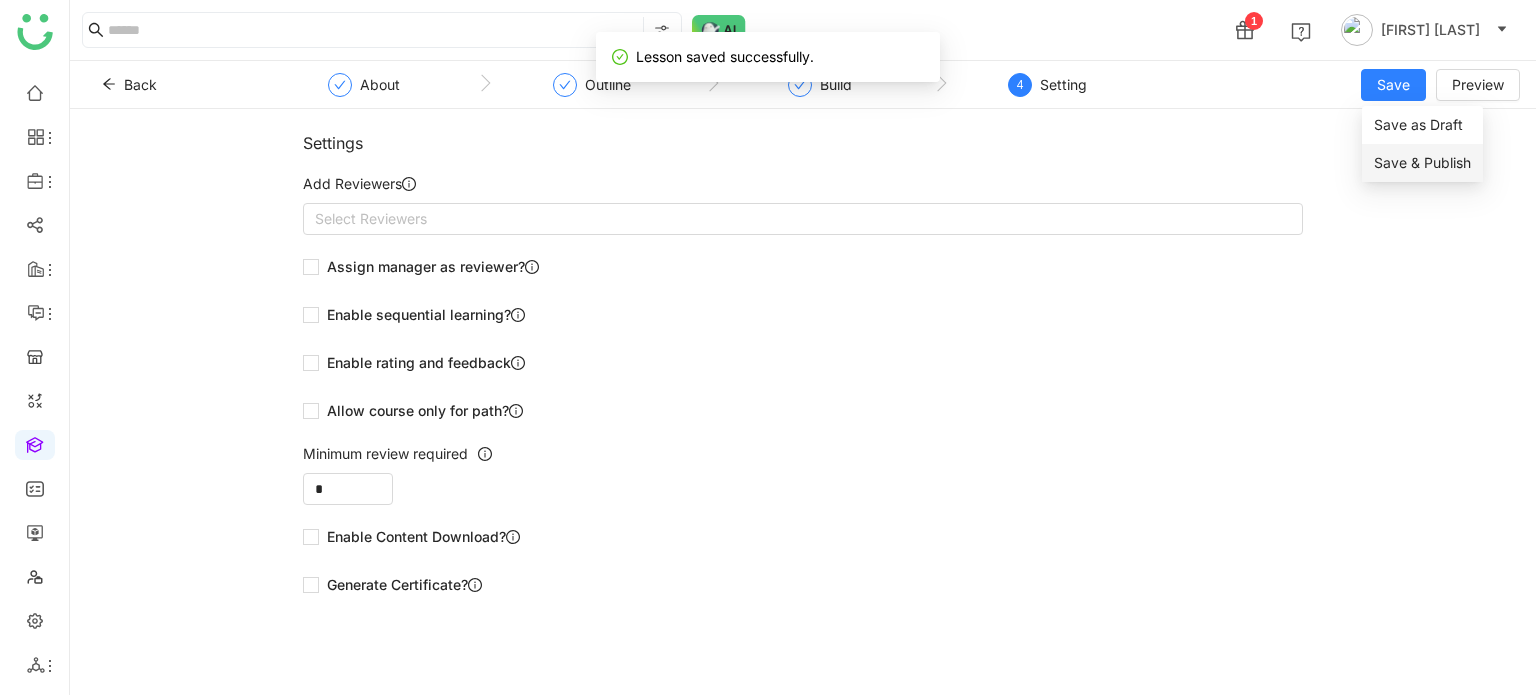 click on "Save & Publish" at bounding box center (1422, 163) 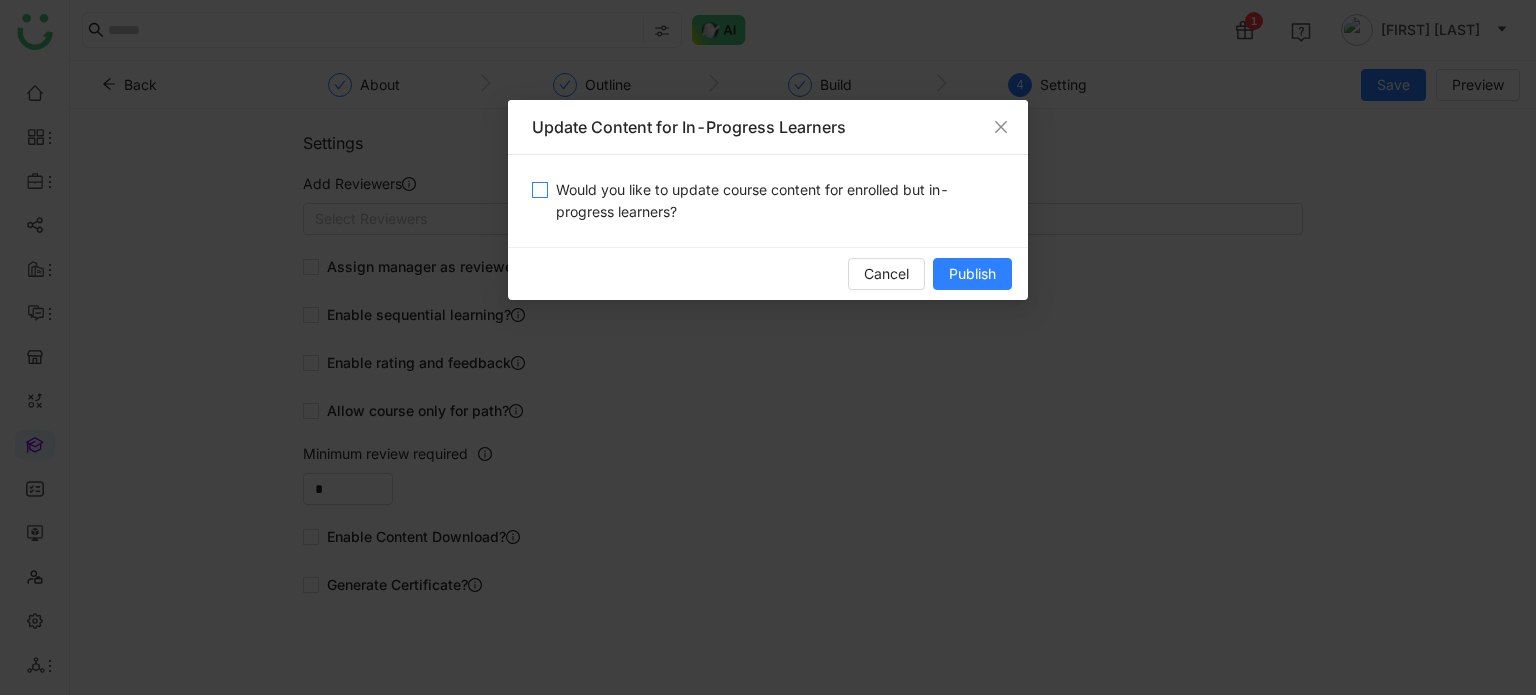 click on "Would you like to update course content for enrolled but in-progress learners?" at bounding box center [776, 201] 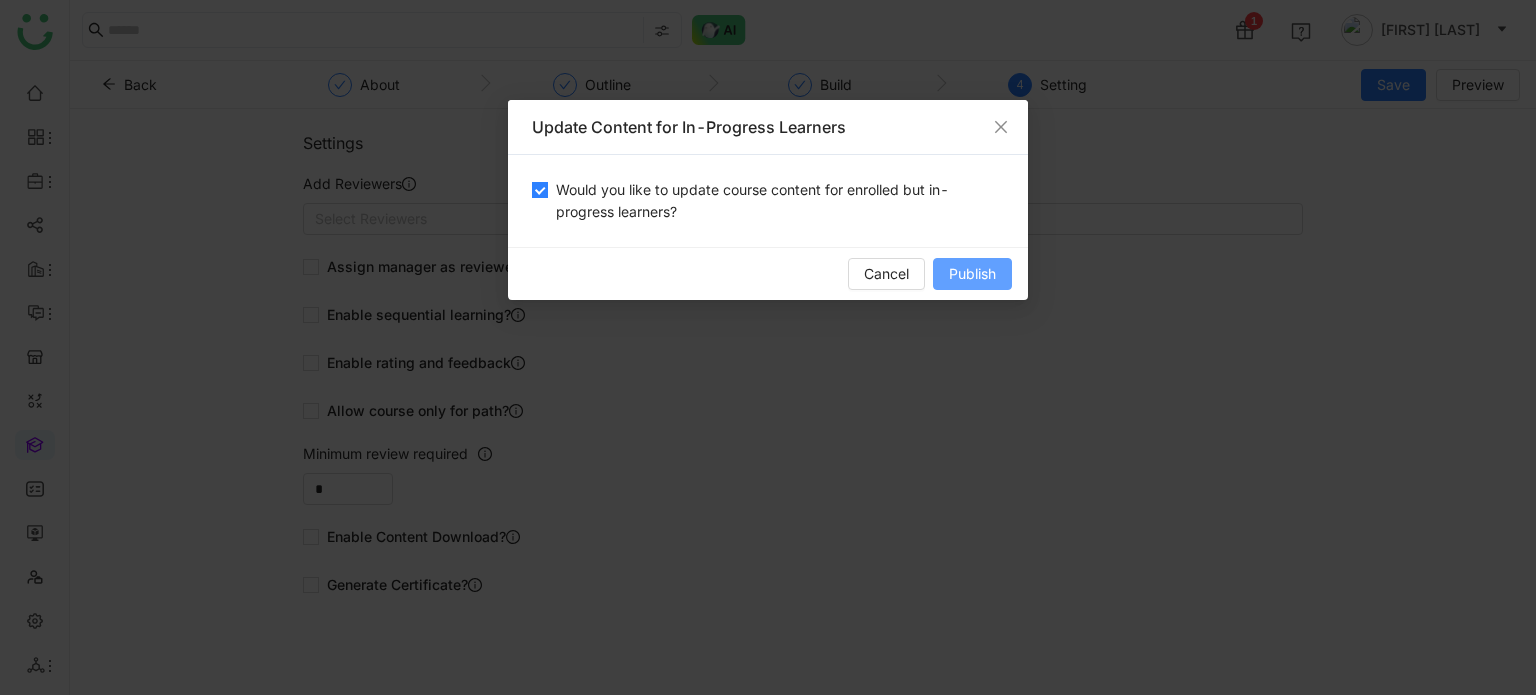 click on "Publish" at bounding box center [972, 274] 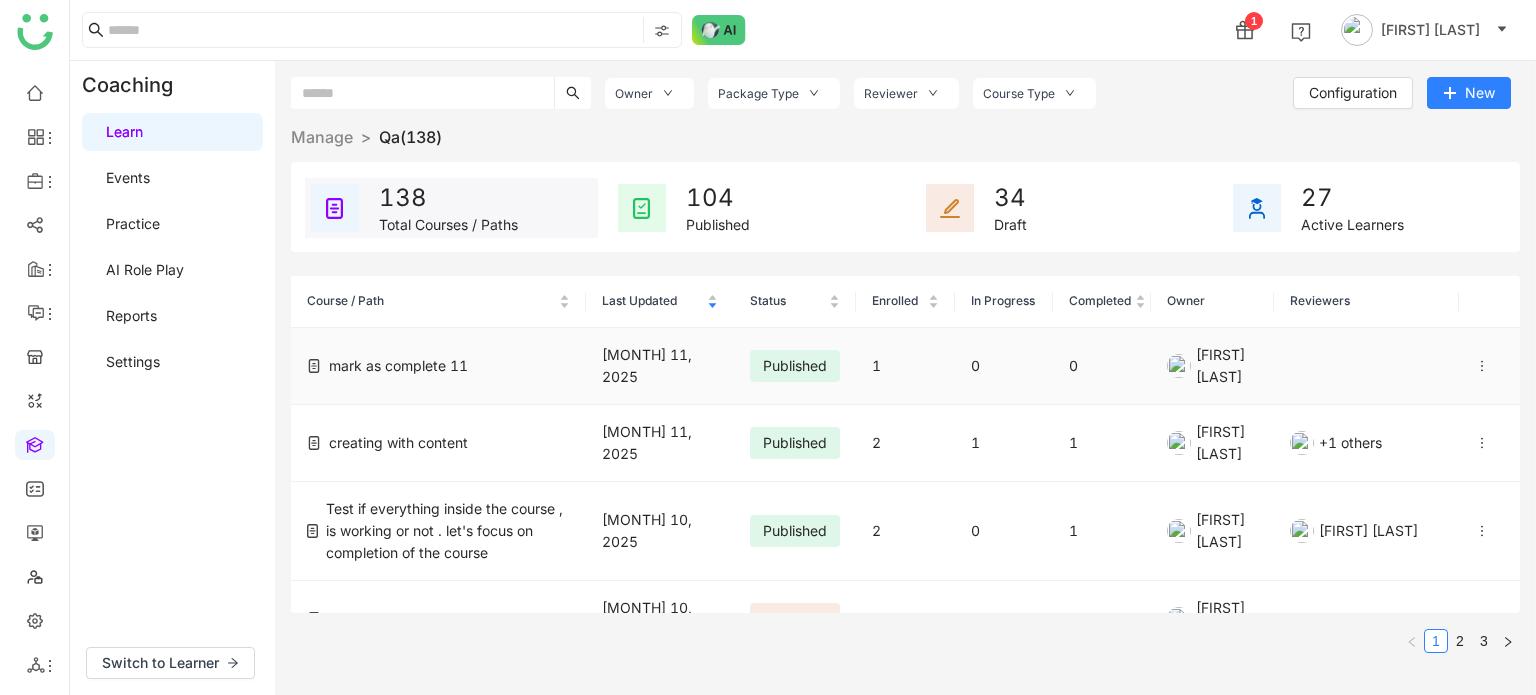 click 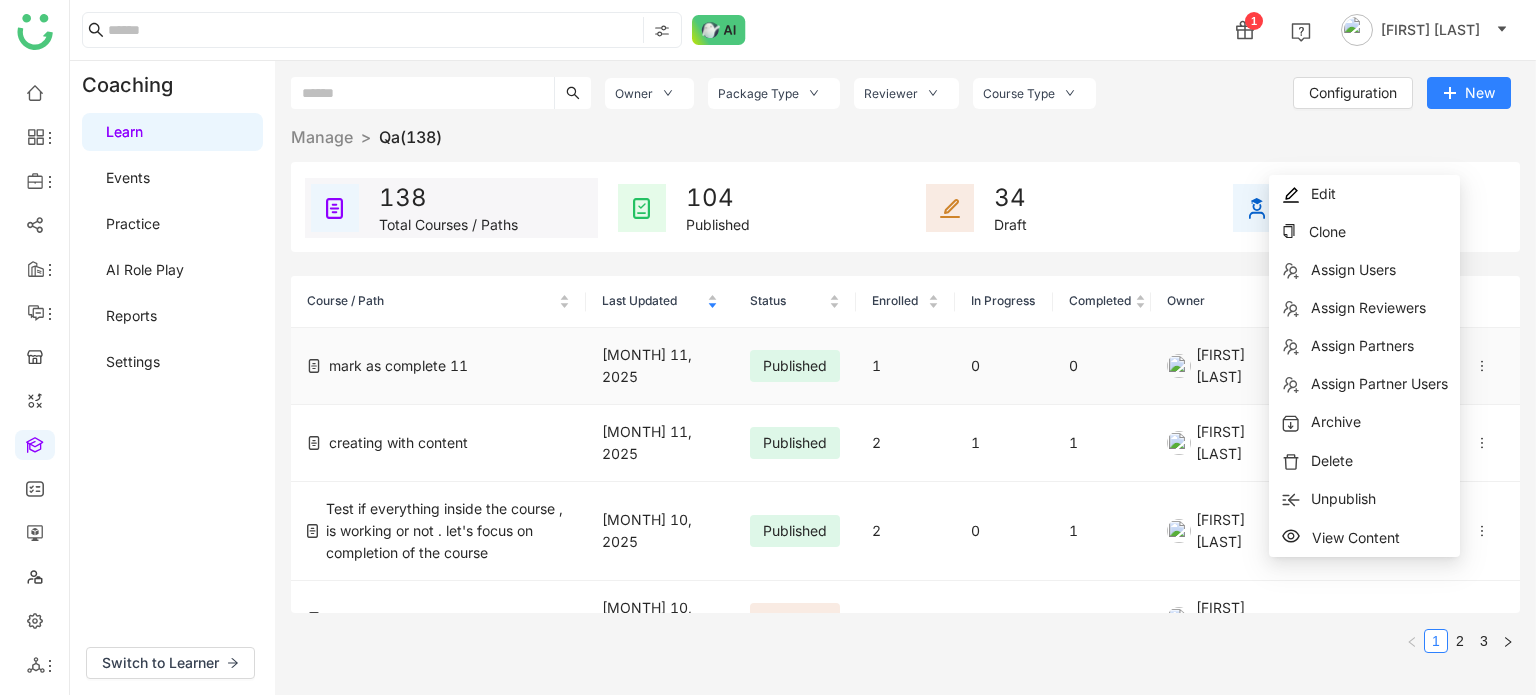 click on "0" 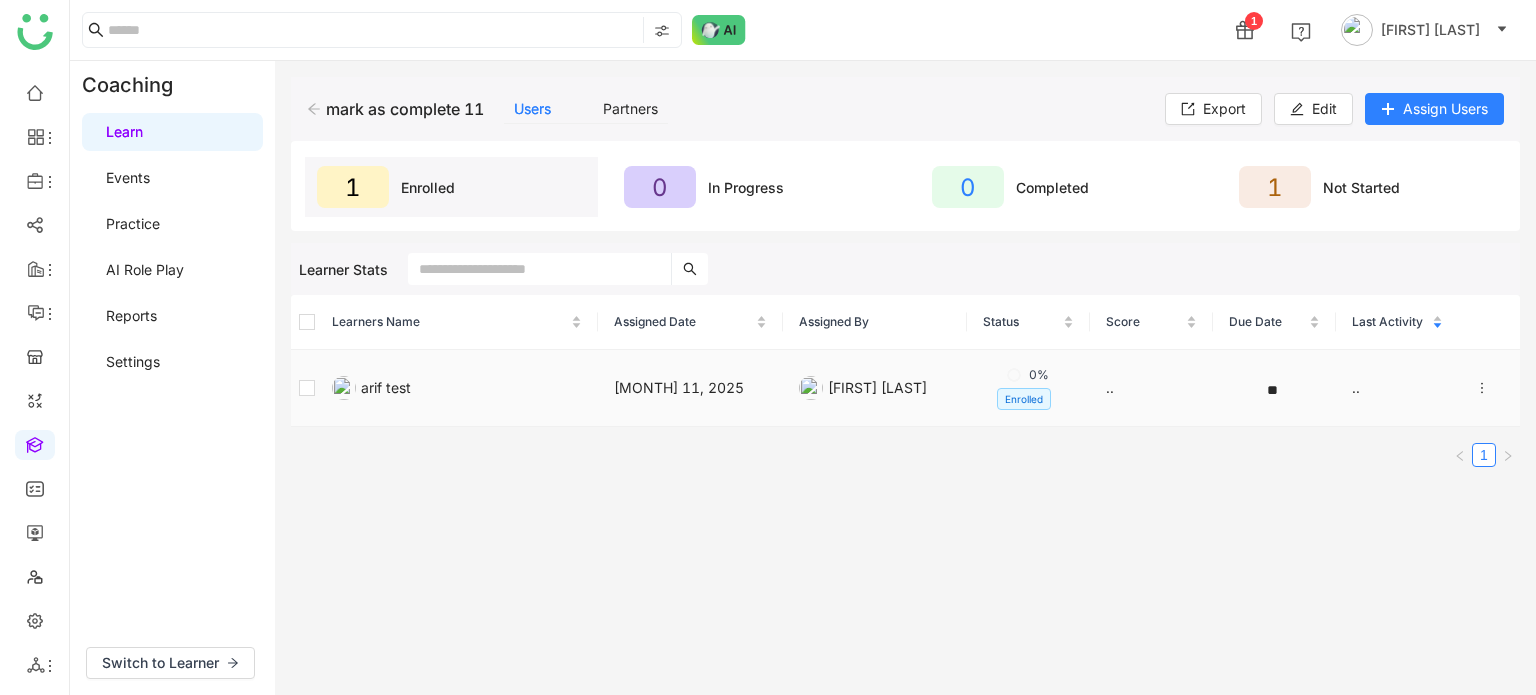 click 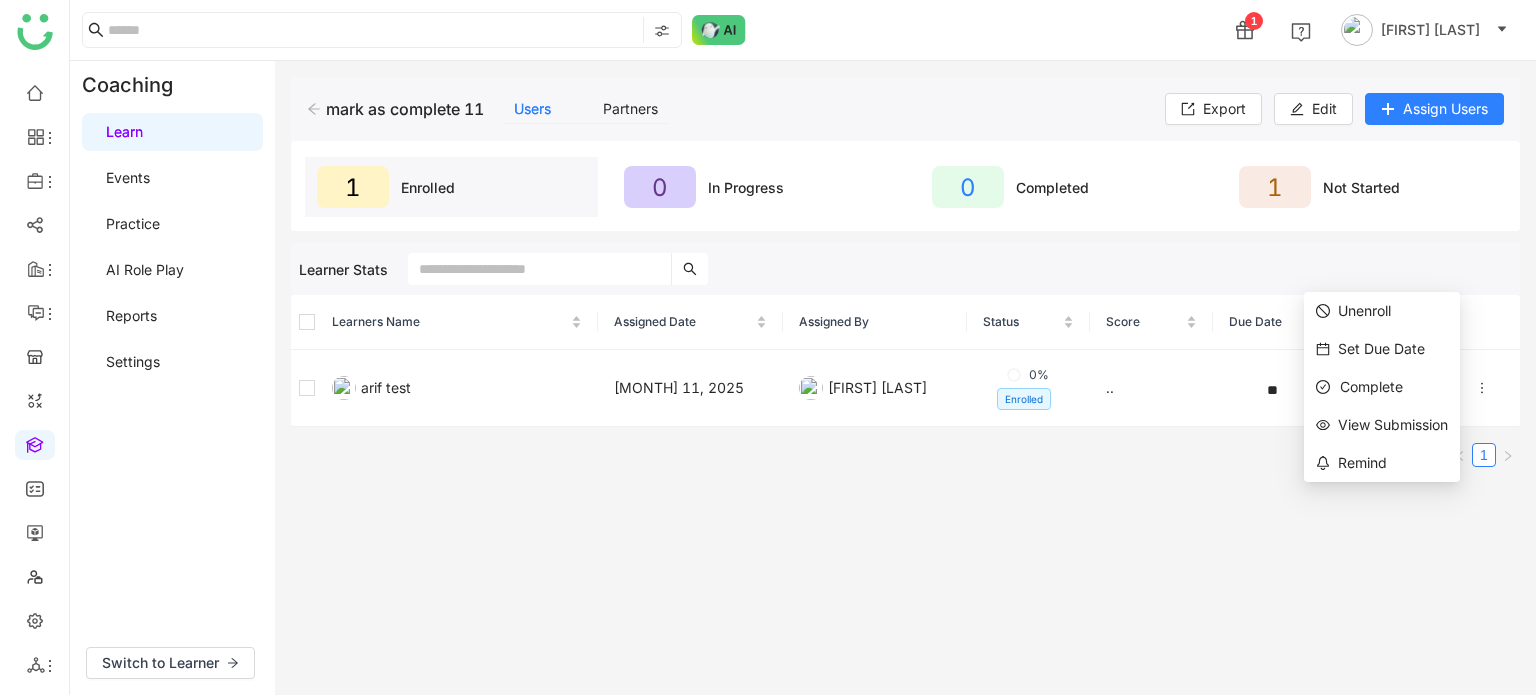 click on "Export   Edit   Assign Users" 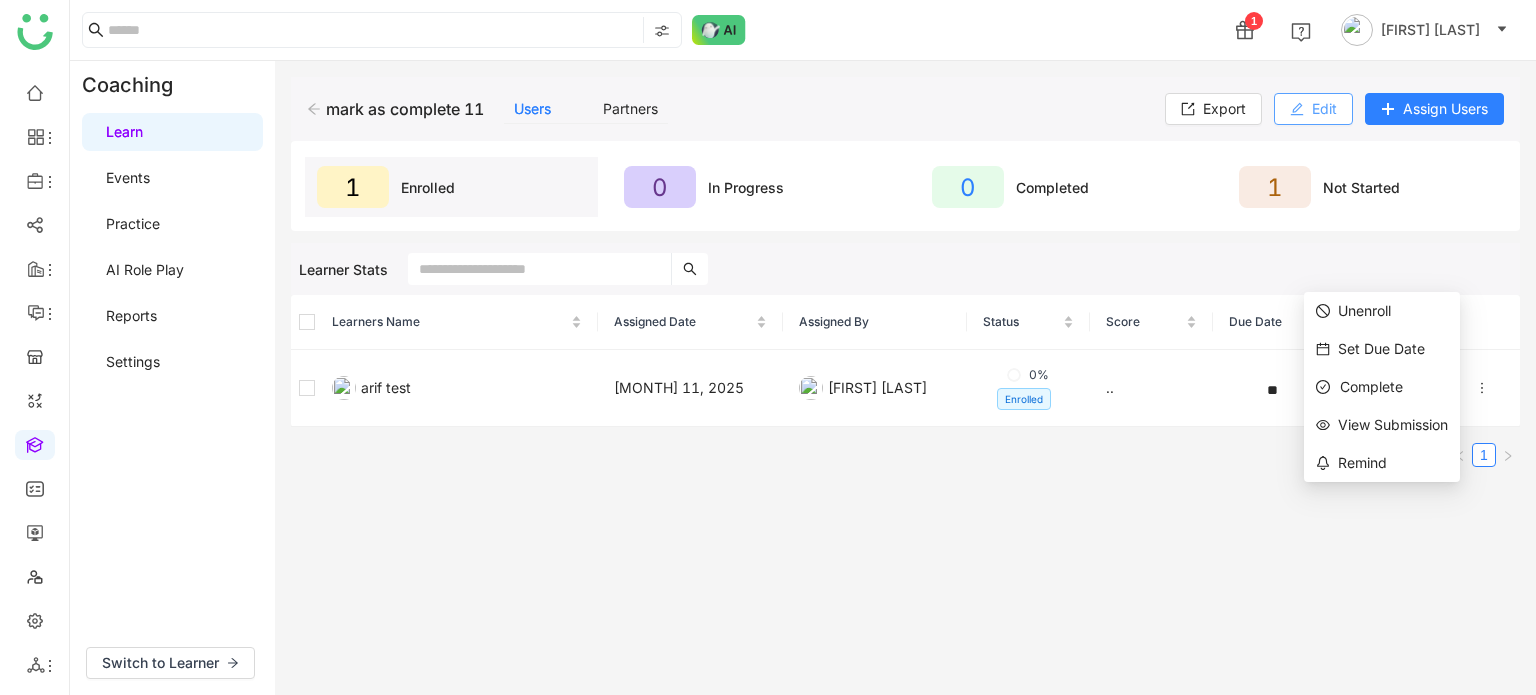 click on "Edit" 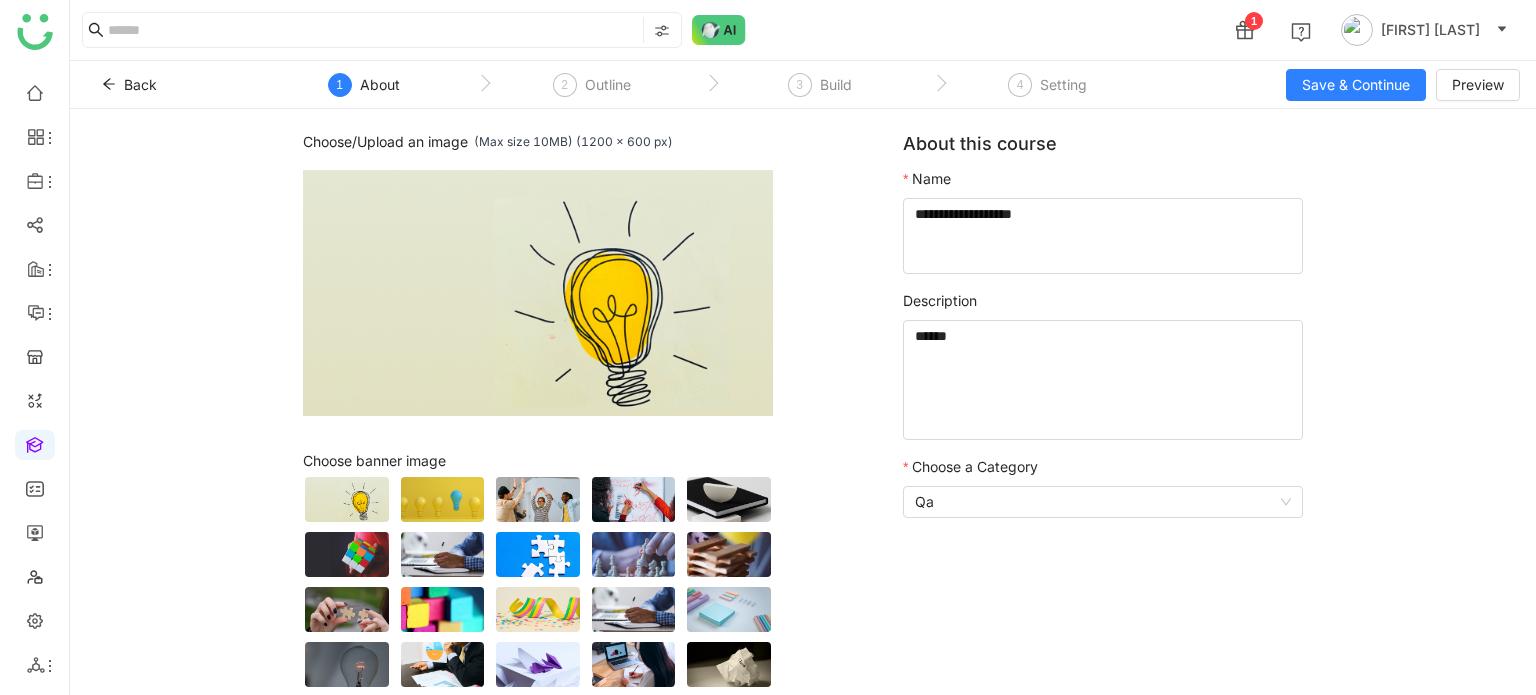 click on "3  Build" 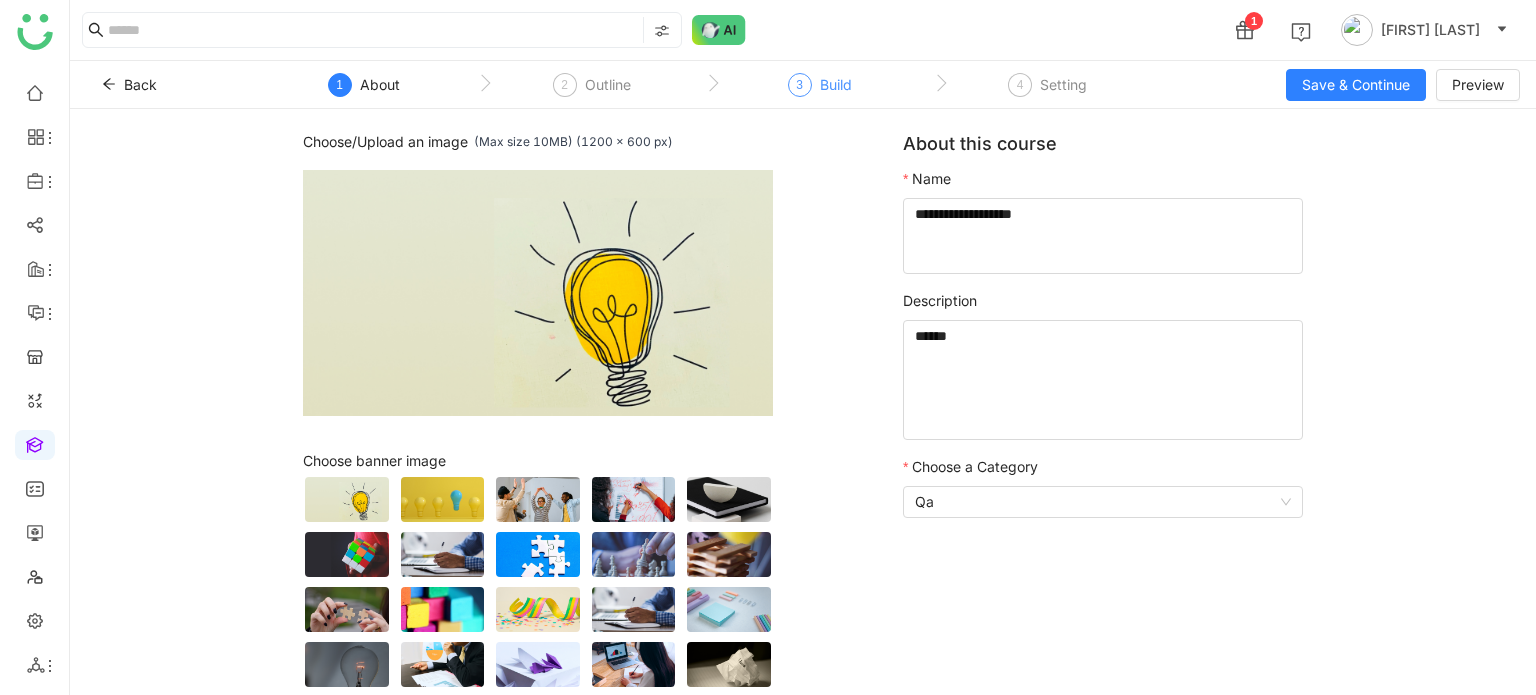 click on "3  Build" 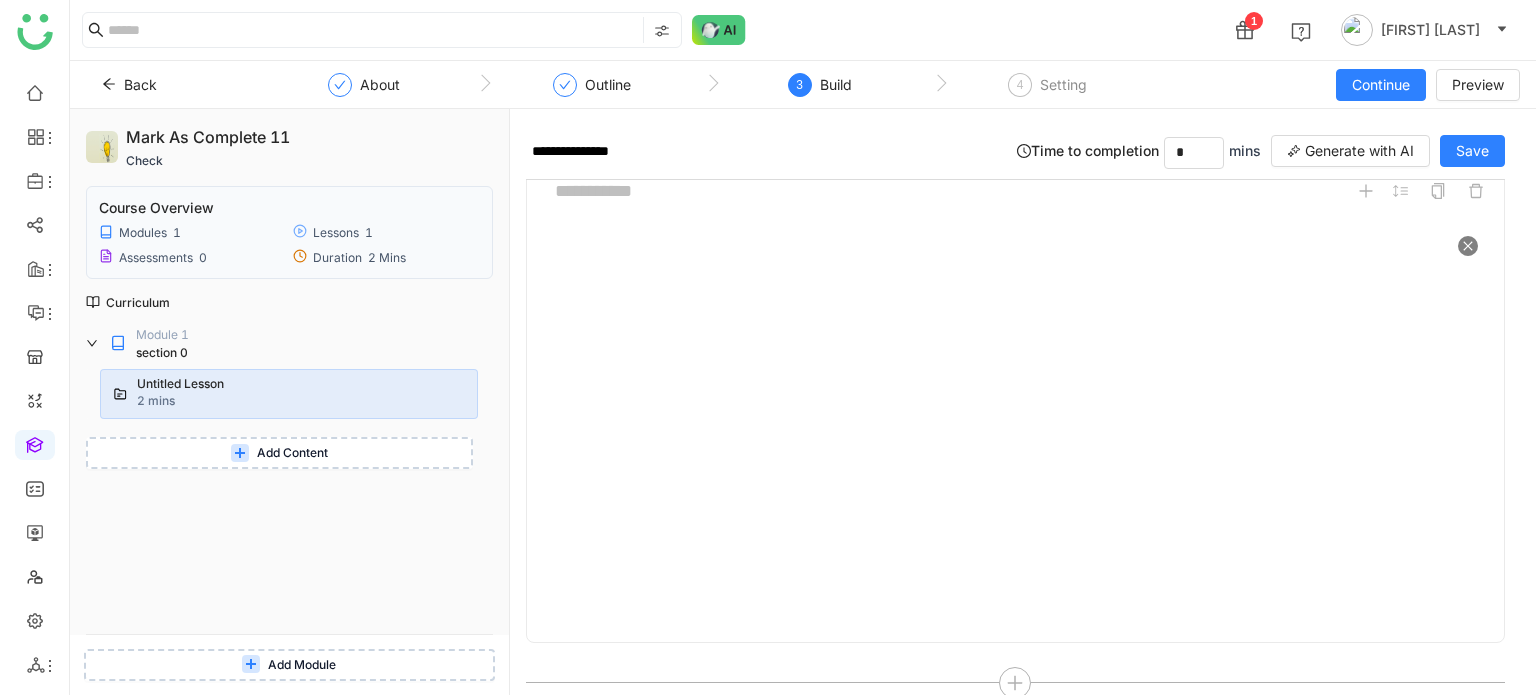 scroll, scrollTop: 77, scrollLeft: 0, axis: vertical 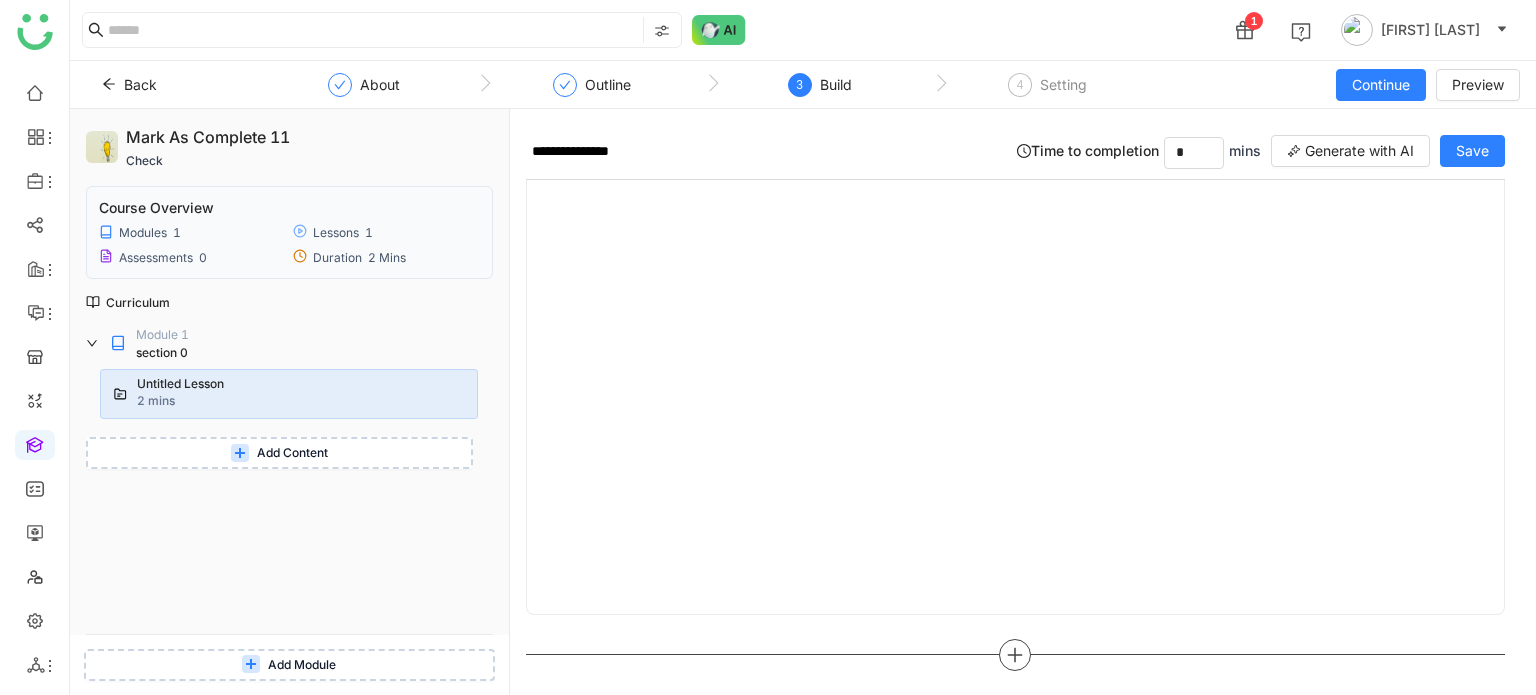 click at bounding box center [1015, 655] 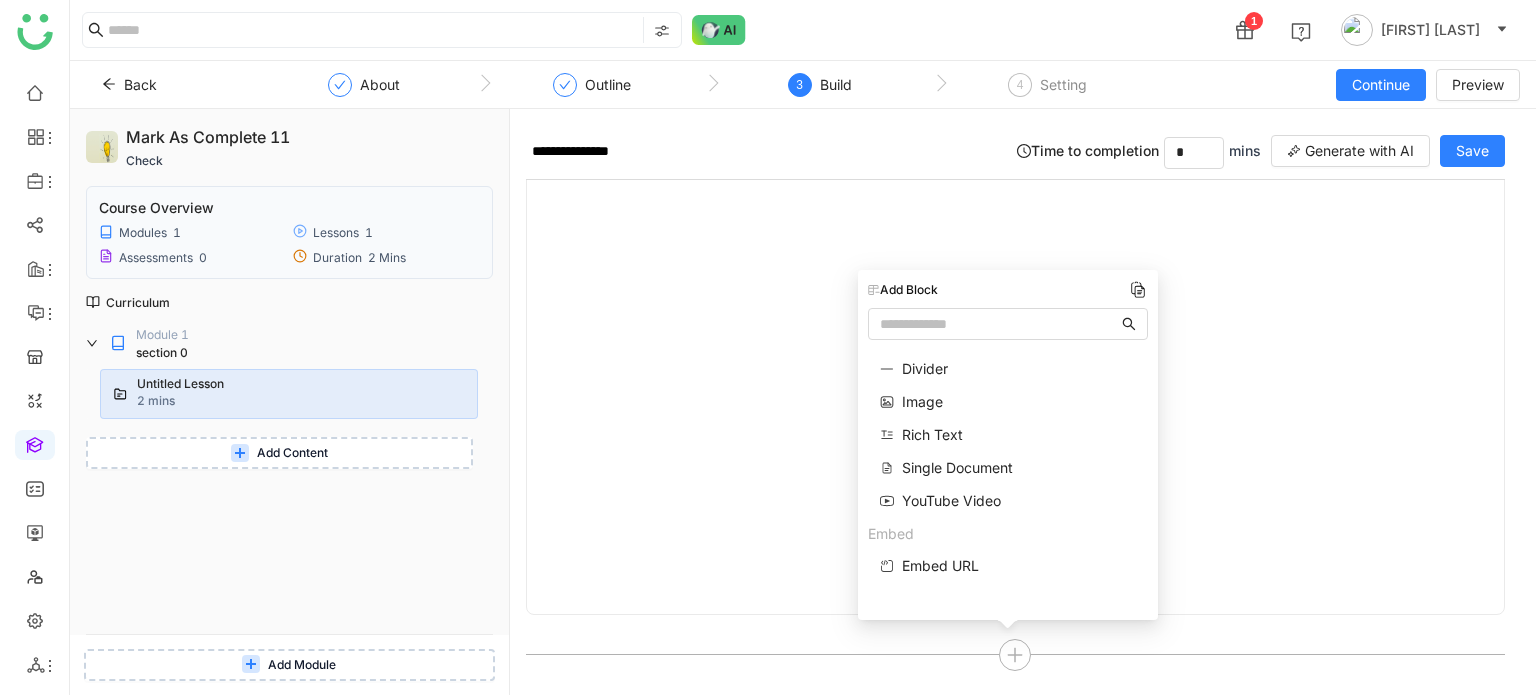 click on "Divider
Image
Rich Text
Single Document
YouTube Video" at bounding box center [940, 435] 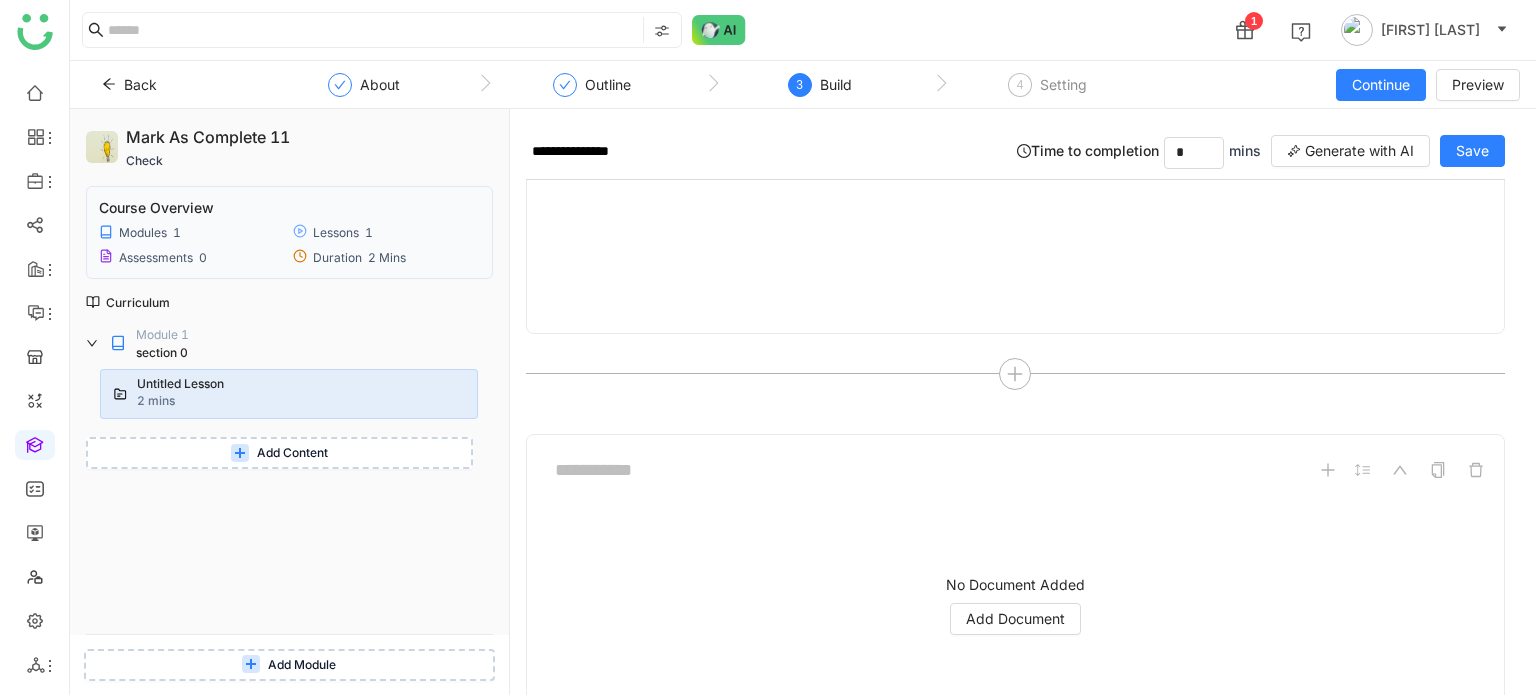 scroll, scrollTop: 465, scrollLeft: 0, axis: vertical 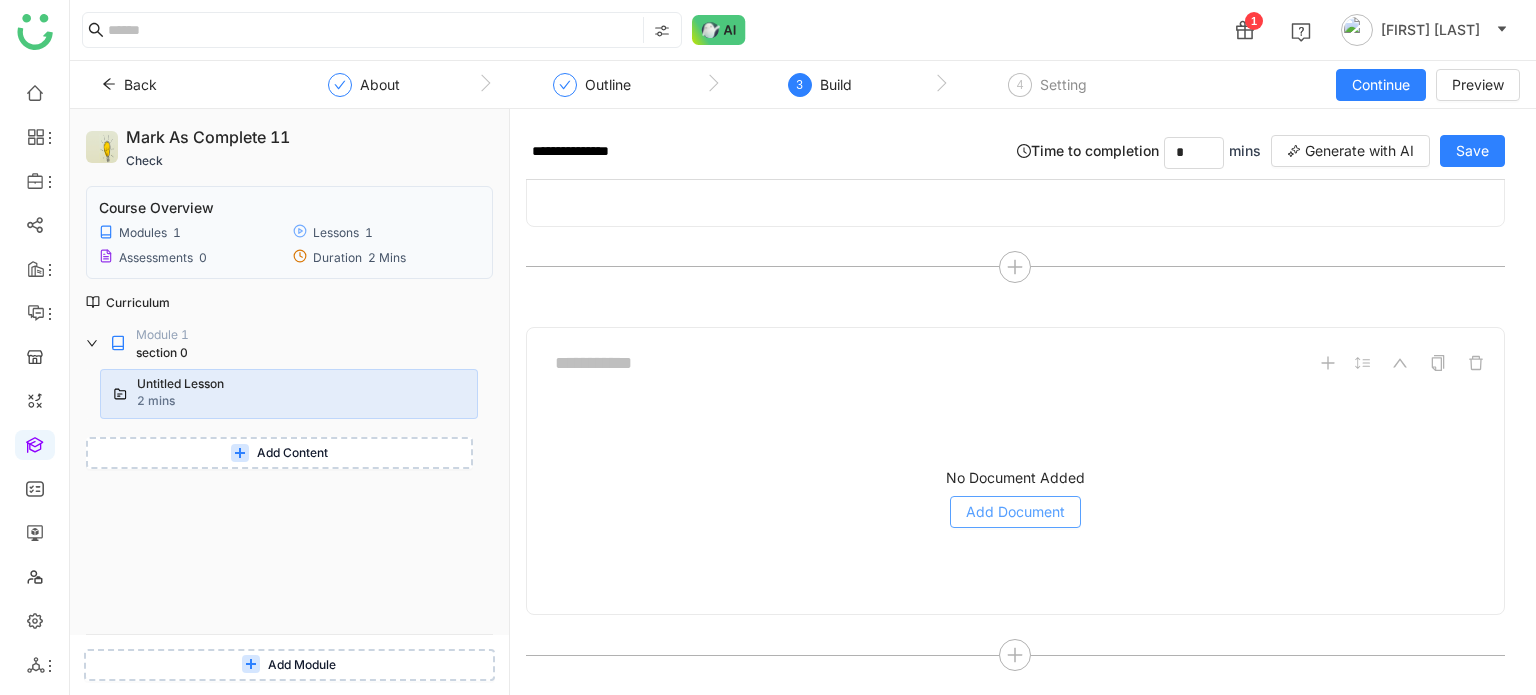 click on "Add Document" 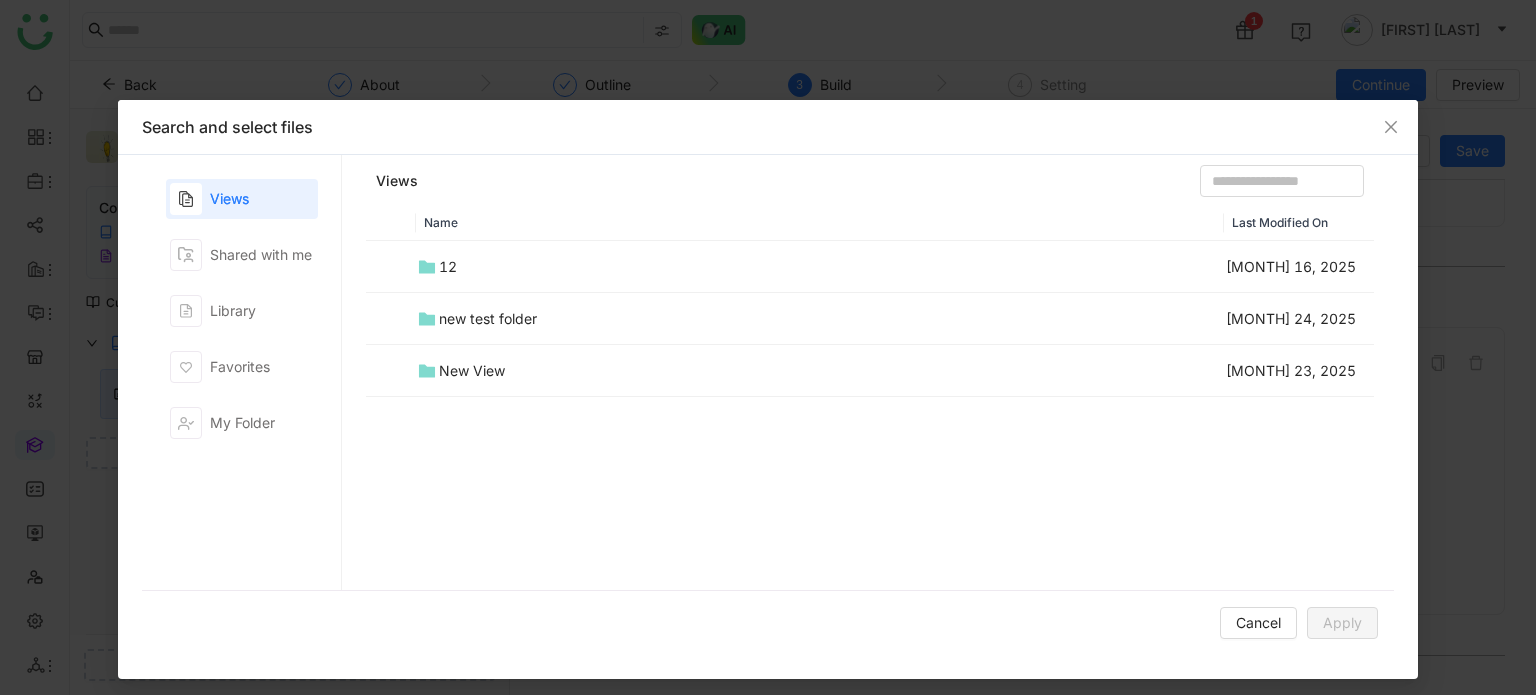 click on "new test folder" at bounding box center (820, 319) 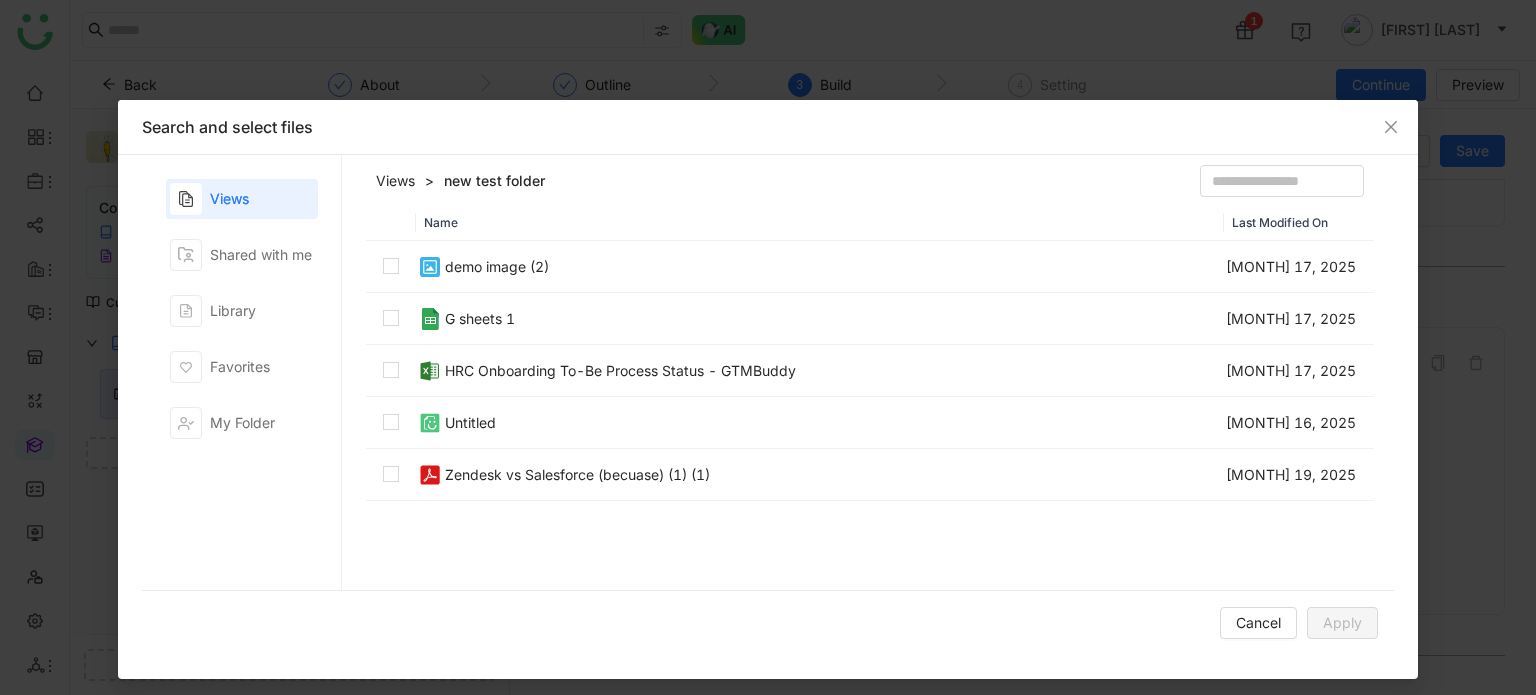 click on "demo image  (2)" at bounding box center [820, 267] 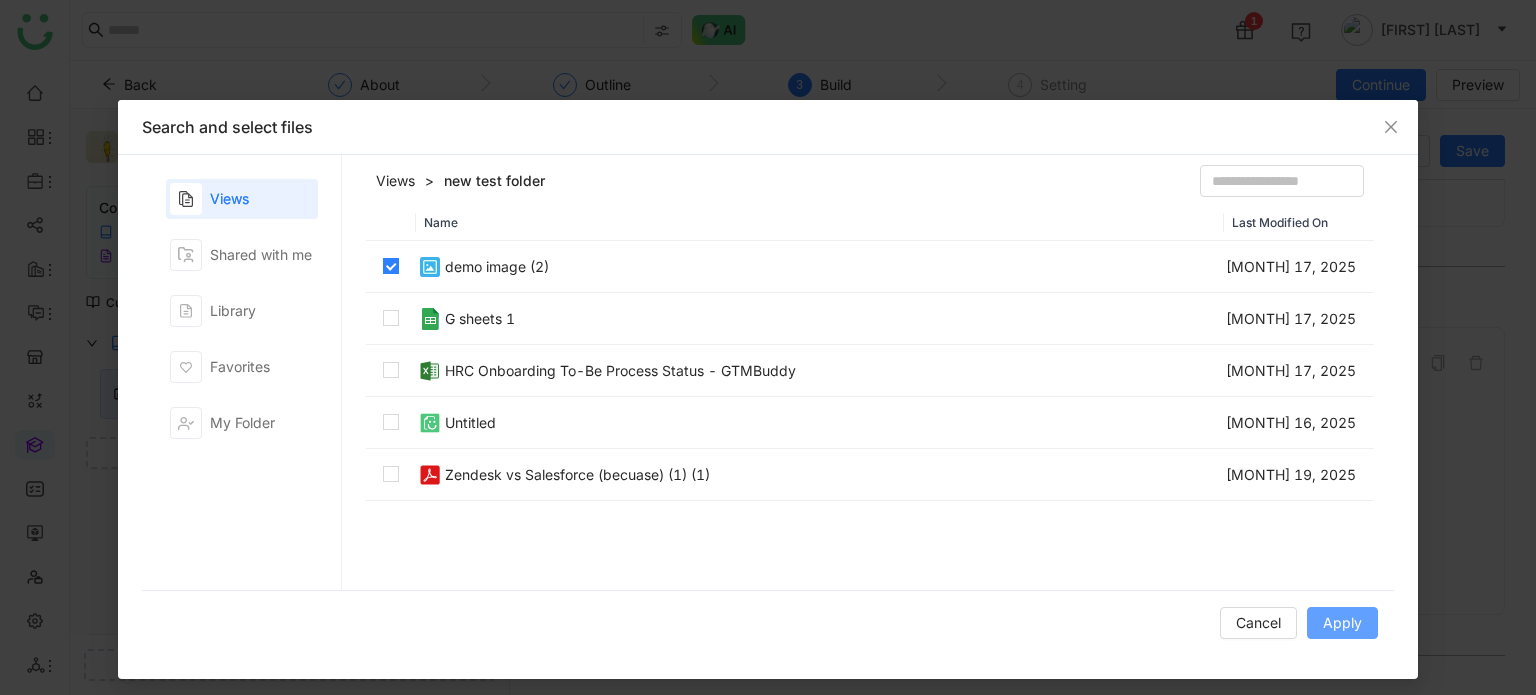 click on "Apply" at bounding box center [1342, 623] 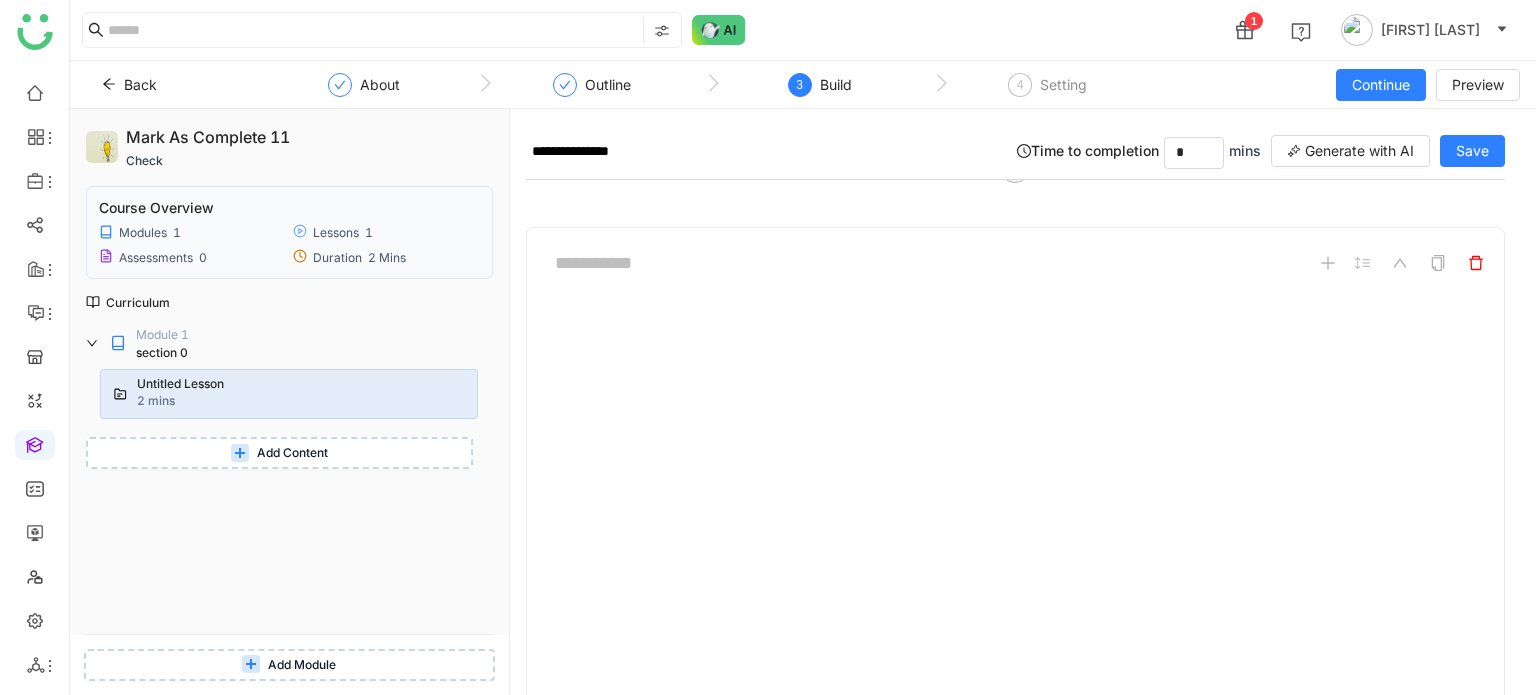 click 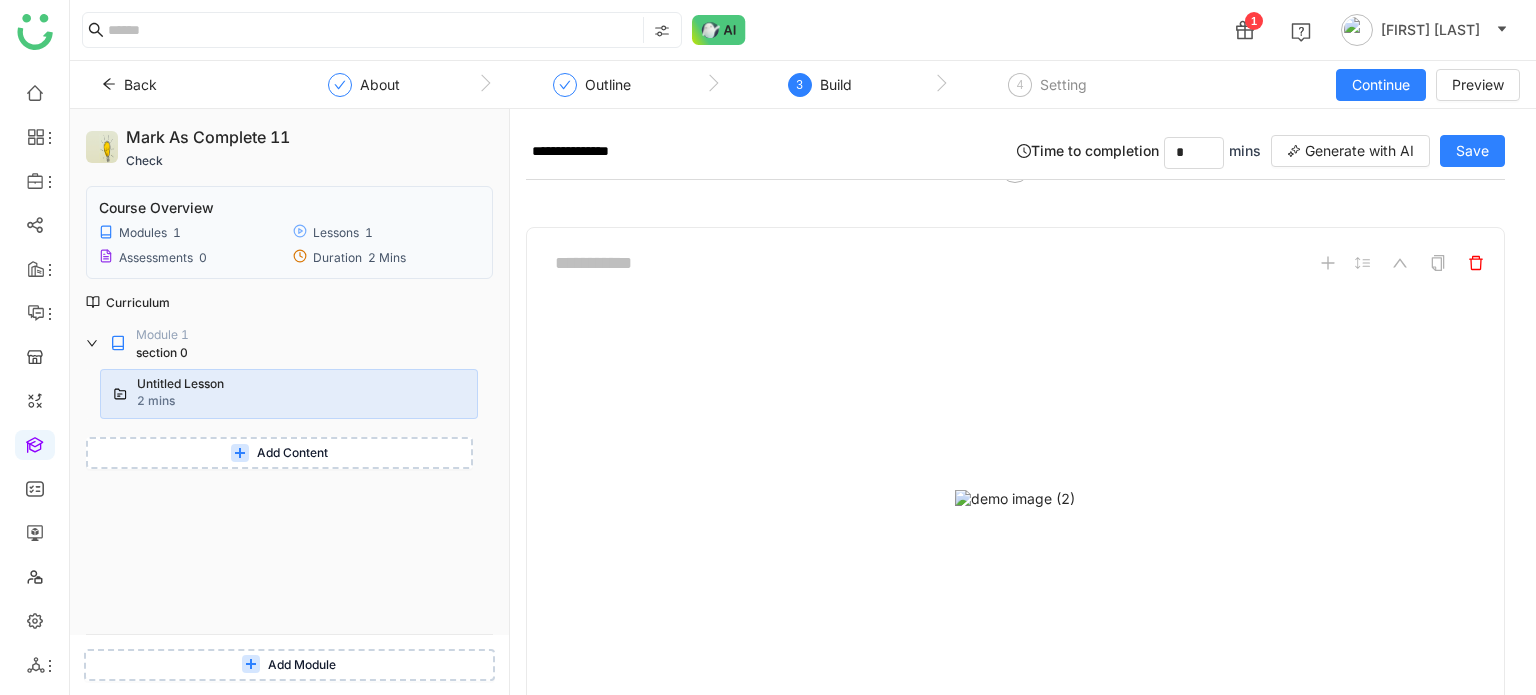 scroll, scrollTop: 77, scrollLeft: 0, axis: vertical 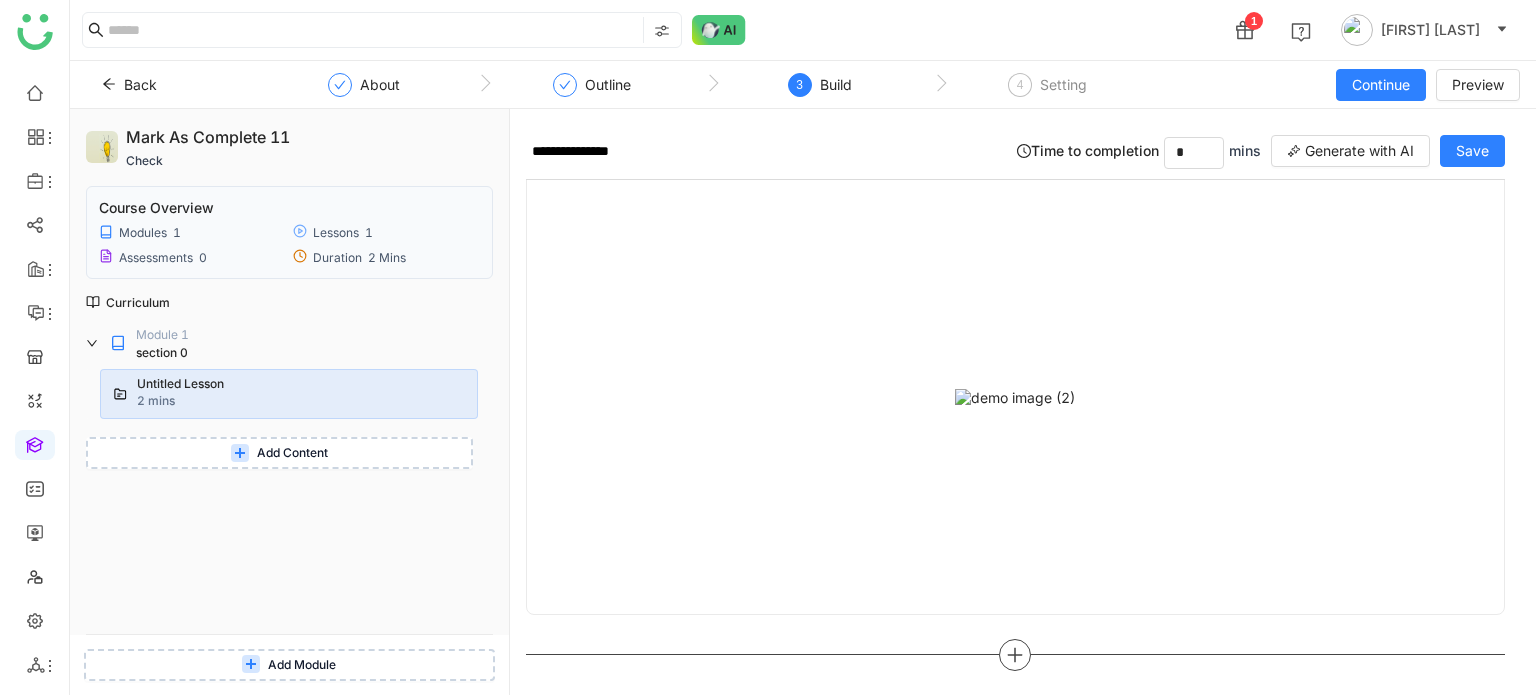 click at bounding box center [1015, 655] 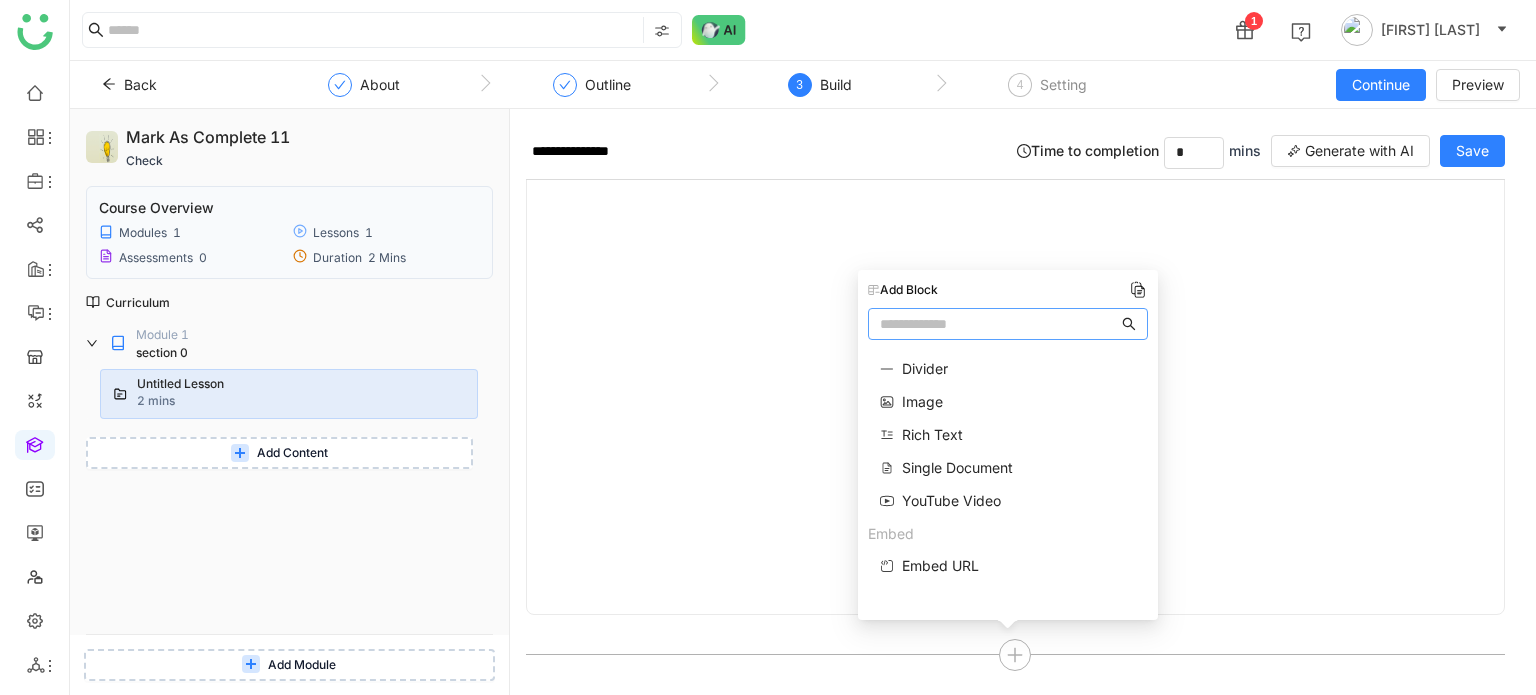 click on "Single Document" at bounding box center (957, 467) 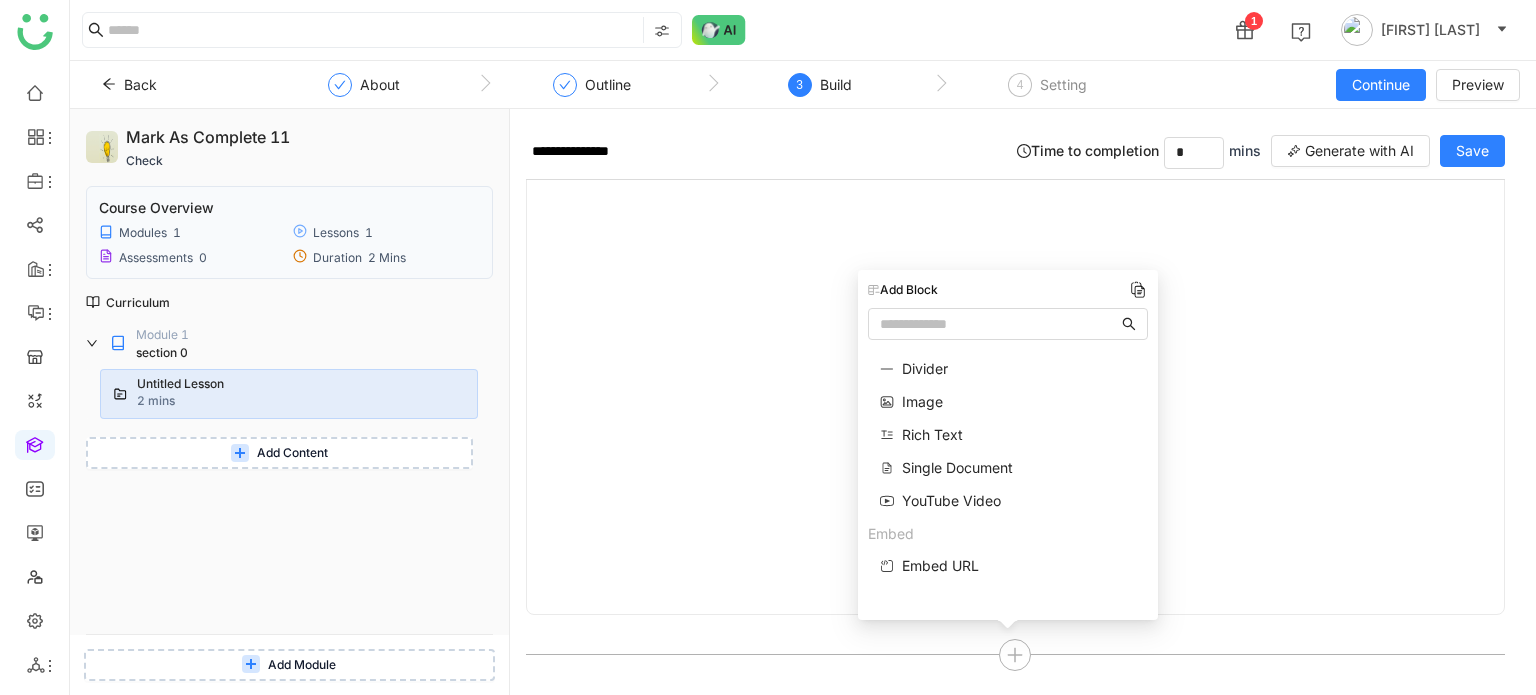 scroll, scrollTop: 465, scrollLeft: 0, axis: vertical 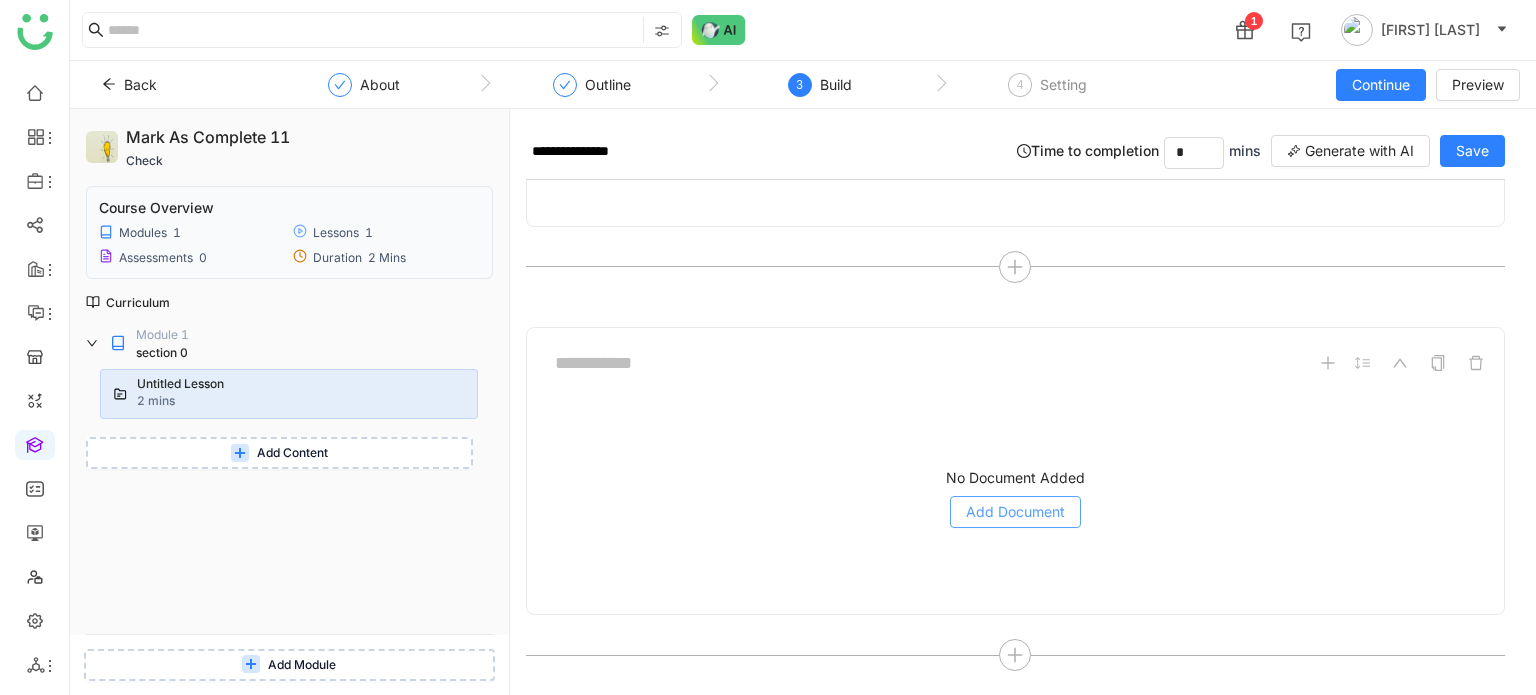 click on "Add Document" 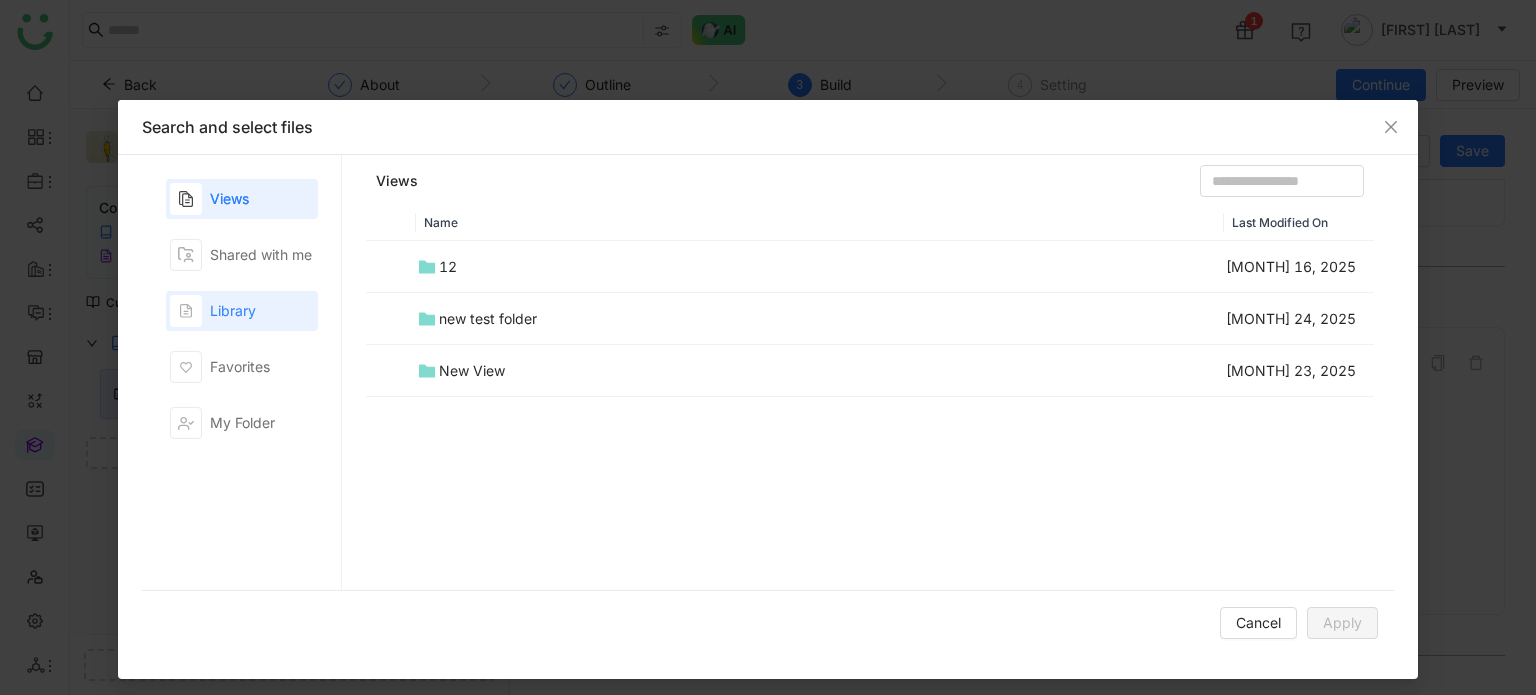 click on "Library" at bounding box center [242, 311] 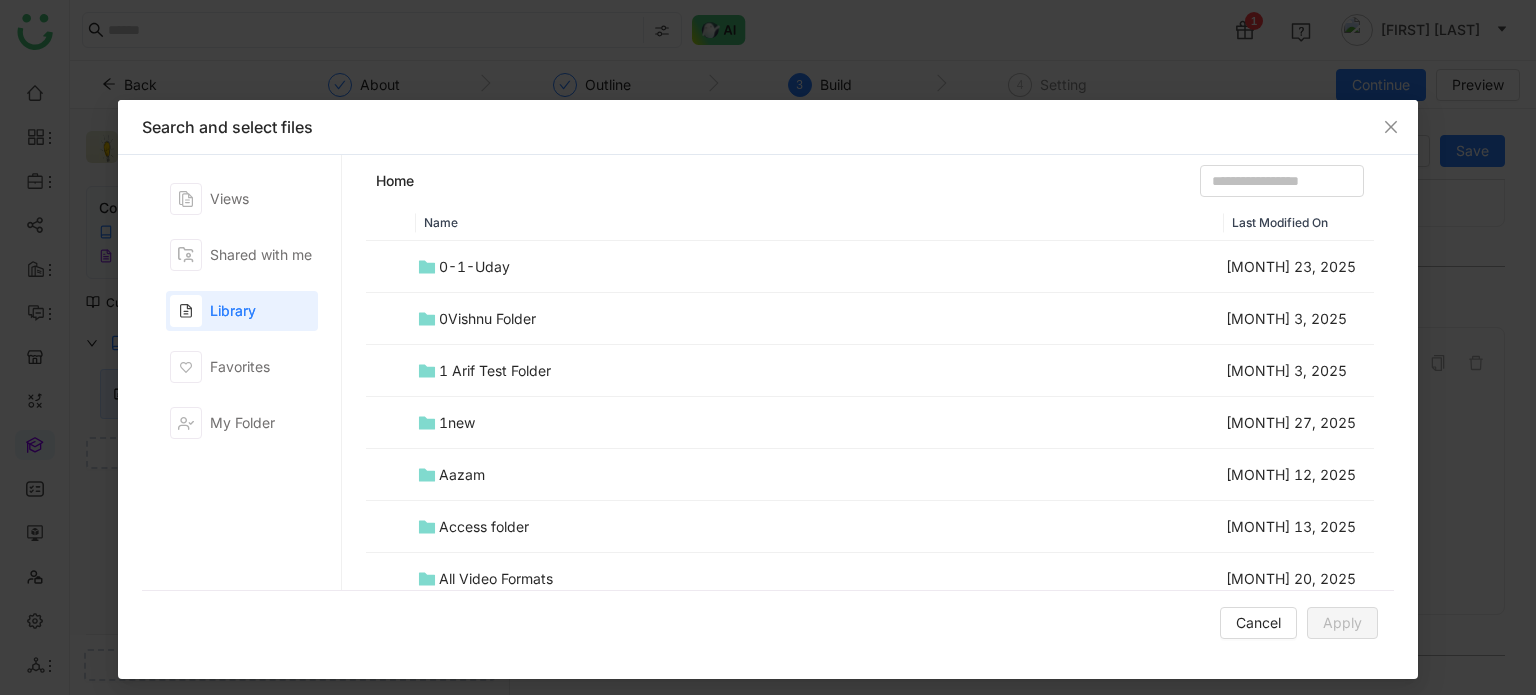 click on "1 Arif Test Folder" at bounding box center (820, 371) 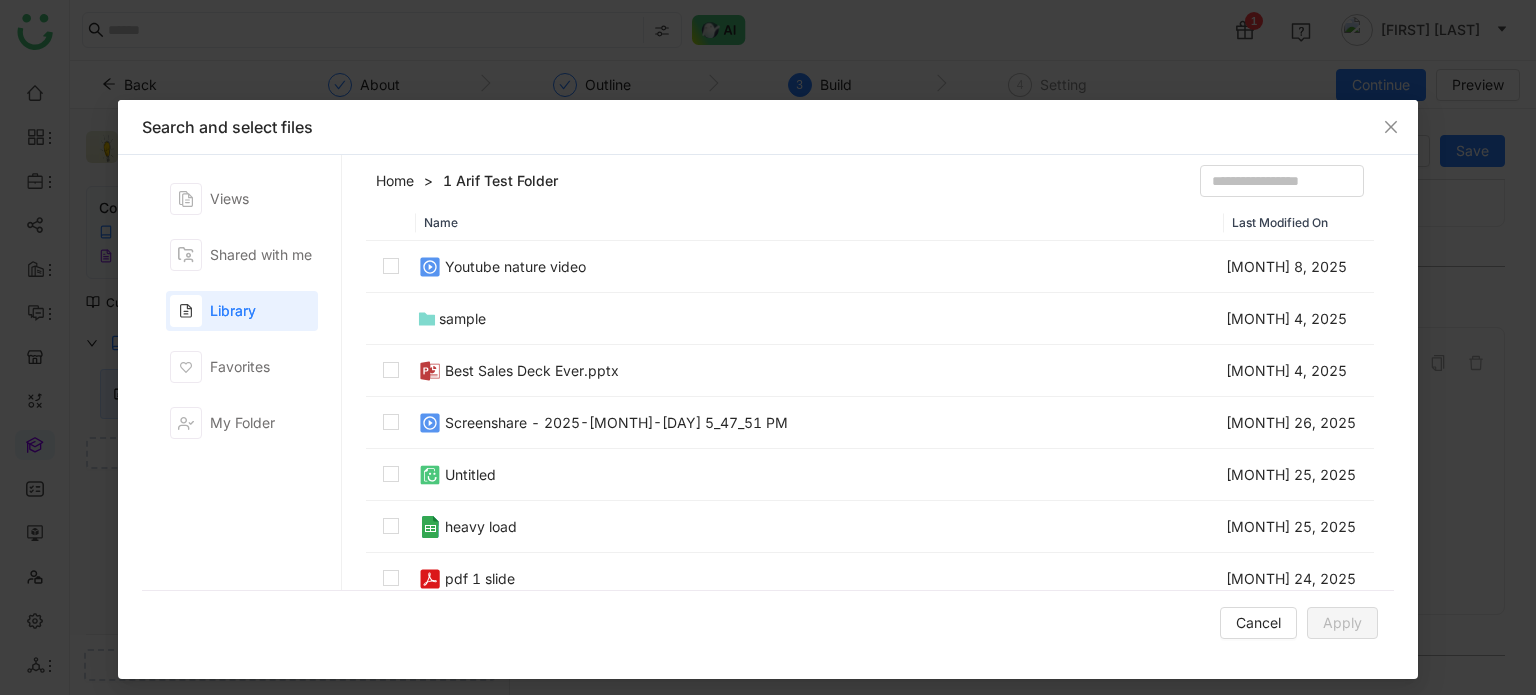 click on "Youtube nature video" at bounding box center [515, 267] 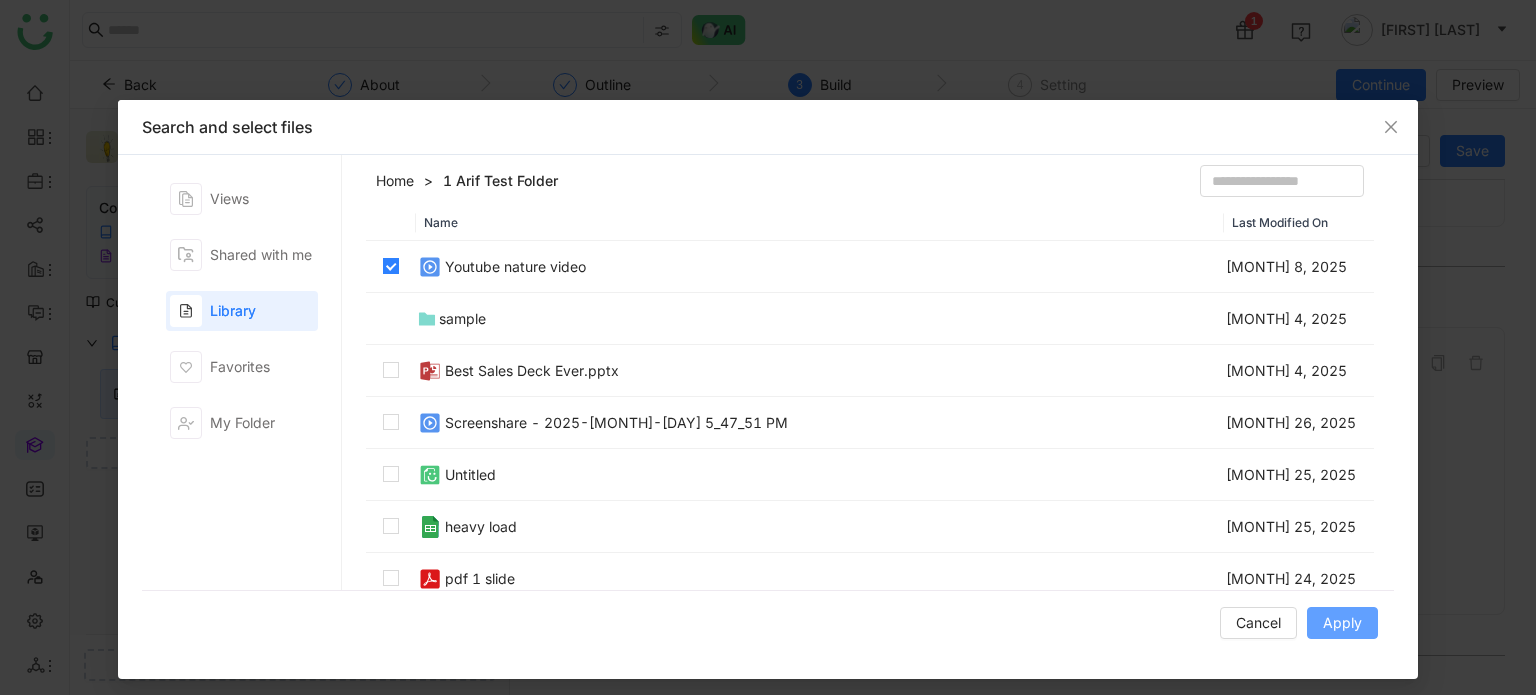 click on "Apply" at bounding box center [1342, 623] 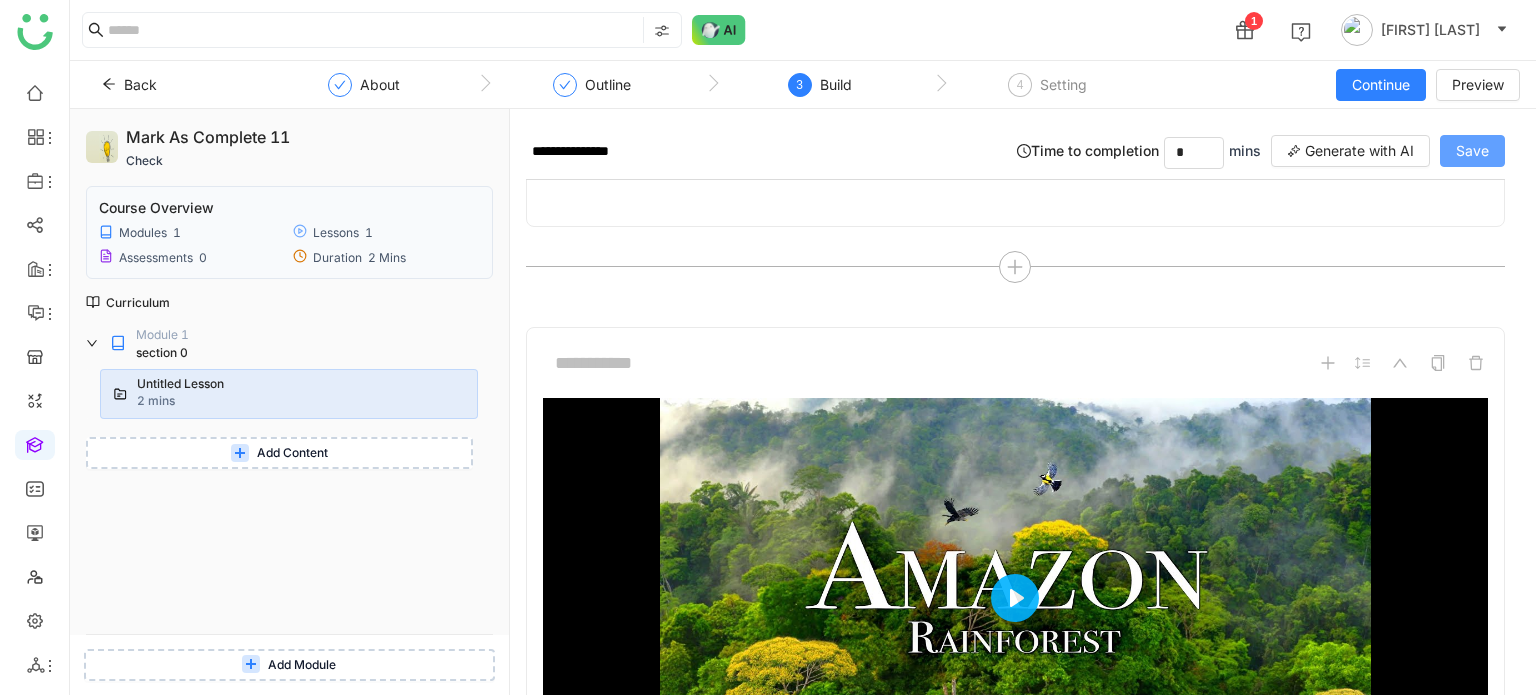 click on "Save" 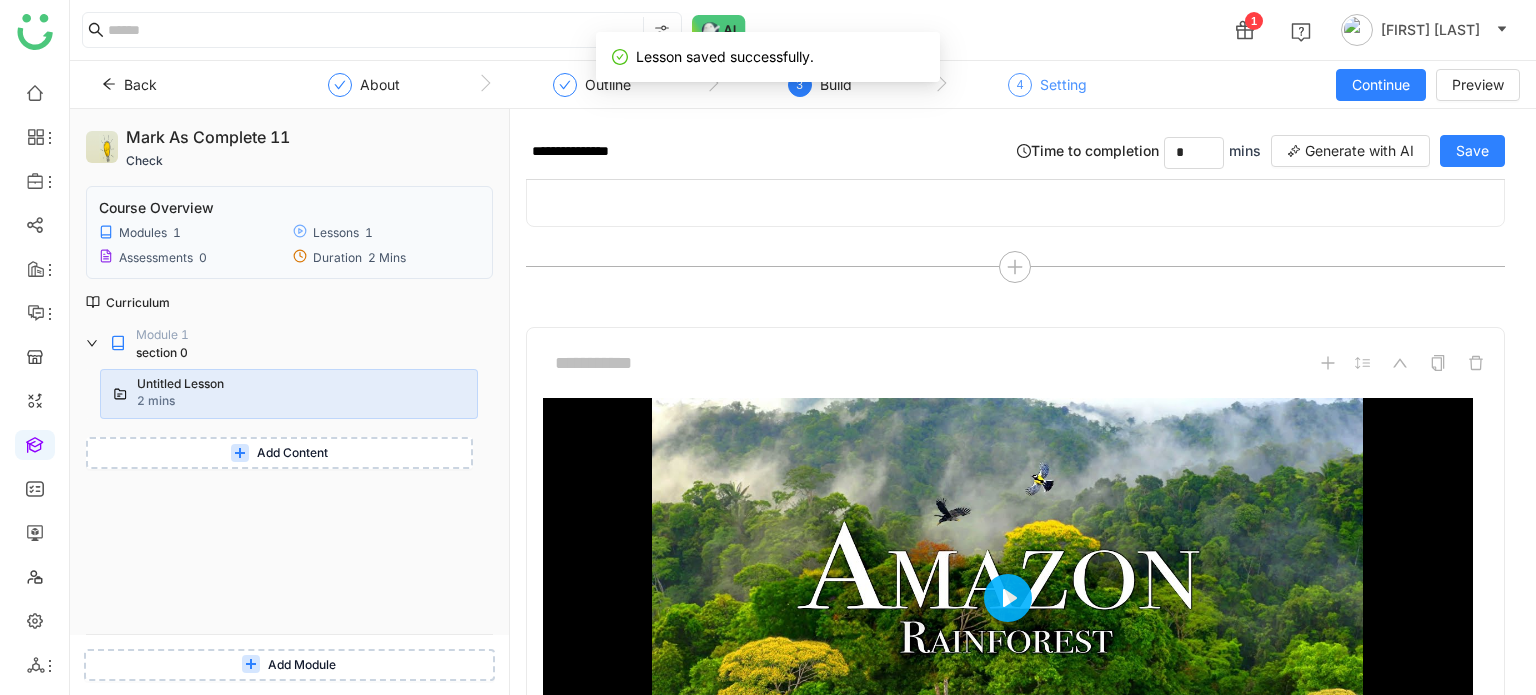 click on "Setting" 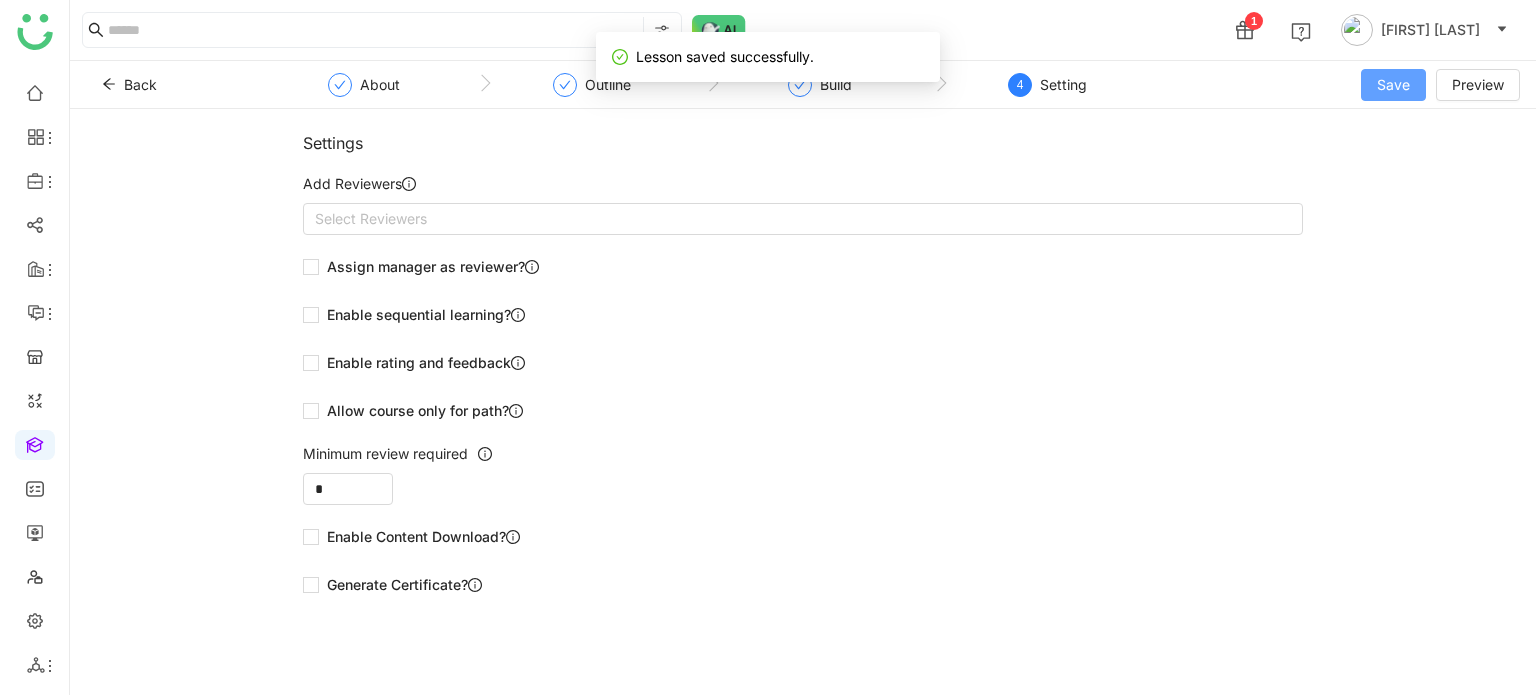 click on "Save" 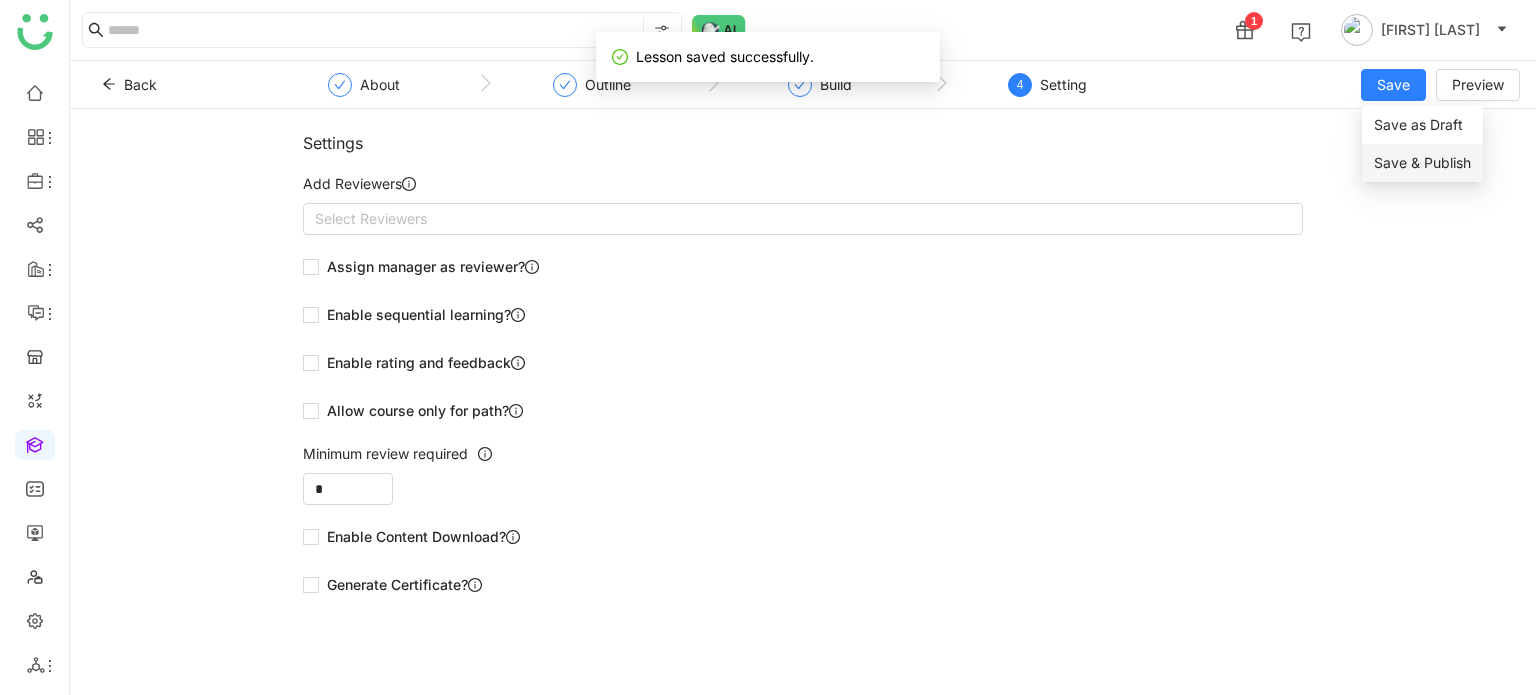 click on "Save & Publish" at bounding box center (1422, 163) 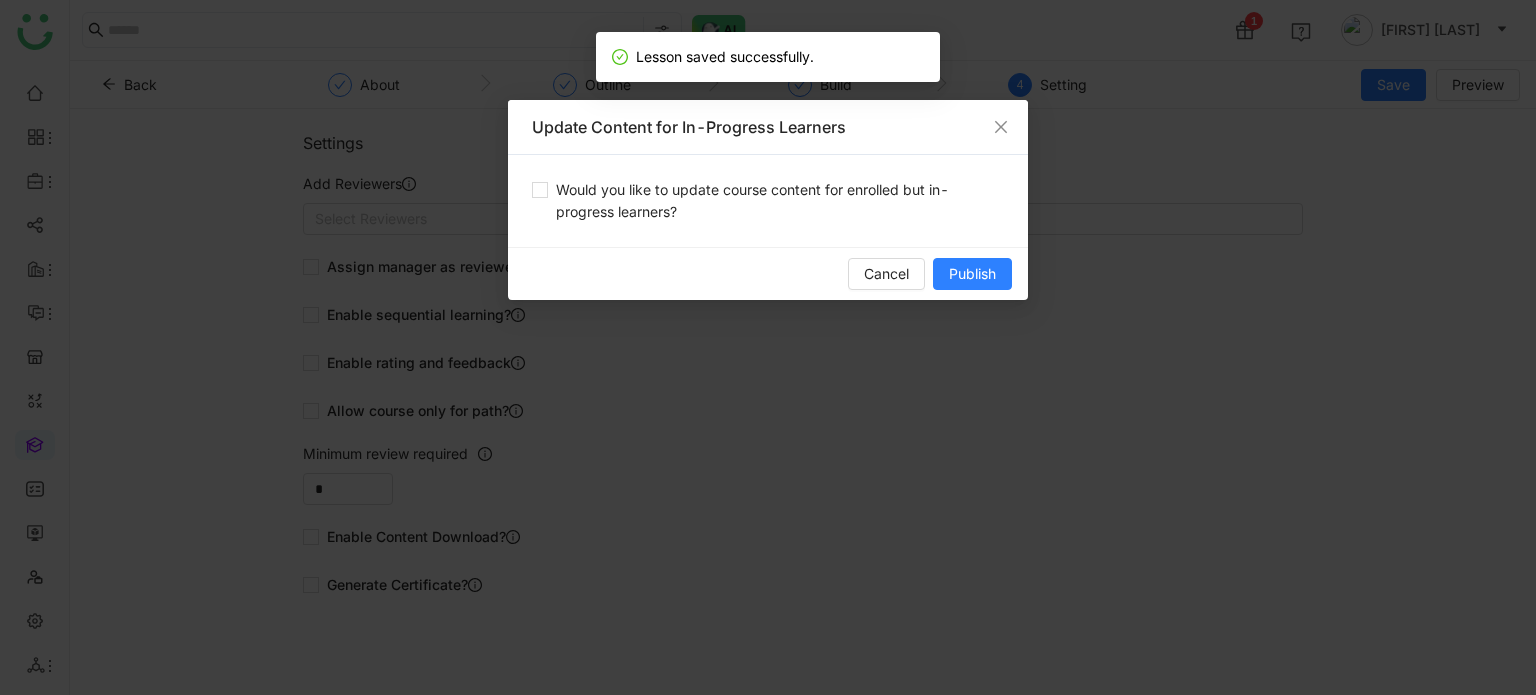 click on "Would you like to update course content for enrolled but in-progress learners?" at bounding box center [768, 201] 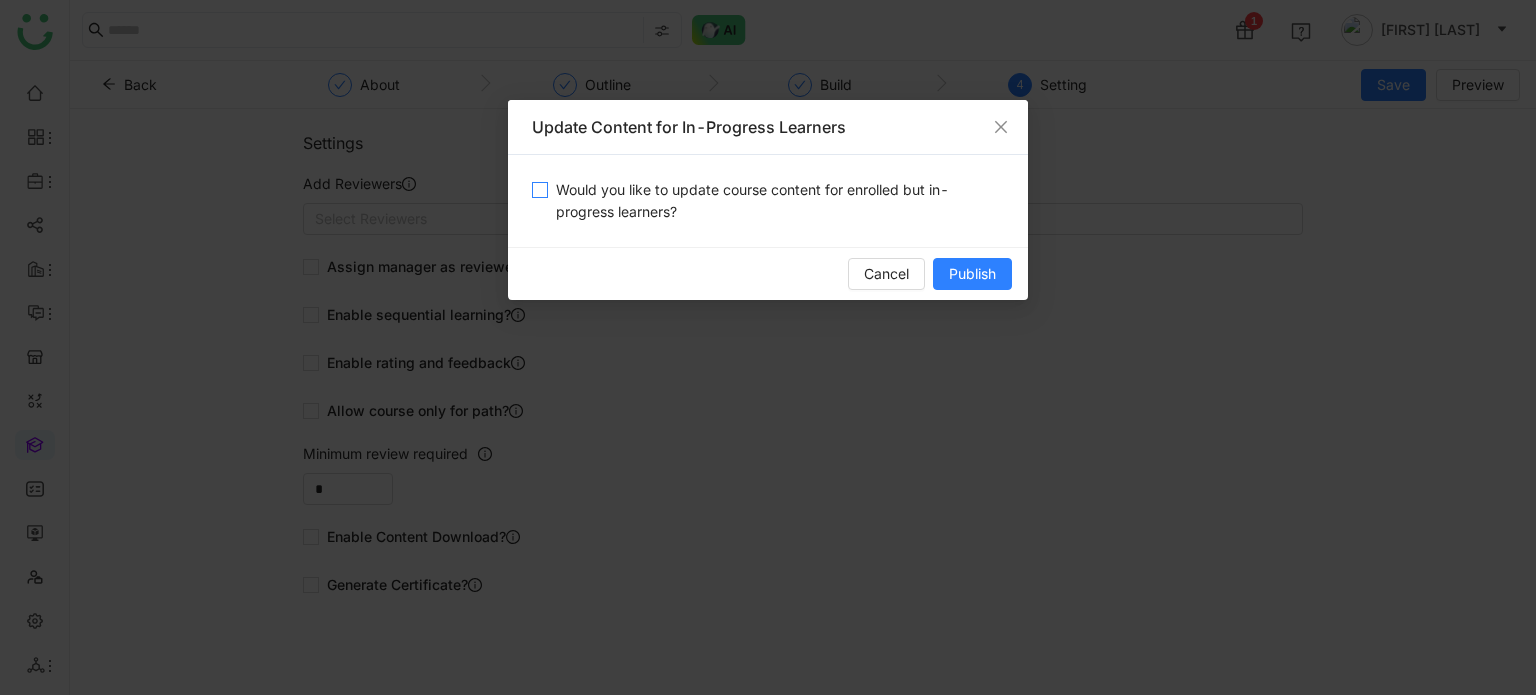 click on "Would you like to update course content for enrolled but in-progress learners?" at bounding box center [776, 201] 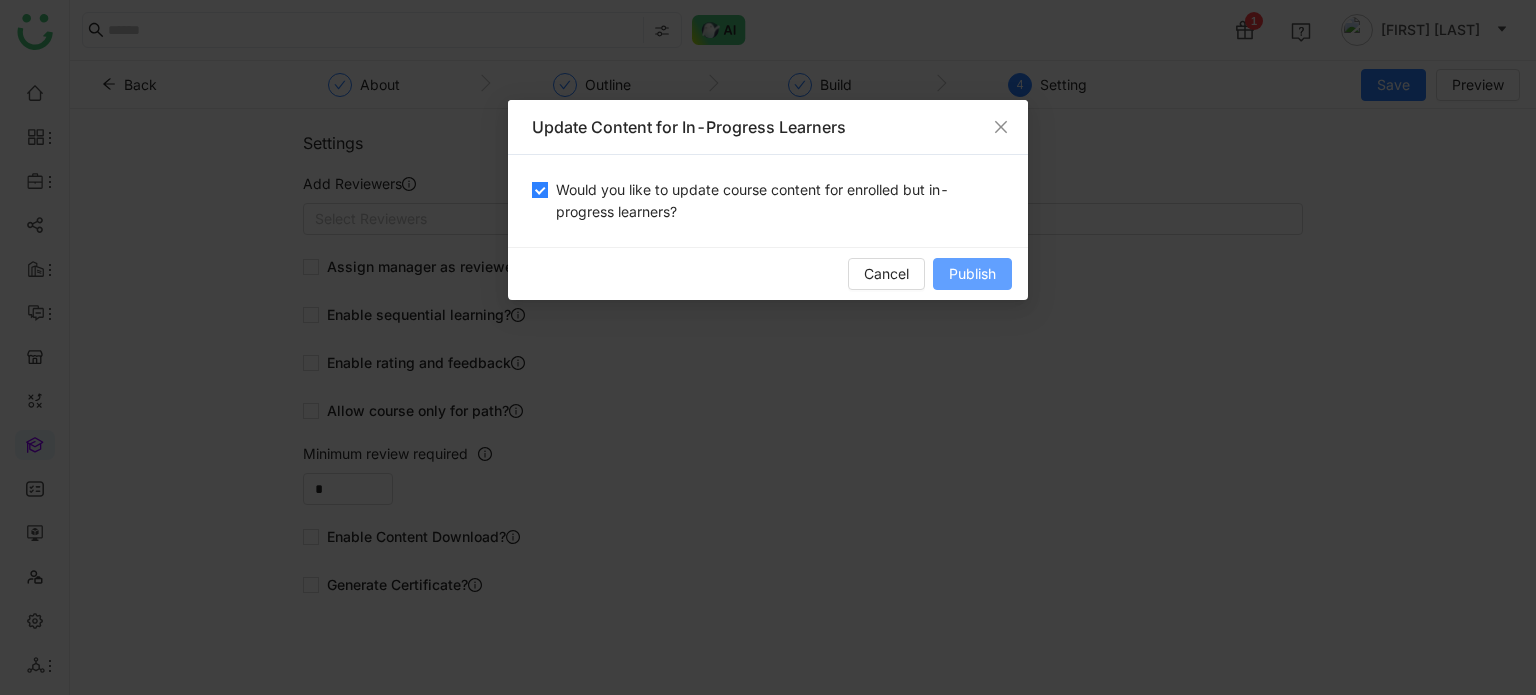 click on "Publish" at bounding box center (972, 274) 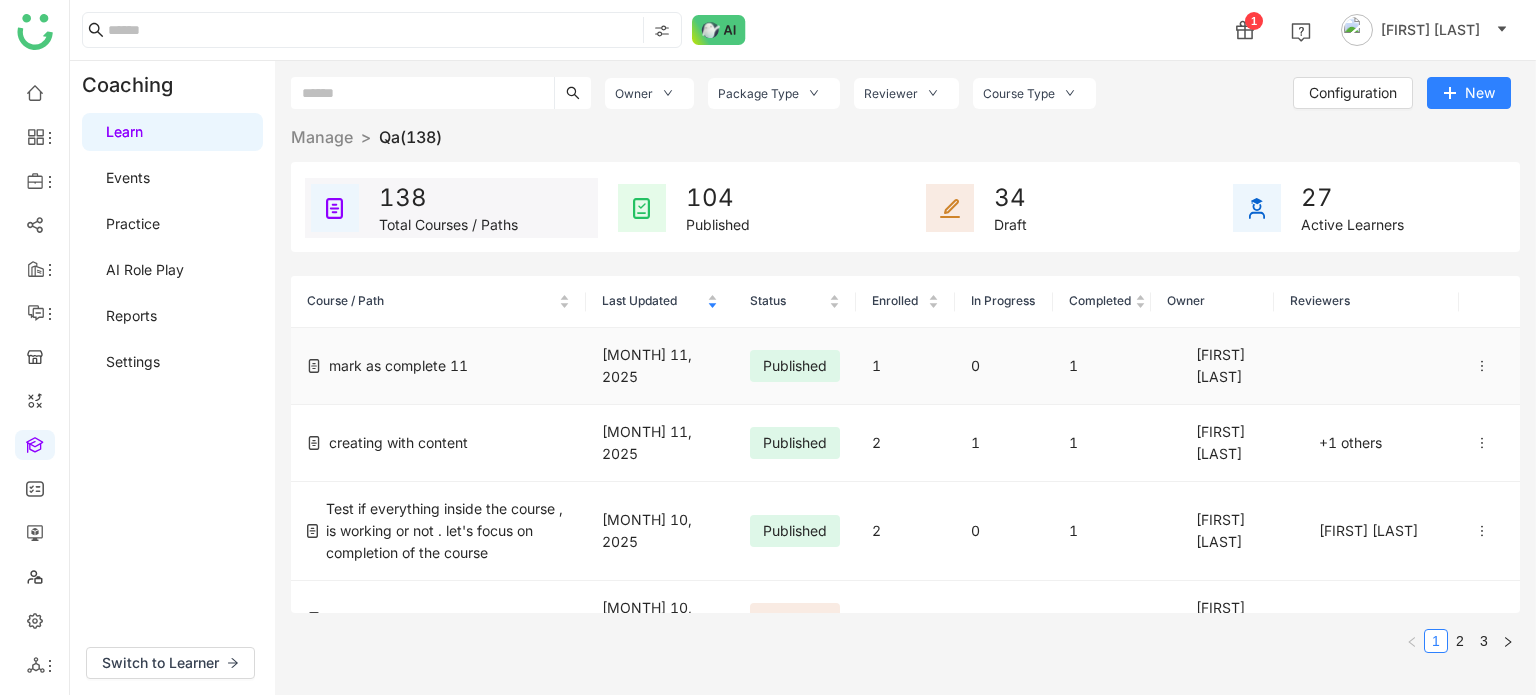 click on "mark as complete 11" 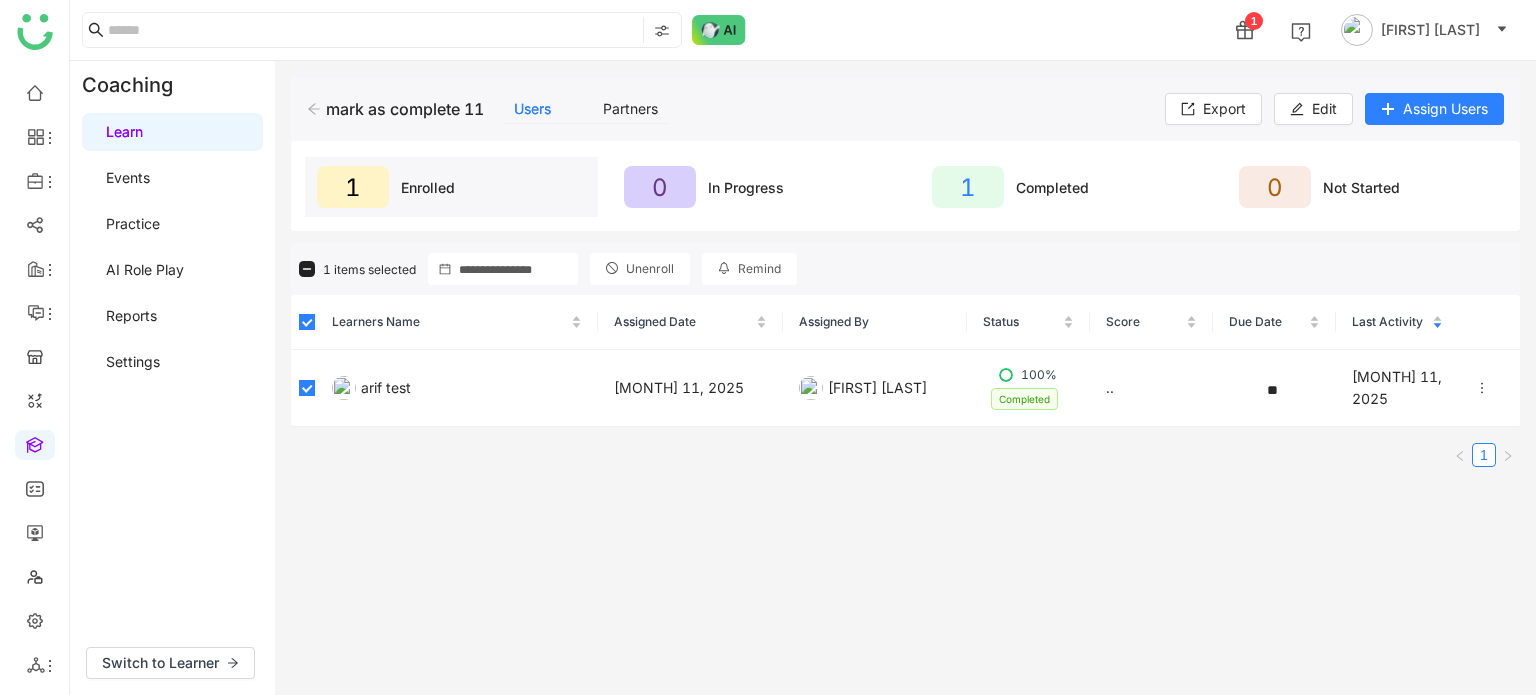 click on "Unenroll" 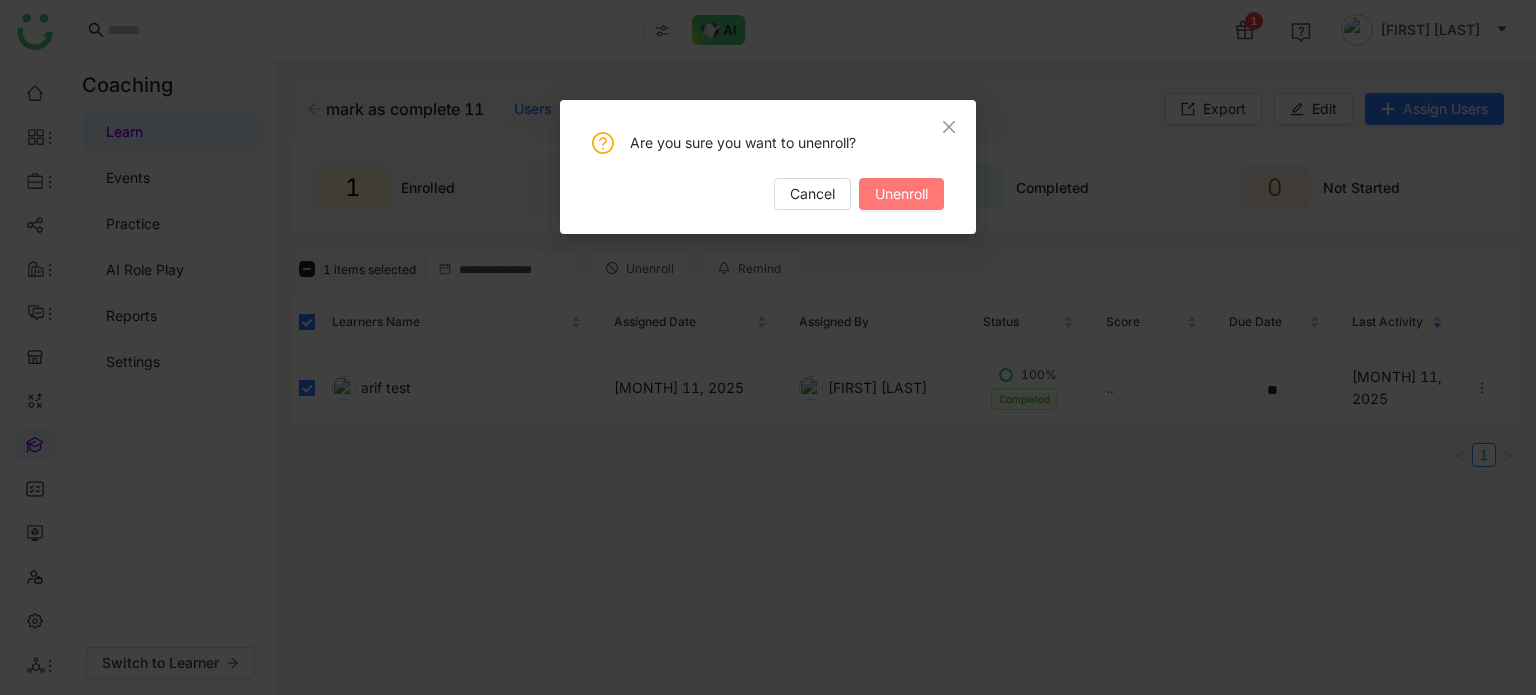 click on "Unenroll" at bounding box center [901, 194] 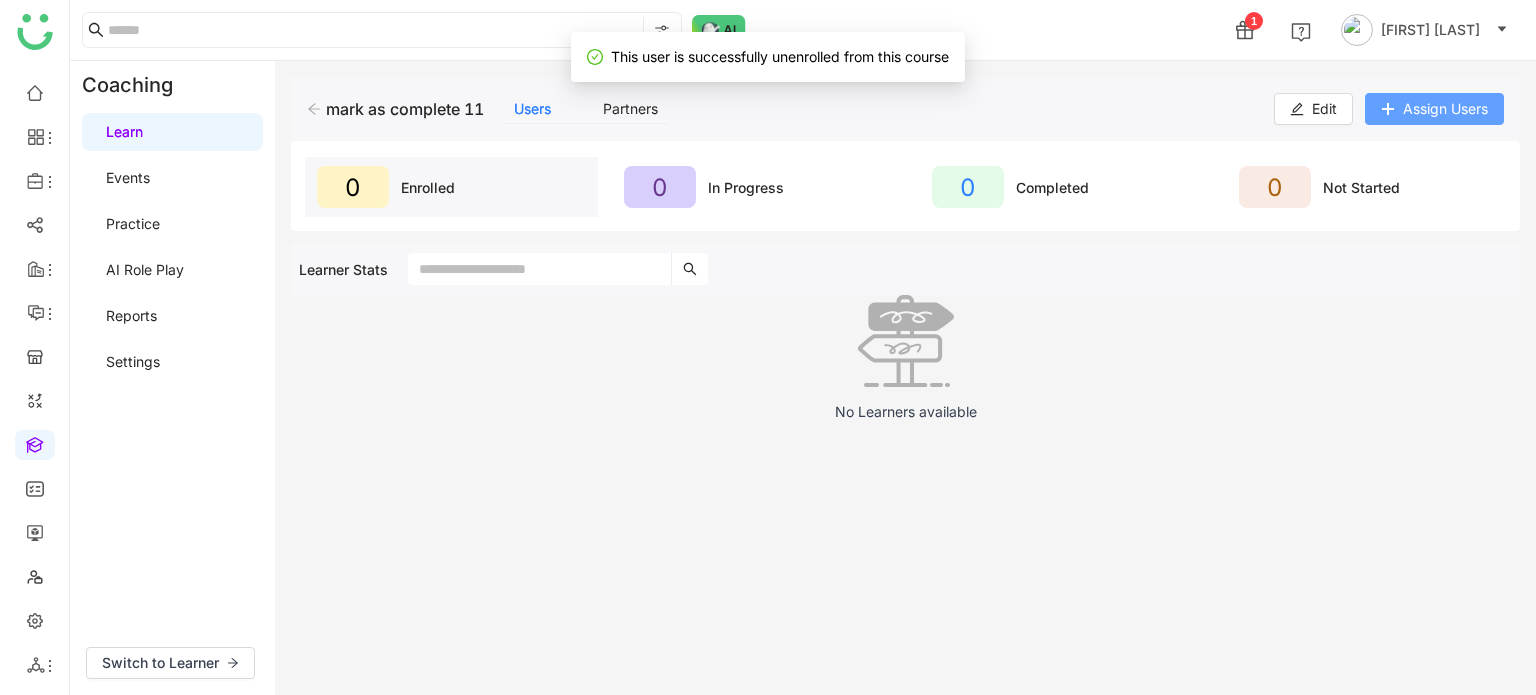 click on "Assign Users" 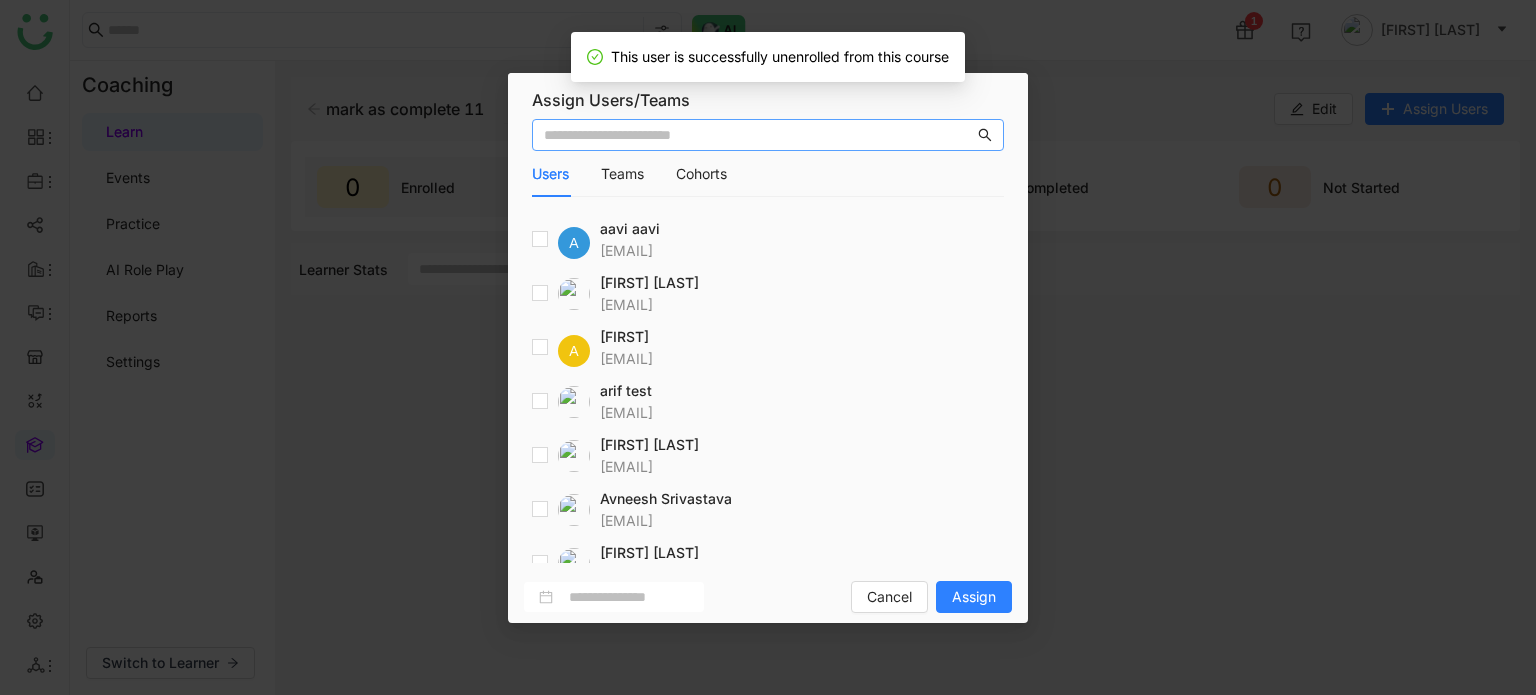 click at bounding box center [561, 402] 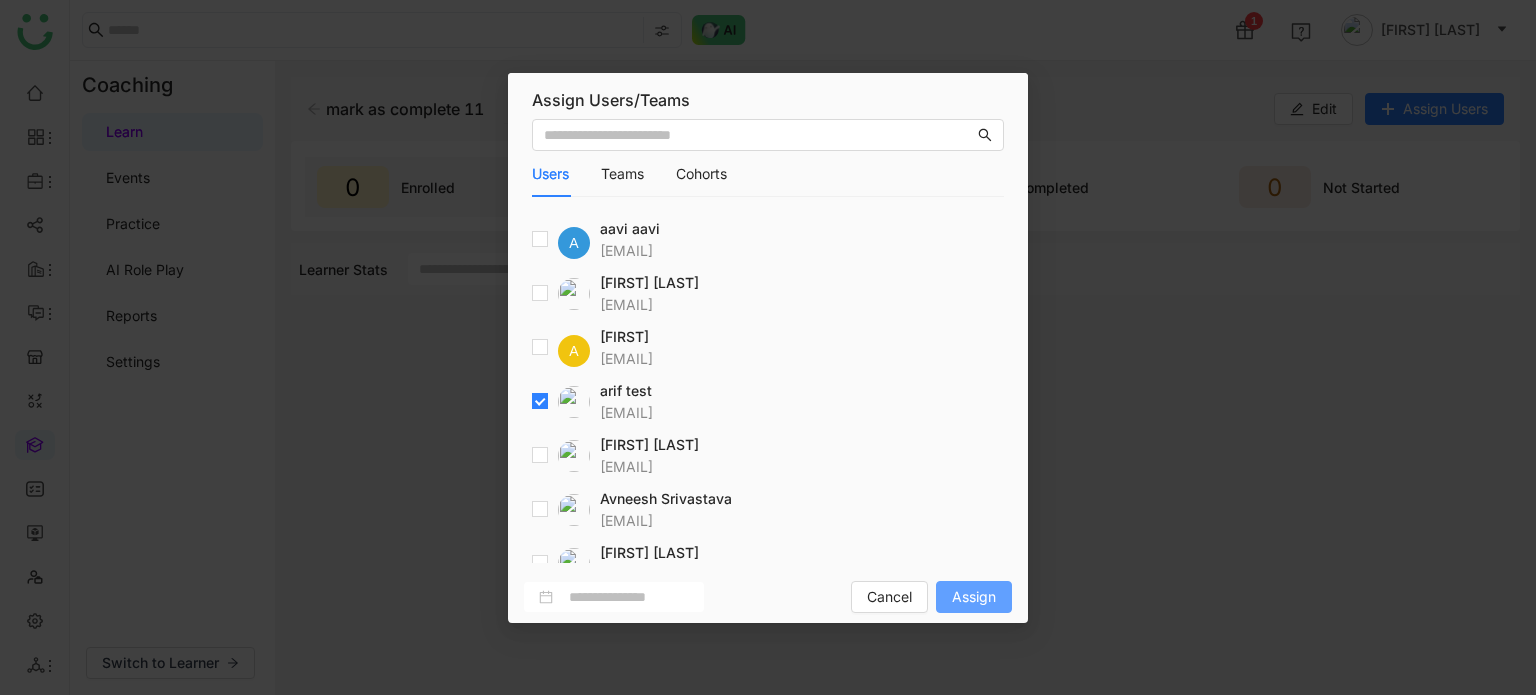 click on "Assign" at bounding box center (974, 597) 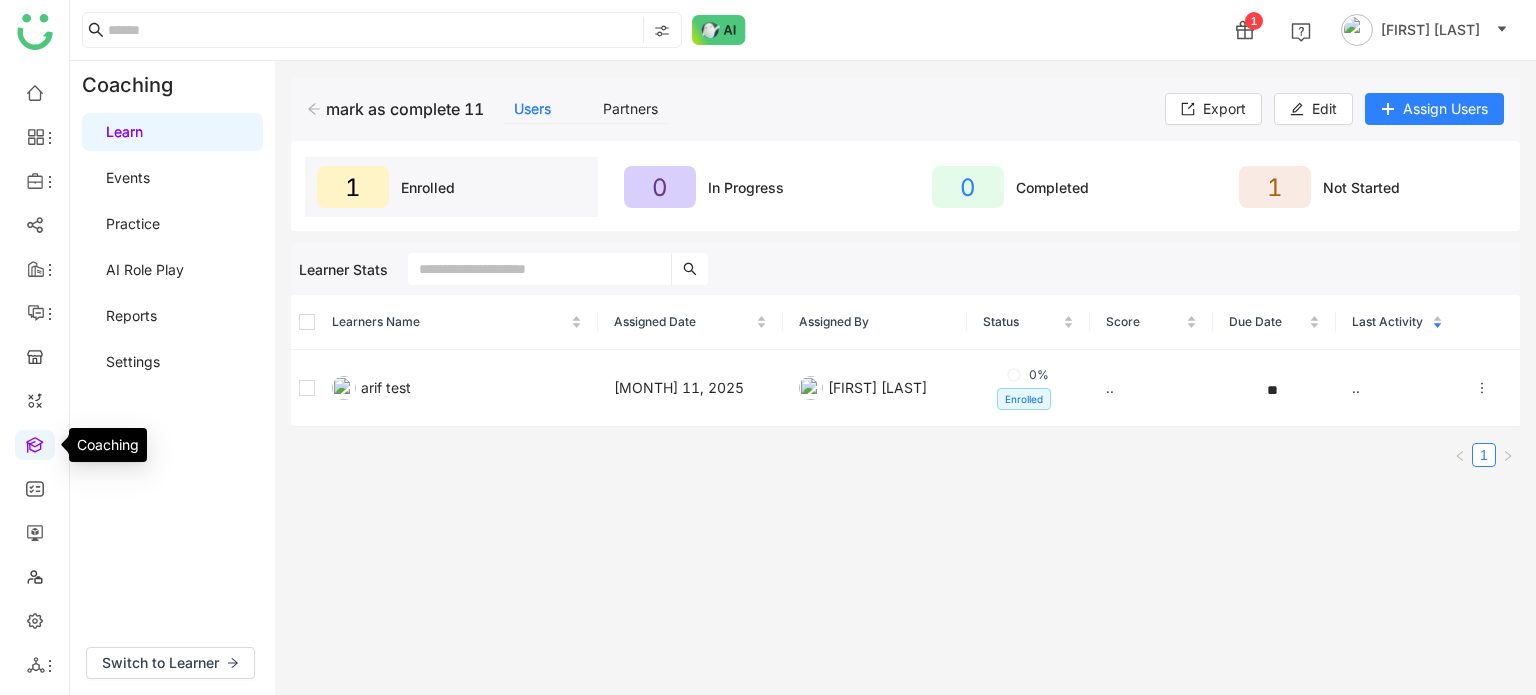 click at bounding box center (35, 443) 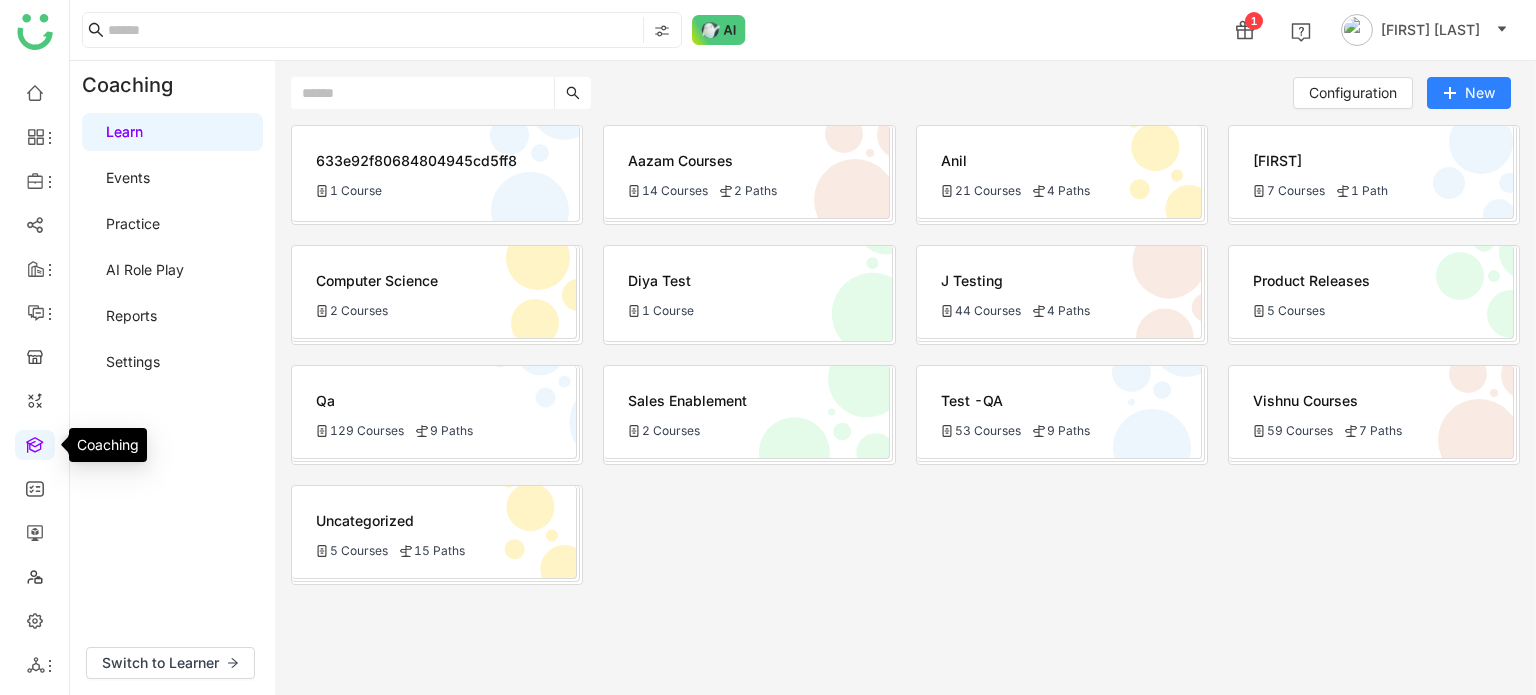 click on "129 Courses
9 Paths" 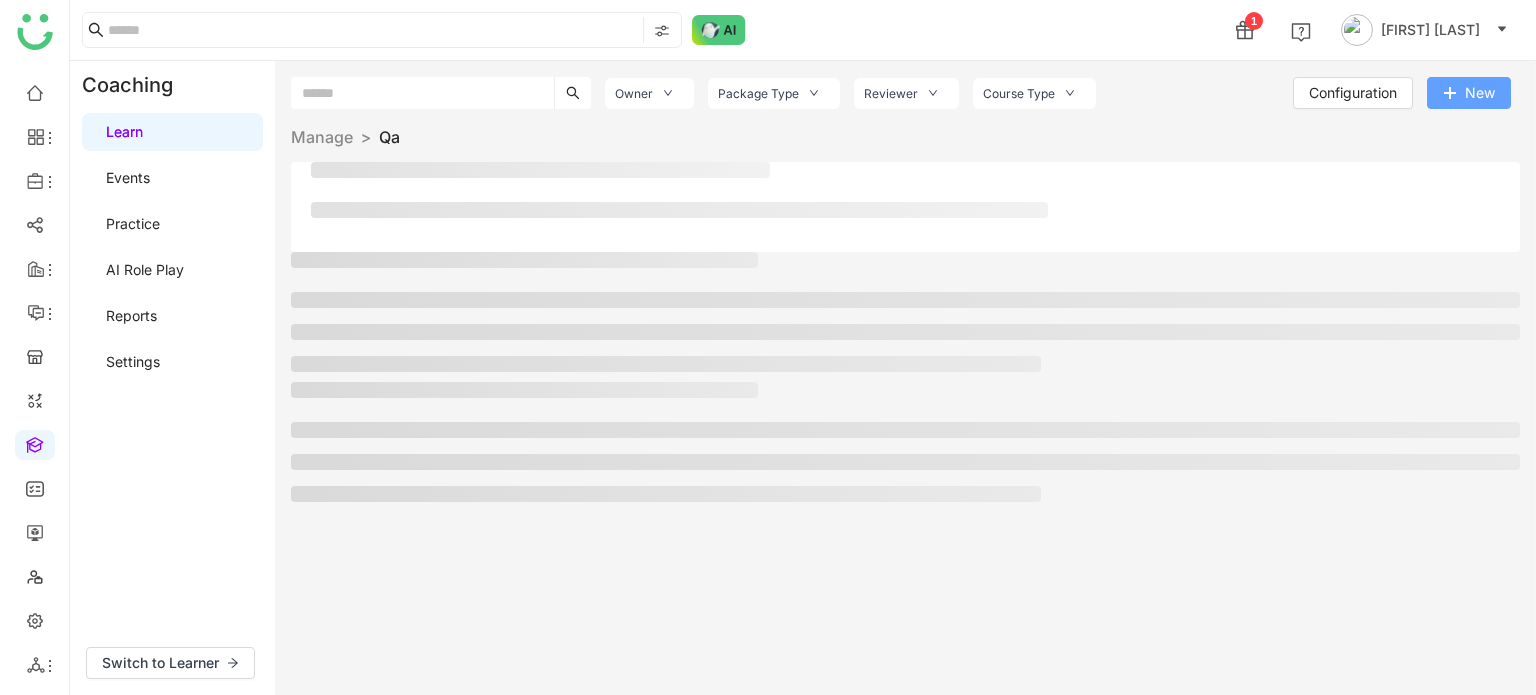 click on "New" 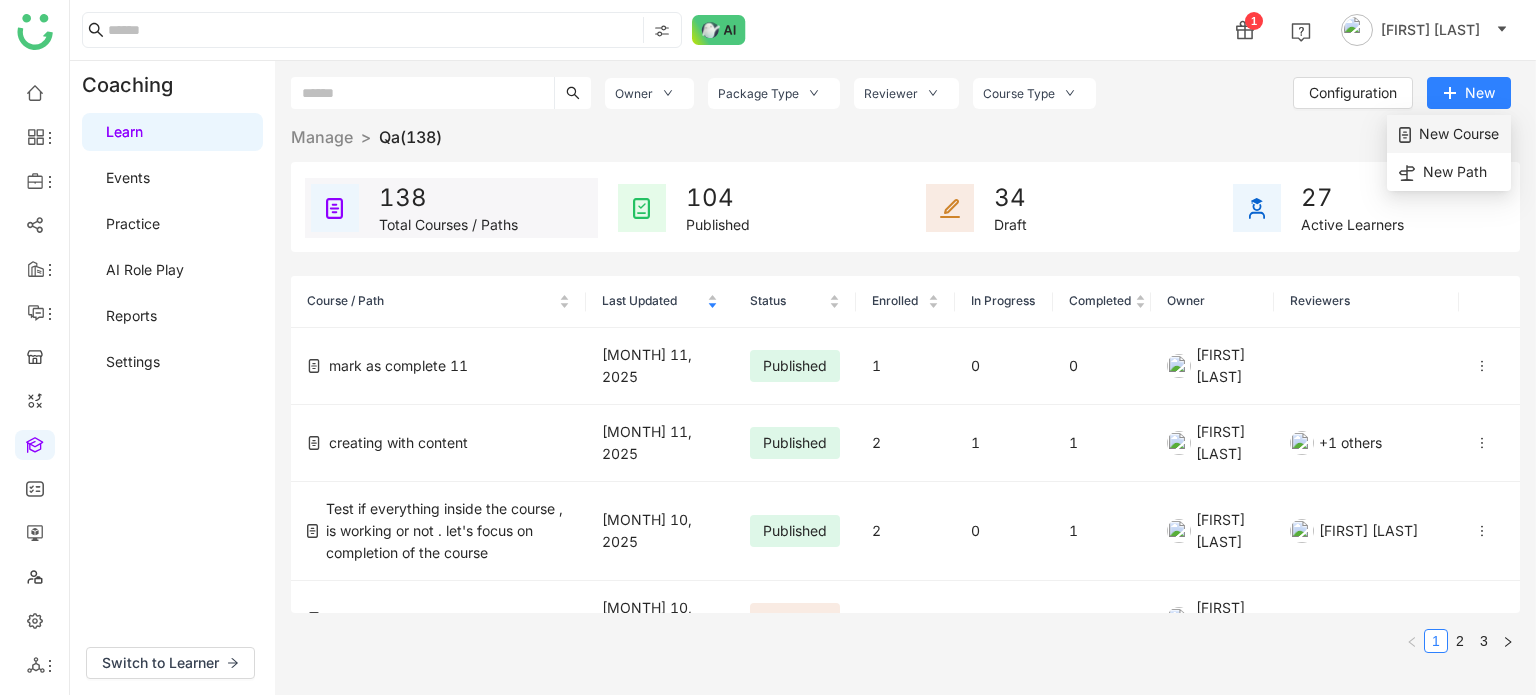 click on "New Course" at bounding box center [1449, 134] 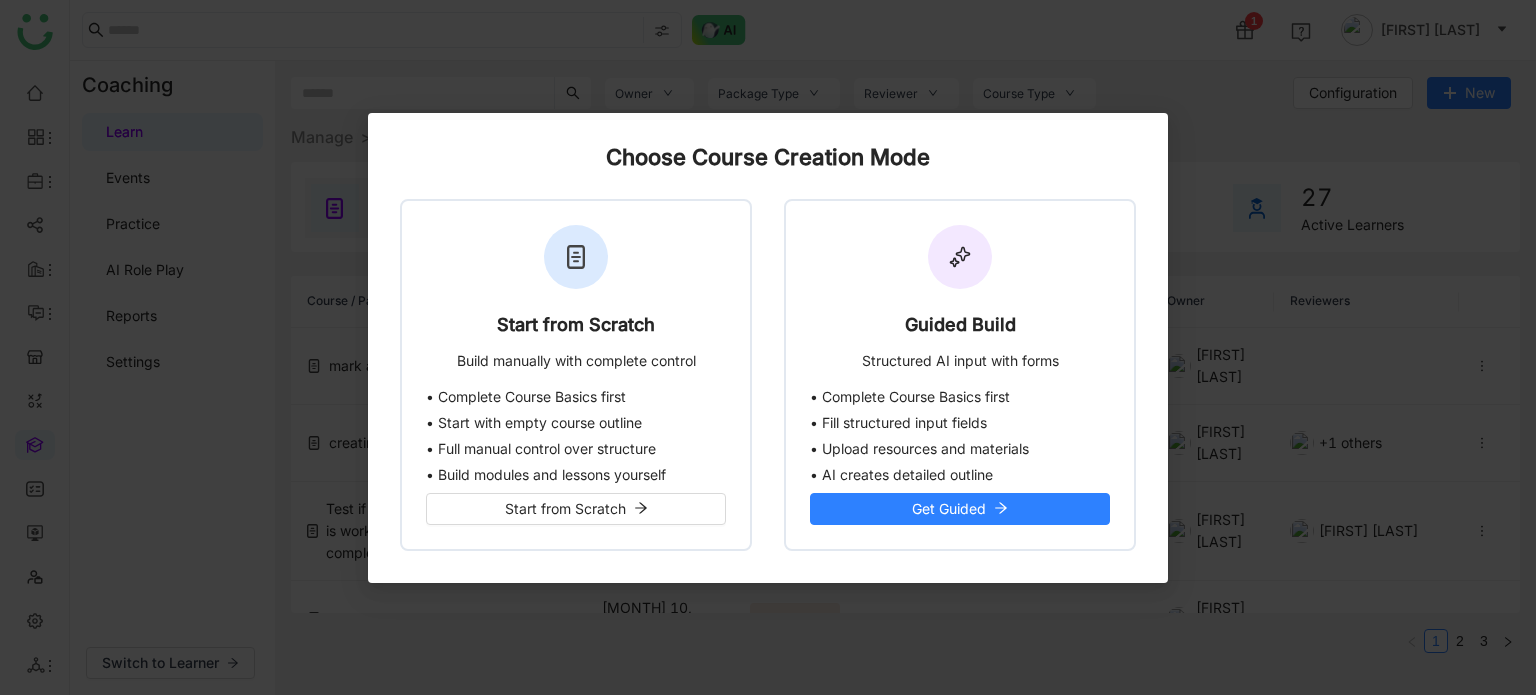 click at bounding box center (1141, 140) 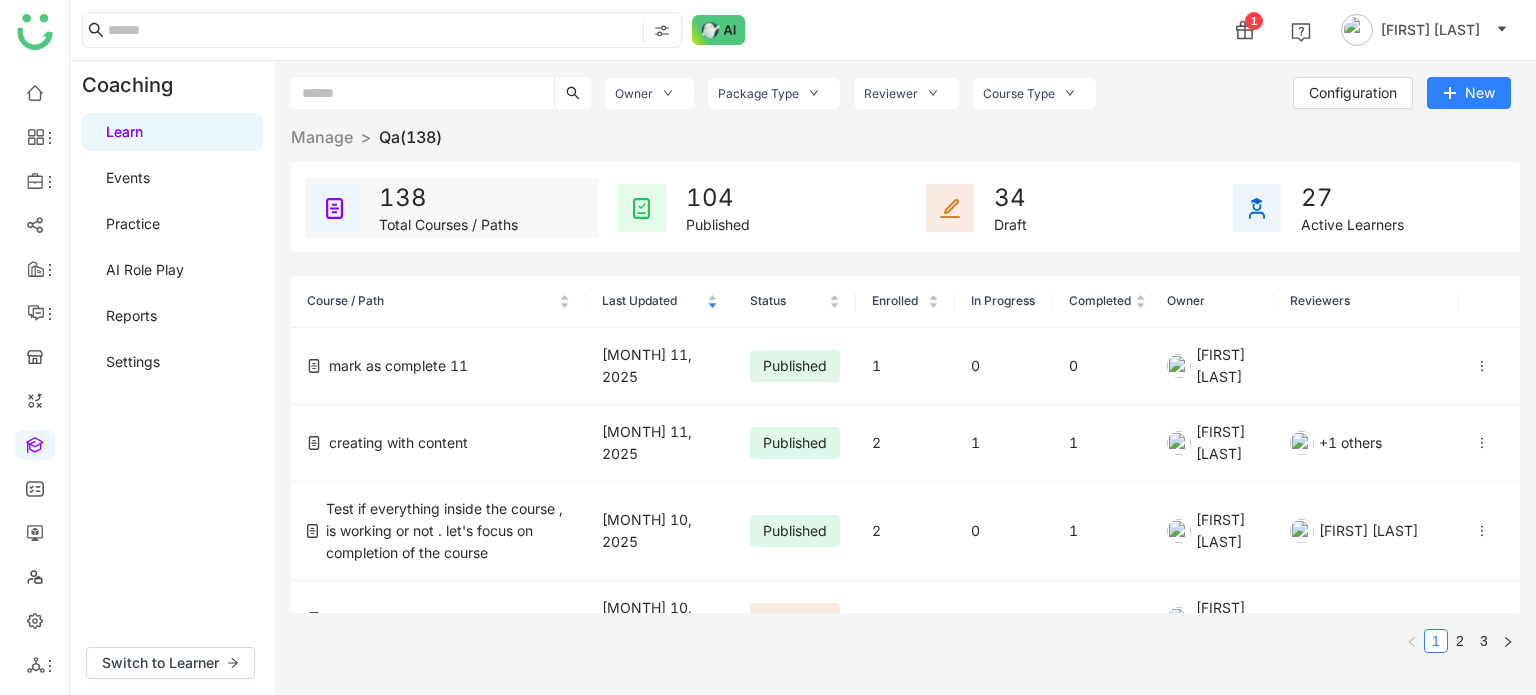 click at bounding box center (35, 443) 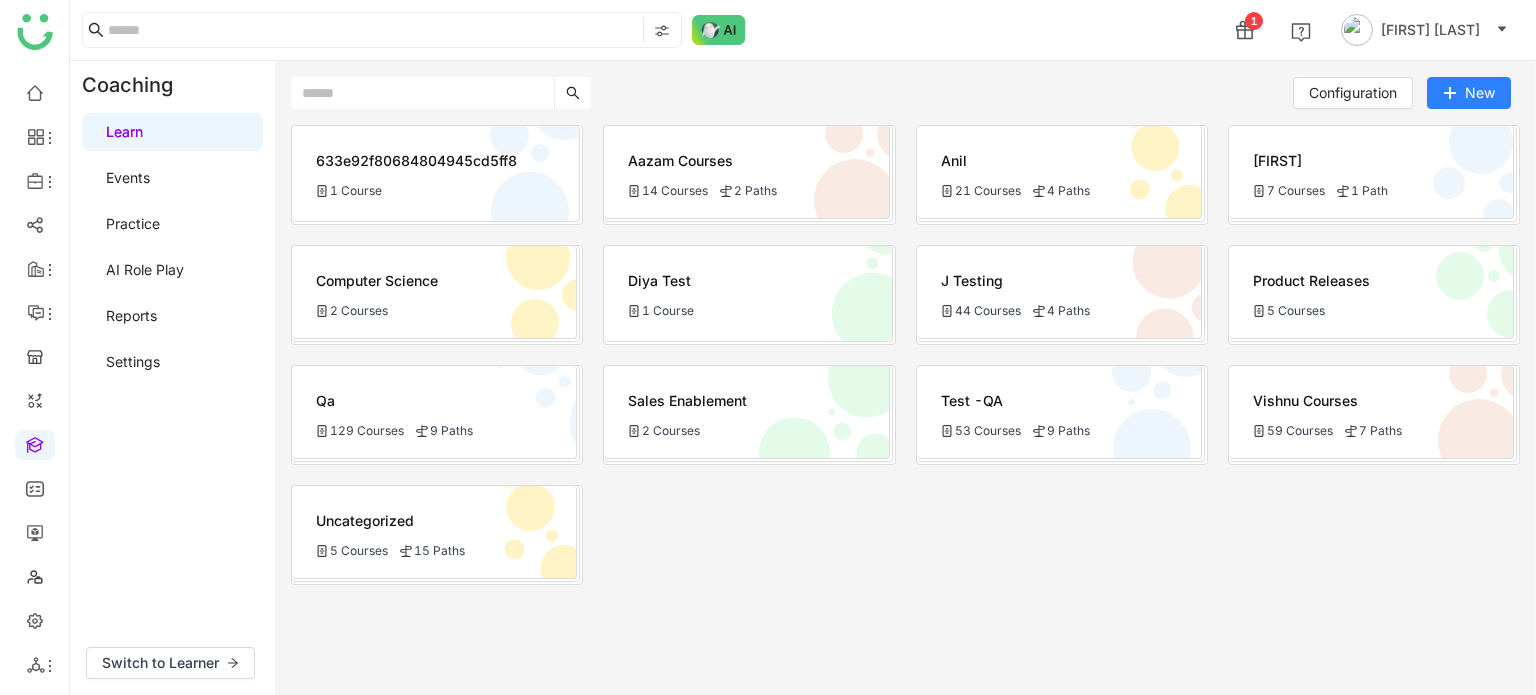 click on "Events" at bounding box center [128, 177] 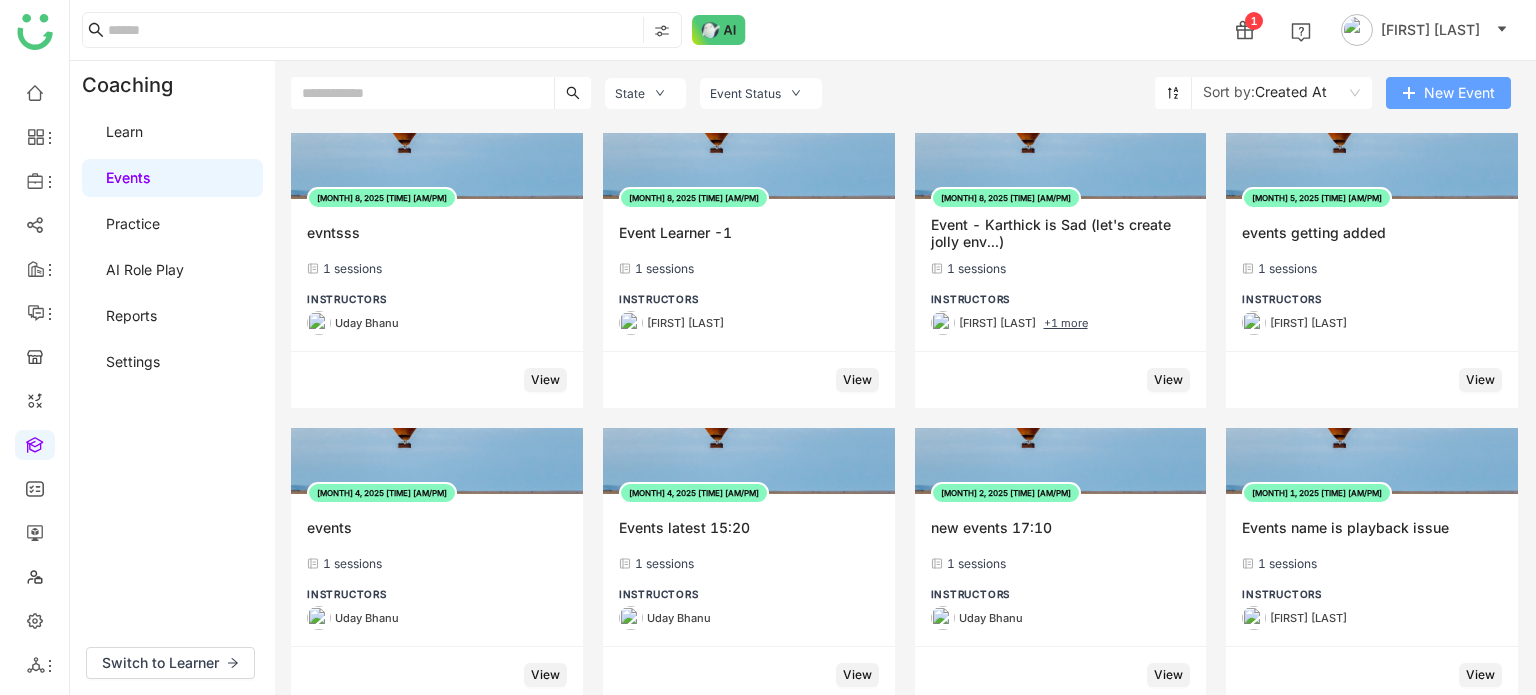 click on "New Event" 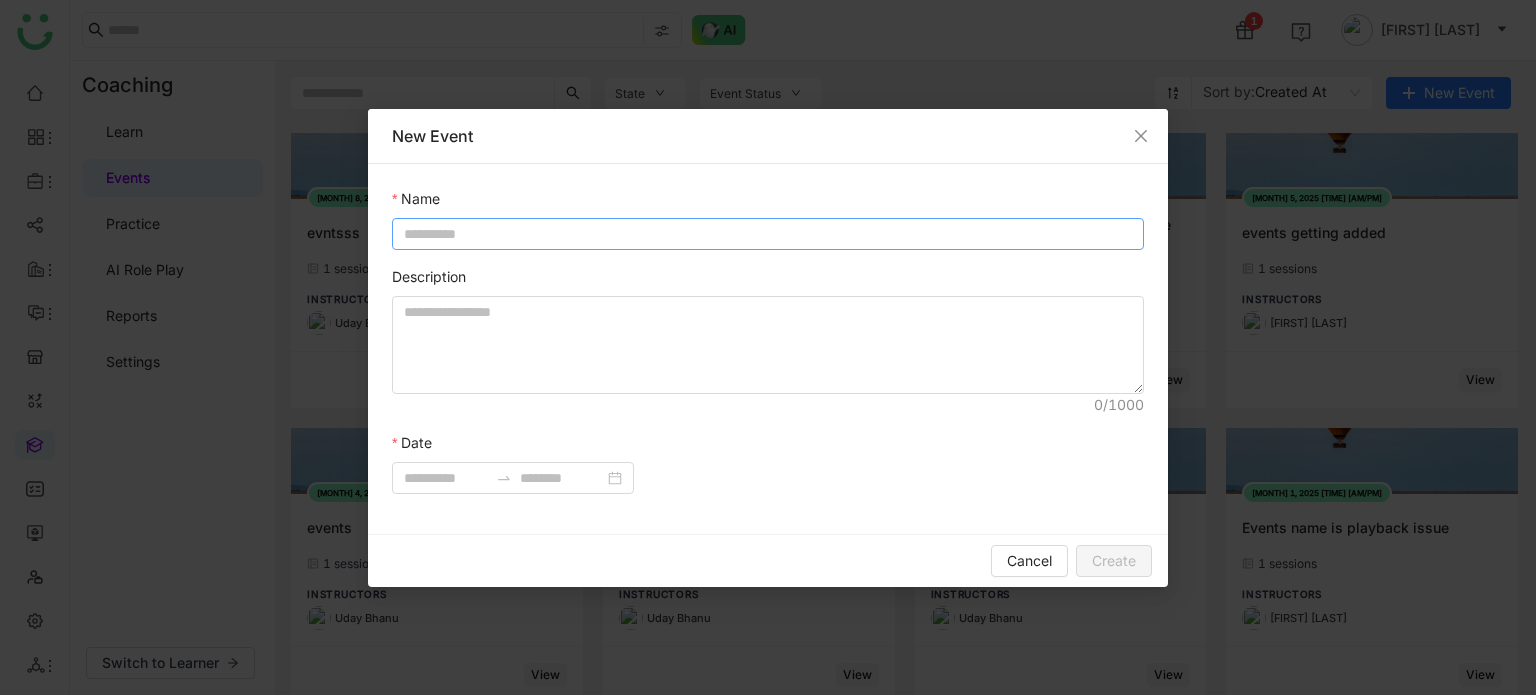 click 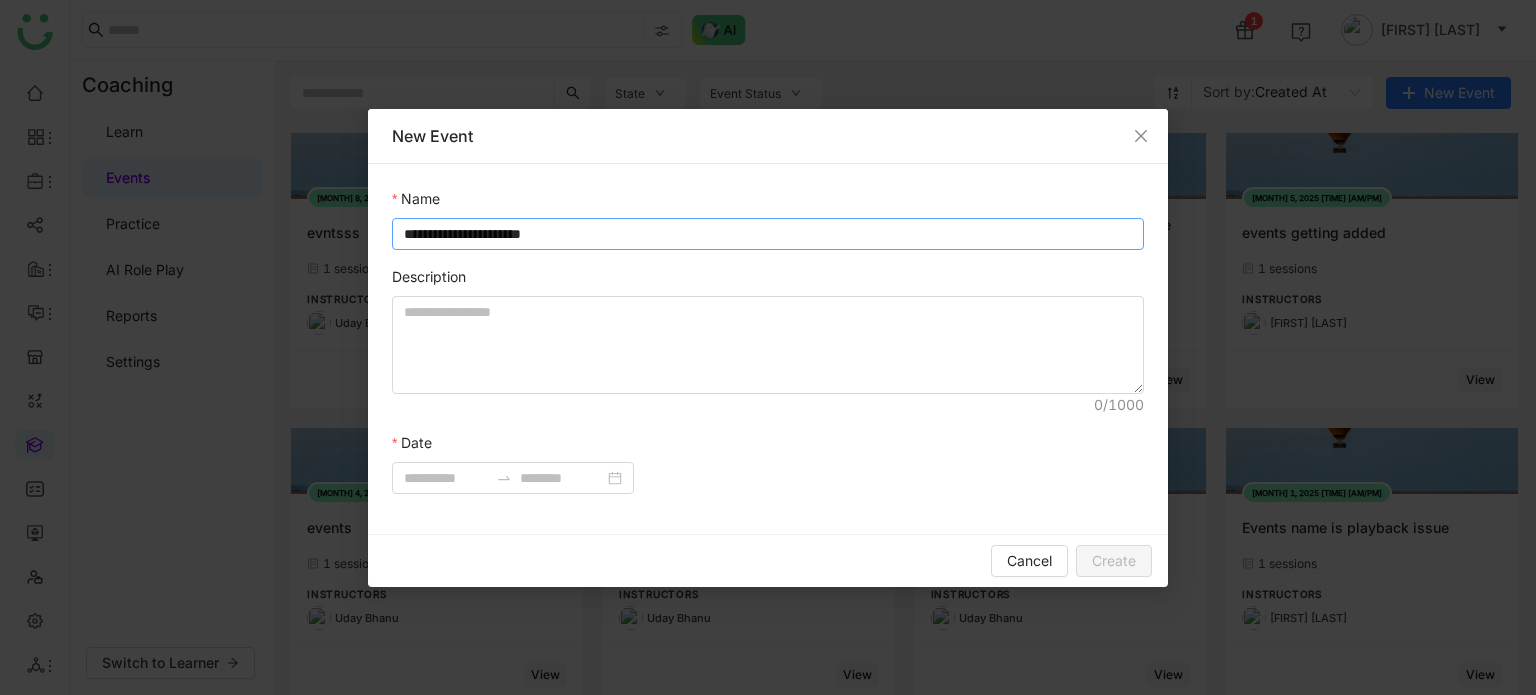type on "**********" 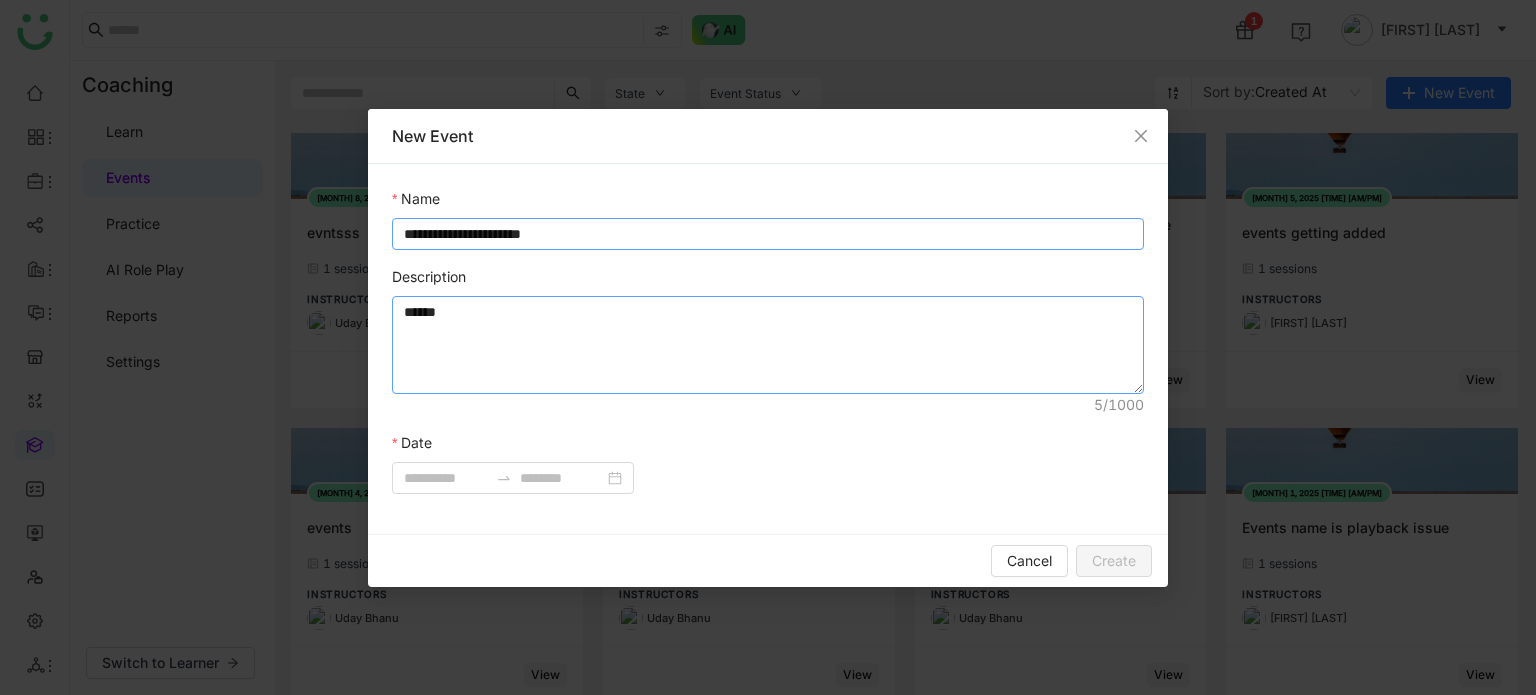 type on "*****" 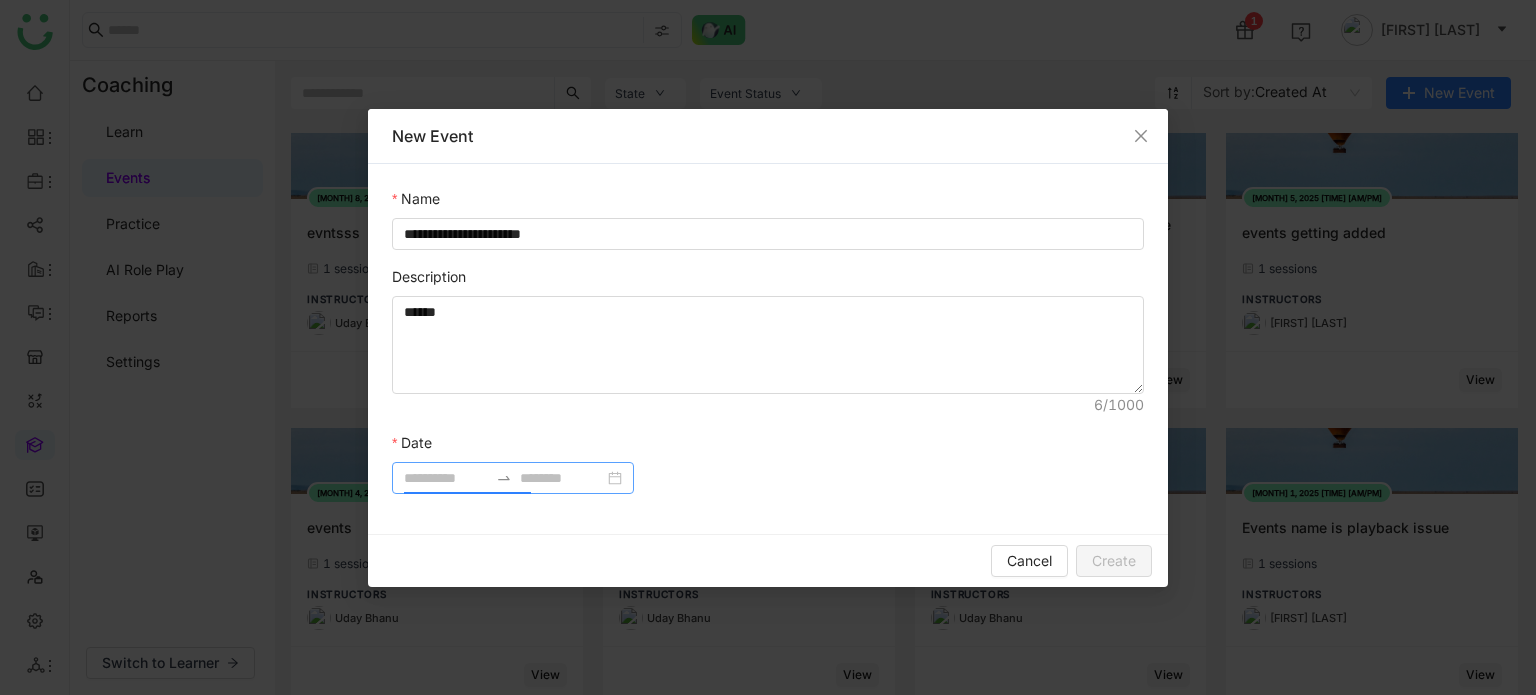 click 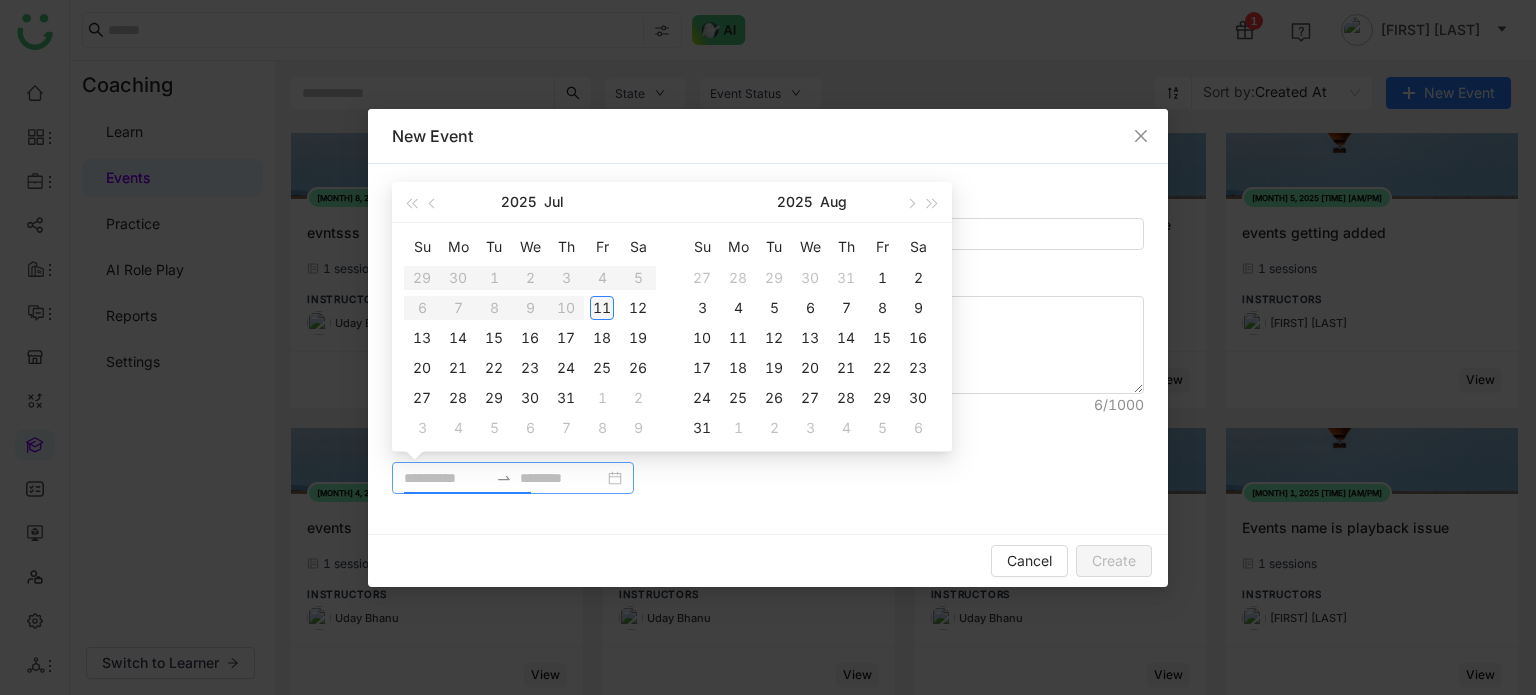 click on "11" at bounding box center (602, 308) 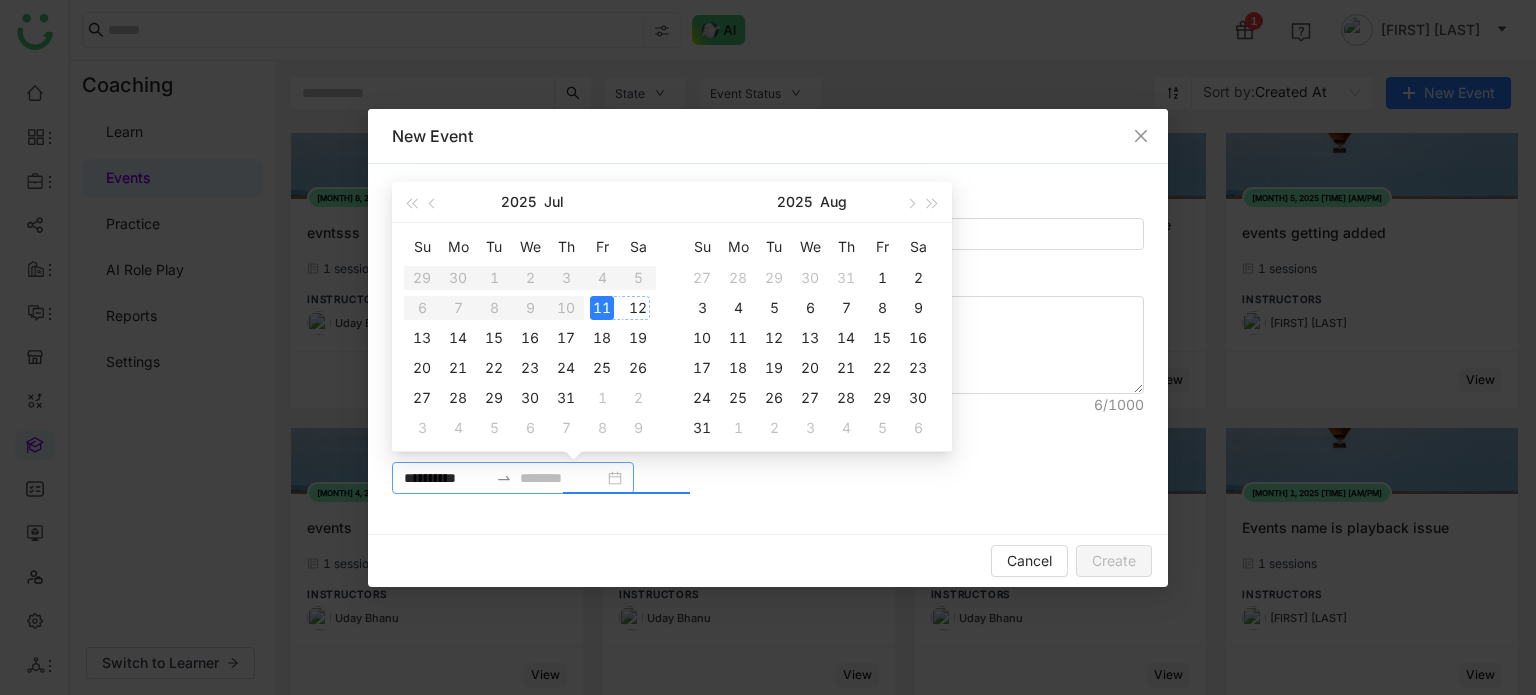 click on "12" at bounding box center [638, 308] 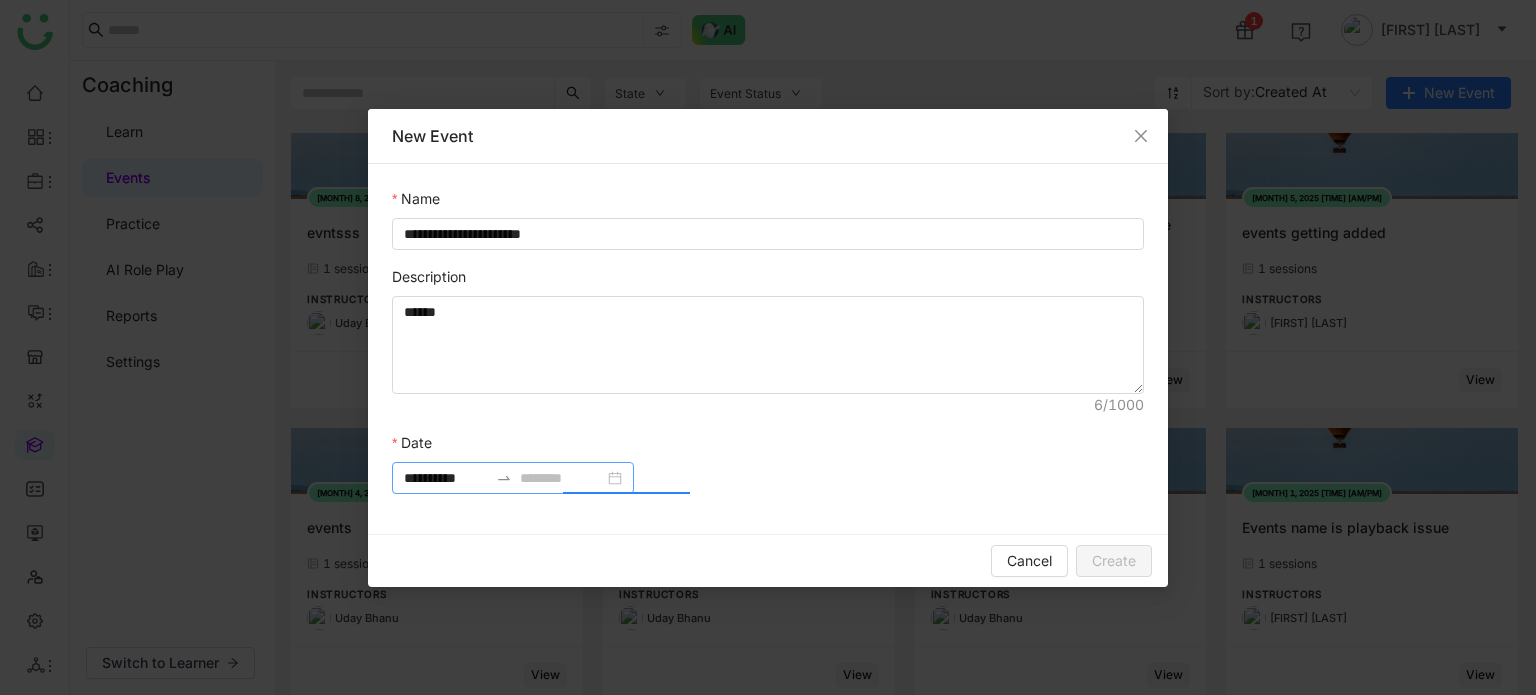 type on "**********" 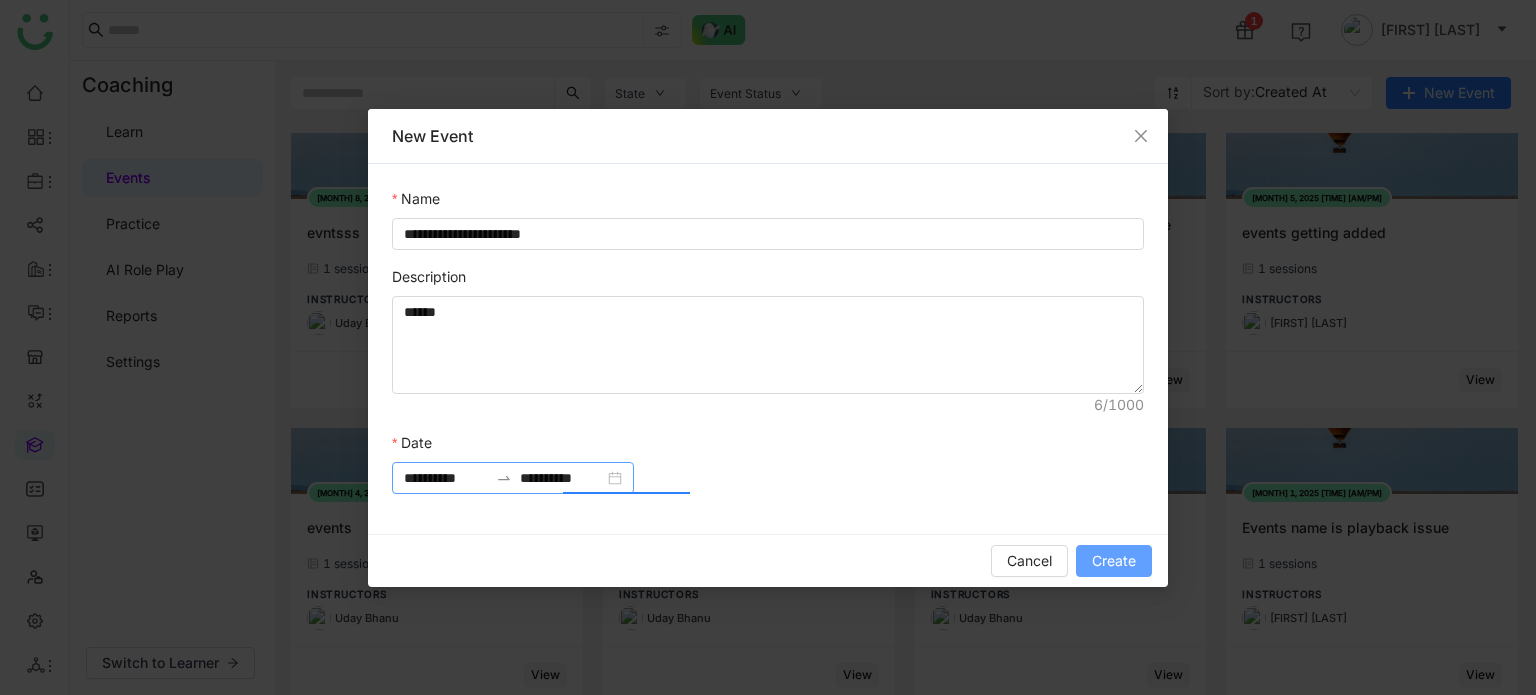 click on "Create" at bounding box center [1114, 561] 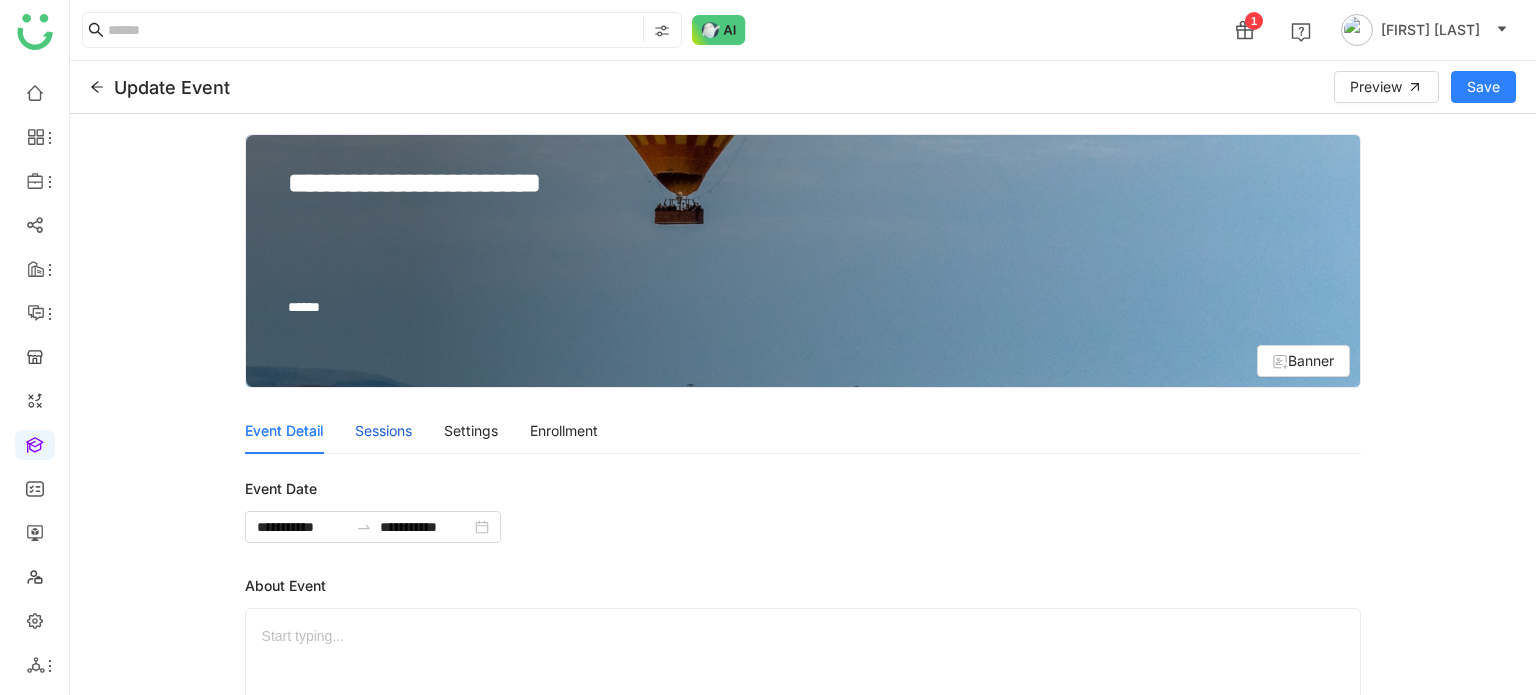 click on "Sessions" at bounding box center (383, 431) 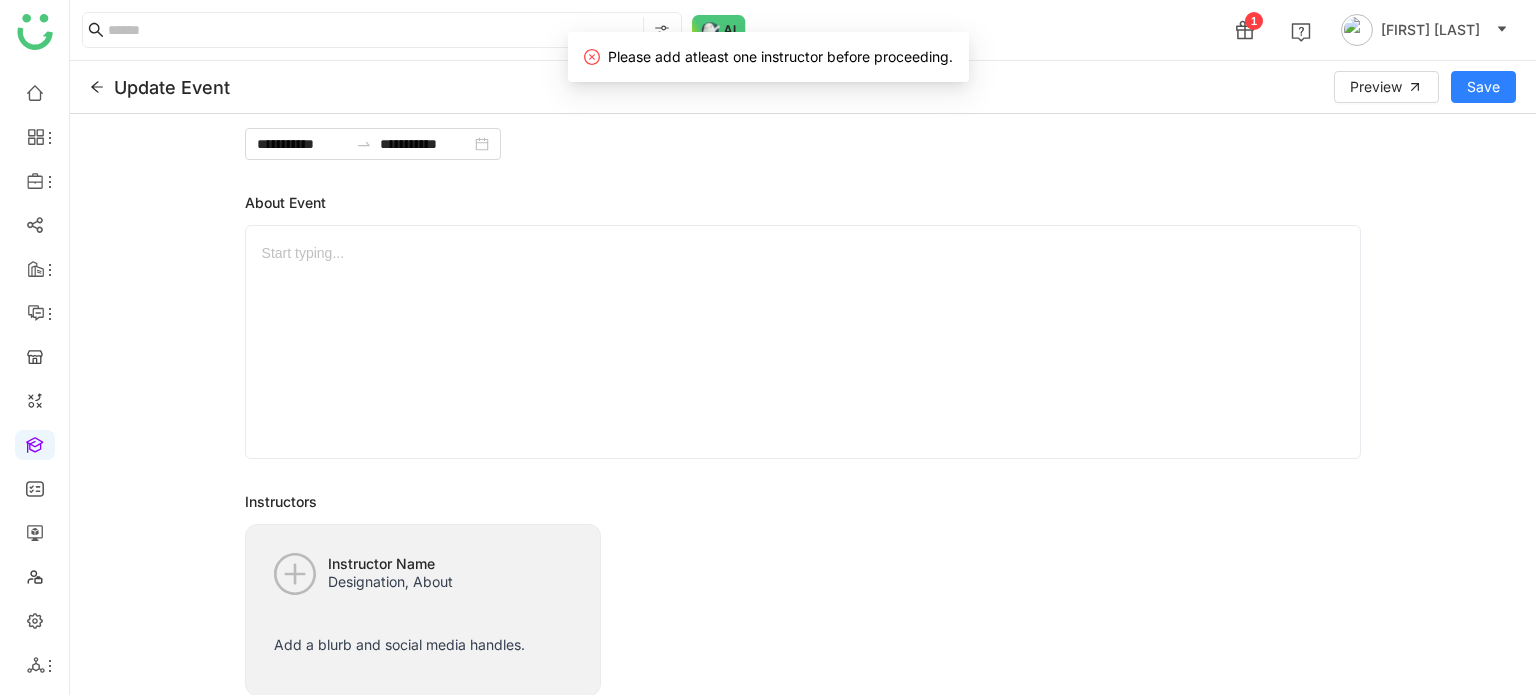 scroll, scrollTop: 398, scrollLeft: 0, axis: vertical 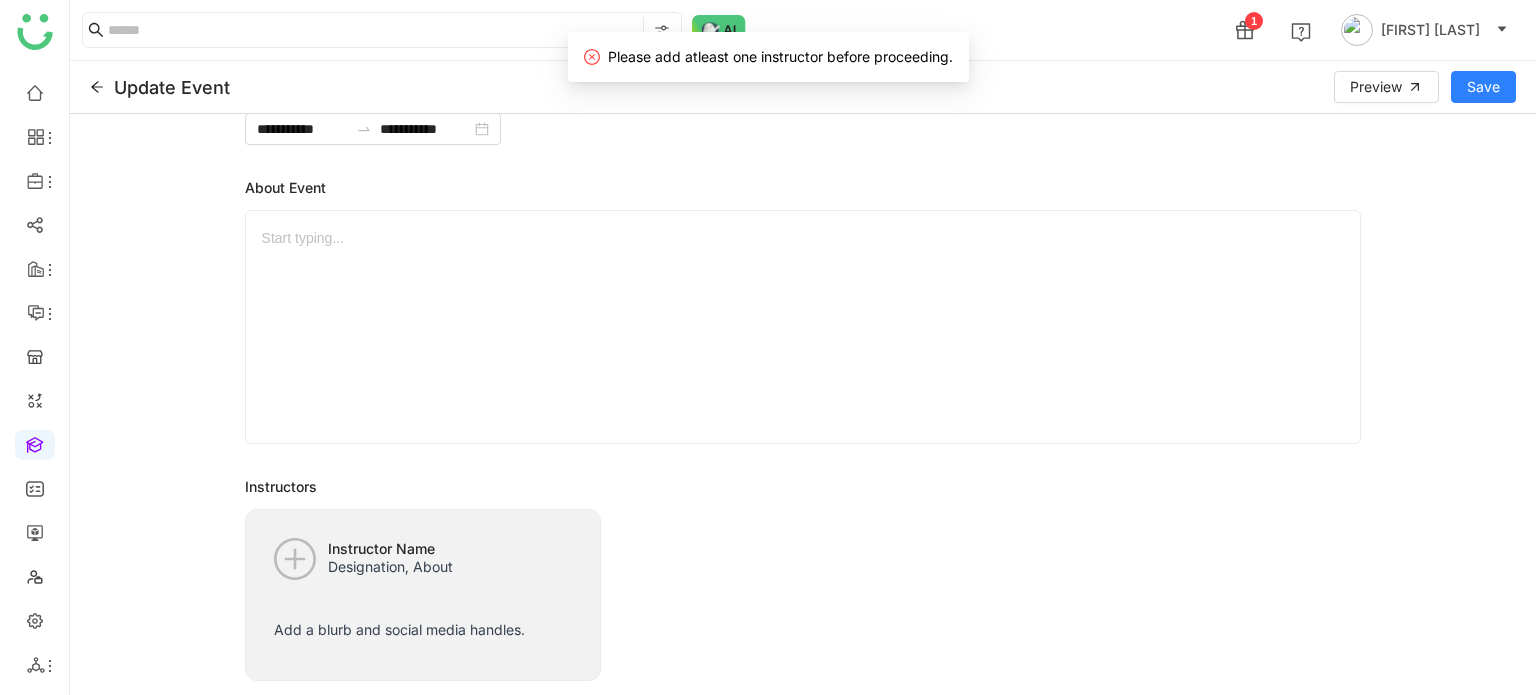 click on "Designation, About" at bounding box center [390, 575] 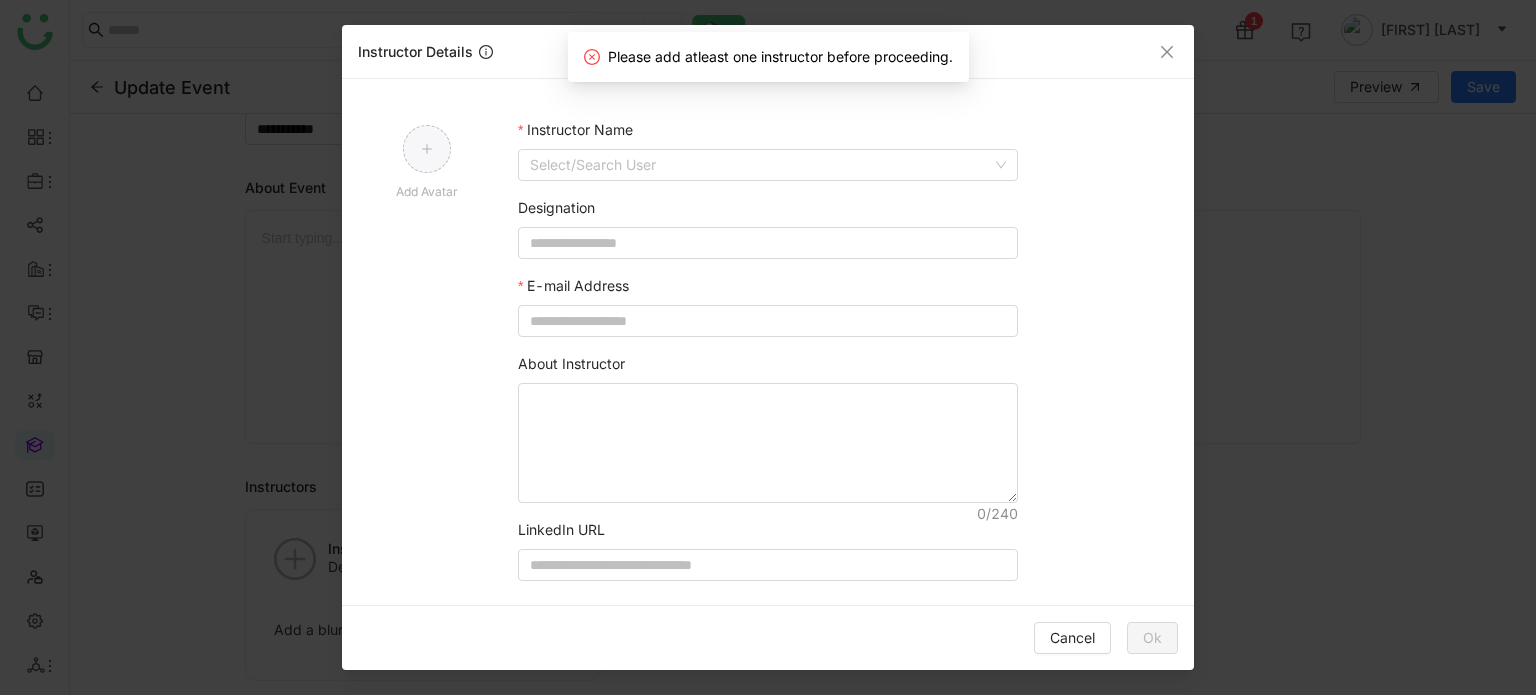 click on "Instructor Name  Select/Search User  Designation E-mail Address About Instructor LinkedIn URL" at bounding box center [768, 350] 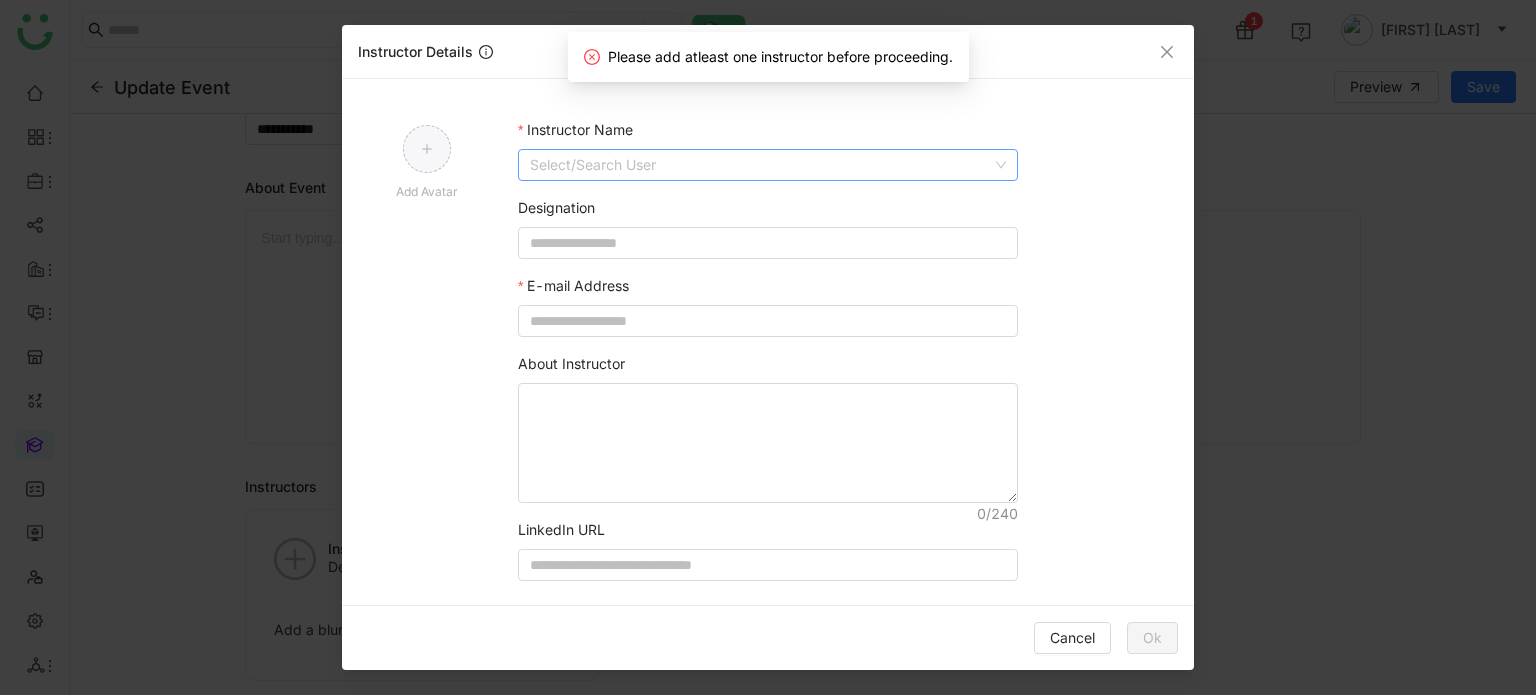 click 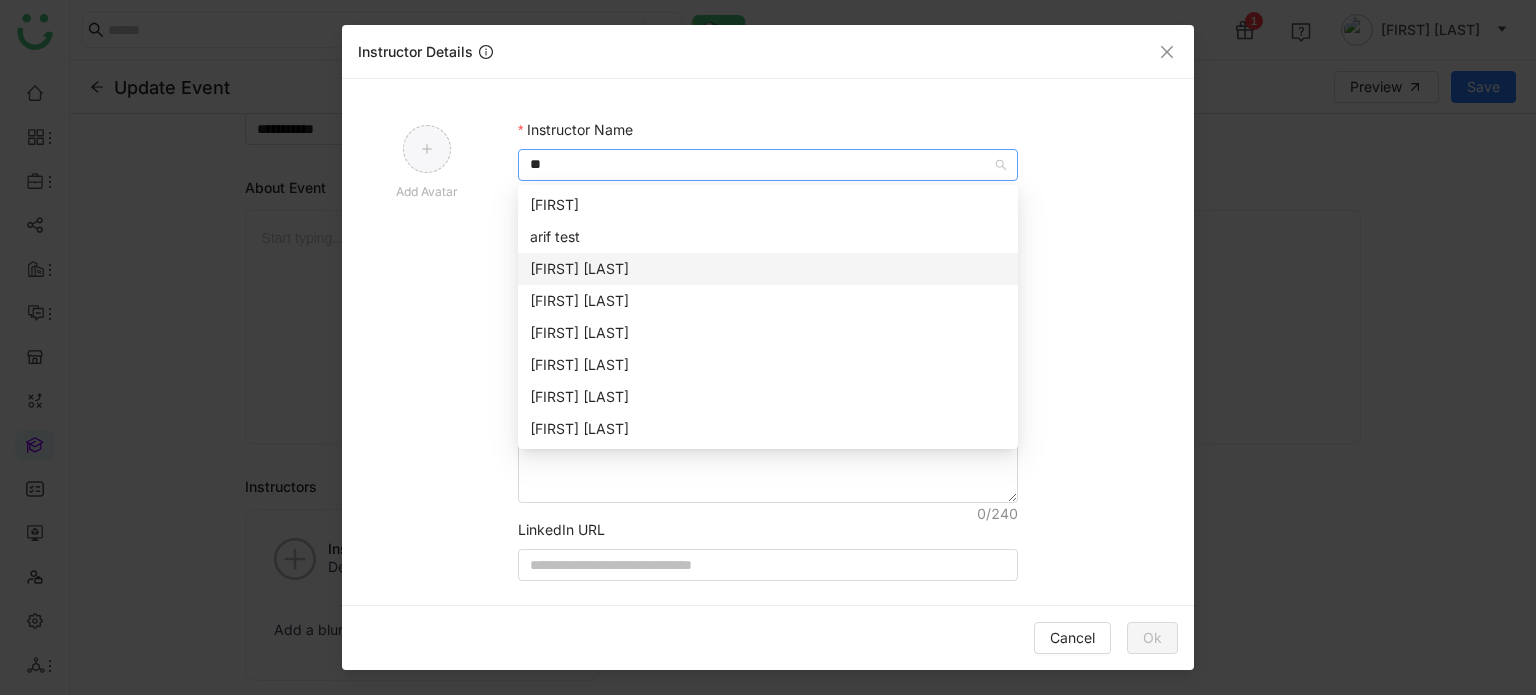 type on "**" 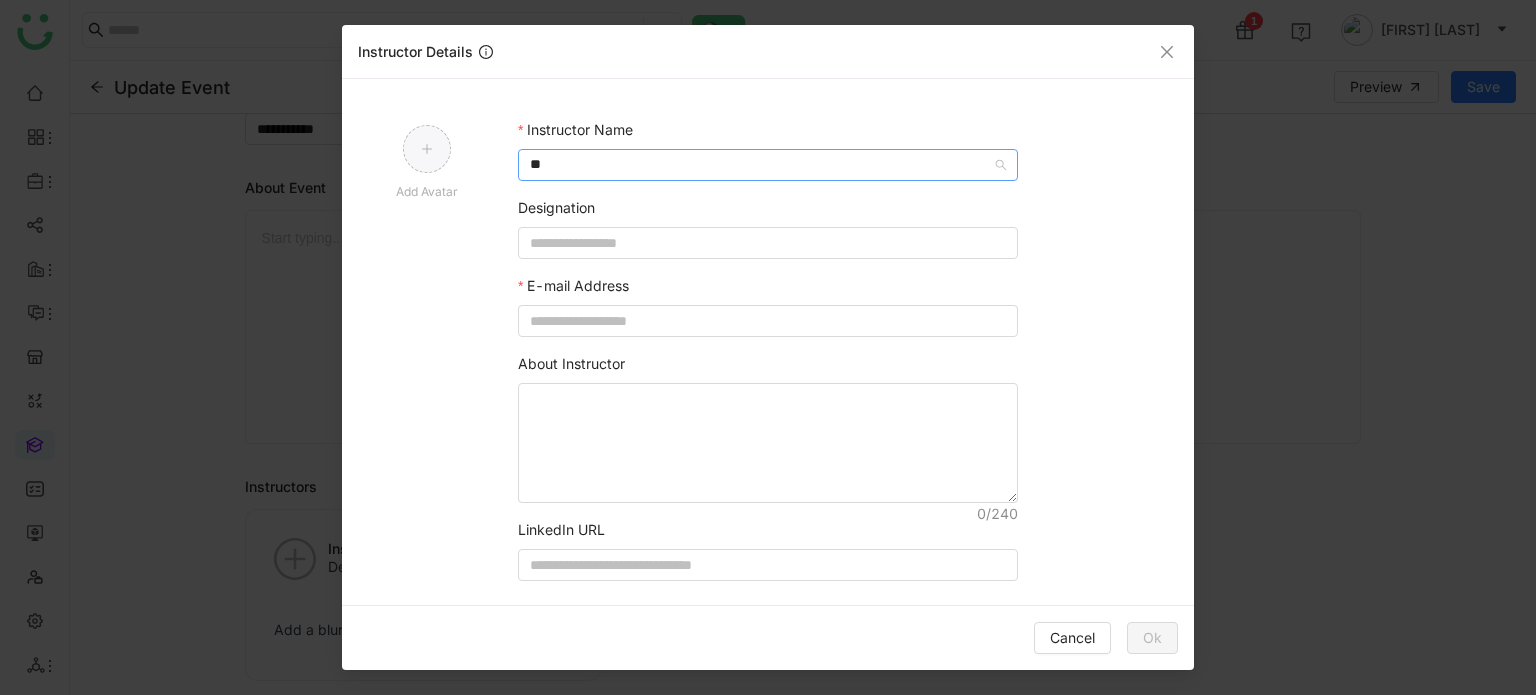 type 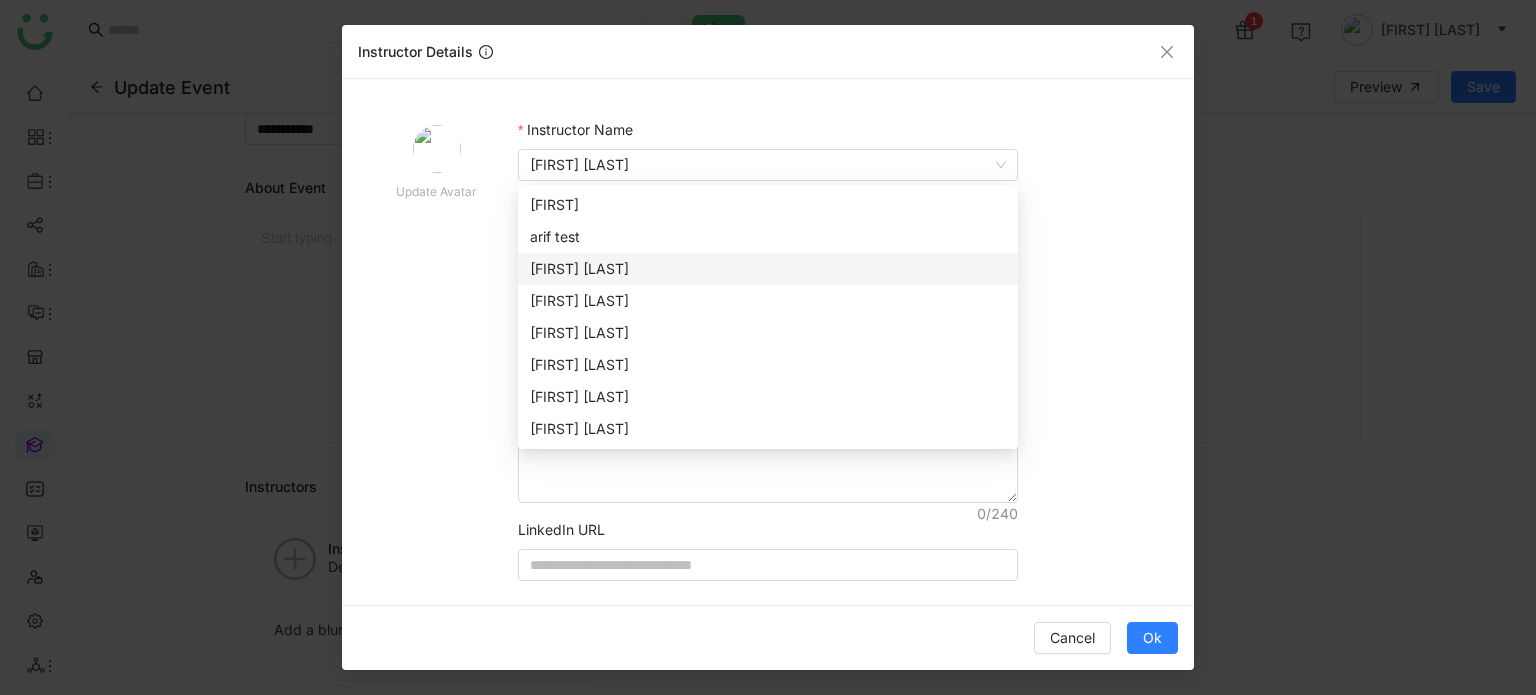 click on "**********" at bounding box center (768, 362) 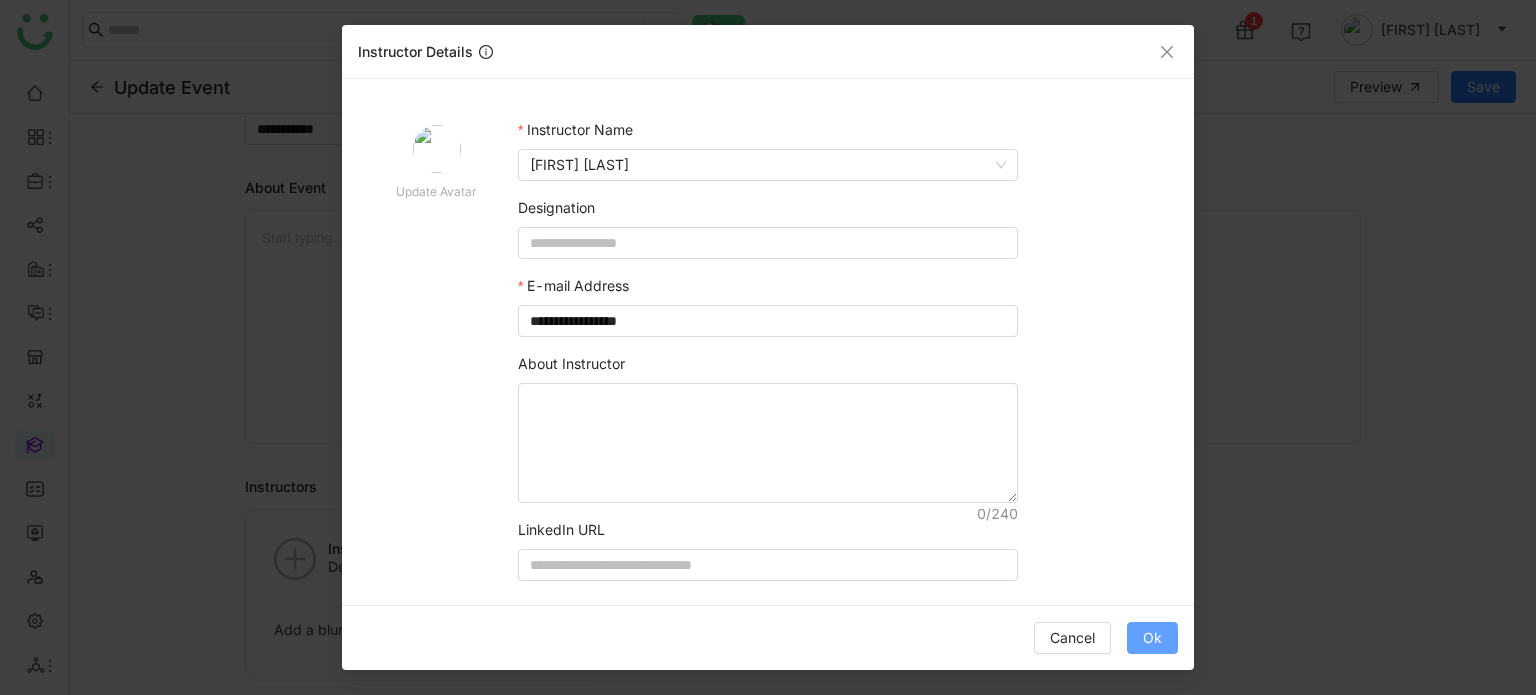click on "Ok" at bounding box center [1152, 638] 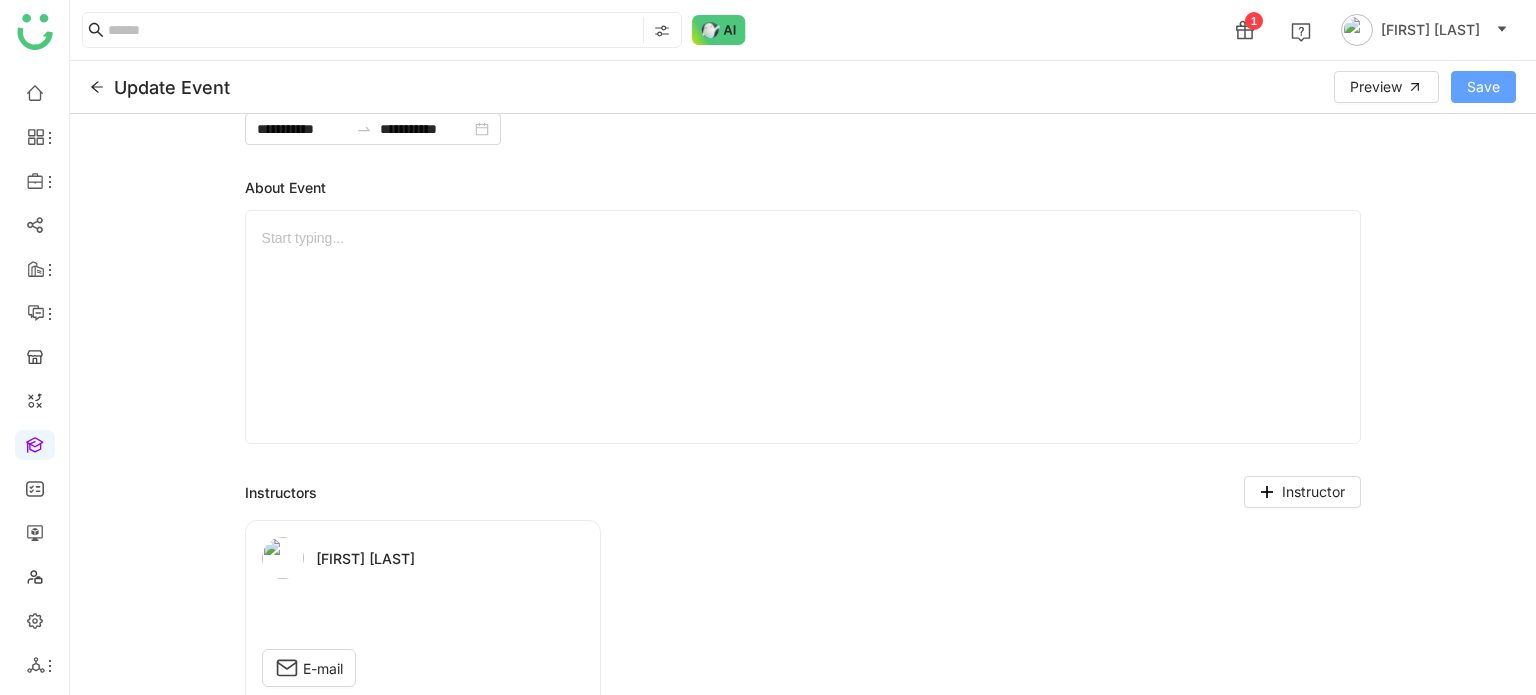 click on "Save" 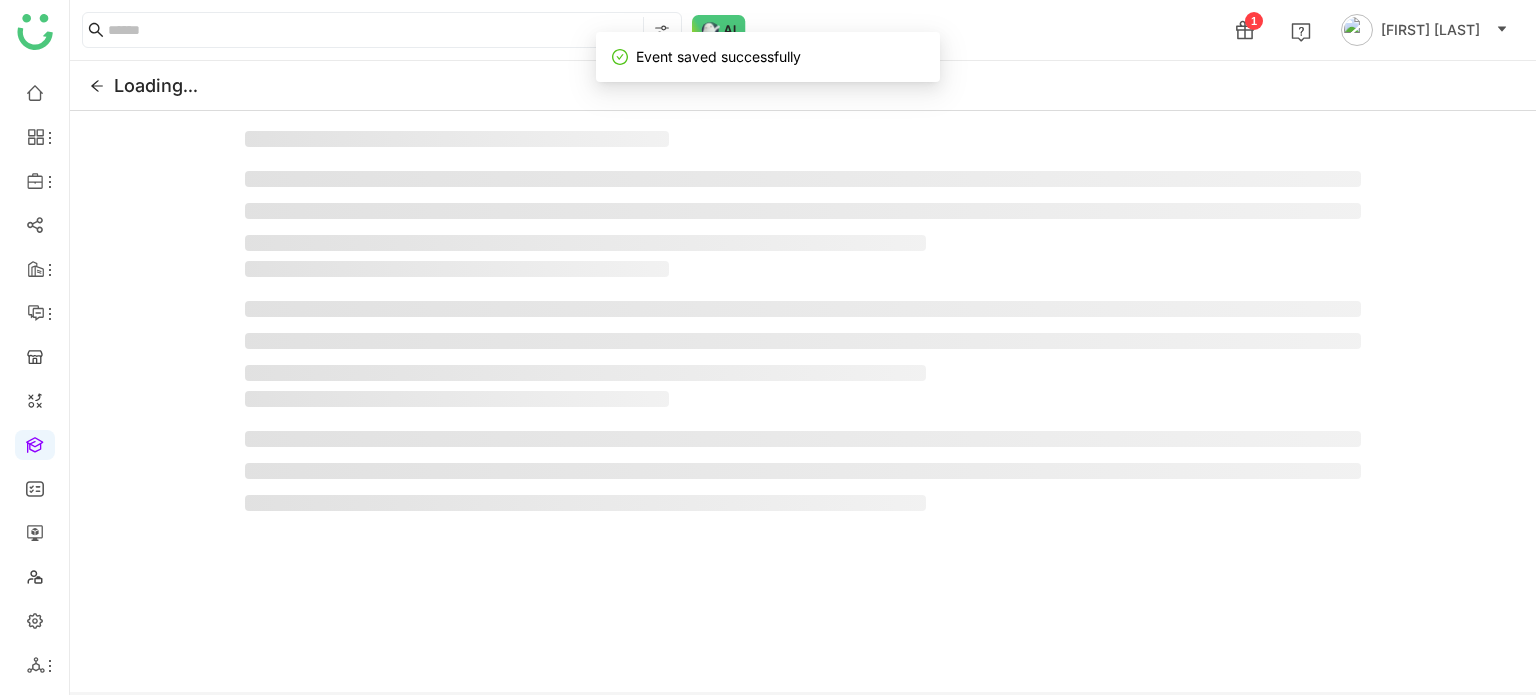 scroll, scrollTop: 0, scrollLeft: 0, axis: both 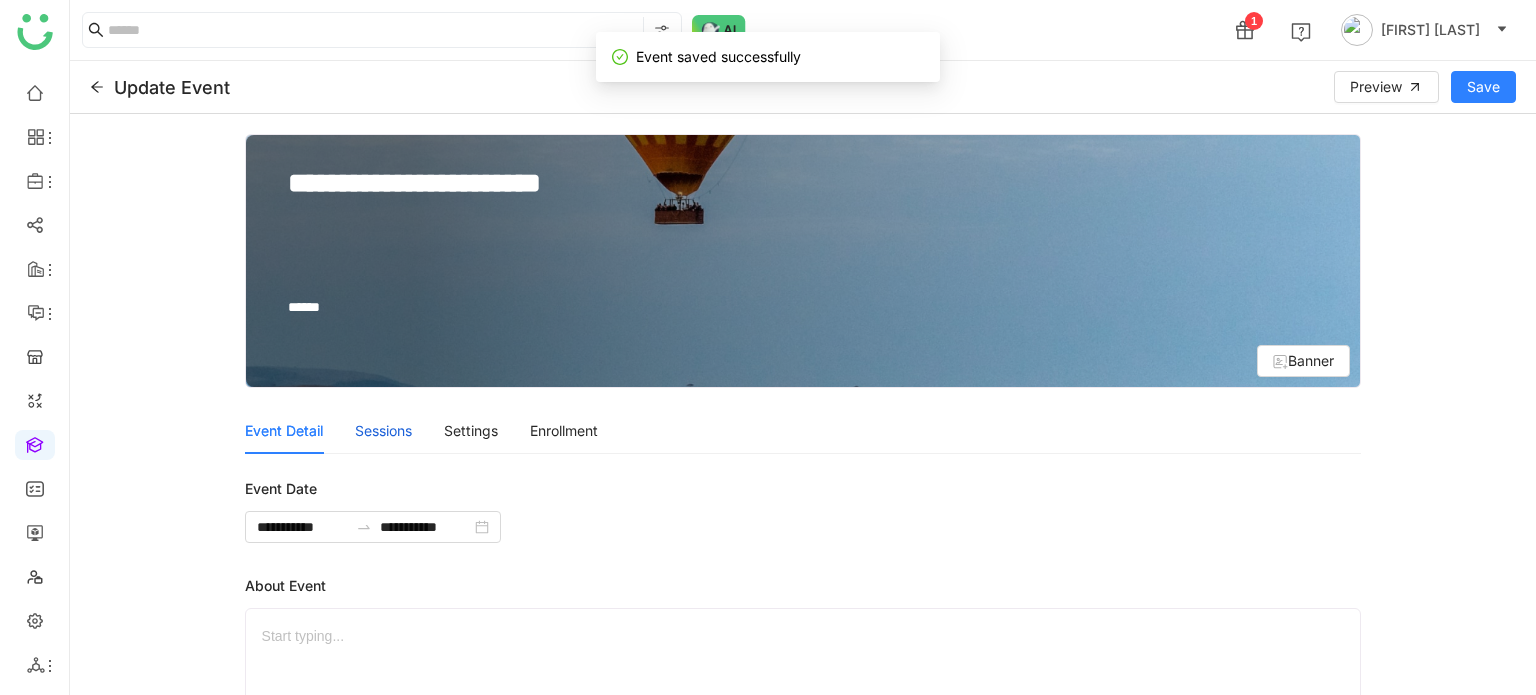 click on "Sessions" at bounding box center (383, 431) 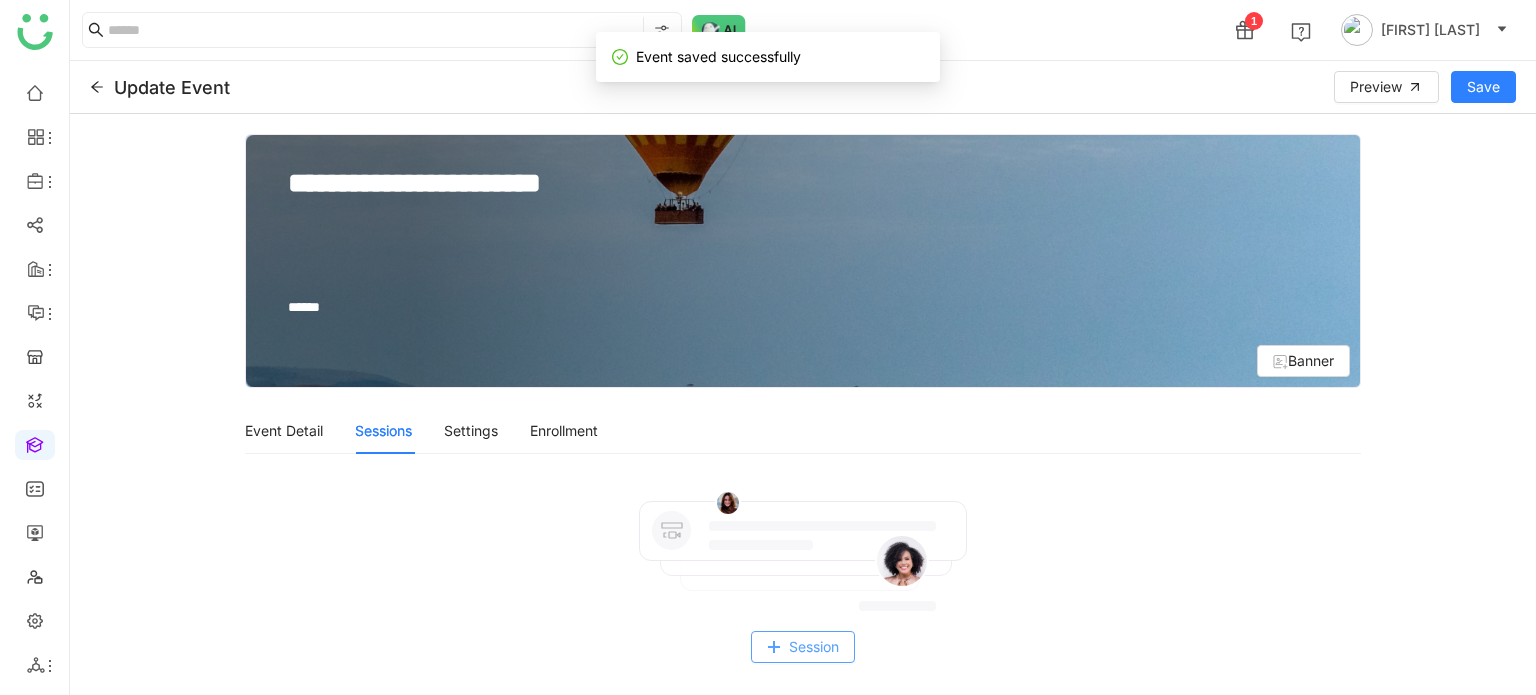 click on "Session" at bounding box center (803, 647) 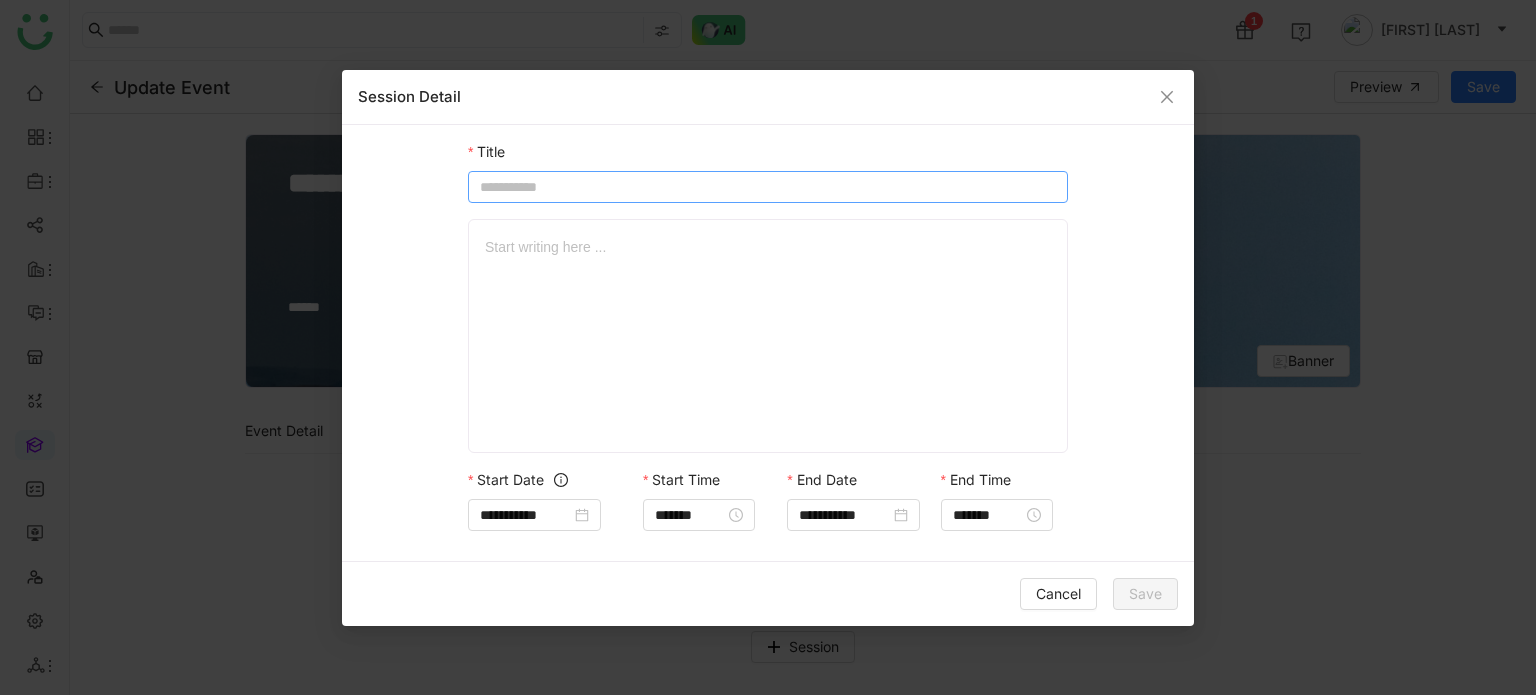click 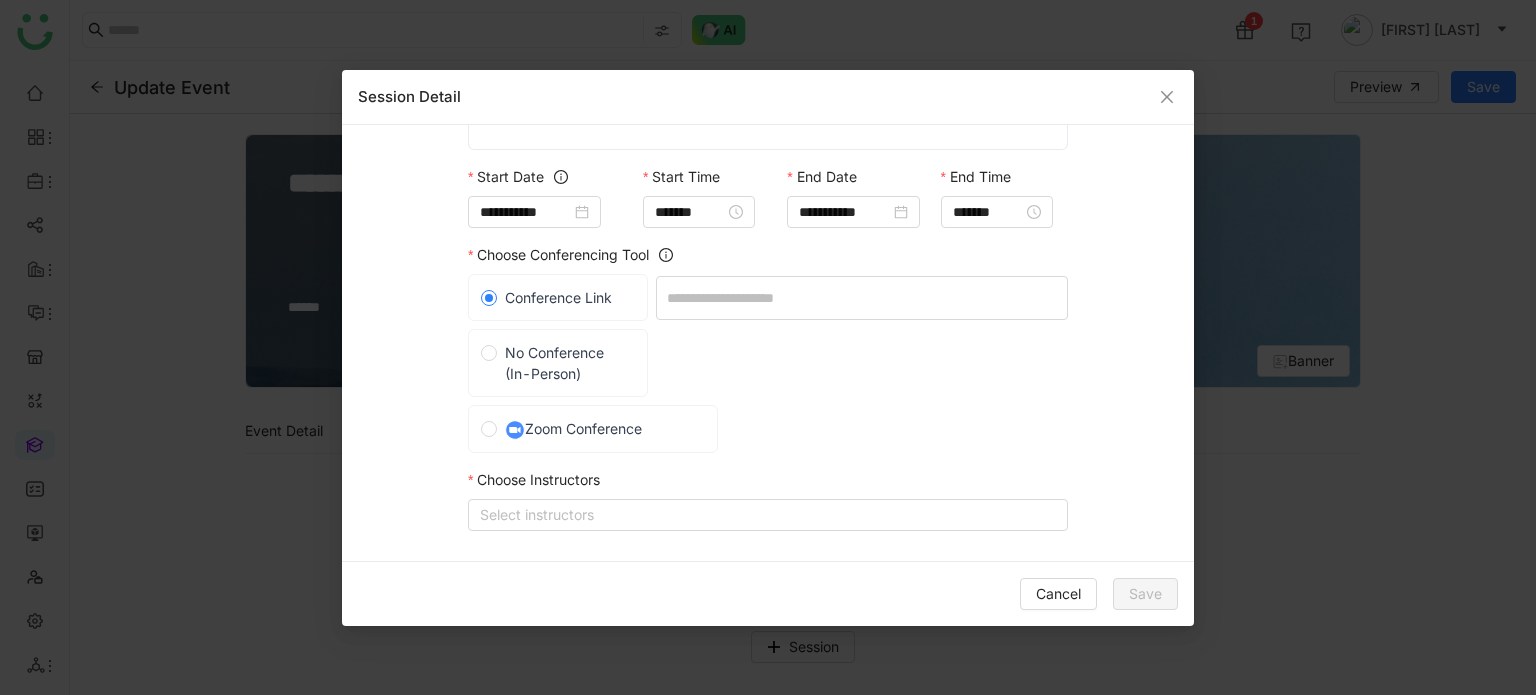 scroll, scrollTop: 384, scrollLeft: 0, axis: vertical 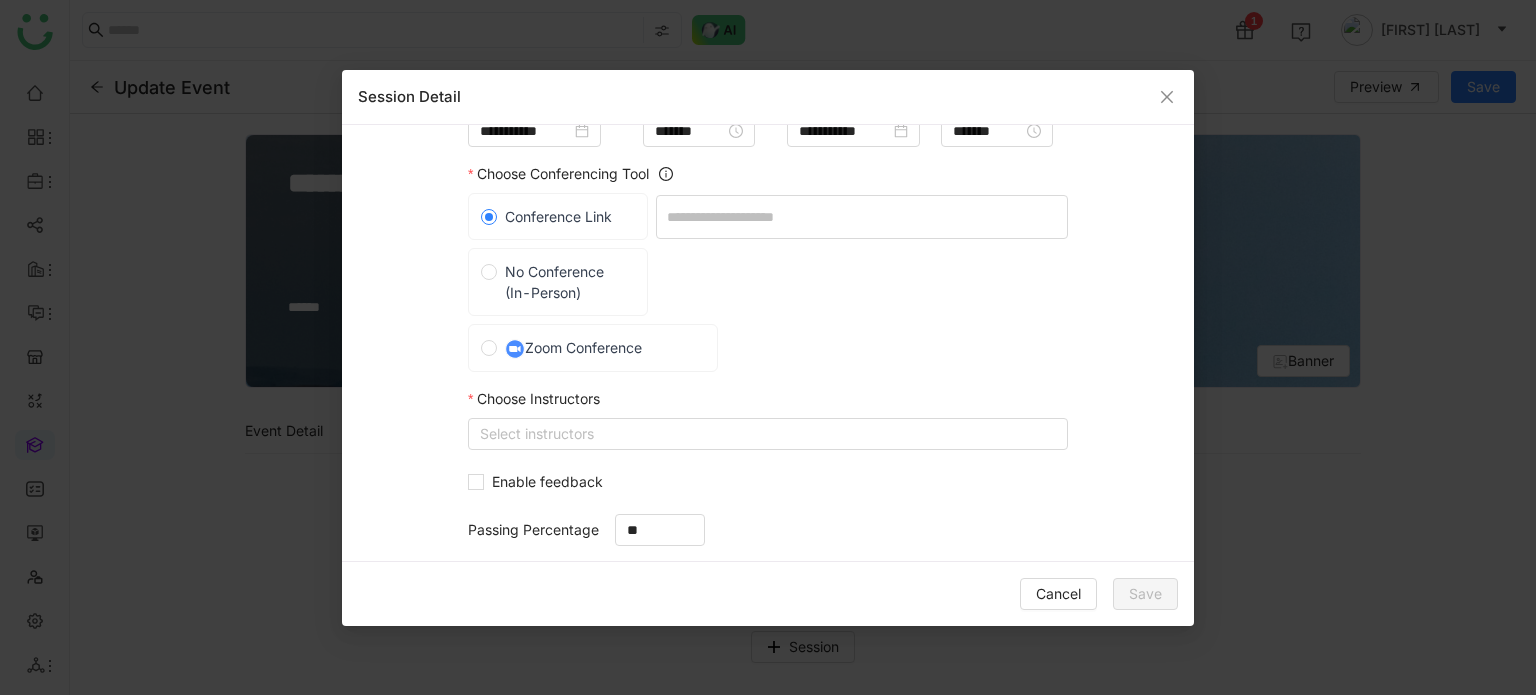 type on "********" 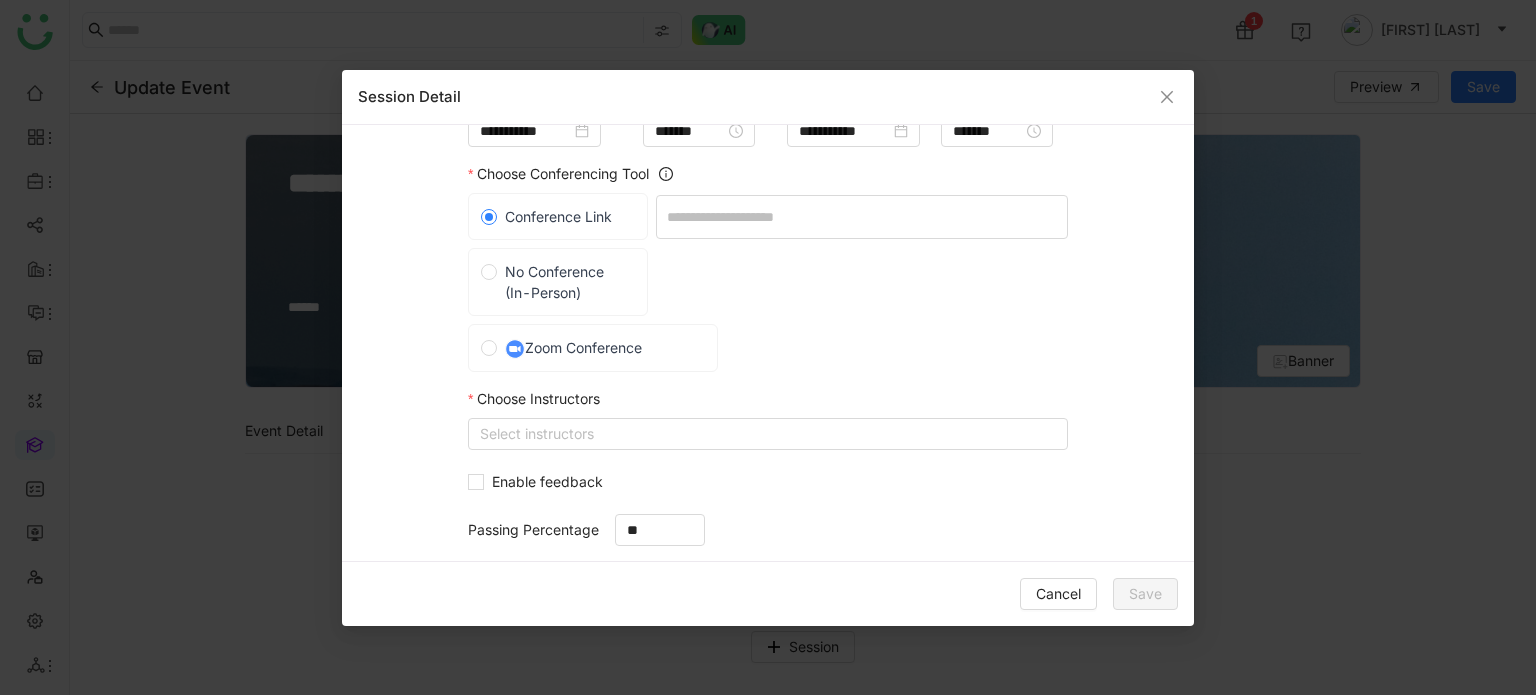 click on "No Conference (In-Person)" 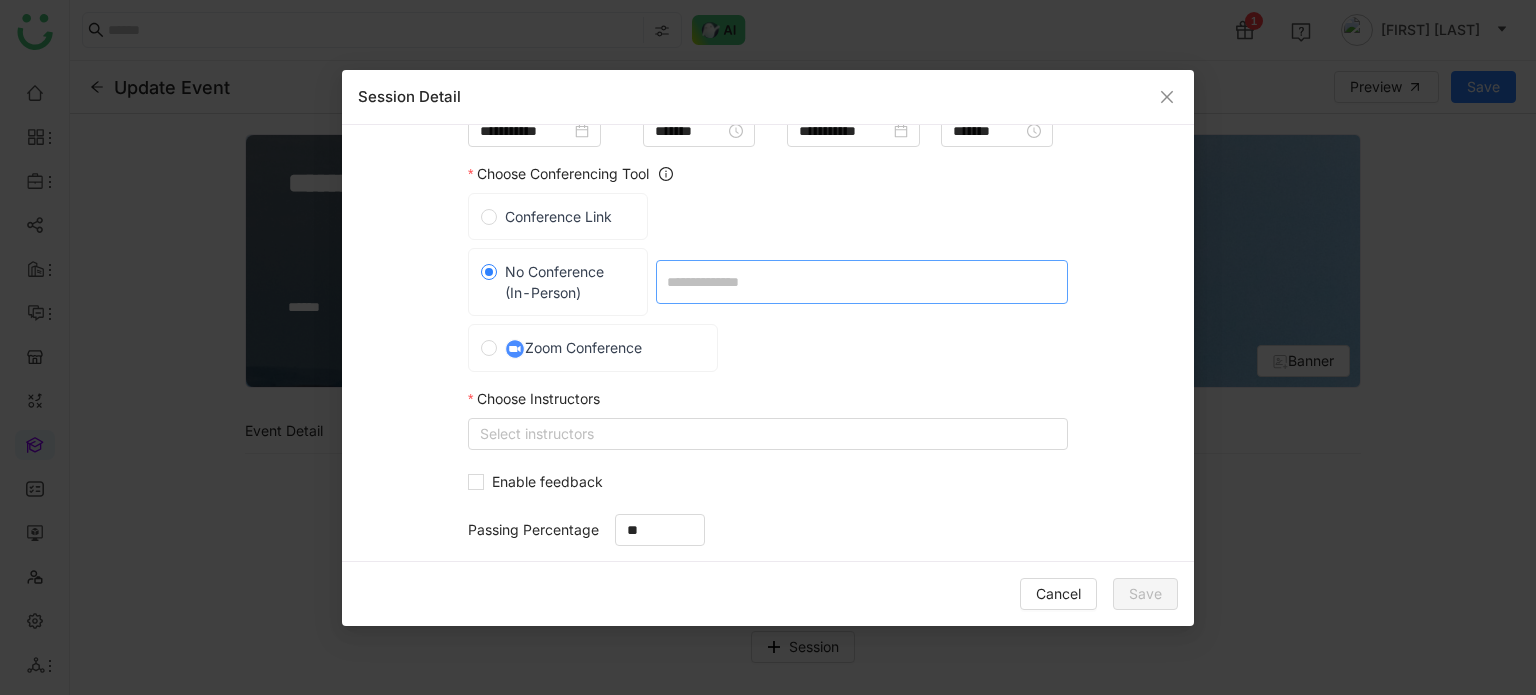 click 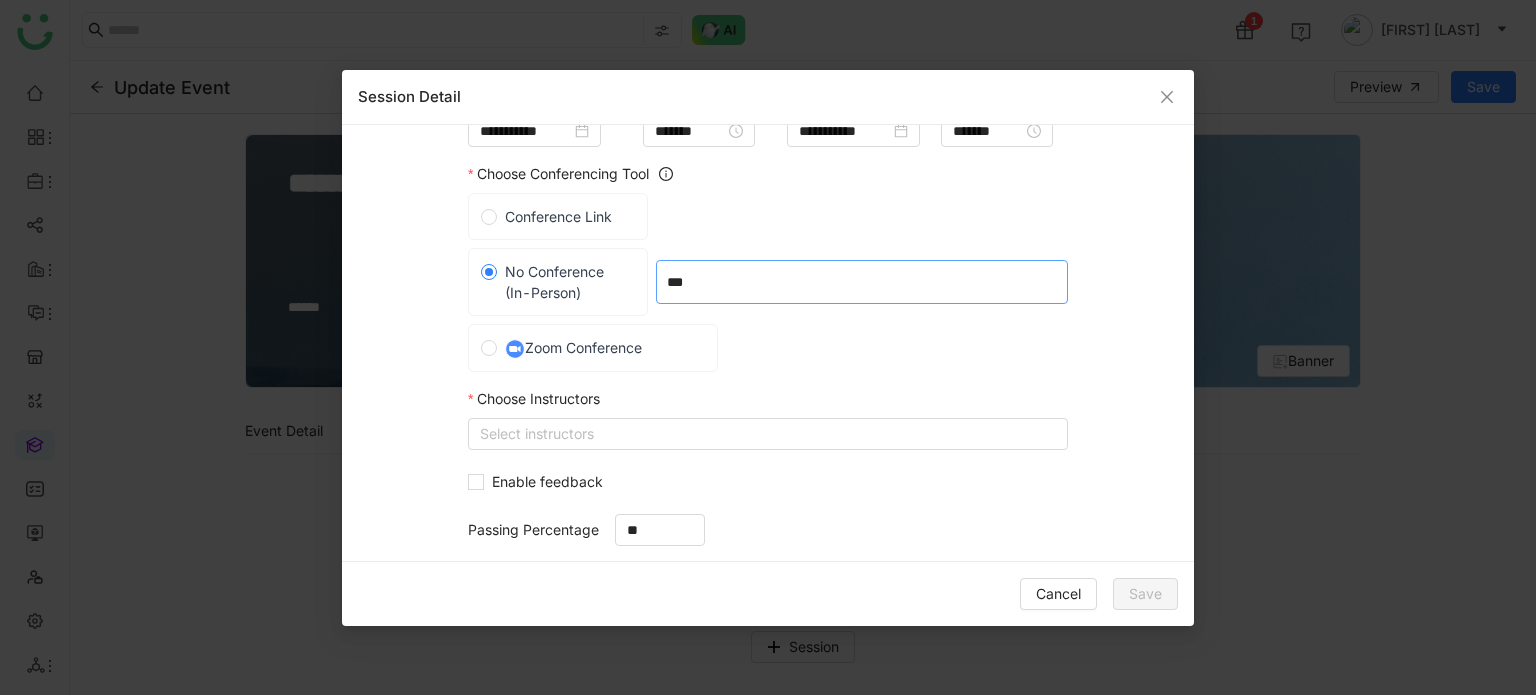 type on "***" 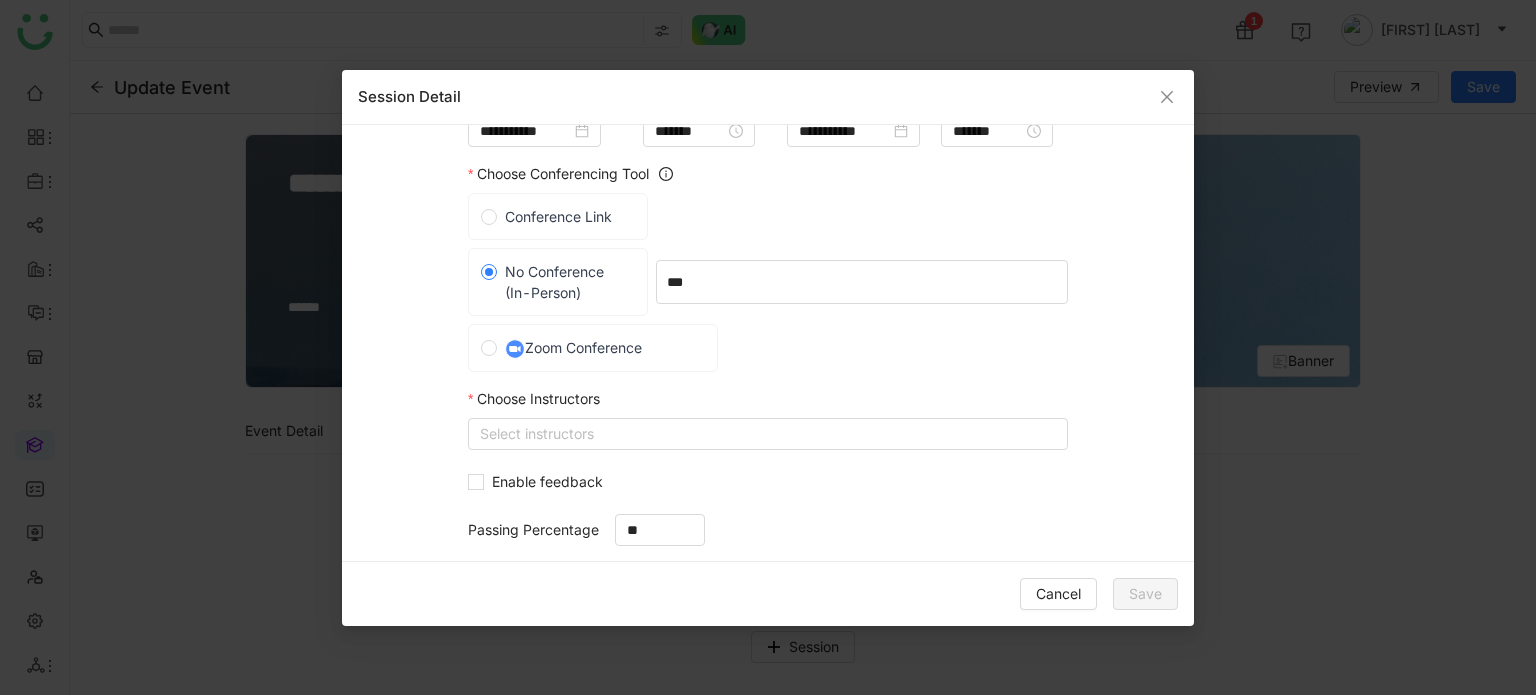 click on "Select instructors" 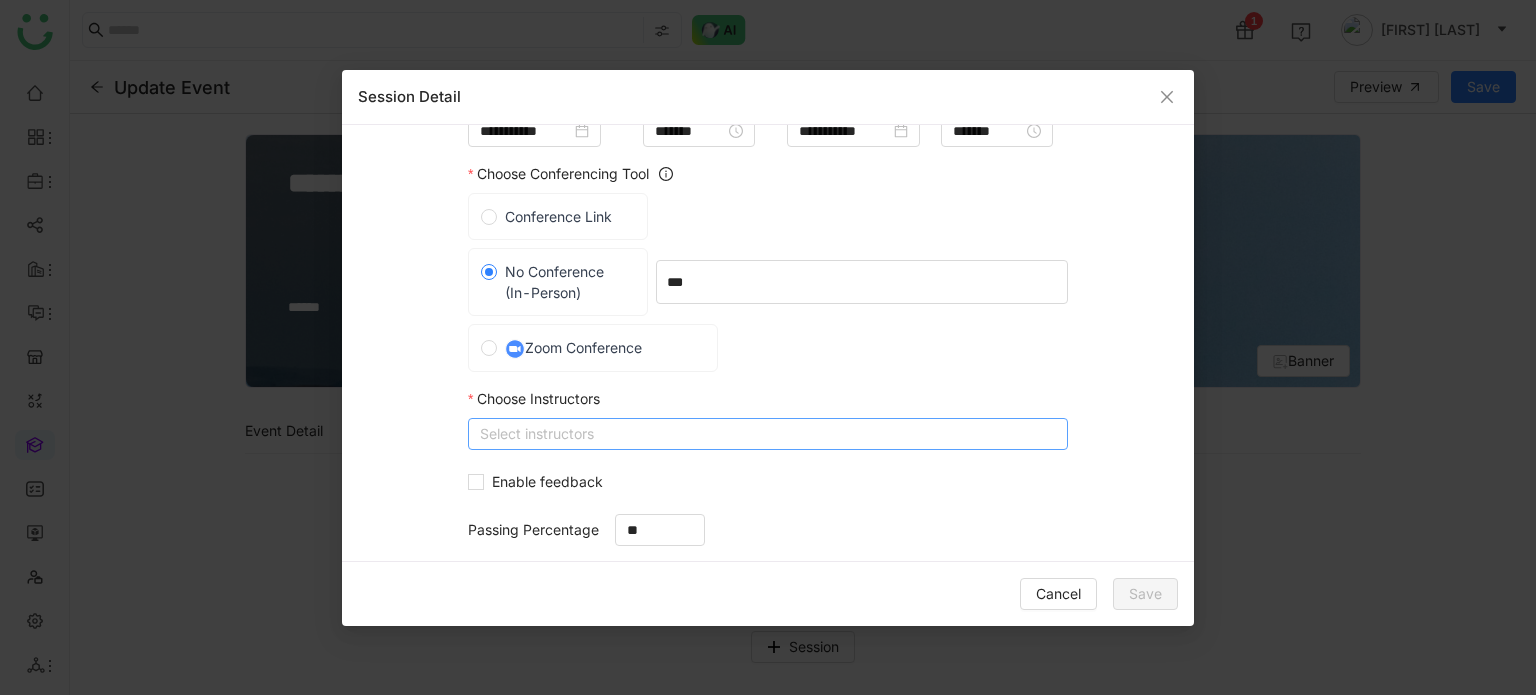 click on "Select instructors" 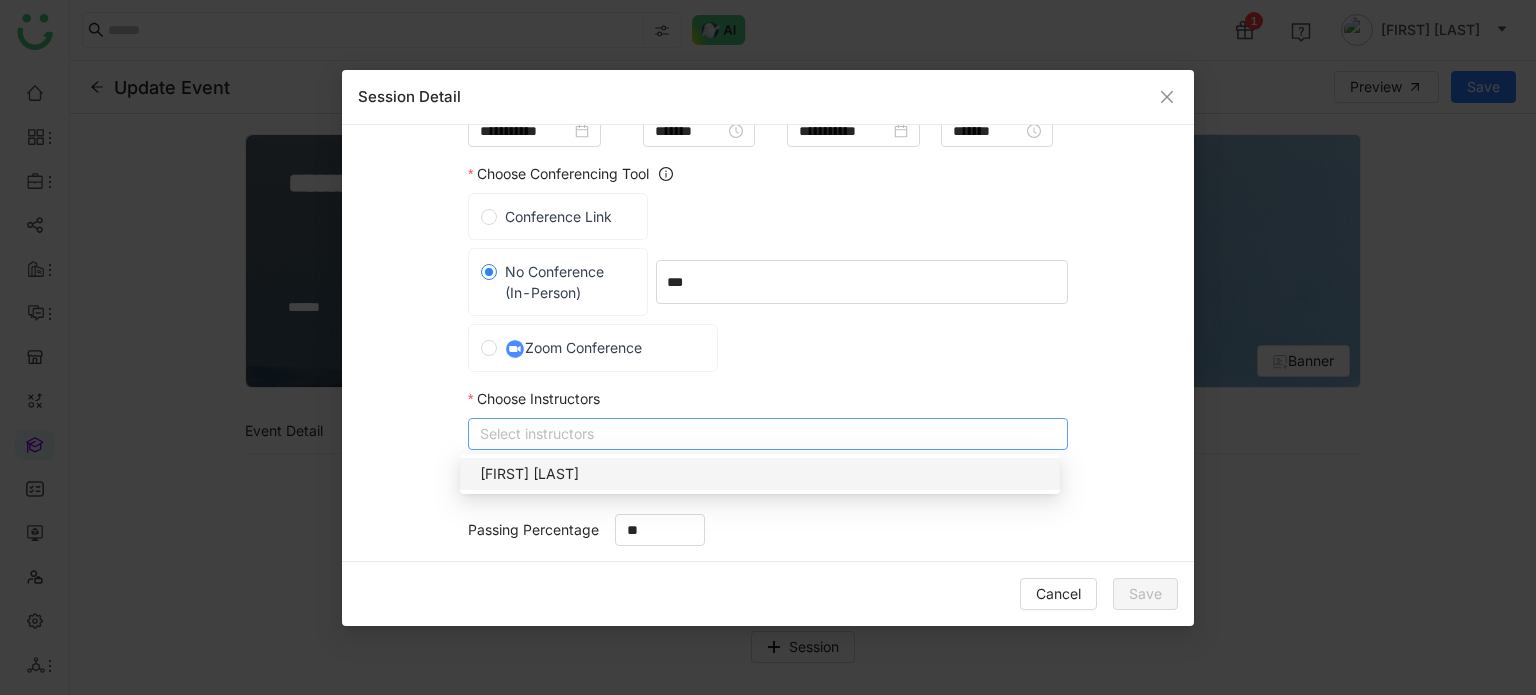click on "Arif uddin" at bounding box center (760, 474) 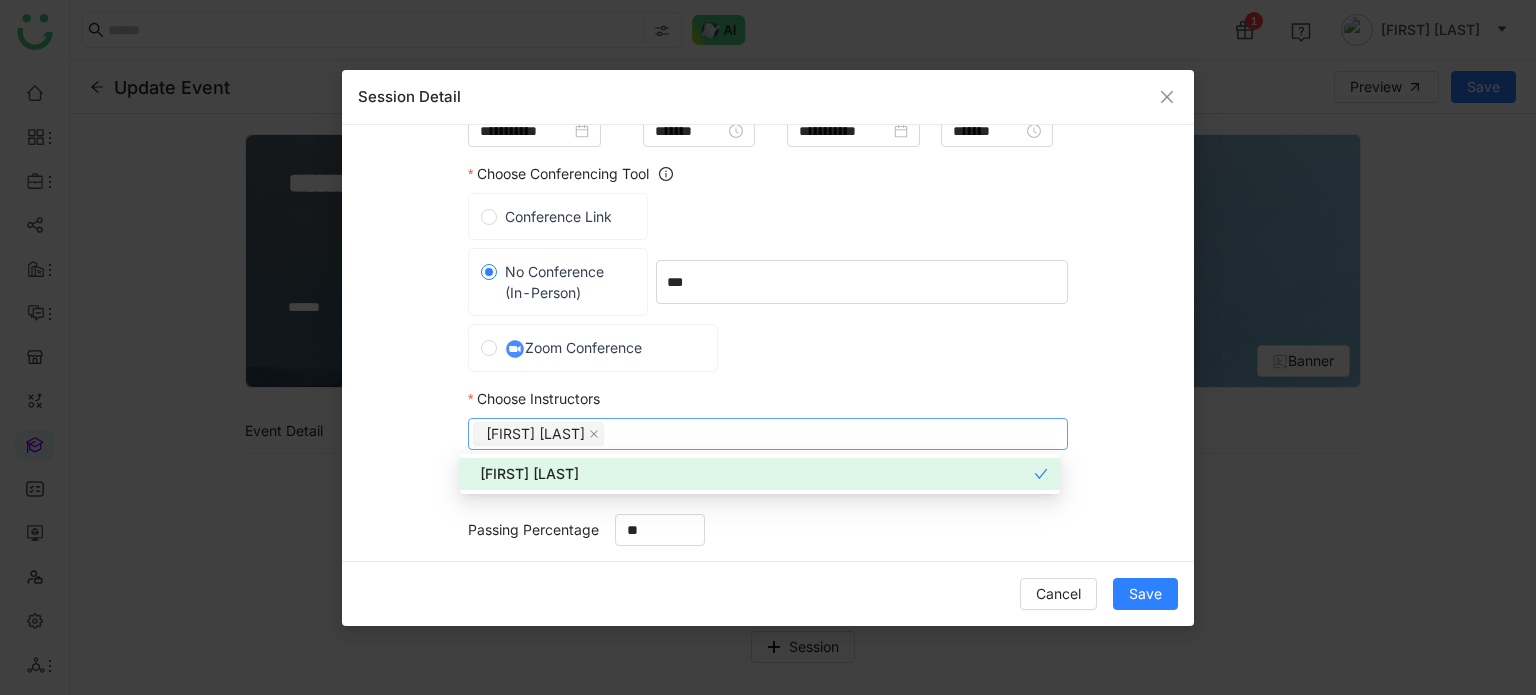 click on "**********" at bounding box center (768, 335) 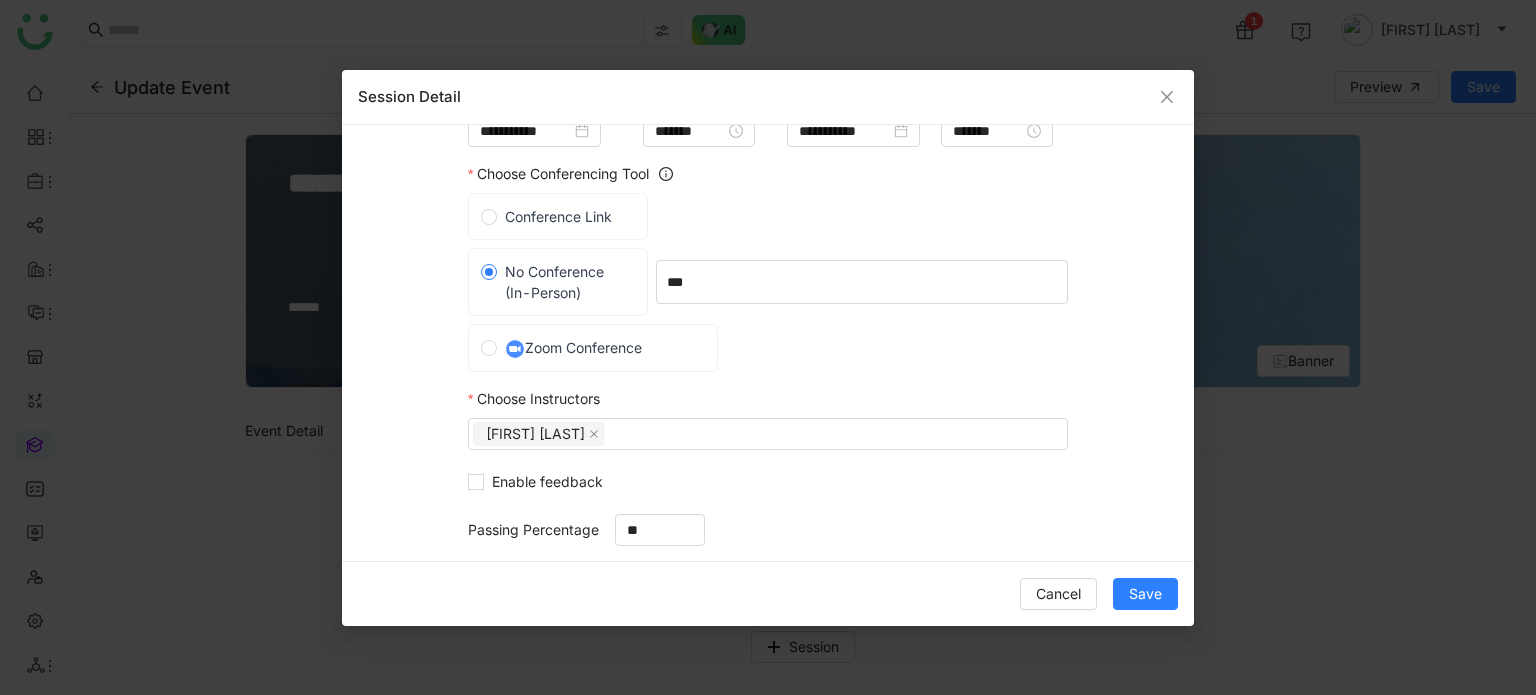 click on "Cancel Save" at bounding box center [768, 593] 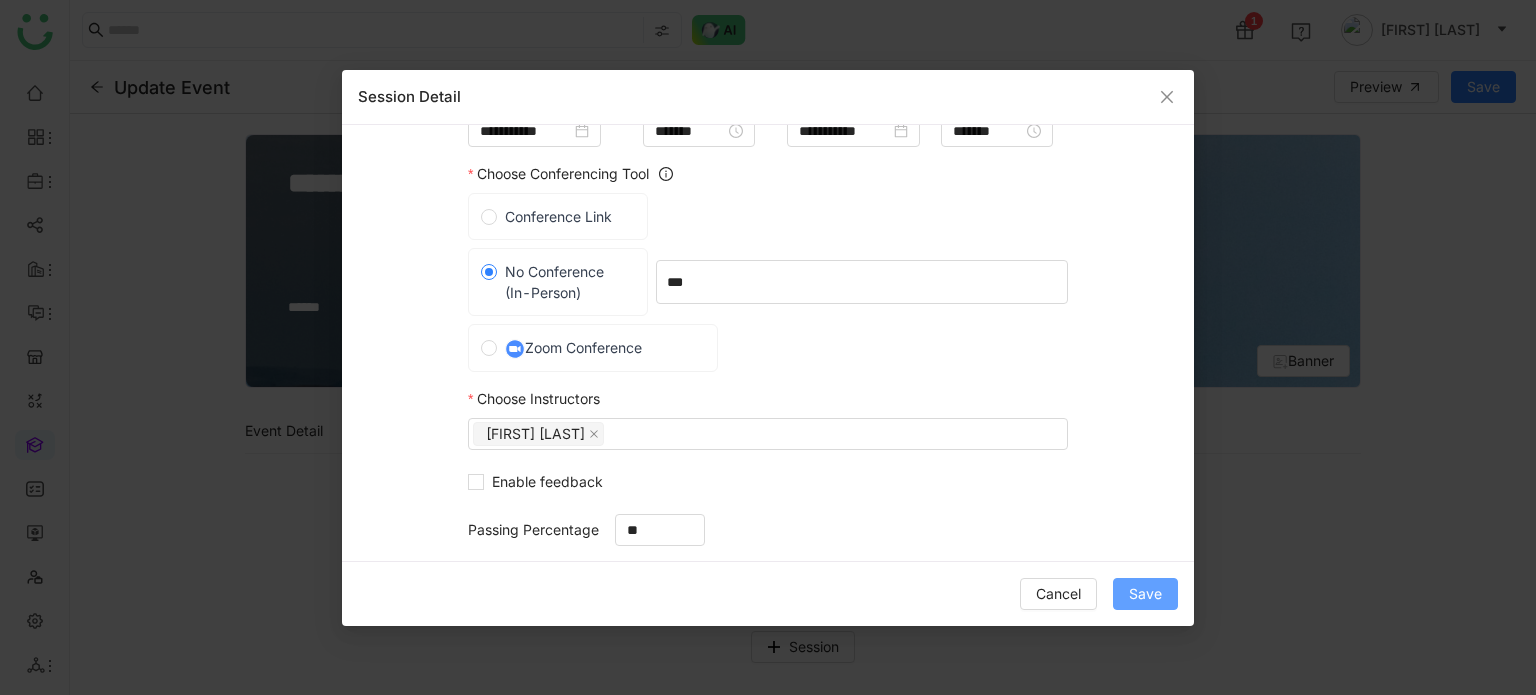 click on "Save" at bounding box center [1145, 594] 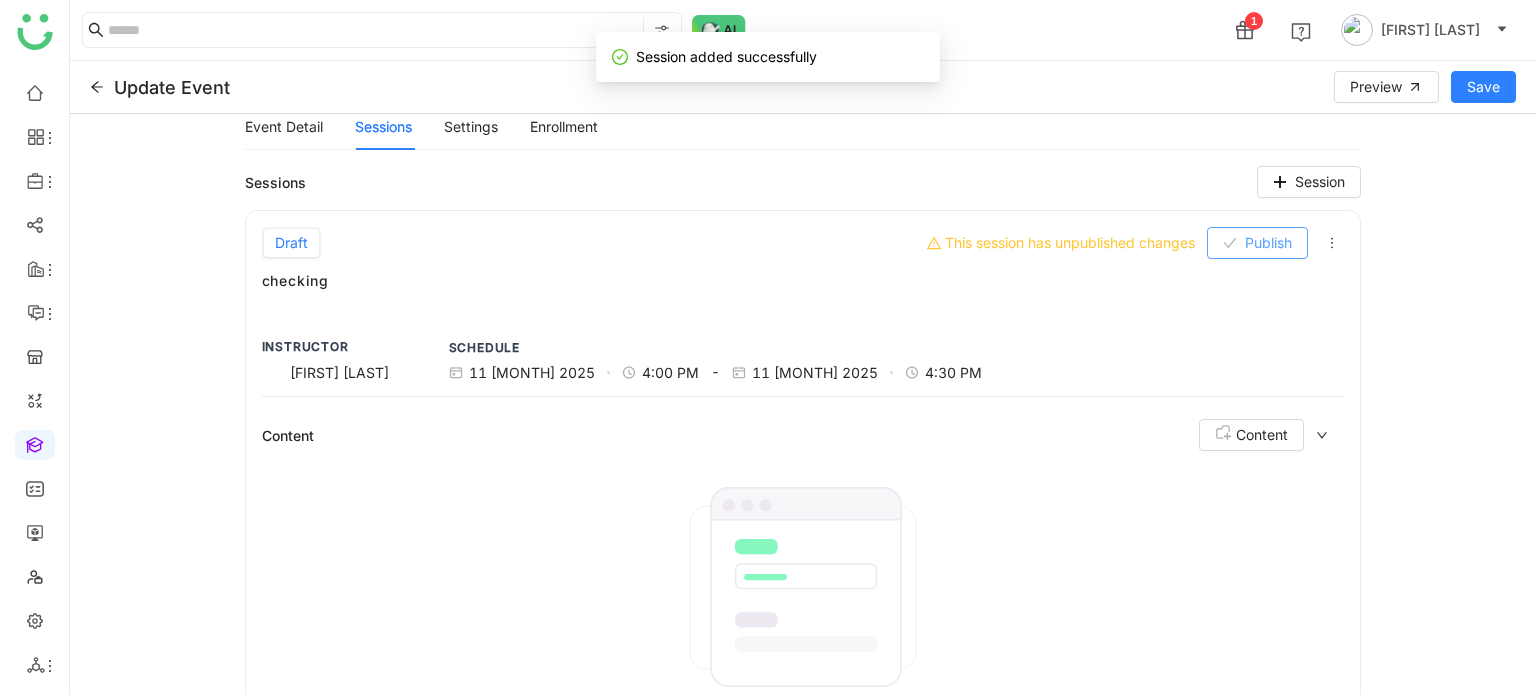 scroll, scrollTop: 384, scrollLeft: 0, axis: vertical 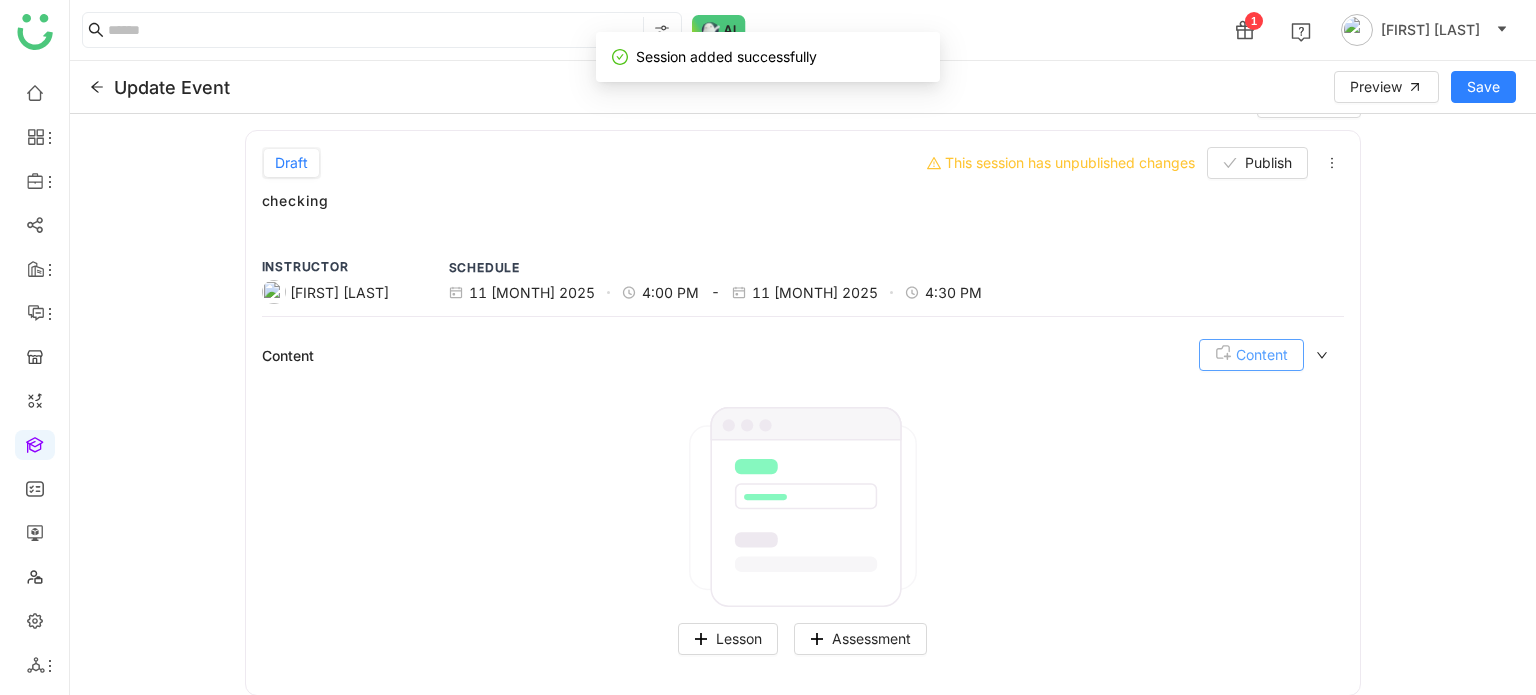 click on "Content" at bounding box center [1262, 355] 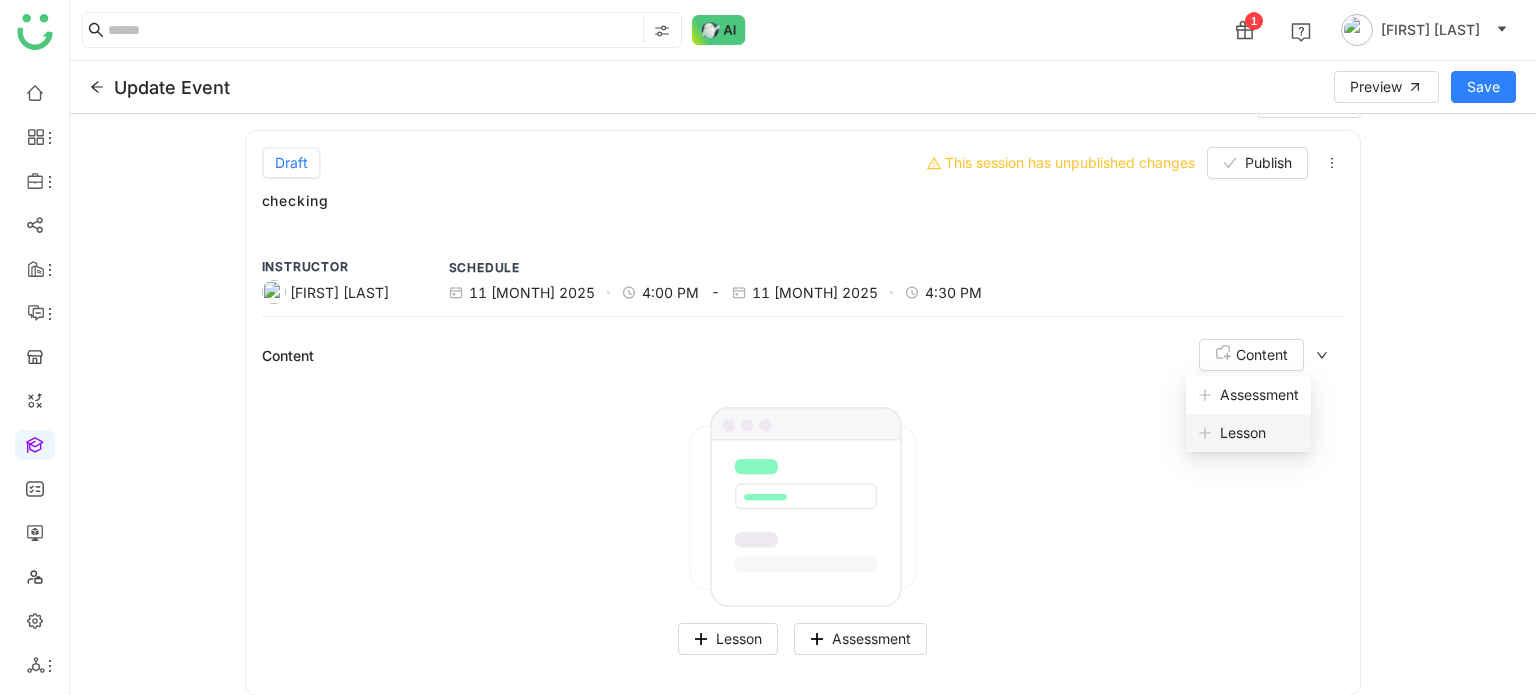 click on "Lesson" at bounding box center (1232, 433) 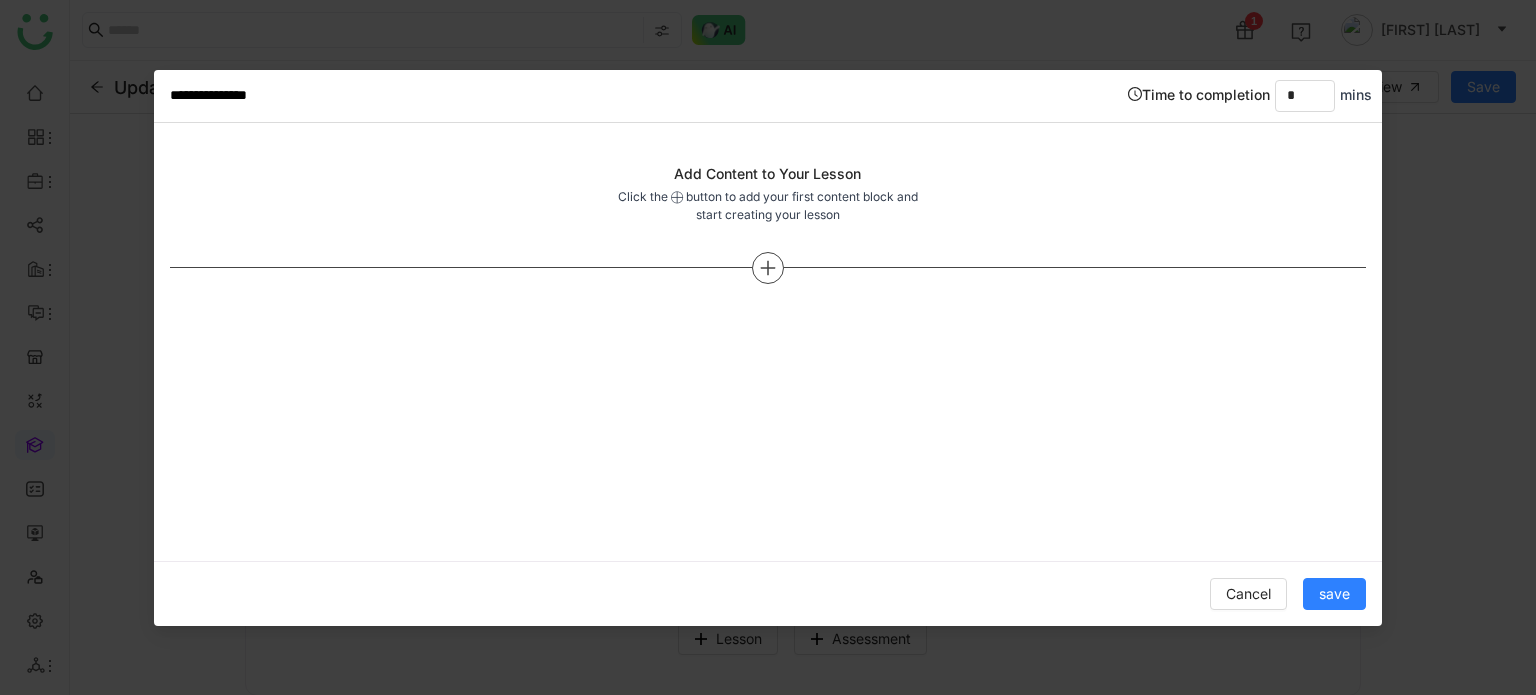 click 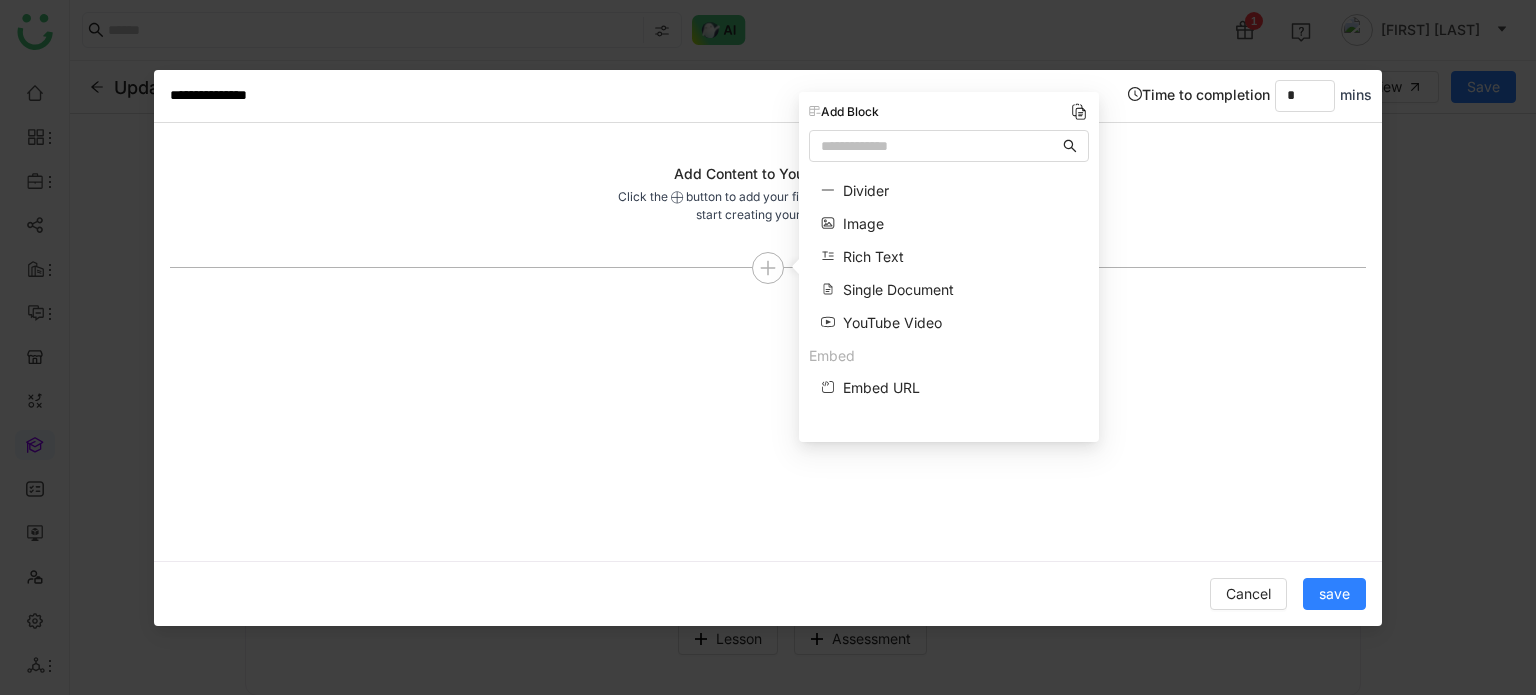 click on "Single Document" at bounding box center [898, 289] 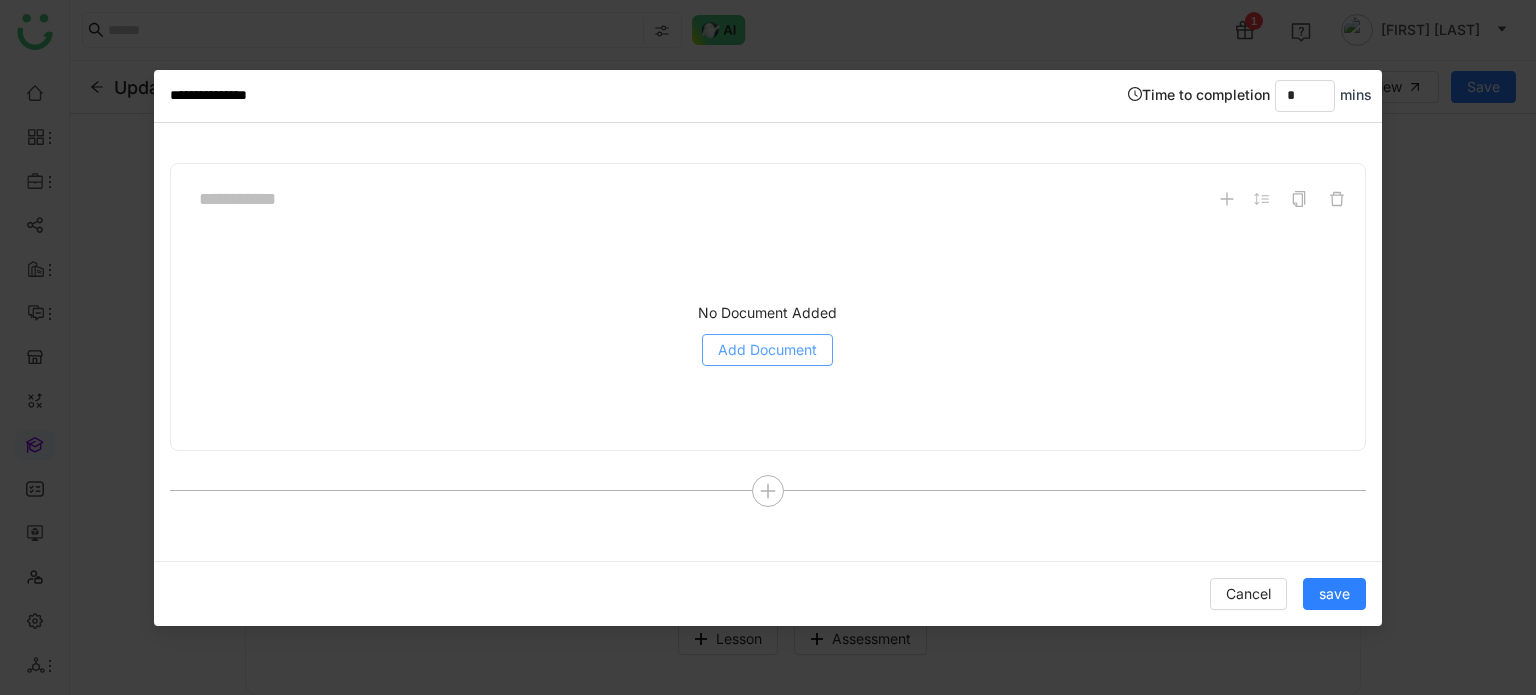 click on "Add Document" 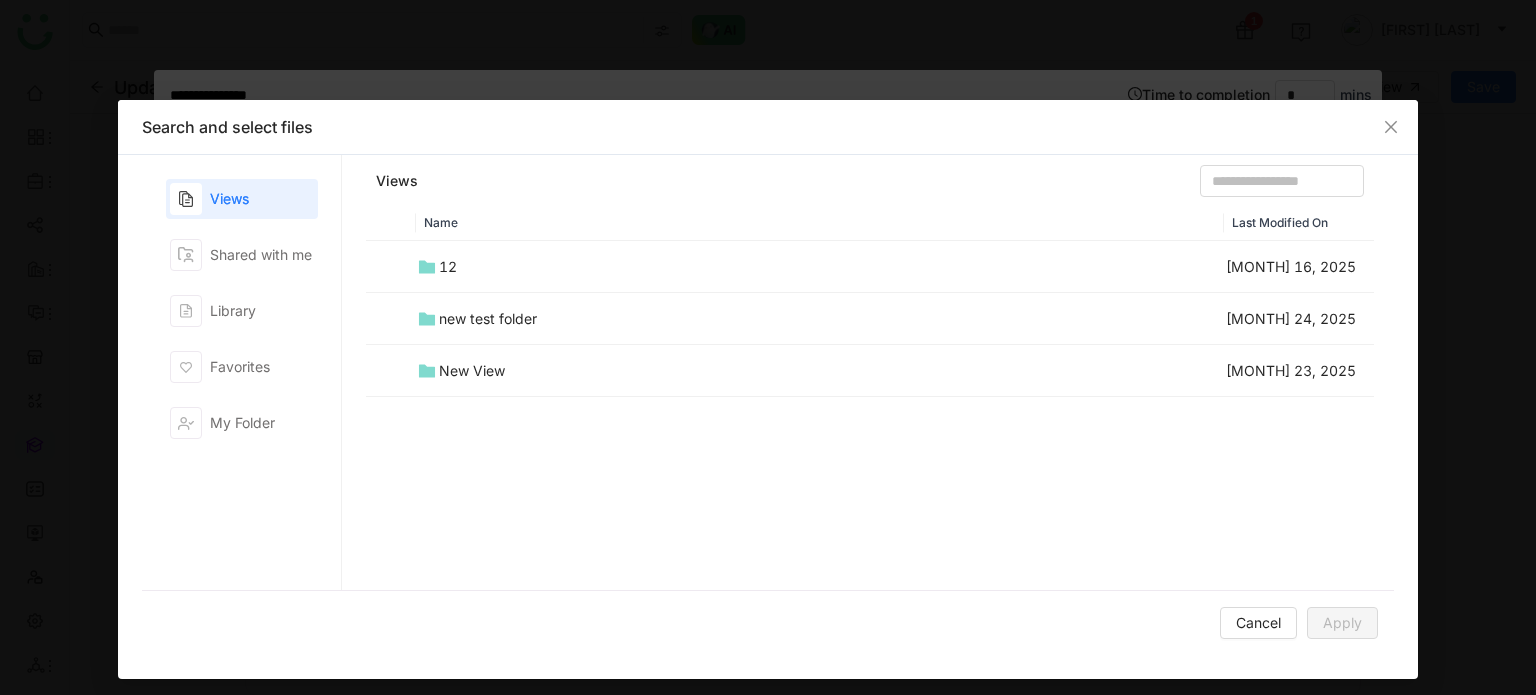 click on "12" at bounding box center [448, 267] 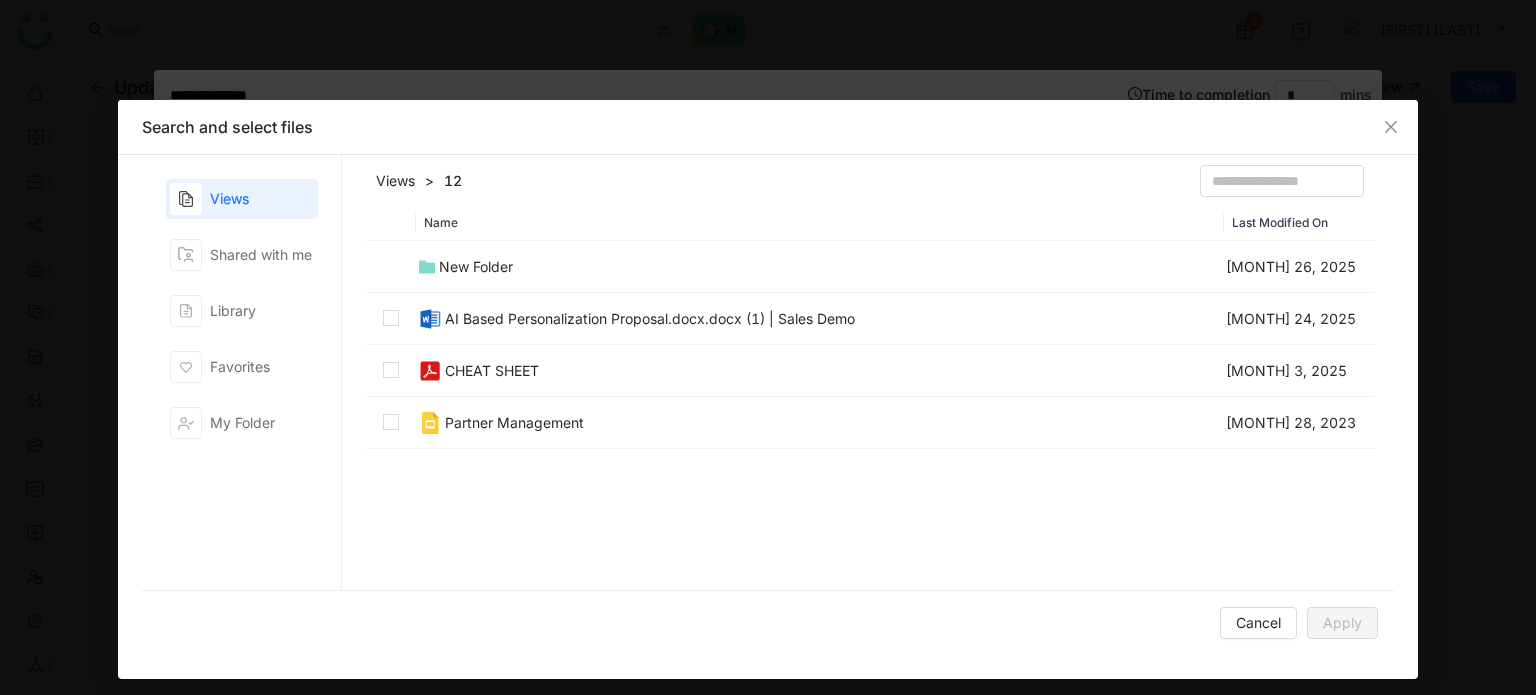 click on "CHEAT SHEET" at bounding box center [492, 371] 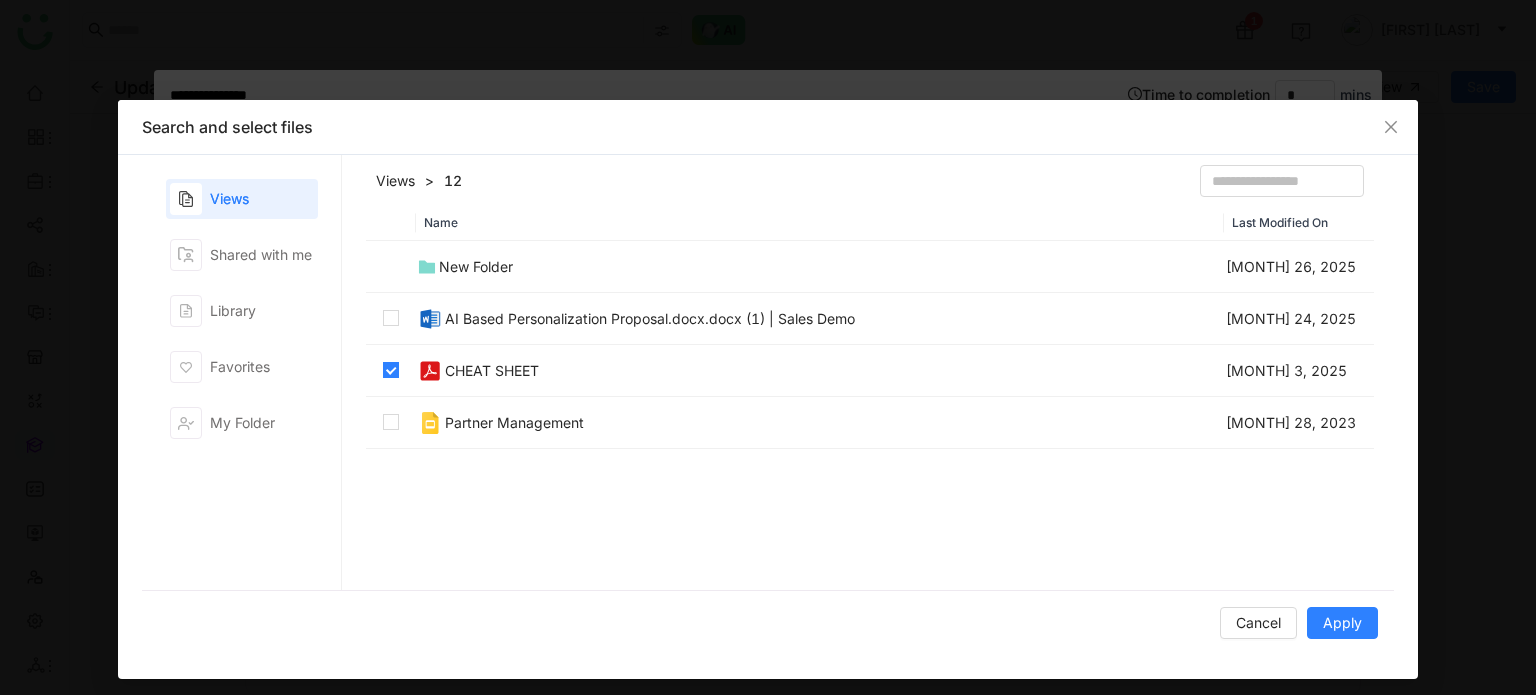 click on "Cancel   Apply" at bounding box center [768, 622] 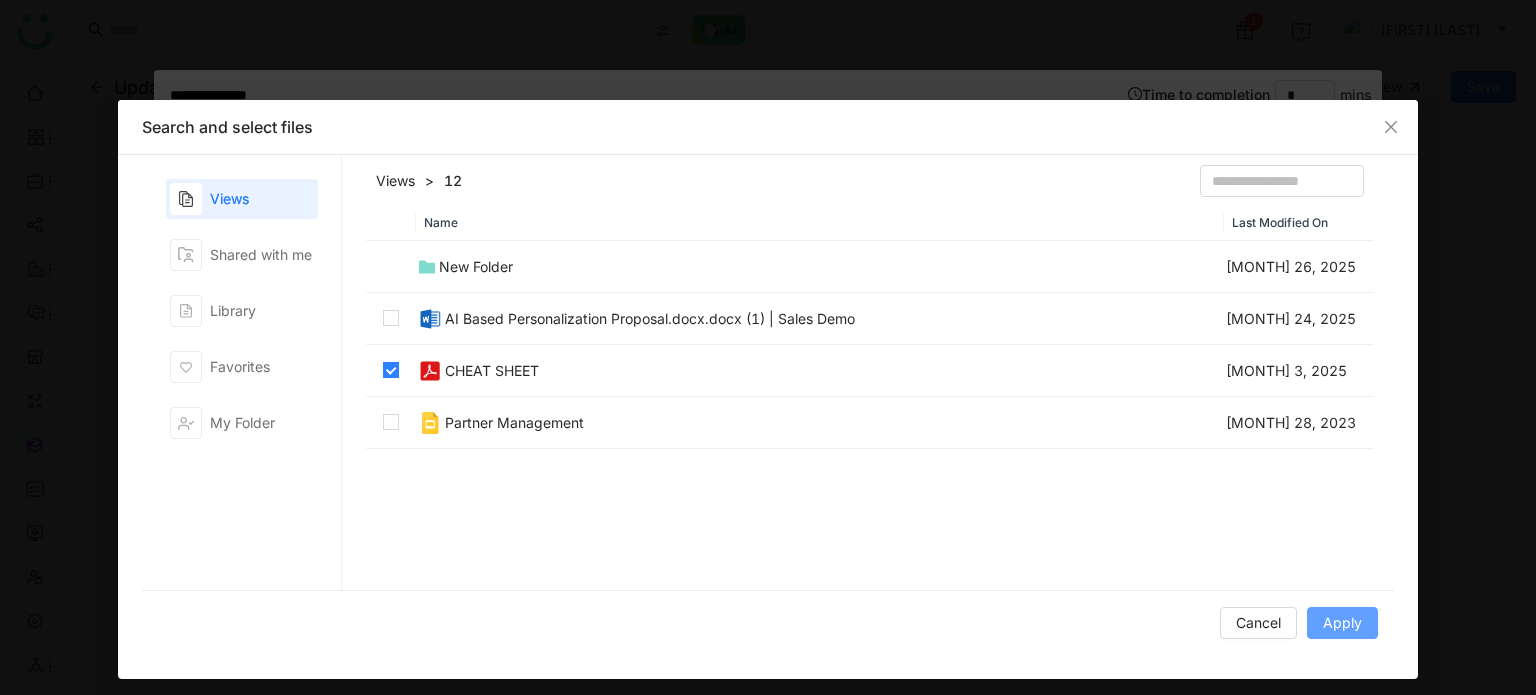 click on "Apply" at bounding box center (1342, 623) 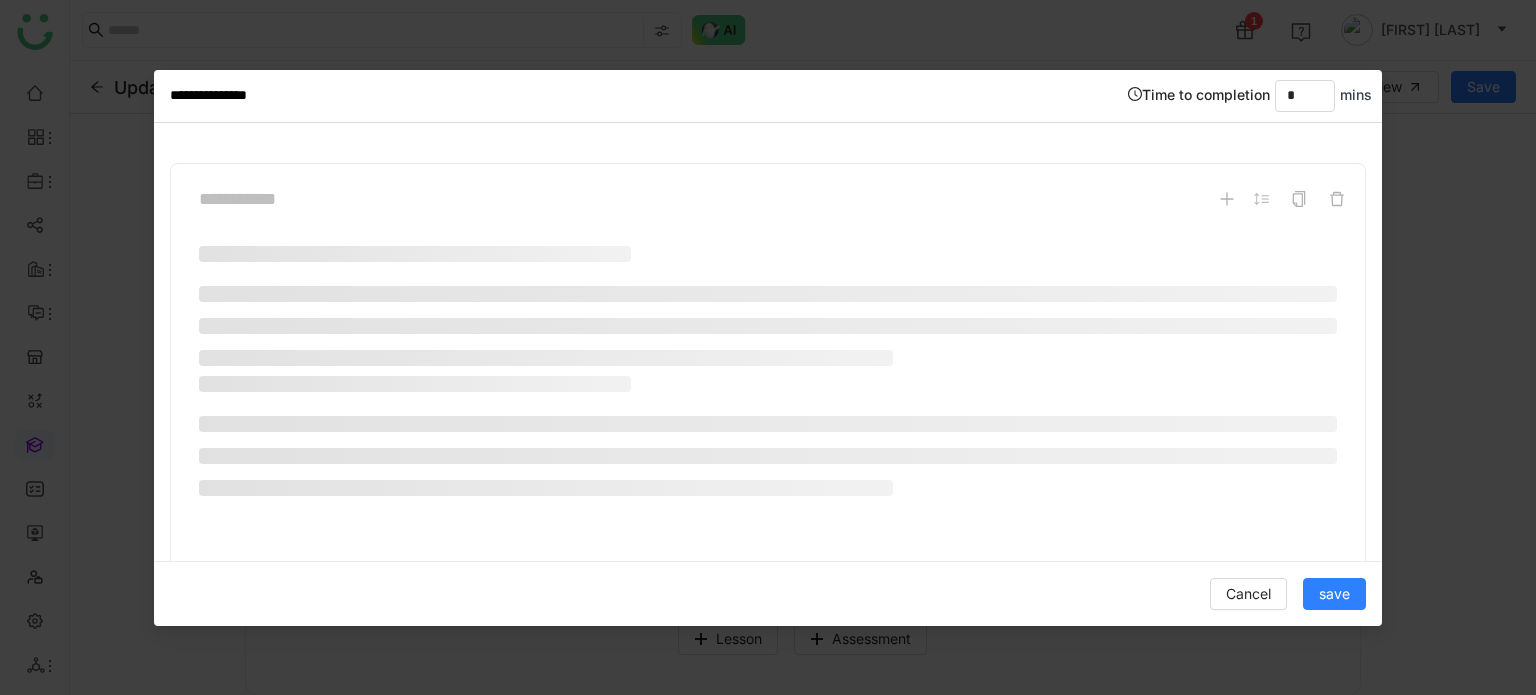click at bounding box center (768, 441) 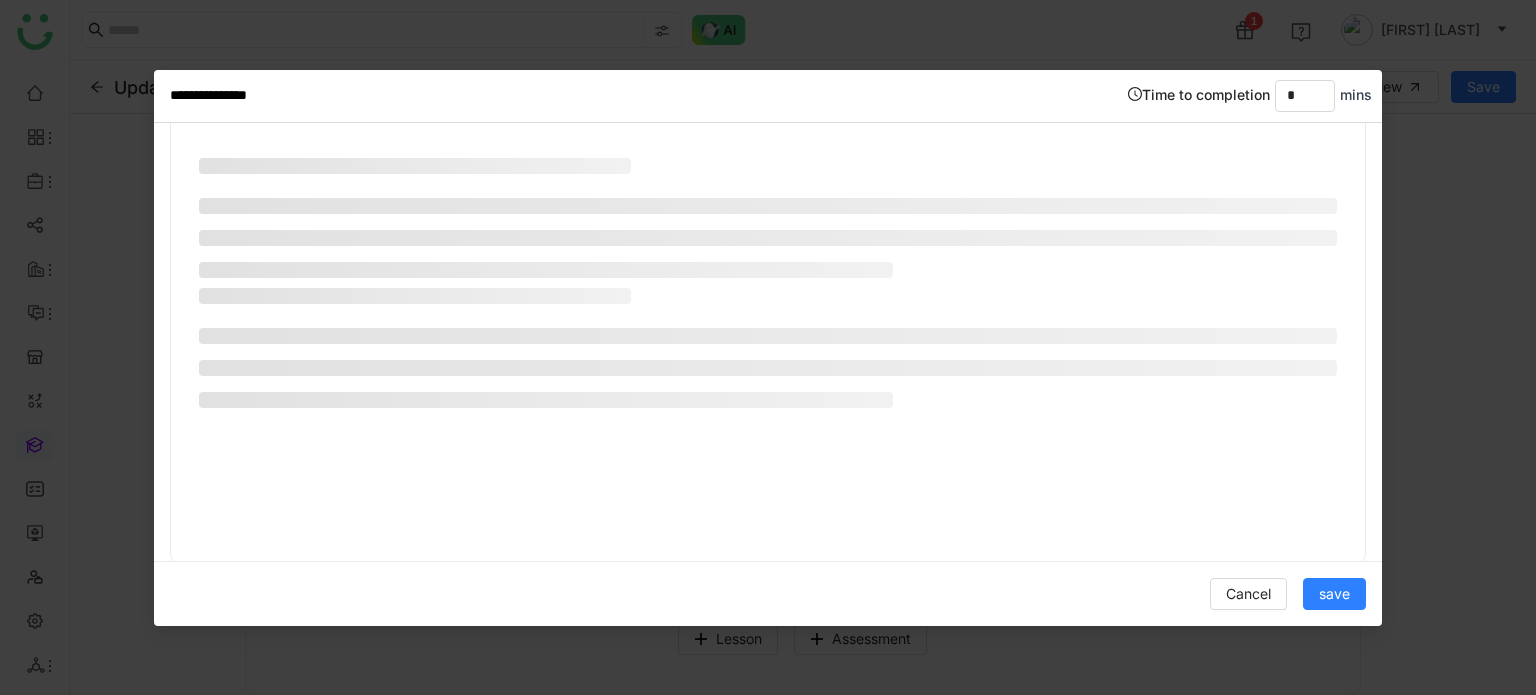 scroll, scrollTop: 188, scrollLeft: 0, axis: vertical 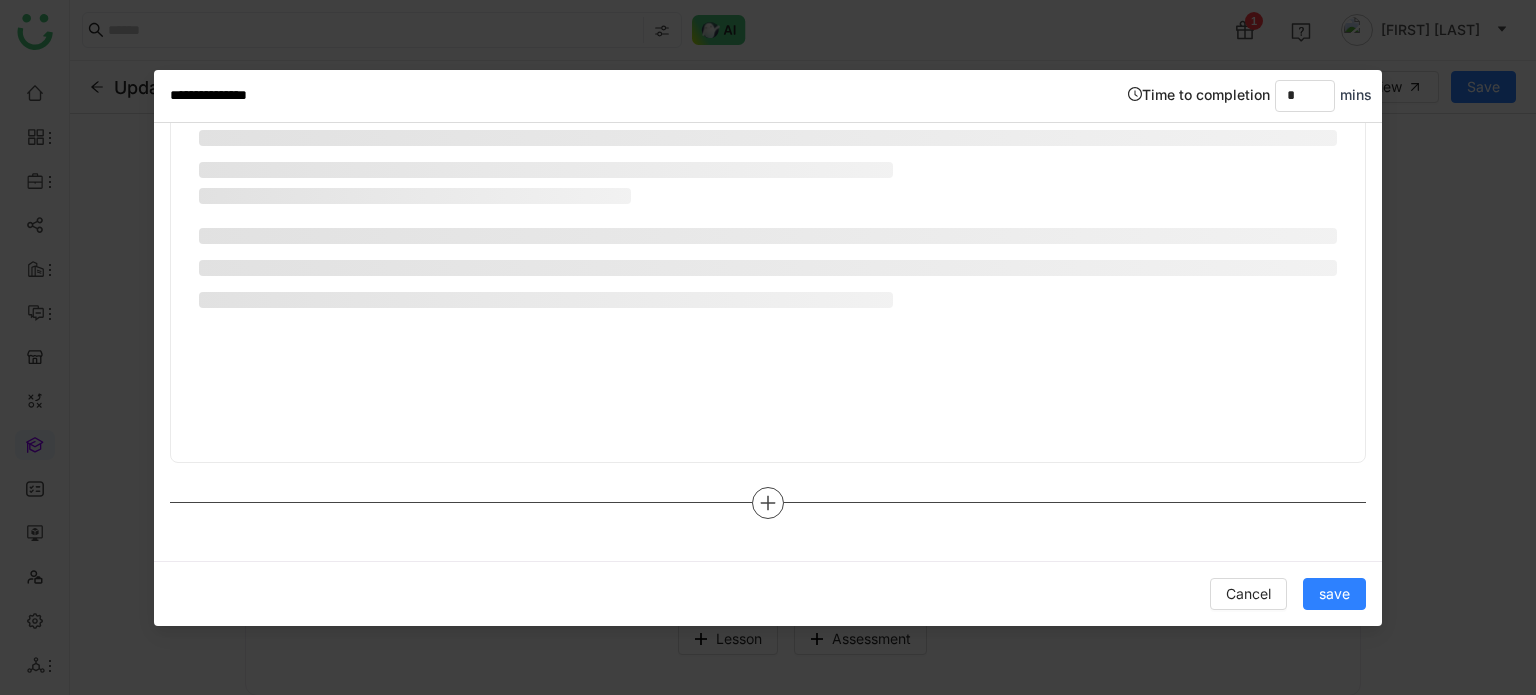 click at bounding box center (768, 503) 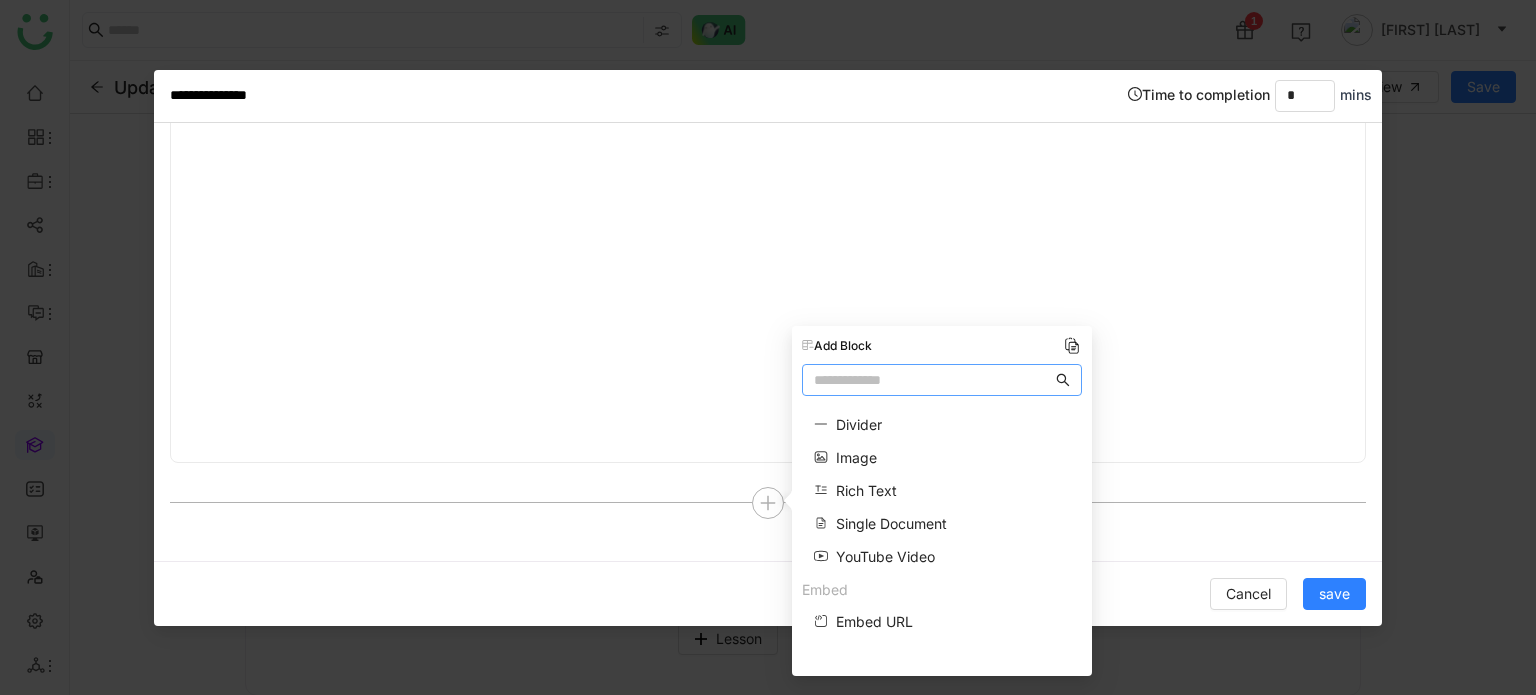 click on "Rich Text" at bounding box center (866, 490) 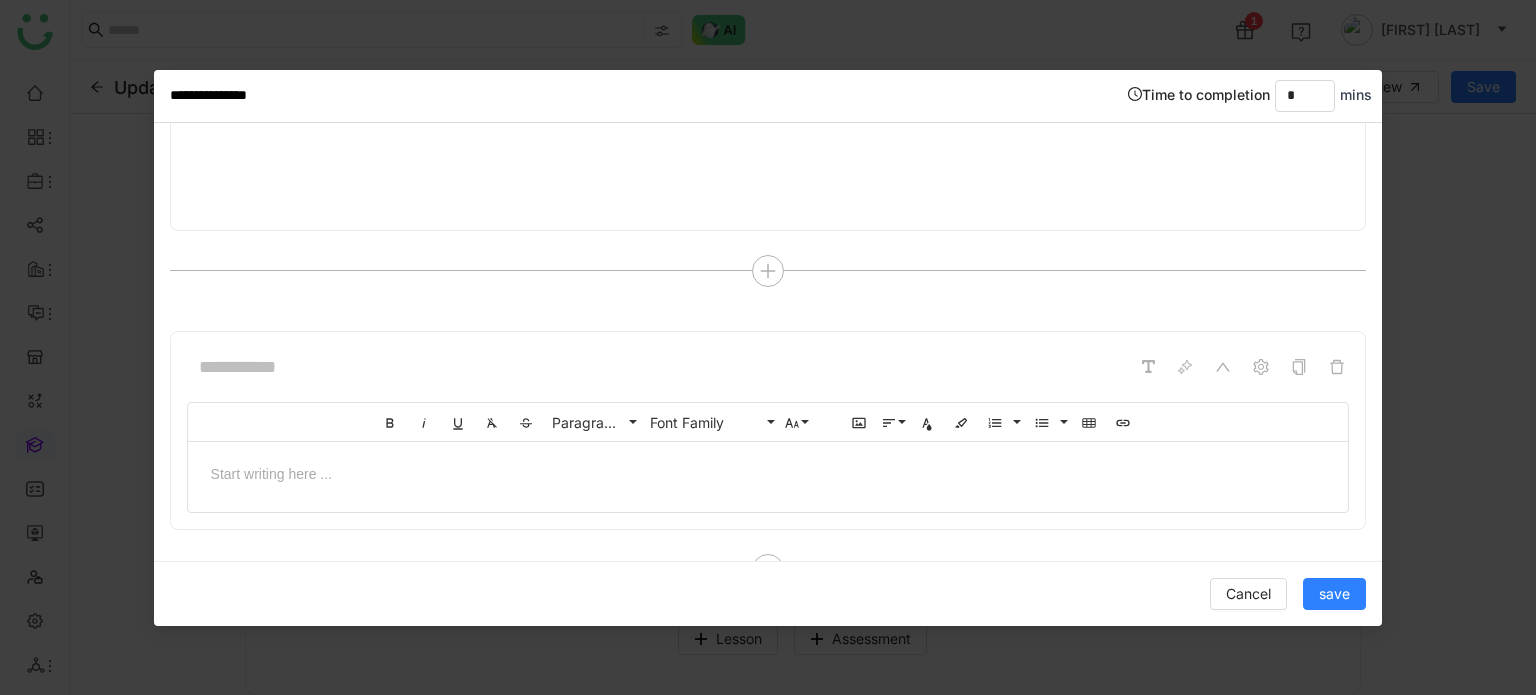 scroll, scrollTop: 487, scrollLeft: 0, axis: vertical 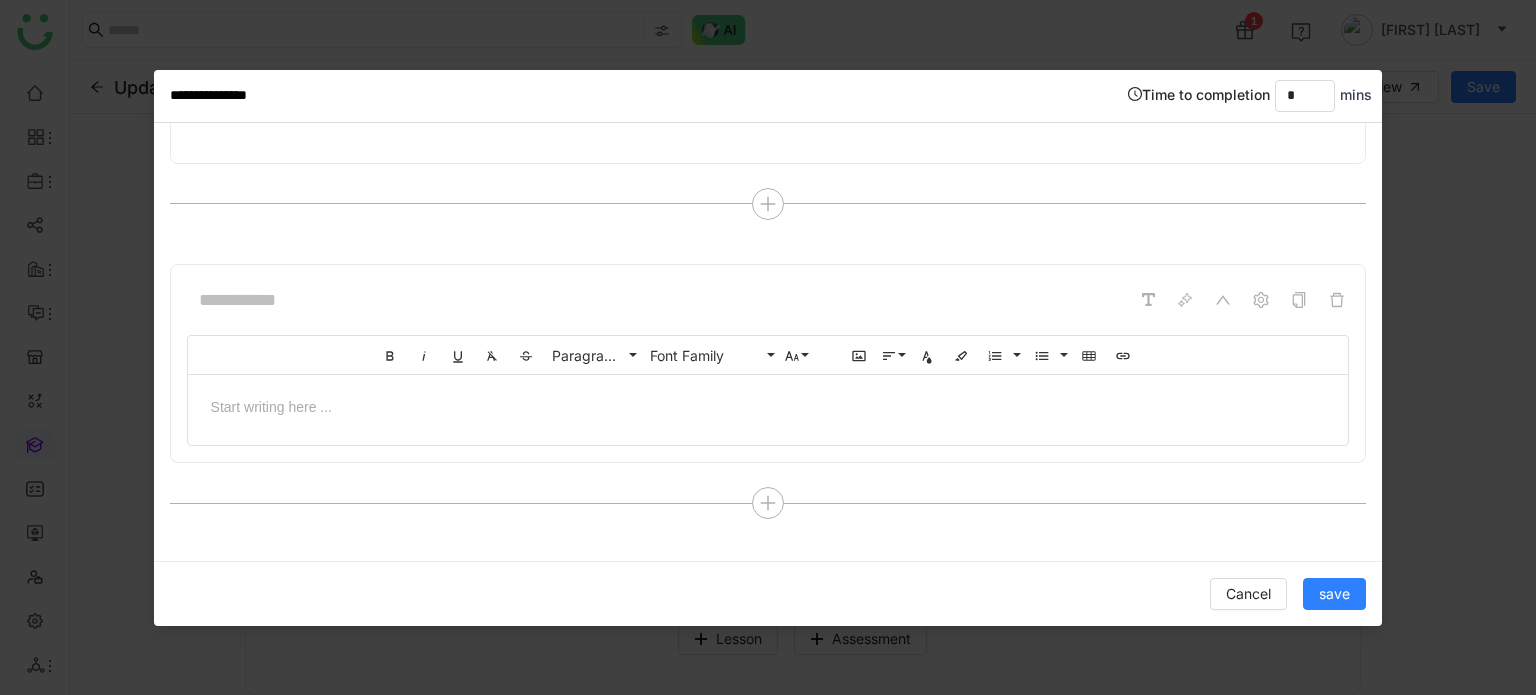 click at bounding box center [768, 440] 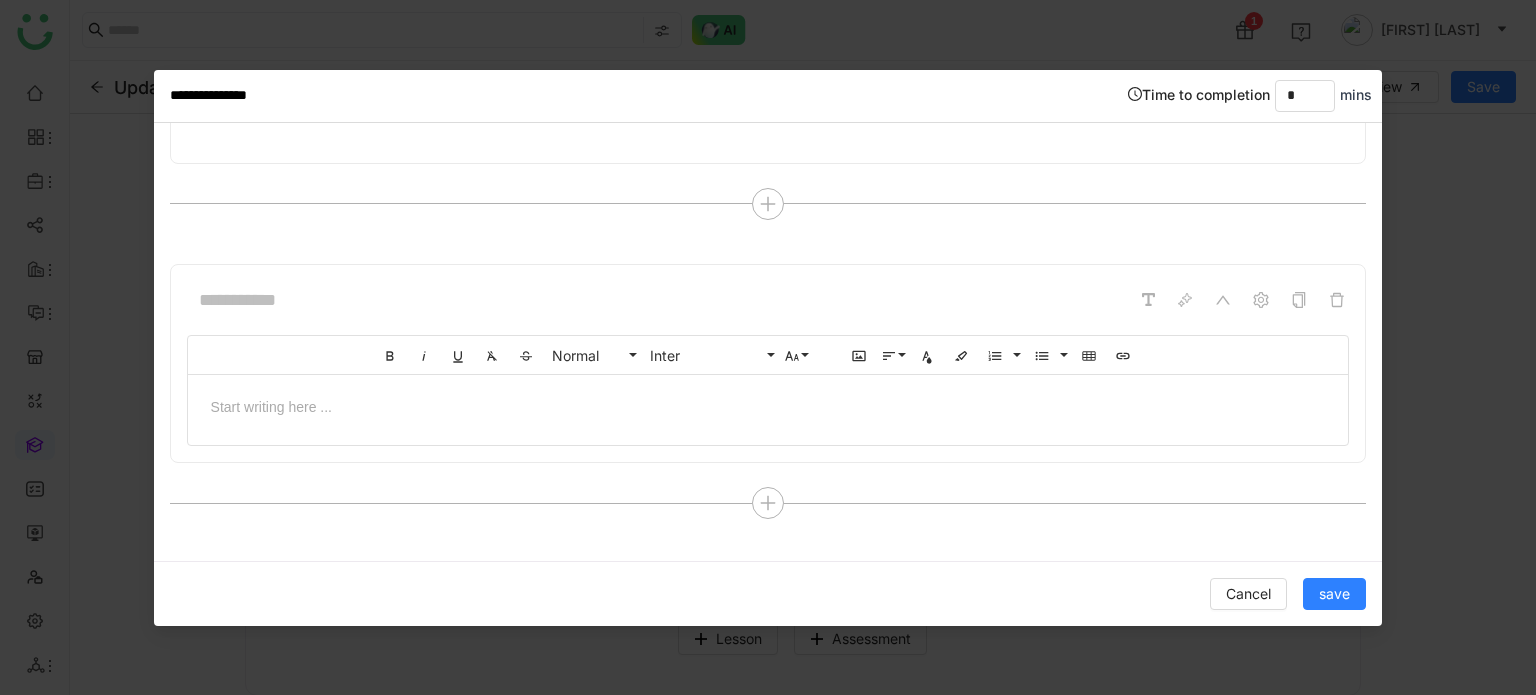 type 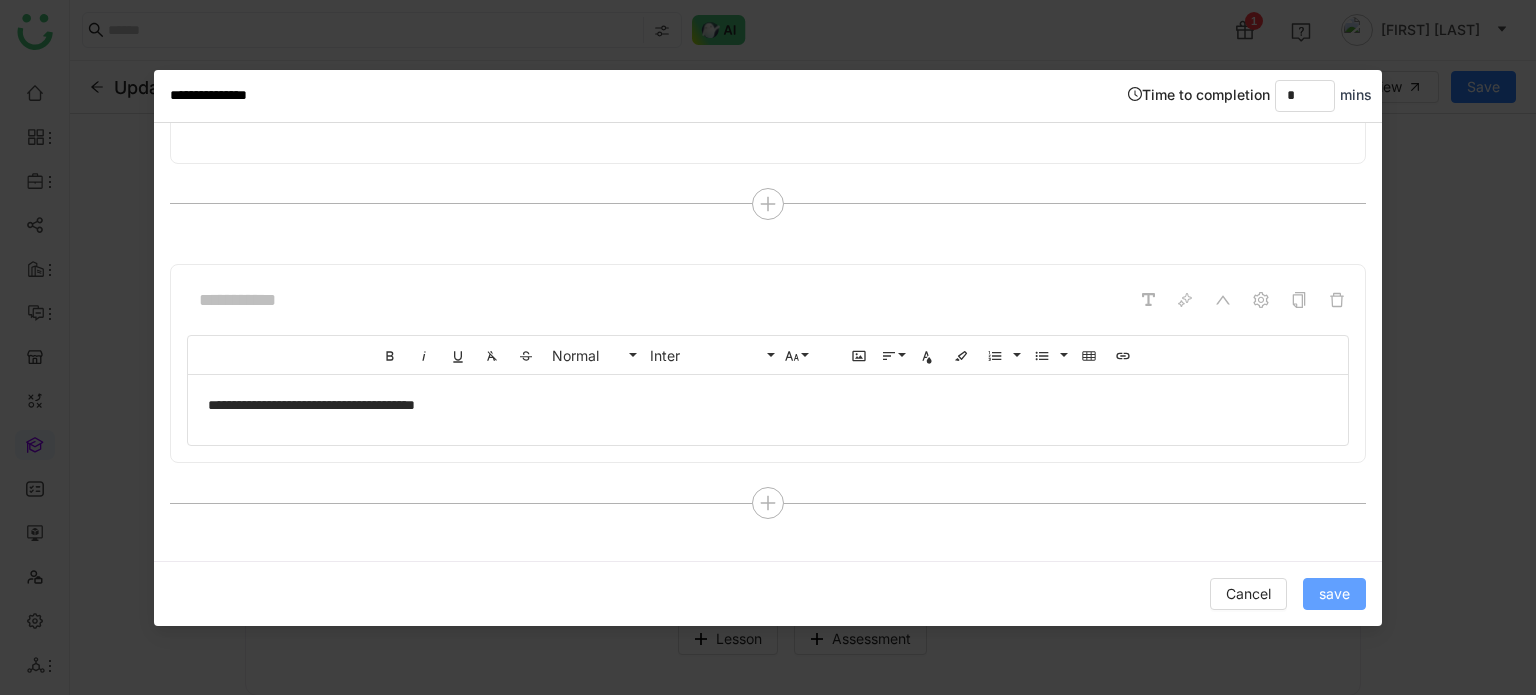 click on "save" at bounding box center [1334, 594] 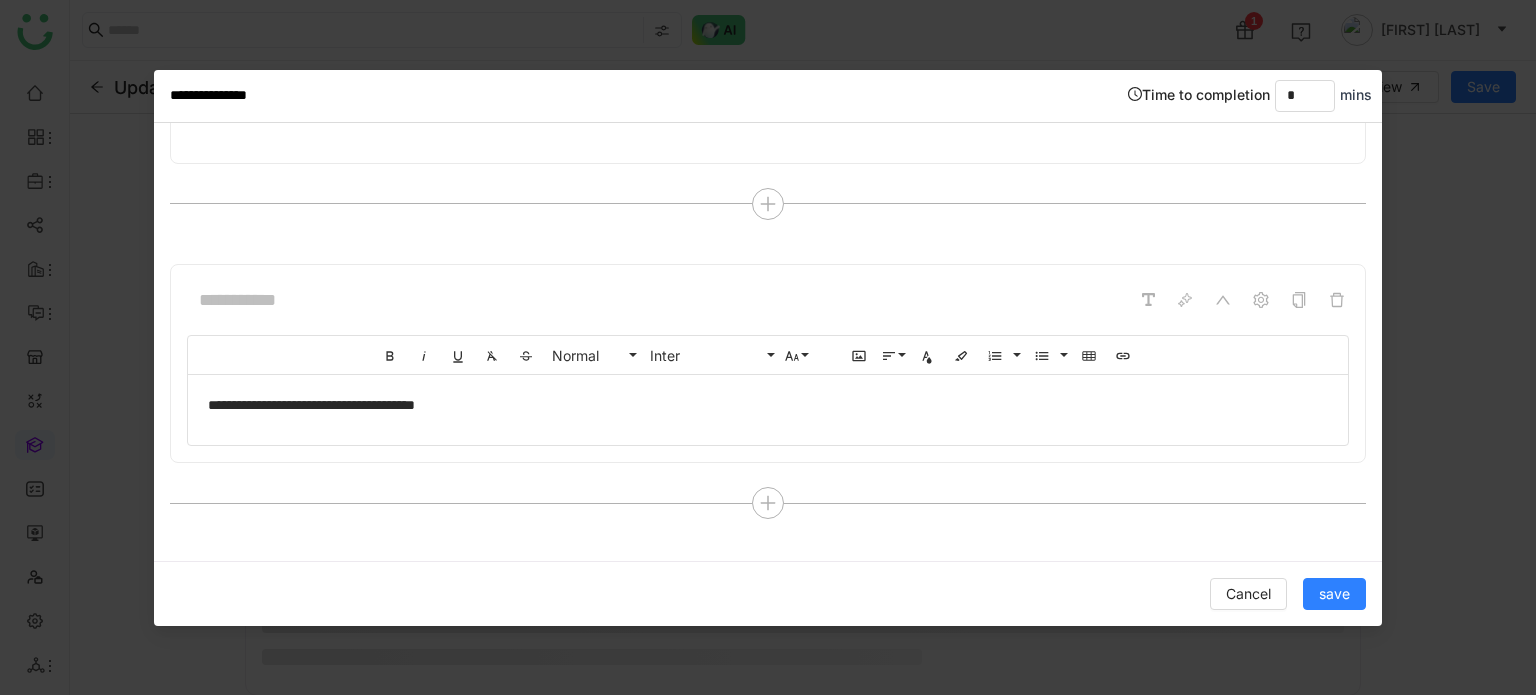 scroll, scrollTop: 187, scrollLeft: 0, axis: vertical 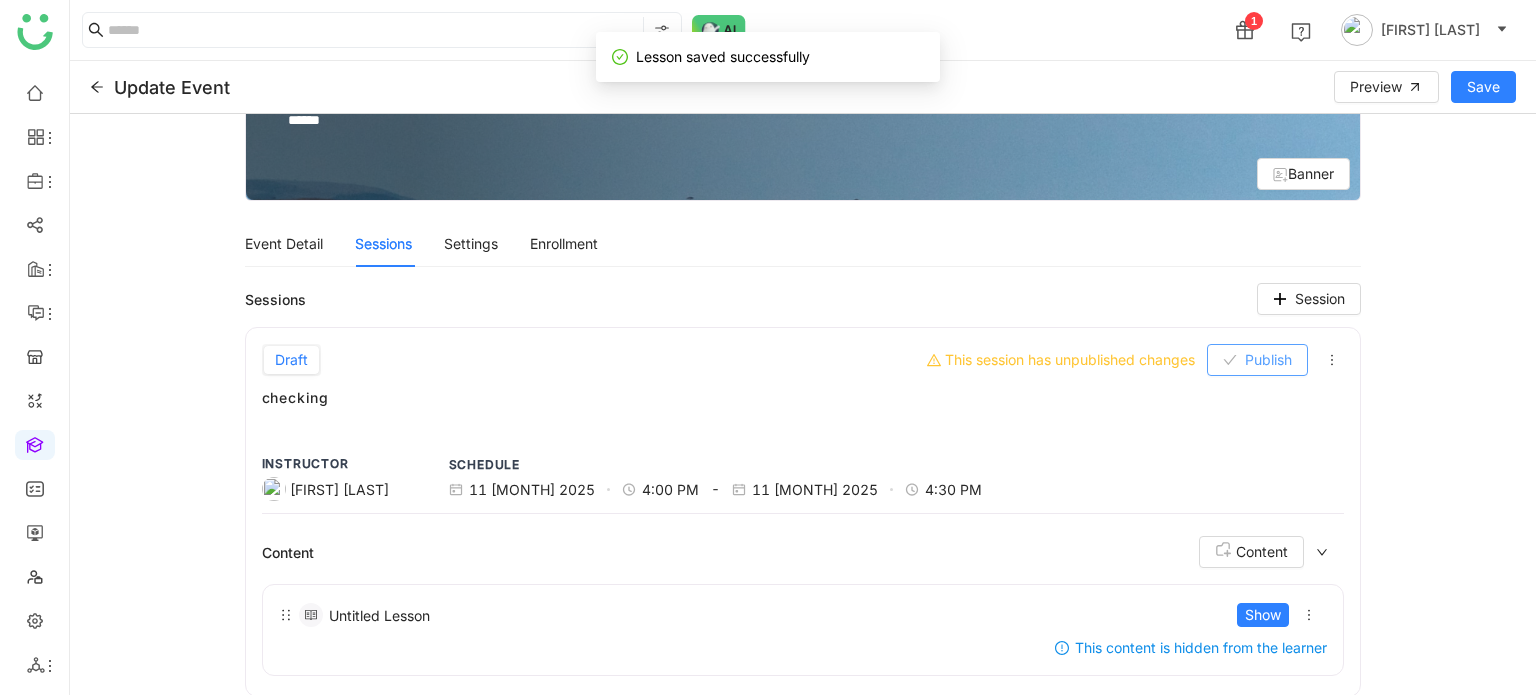 click on "Publish" at bounding box center [1257, 360] 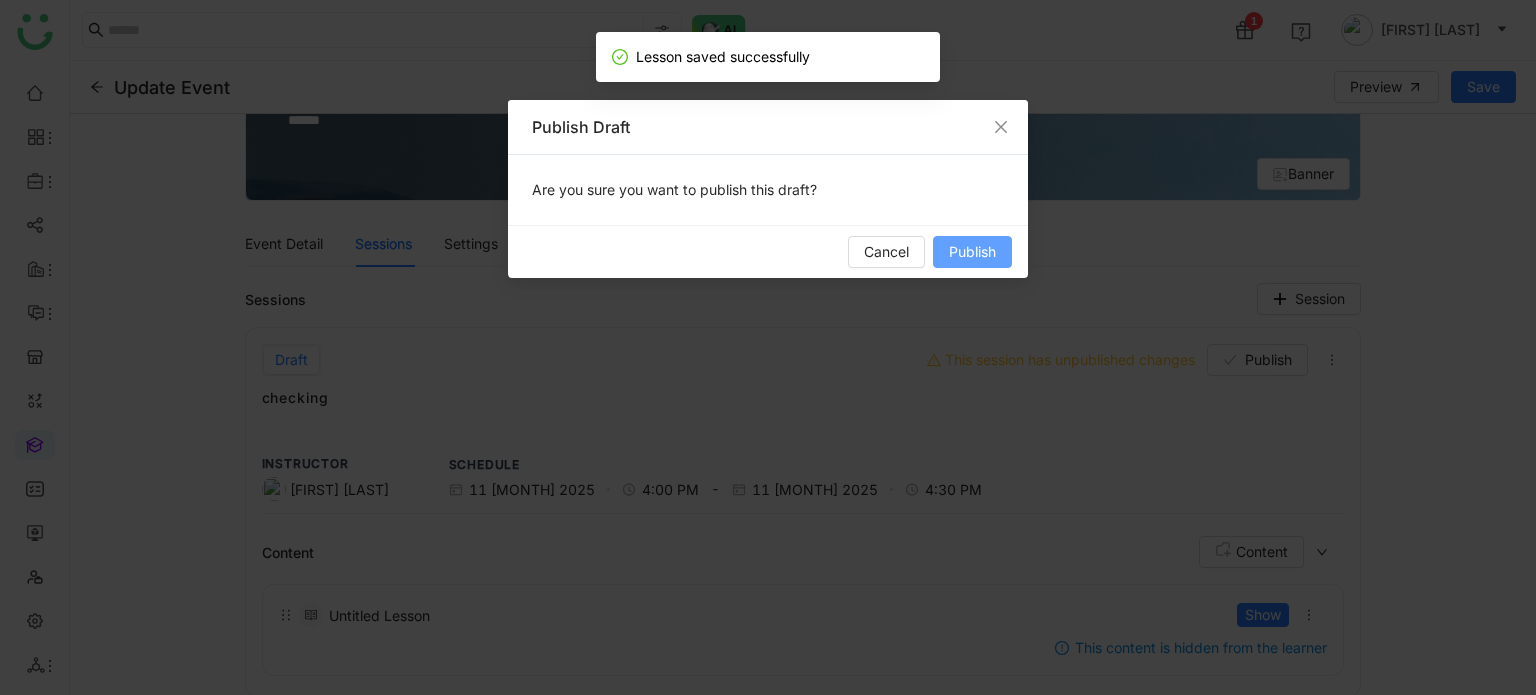click on "Publish" at bounding box center (972, 252) 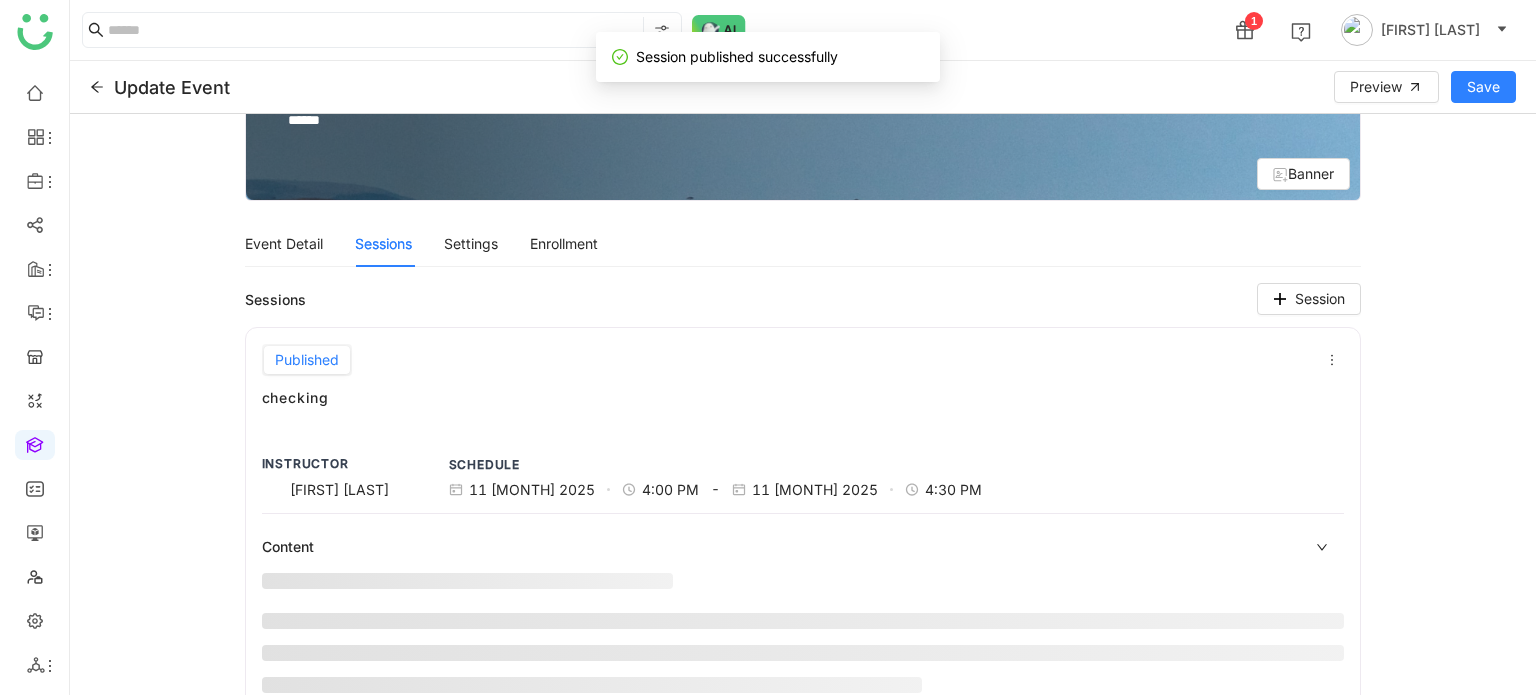 scroll, scrollTop: 176, scrollLeft: 0, axis: vertical 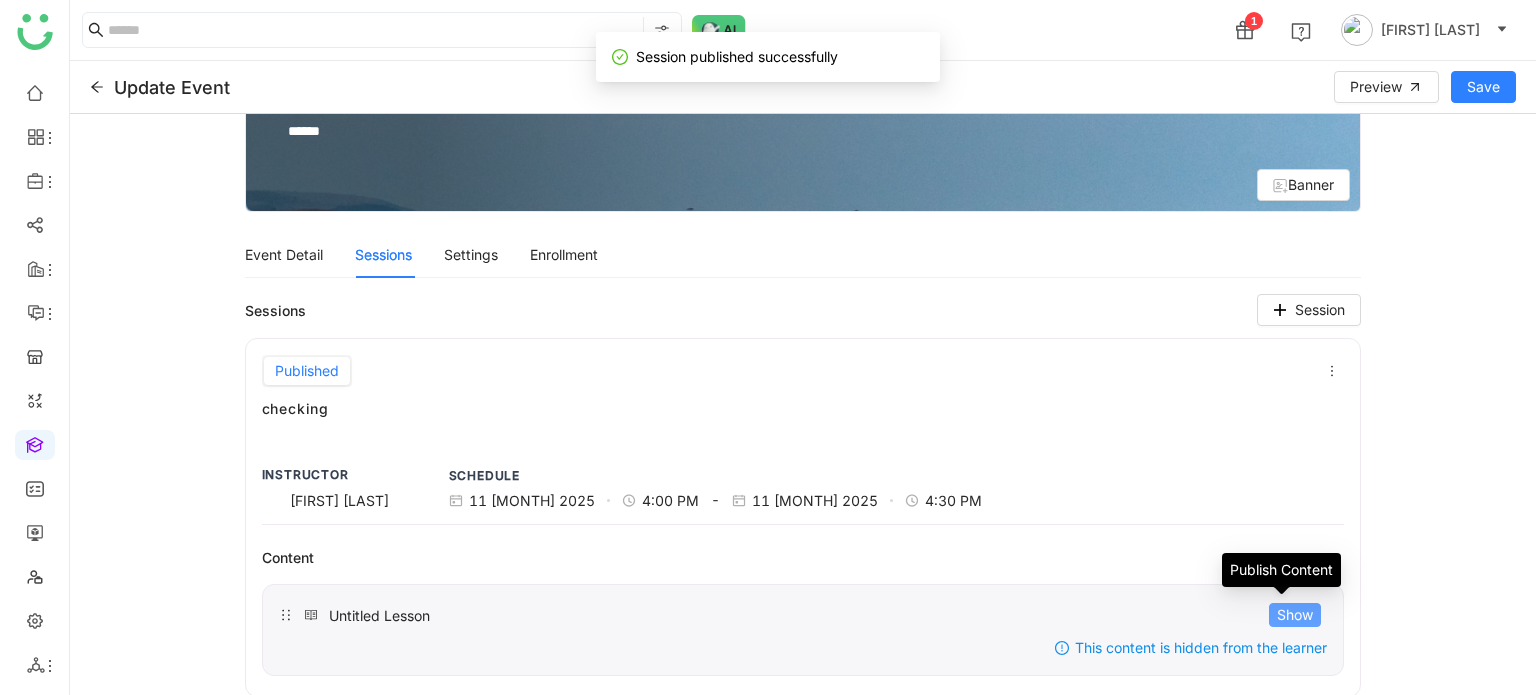 click on "Show" at bounding box center [1295, 615] 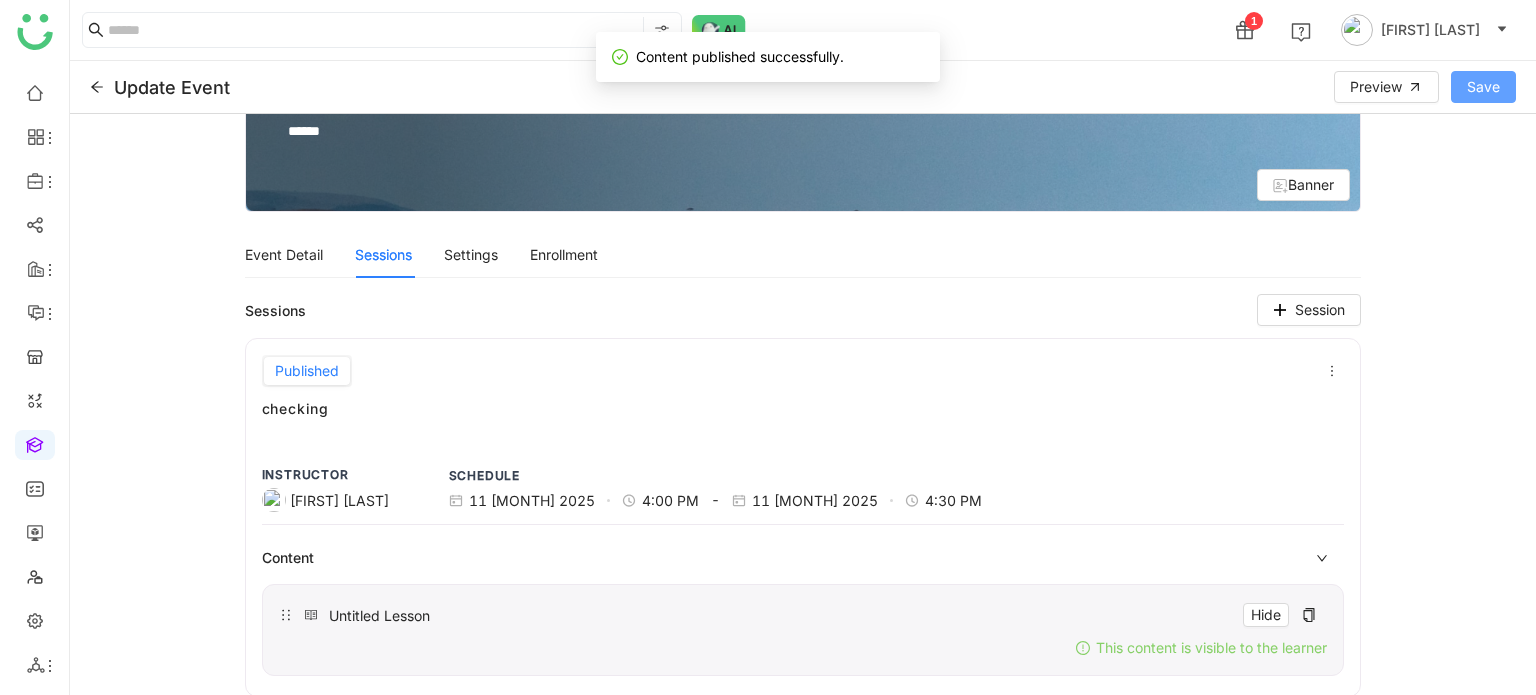 click on "Save" 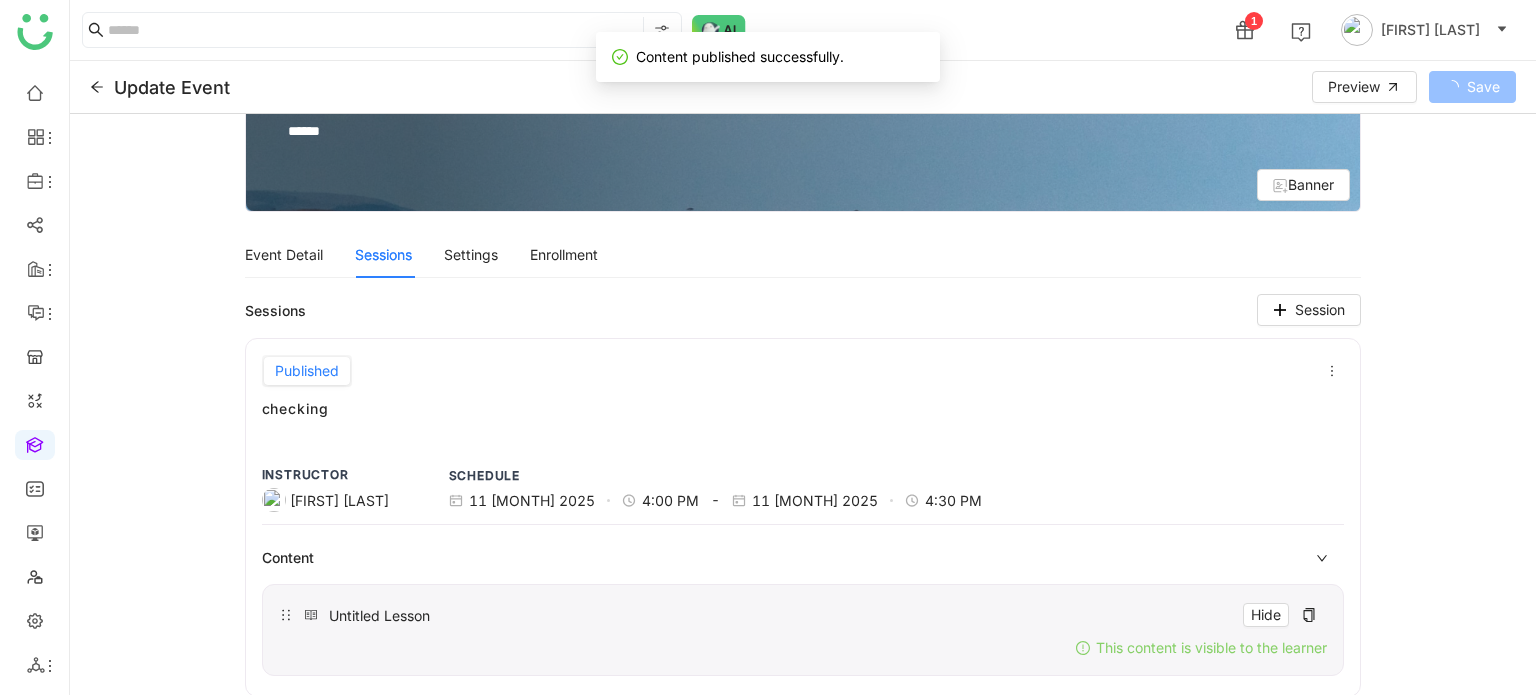 scroll, scrollTop: 0, scrollLeft: 0, axis: both 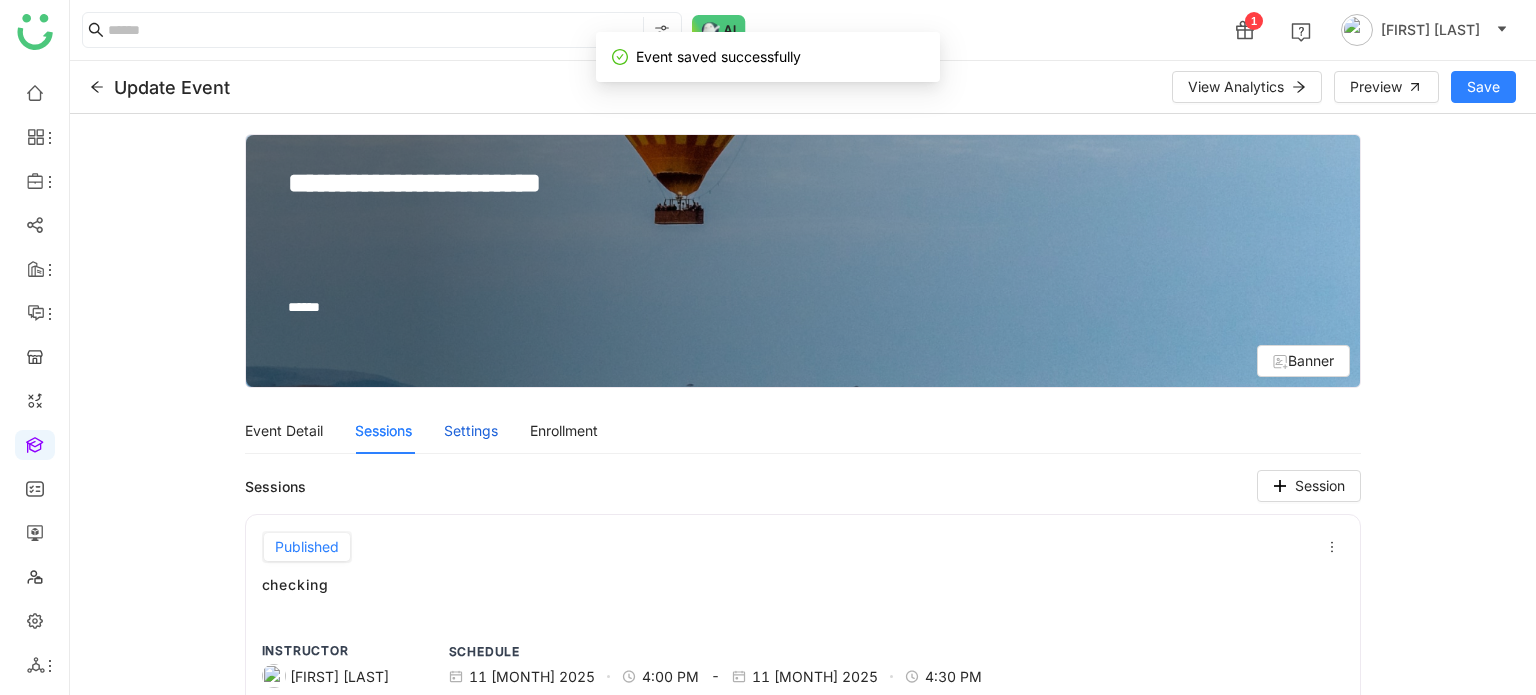 click on "Settings" at bounding box center (471, 431) 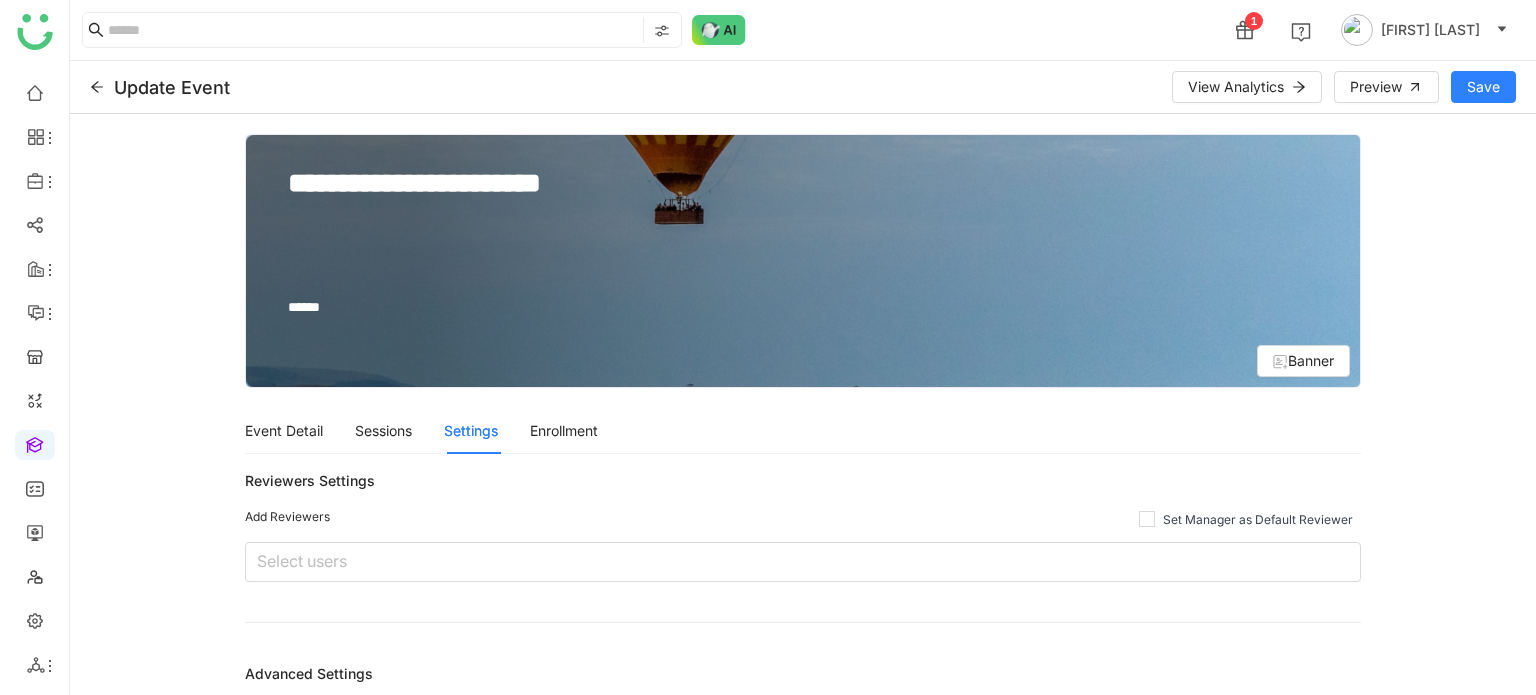click on "Event Detail Sessions Settings Enrollment" 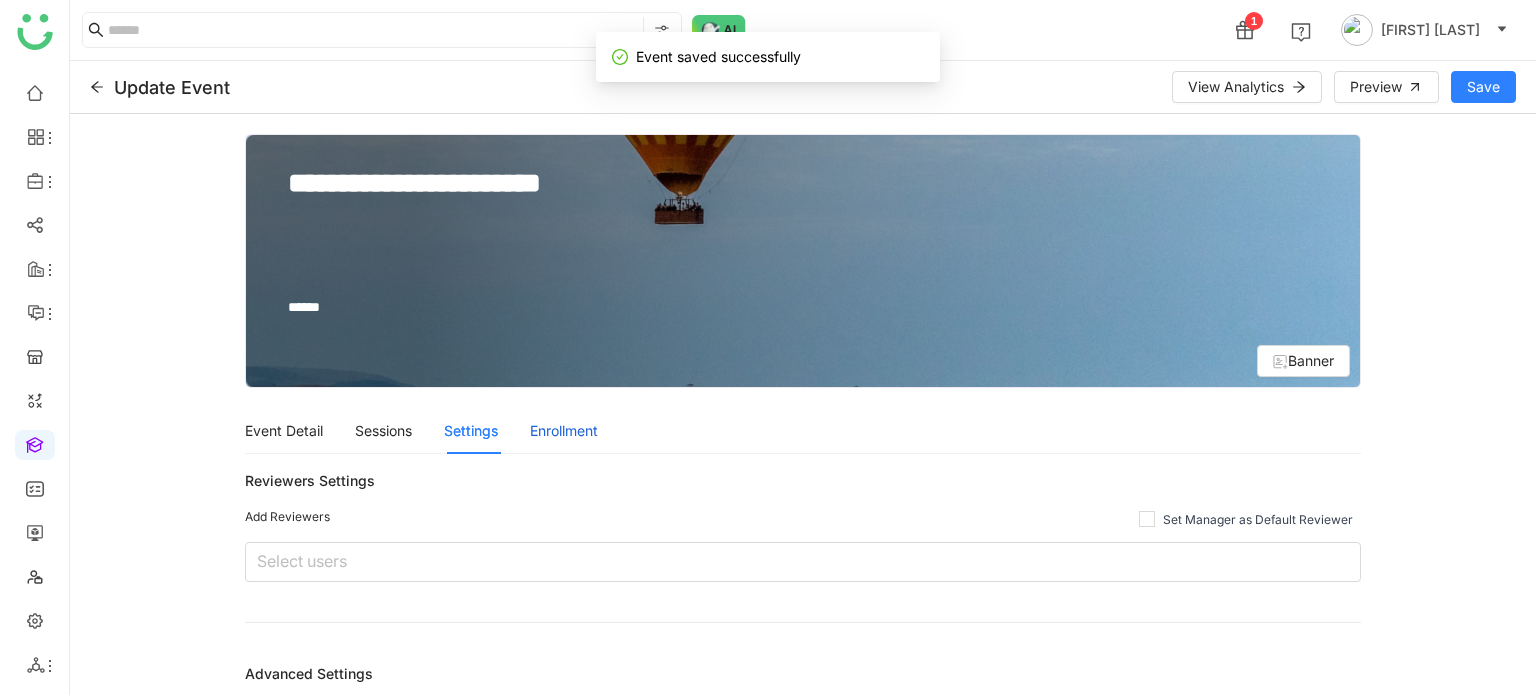 click on "Enrollment" at bounding box center [564, 431] 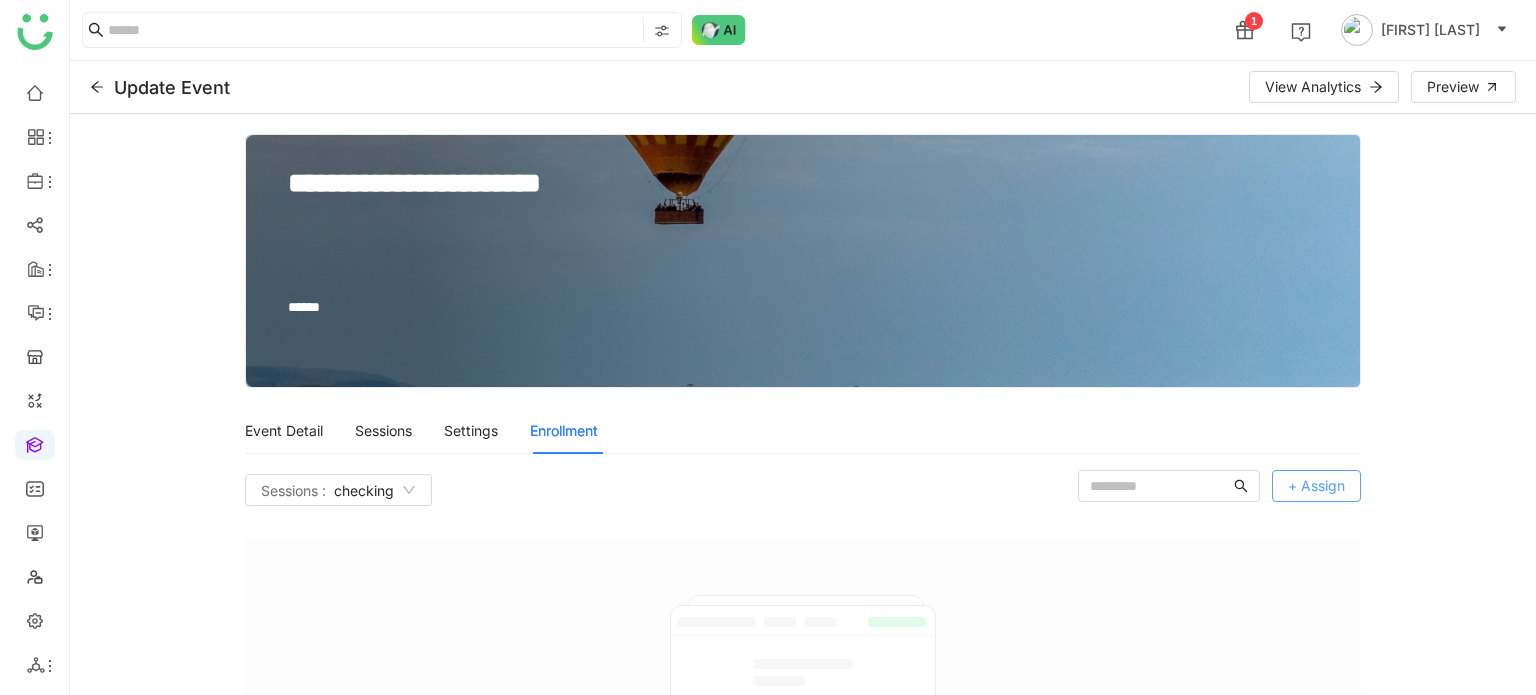 click on "+ Assign" at bounding box center (1316, 486) 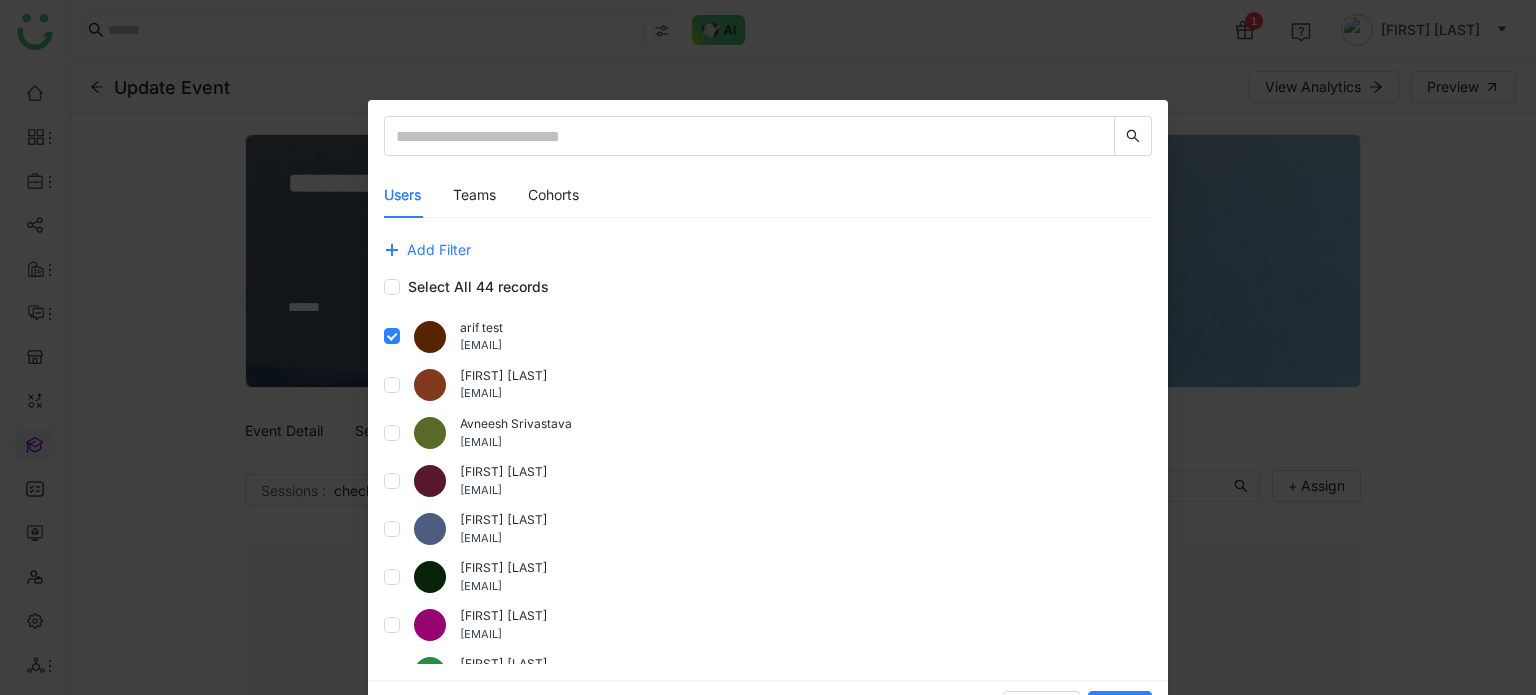 scroll, scrollTop: 359, scrollLeft: 0, axis: vertical 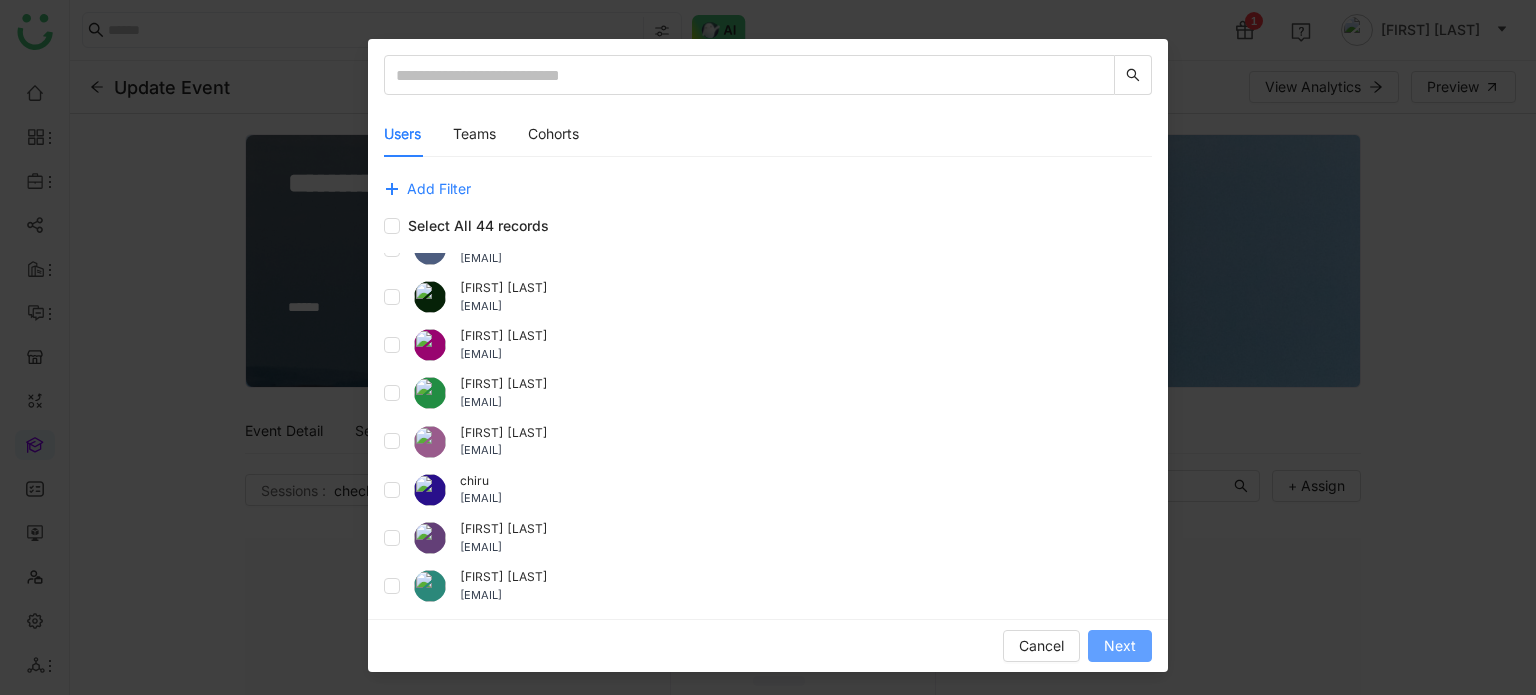click on "Next" at bounding box center [1120, 646] 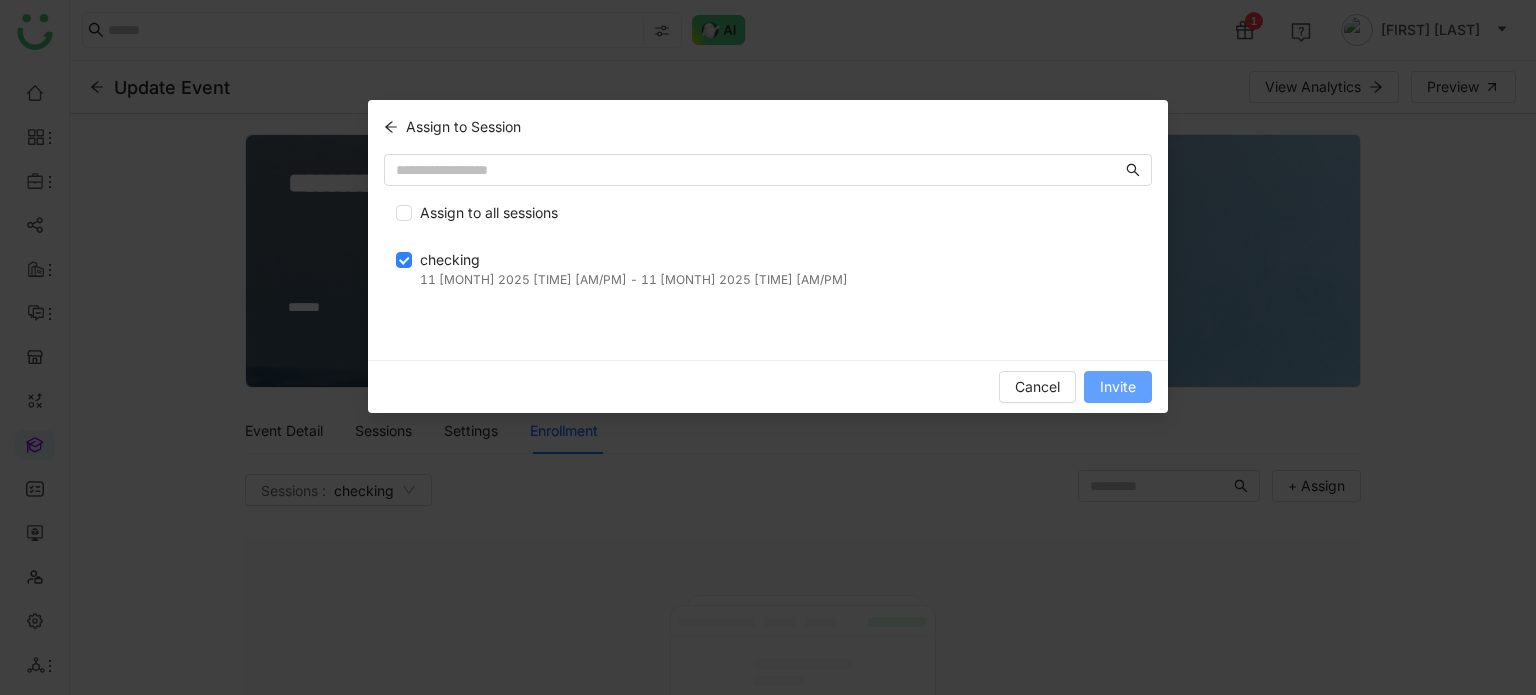 click on "Invite" at bounding box center (1118, 387) 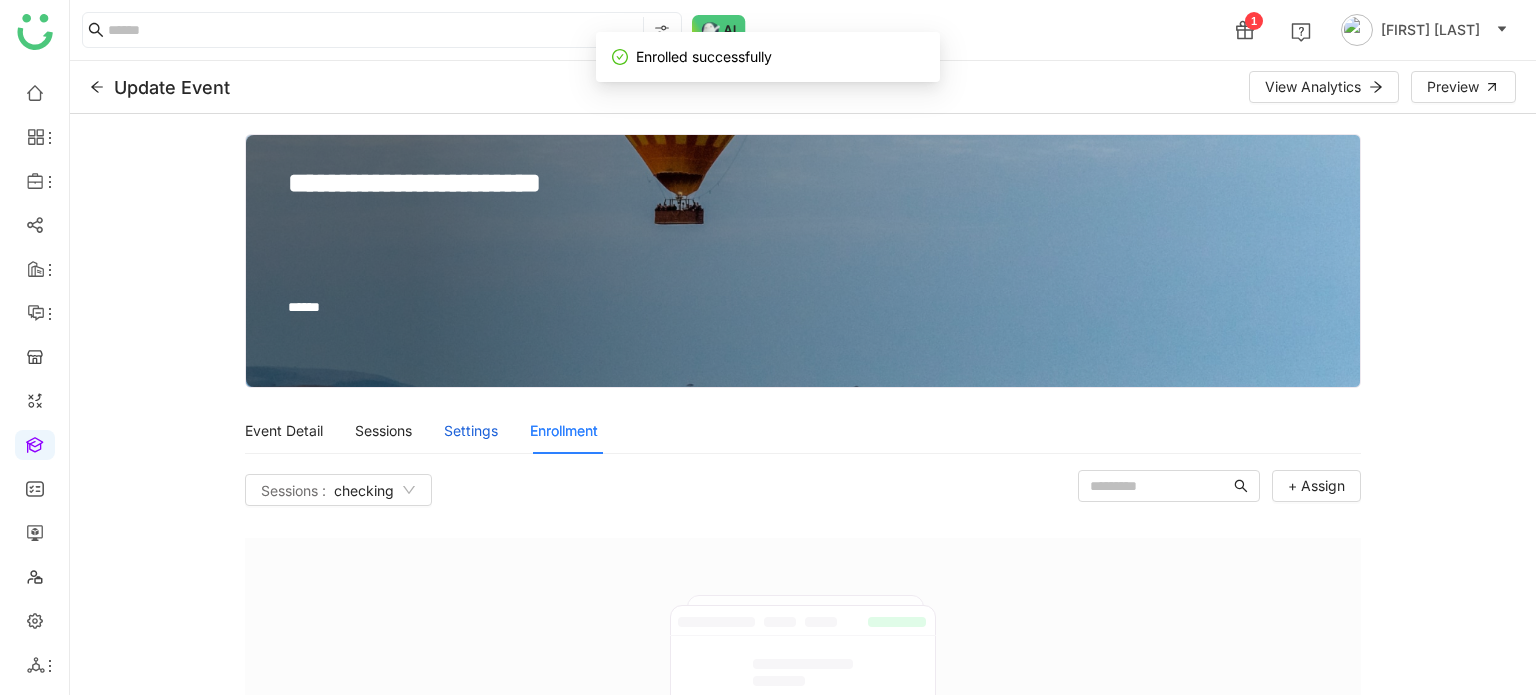 click on "Settings" at bounding box center (471, 431) 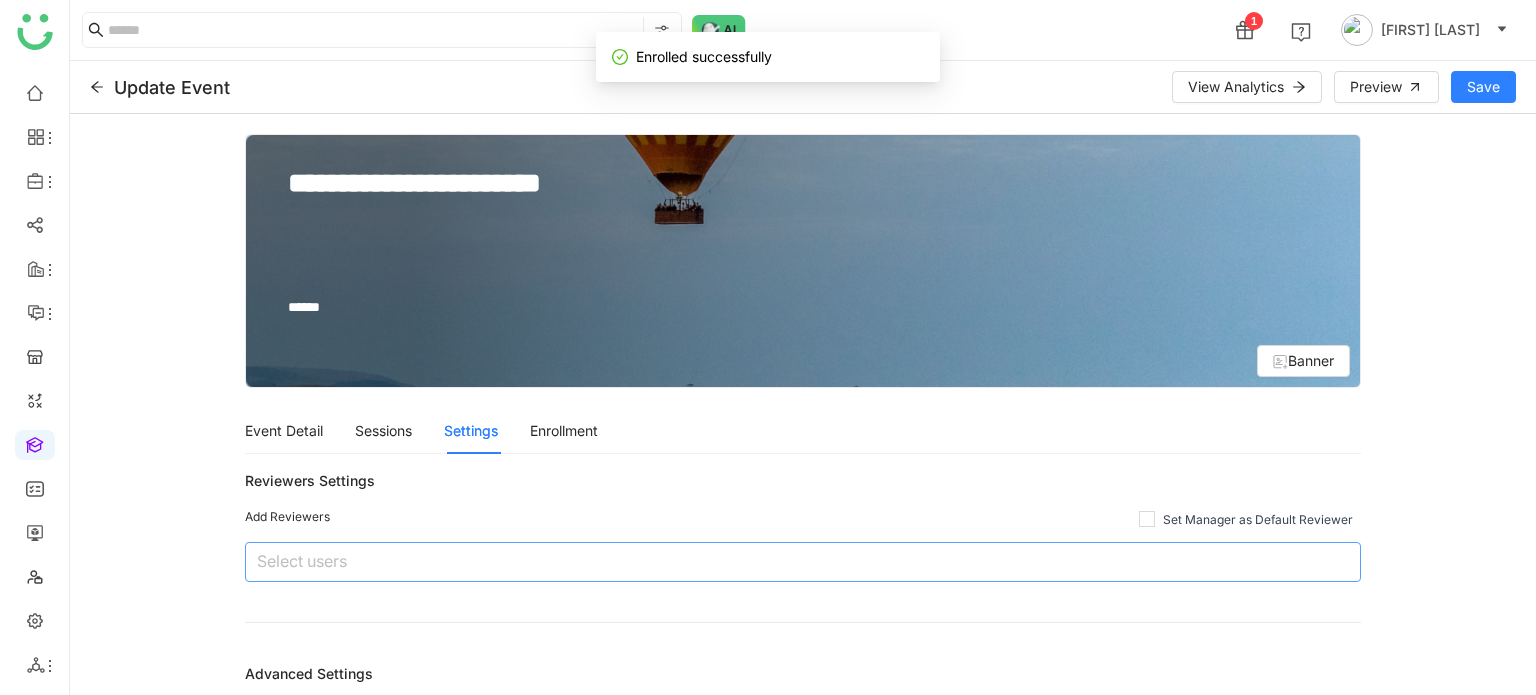 click on "Select users" at bounding box center [803, 562] 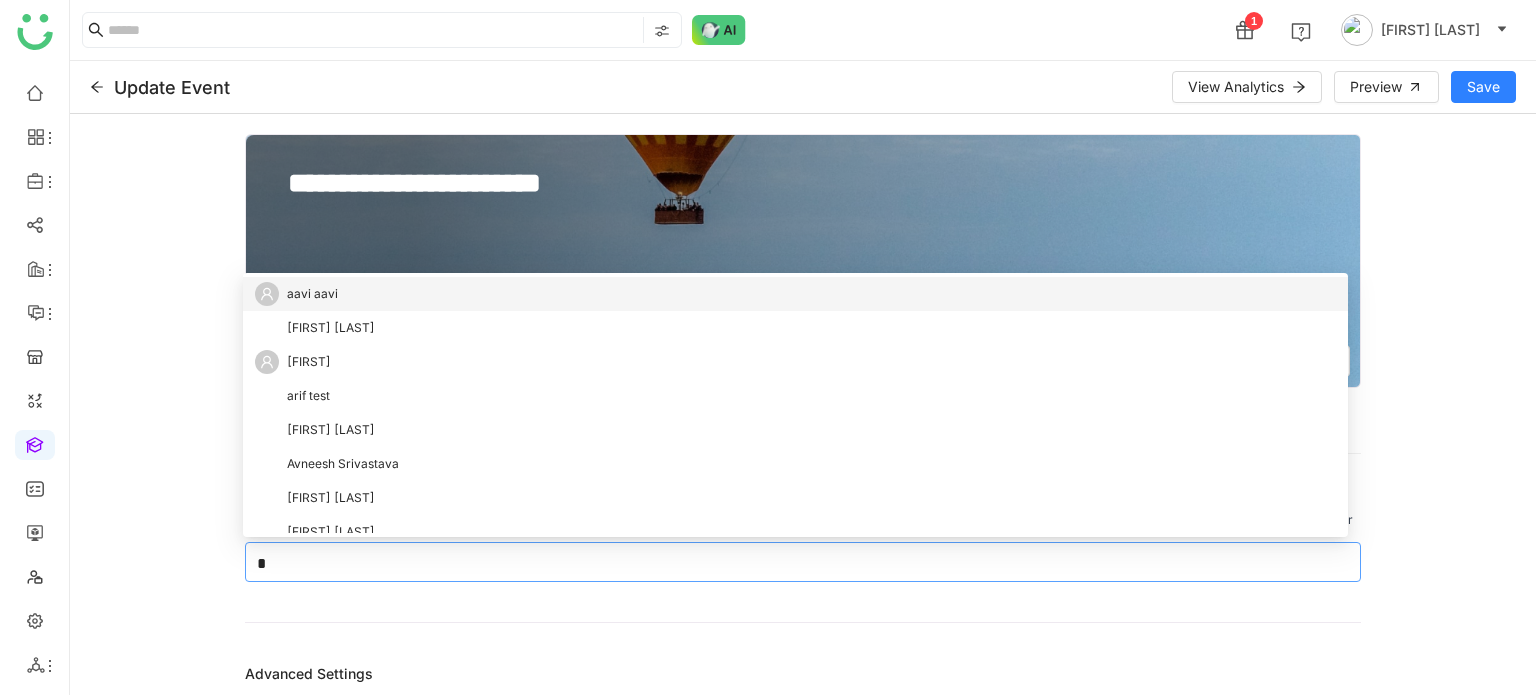 scroll, scrollTop: 0, scrollLeft: 0, axis: both 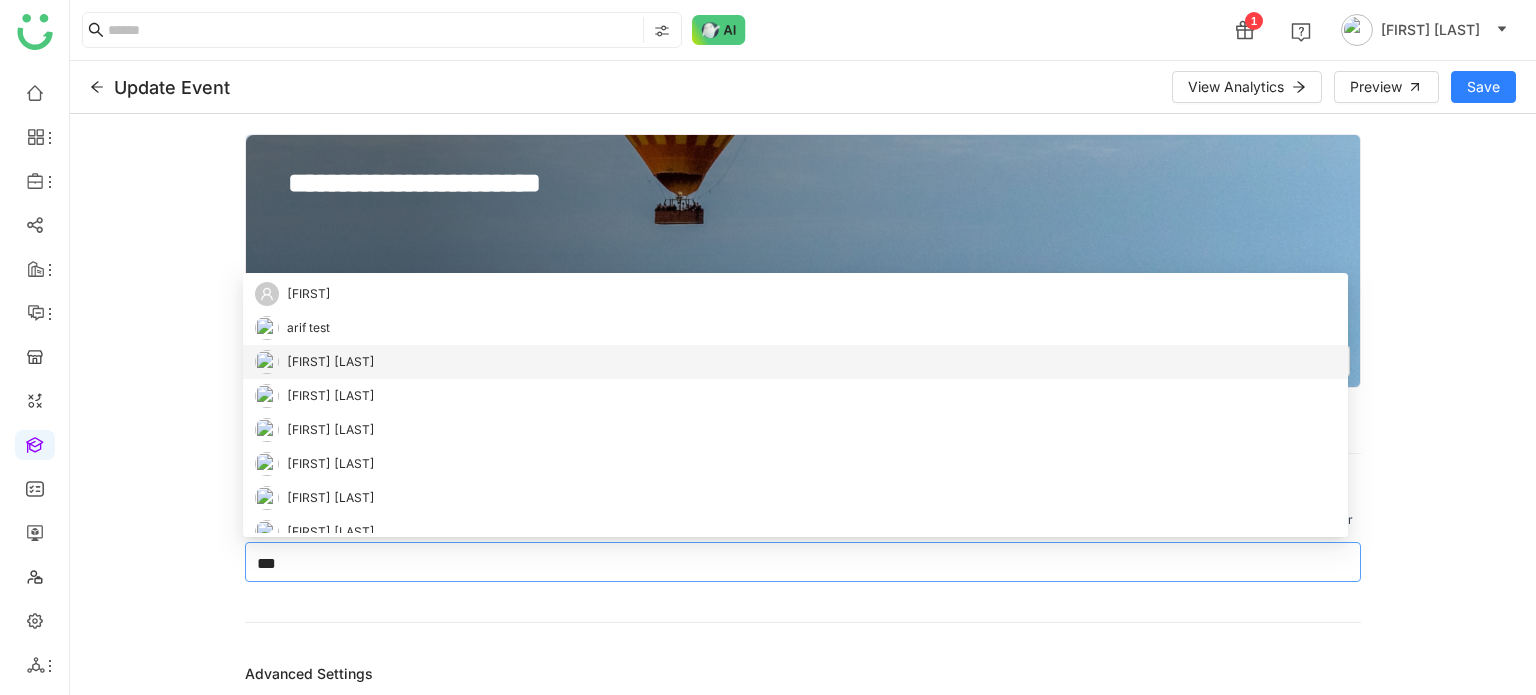 type on "***" 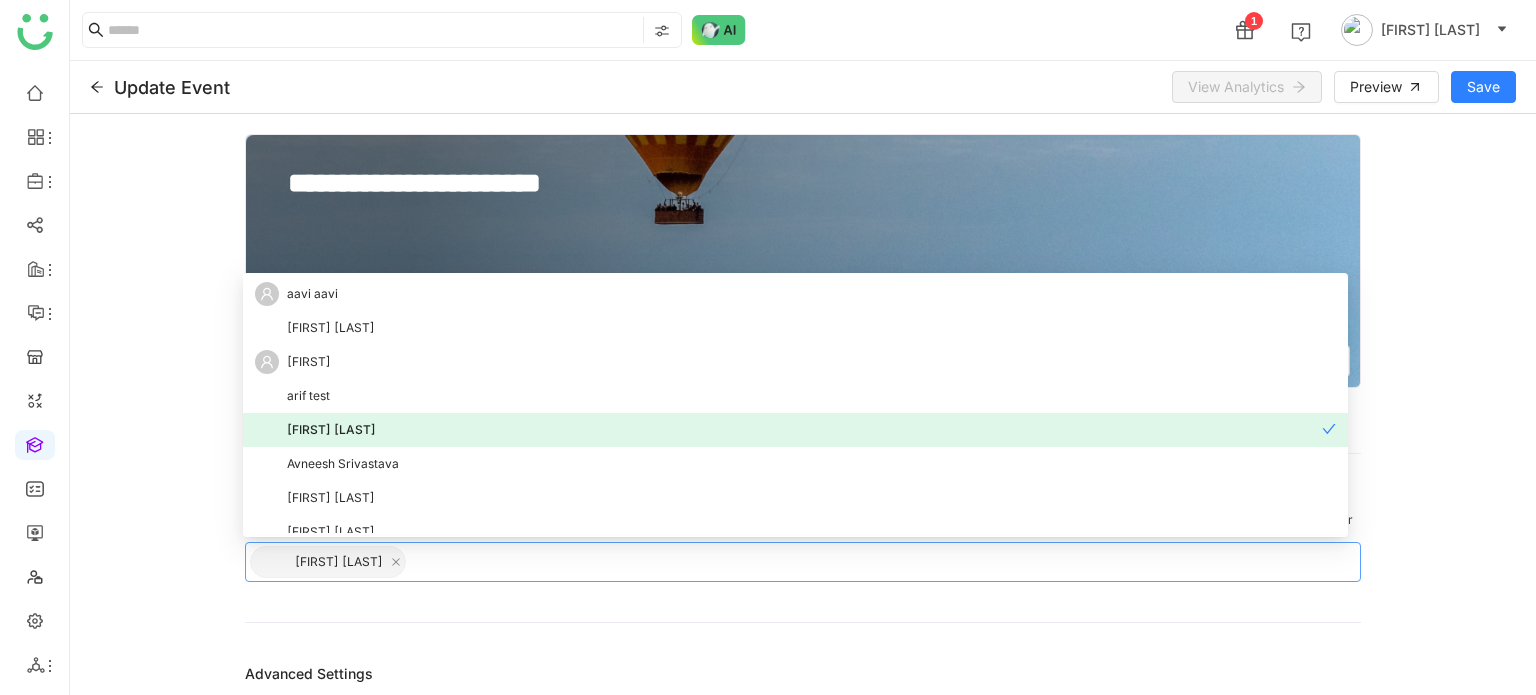 click on "**********" 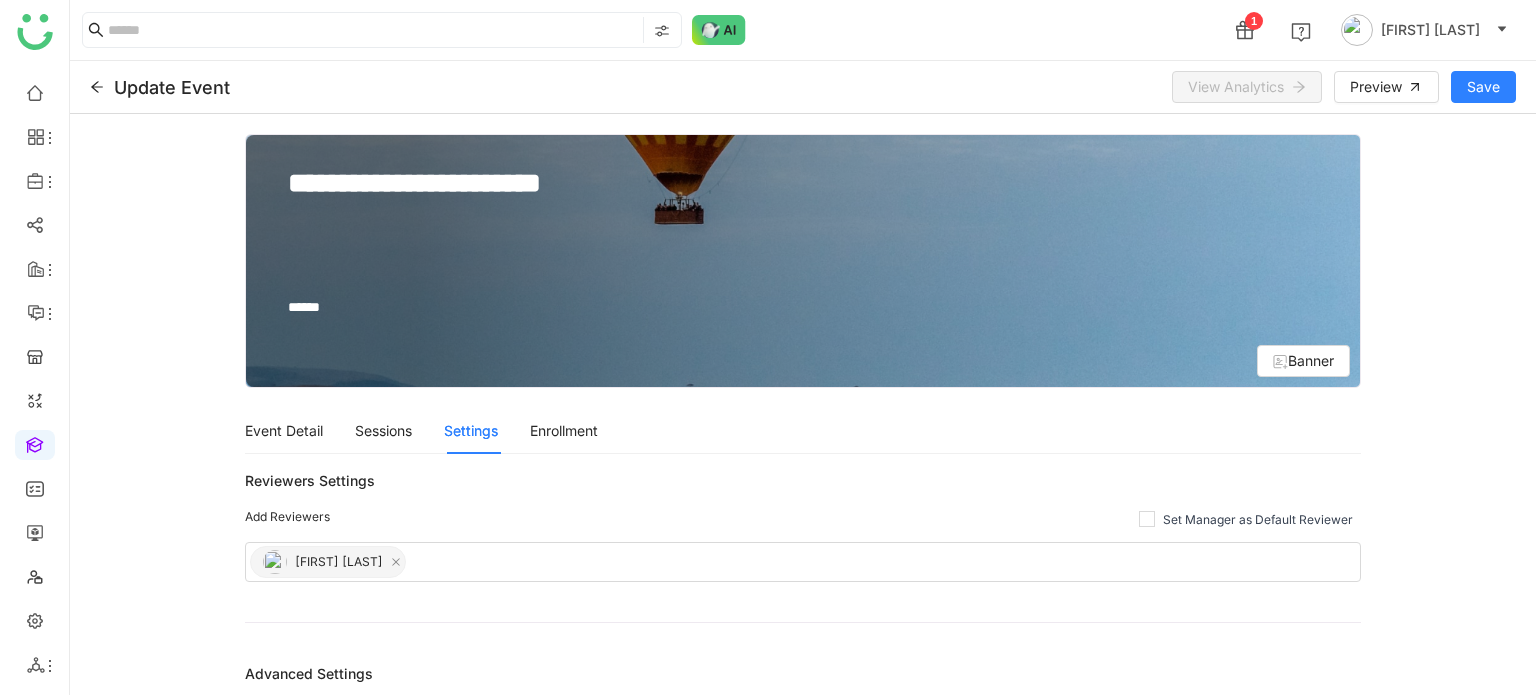 click on "Update Event   View Analytics   Preview   Save" 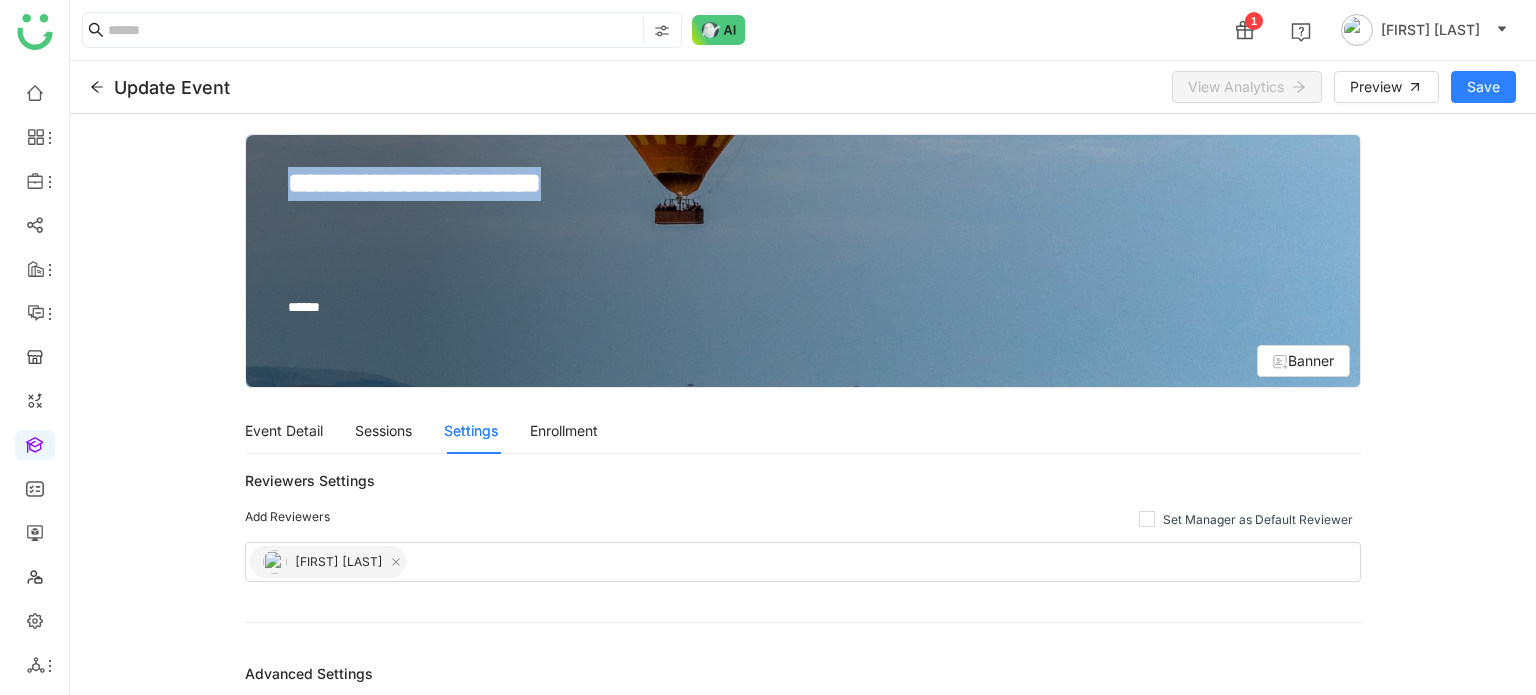 click on "Update Event   View Analytics   Preview   Save" 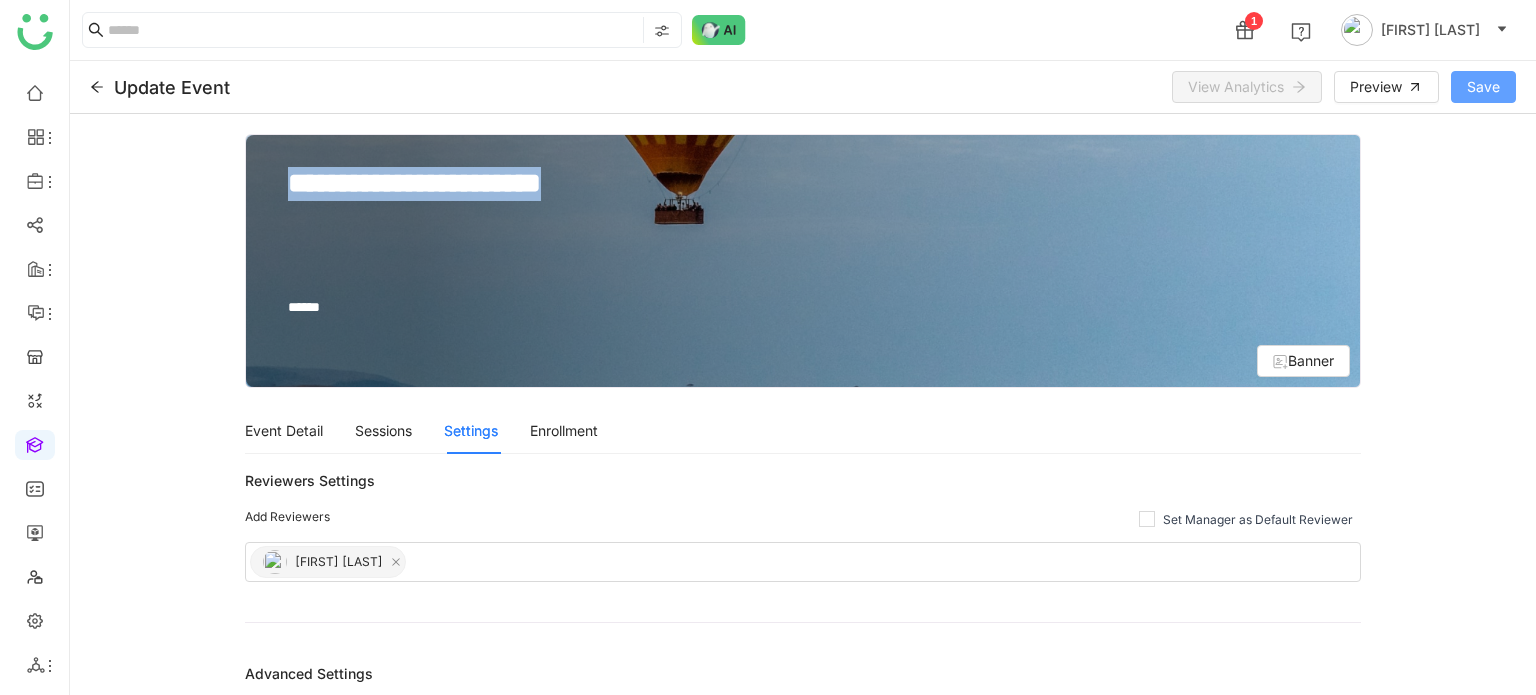 click on "Save" 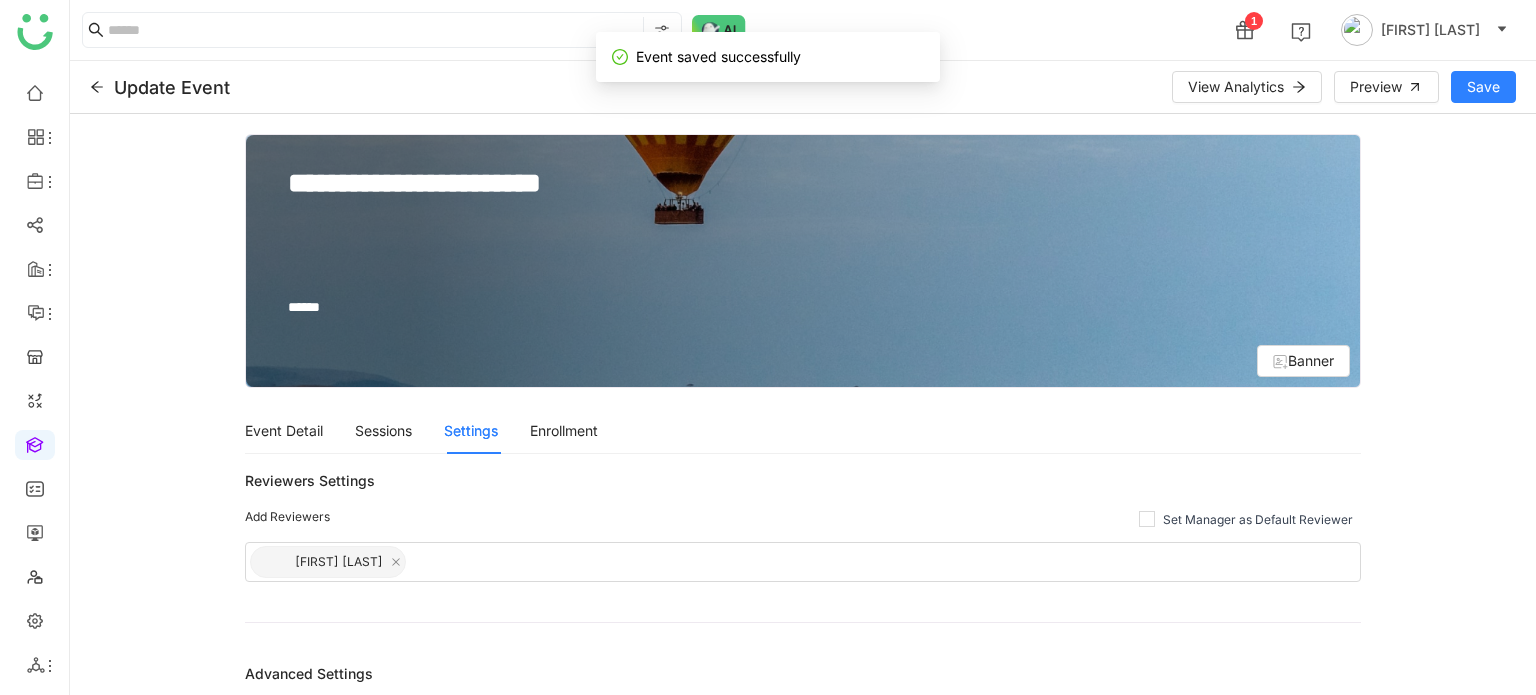 click 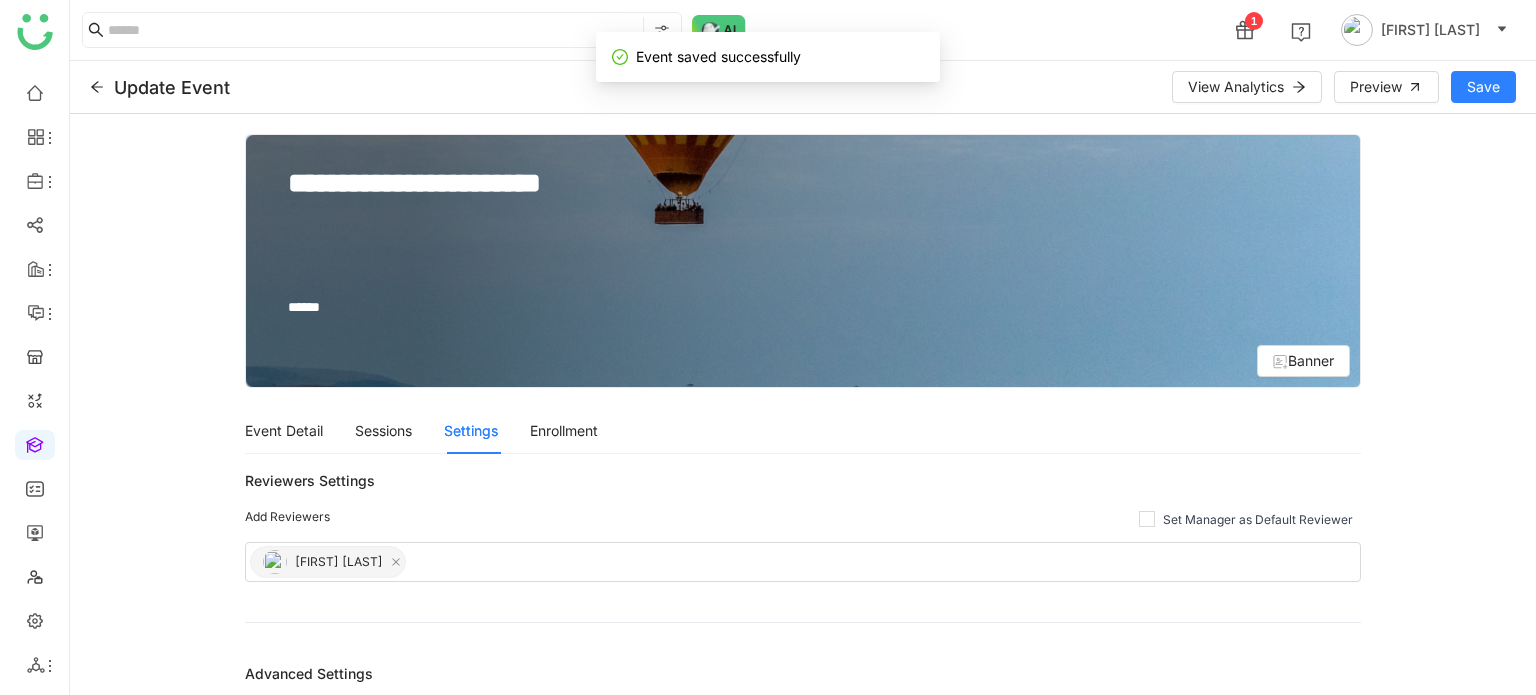 click 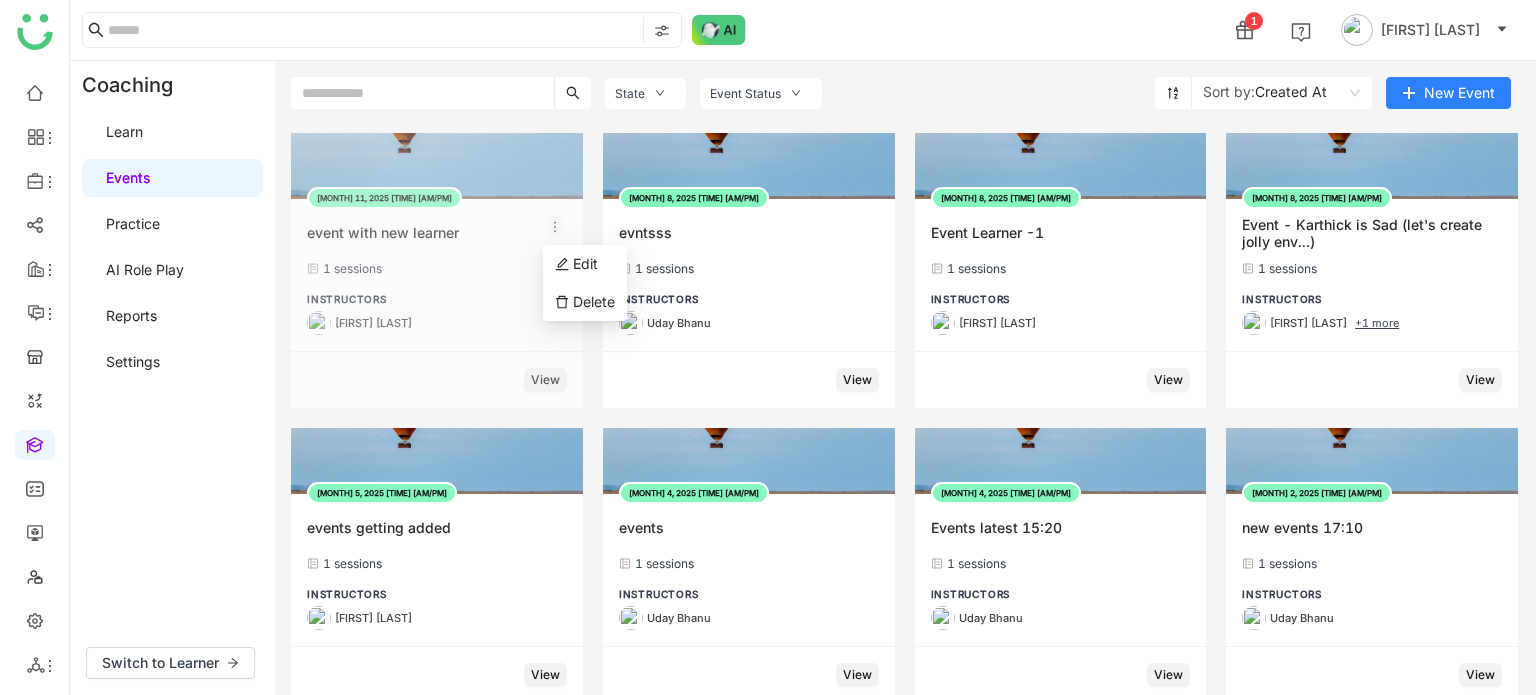 click 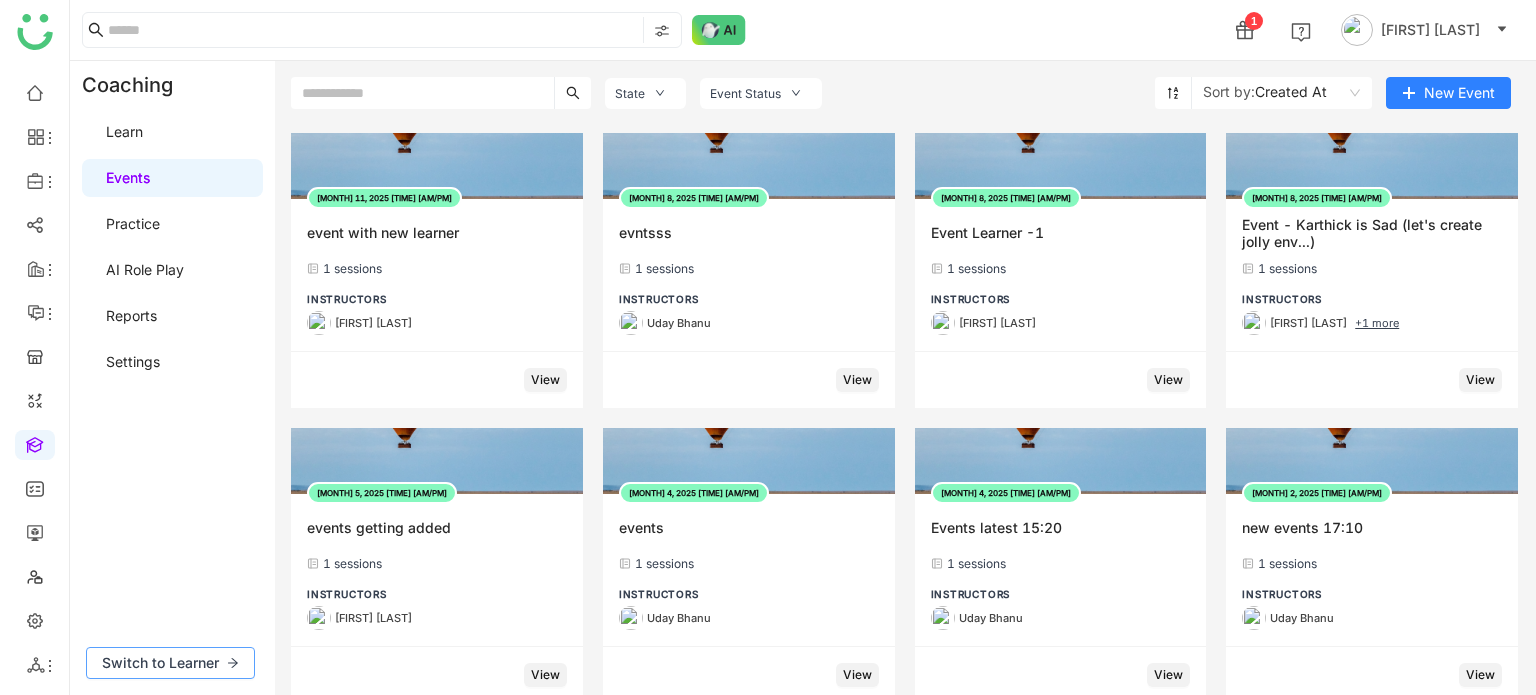 click on "Switch to Learner" 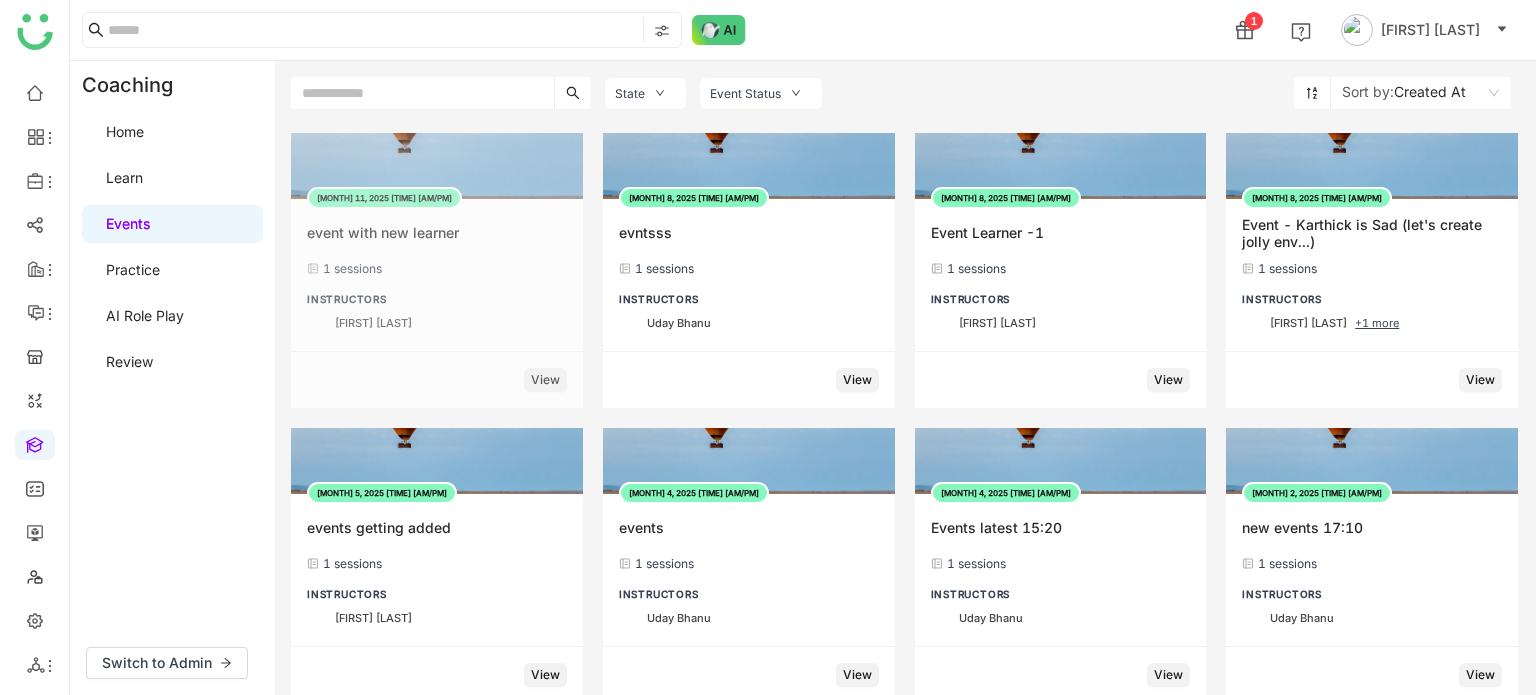 click on "event with new learner" 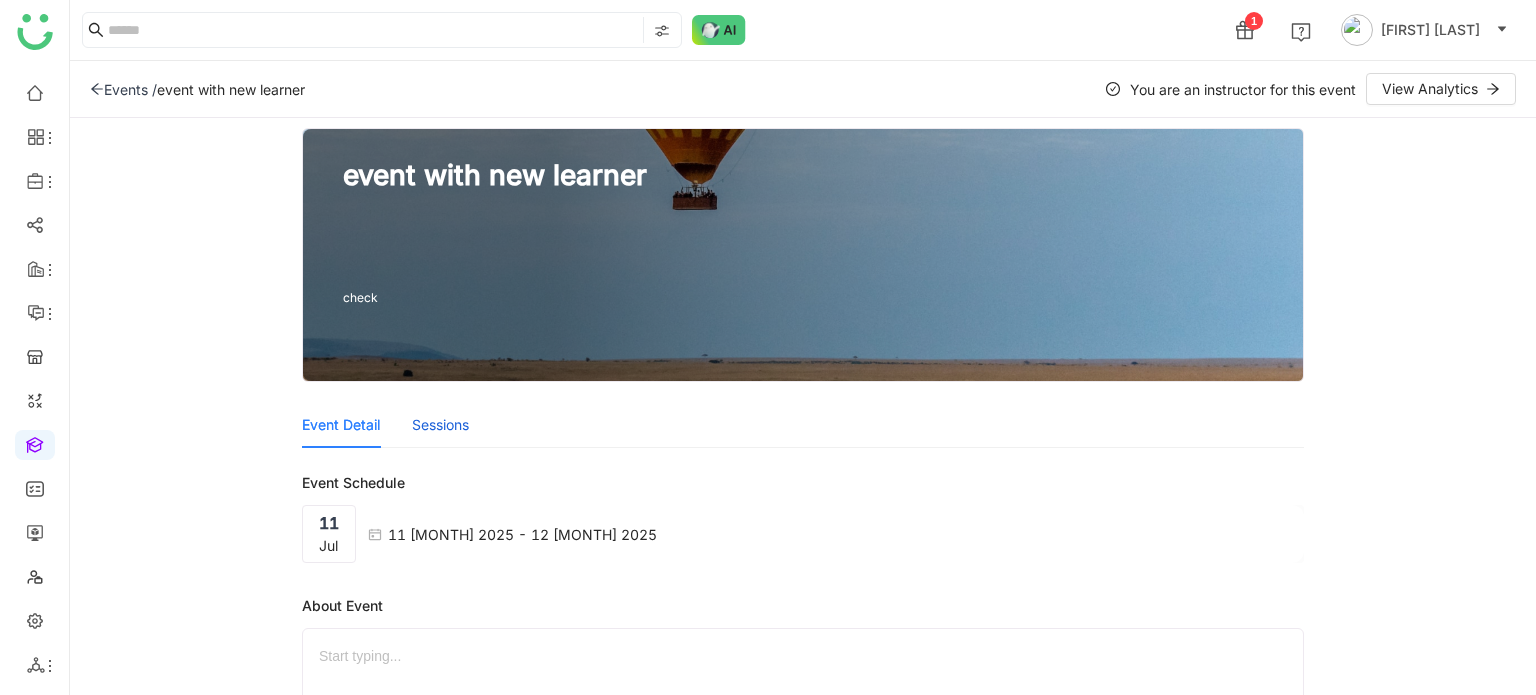 click on "Sessions" at bounding box center [440, 425] 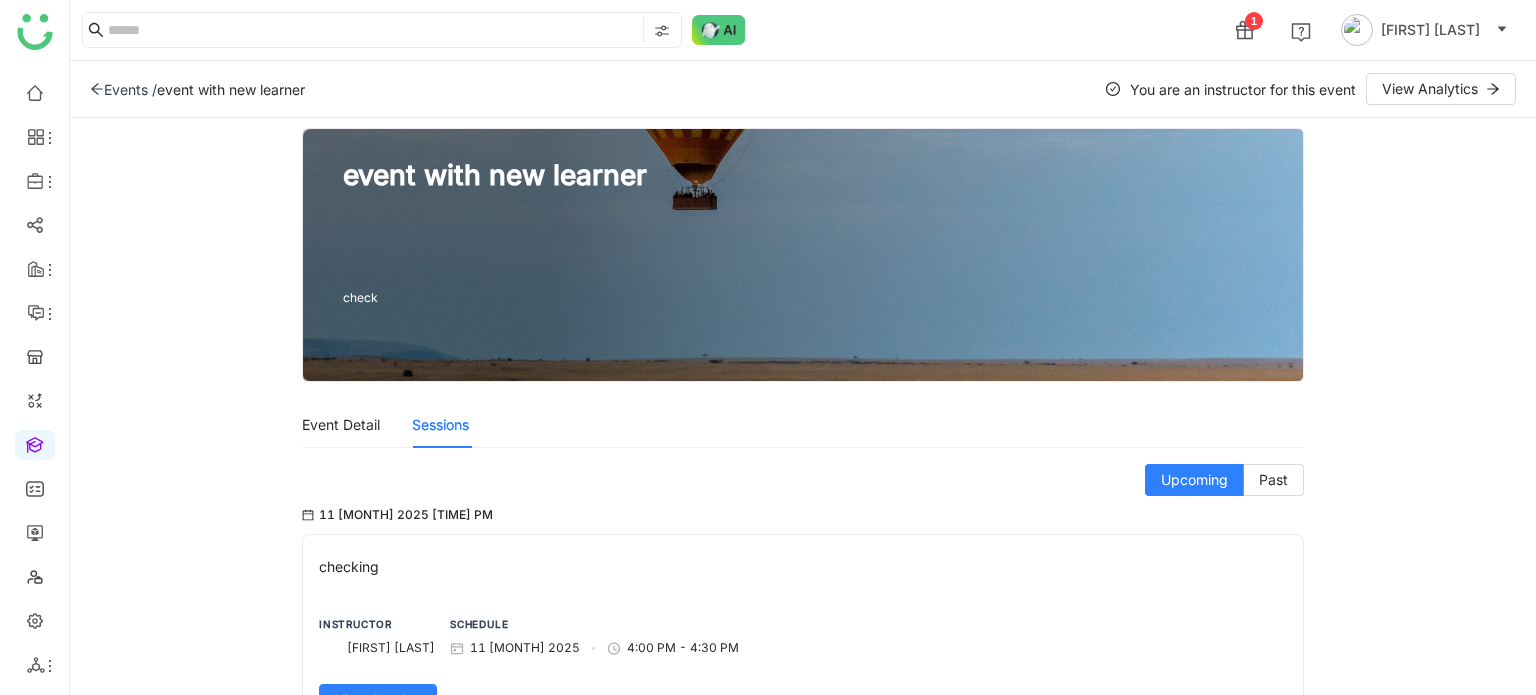 scroll, scrollTop: 70, scrollLeft: 0, axis: vertical 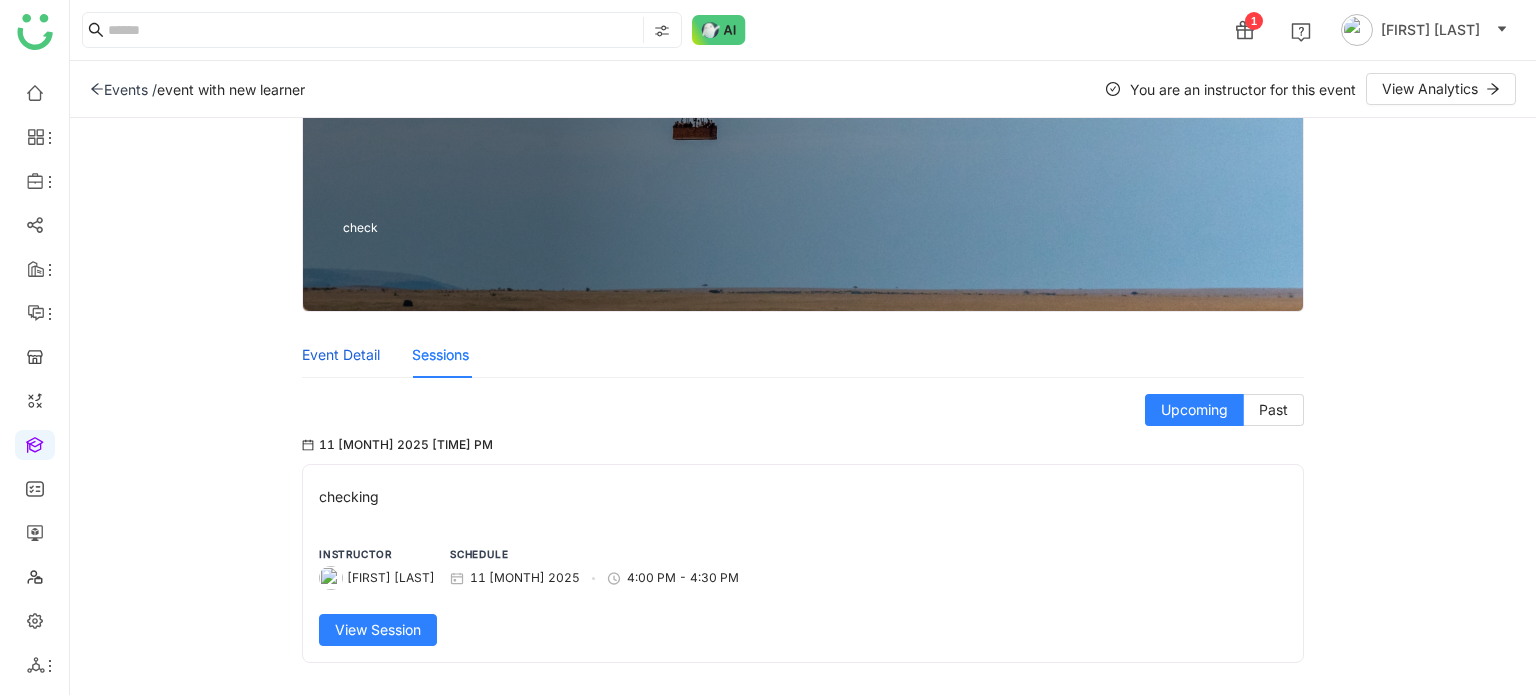 click on "Event Detail" at bounding box center (341, 355) 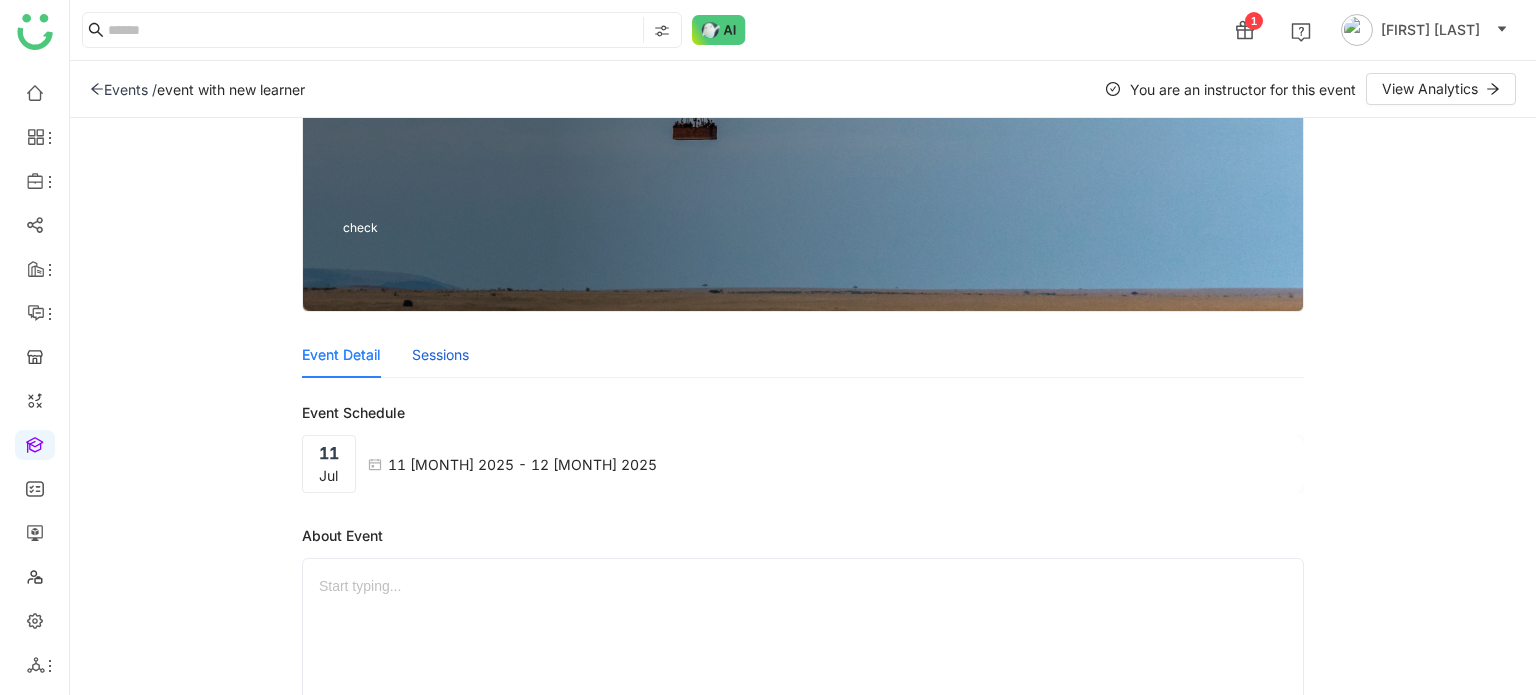 click on "Sessions" at bounding box center [440, 355] 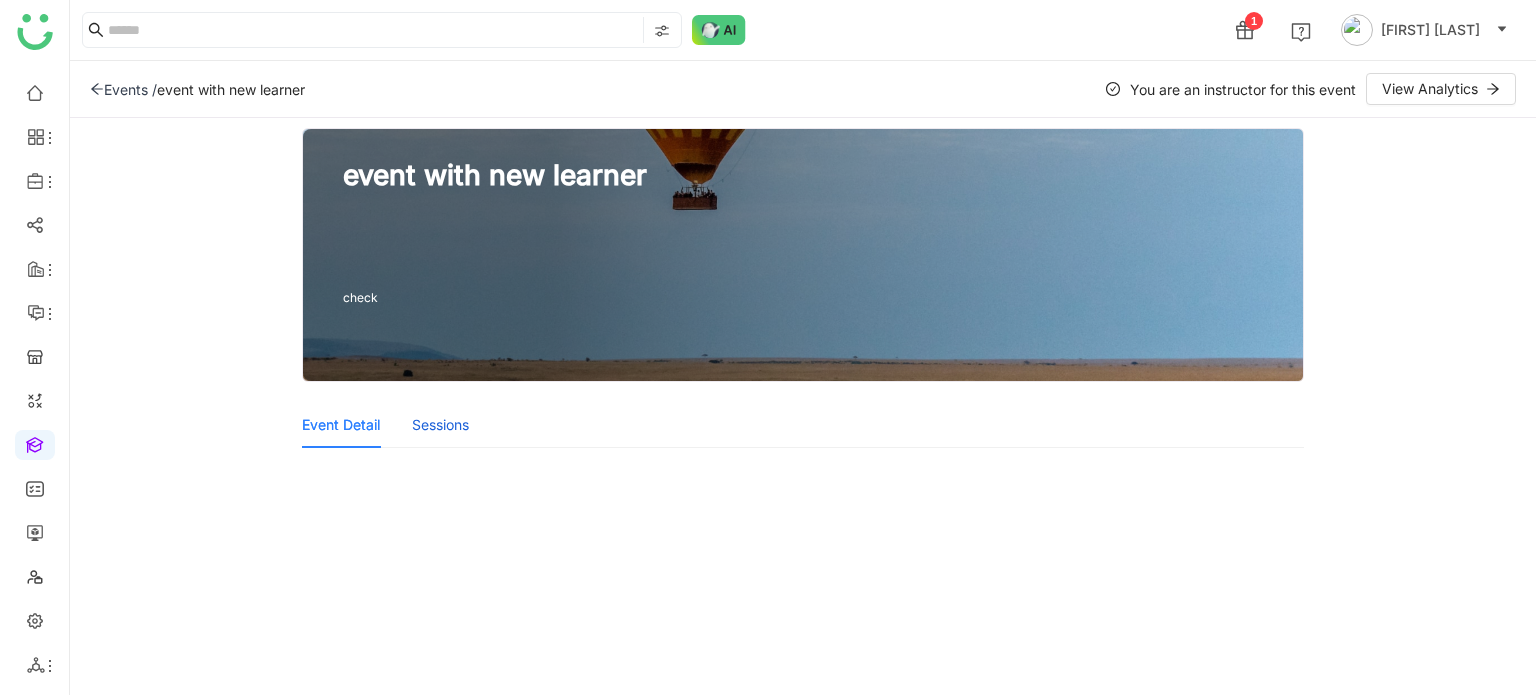 scroll, scrollTop: 28, scrollLeft: 0, axis: vertical 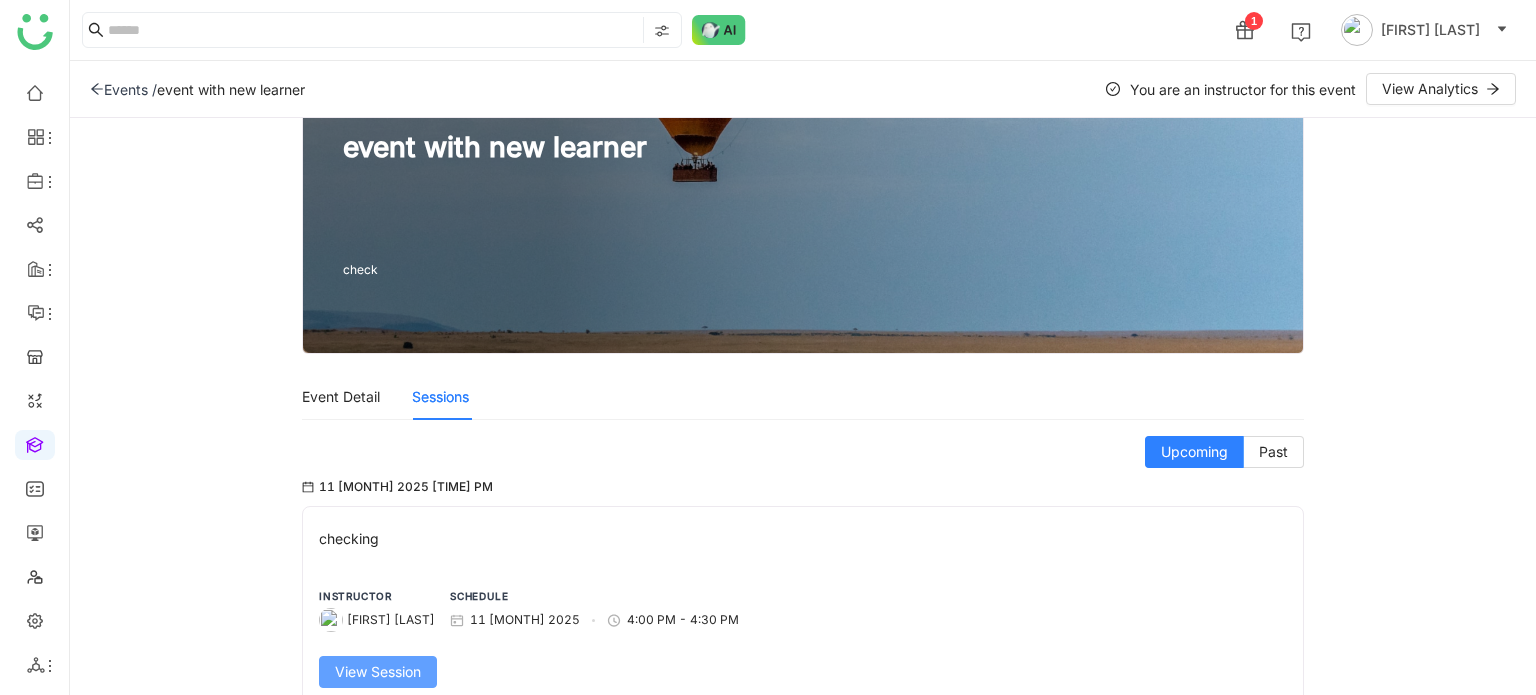 click on "View Session" at bounding box center (378, 672) 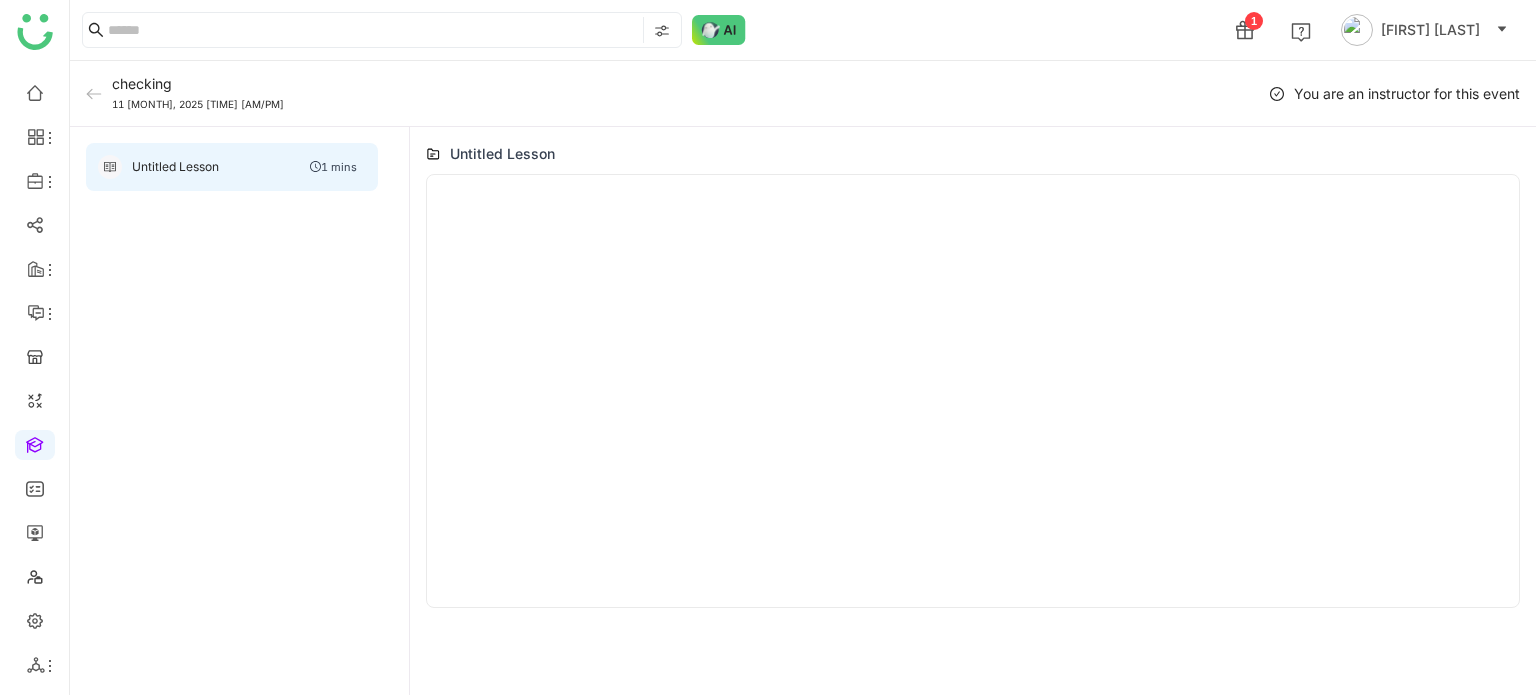scroll, scrollTop: 54, scrollLeft: 0, axis: vertical 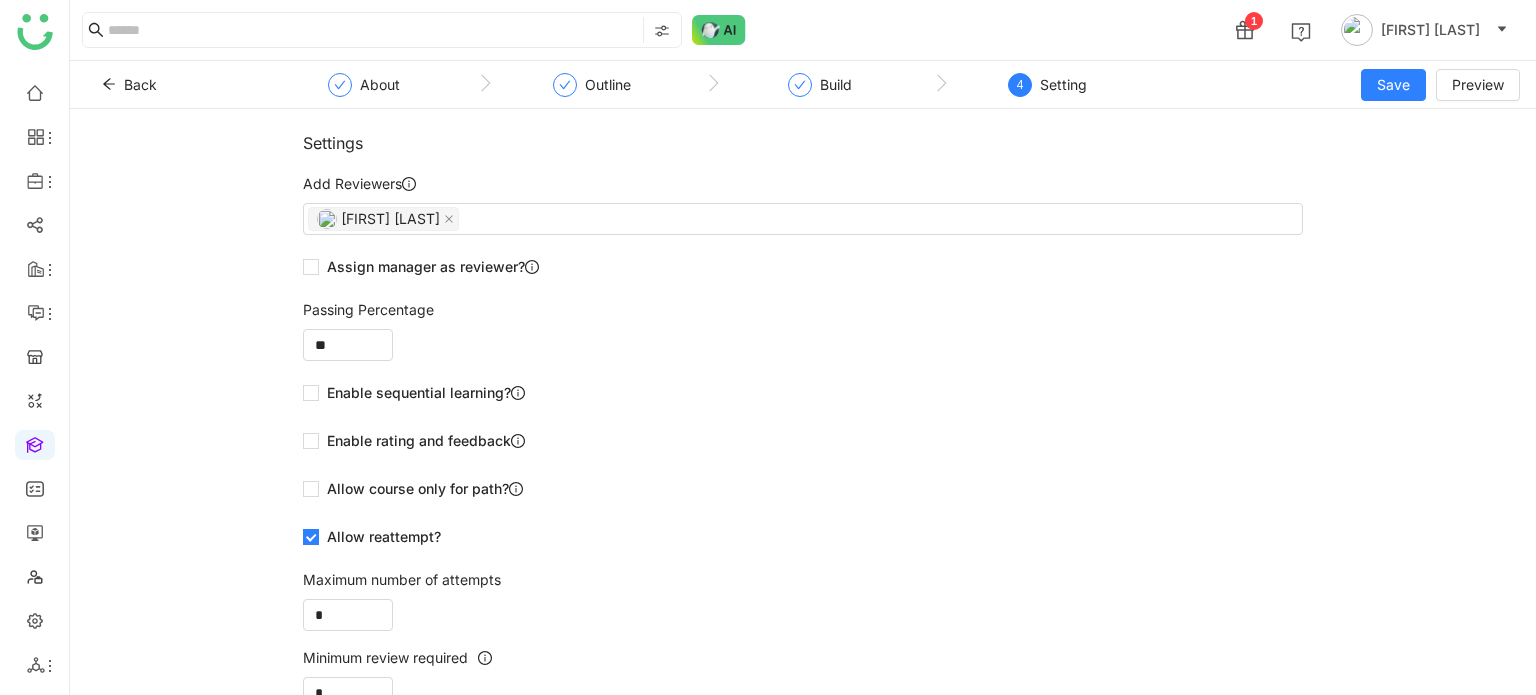 click on "Settings   Add Reviewers   [FIRST] [LAST]    Assign manager as reviewer?   Passing Percentage  ** Enable sequential learning?   Enable rating and feedback  Allow course only for path?  Allow reattempt?  Maximum number of attempts  *  Minimum review required  *  User can mark lesson as complete?   Enable Content Download?   Generate Certificate?" 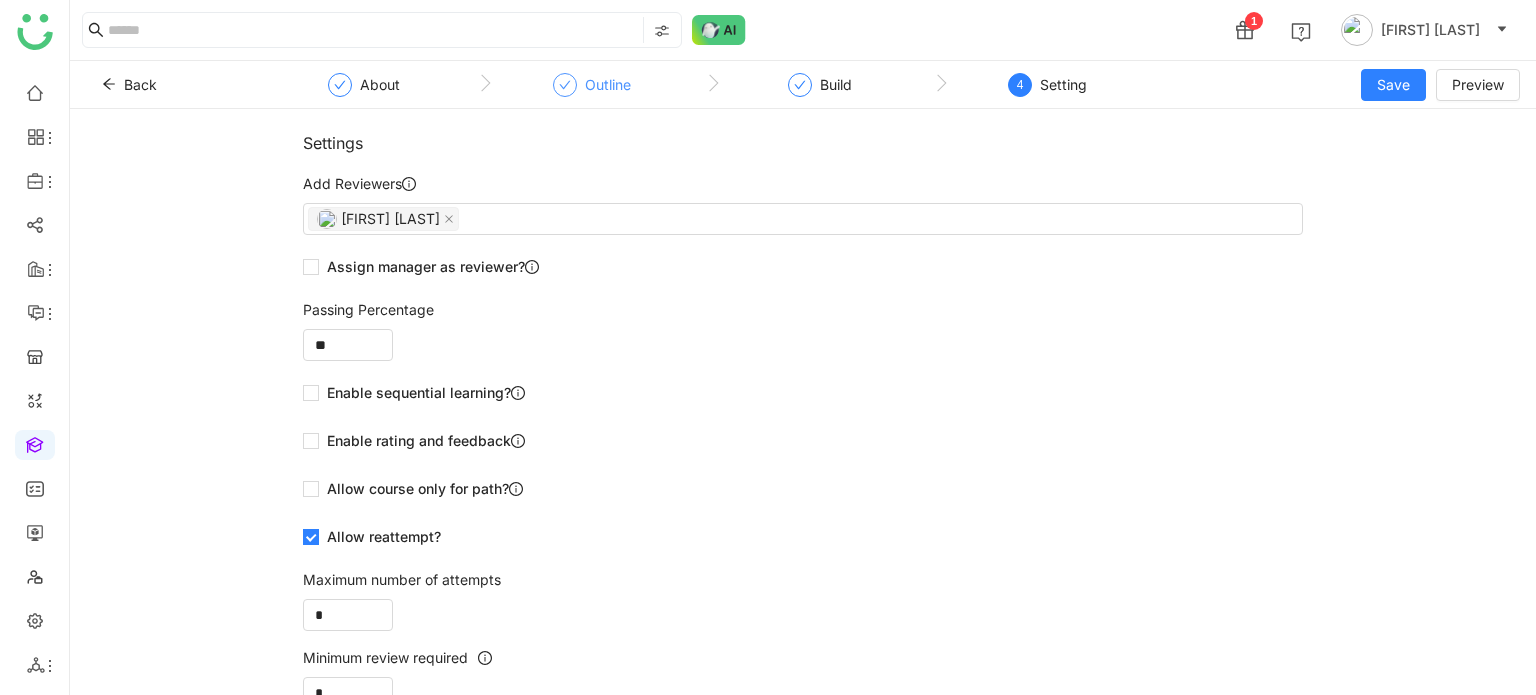 click on "Outline" 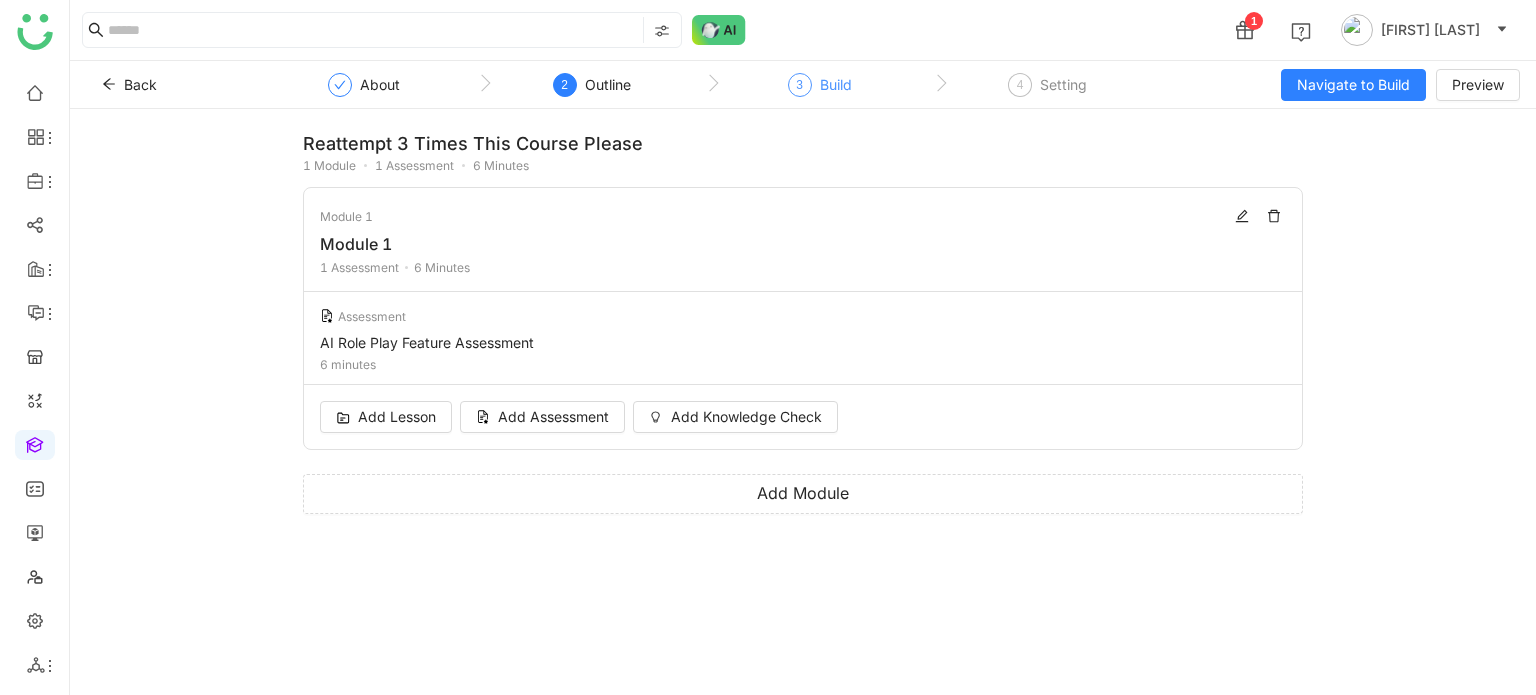 click on "Build" 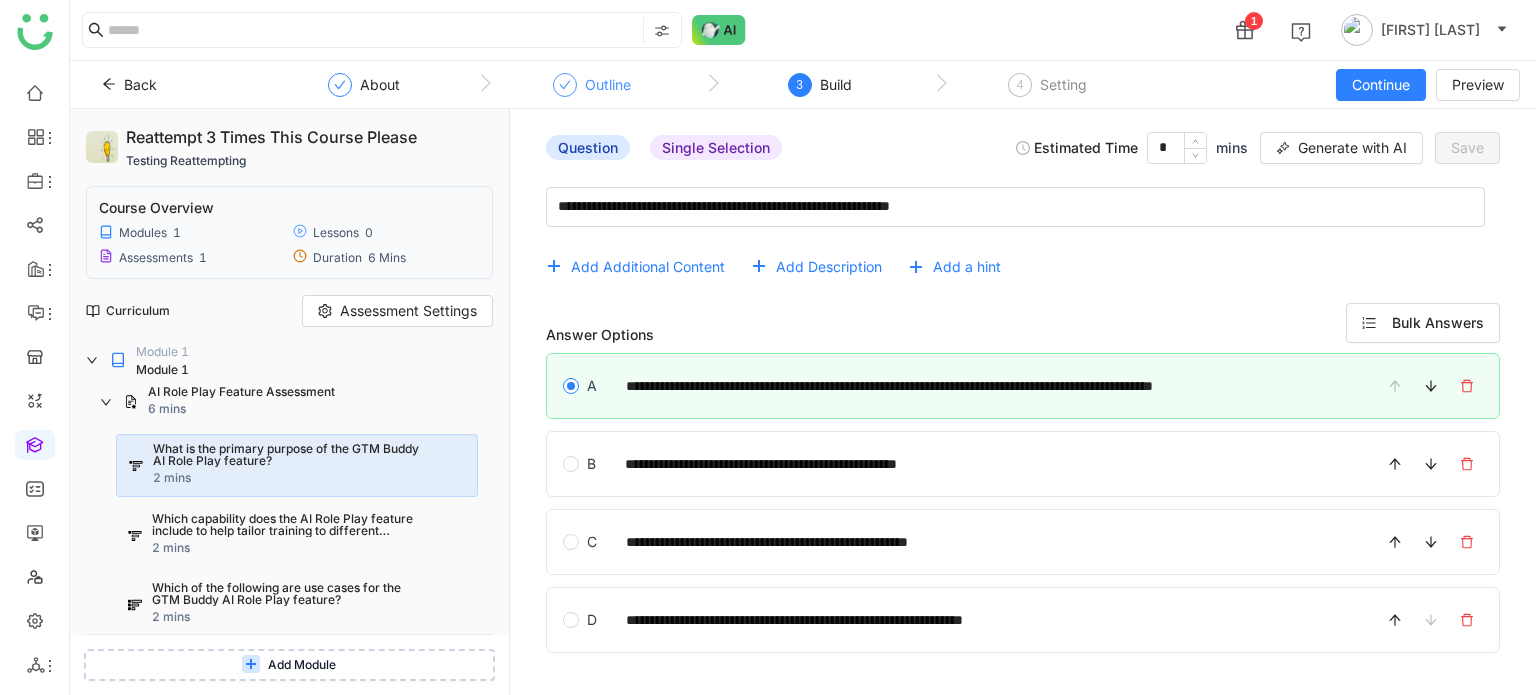 click 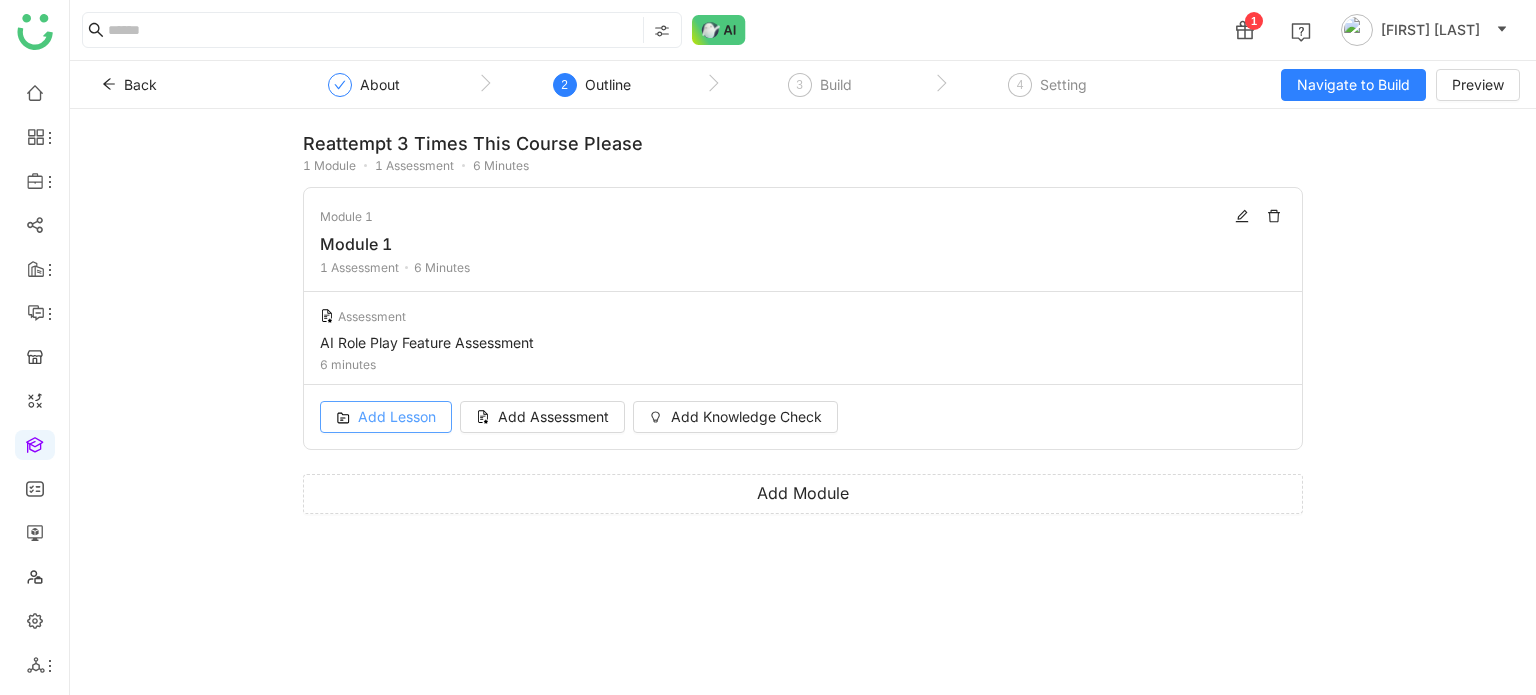 click on "Add Lesson" 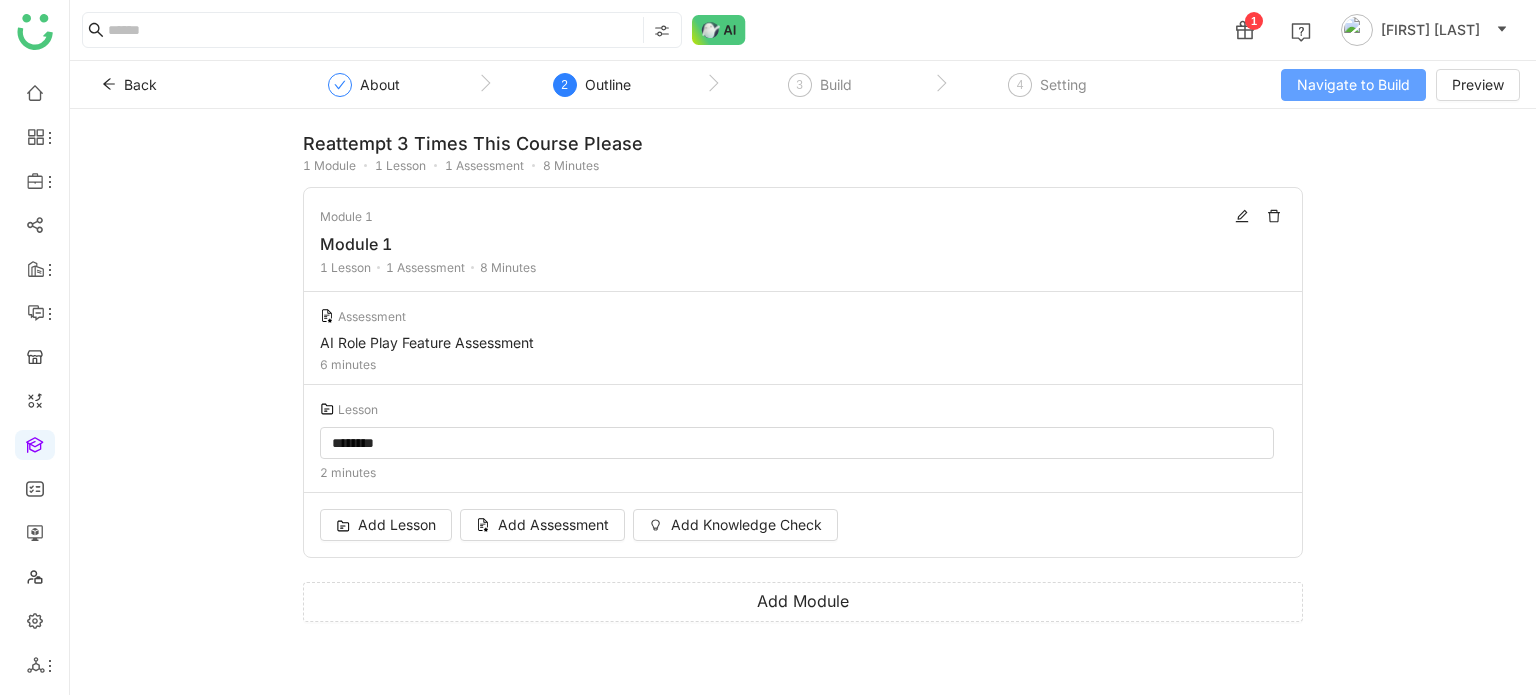click on "Navigate to Build" at bounding box center [1353, 85] 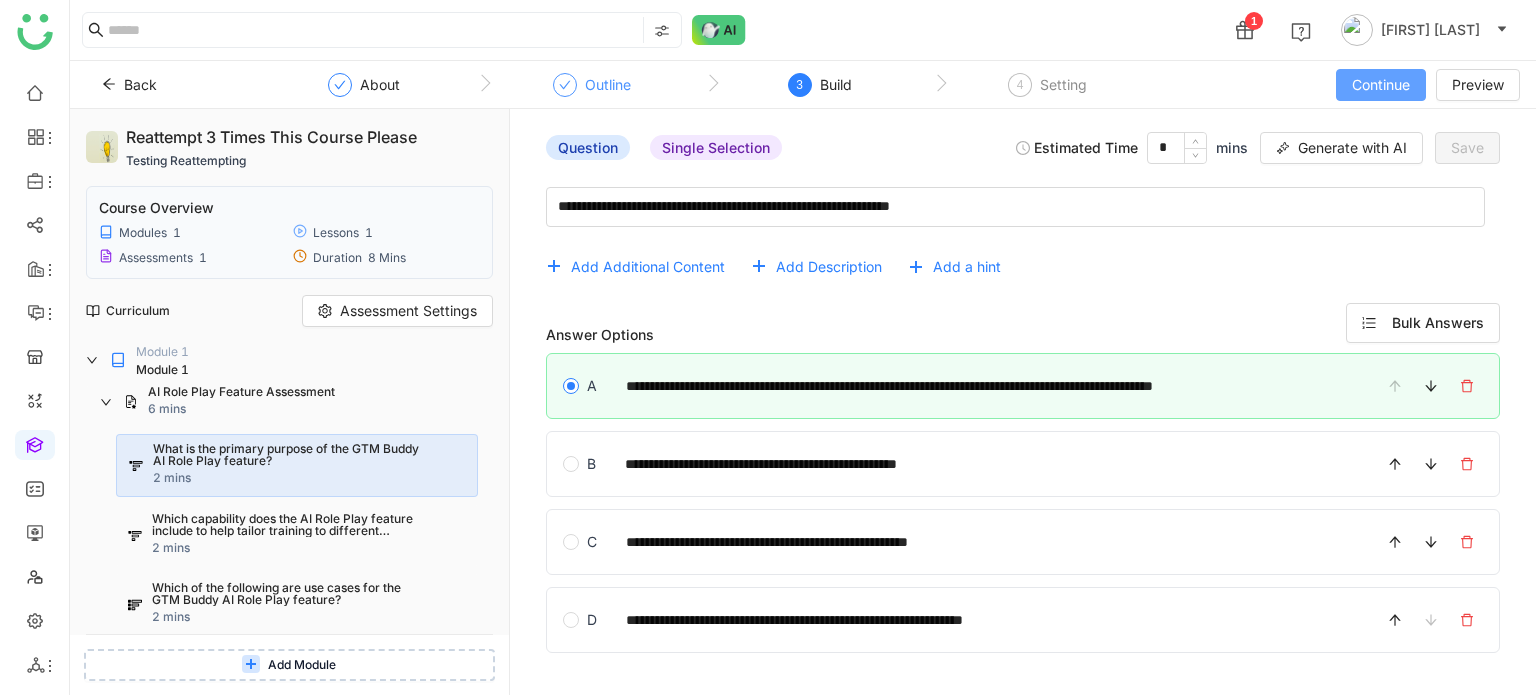 click on "Continue" at bounding box center [1381, 85] 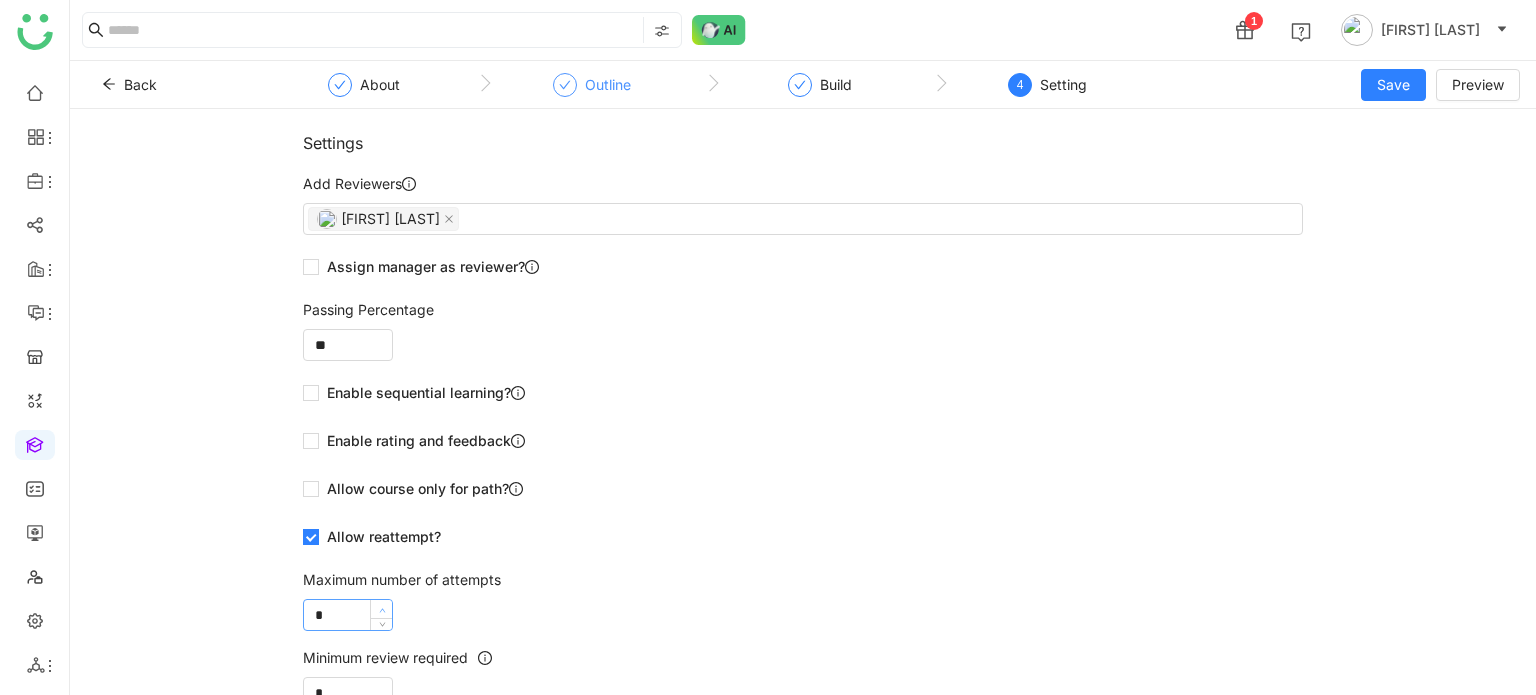 click 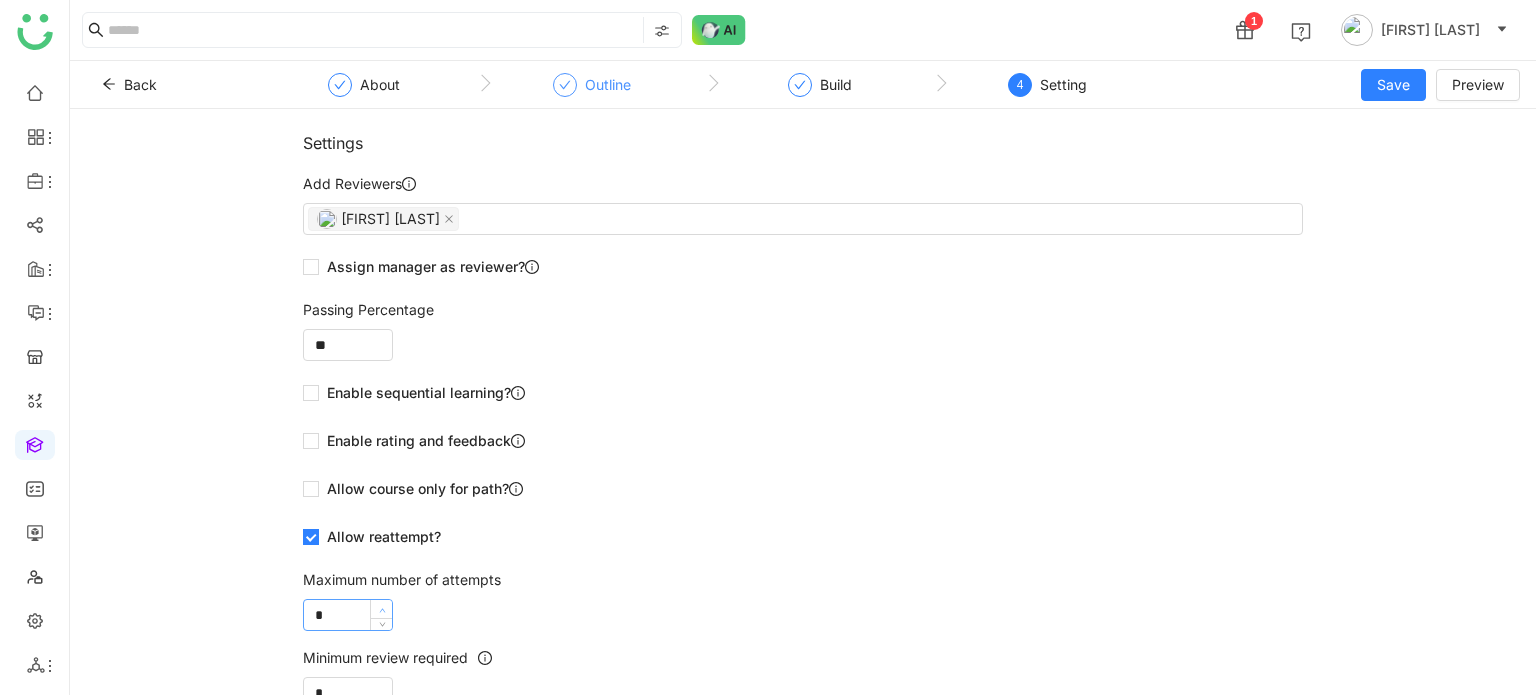 type on "*" 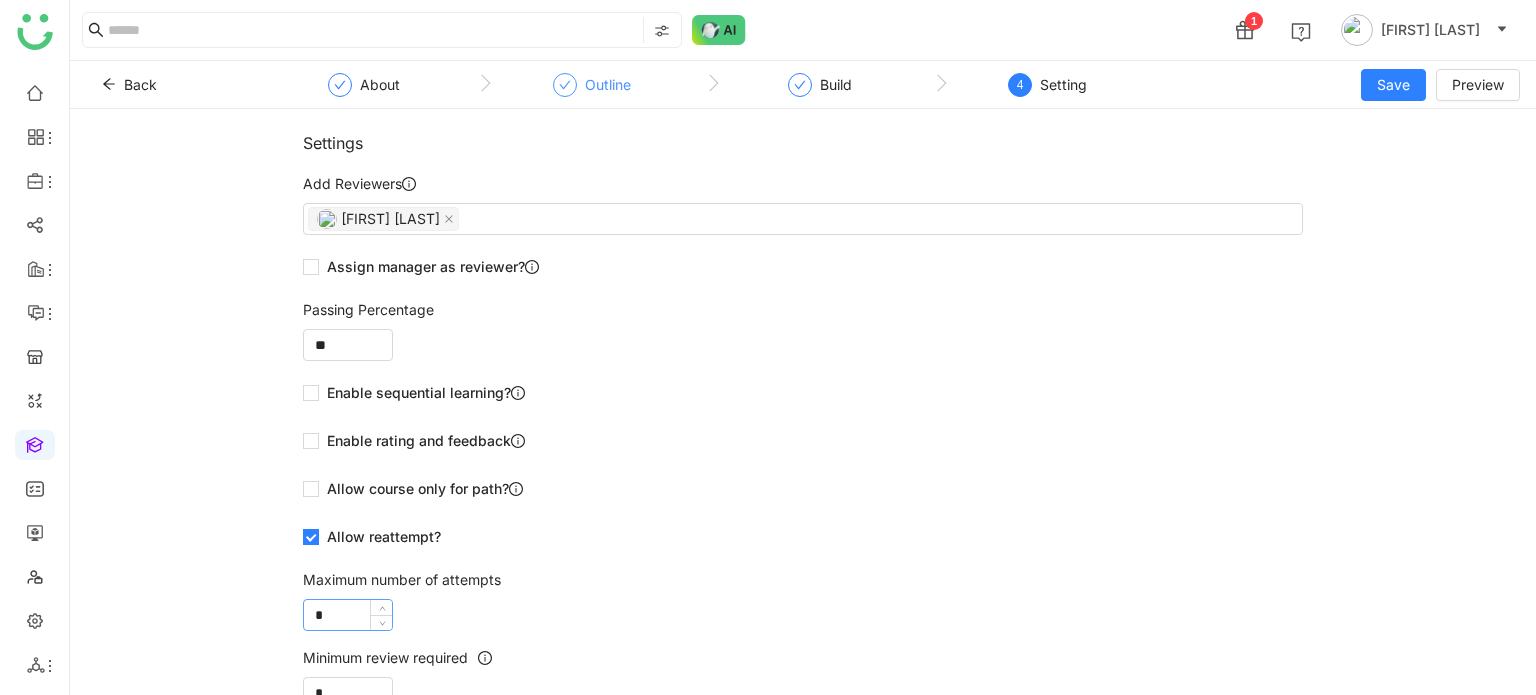 click on "Maximum number of attempts  *" 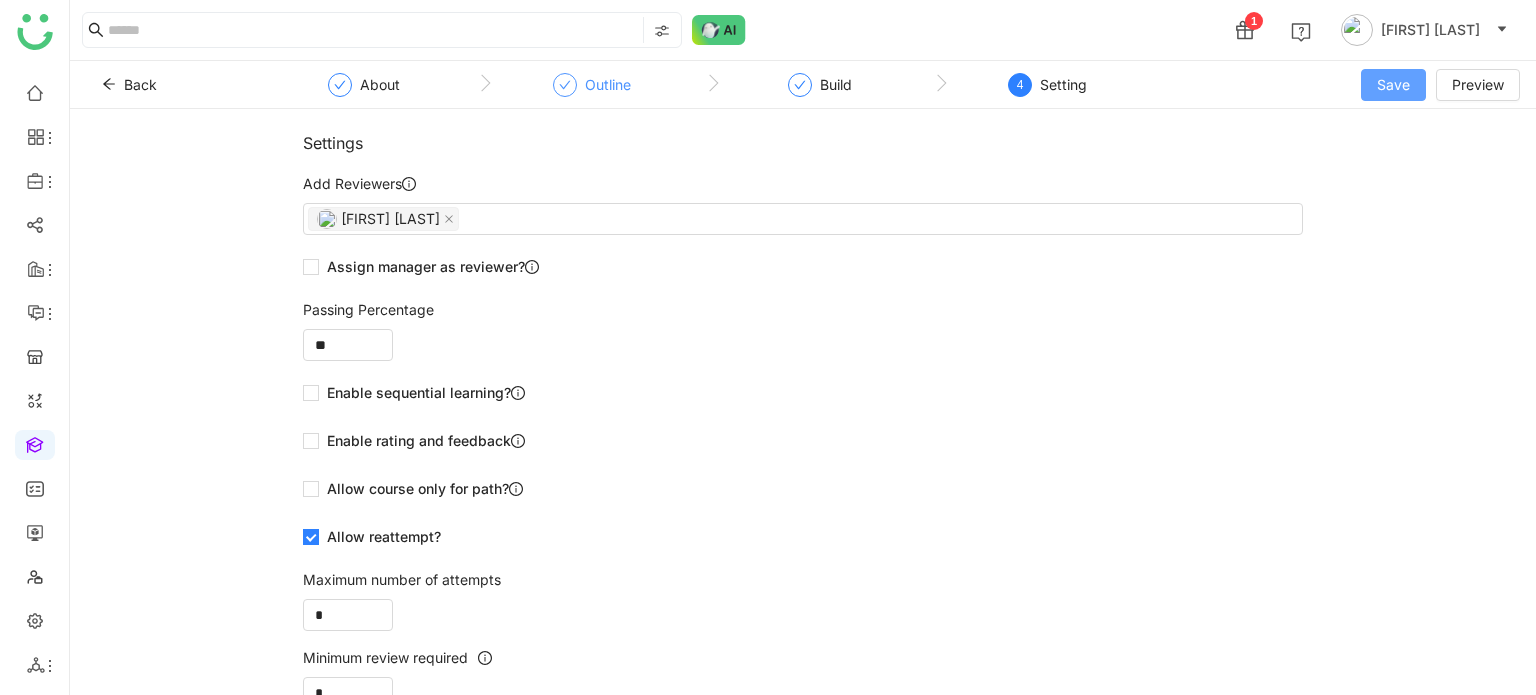 click on "Save" 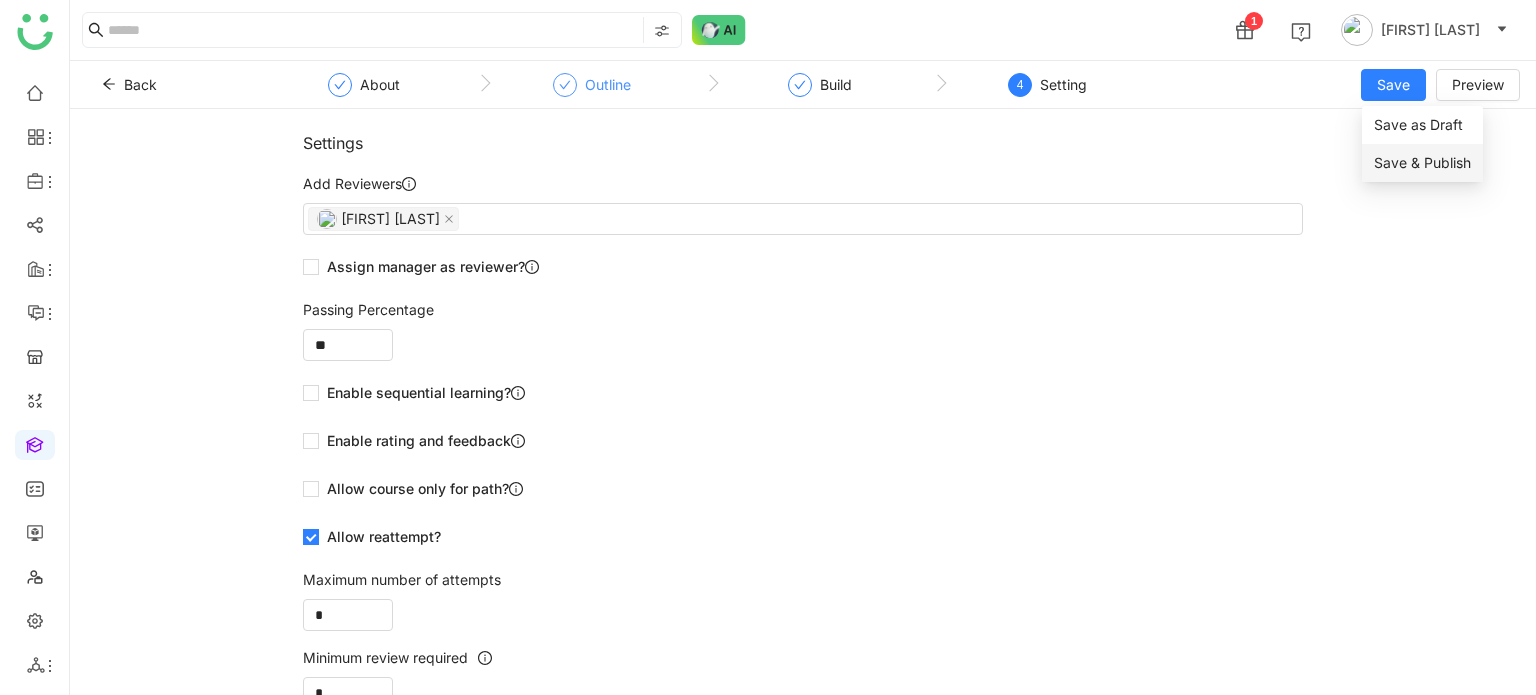 click on "Save & Publish" at bounding box center (1422, 163) 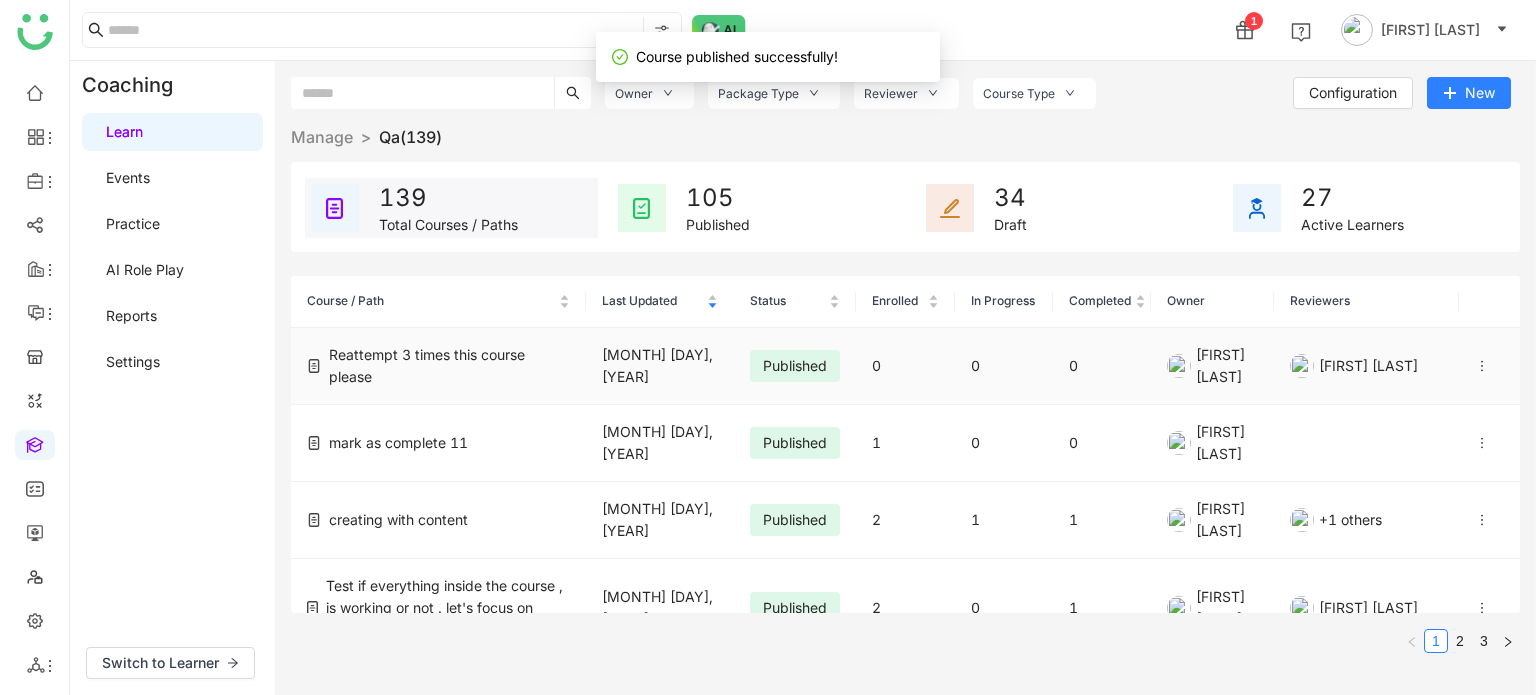 click 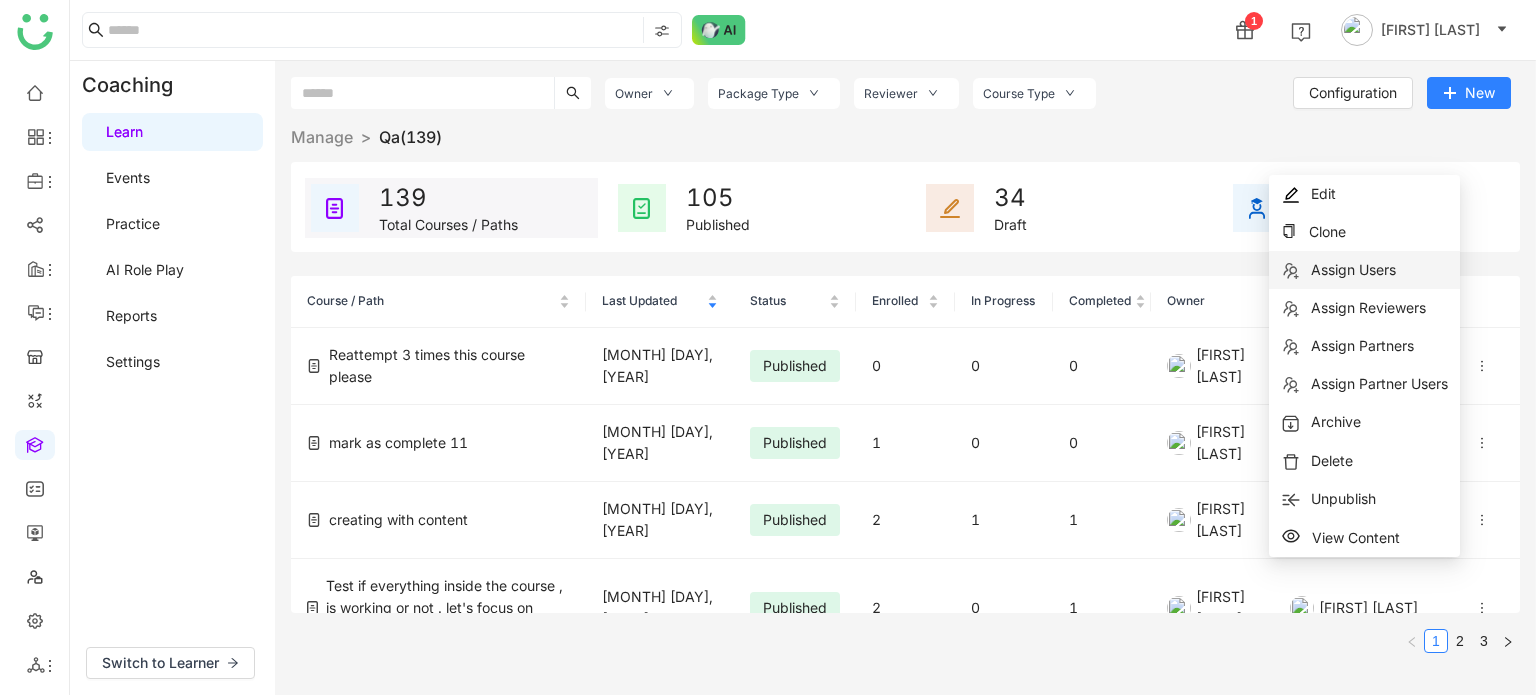 click on "Assign Users" at bounding box center [1364, 270] 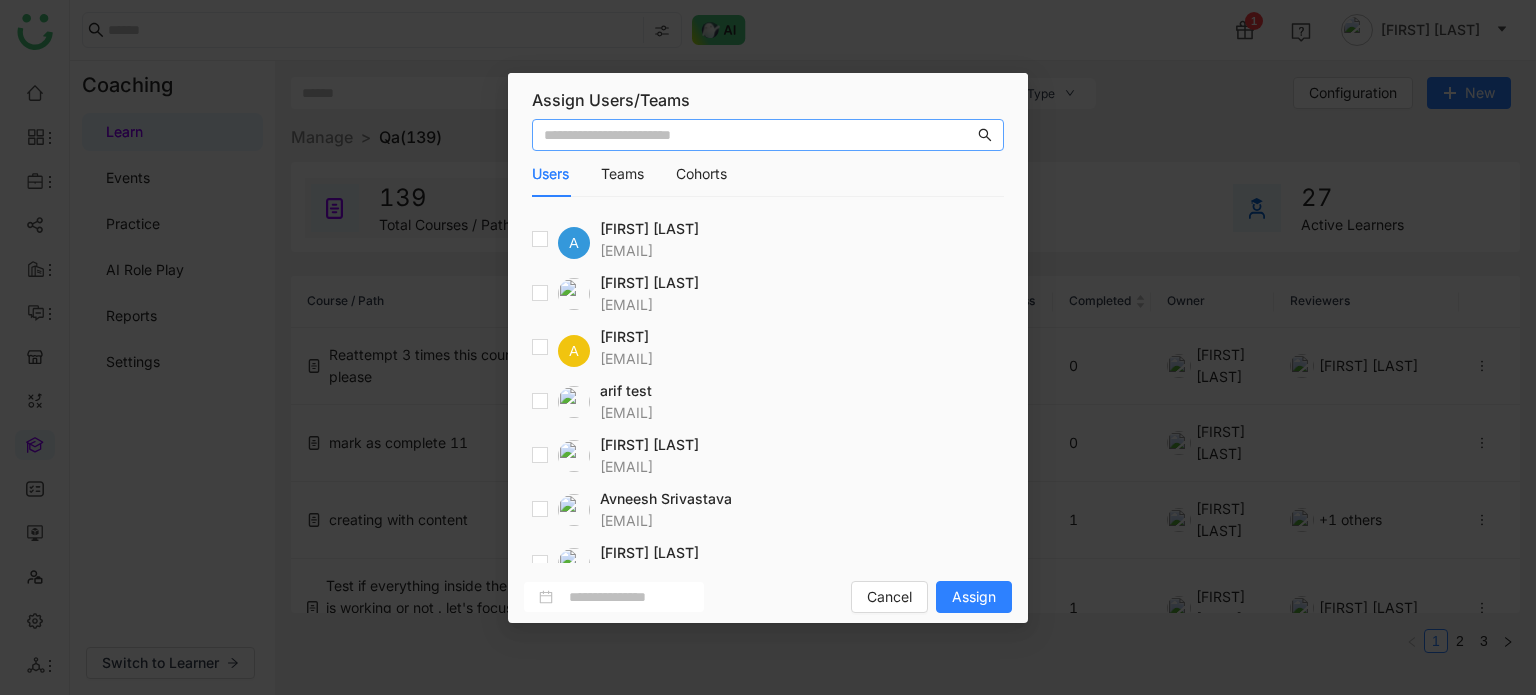click at bounding box center [759, 135] 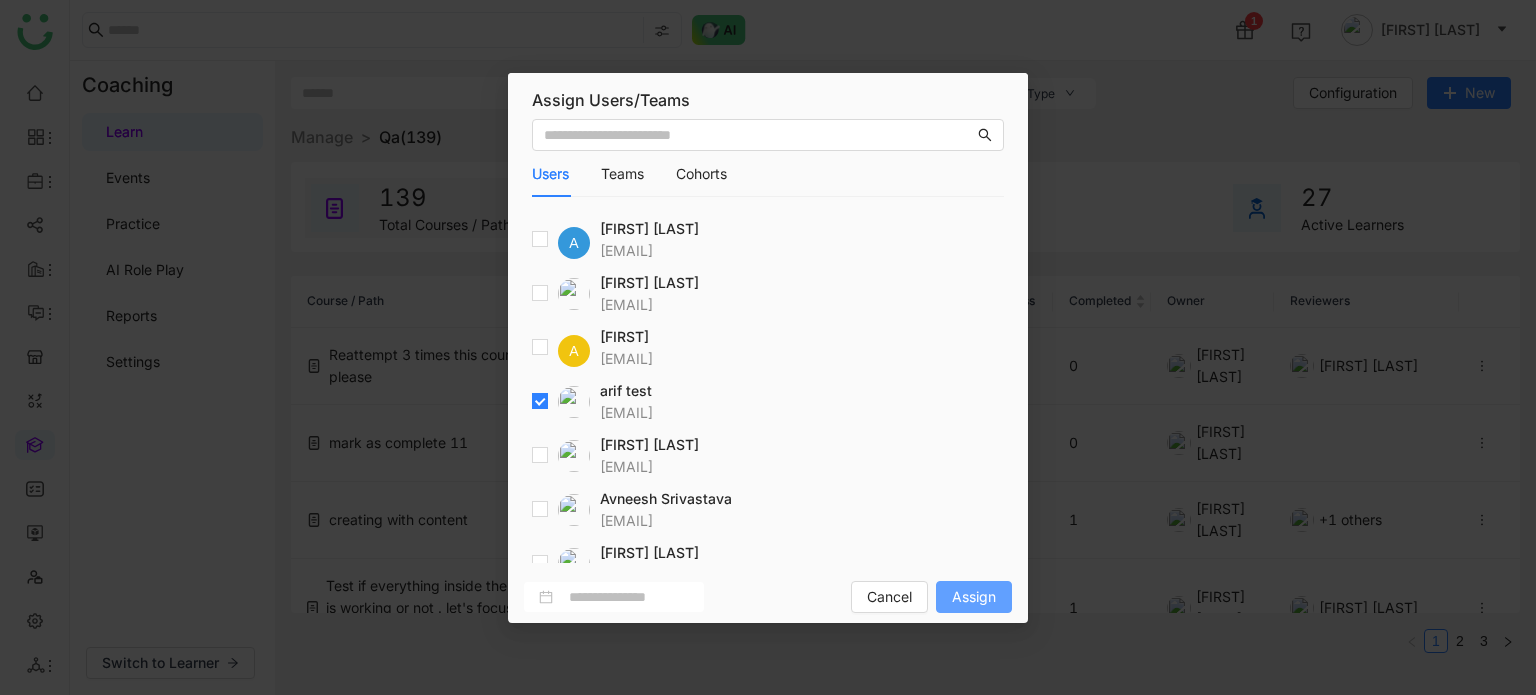 click on "Assign" at bounding box center (974, 597) 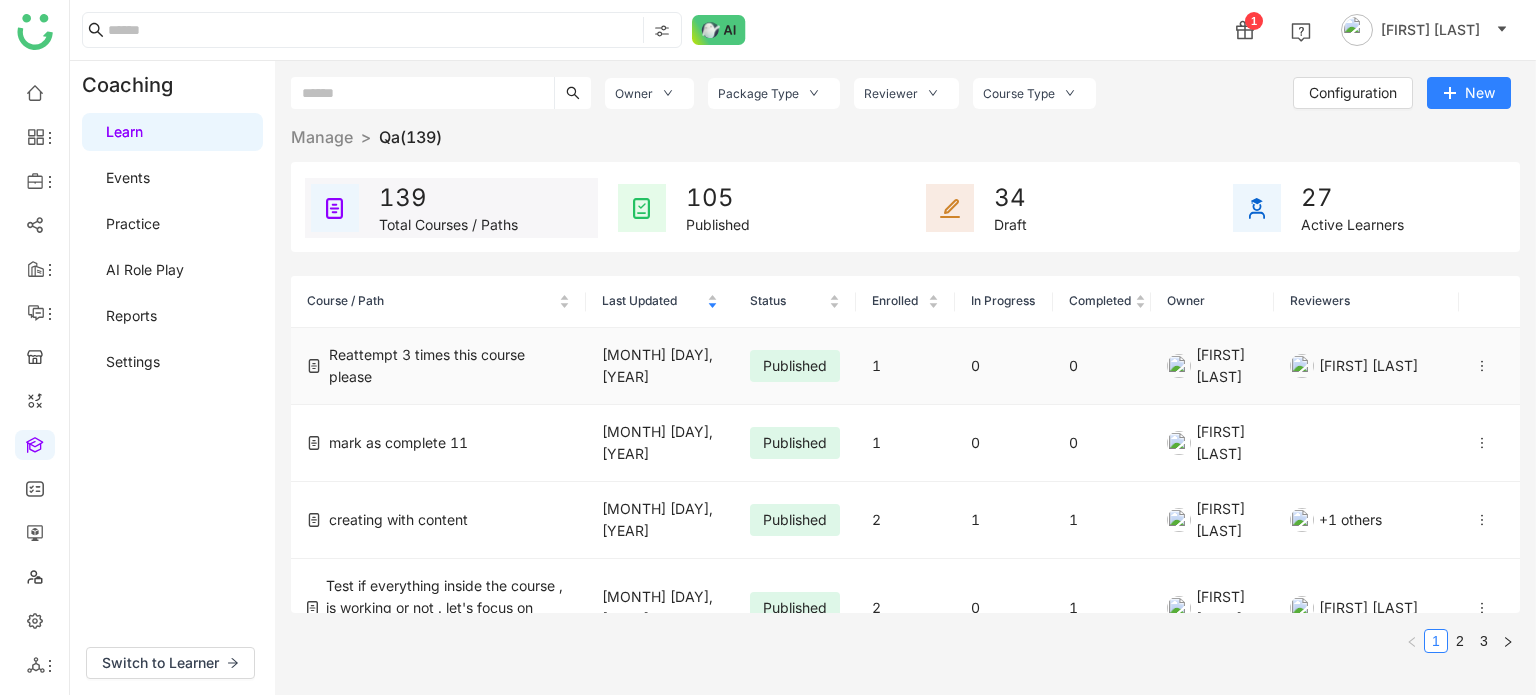 click on "Arif uddin" 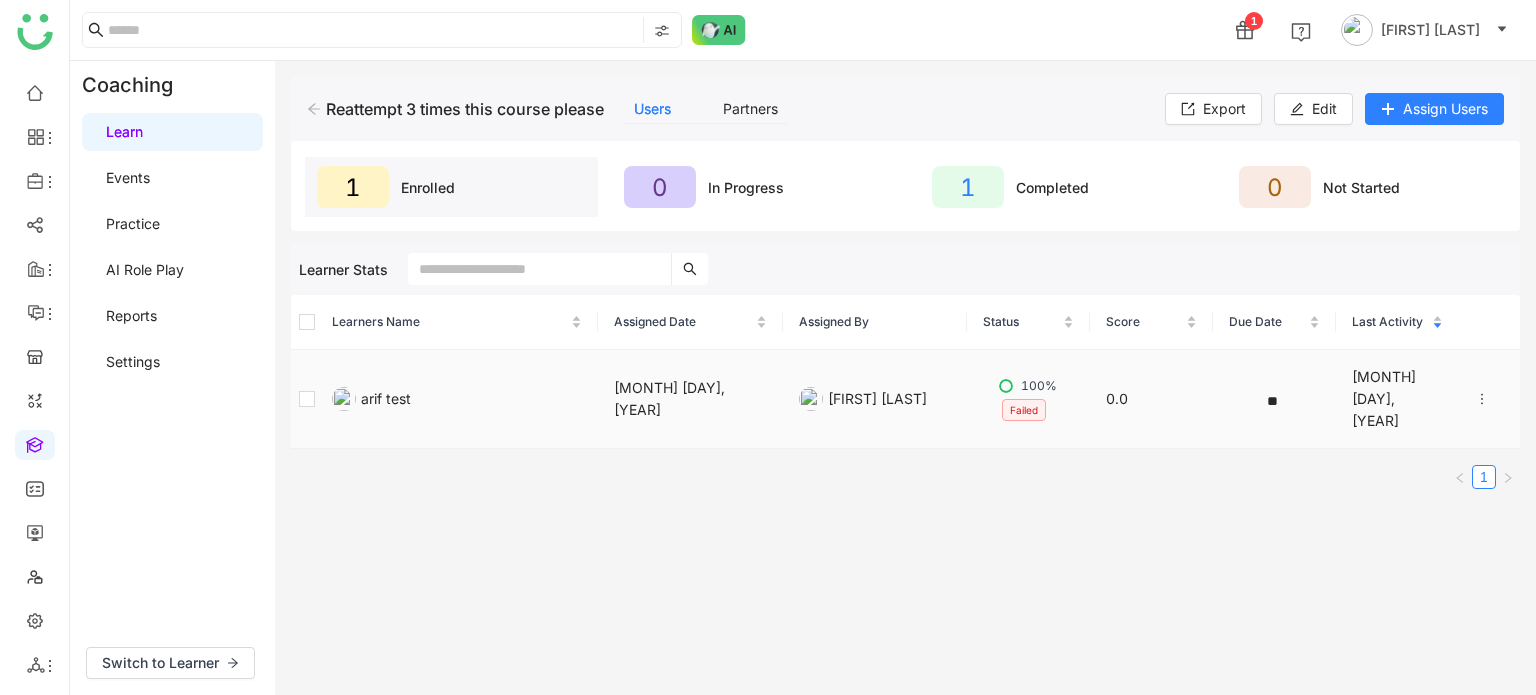 click 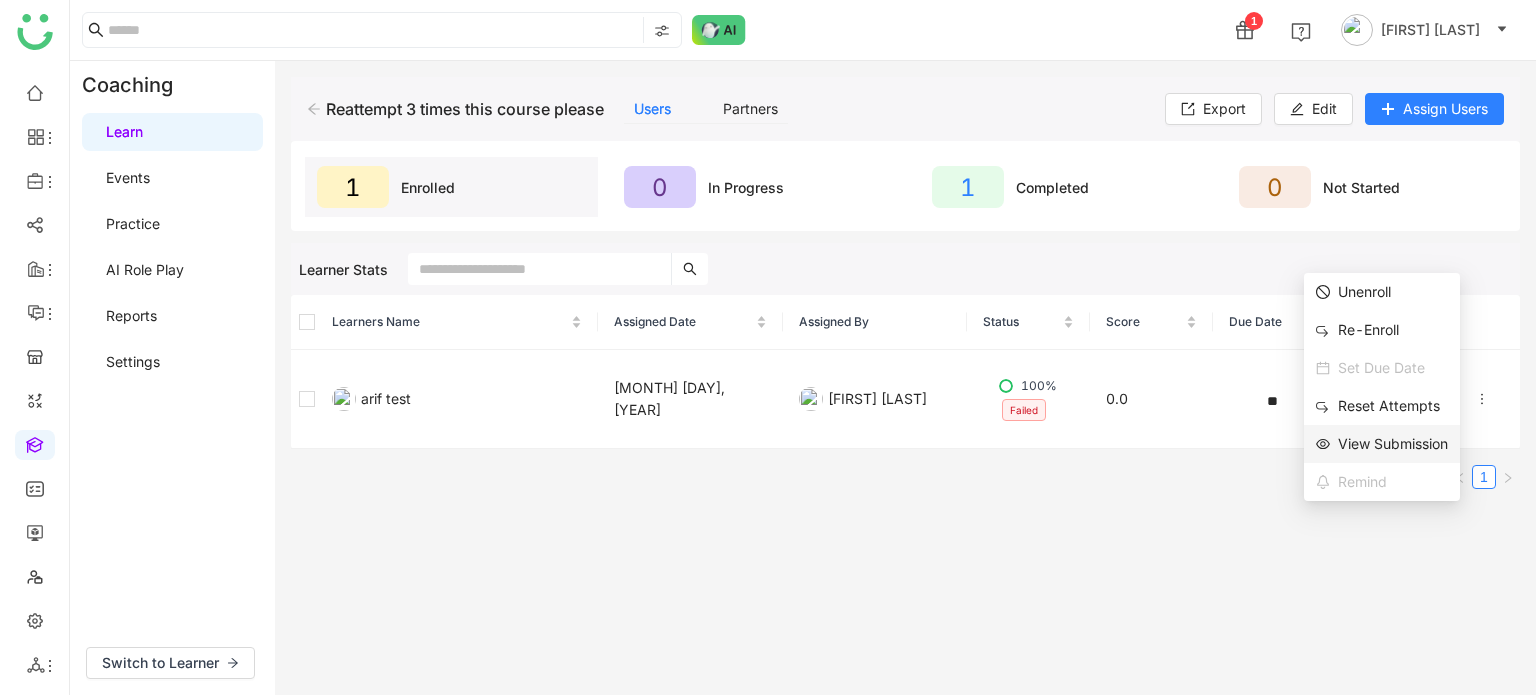 click on "View Submission" at bounding box center [1382, 444] 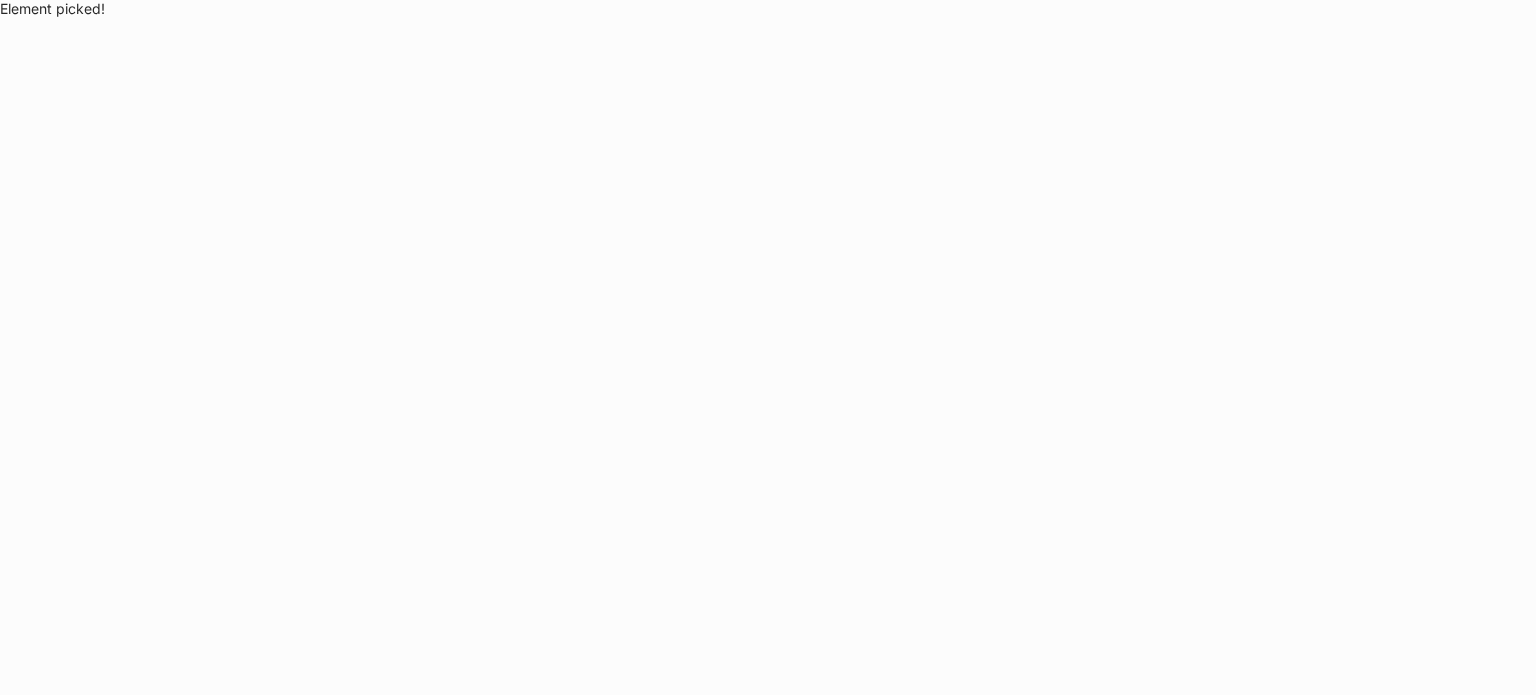 scroll, scrollTop: 0, scrollLeft: 0, axis: both 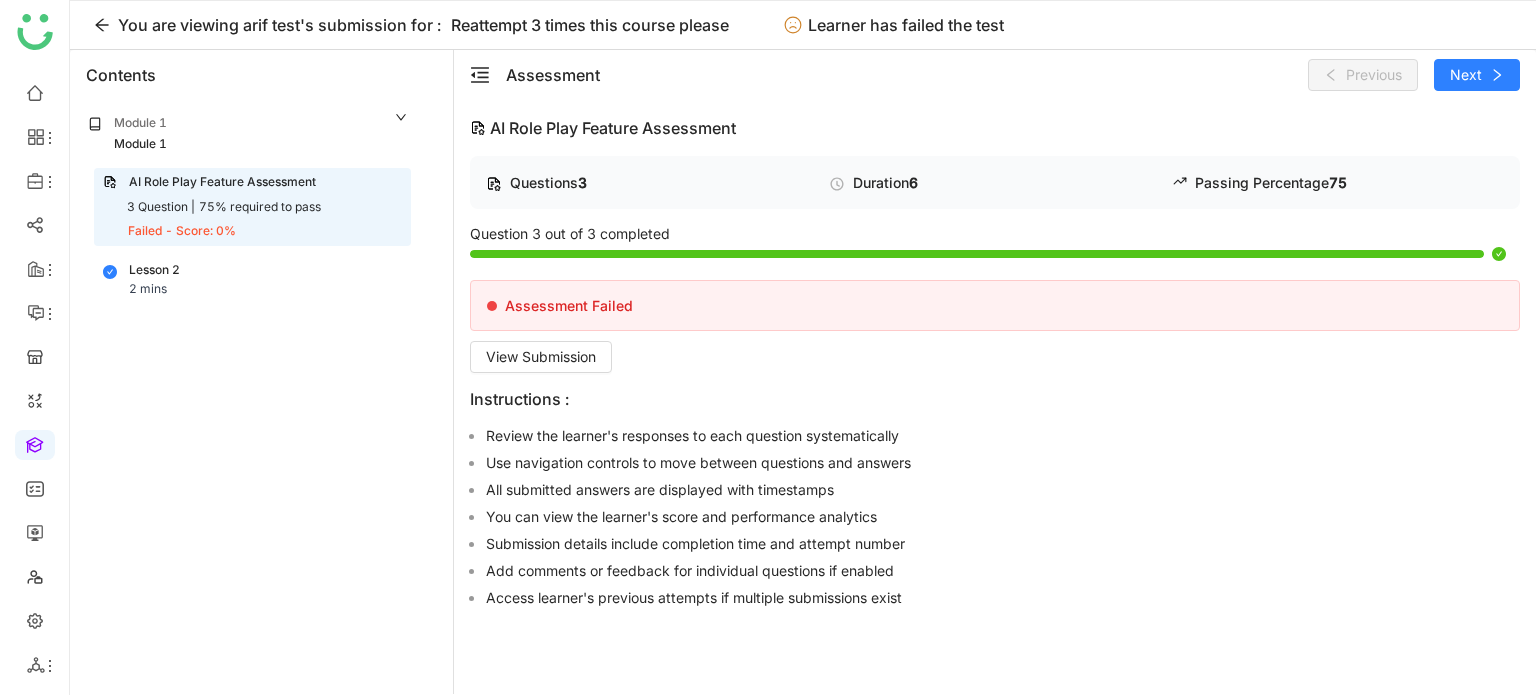click on "Lesson 2 2 mins" 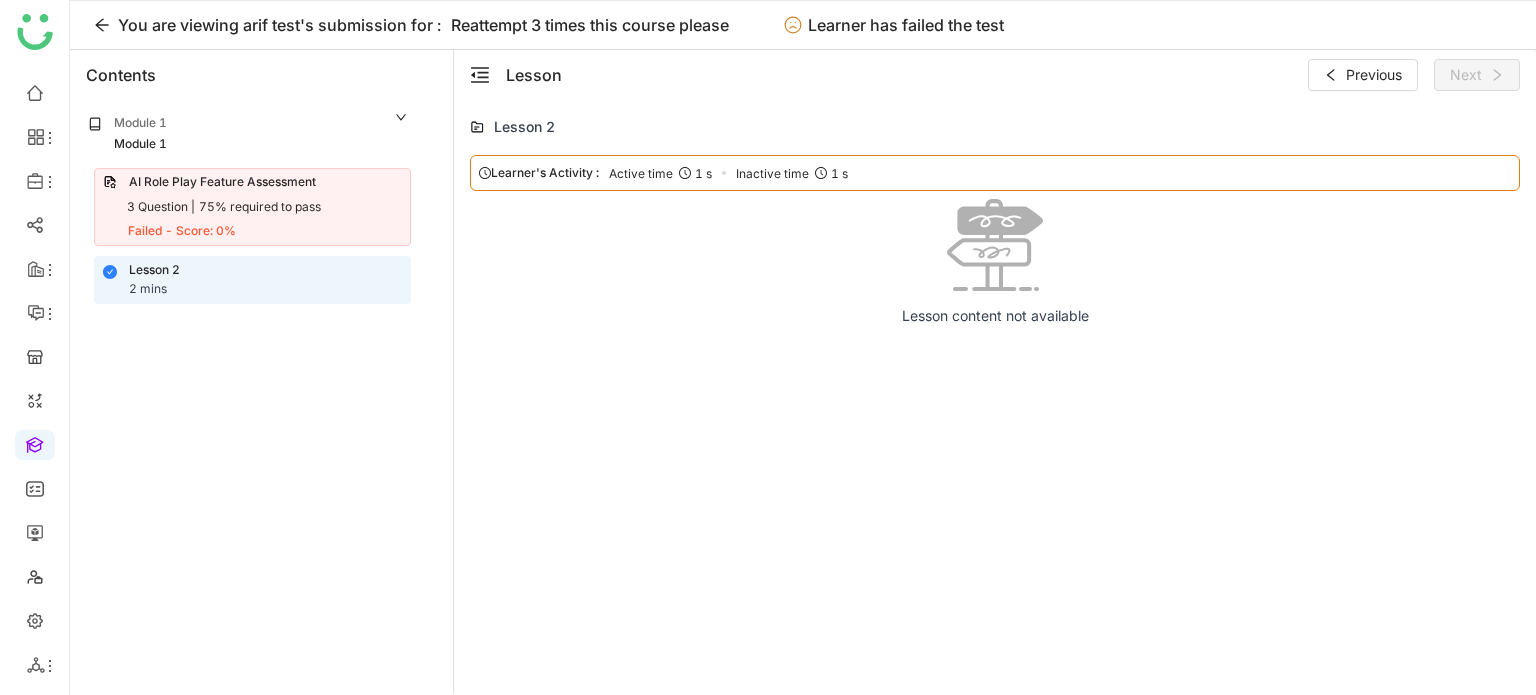 click on "AI Role Play Feature Assessment" 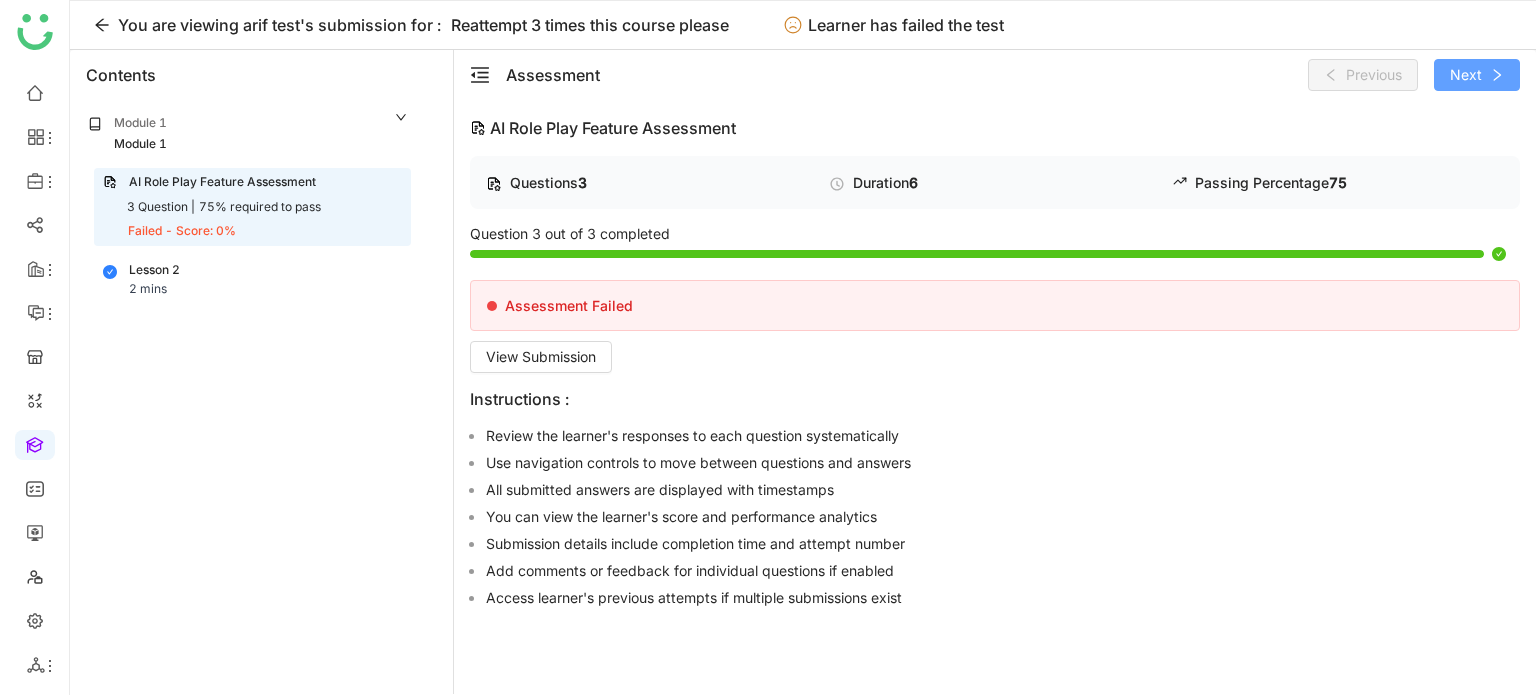 click on "Next" 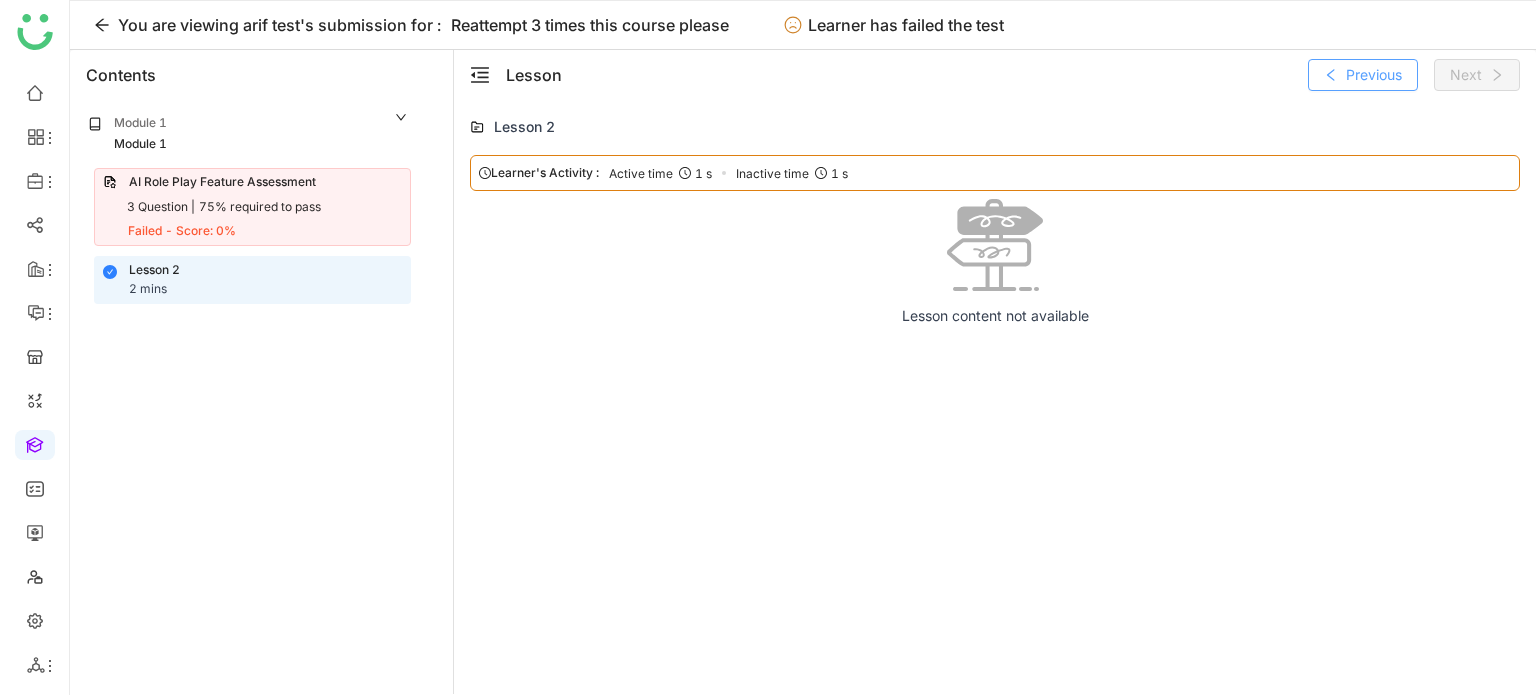 click on "Previous" 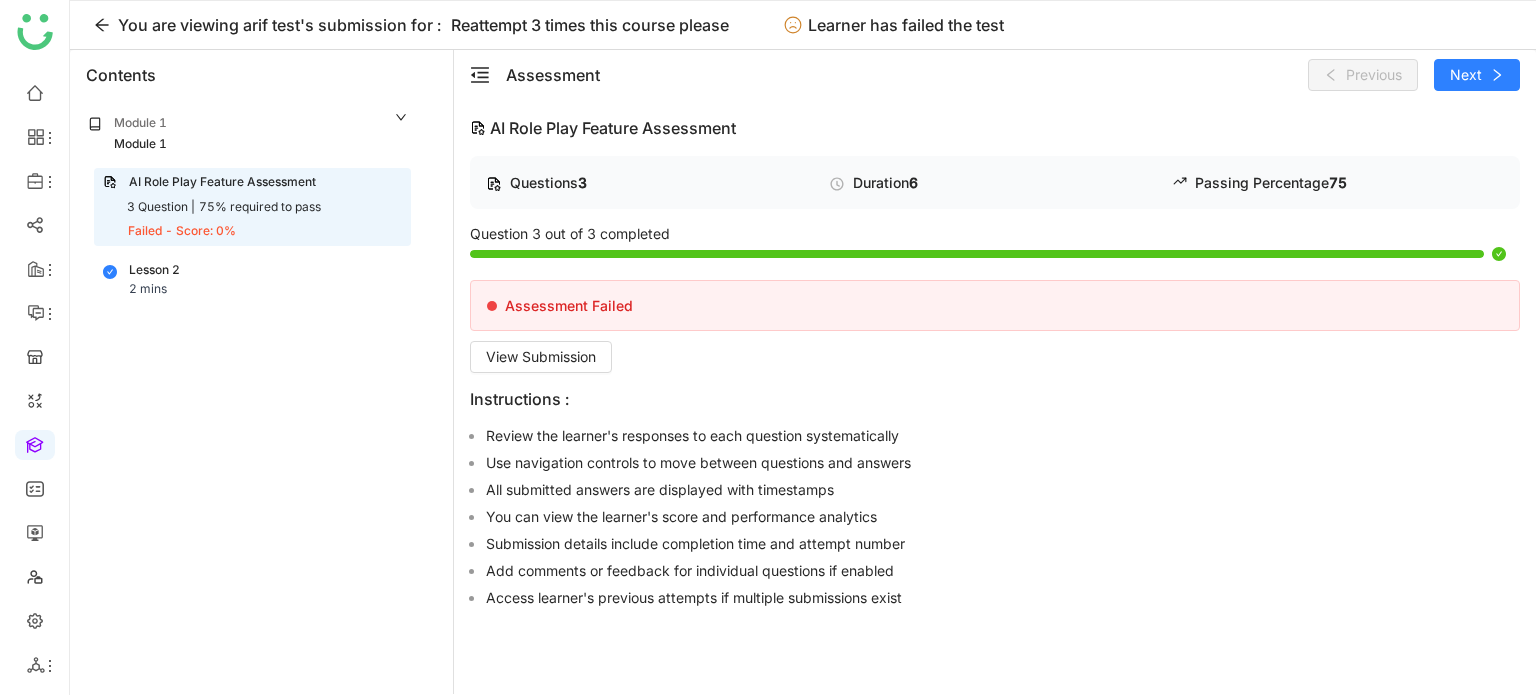 click on "Instructions :" 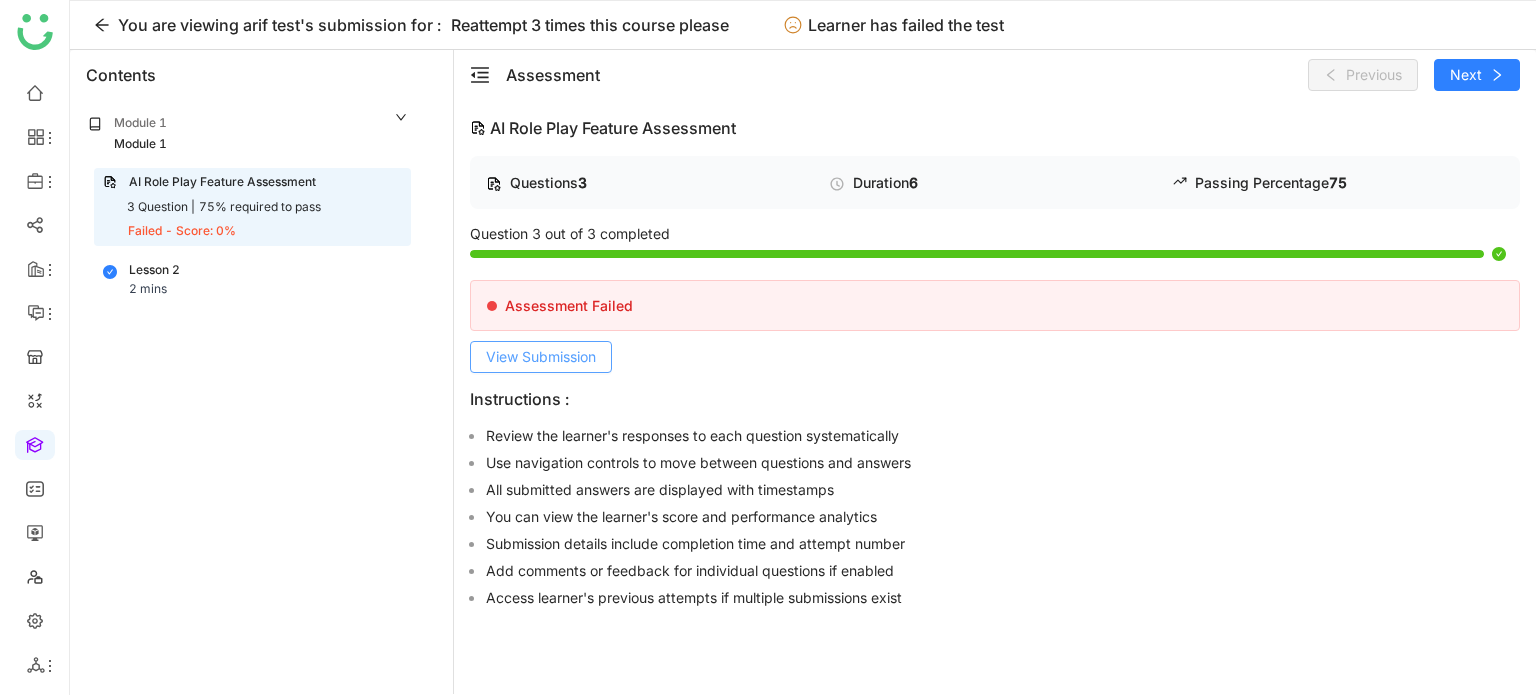 click on "View Submission" 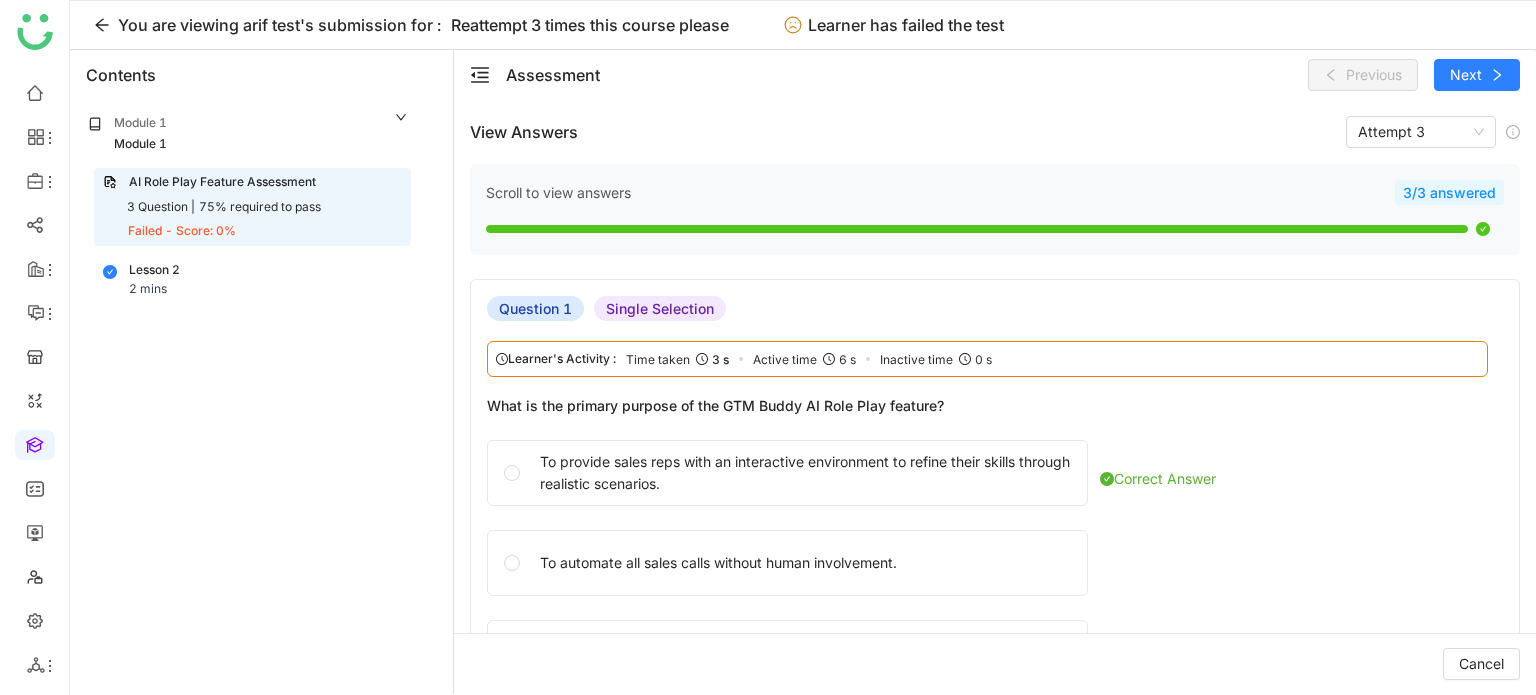click on "3/3 answered" 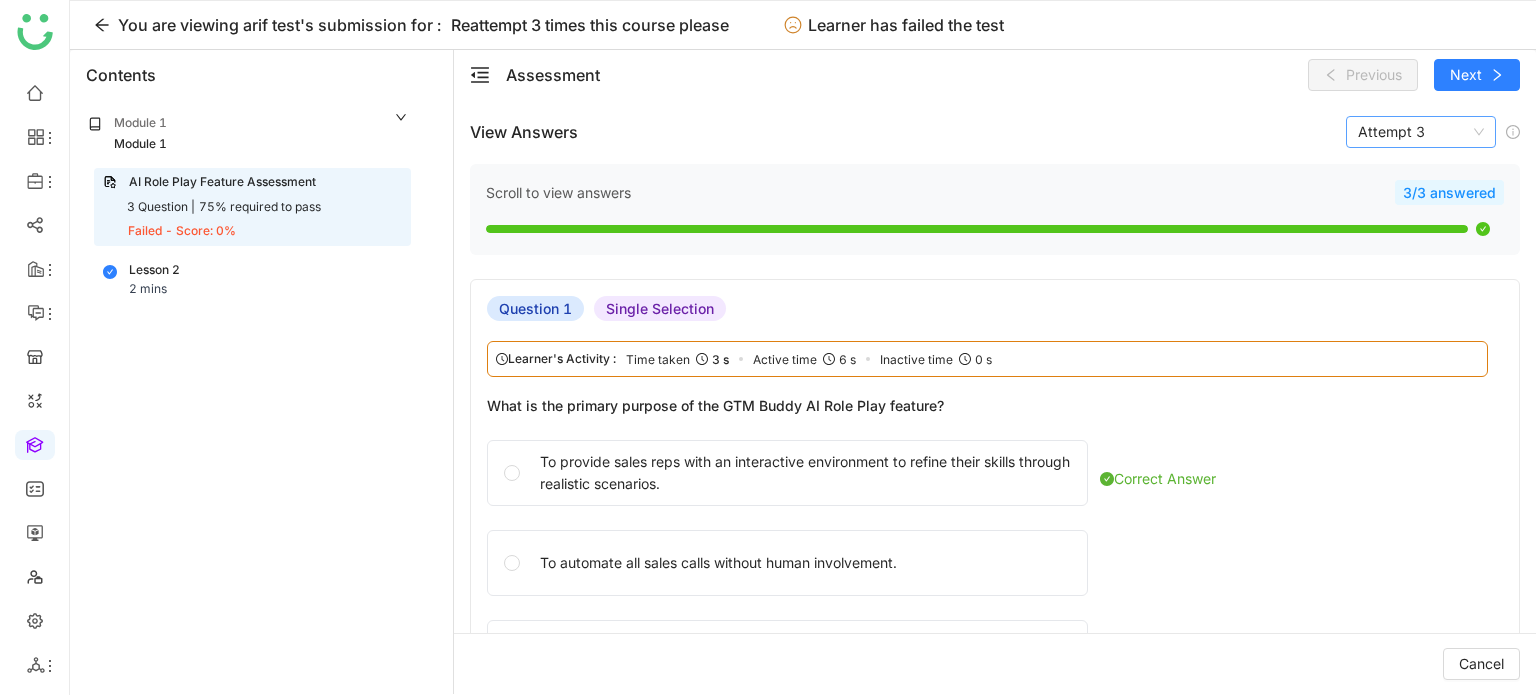 click on "Attempt 3" 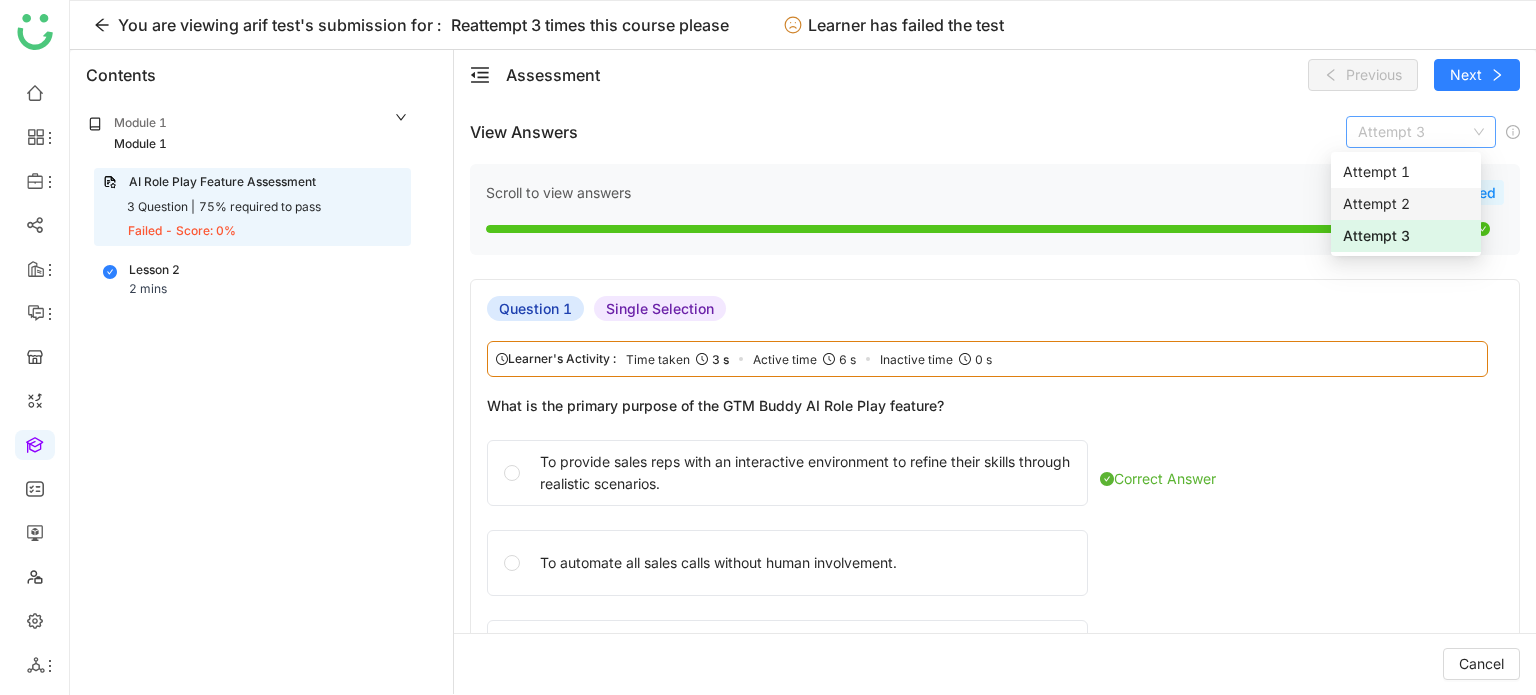 click on "Attempt 2" at bounding box center (1406, 204) 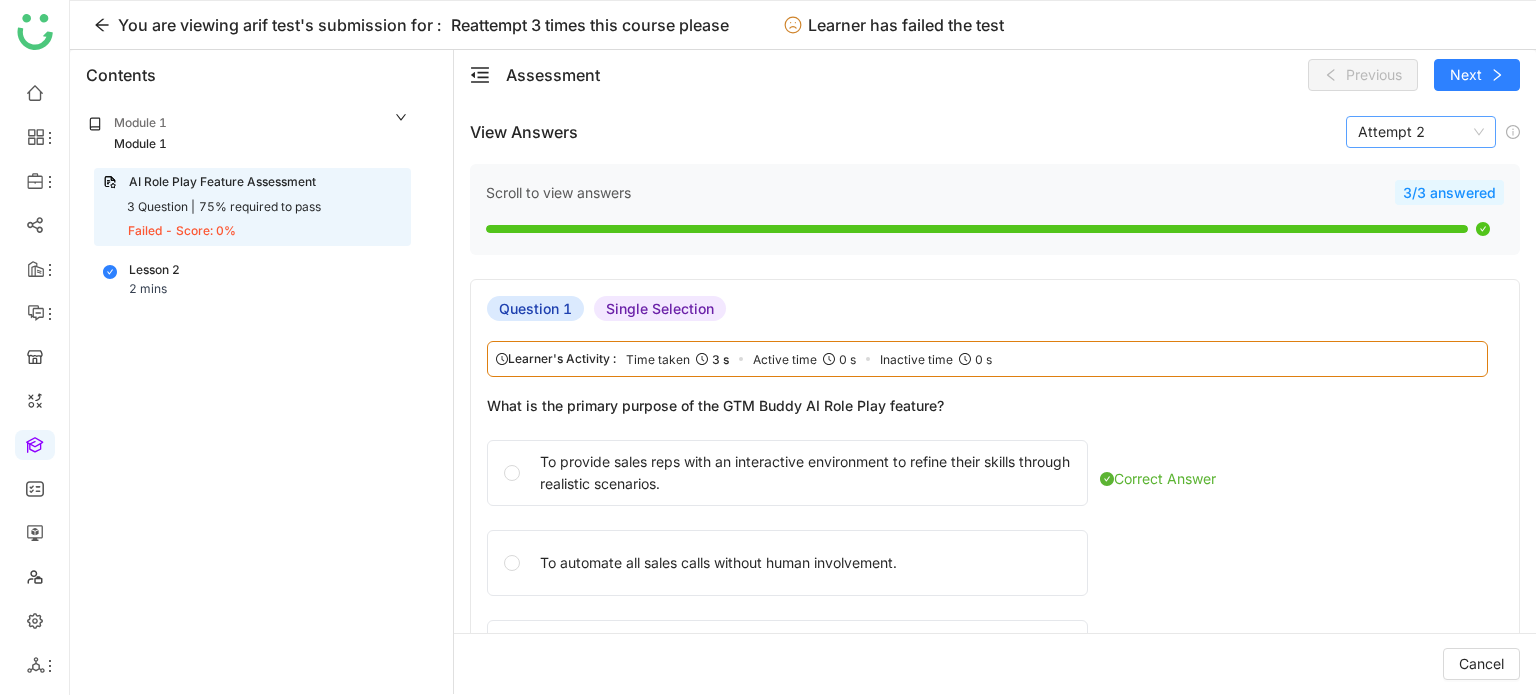 click on "Attempt 2" 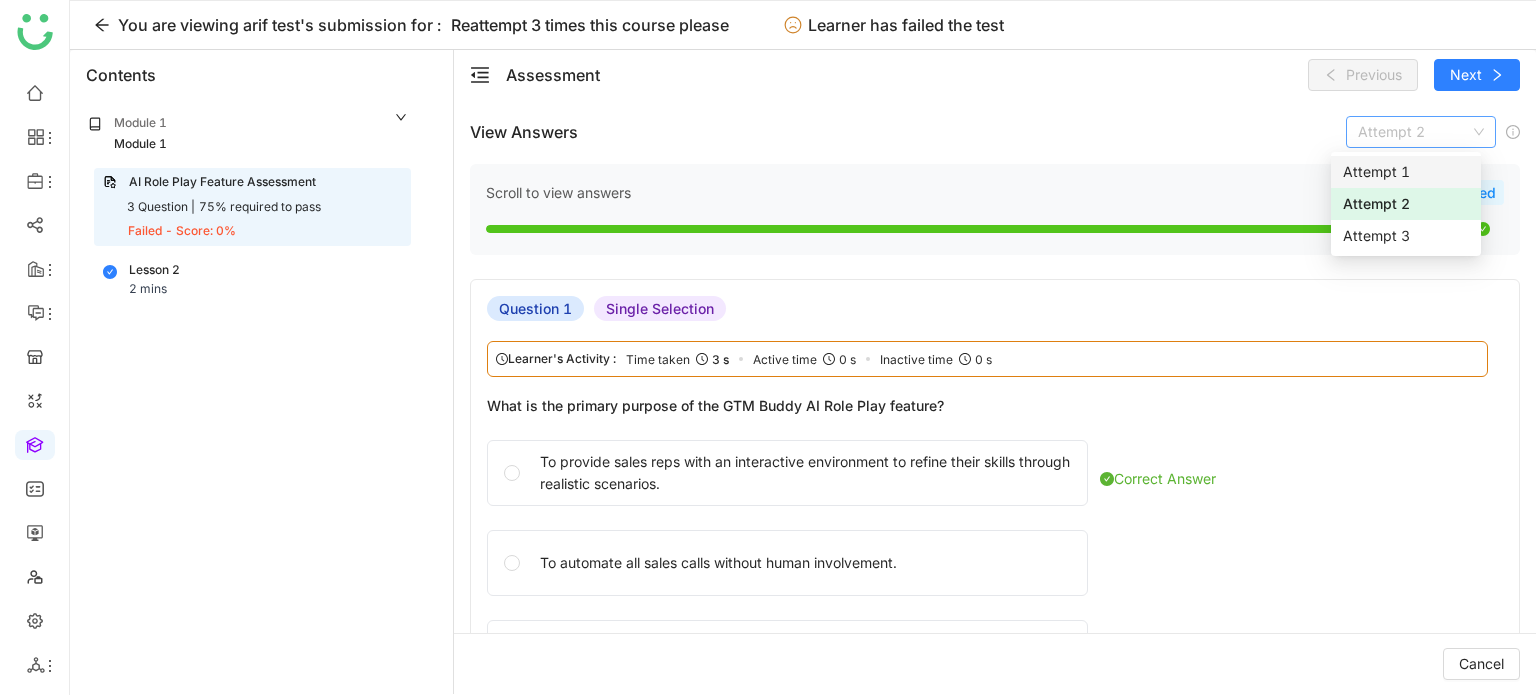 click on "Attempt 1" at bounding box center (1406, 172) 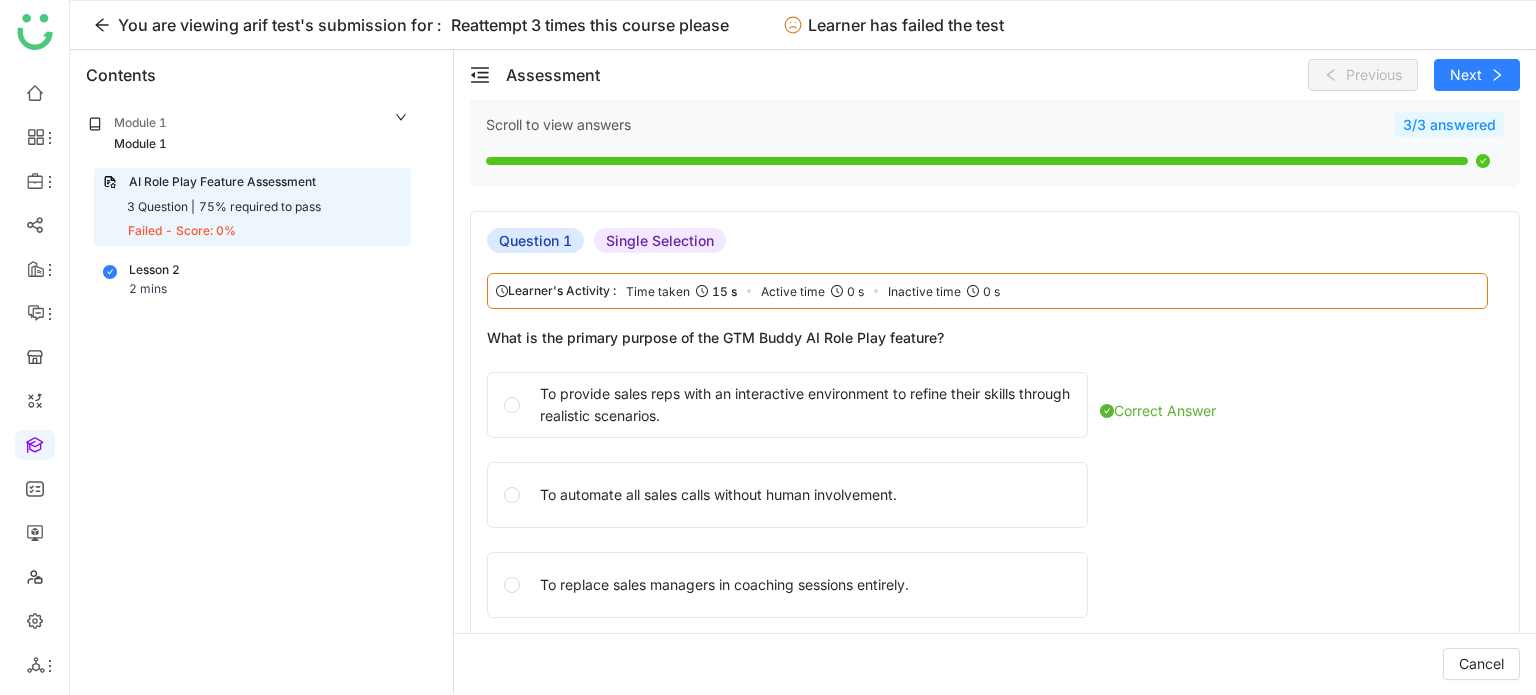 scroll, scrollTop: 768, scrollLeft: 0, axis: vertical 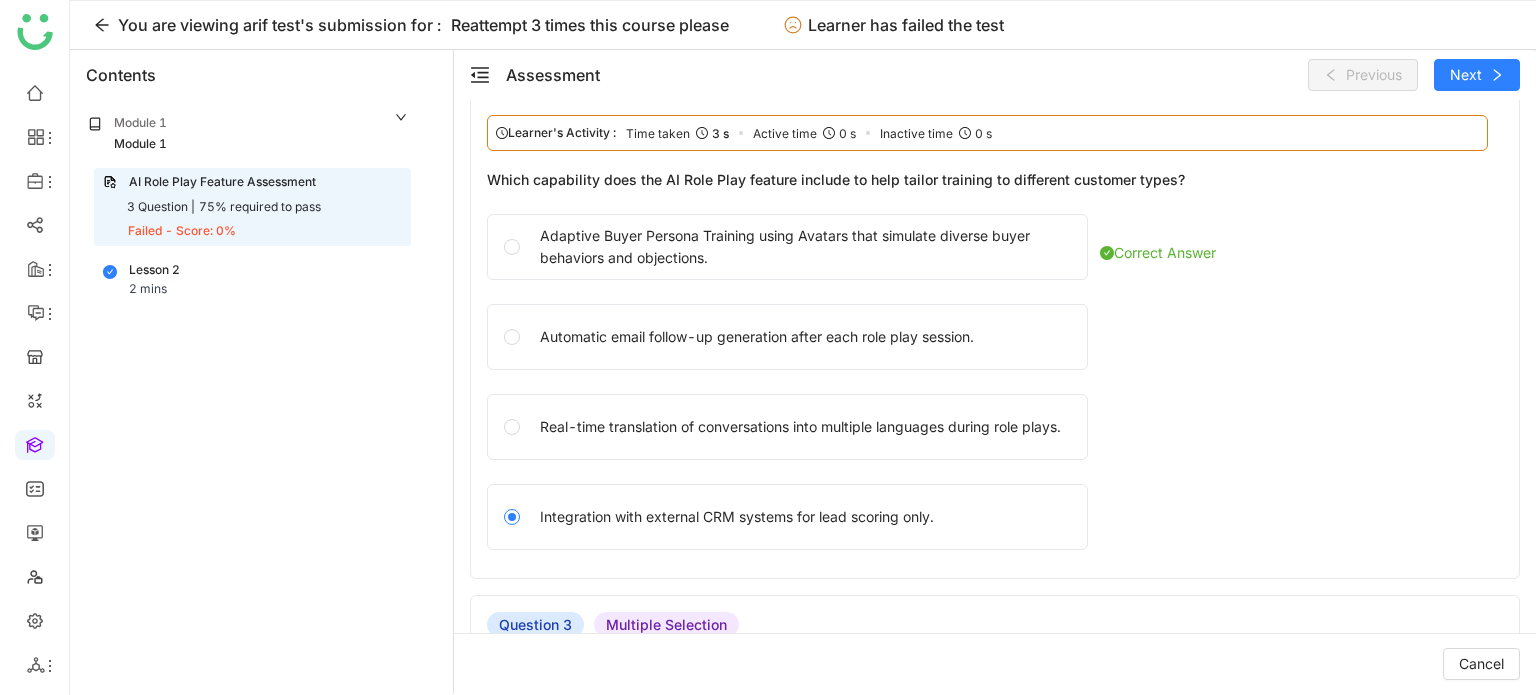 click on "Lesson 2 2 mins" 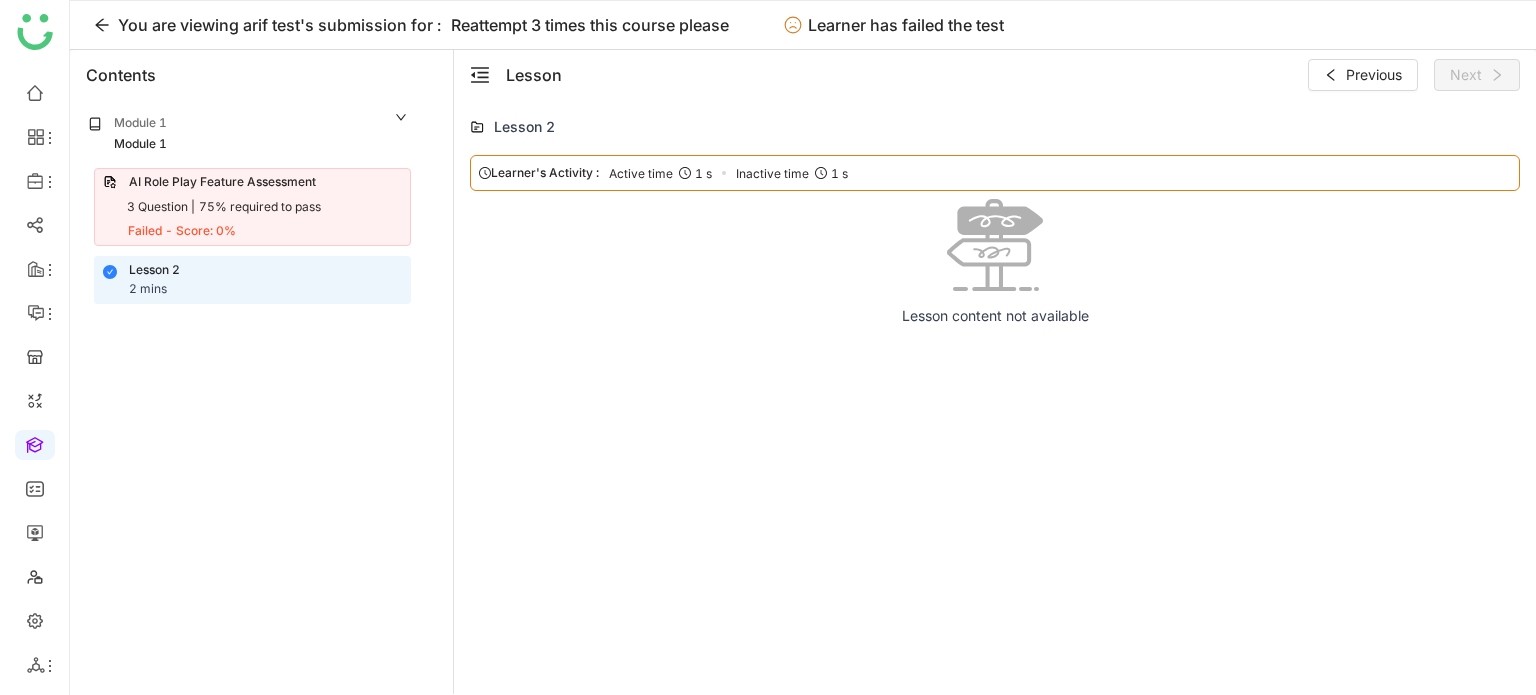 click on "Learner's Activity :  Active time 1 s Inactive time 1 s" 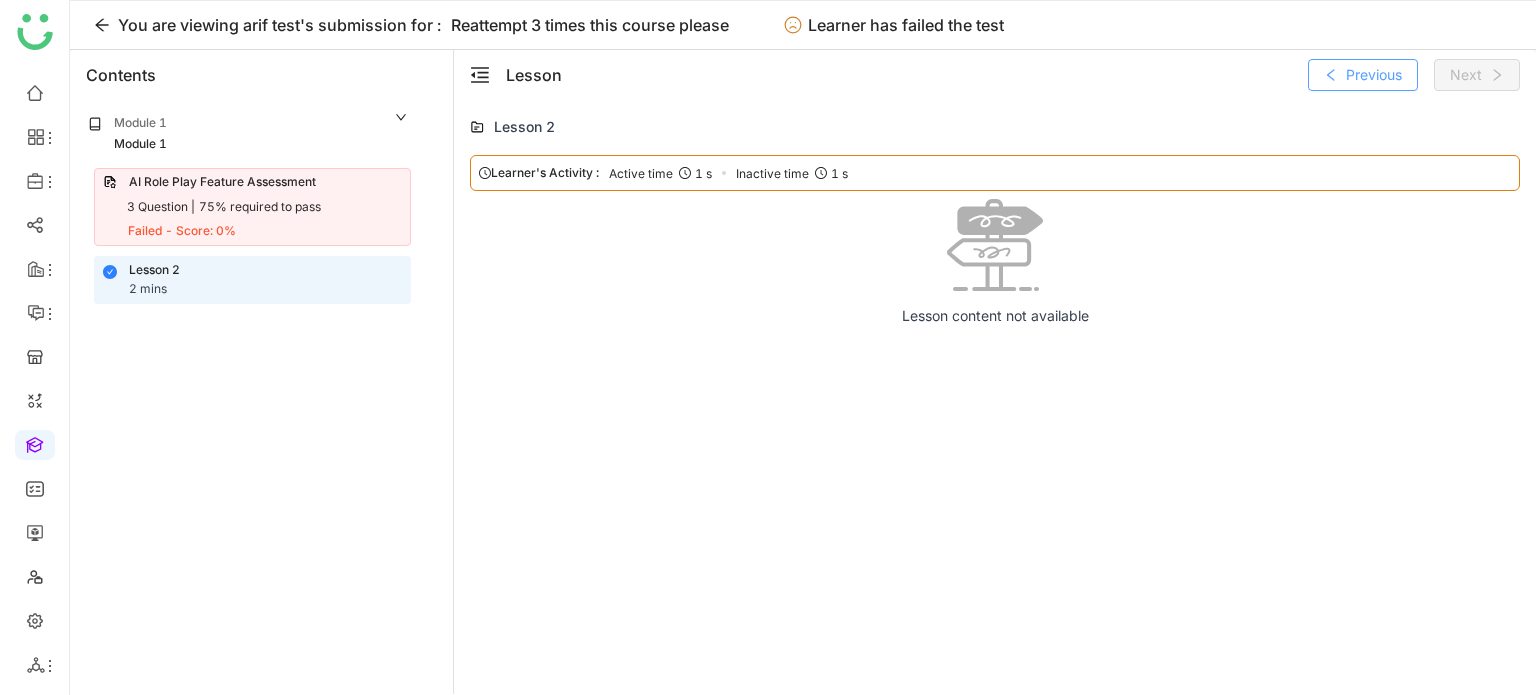 click on "Previous" 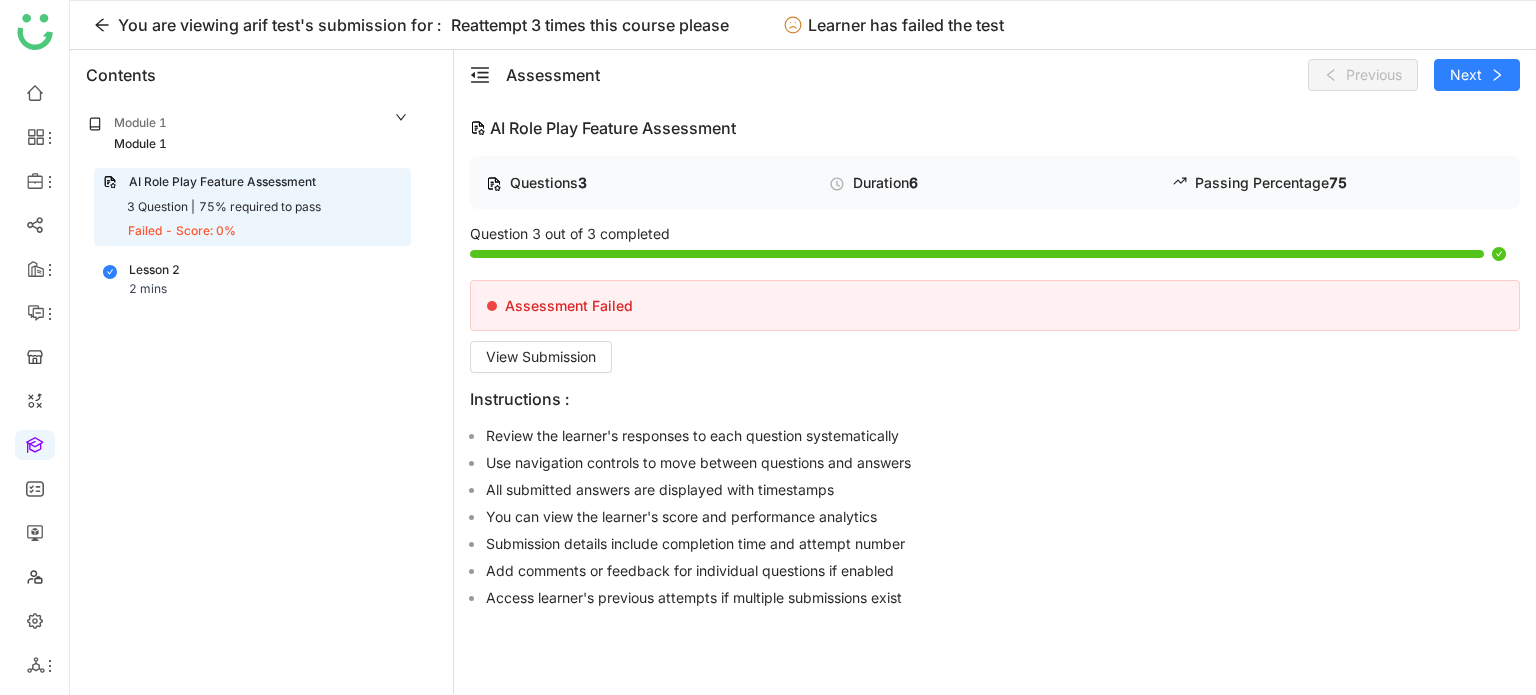 click on "Assessment Failed" 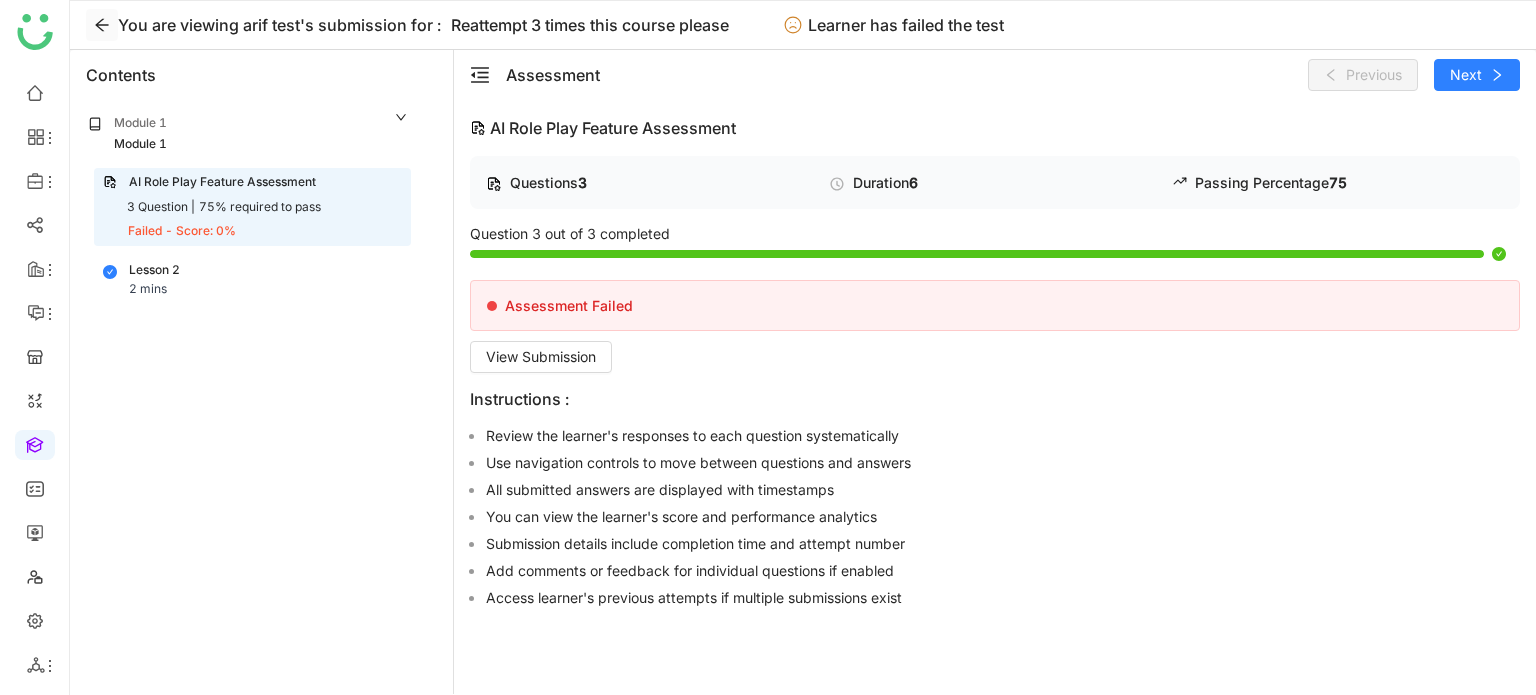 click 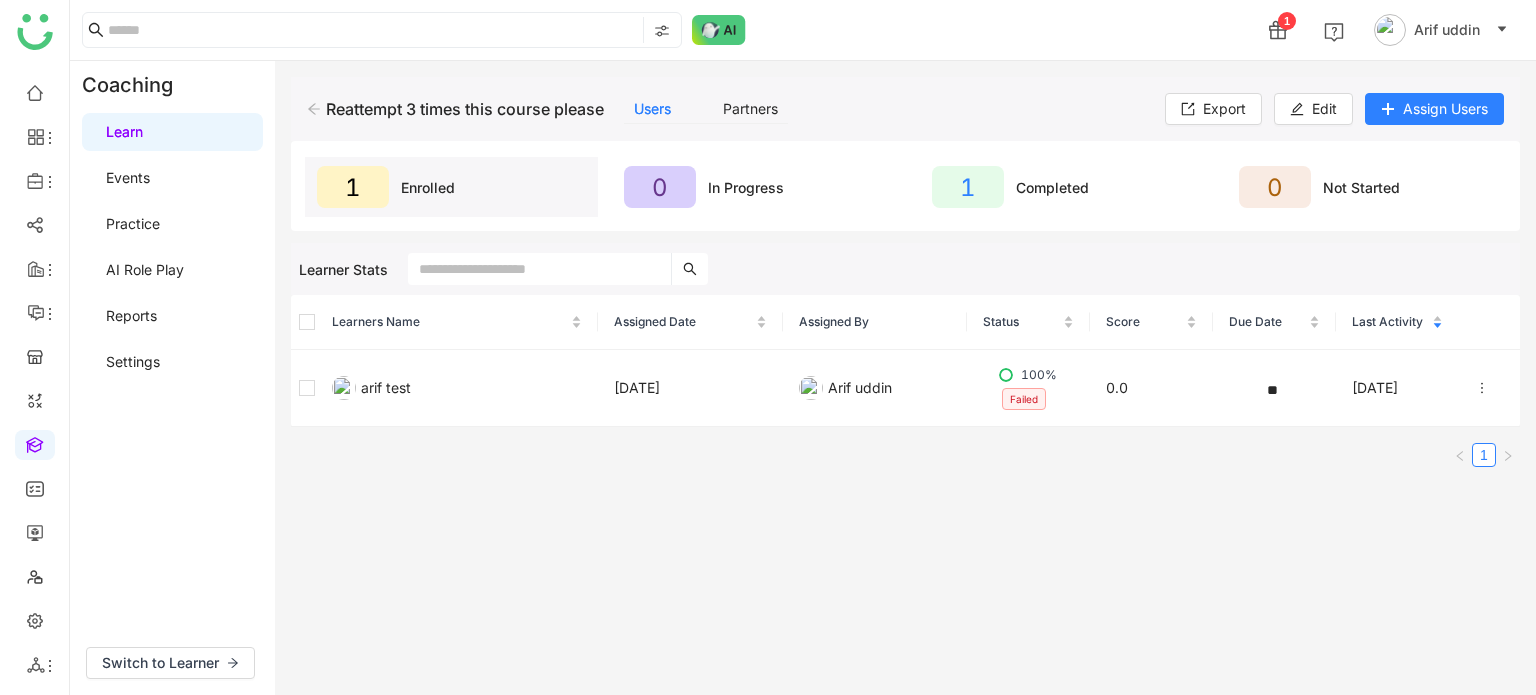 click on "Reattempt 3 times this course please" 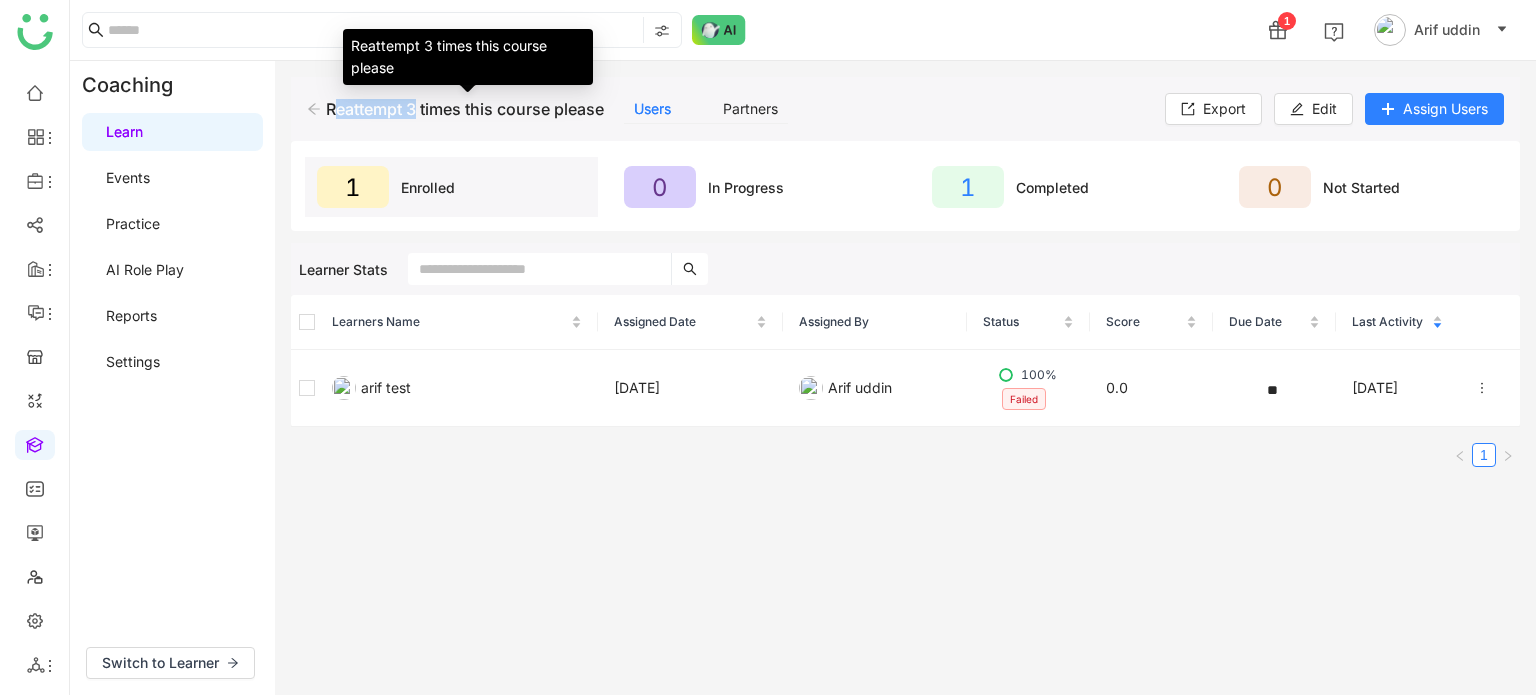 click on "Reattempt 3 times this course please" 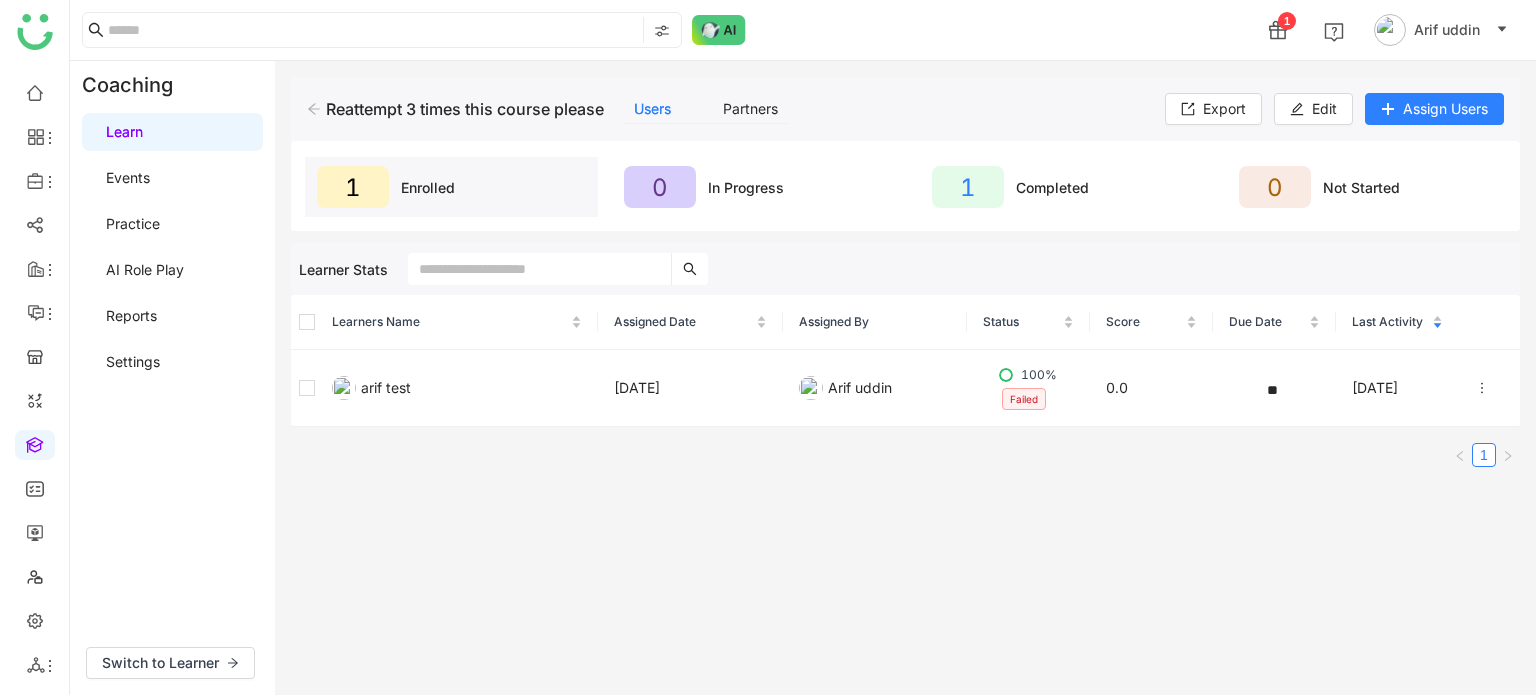 click on "Reattempt 3 times this course please    Users   Partners   Export   Edit   Assign Users" 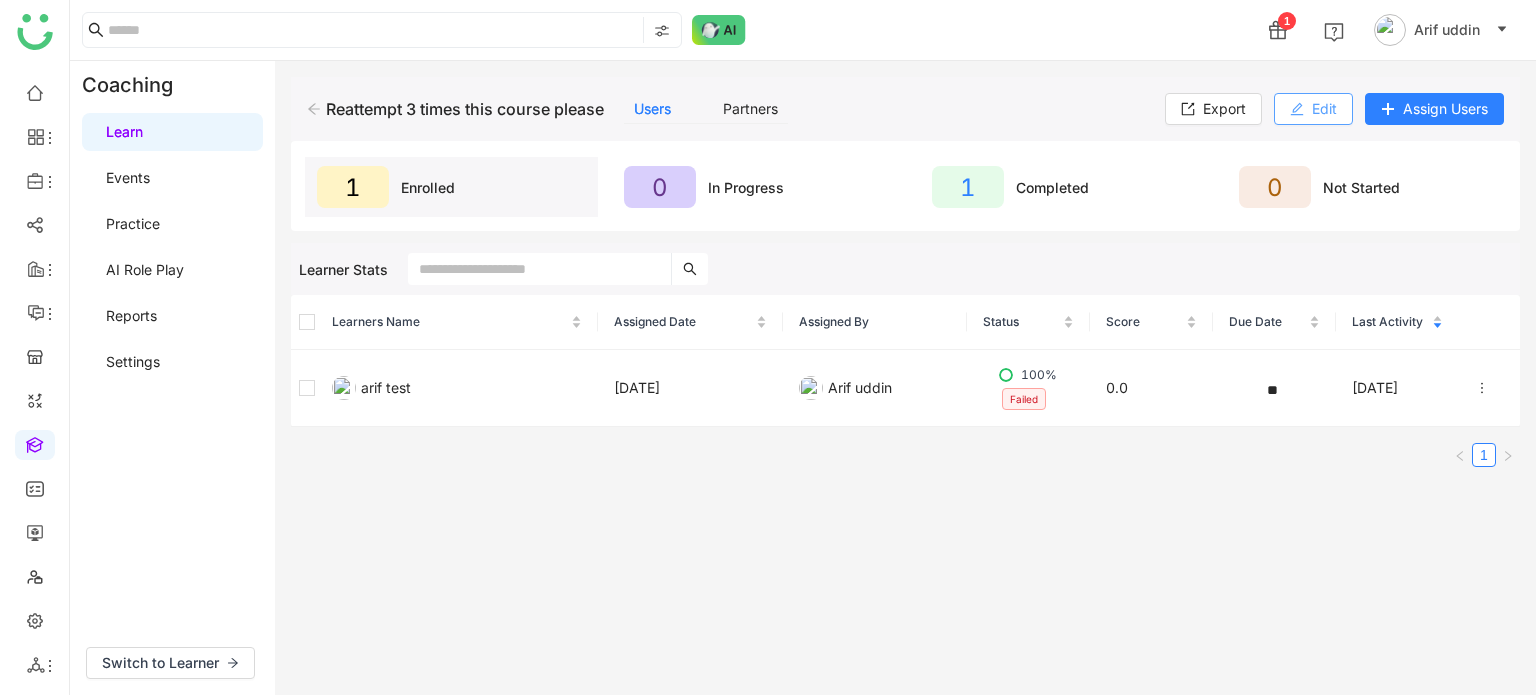 click on "Edit" 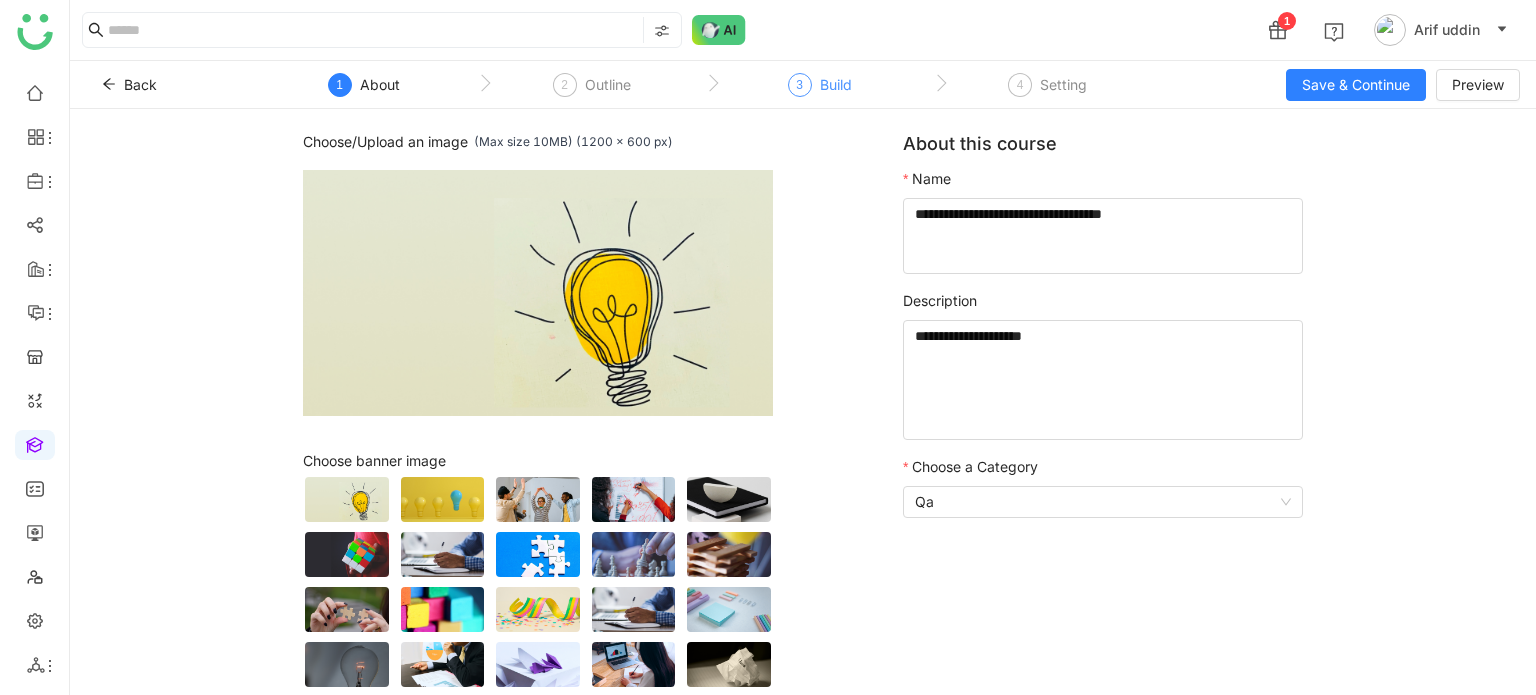 click on "3  Build" 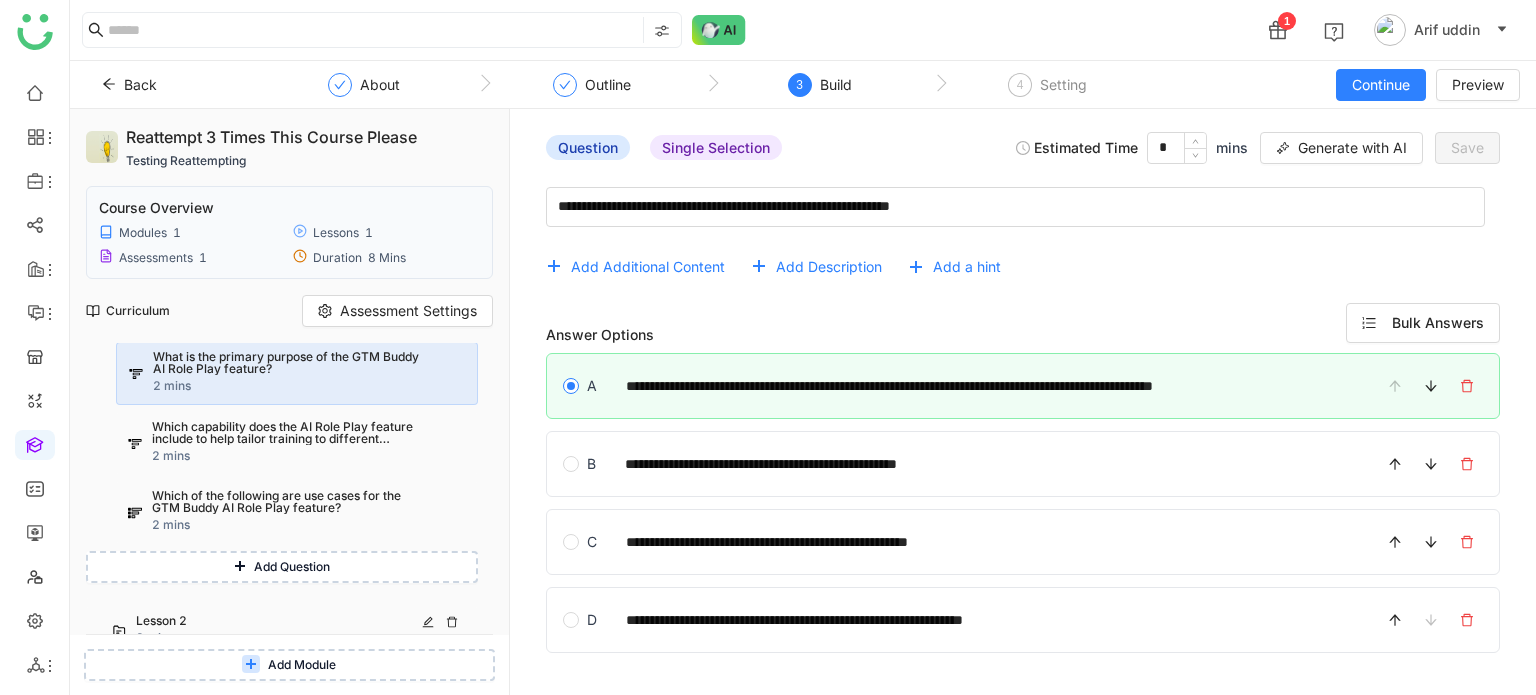 scroll, scrollTop: 162, scrollLeft: 0, axis: vertical 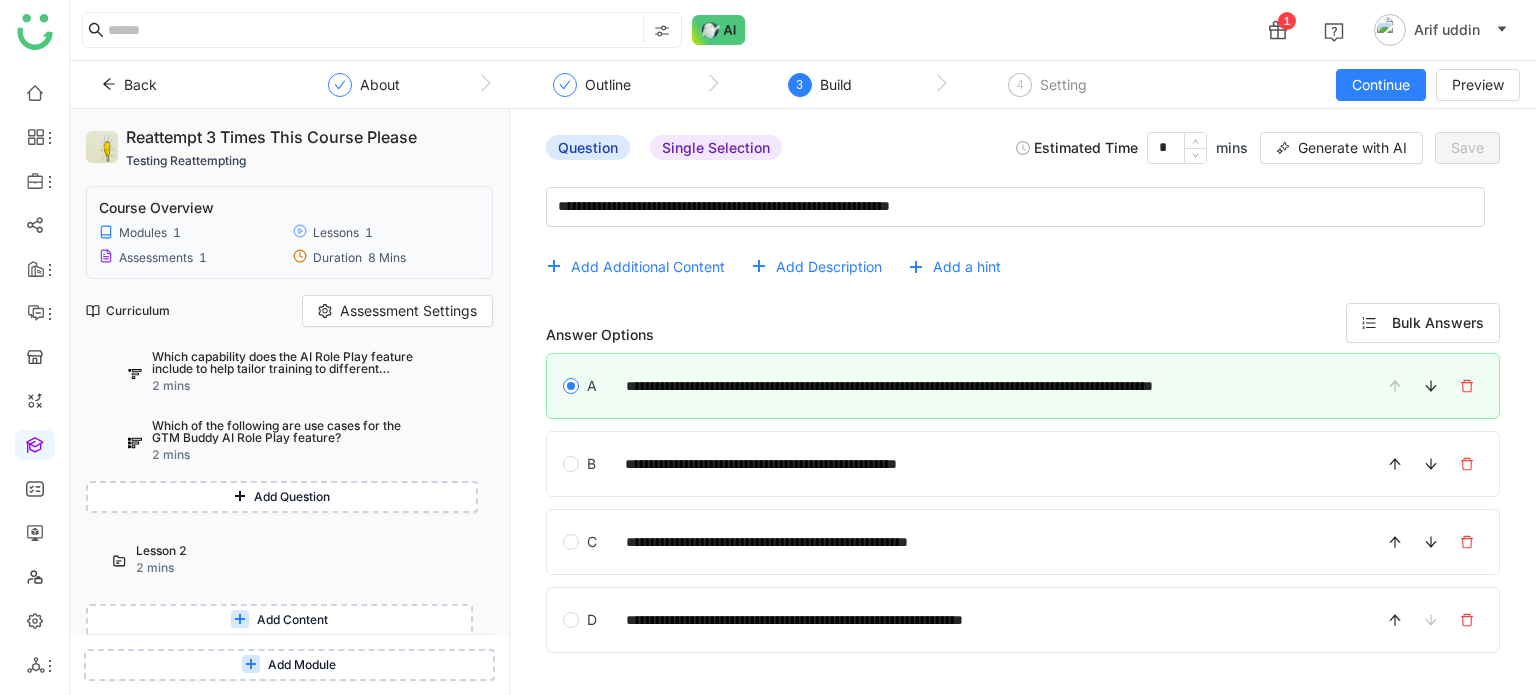 click on "Add Content" at bounding box center (292, 620) 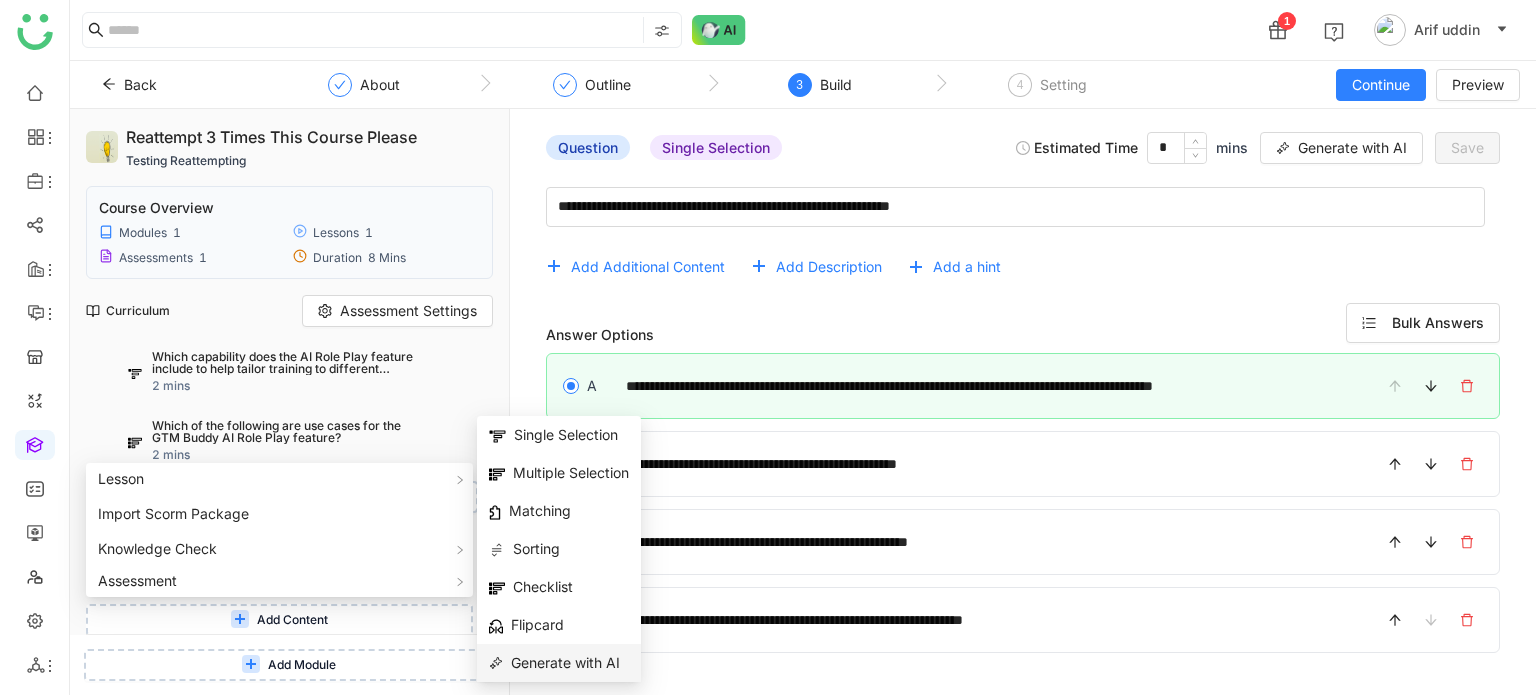 click on "Generate with AI" at bounding box center [554, 663] 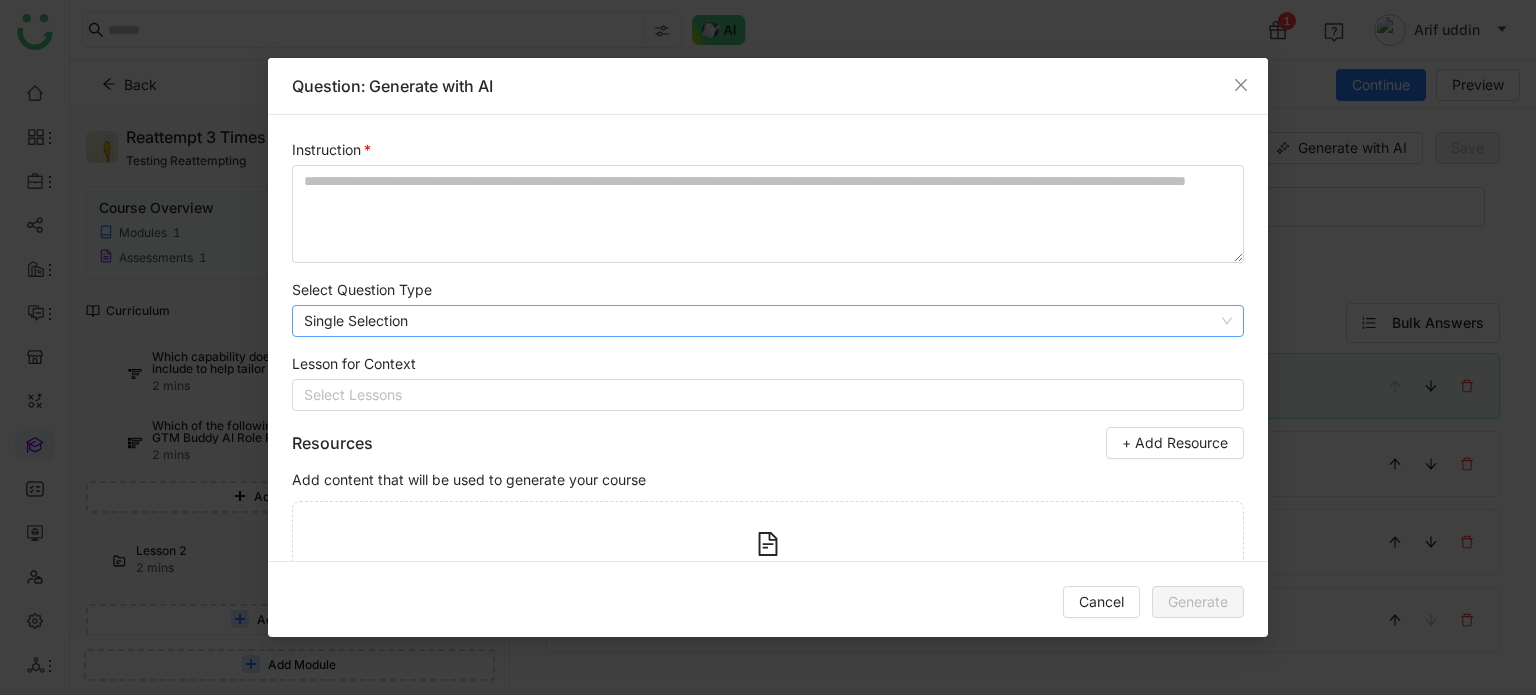 click on "Single Selection" 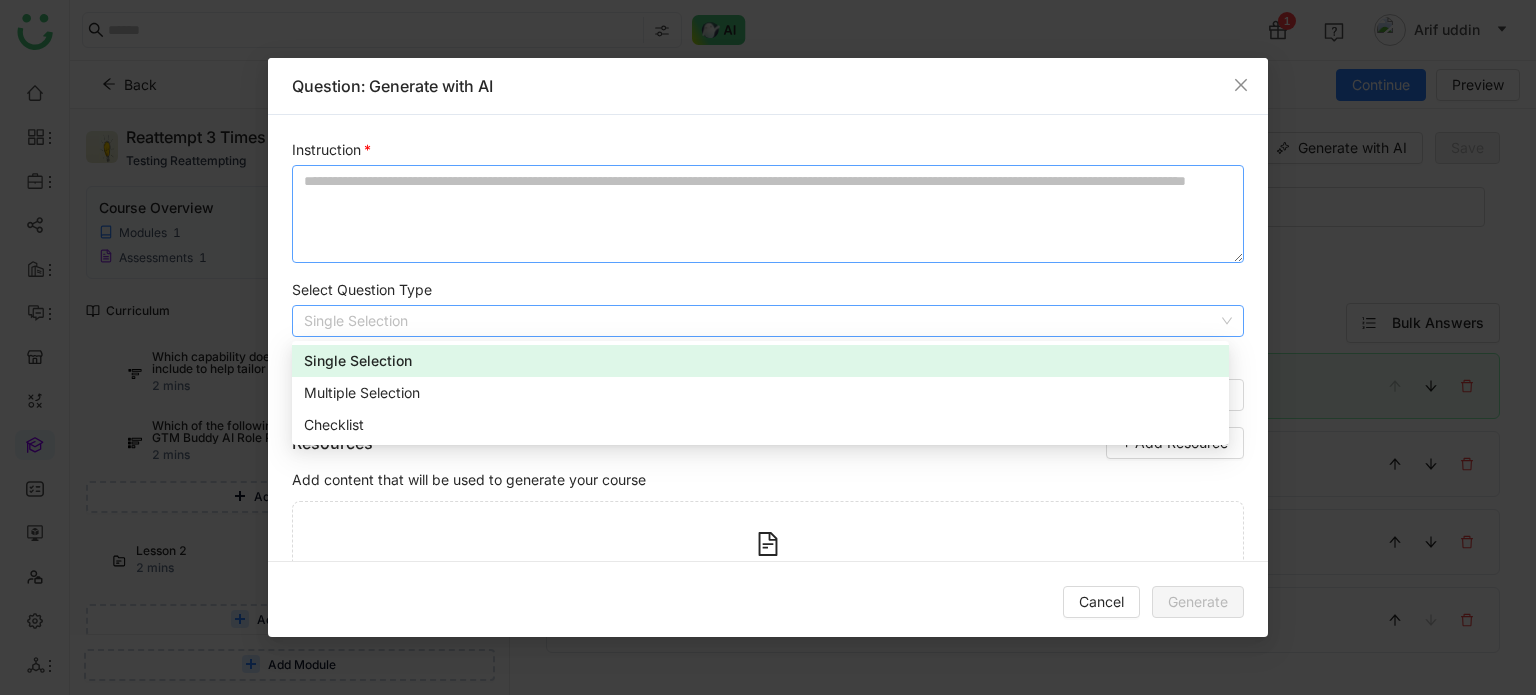 click at bounding box center (768, 214) 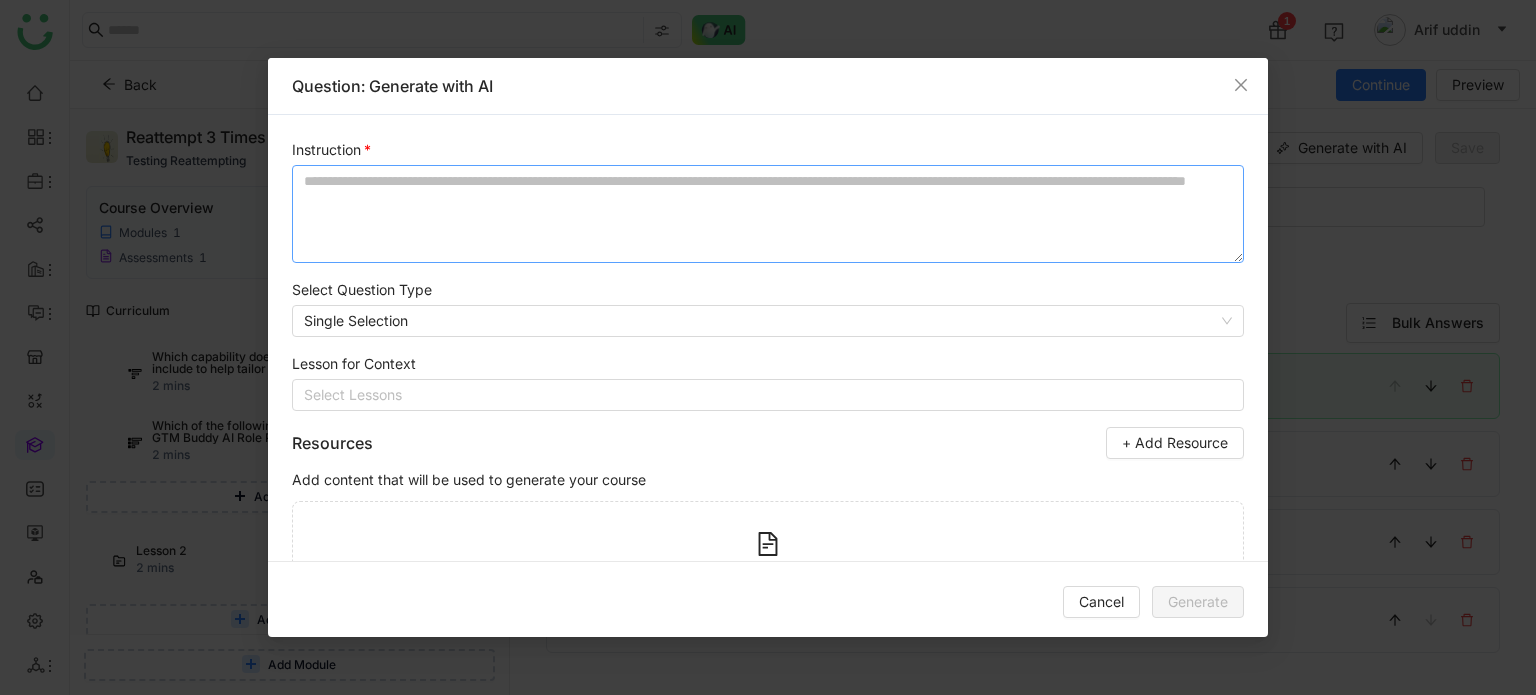 click at bounding box center (768, 214) 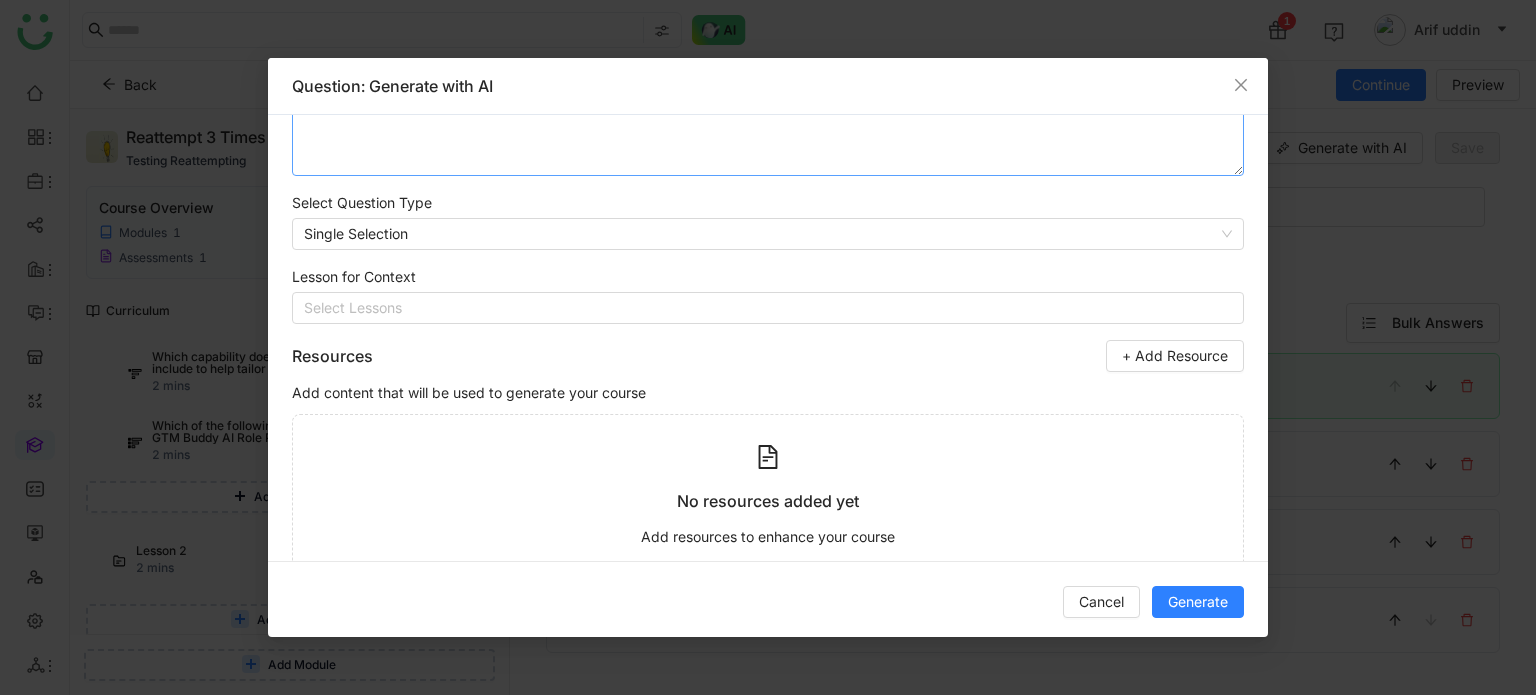 scroll, scrollTop: 142, scrollLeft: 0, axis: vertical 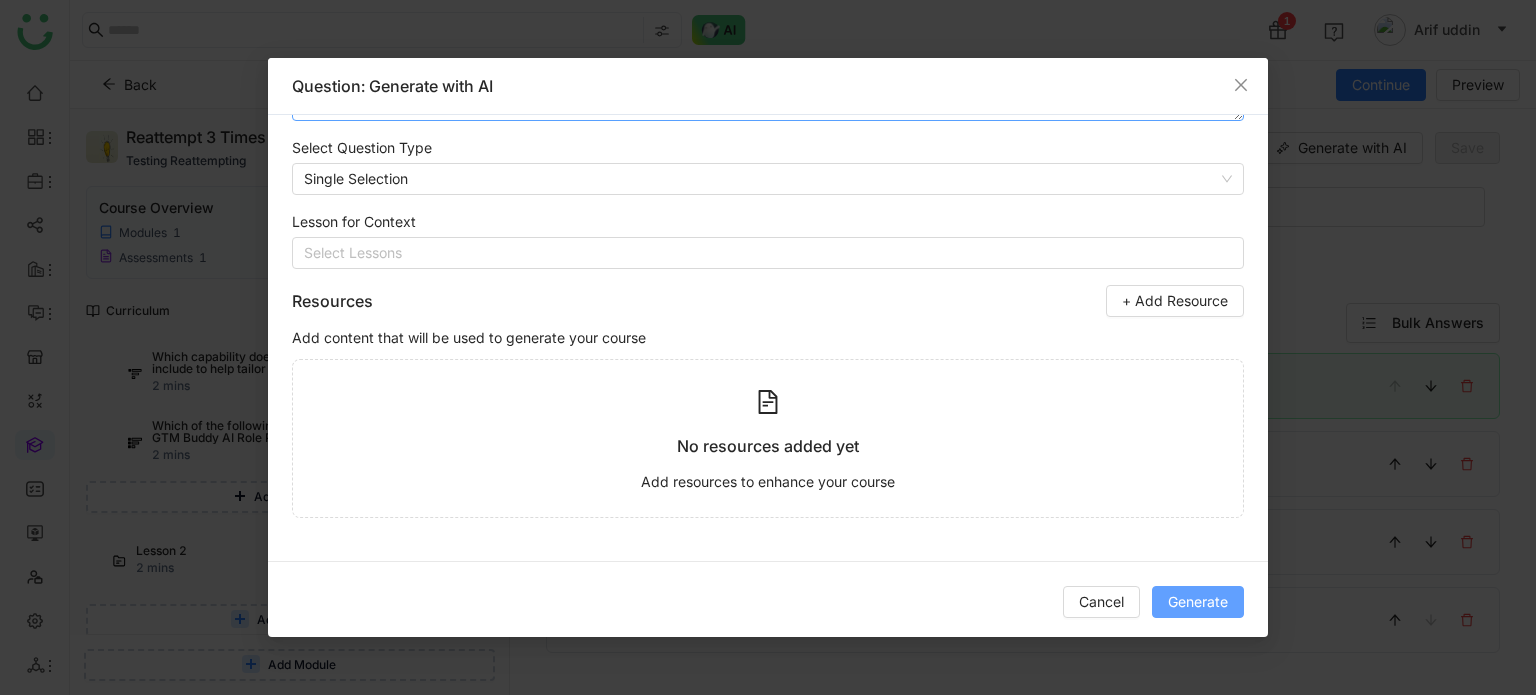type on "**********" 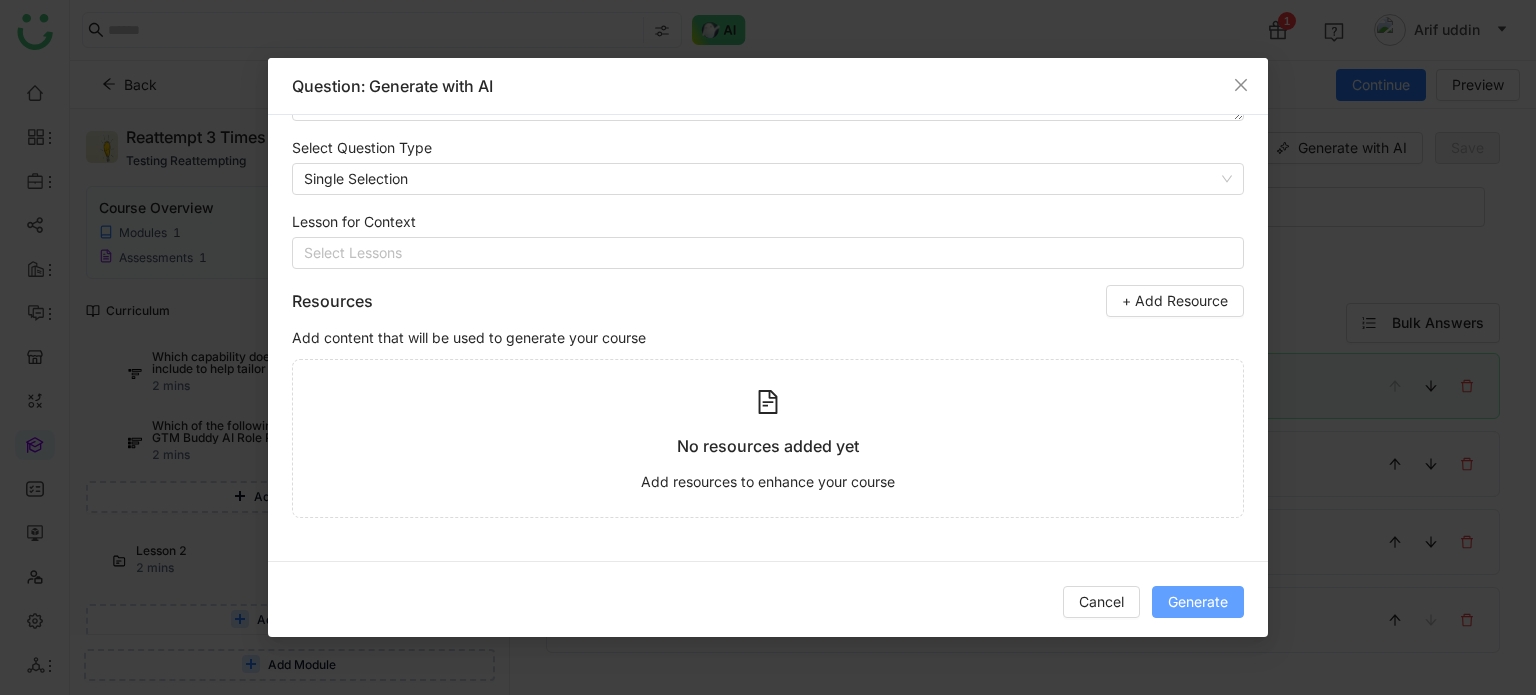 click on "Generate" at bounding box center (1198, 602) 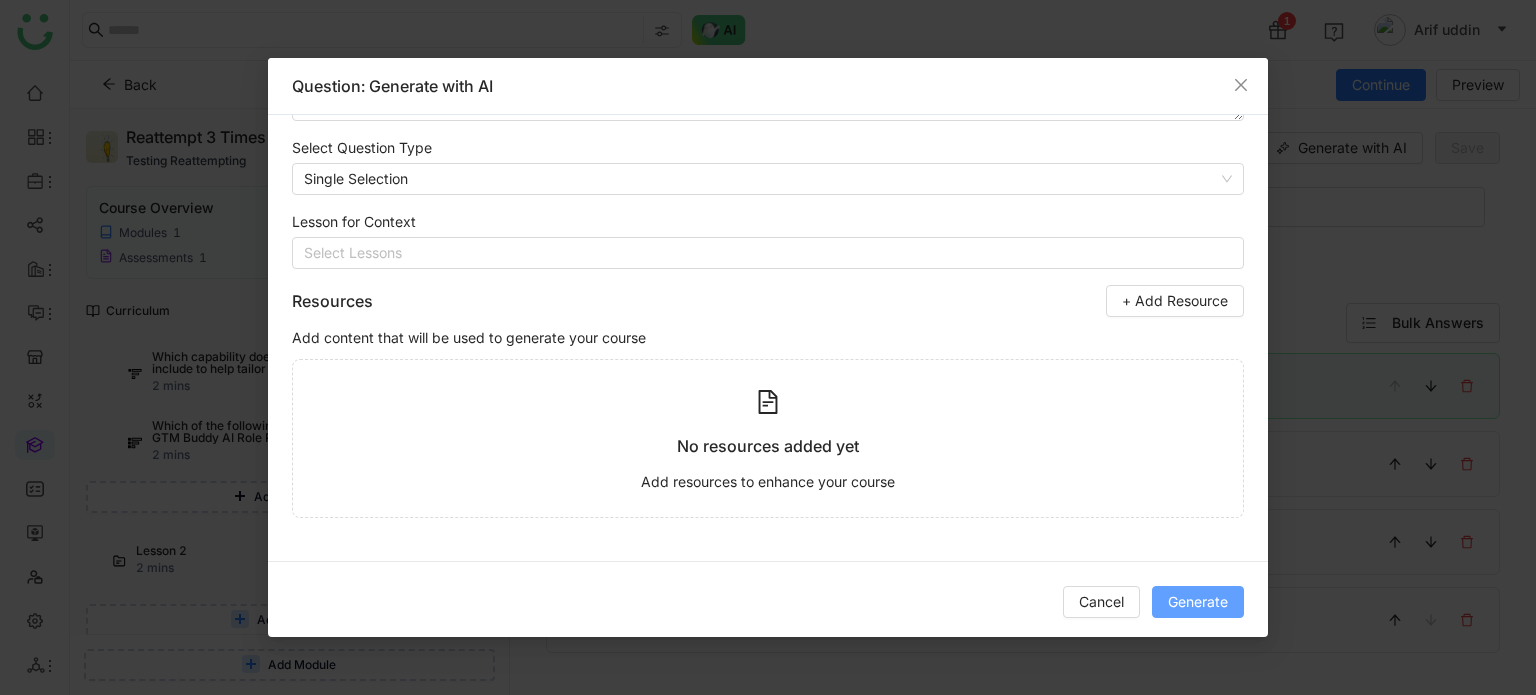 scroll, scrollTop: 0, scrollLeft: 0, axis: both 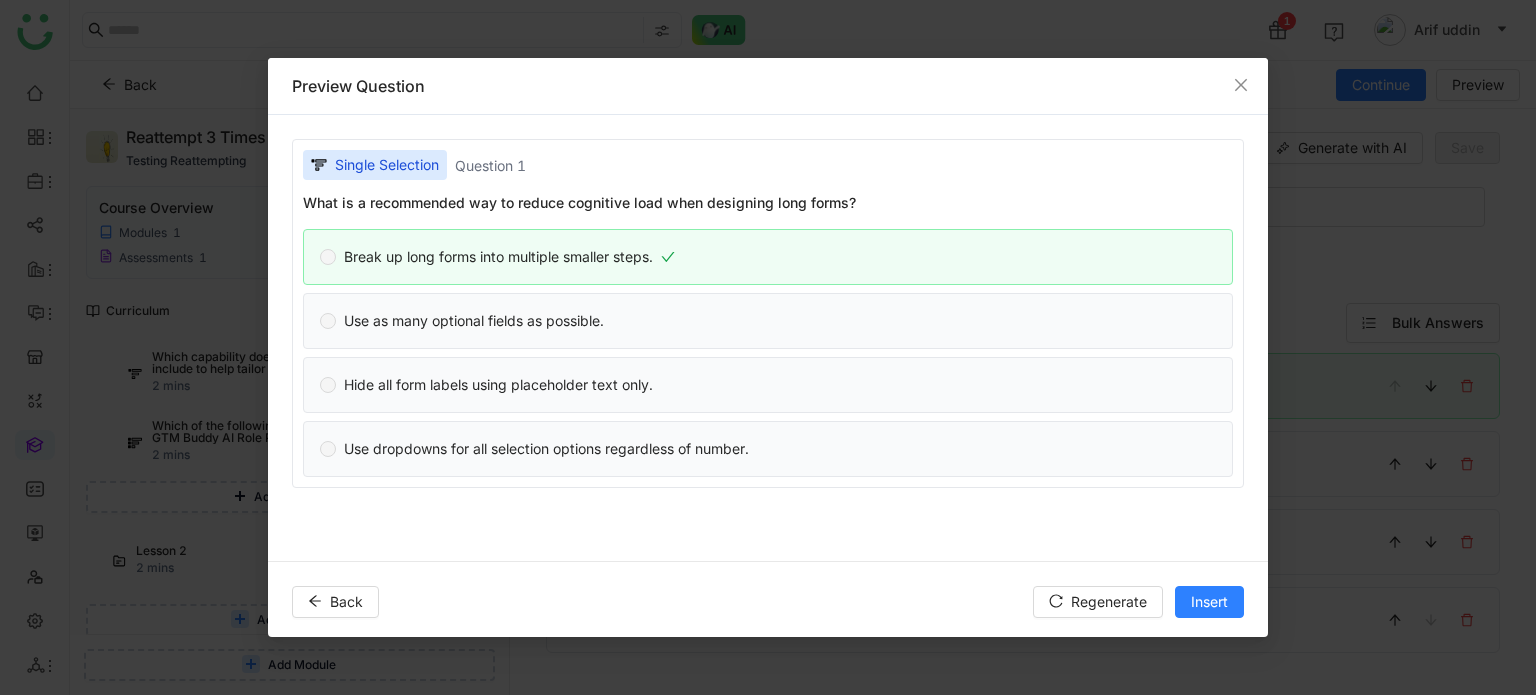 click on "Use as many optional fields as possible." at bounding box center [768, 321] 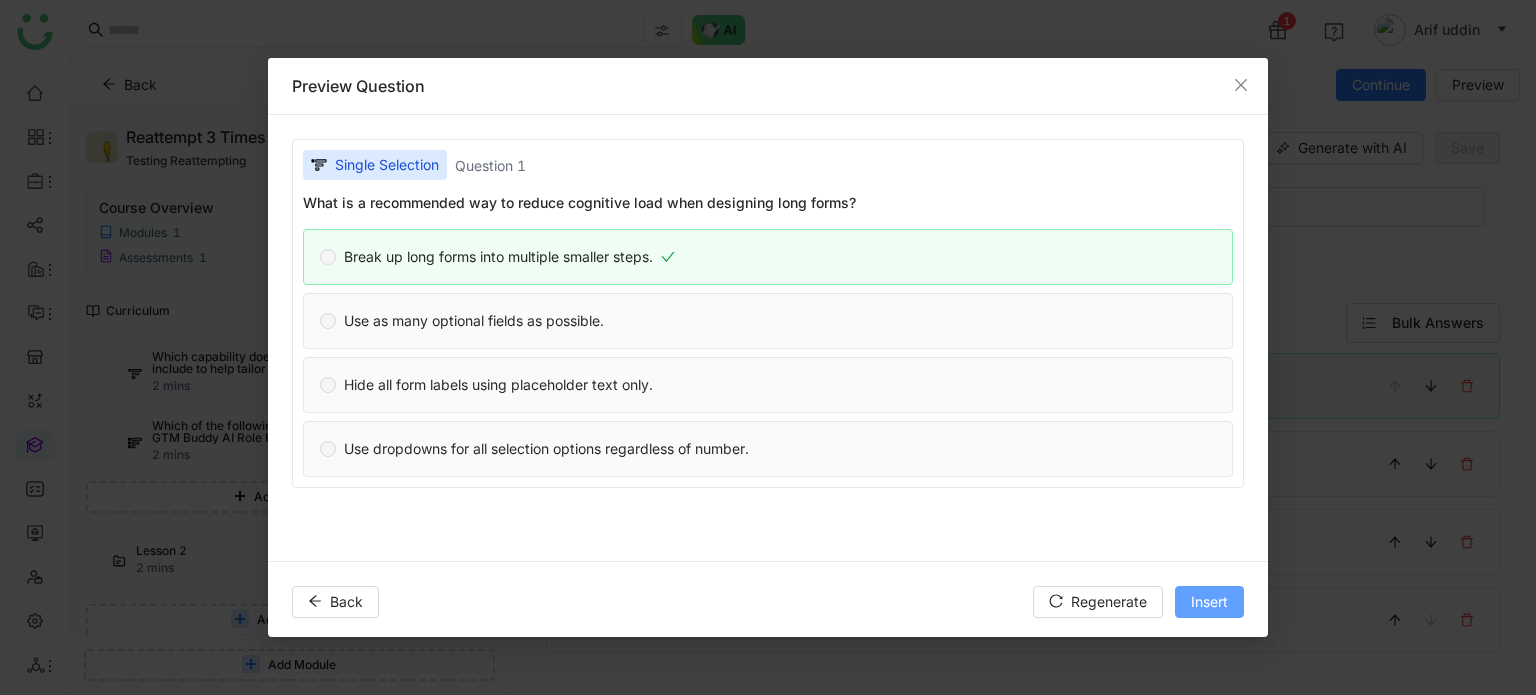 click on "Insert" at bounding box center [1209, 602] 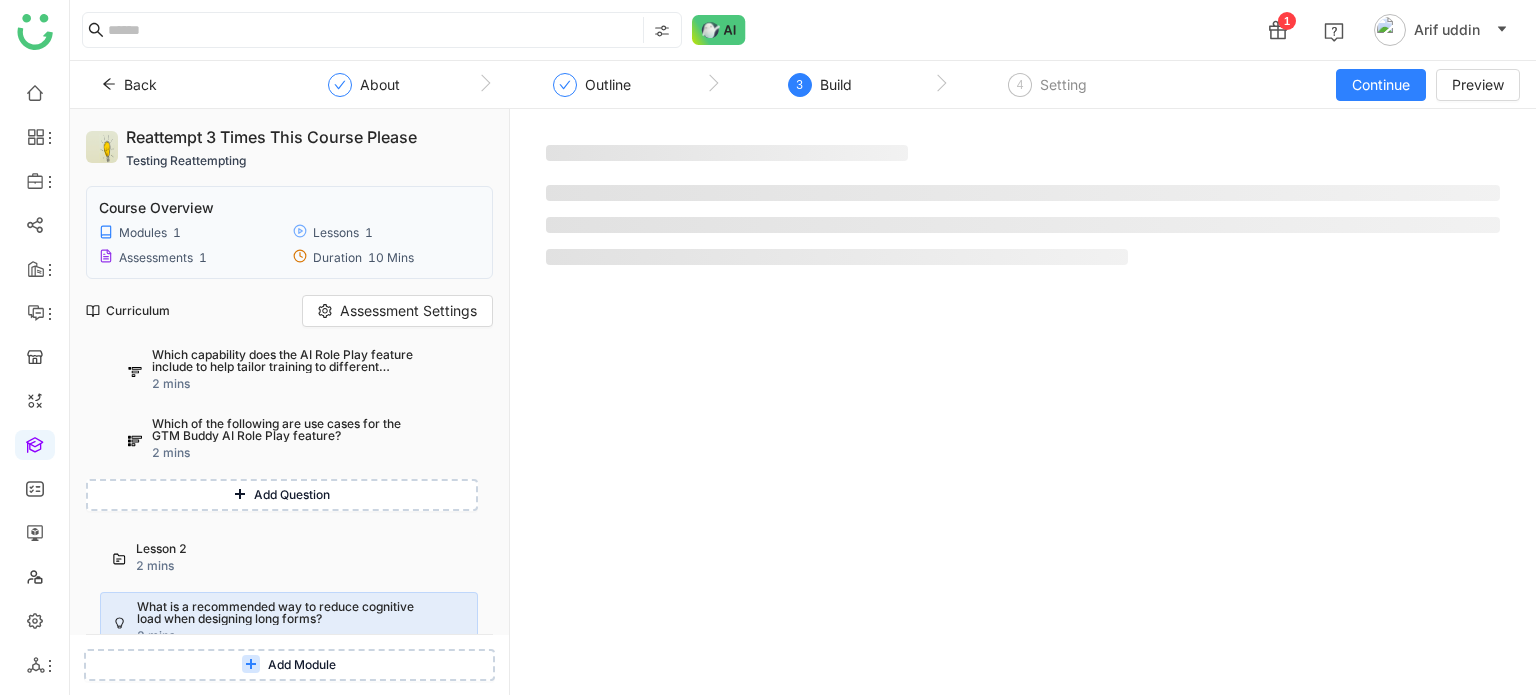 scroll, scrollTop: 160, scrollLeft: 0, axis: vertical 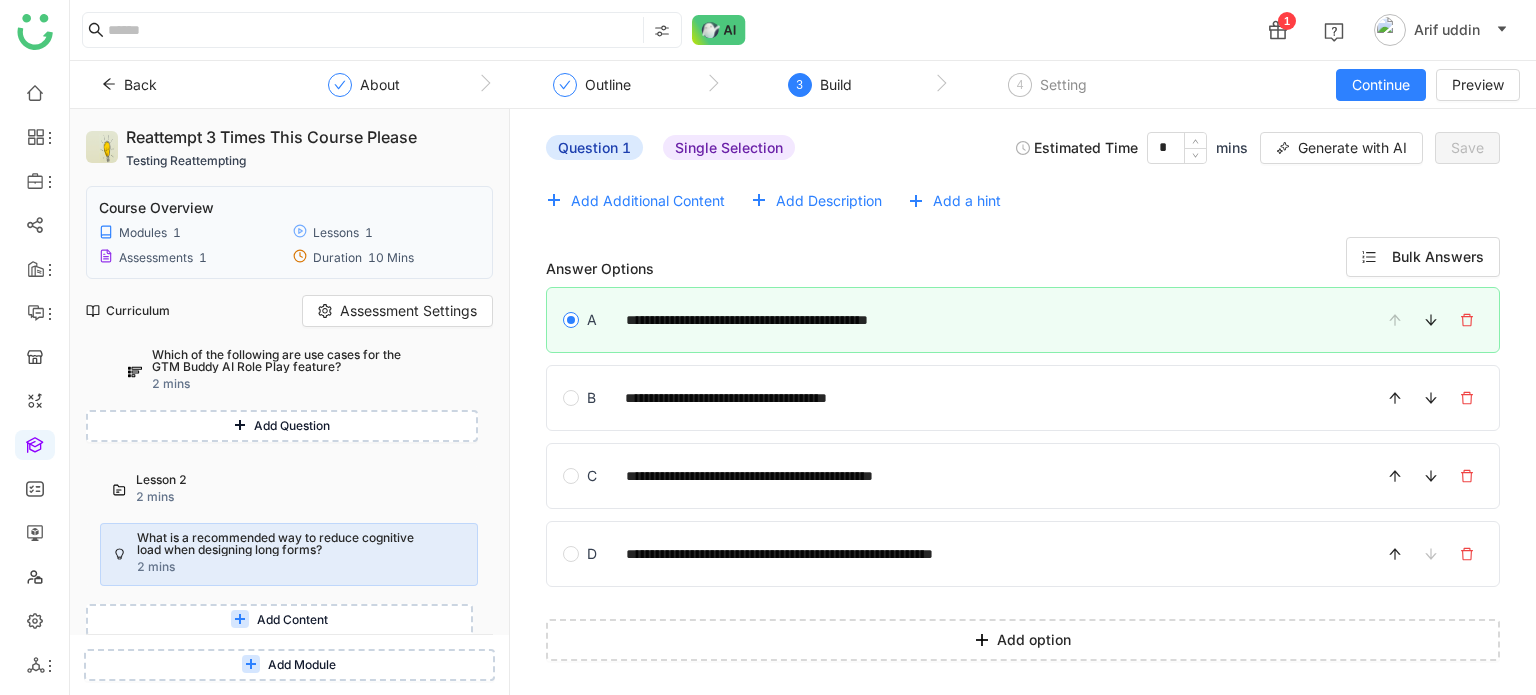 click on "Add Content" at bounding box center [279, 620] 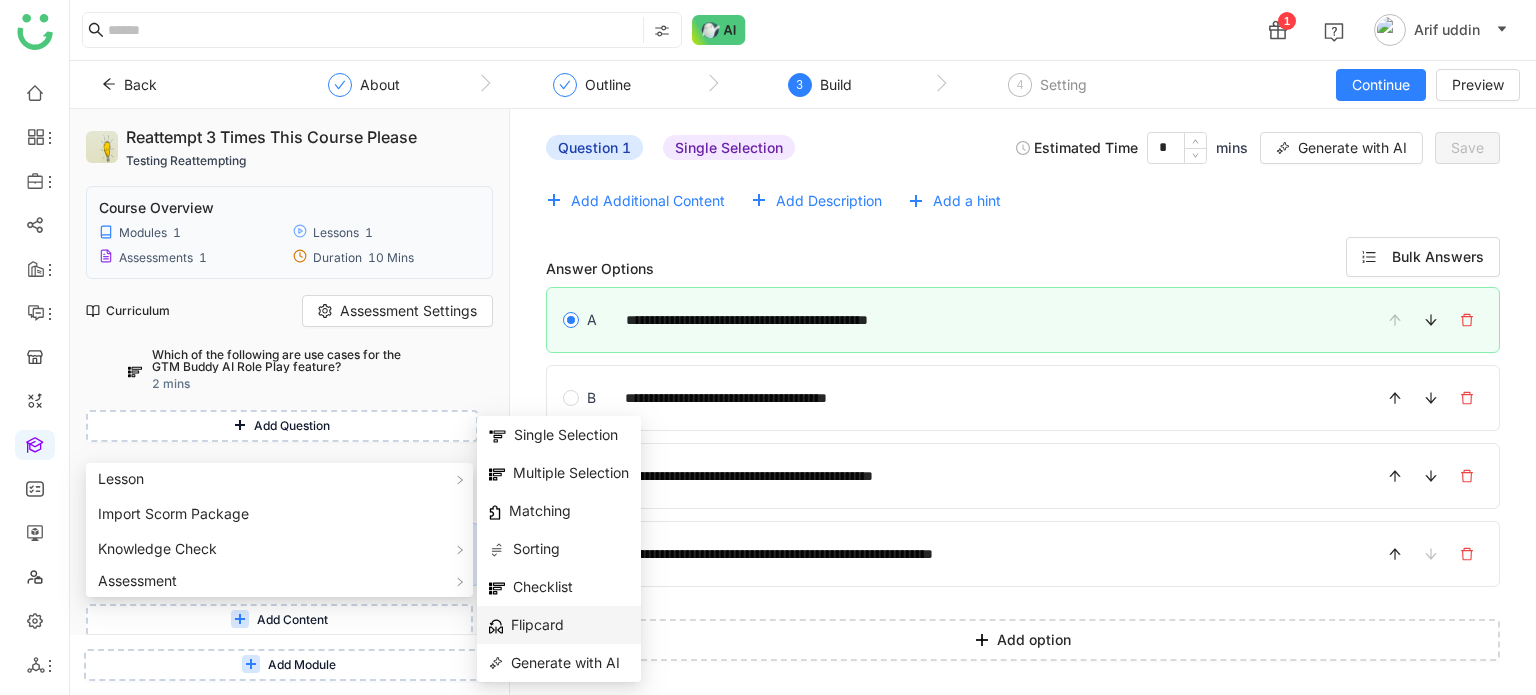 click on "Flipcard" at bounding box center [559, 625] 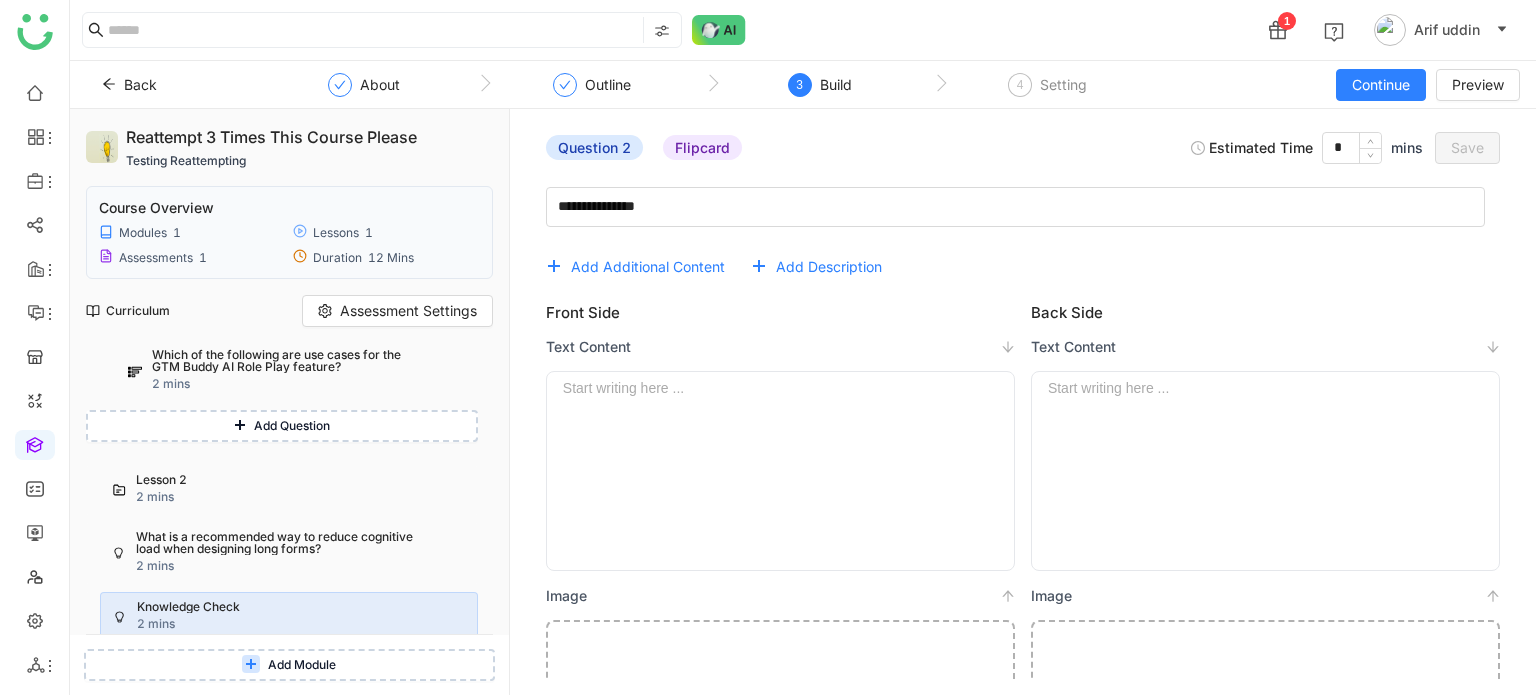 click 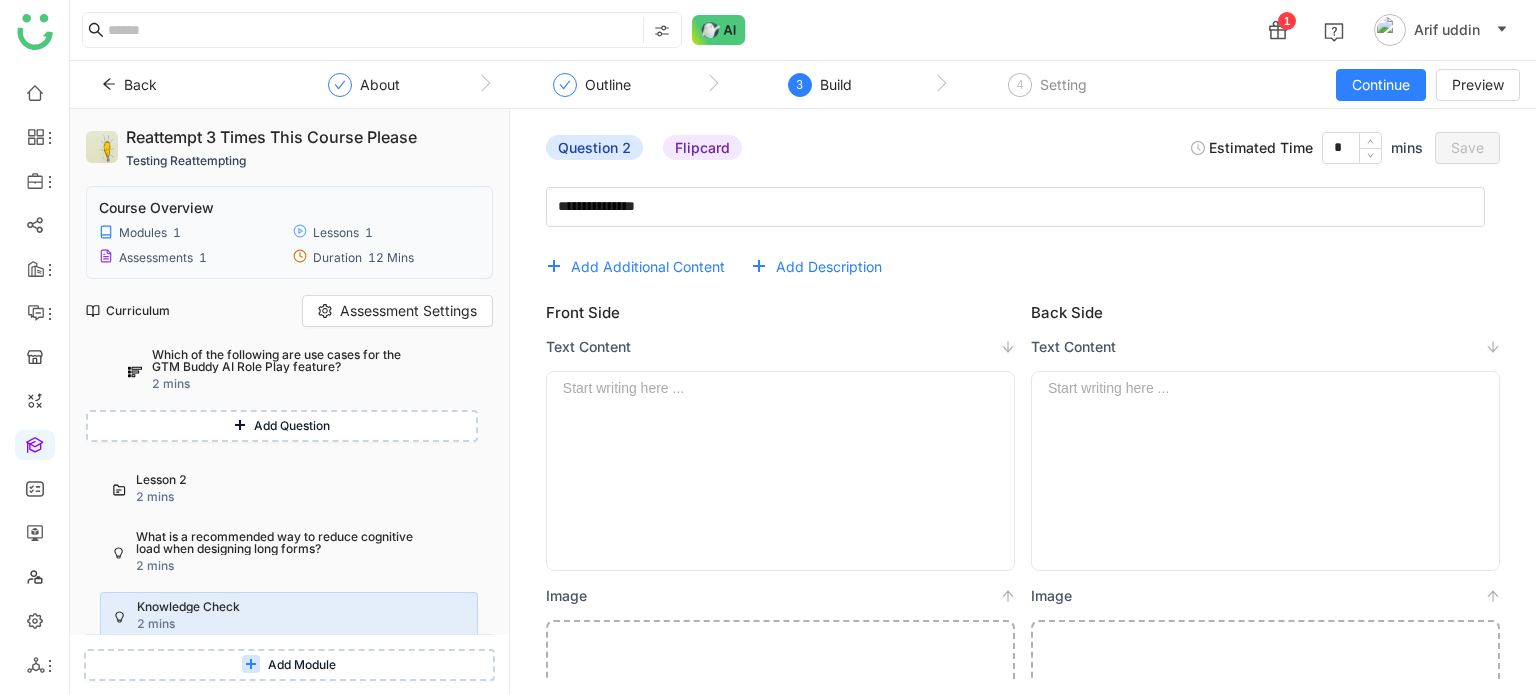 type 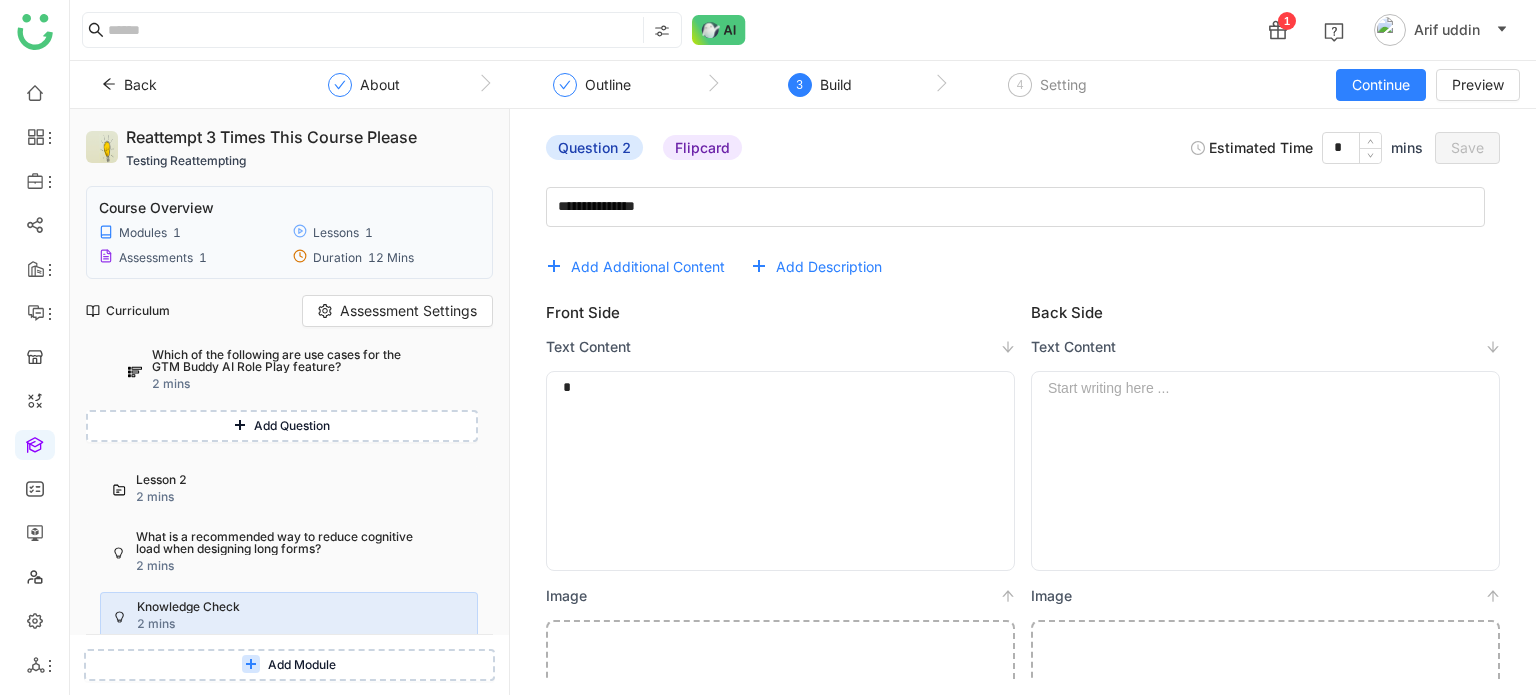 click 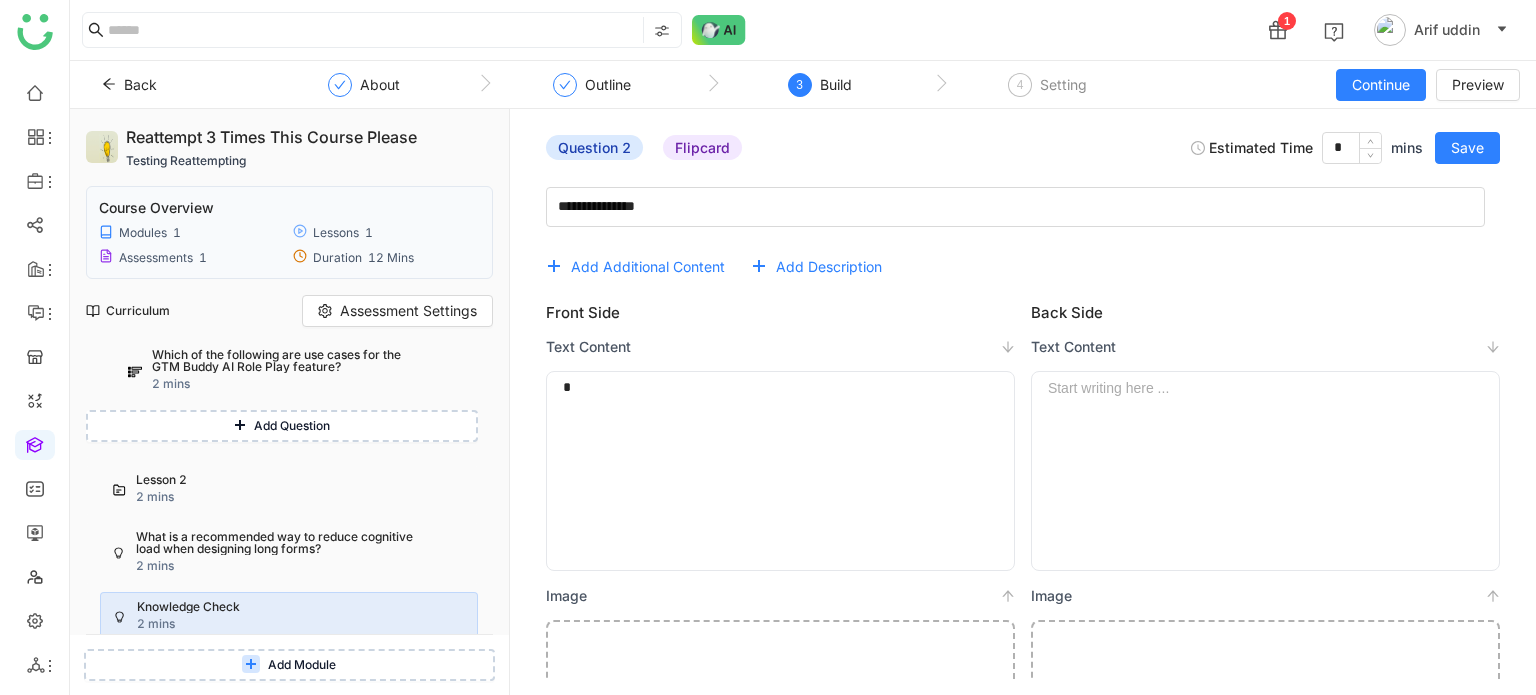 type 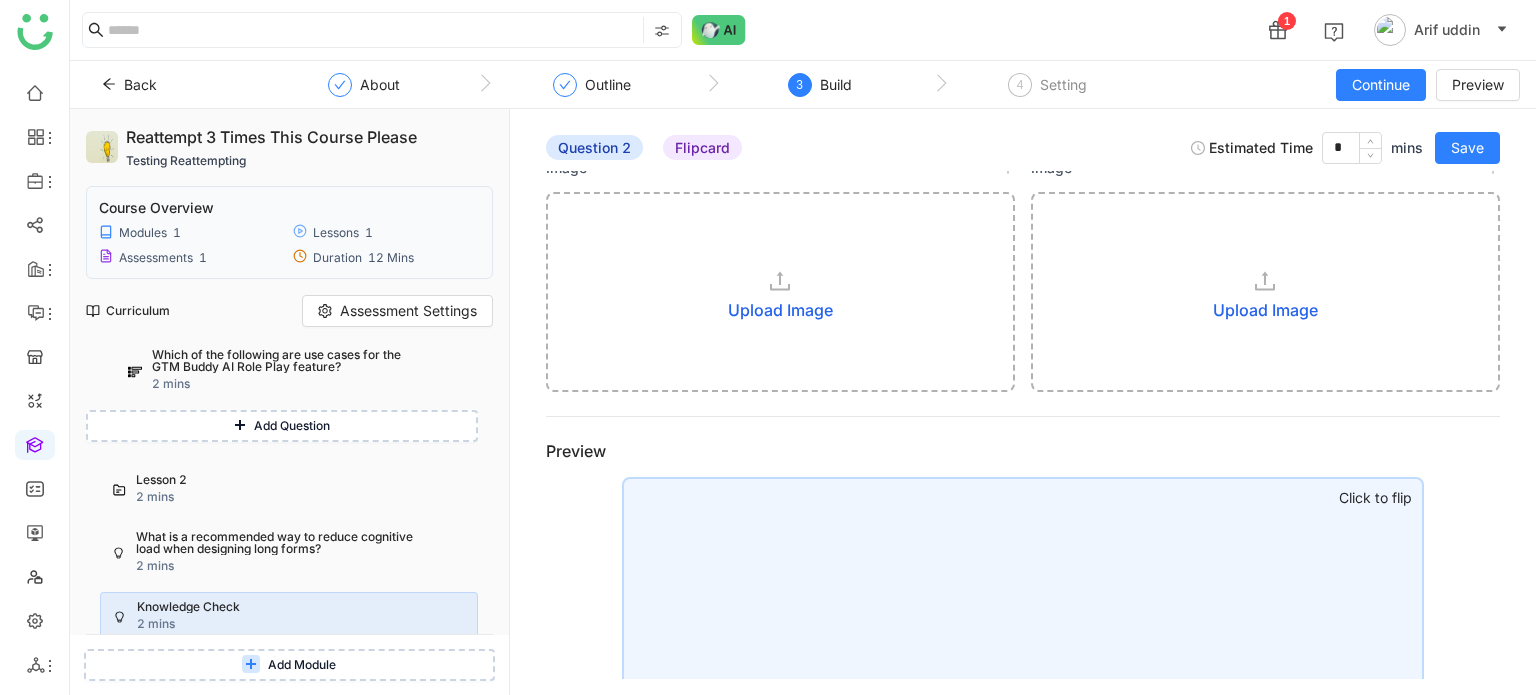 scroll, scrollTop: 400, scrollLeft: 0, axis: vertical 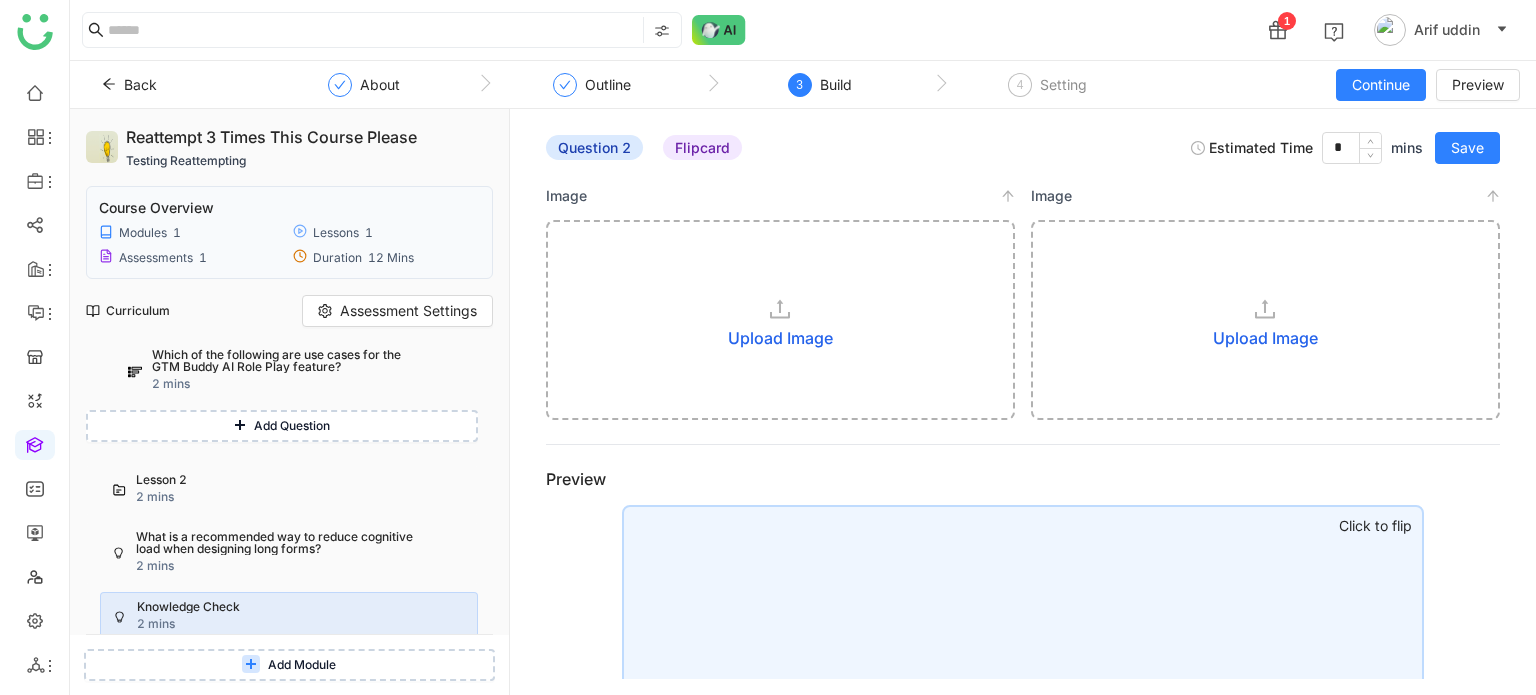 click on "Upload Image" 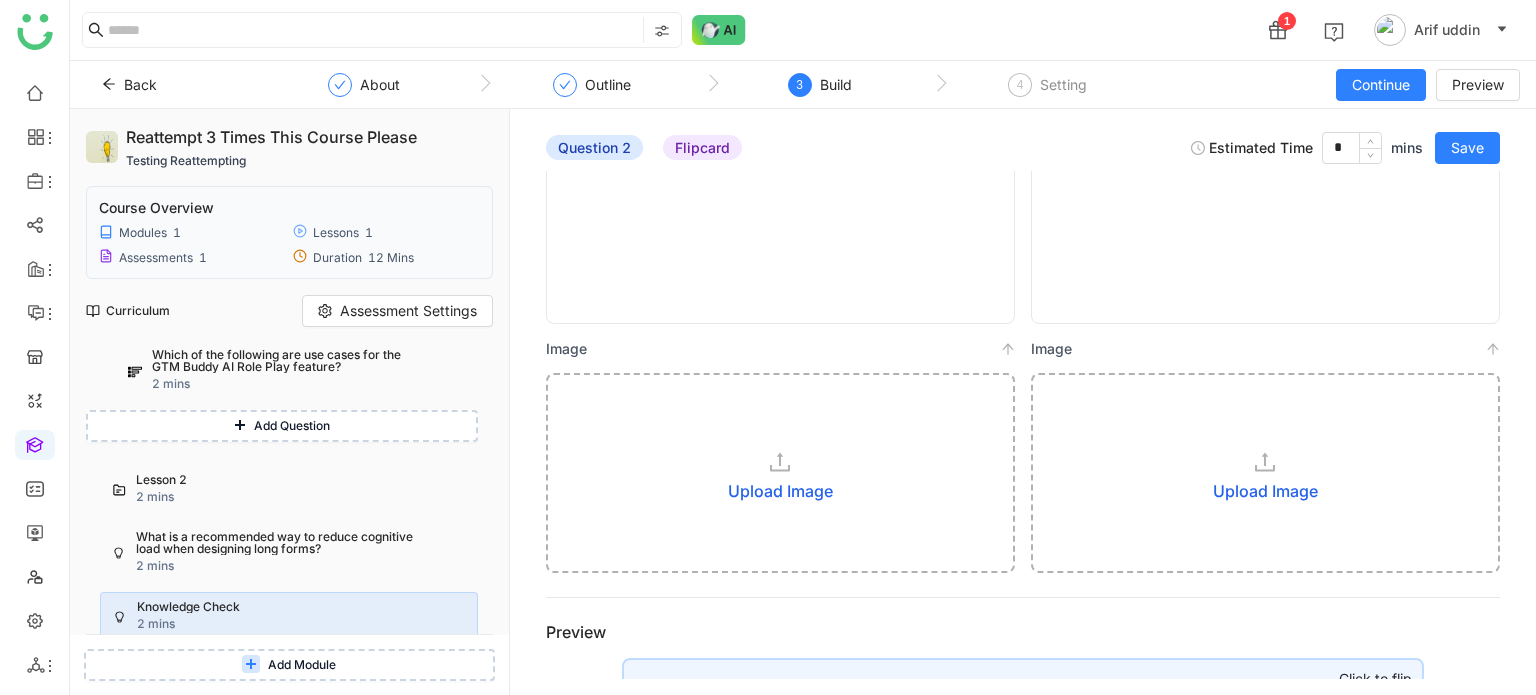scroll, scrollTop: 0, scrollLeft: 0, axis: both 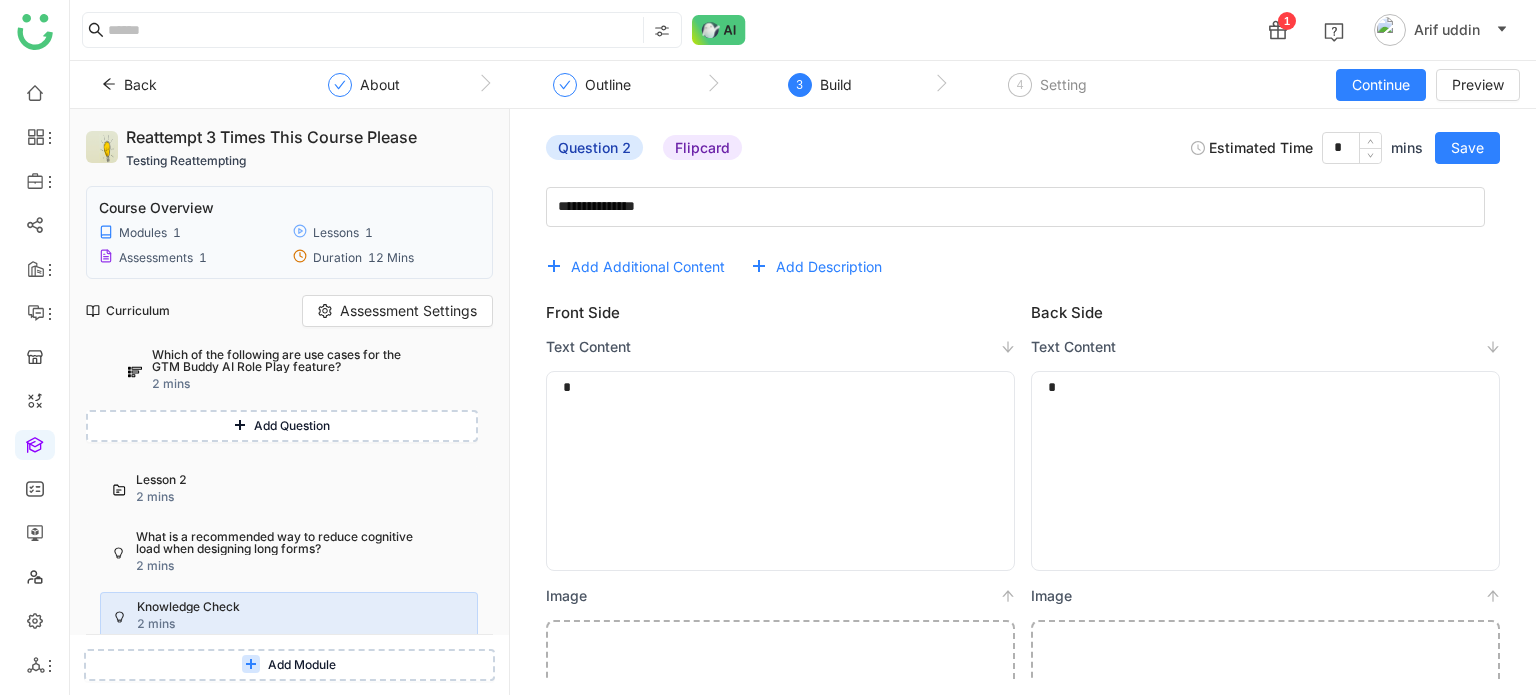 click on "*" 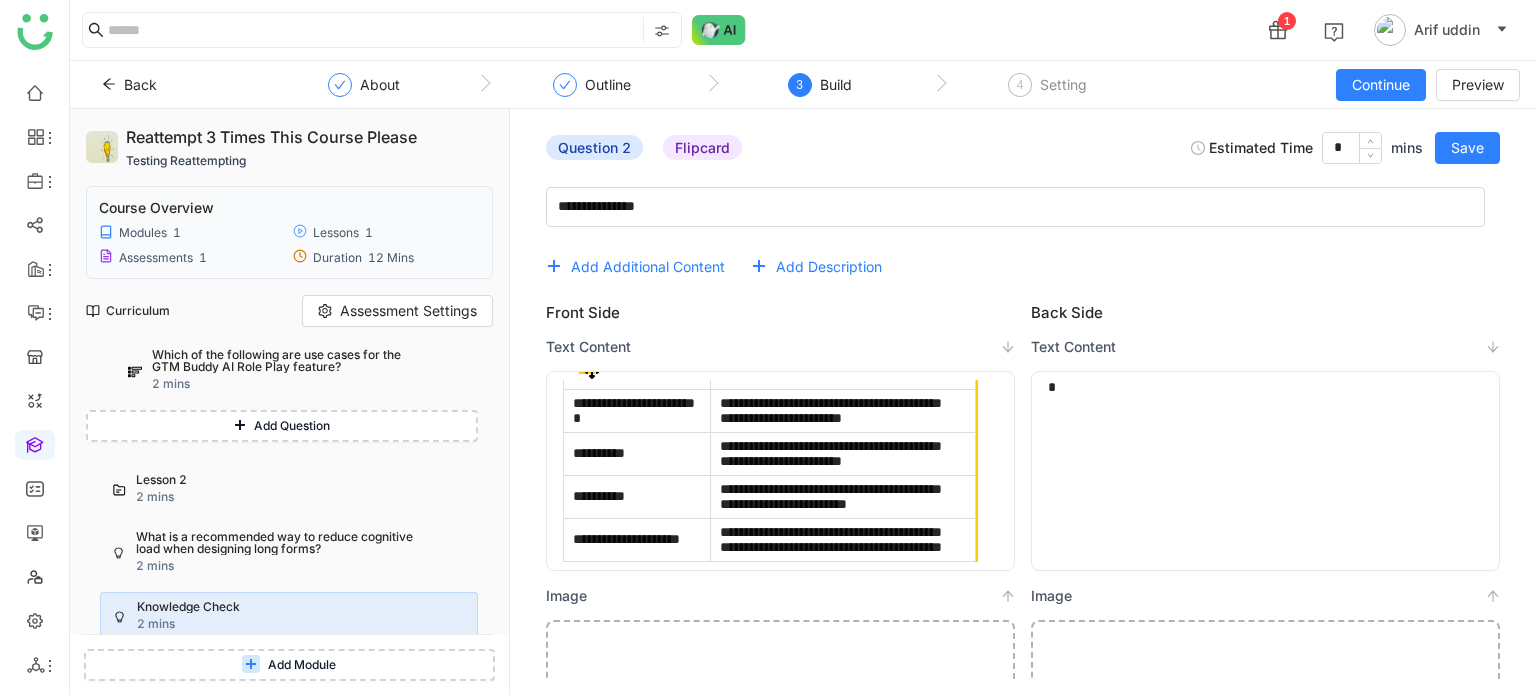 scroll, scrollTop: 0, scrollLeft: 0, axis: both 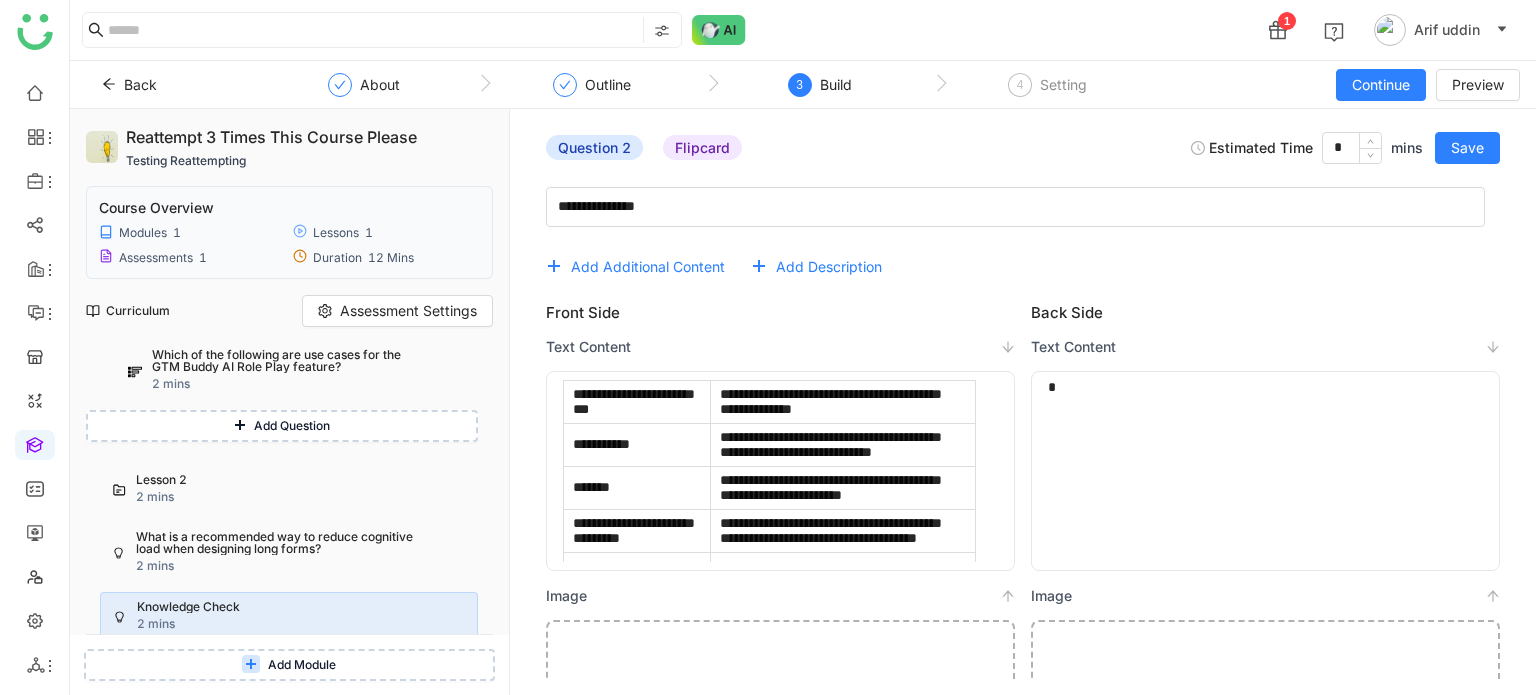 click on "*" 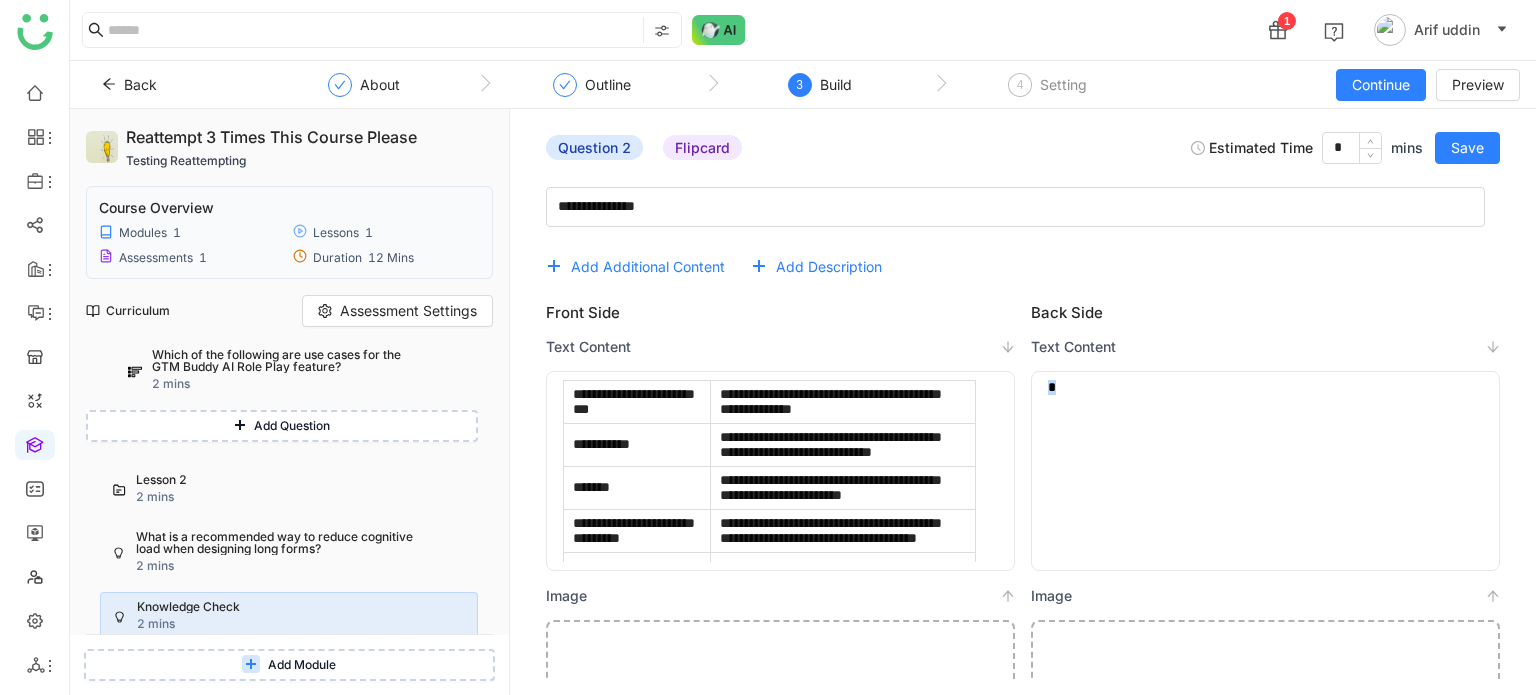 drag, startPoint x: 1106, startPoint y: 392, endPoint x: 1036, endPoint y: 391, distance: 70.00714 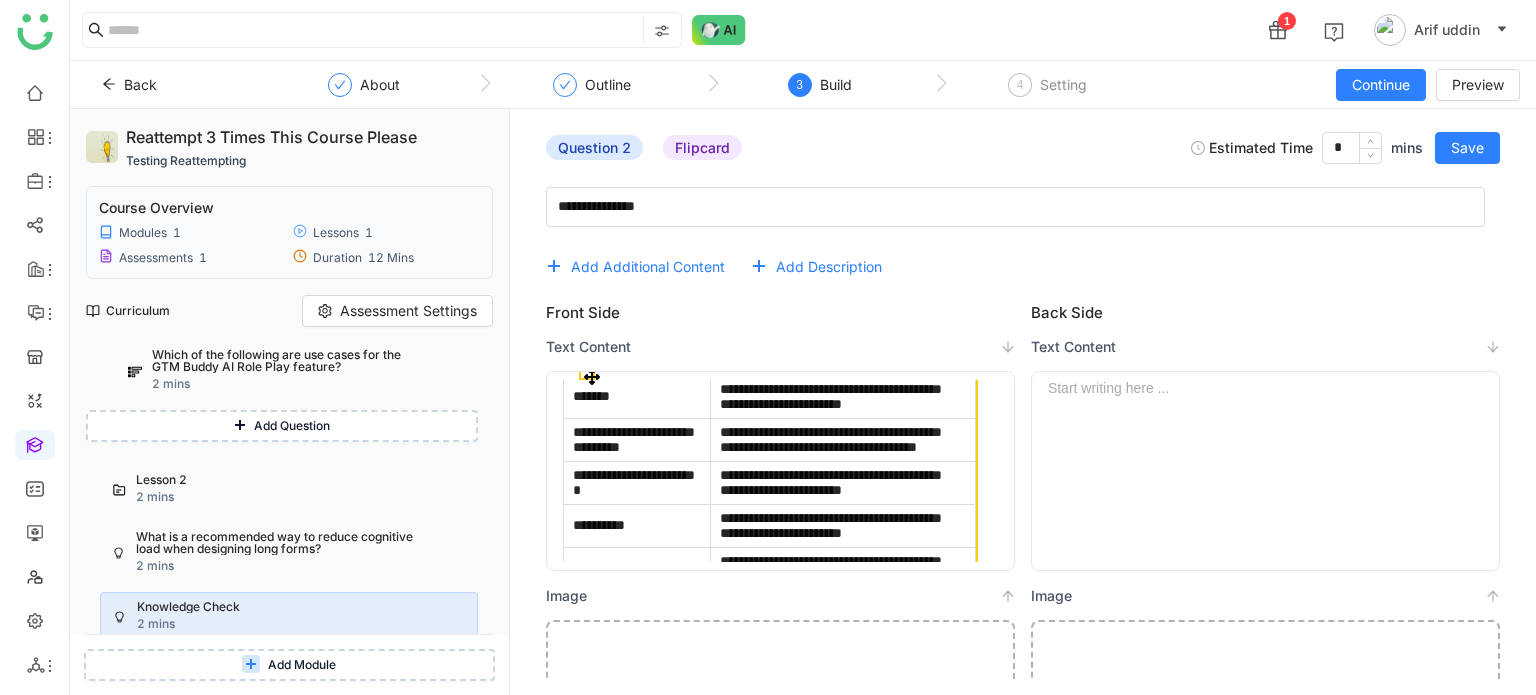scroll, scrollTop: 256, scrollLeft: 0, axis: vertical 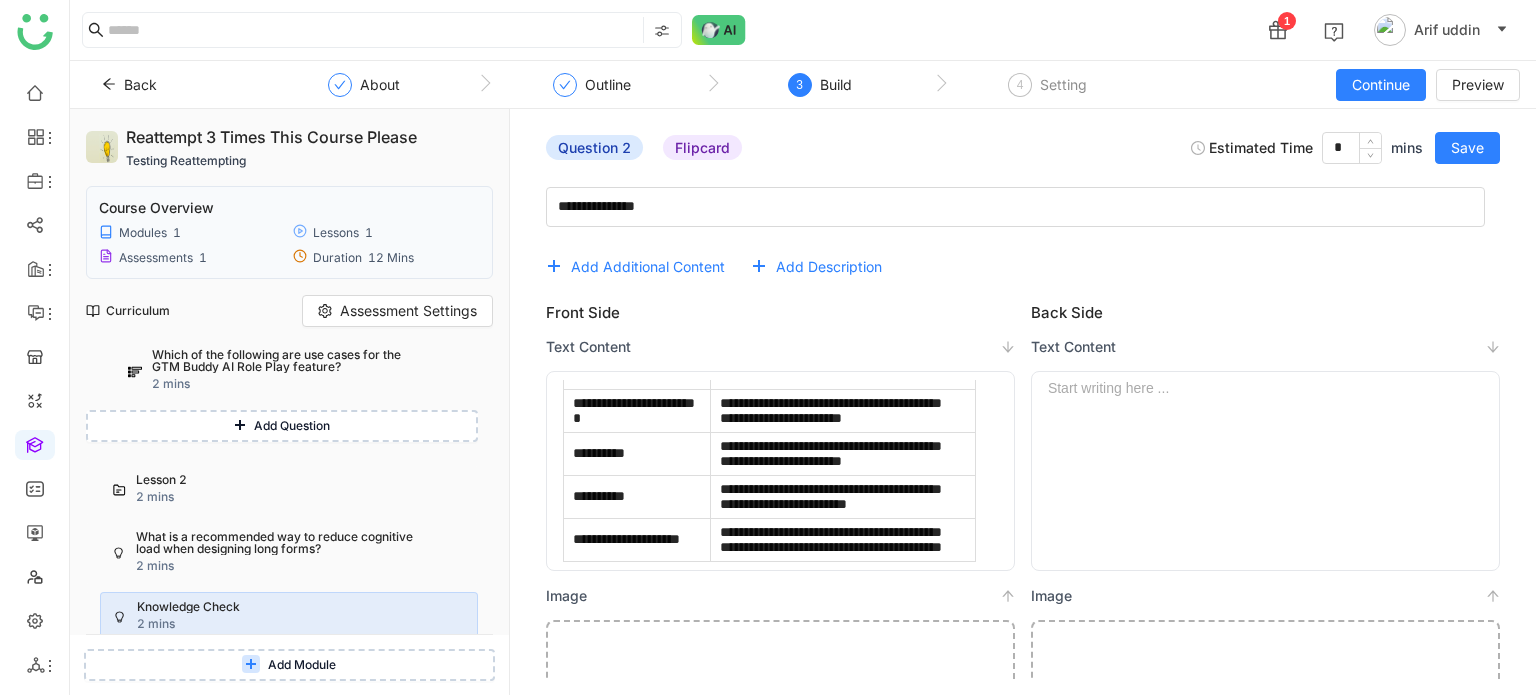 click 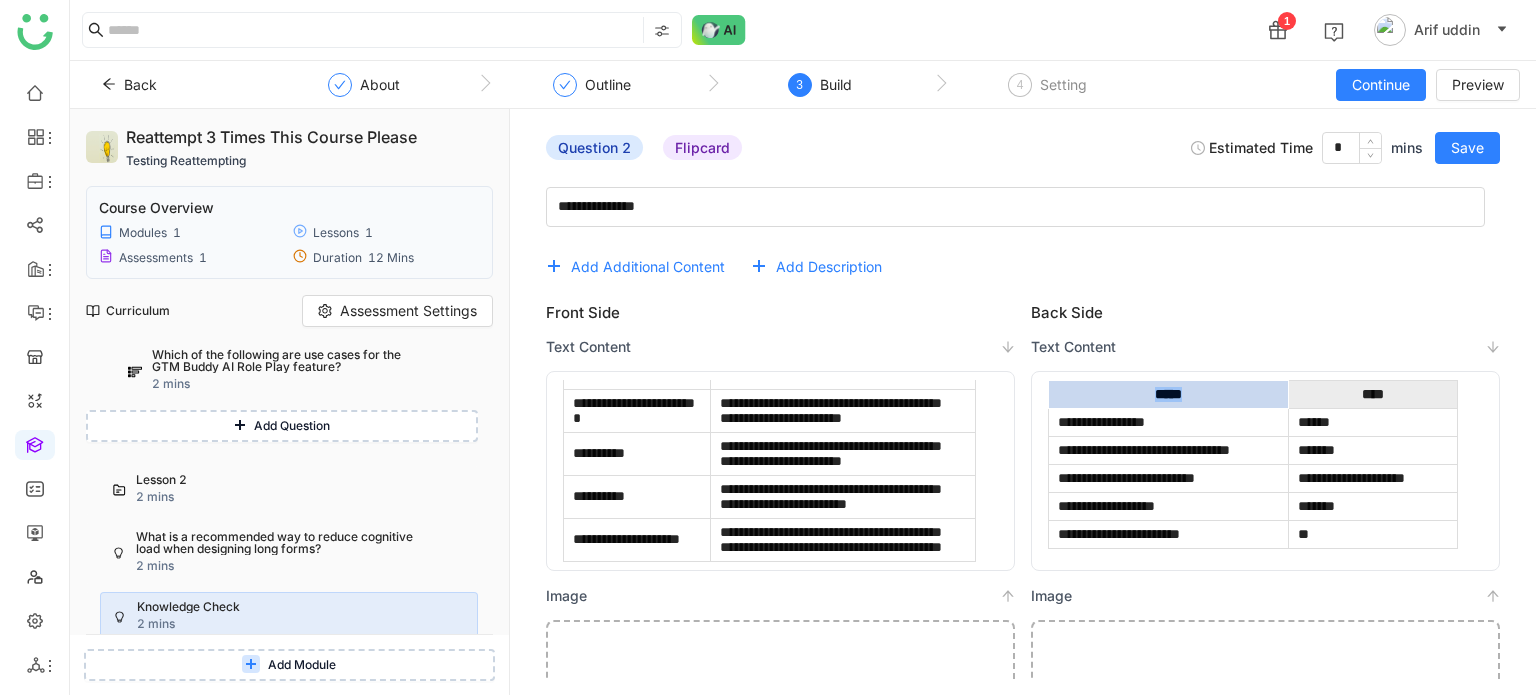 drag, startPoint x: 1200, startPoint y: 399, endPoint x: 1094, endPoint y: 397, distance: 106.01887 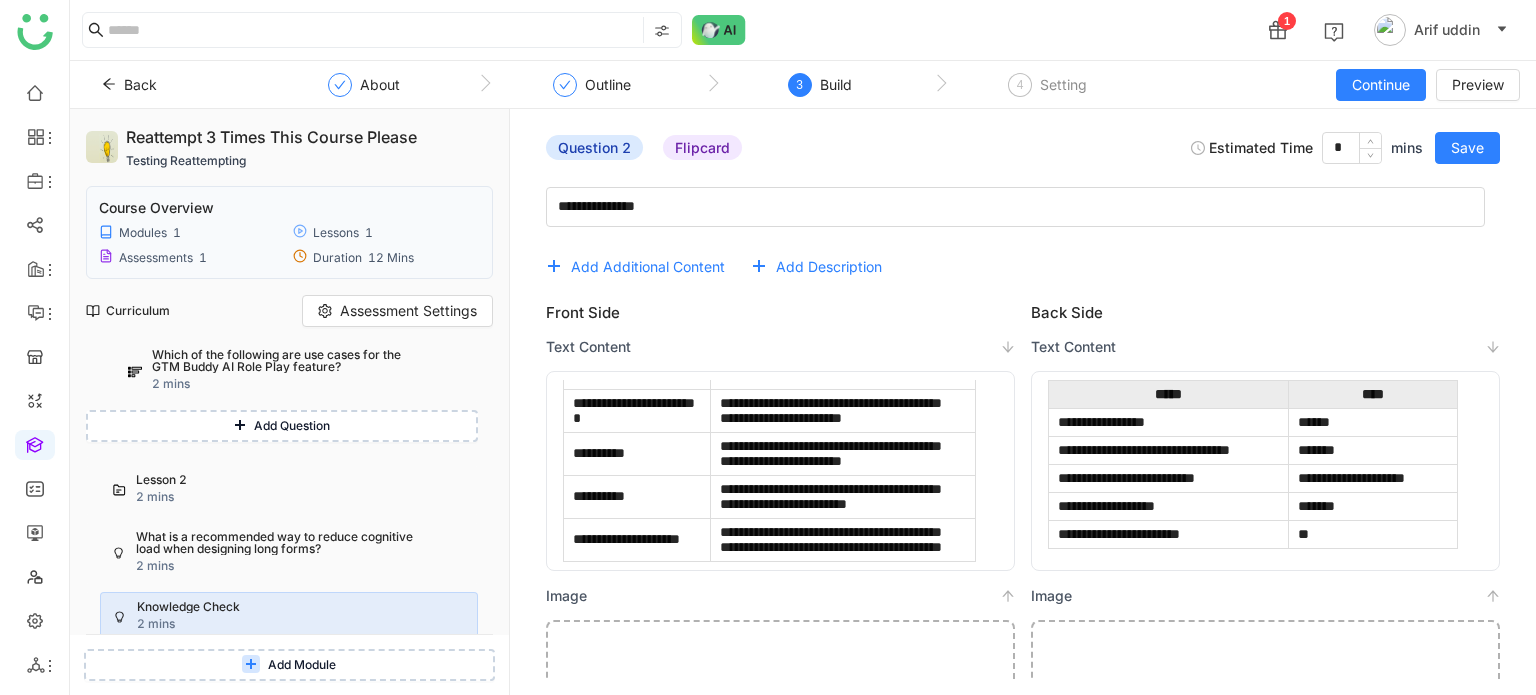 click on "**********" 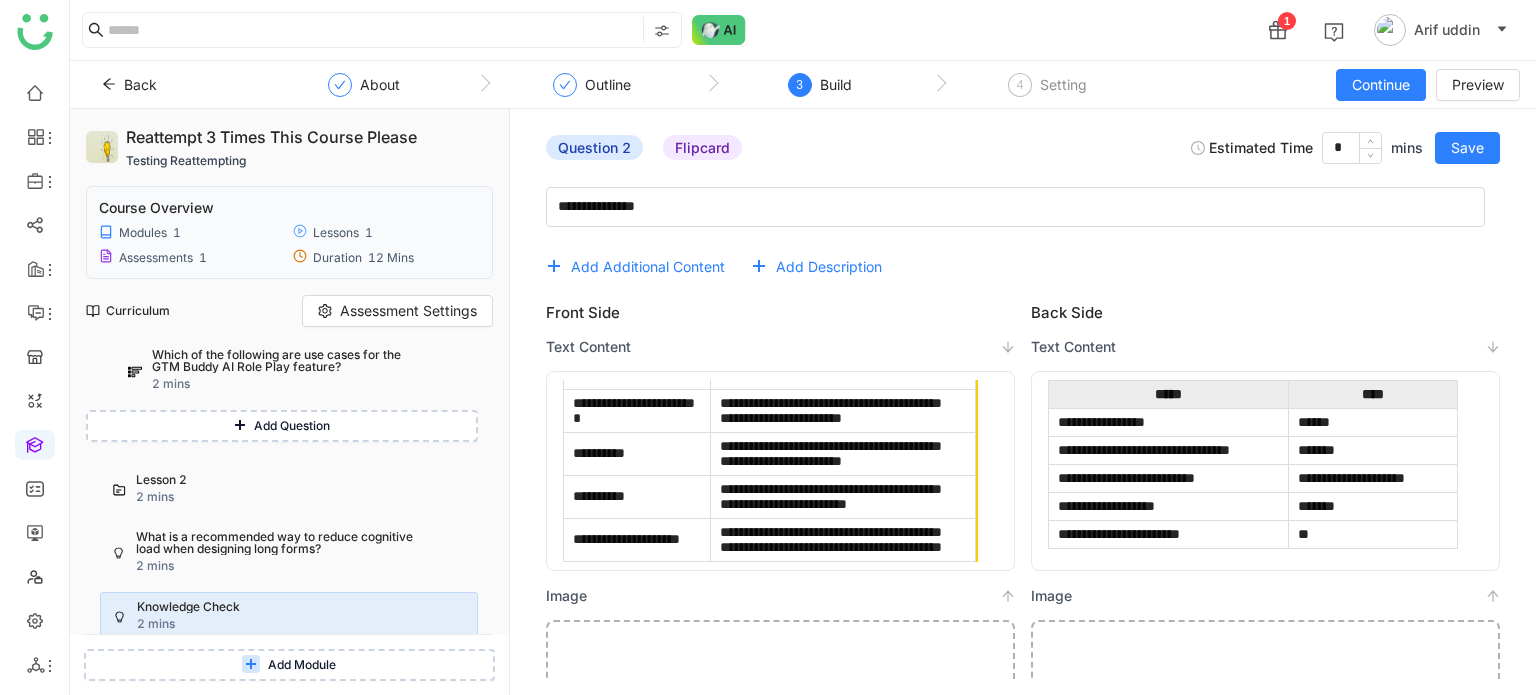 scroll, scrollTop: 0, scrollLeft: 0, axis: both 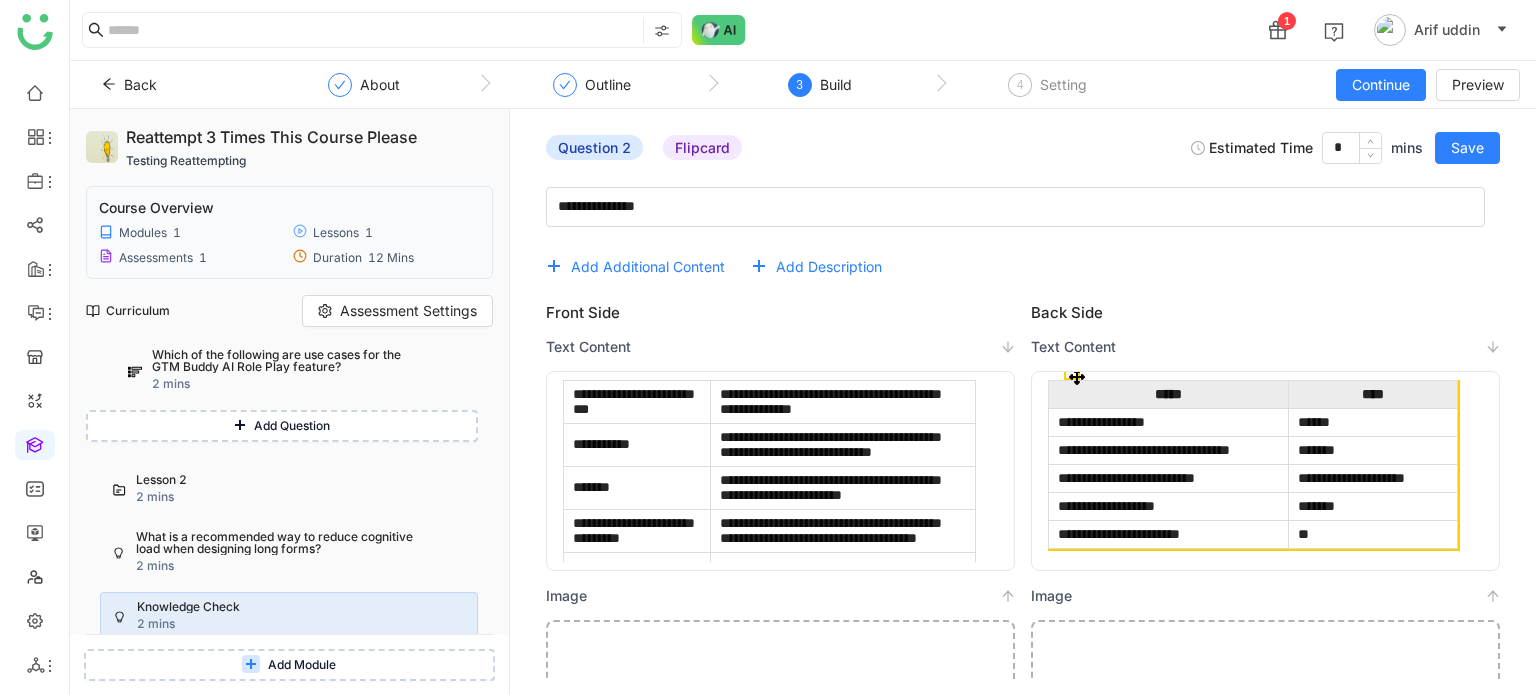 click on "*****" at bounding box center [1168, 394] 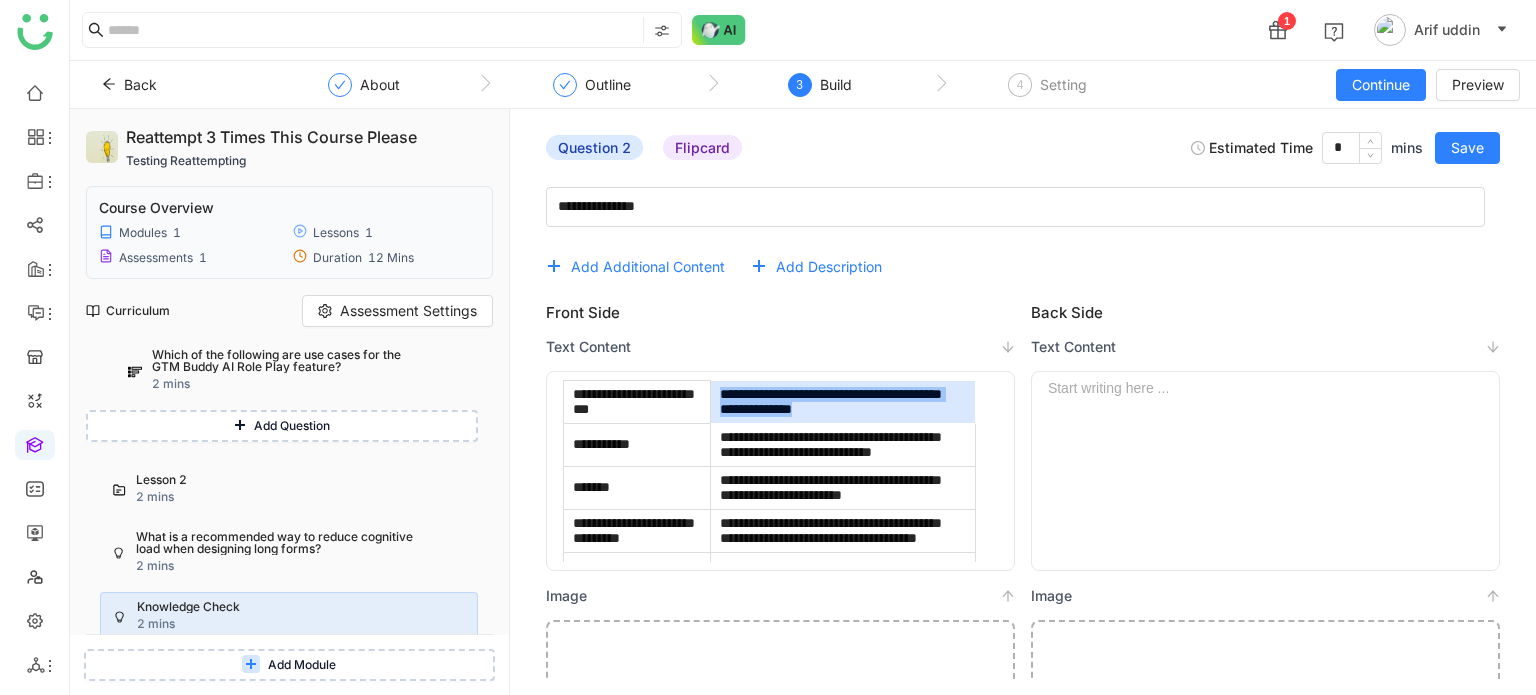drag, startPoint x: 718, startPoint y: 392, endPoint x: 946, endPoint y: 405, distance: 228.37032 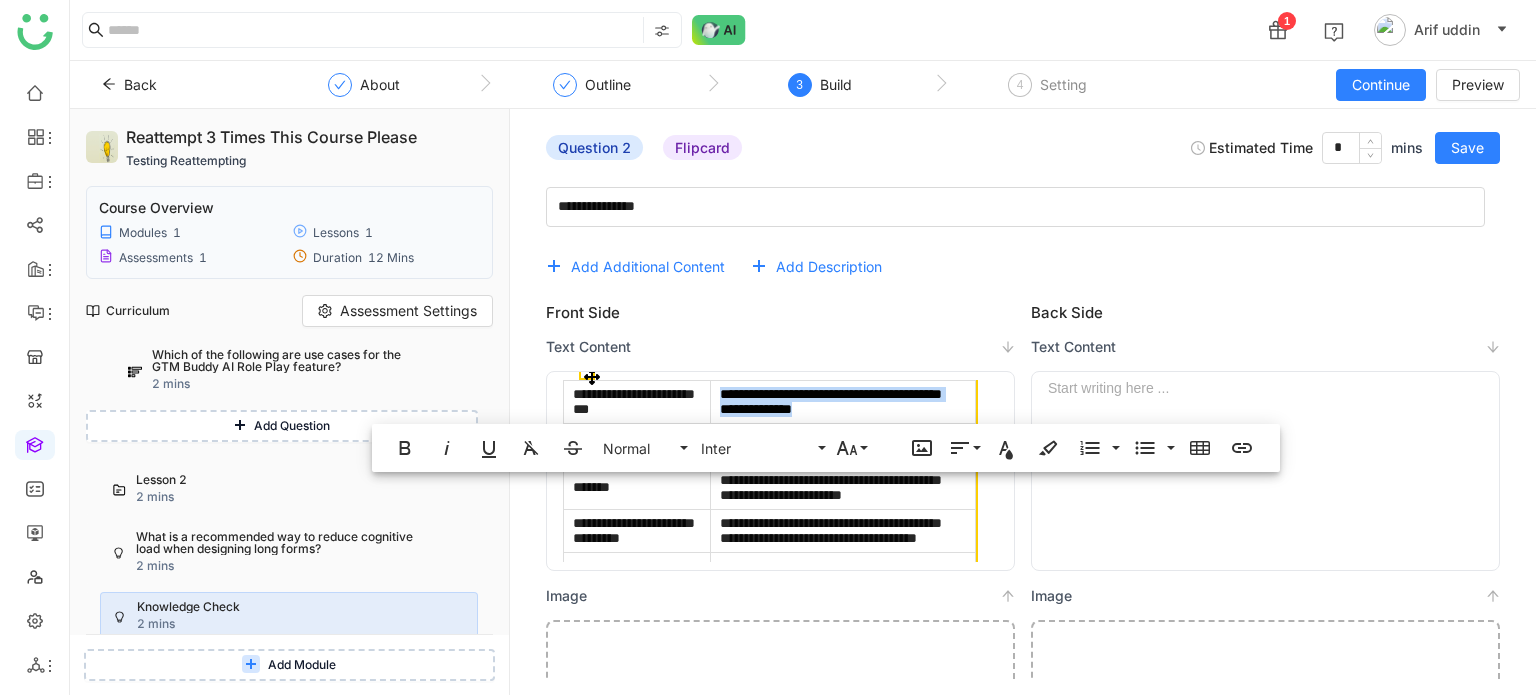 copy on "**********" 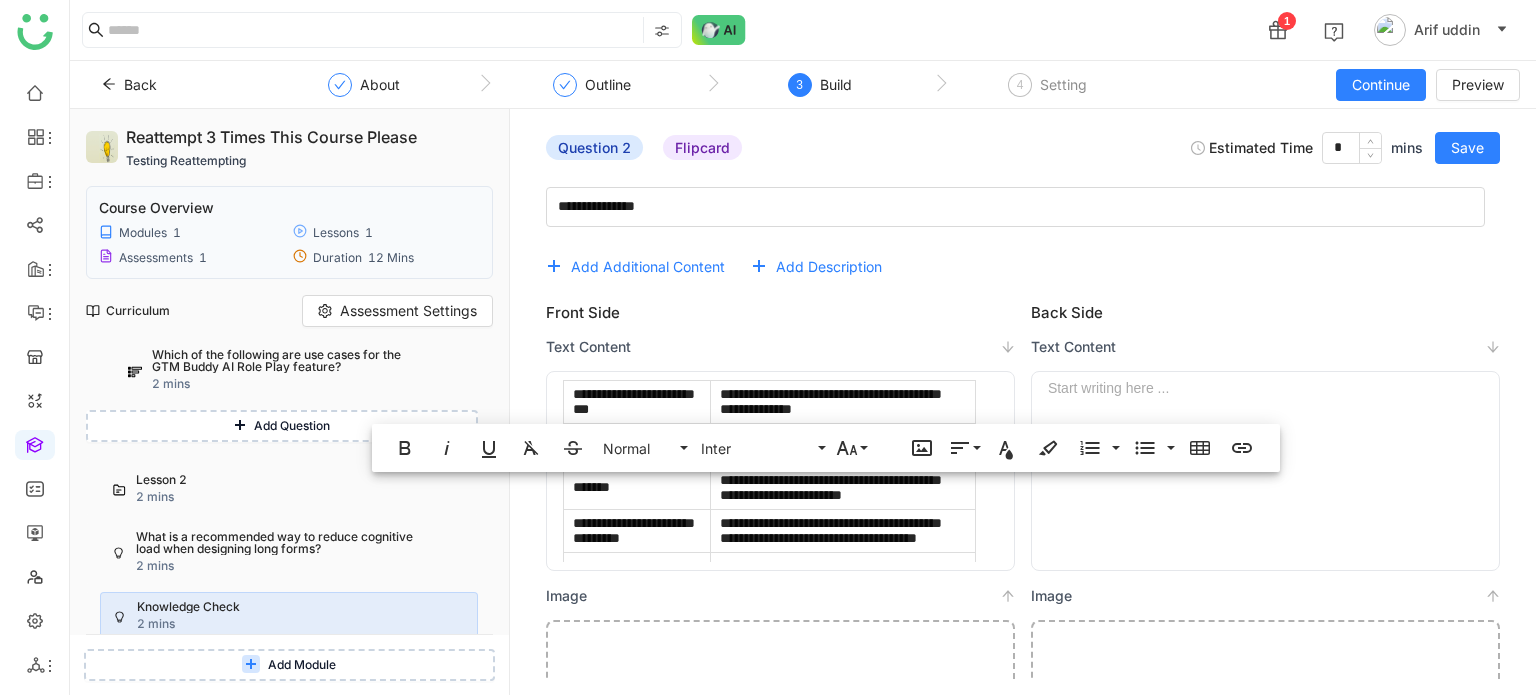 click 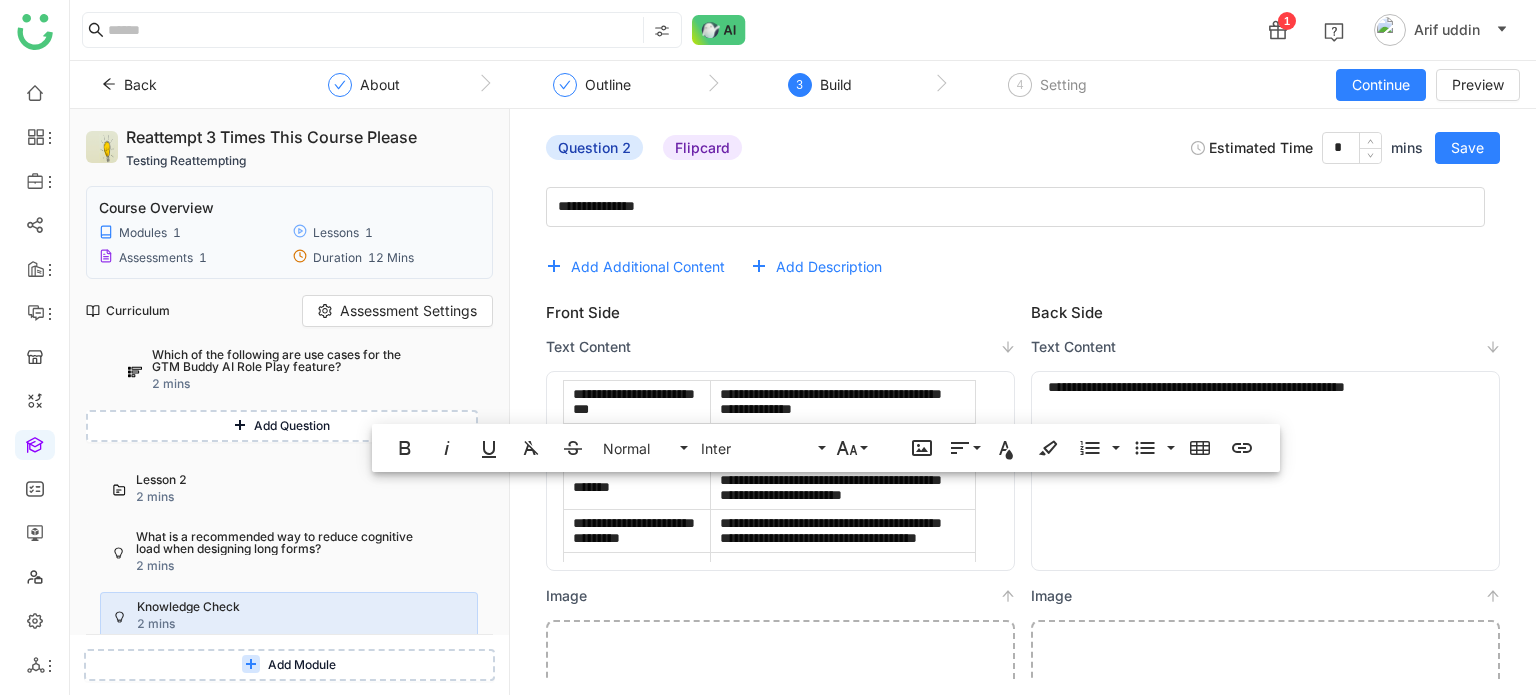 click on "**********" 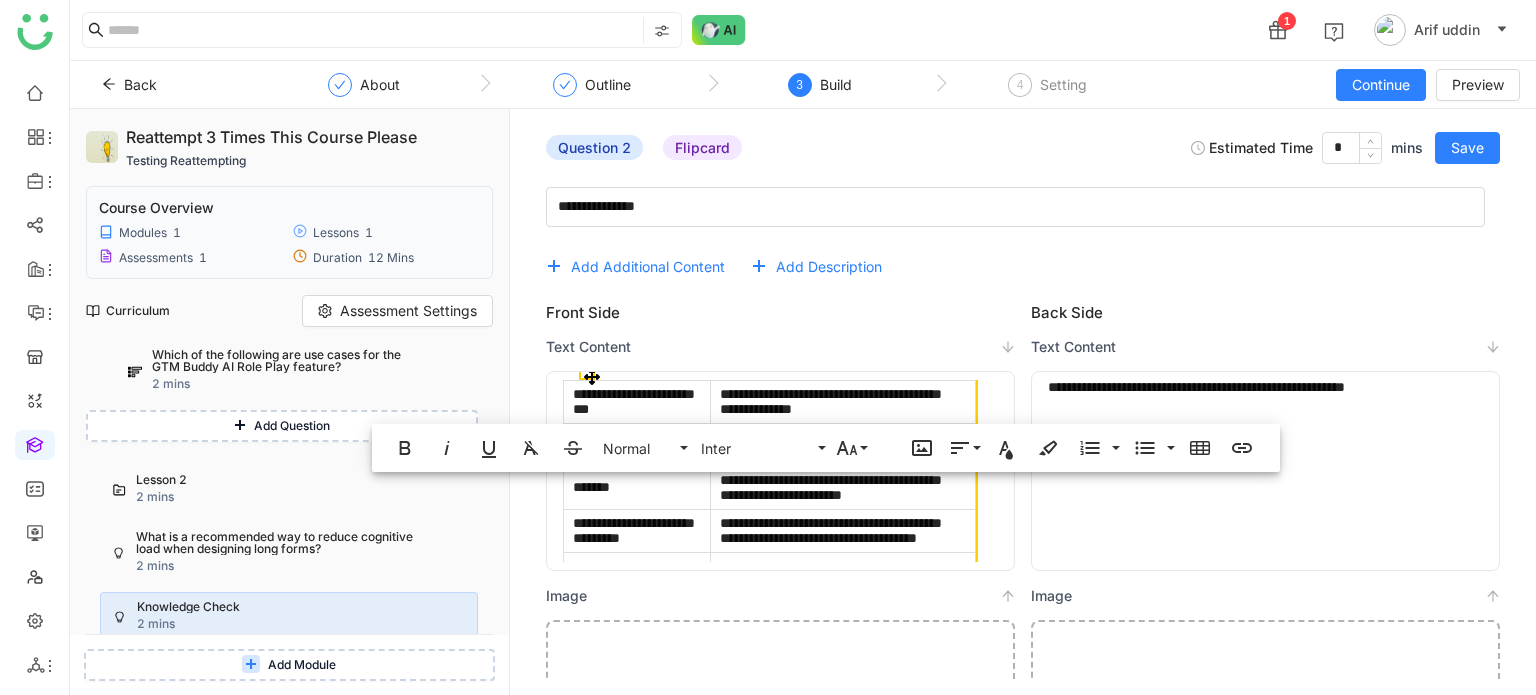 click on "**********" 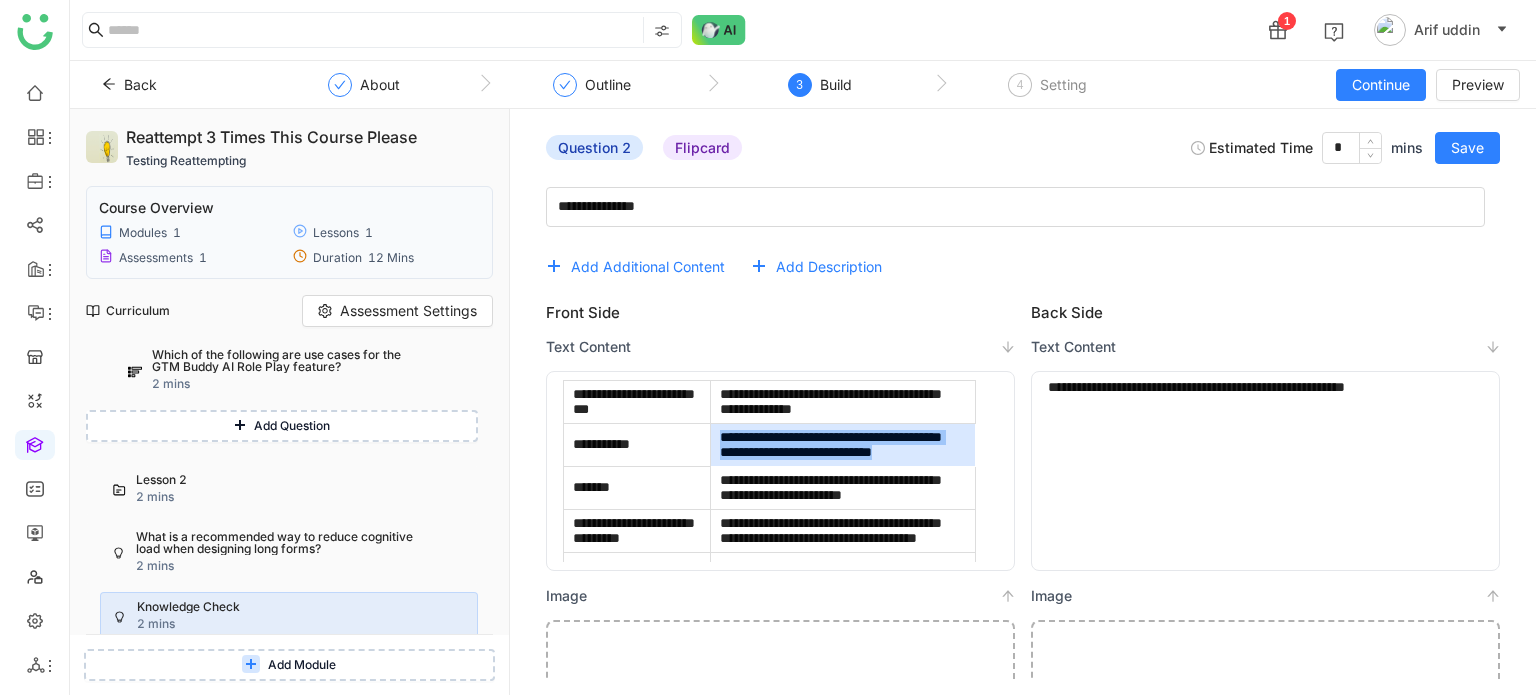 drag, startPoint x: 719, startPoint y: 442, endPoint x: 873, endPoint y: 471, distance: 156.70673 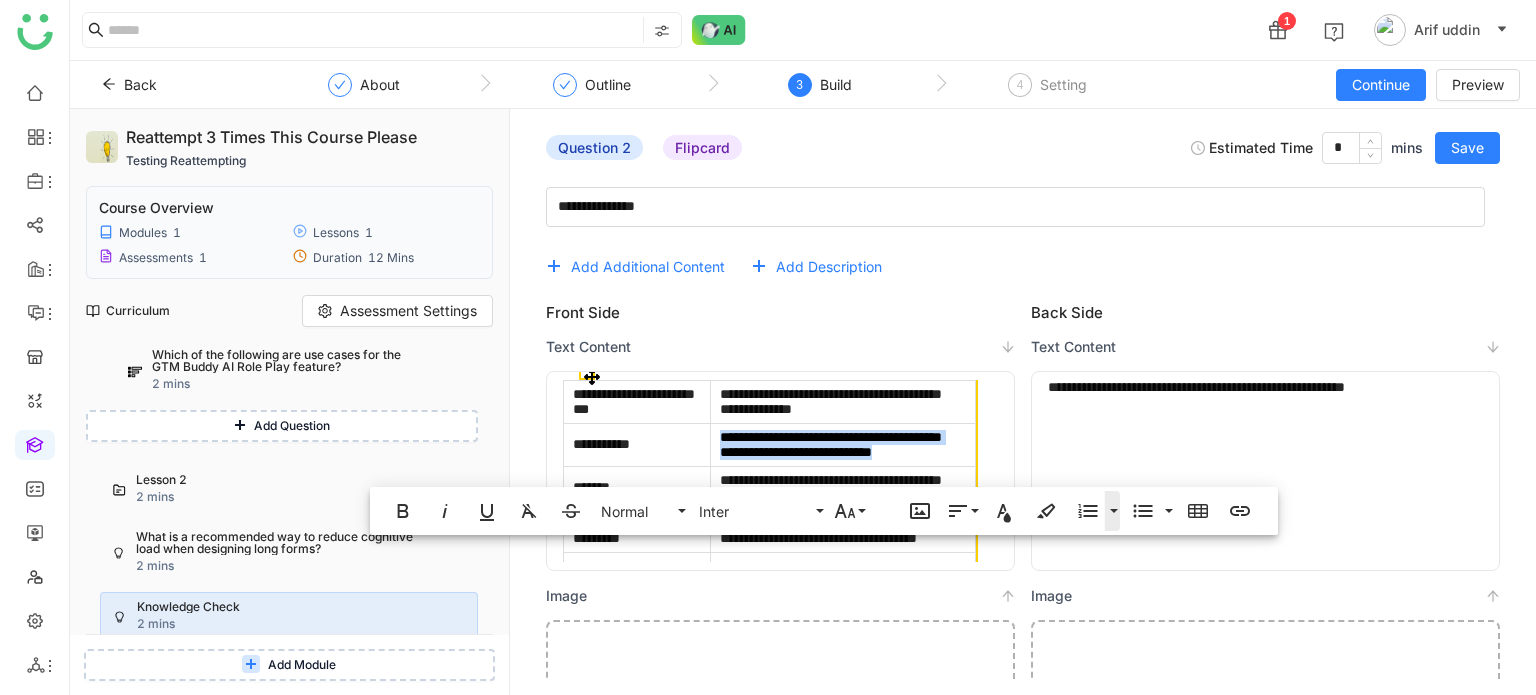 copy on "**********" 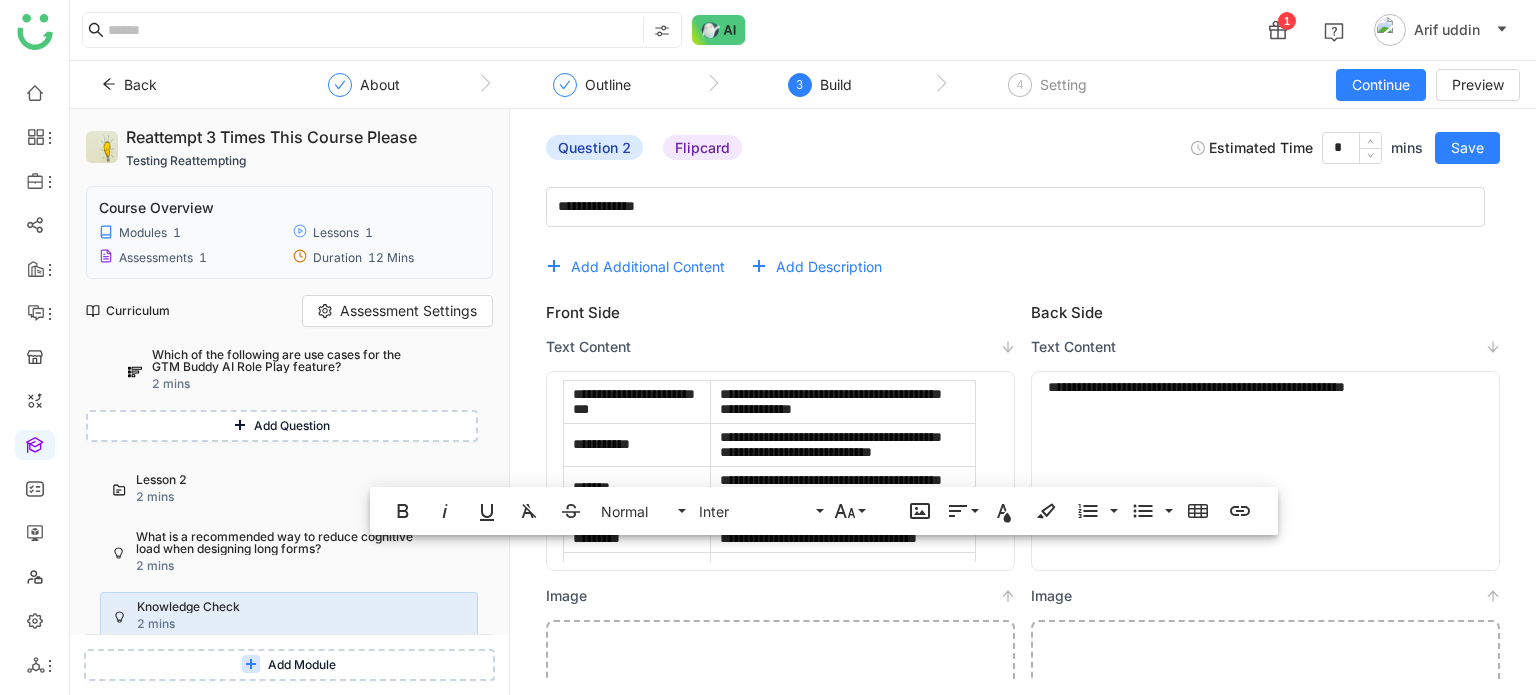 click on "**********" 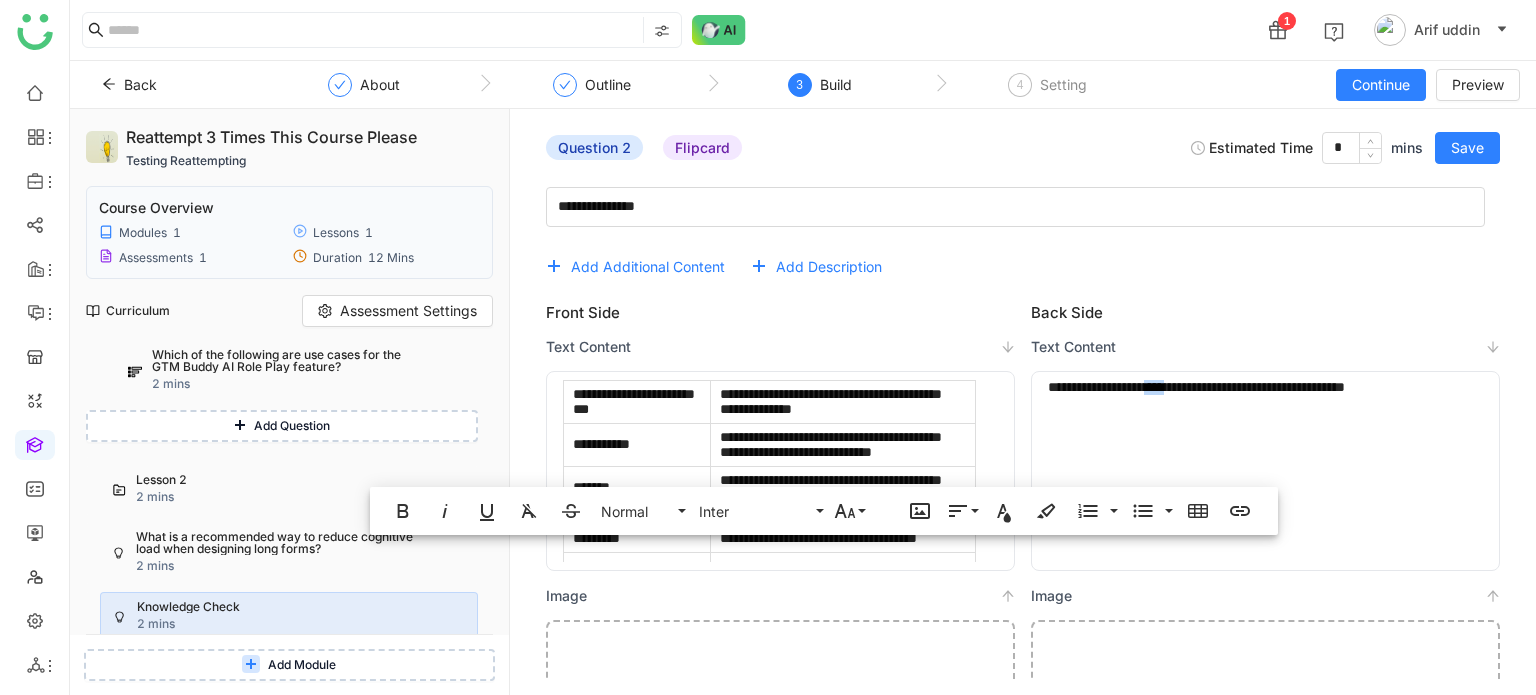 click on "**********" 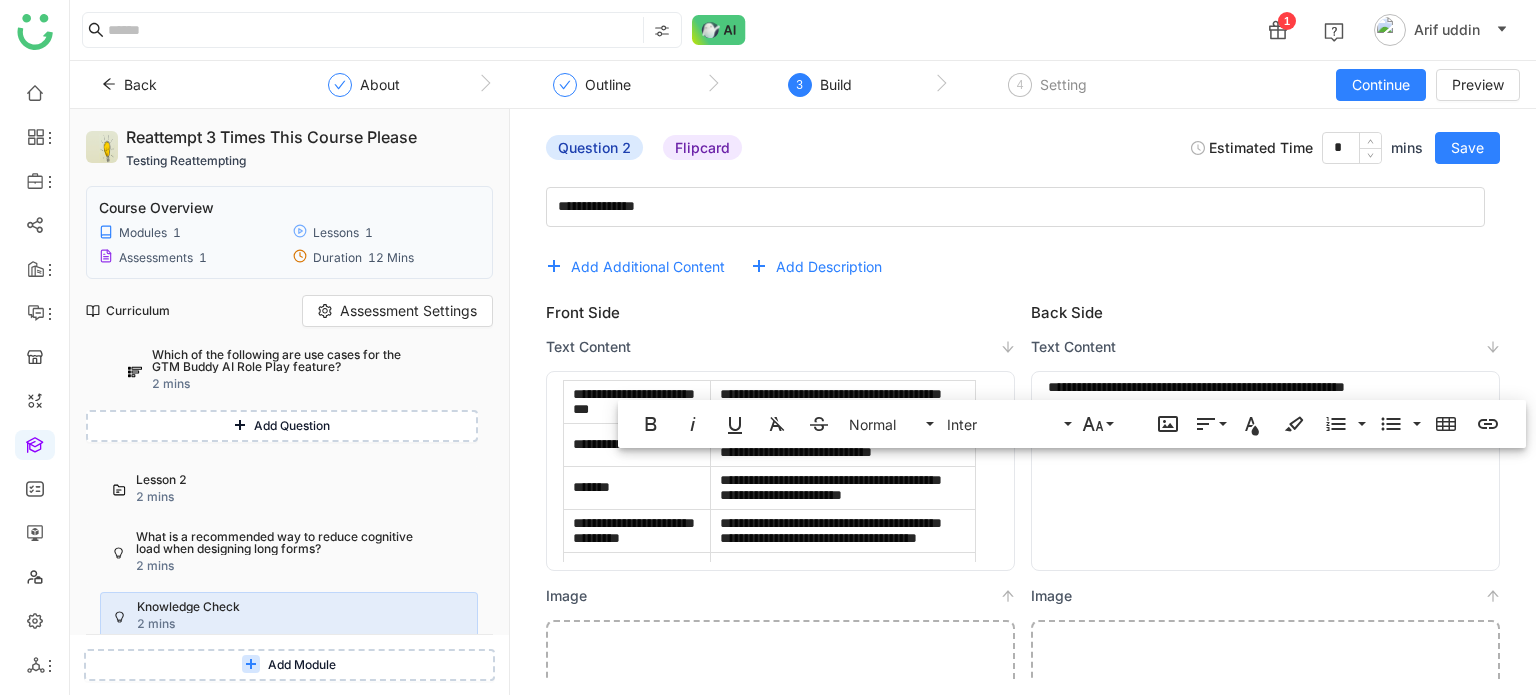 click on "**********" 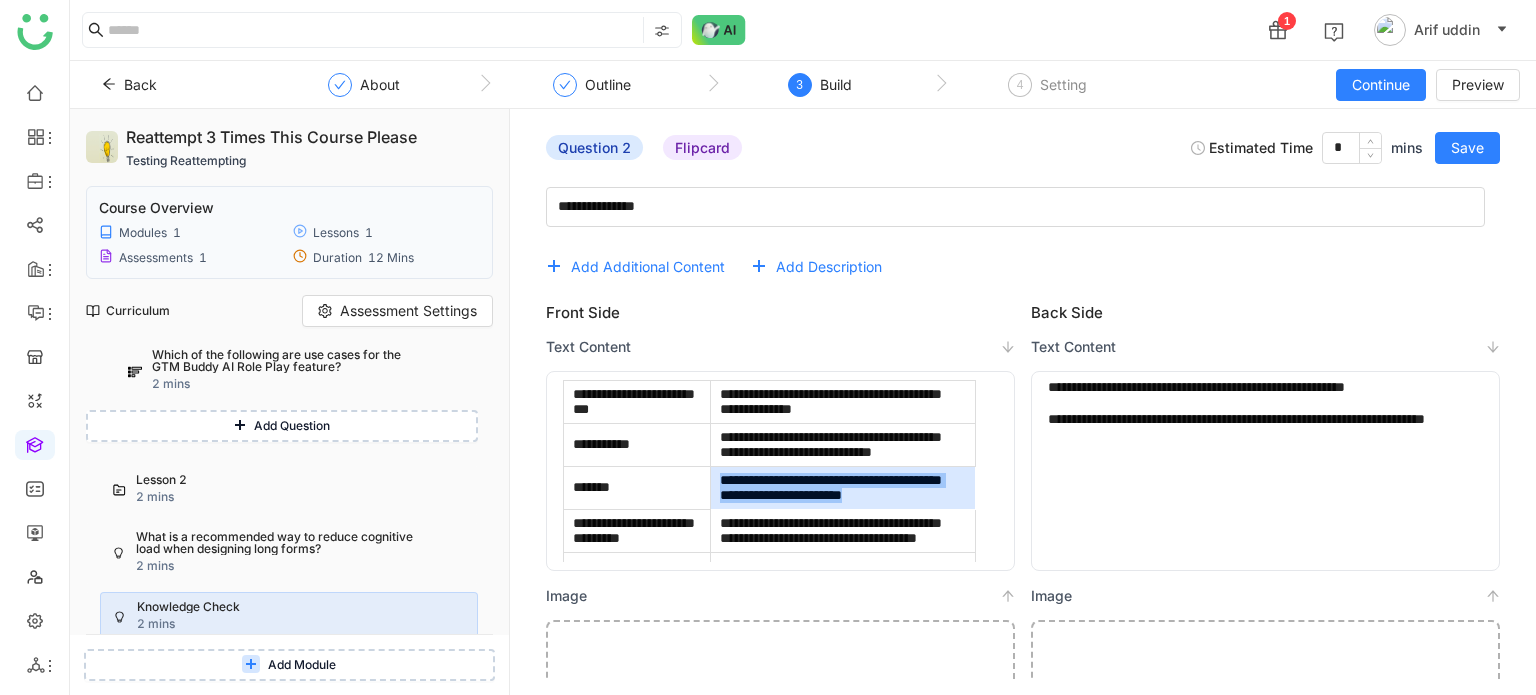 drag, startPoint x: 720, startPoint y: 505, endPoint x: 945, endPoint y: 520, distance: 225.49945 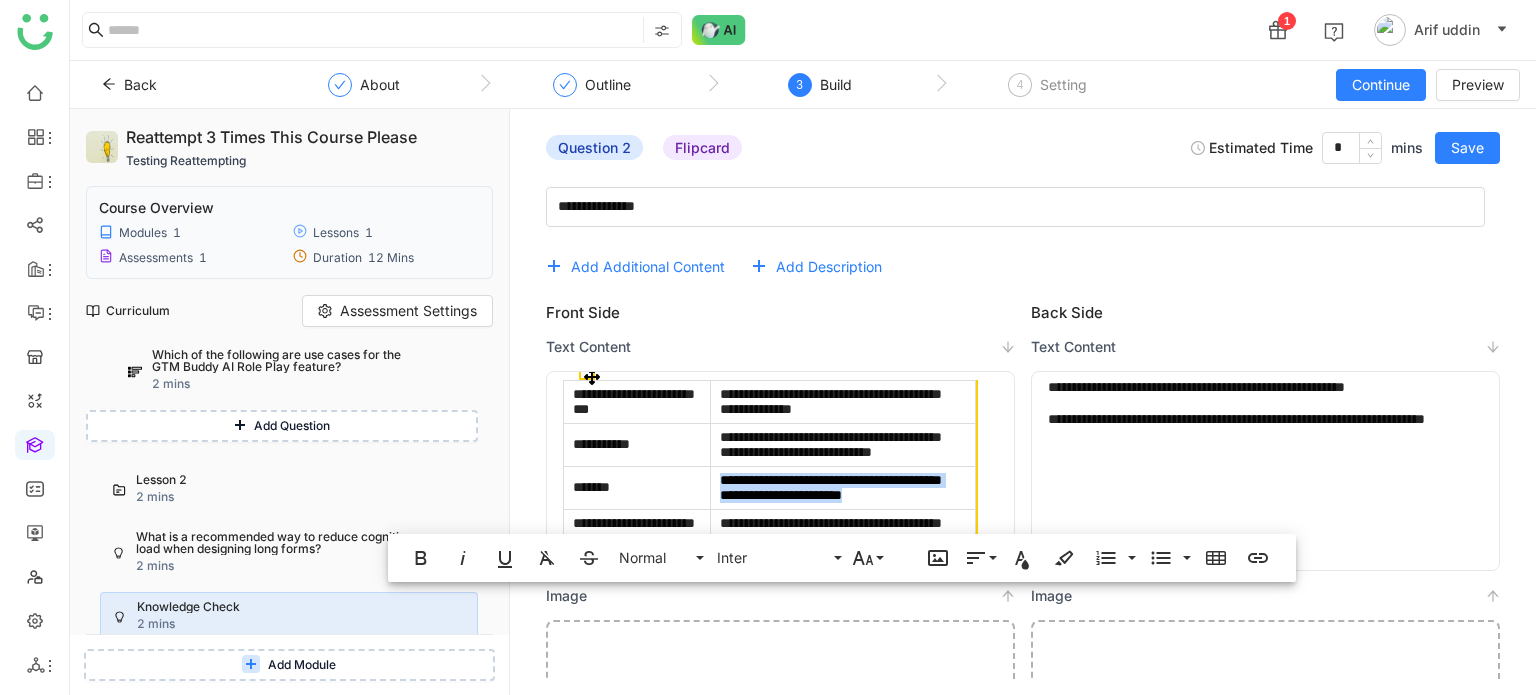 copy on "**********" 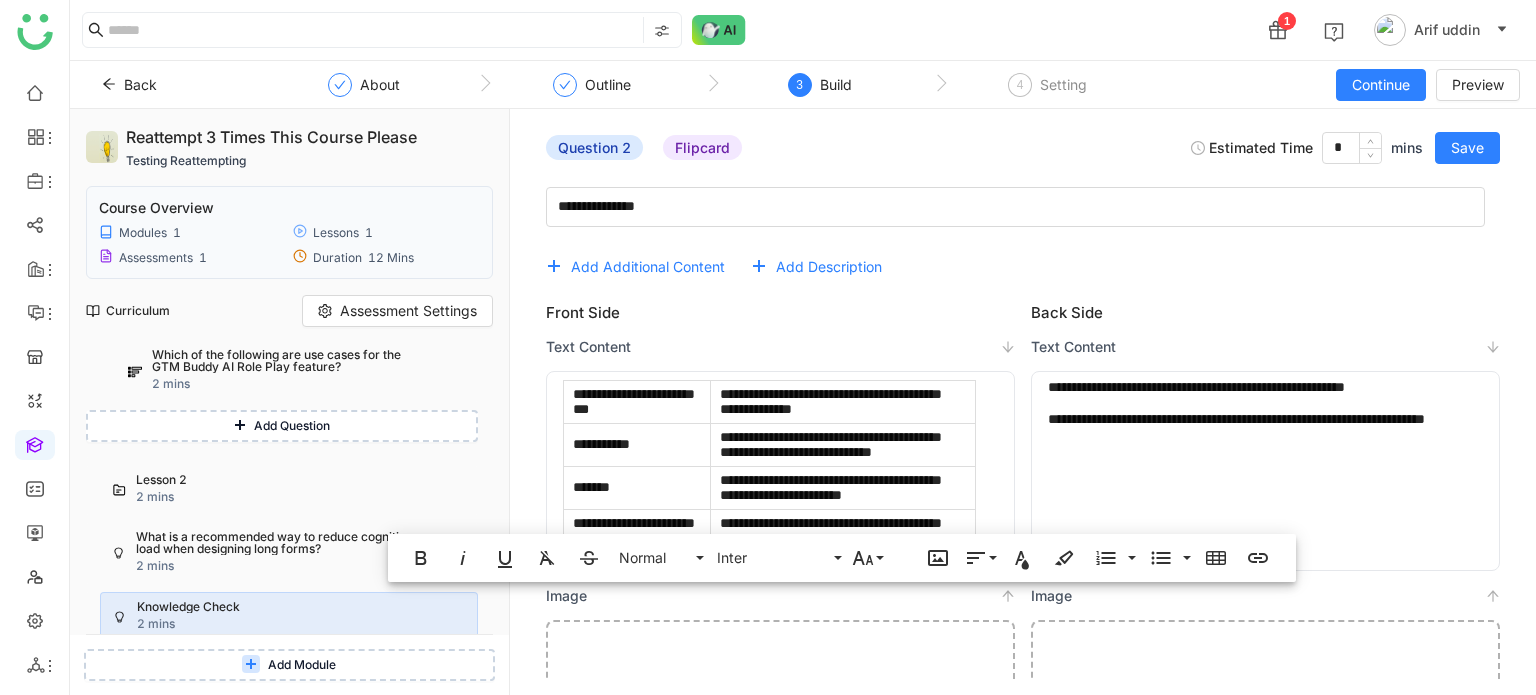 click on "**********" 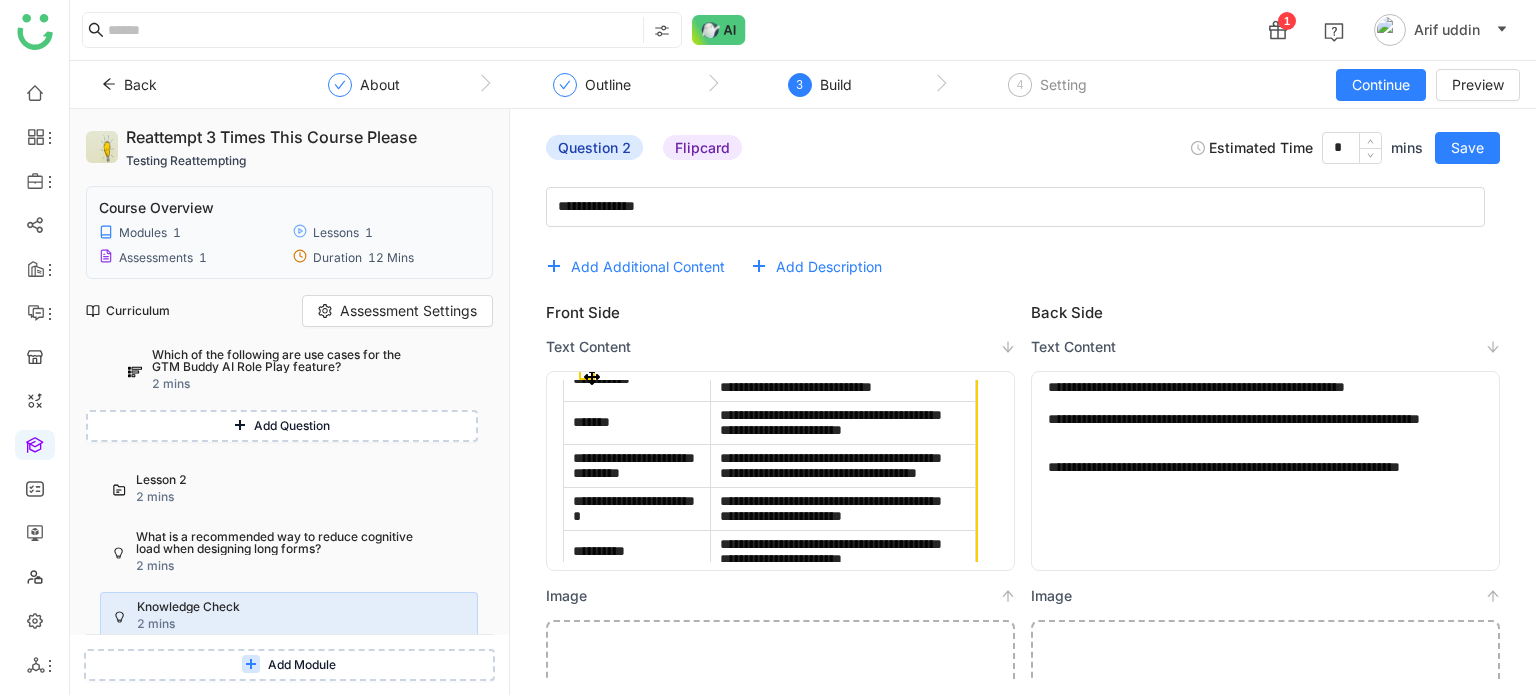 scroll, scrollTop: 100, scrollLeft: 0, axis: vertical 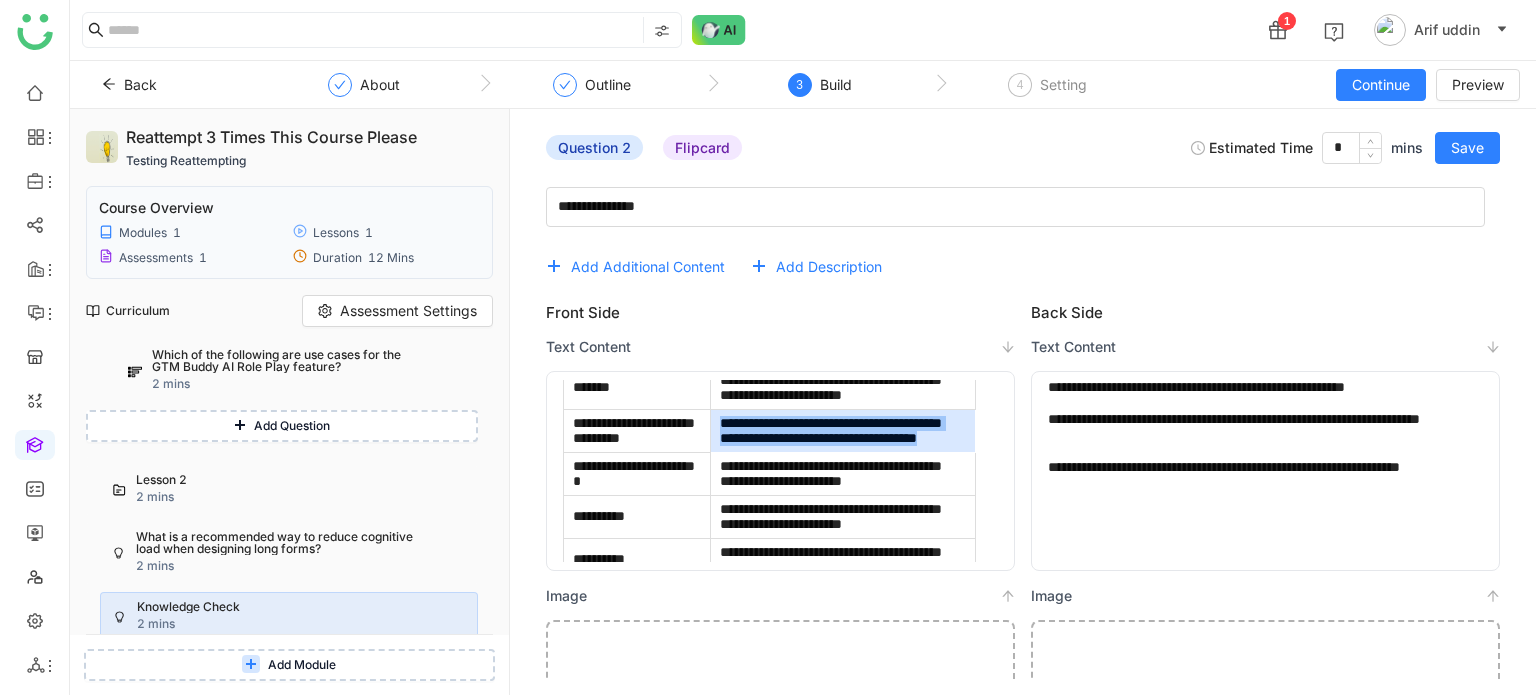 drag, startPoint x: 719, startPoint y: 444, endPoint x: 897, endPoint y: 487, distance: 183.12018 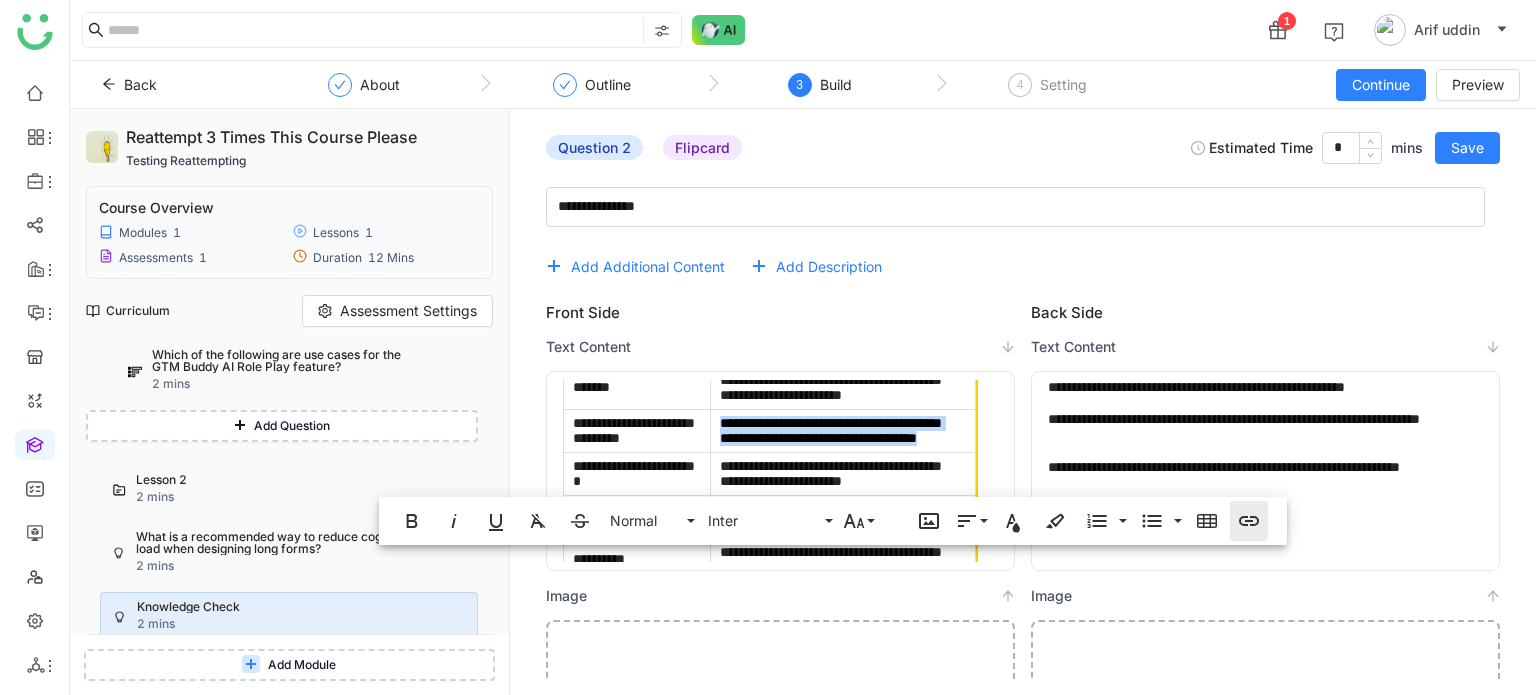 copy on "**********" 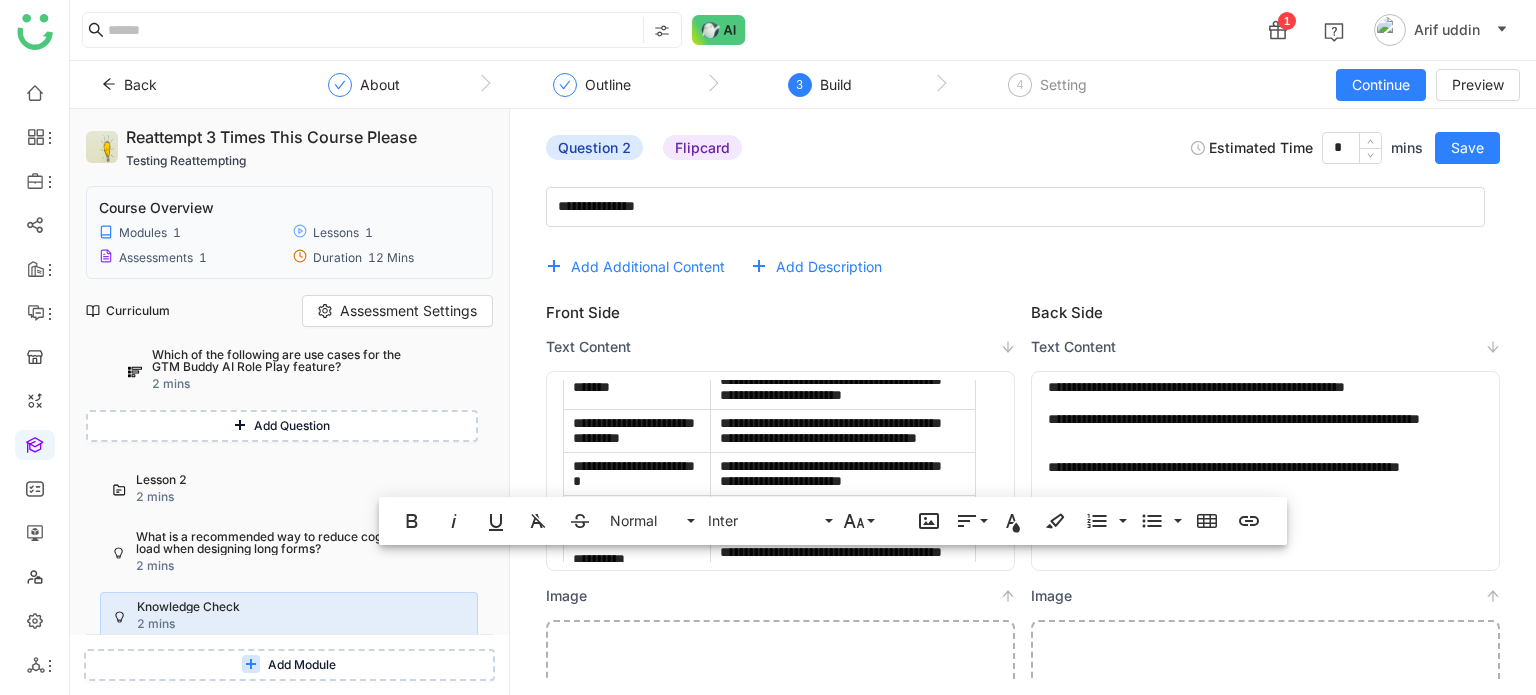 click on "**********" 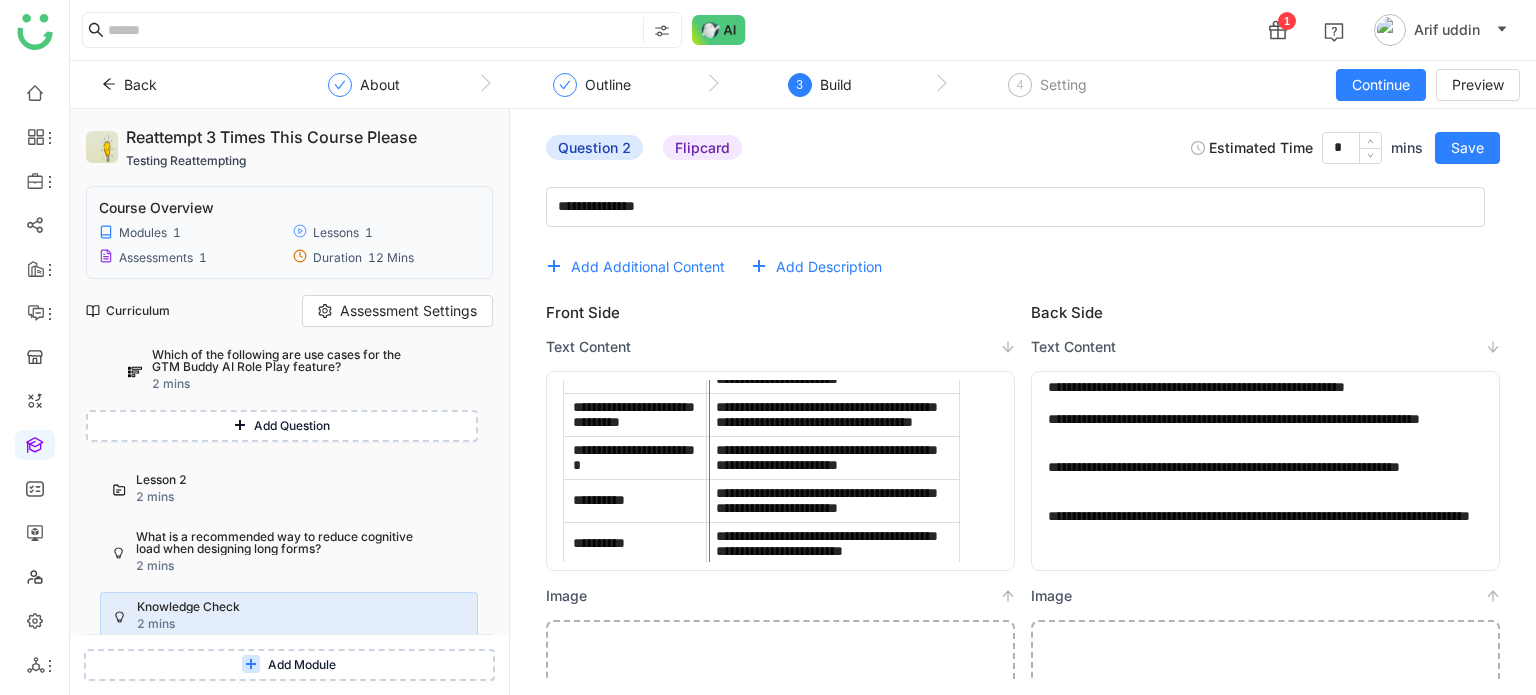 click 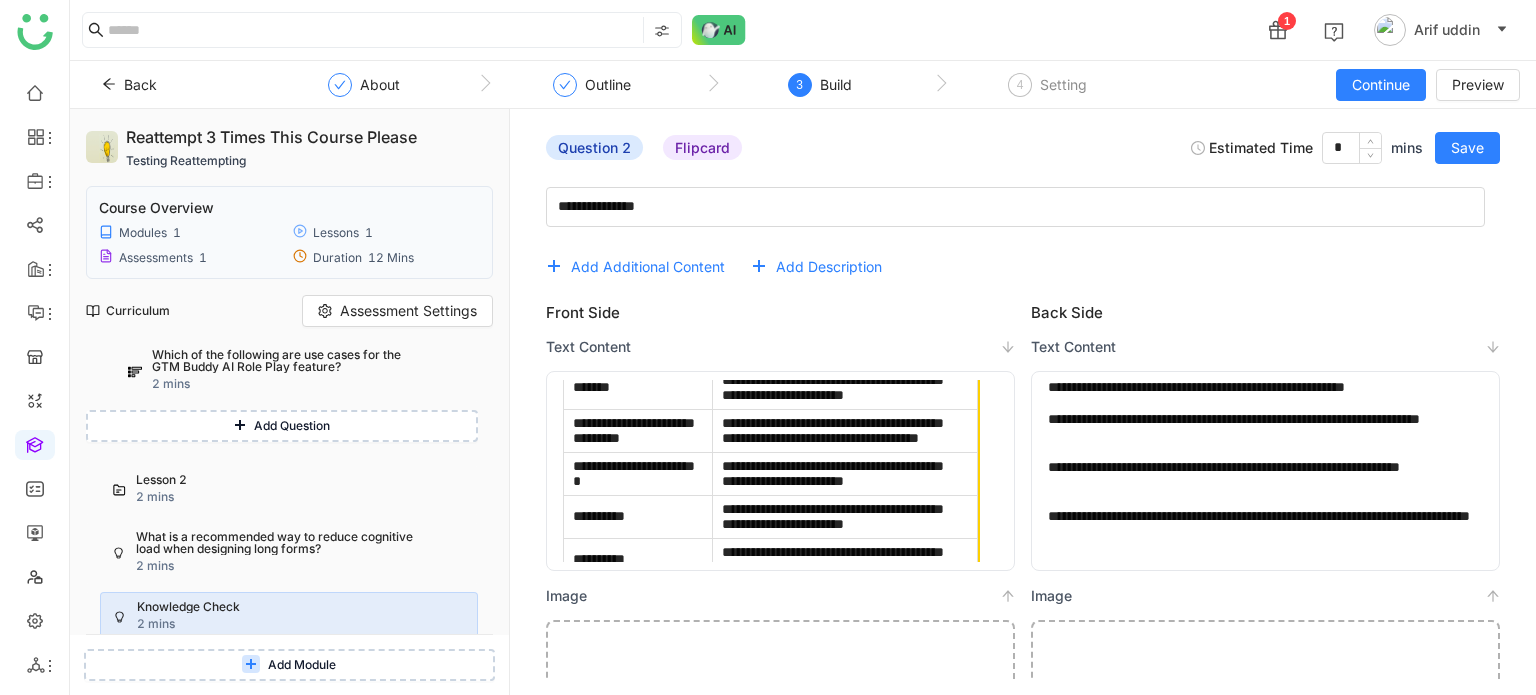 click on "**********" at bounding box center (845, 473) 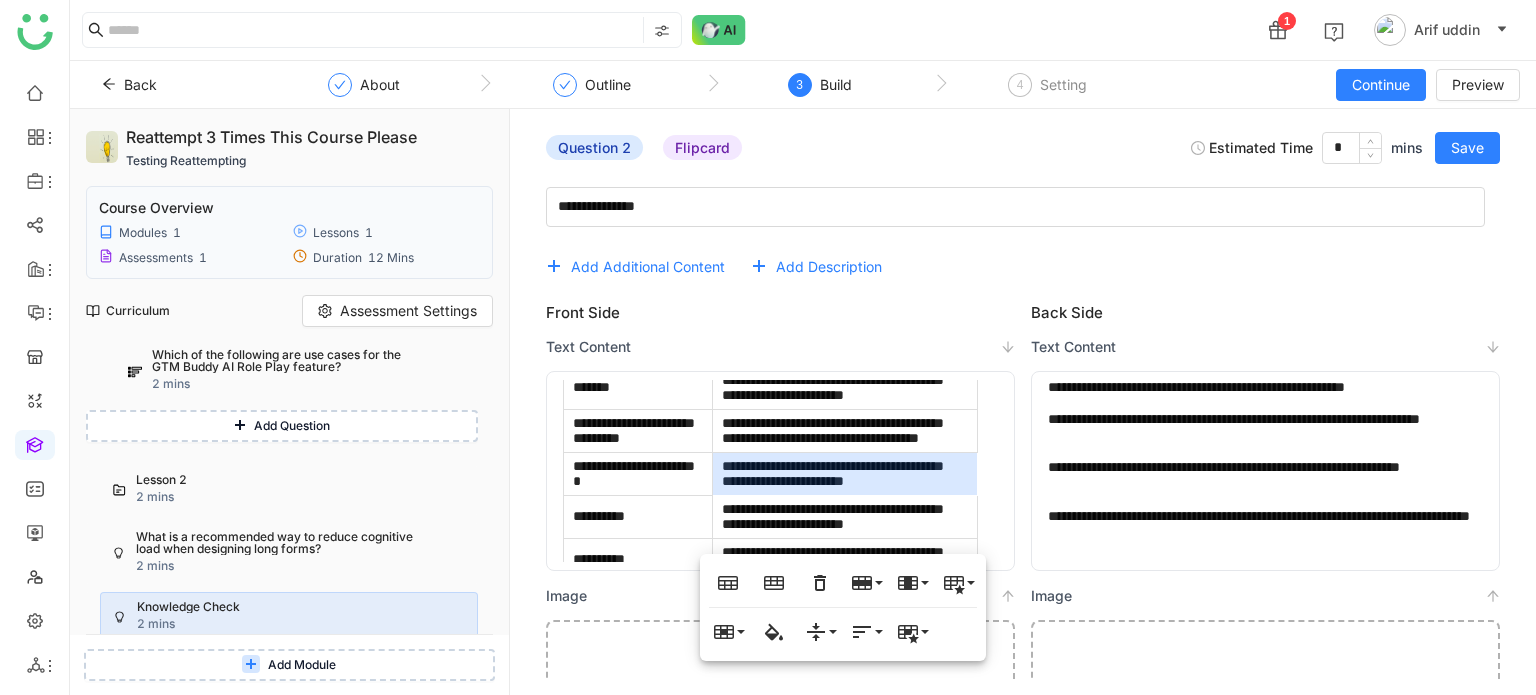 click on "**********" 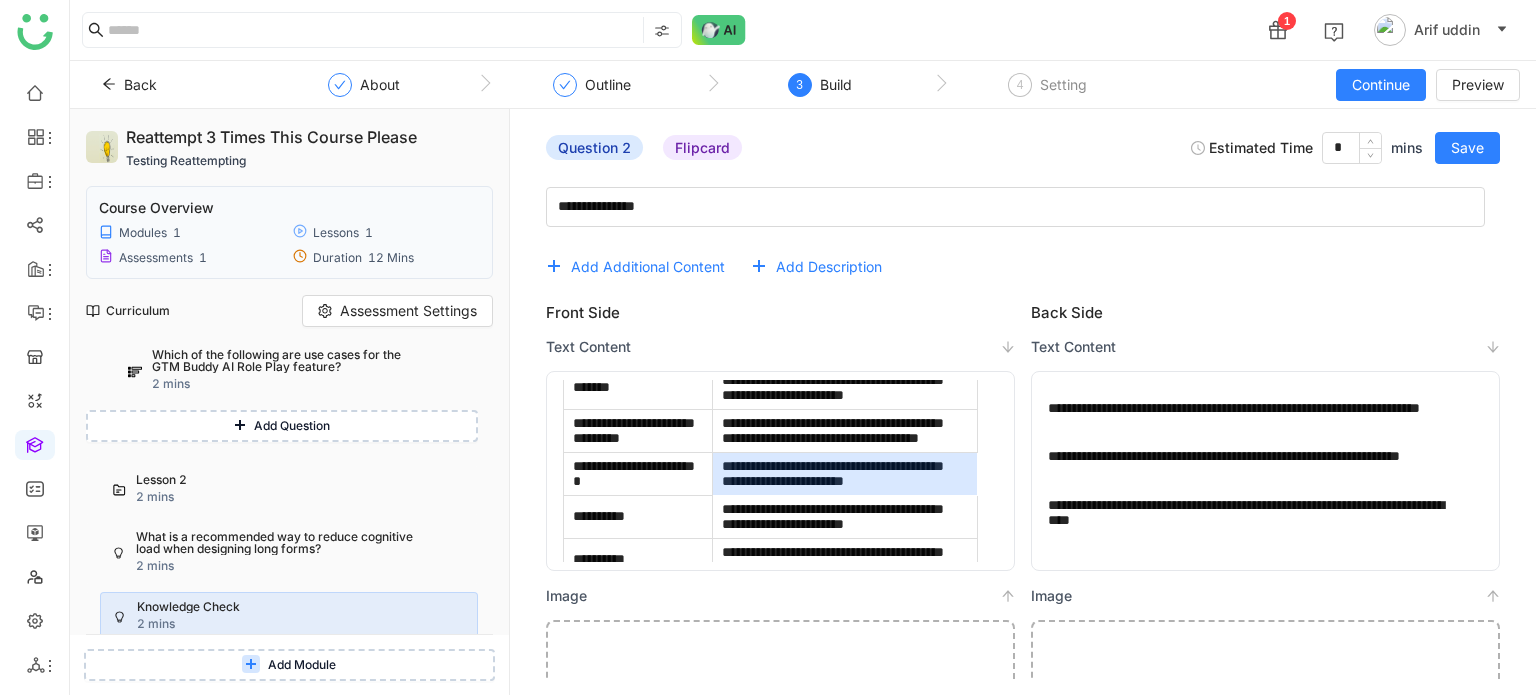 scroll, scrollTop: 19, scrollLeft: 0, axis: vertical 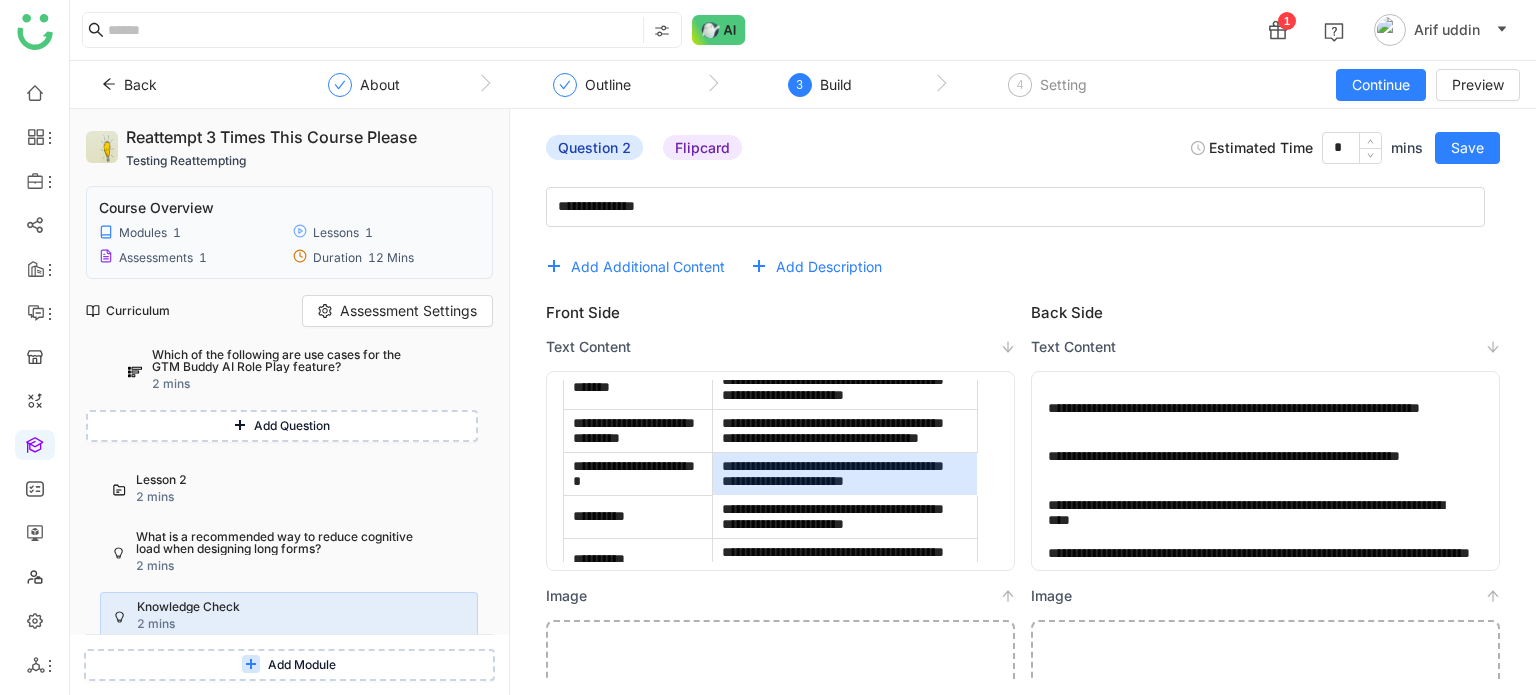 click on "**********" at bounding box center (845, 473) 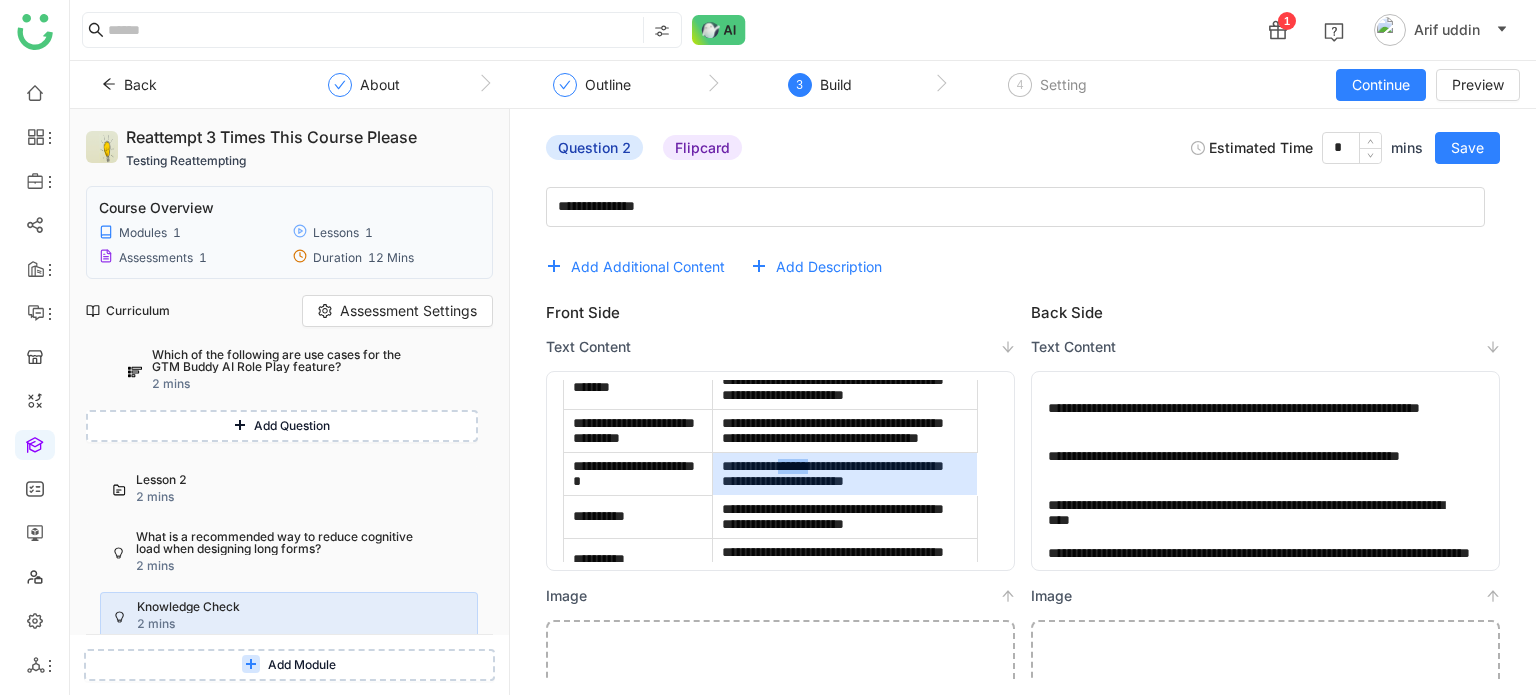 click on "**********" at bounding box center (845, 473) 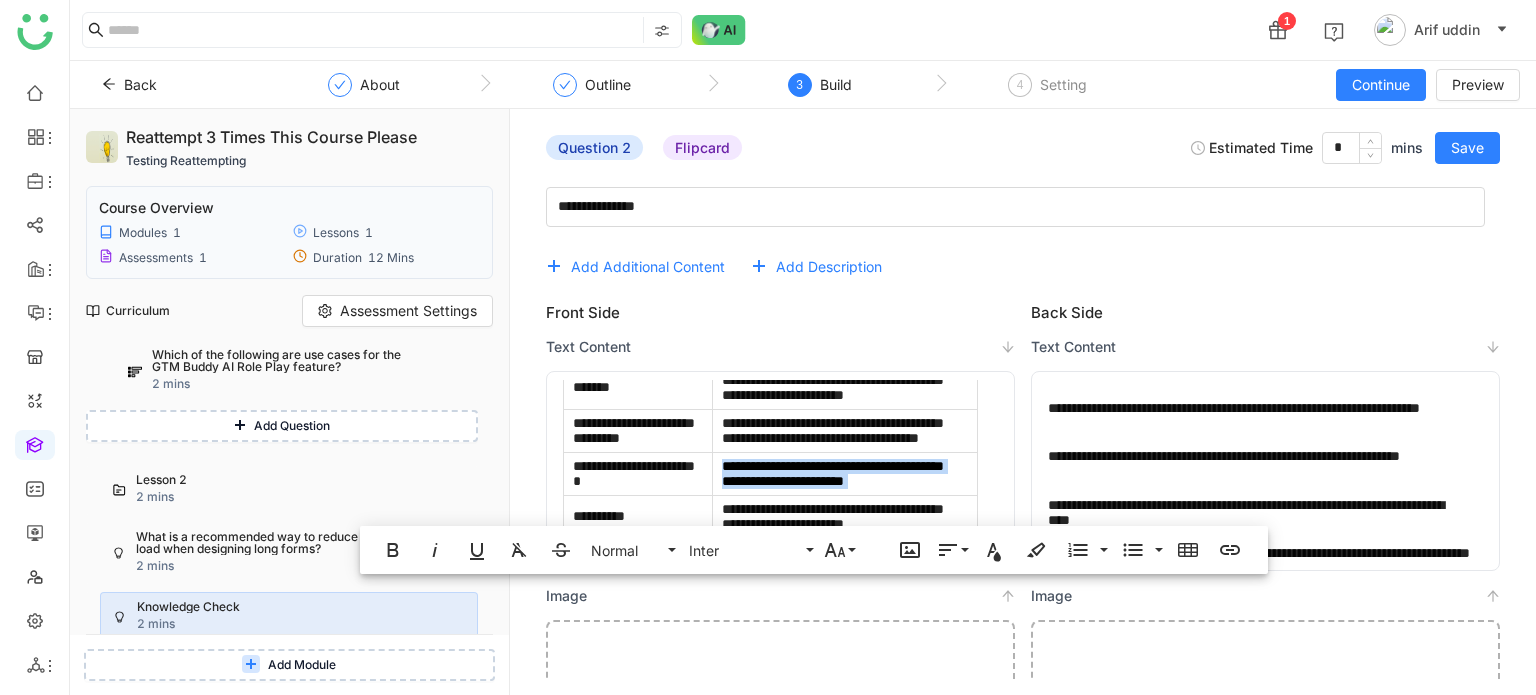 click on "**********" at bounding box center [845, 473] 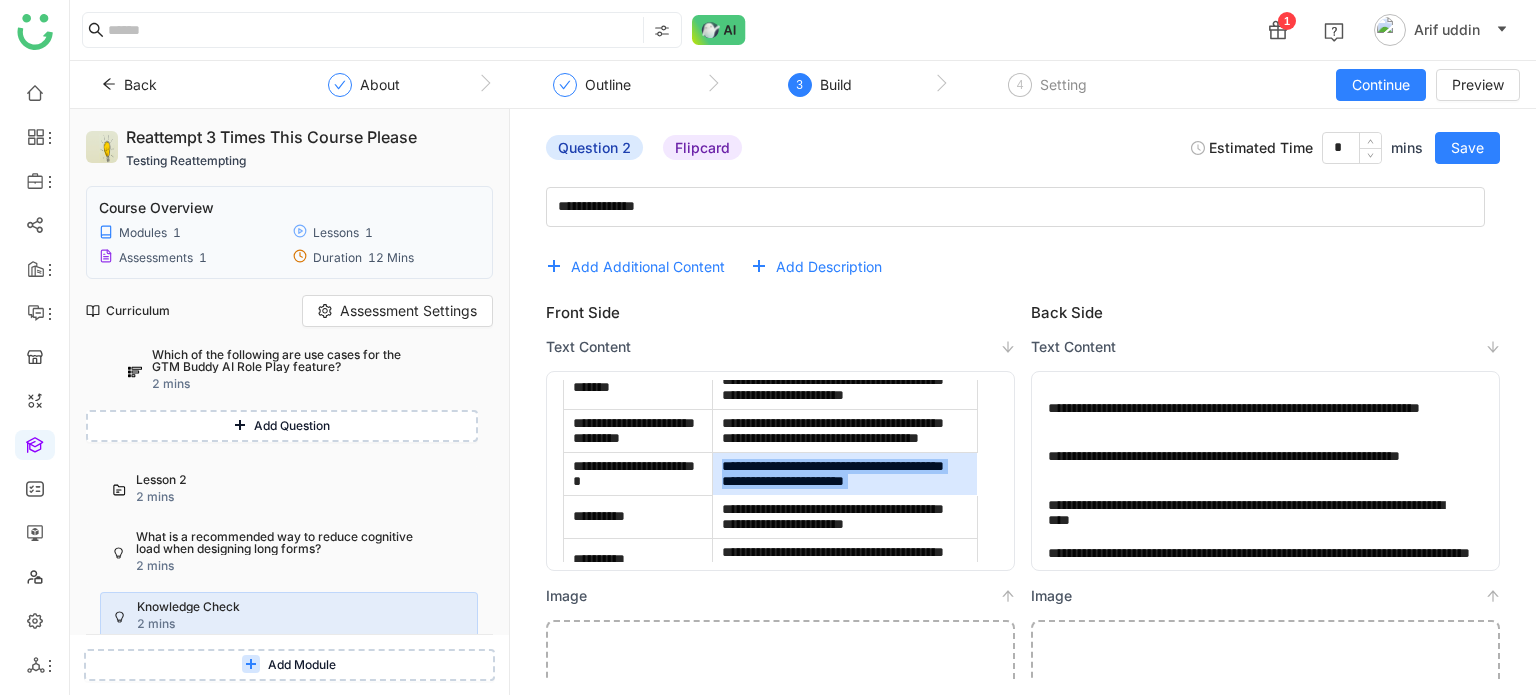 click on "**********" at bounding box center [845, 473] 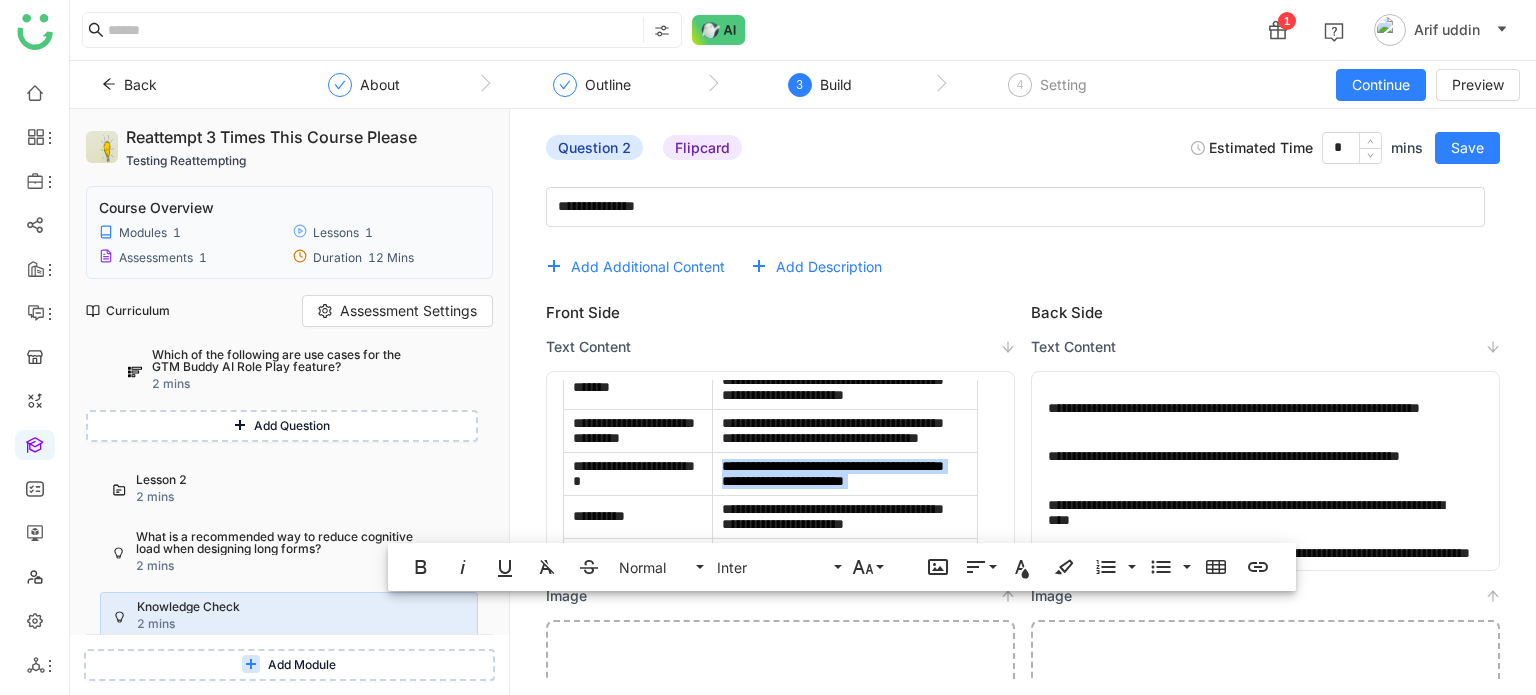 copy on "**********" 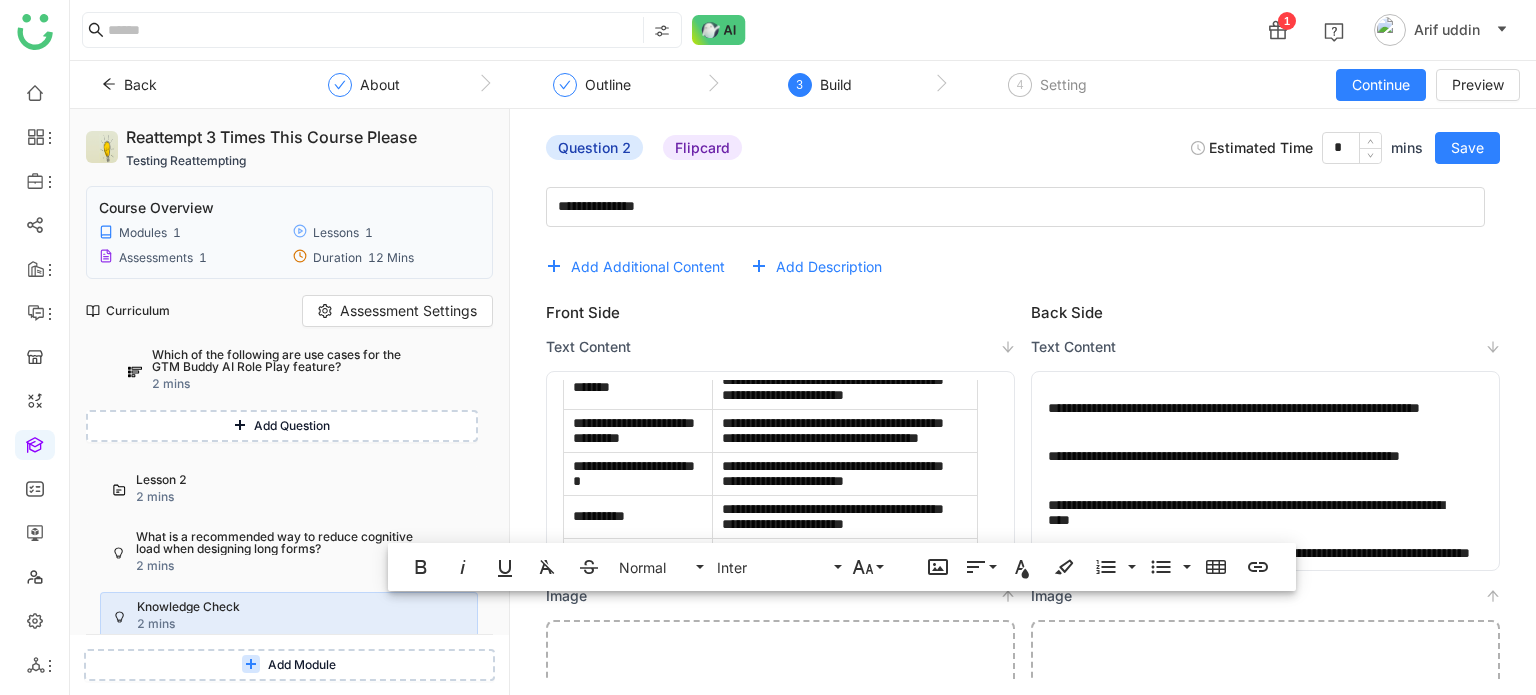 click 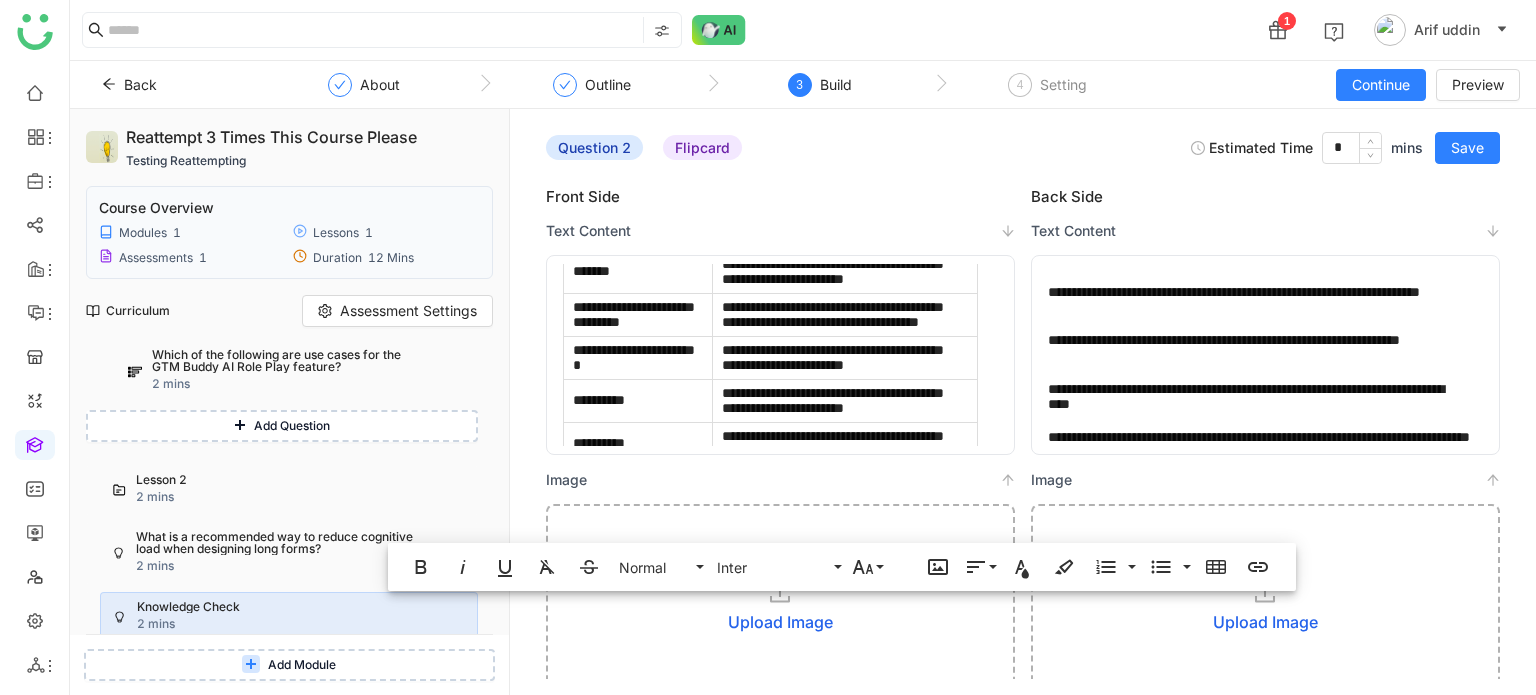 scroll, scrollTop: 100, scrollLeft: 0, axis: vertical 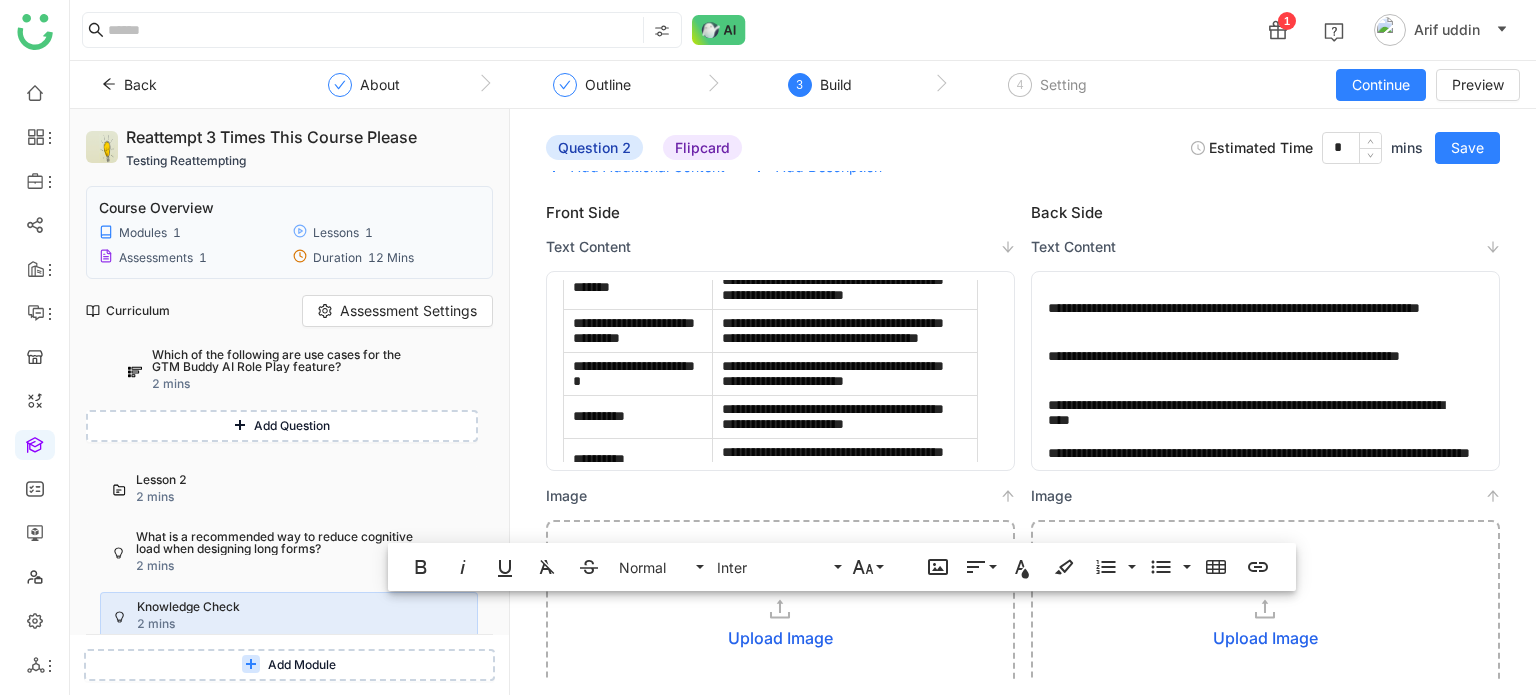 click on "**********" 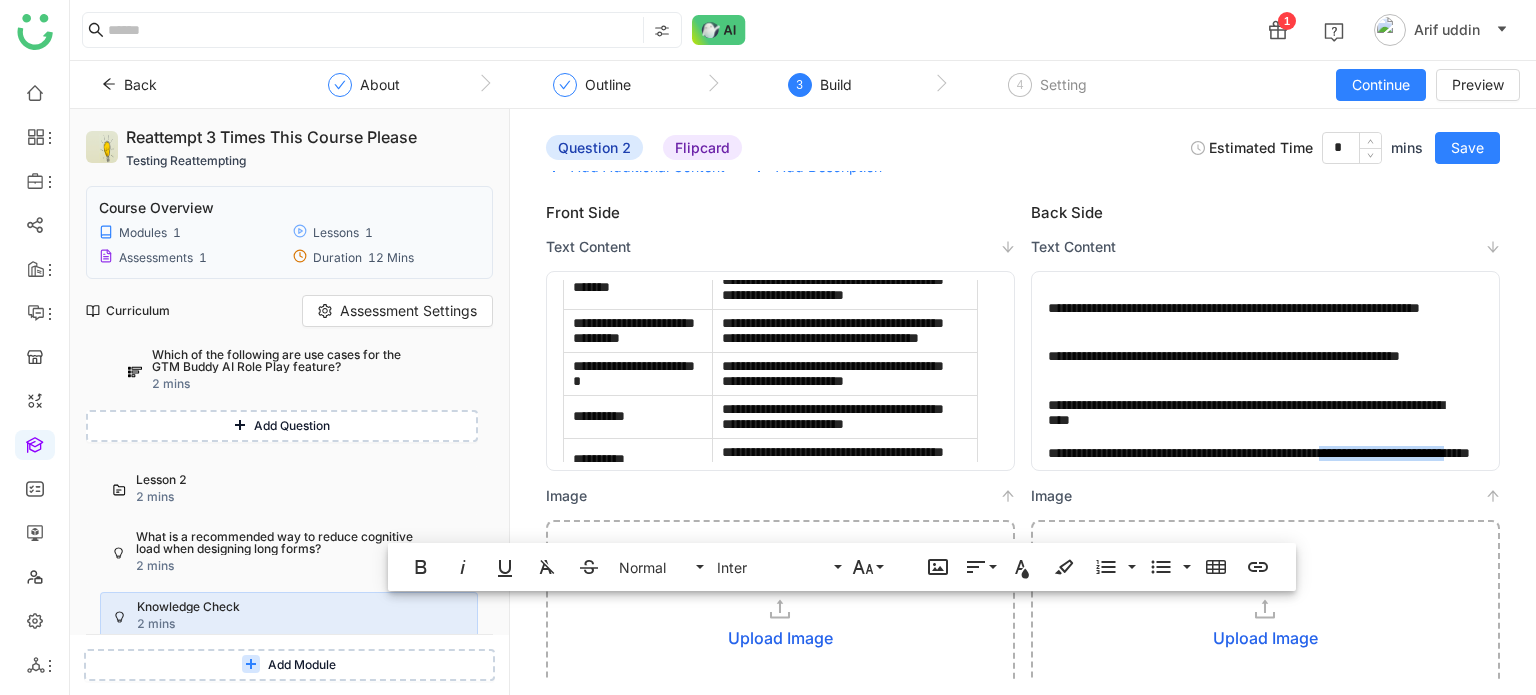 drag, startPoint x: 1130, startPoint y: 450, endPoint x: 1024, endPoint y: 439, distance: 106.56923 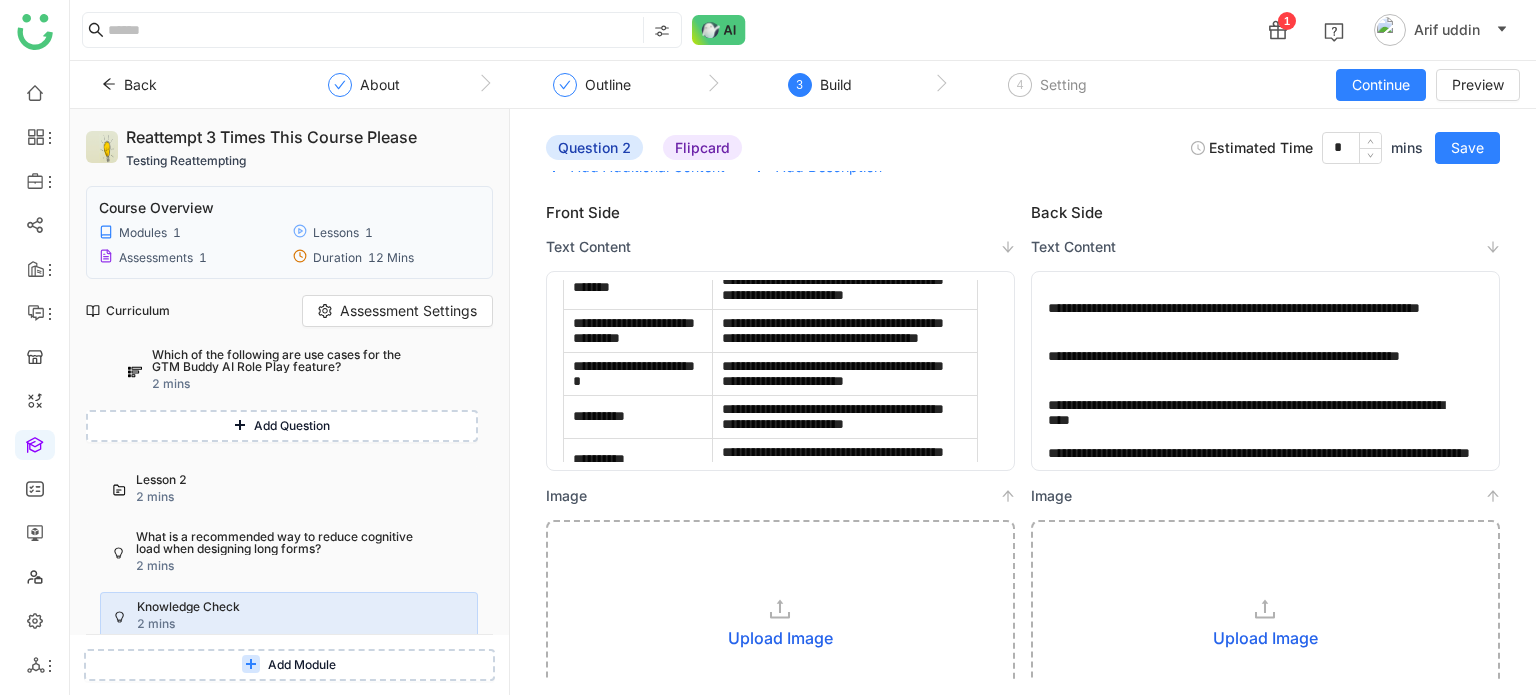 drag, startPoint x: 1019, startPoint y: 439, endPoint x: 1029, endPoint y: 433, distance: 11.661903 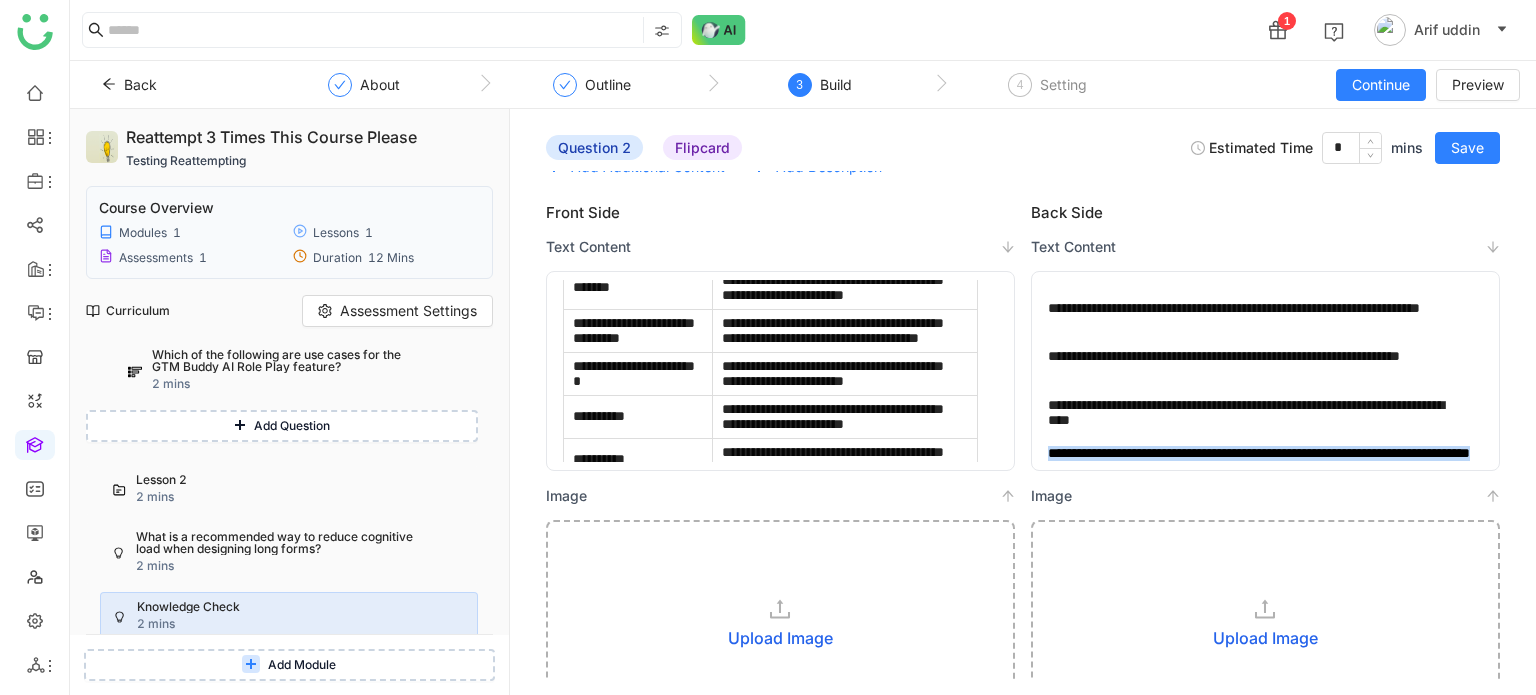 drag, startPoint x: 1268, startPoint y: 452, endPoint x: 1034, endPoint y: 430, distance: 235.0319 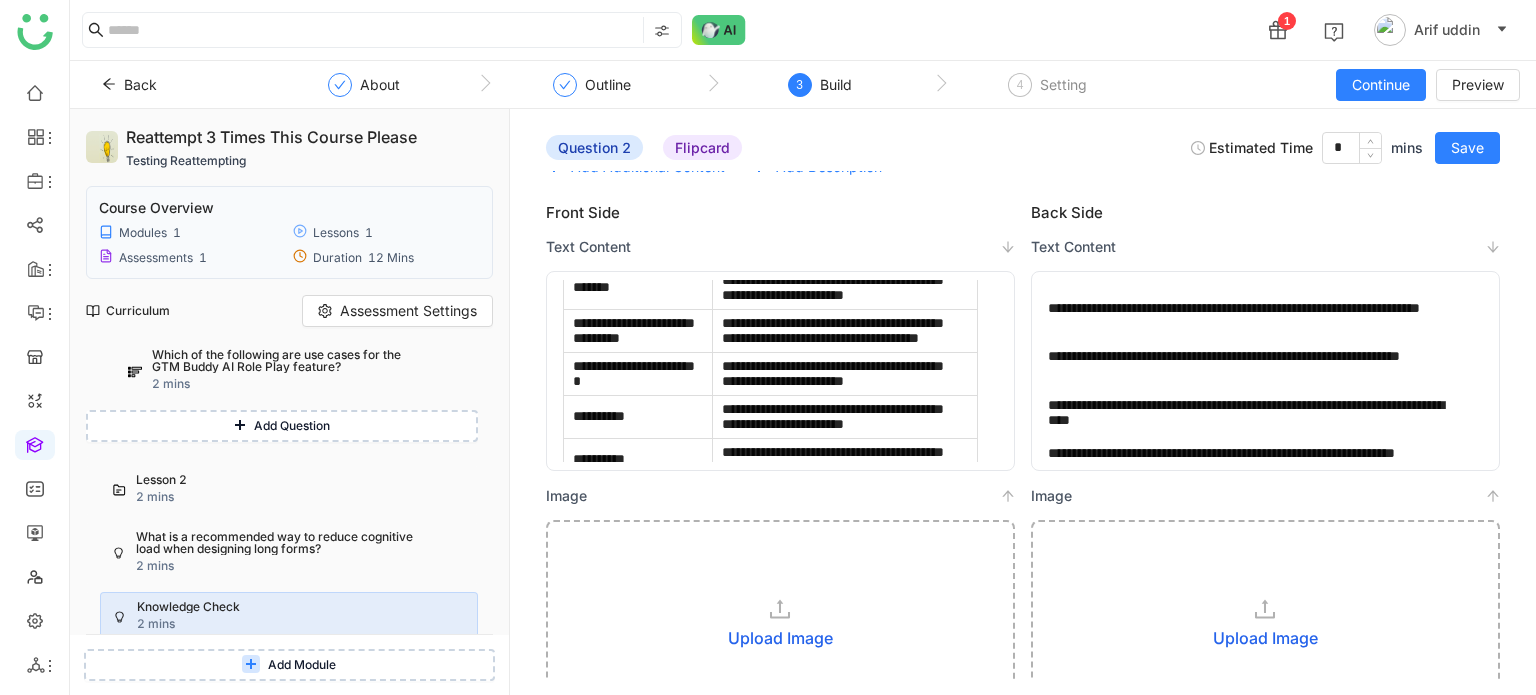 scroll, scrollTop: 36, scrollLeft: 0, axis: vertical 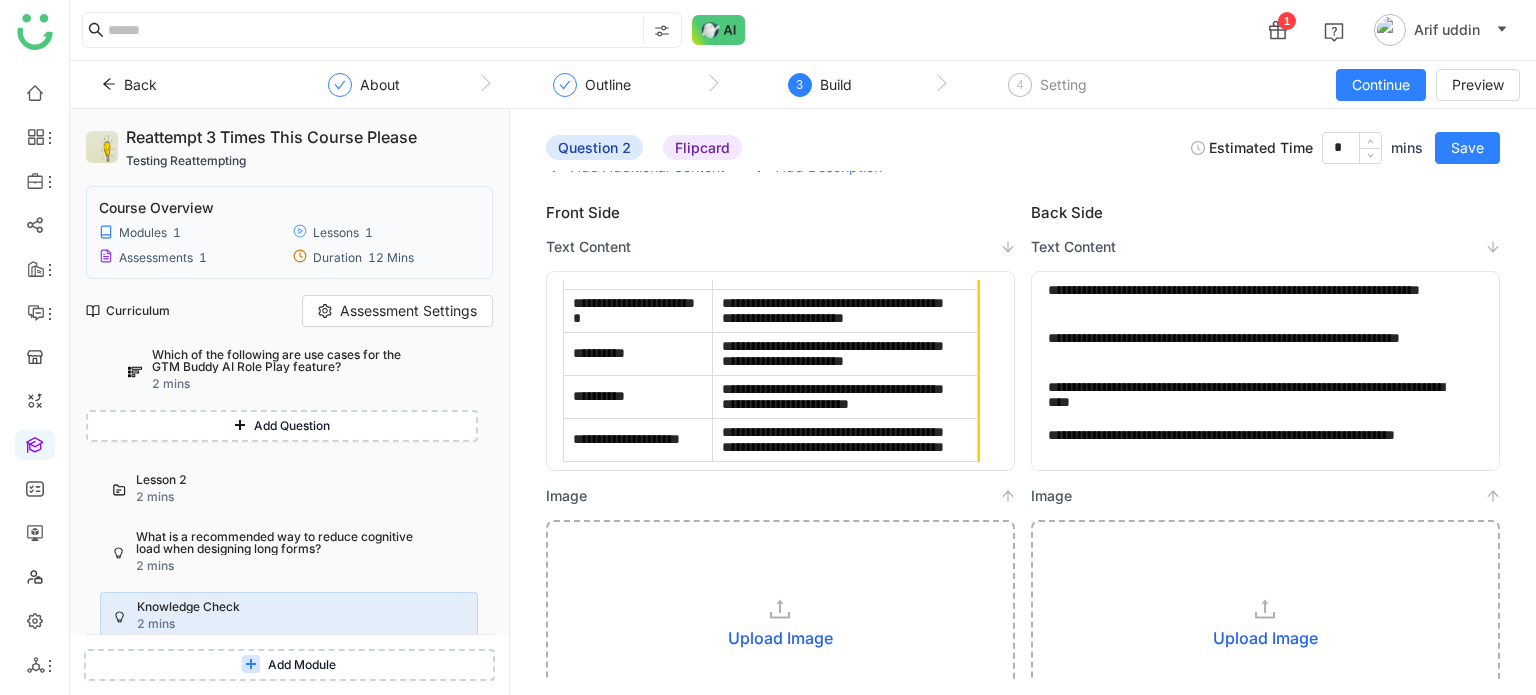 click on "**********" at bounding box center (845, 353) 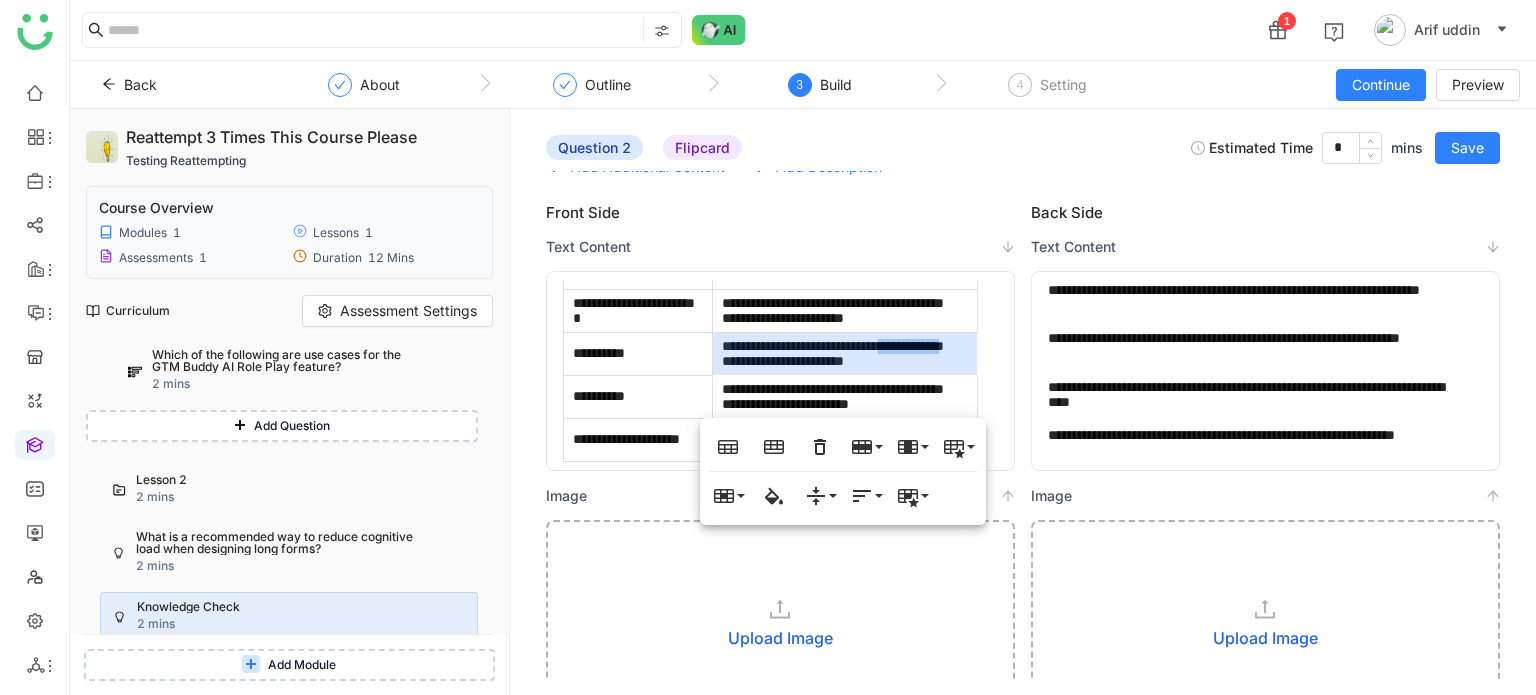 click on "**********" at bounding box center (845, 353) 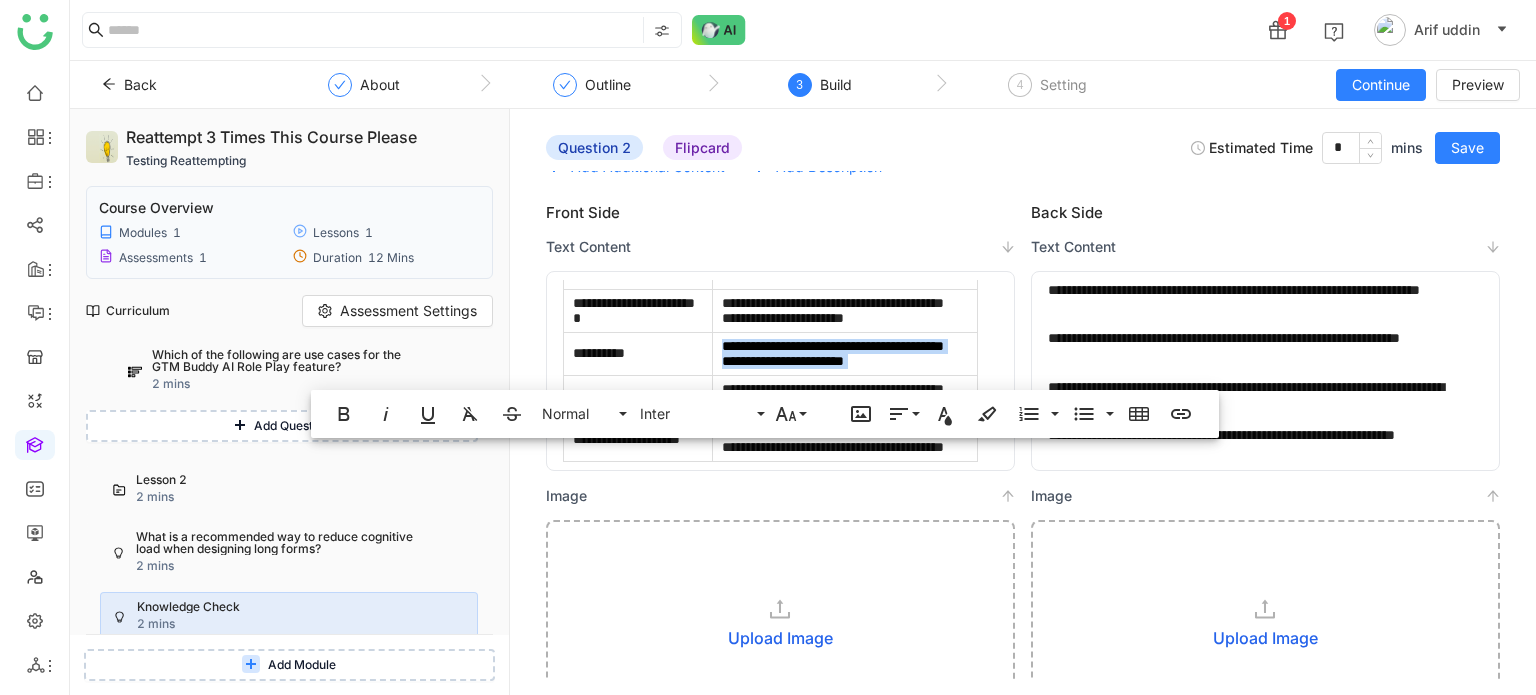 click on "**********" at bounding box center (845, 353) 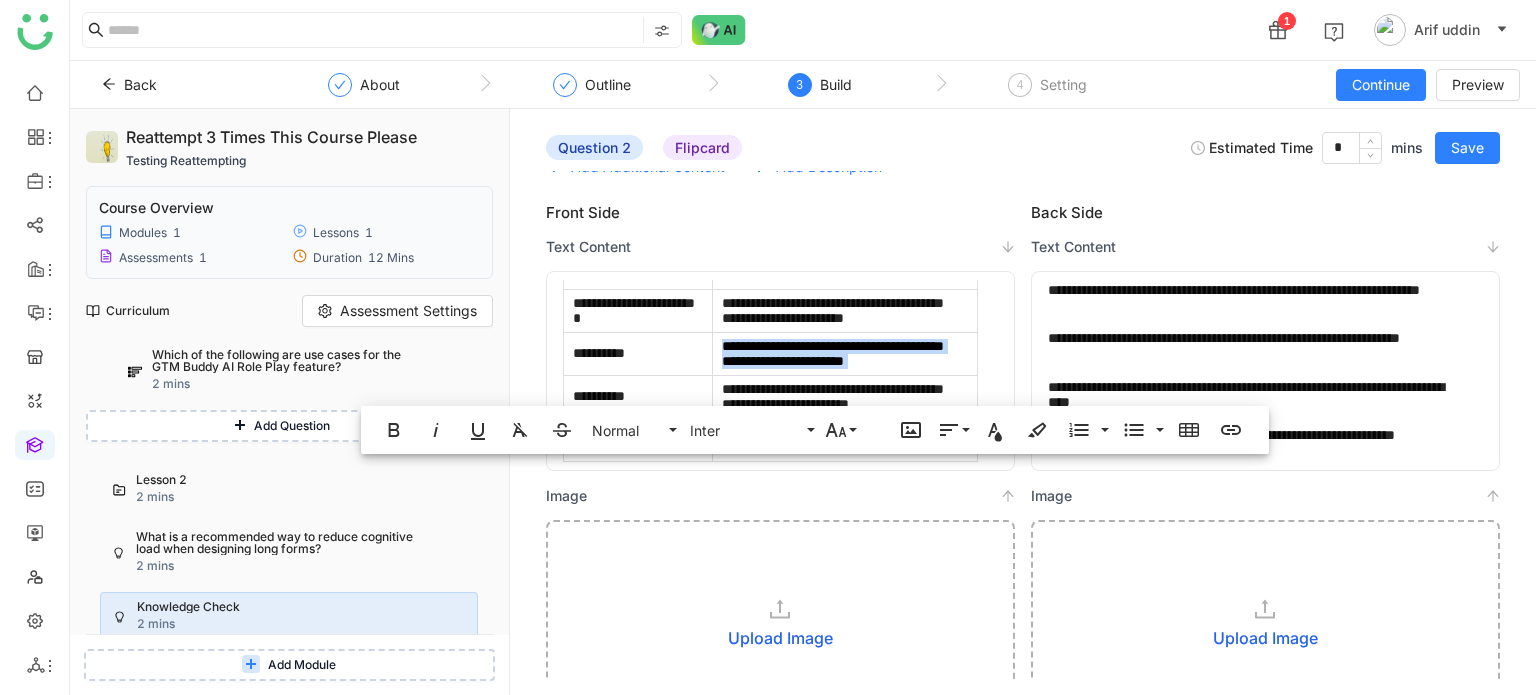 copy on "**********" 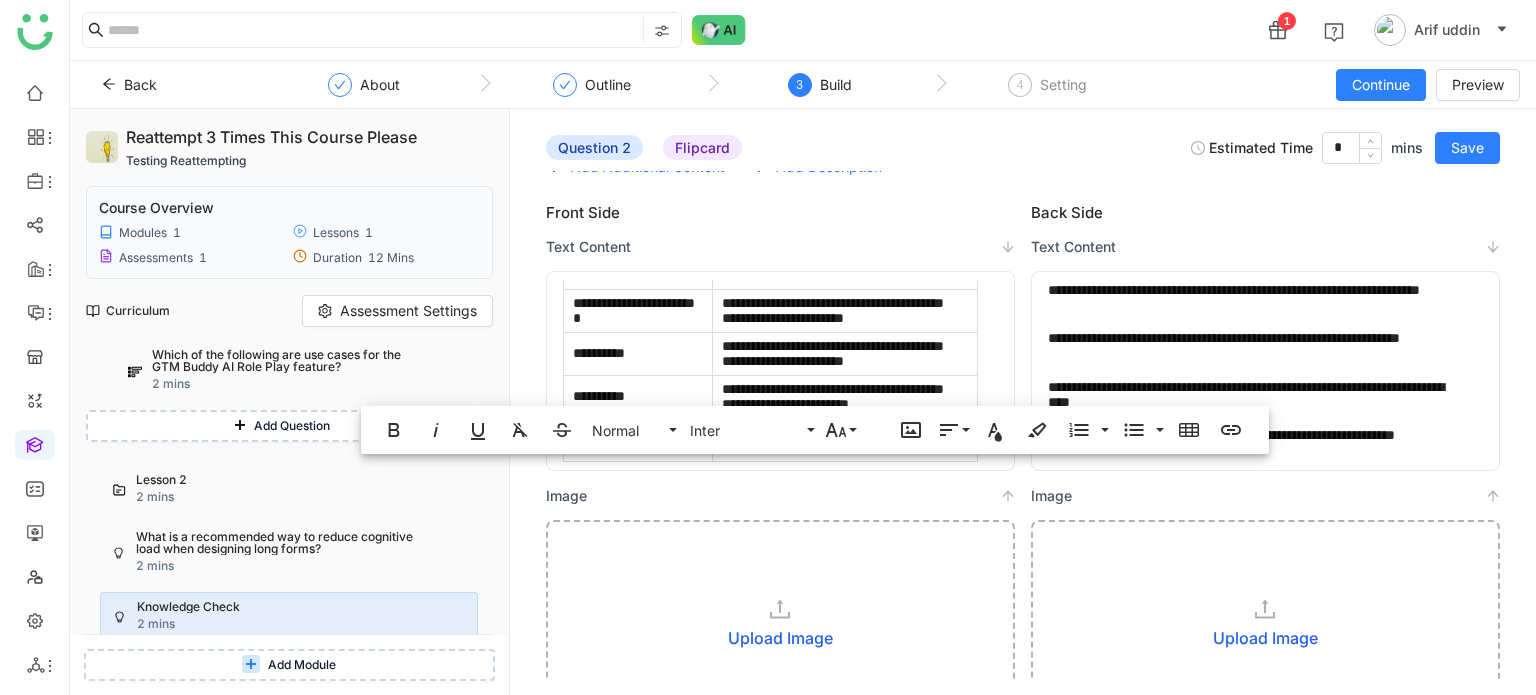 click on "**********" 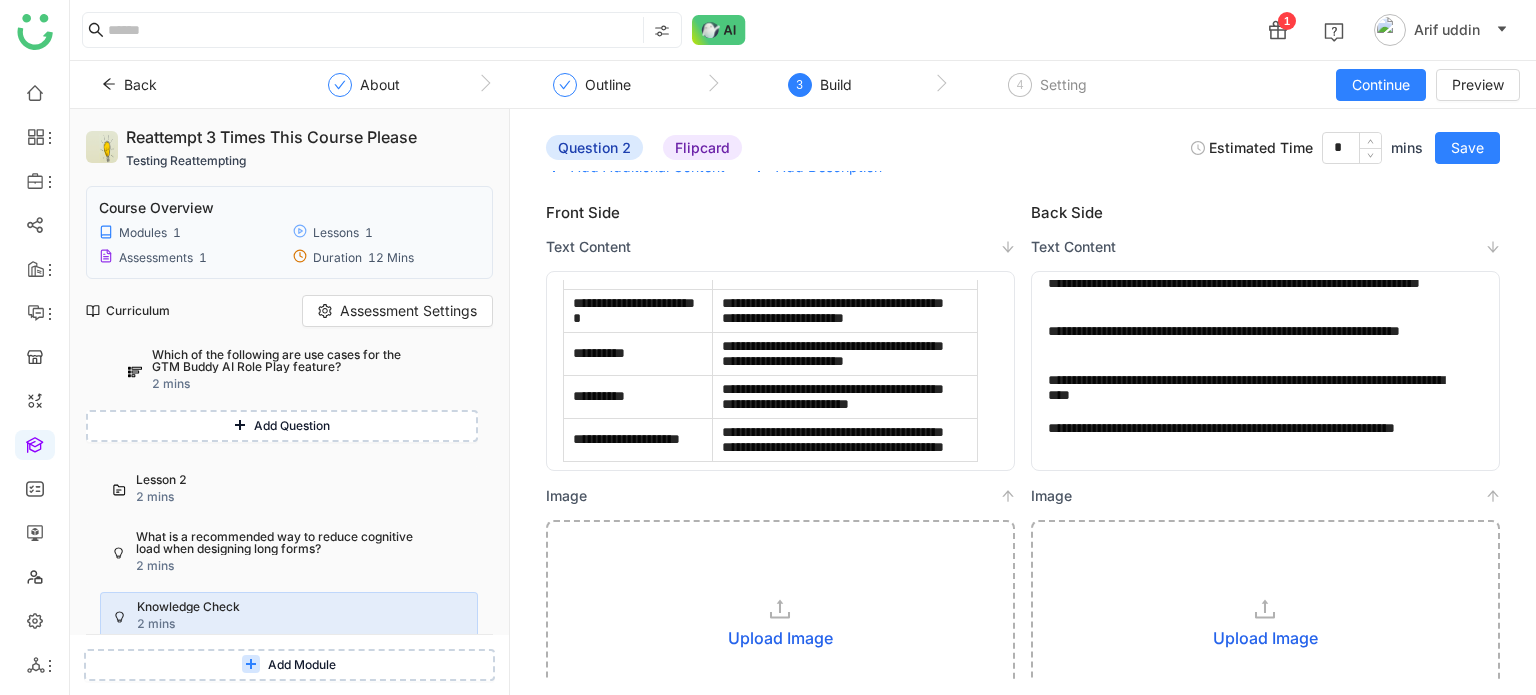 click on "**********" 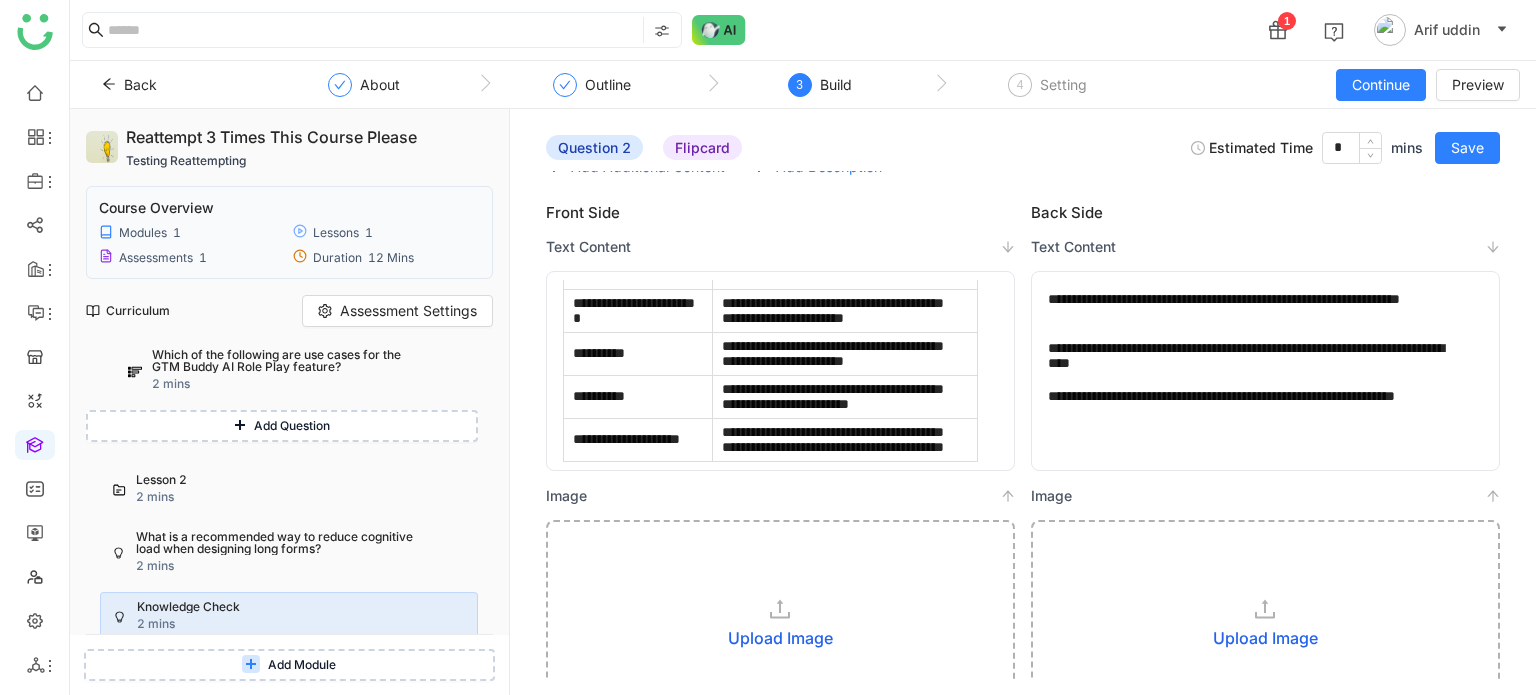 scroll, scrollTop: 86, scrollLeft: 0, axis: vertical 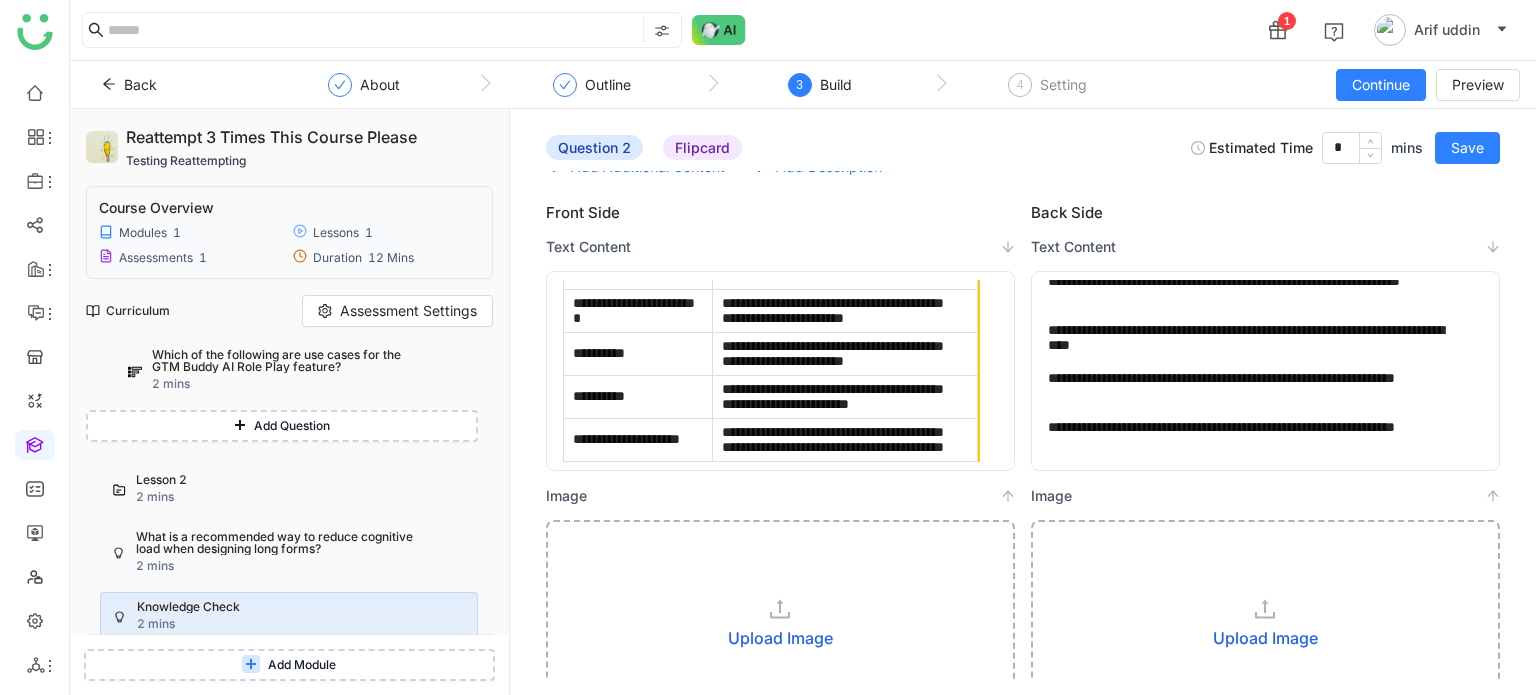 click on "**********" at bounding box center (845, 396) 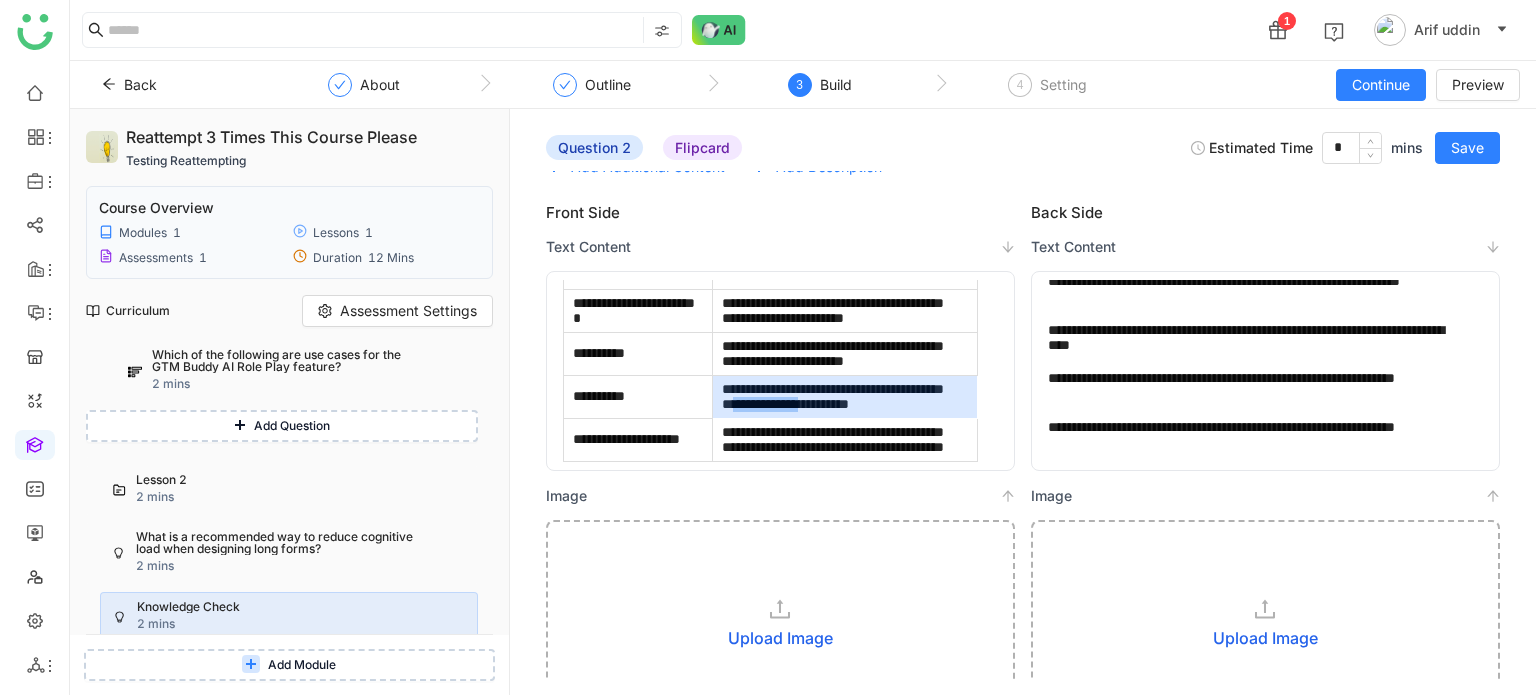 click on "**********" at bounding box center (845, 396) 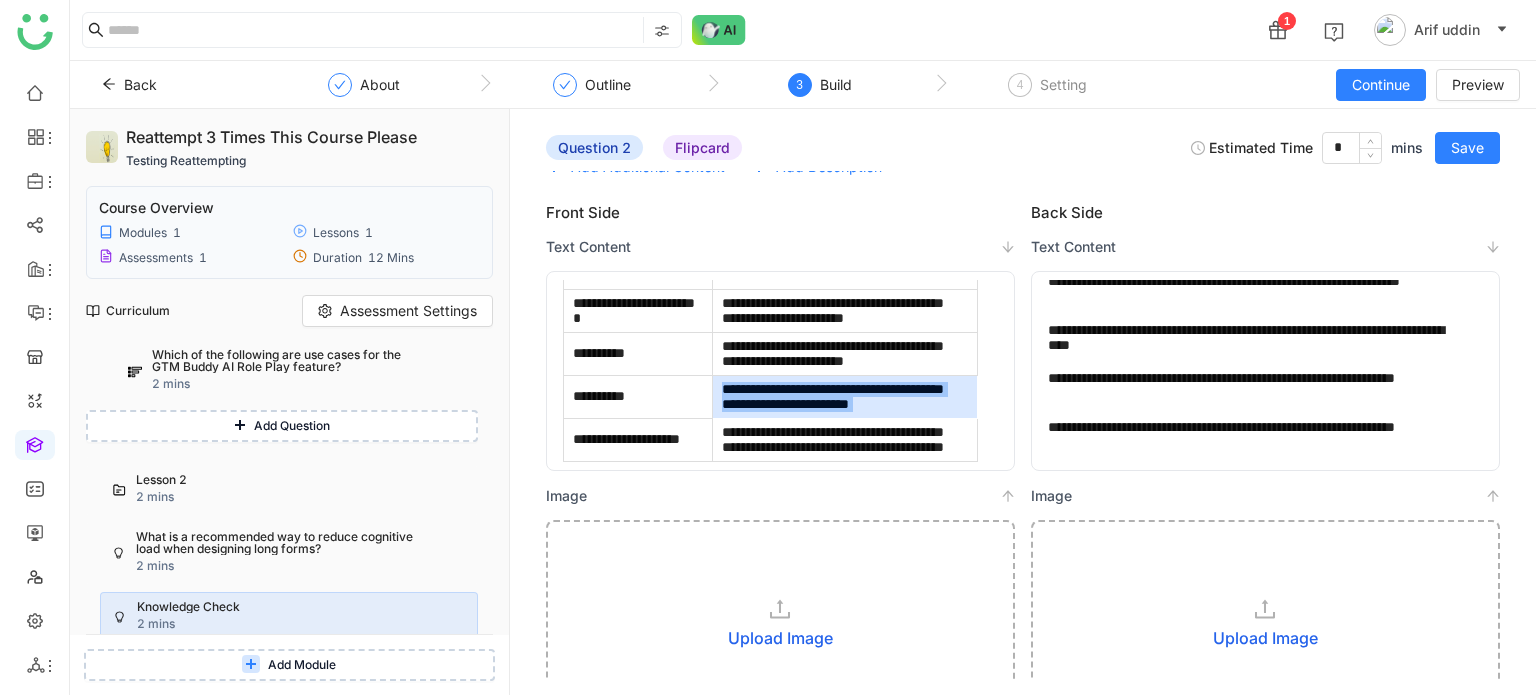 click on "**********" at bounding box center [845, 396] 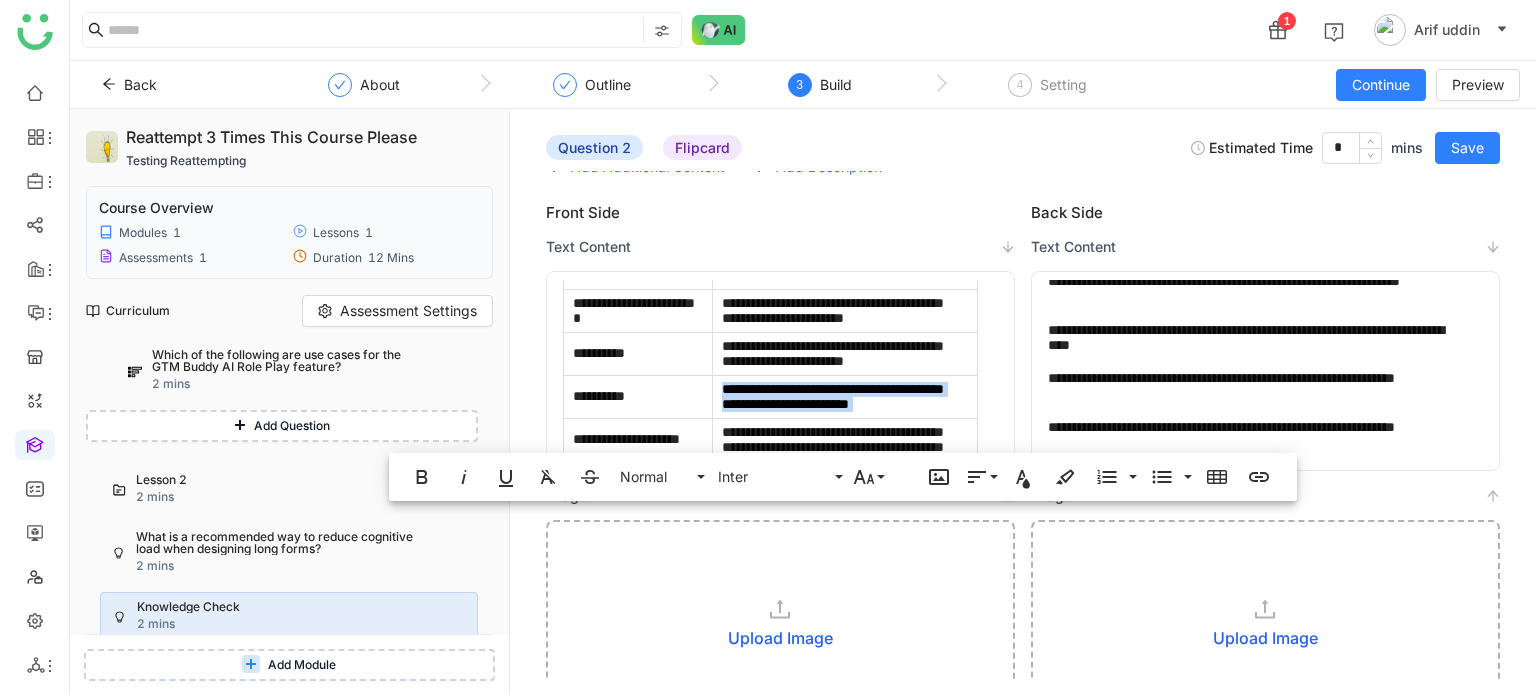 copy on "**********" 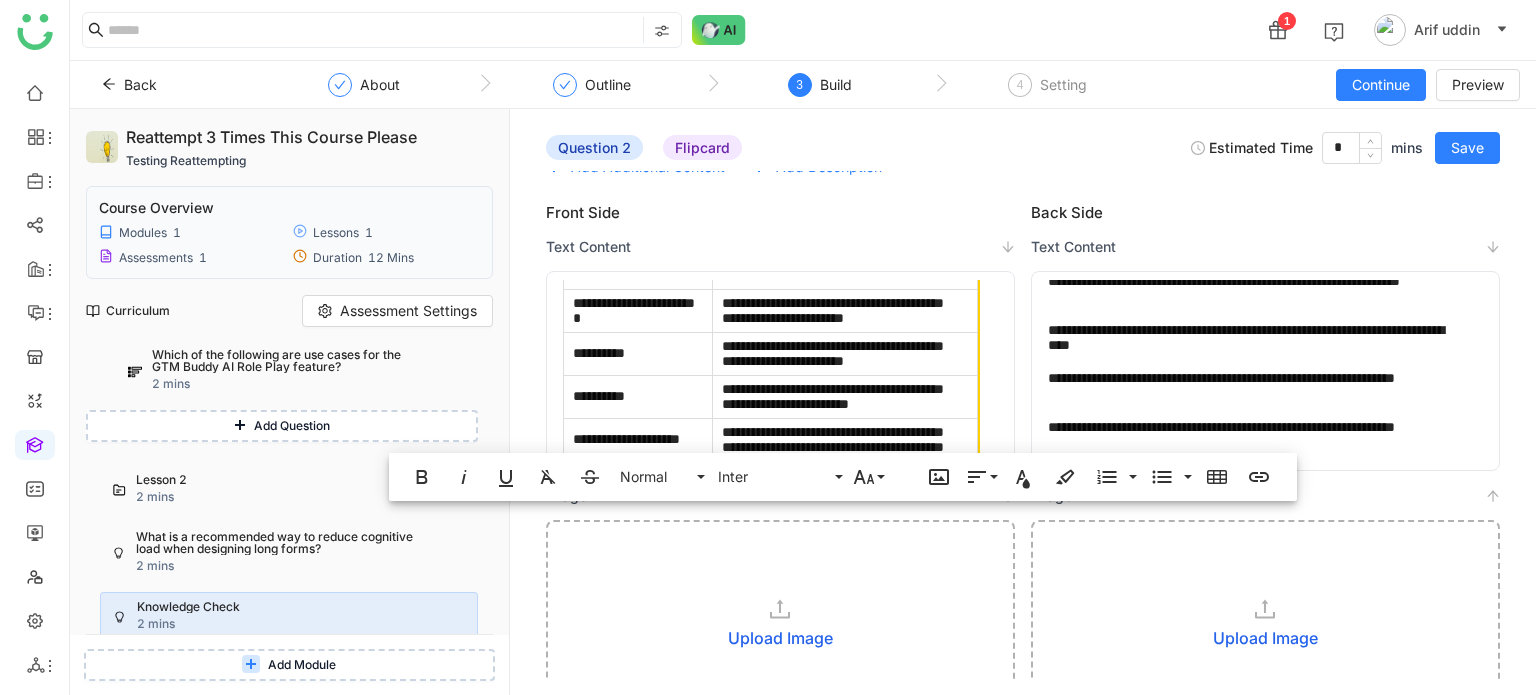 click on "**********" 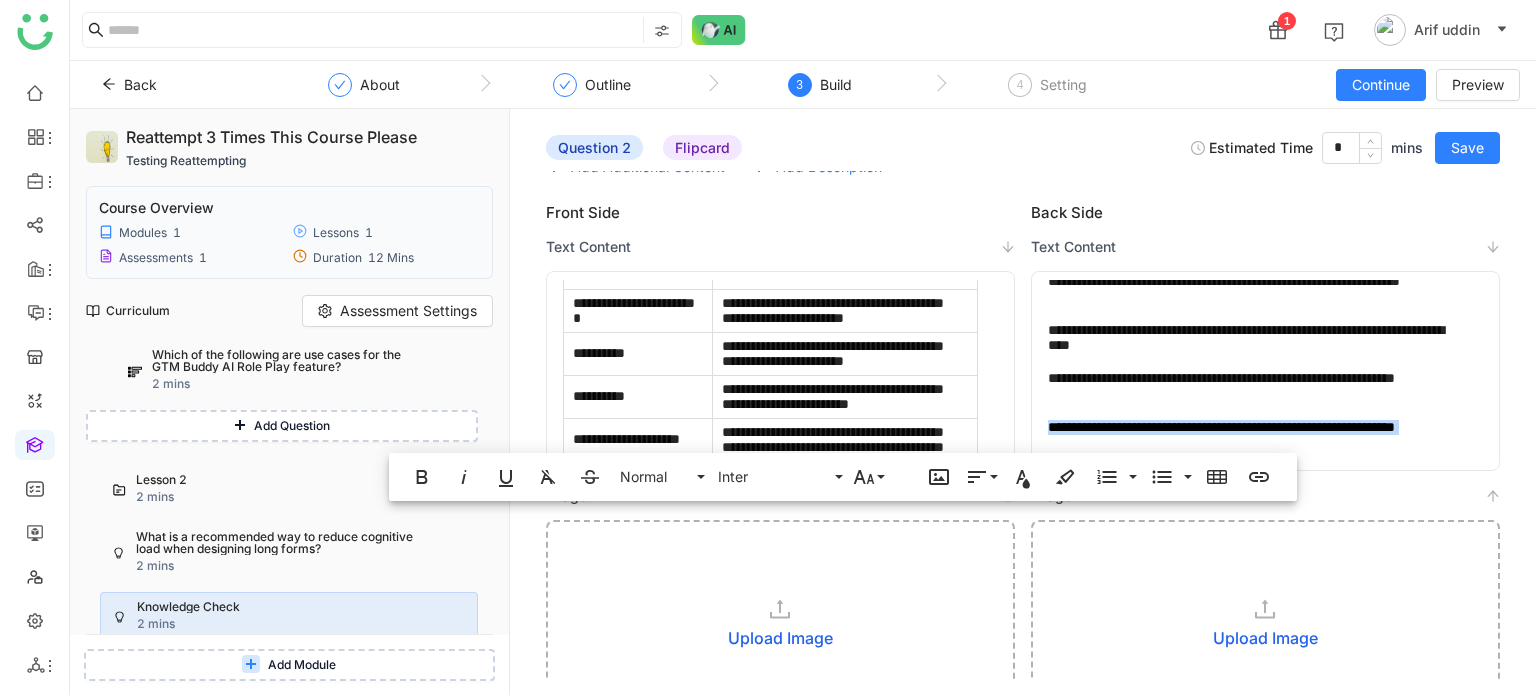 click on "**********" 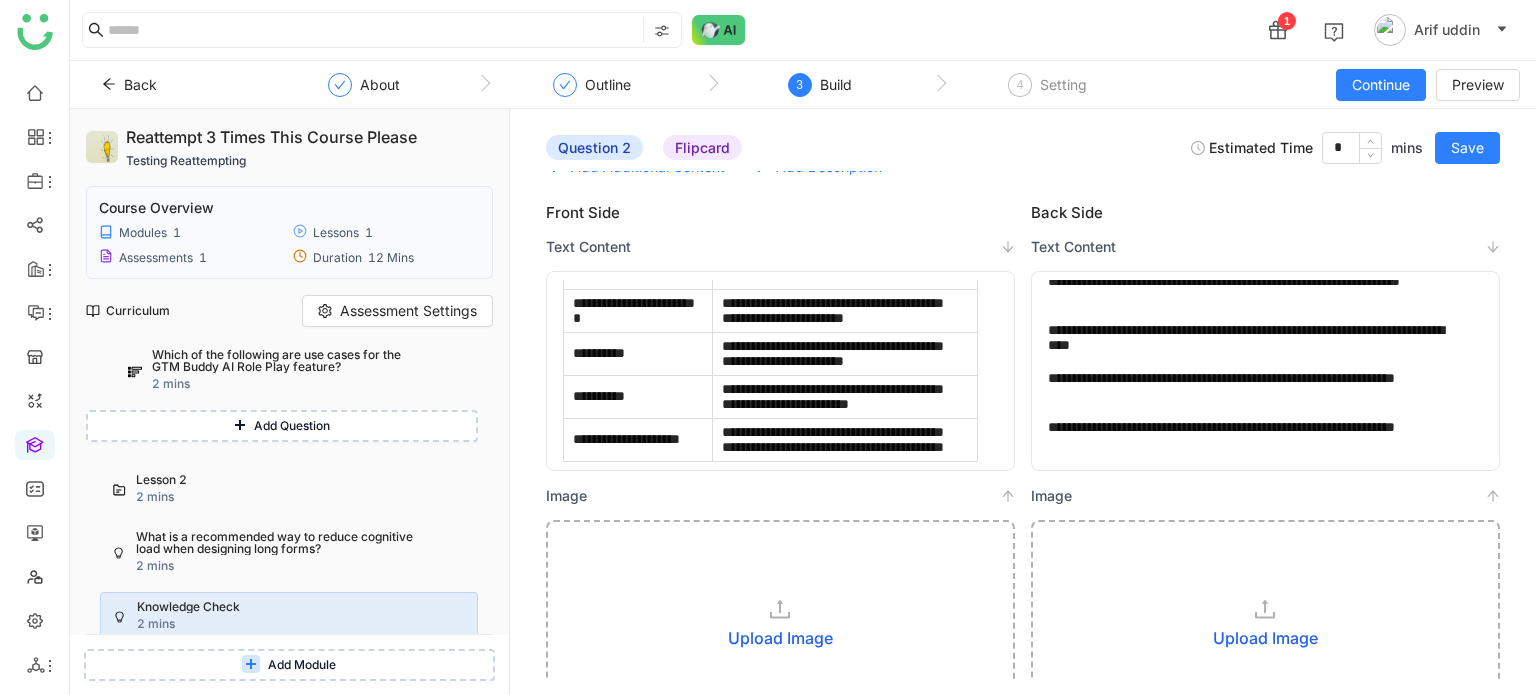scroll, scrollTop: 136, scrollLeft: 0, axis: vertical 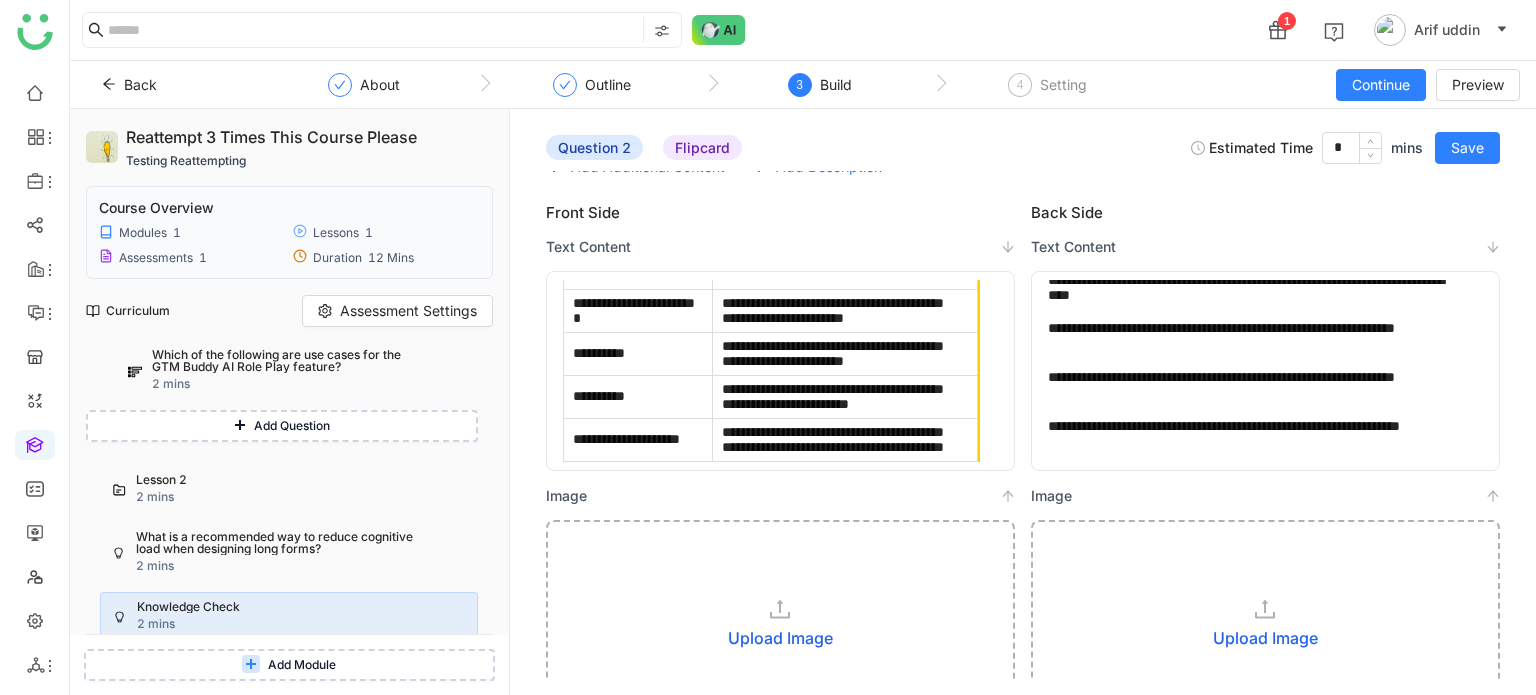 click on "**********" at bounding box center [845, 439] 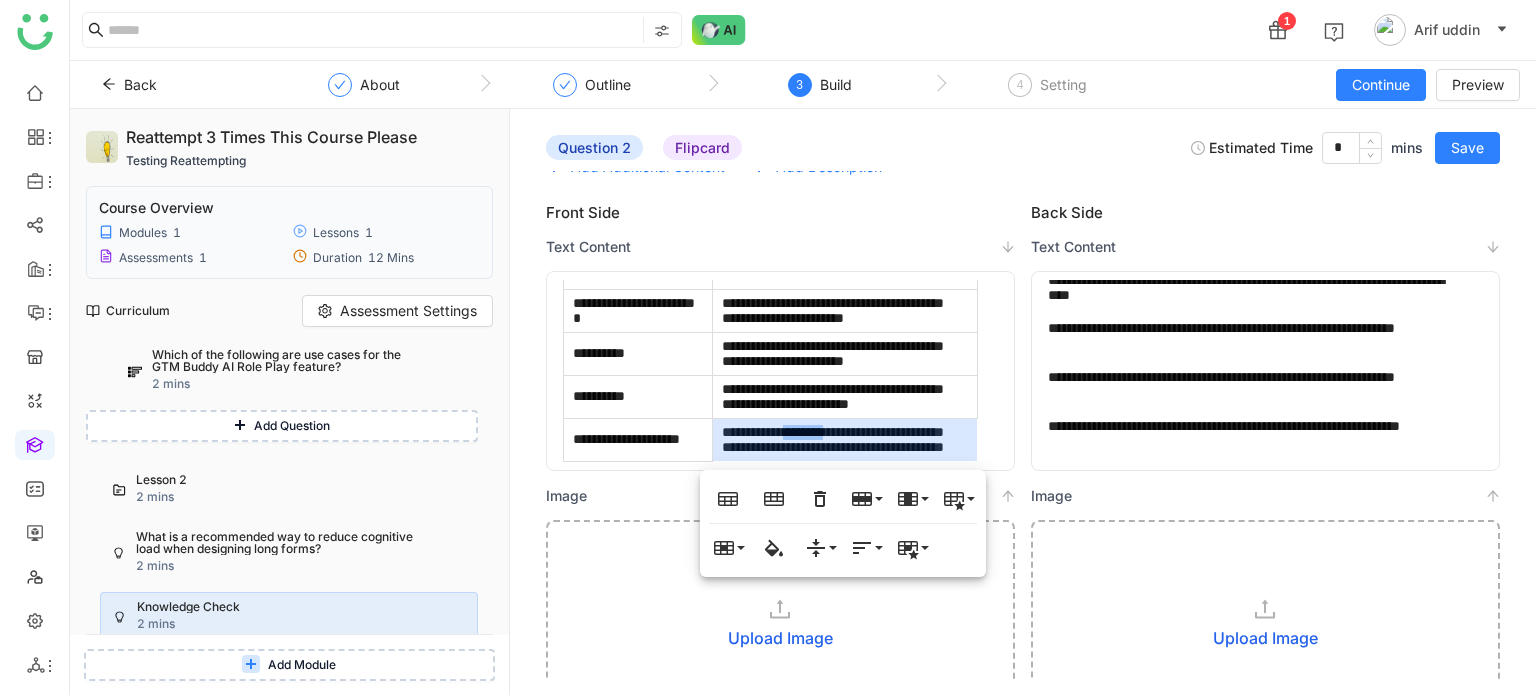 click on "**********" at bounding box center [845, 439] 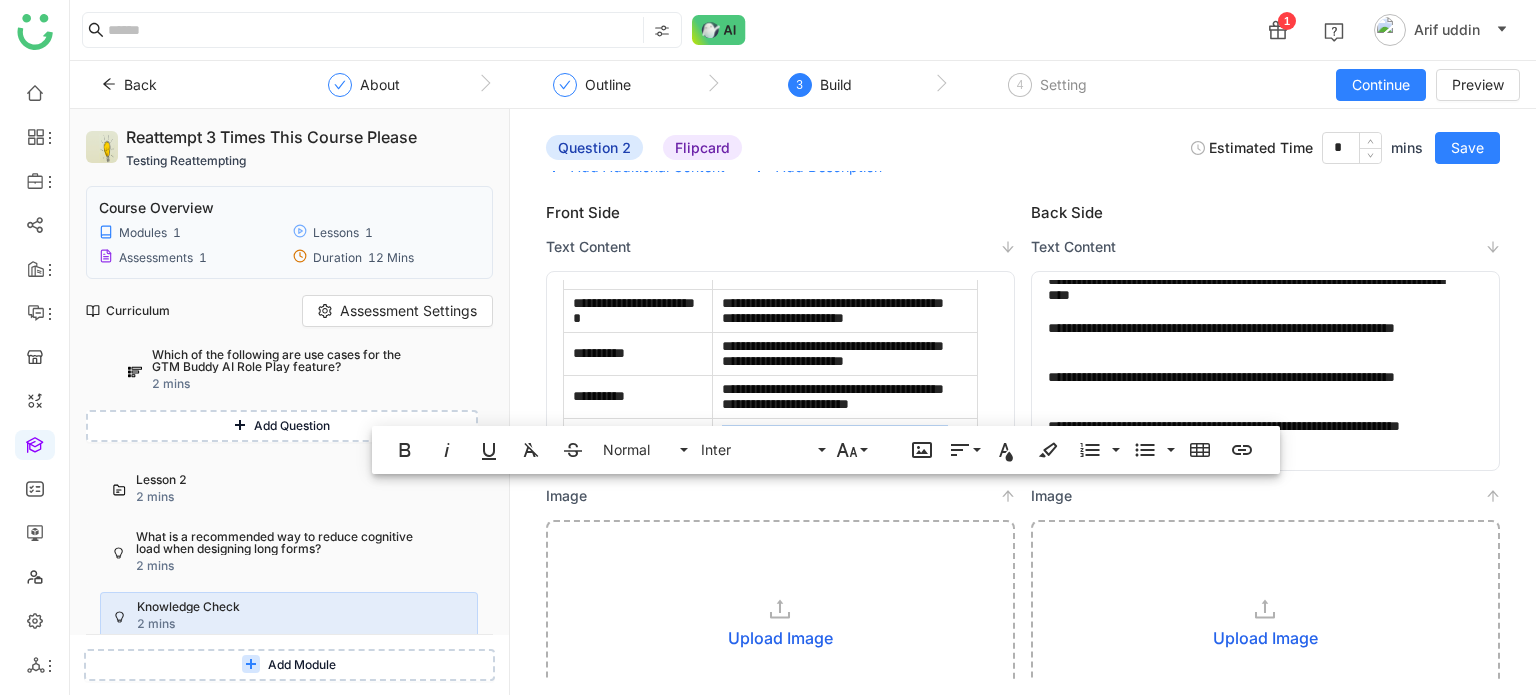 click on "**********" at bounding box center (845, 439) 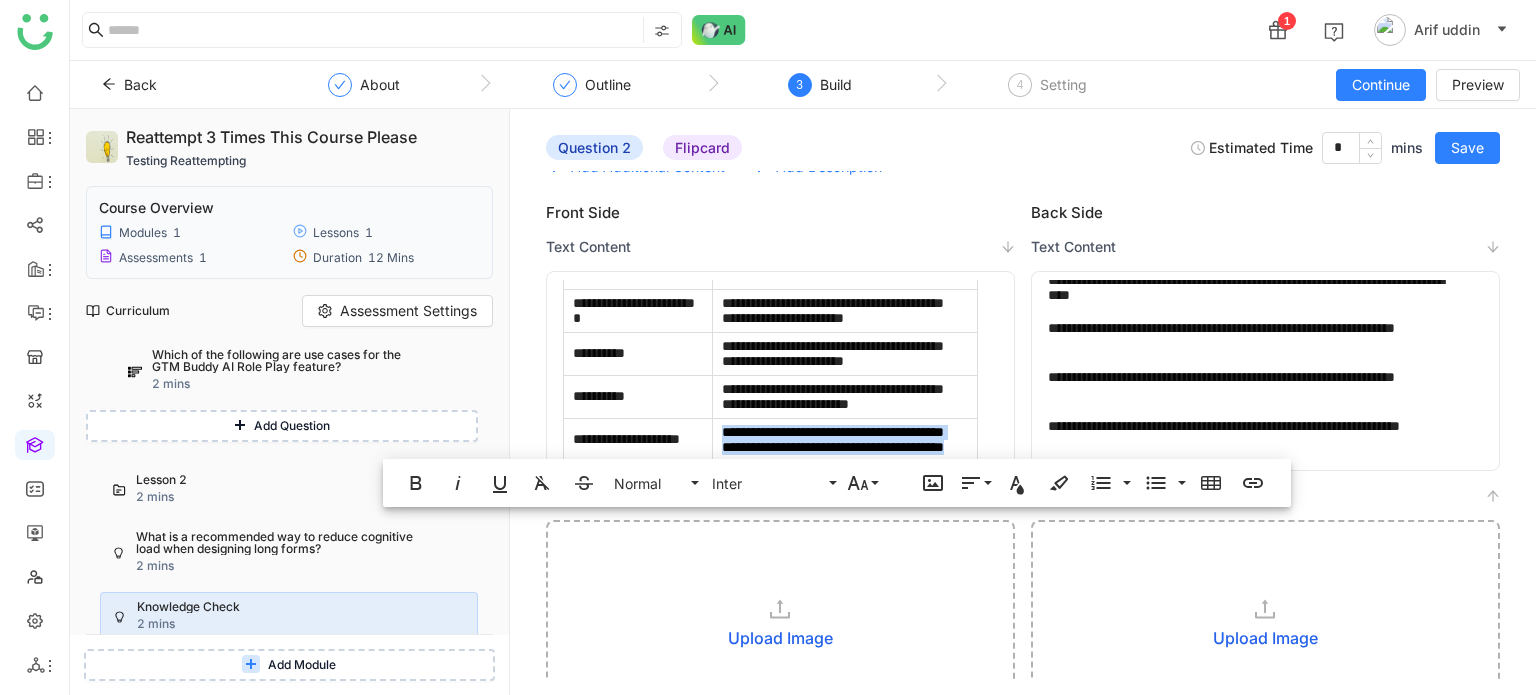 copy on "**********" 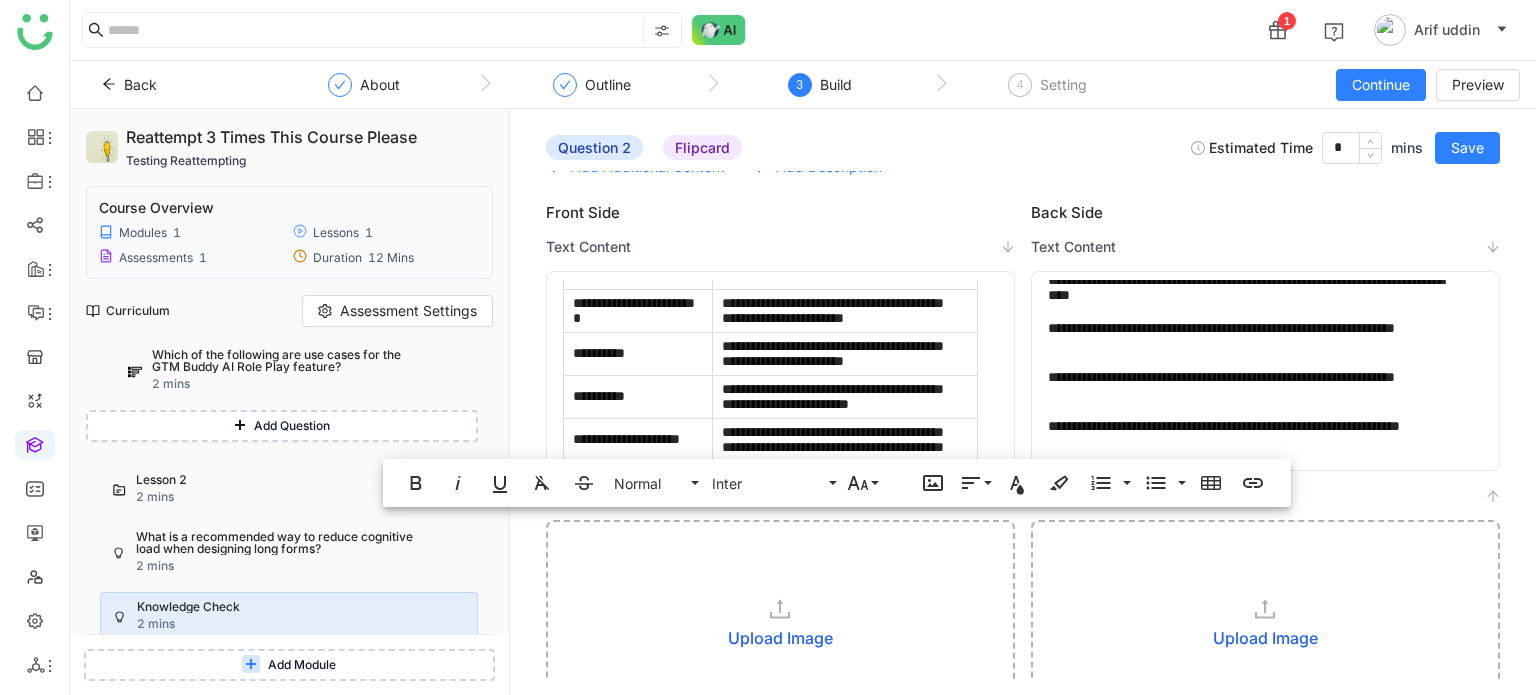 click on "**********" 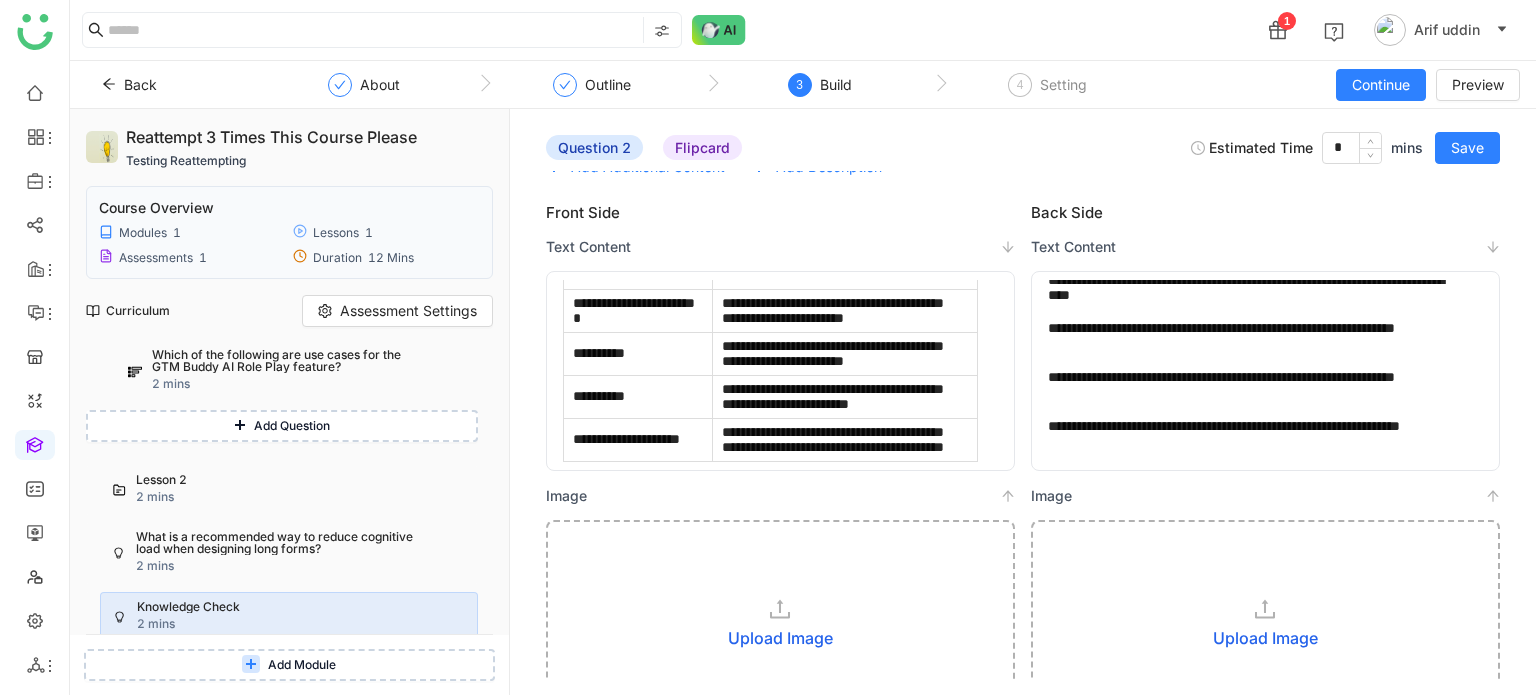 click on "**********" 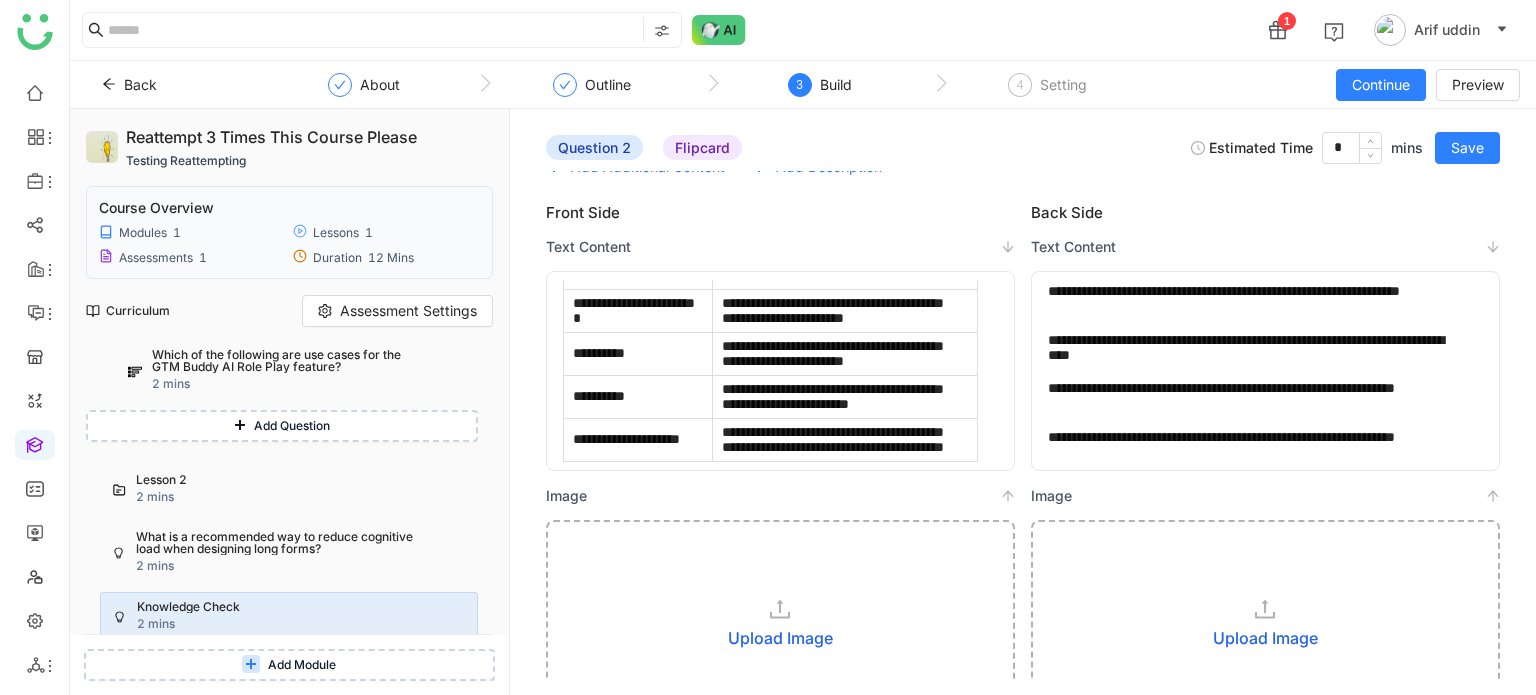 scroll, scrollTop: 0, scrollLeft: 0, axis: both 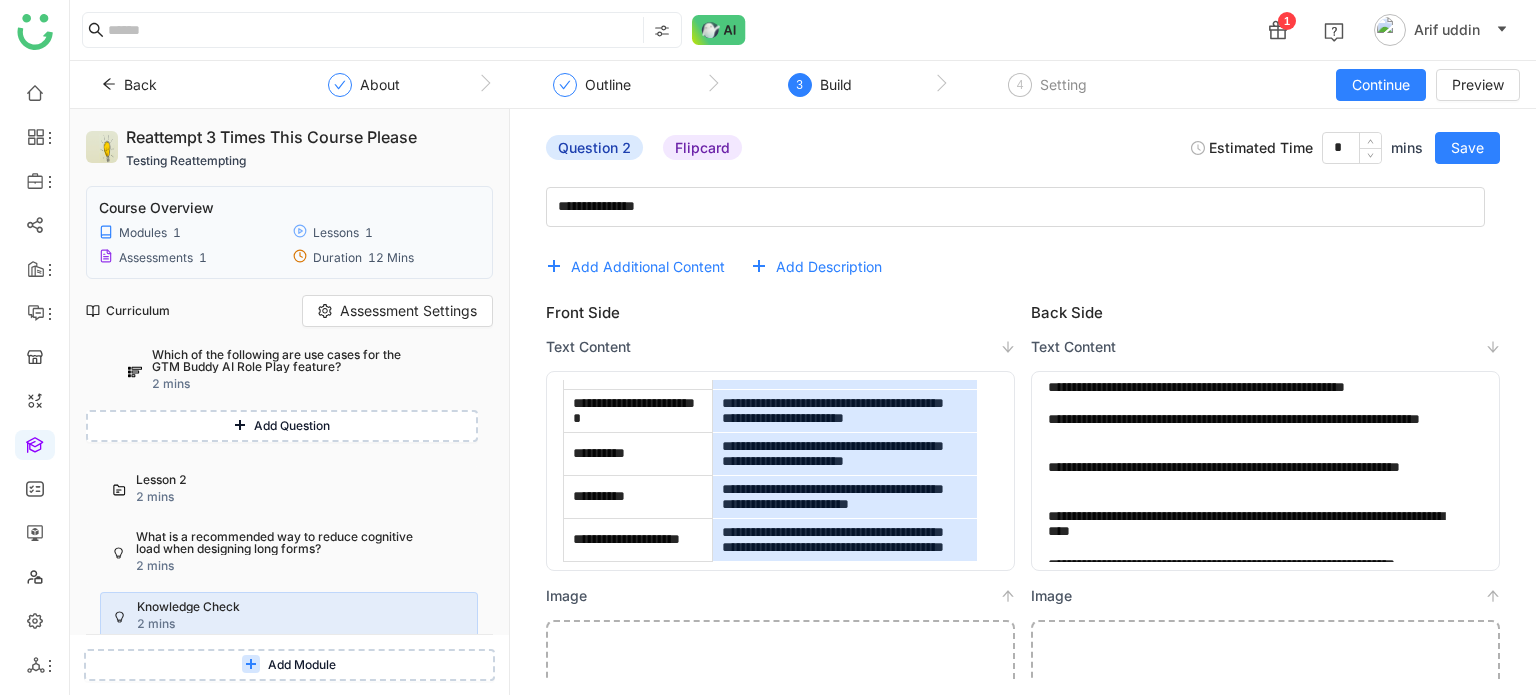 drag, startPoint x: 724, startPoint y: 396, endPoint x: 941, endPoint y: 522, distance: 250.92828 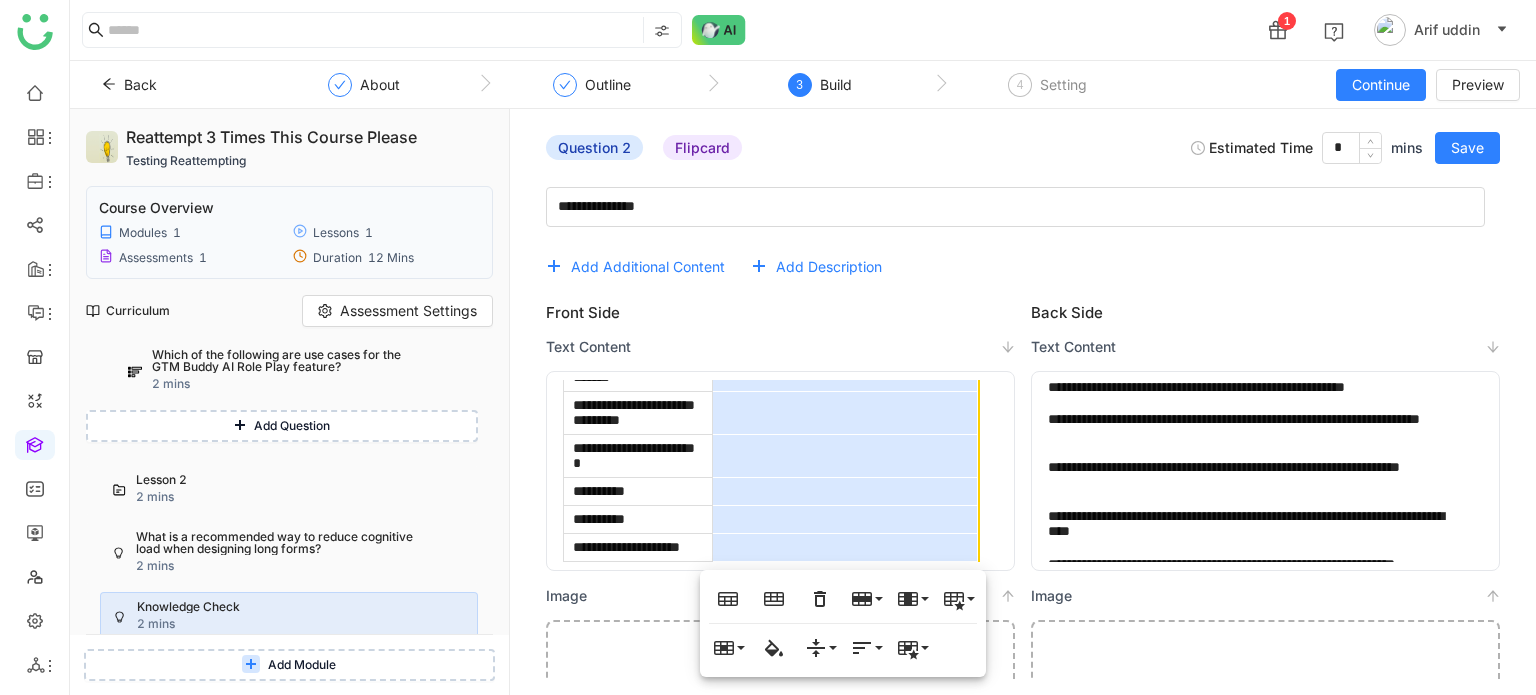 scroll, scrollTop: 139, scrollLeft: 0, axis: vertical 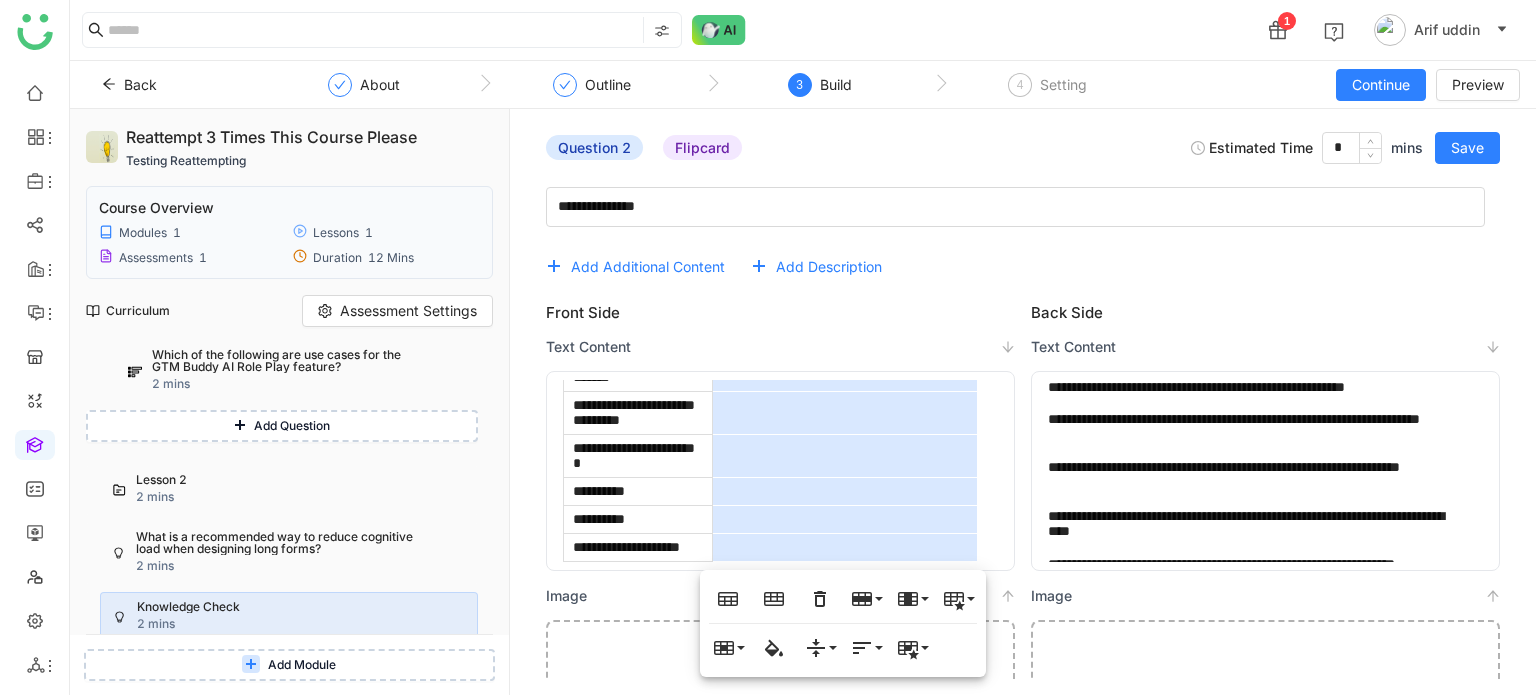 click on "Text Content" 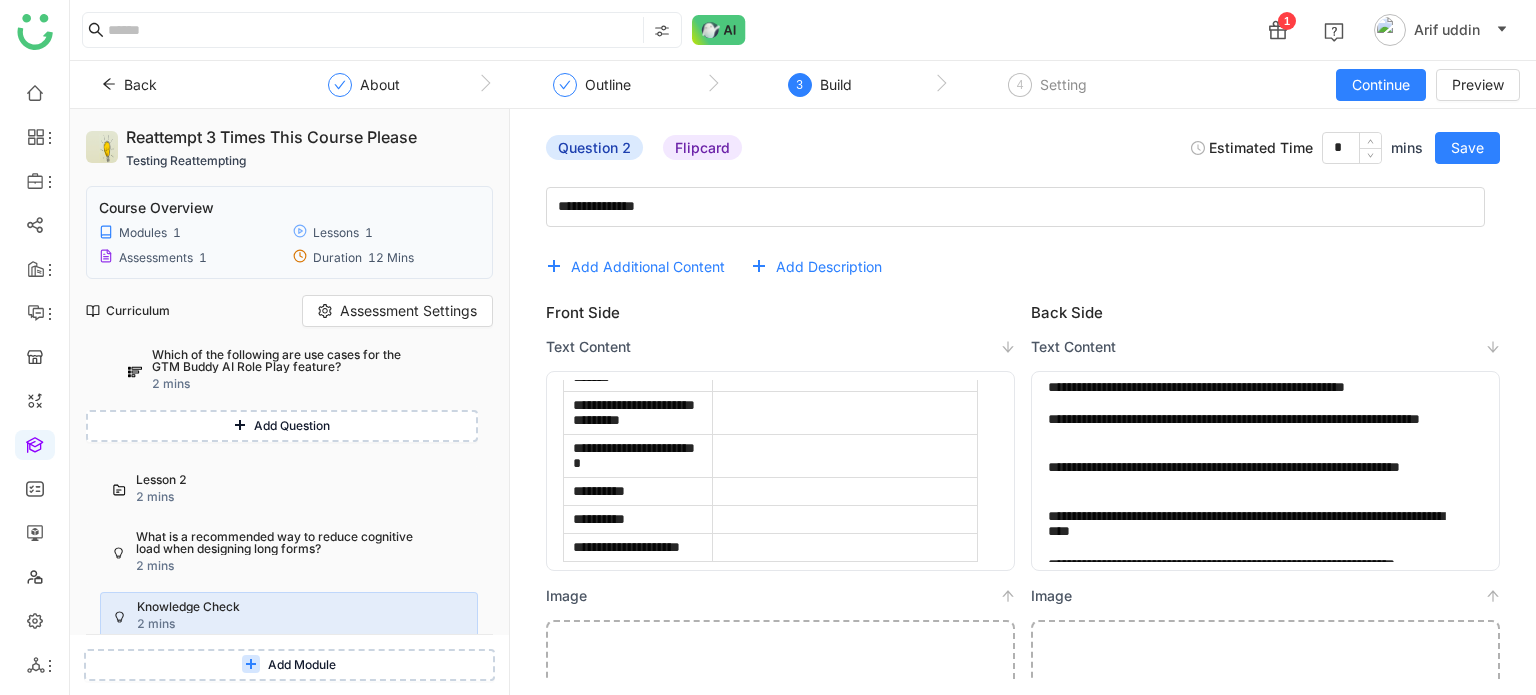 click at bounding box center [845, 455] 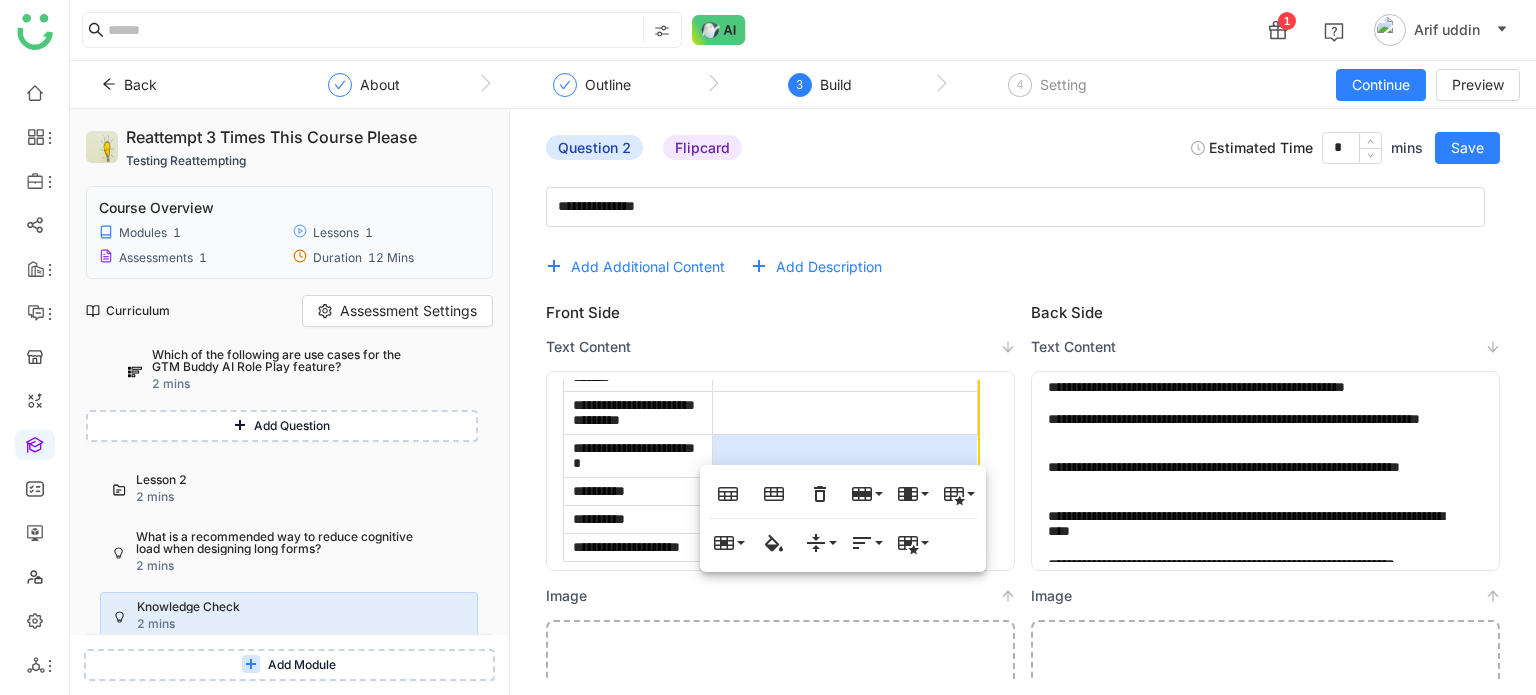 scroll, scrollTop: 0, scrollLeft: 0, axis: both 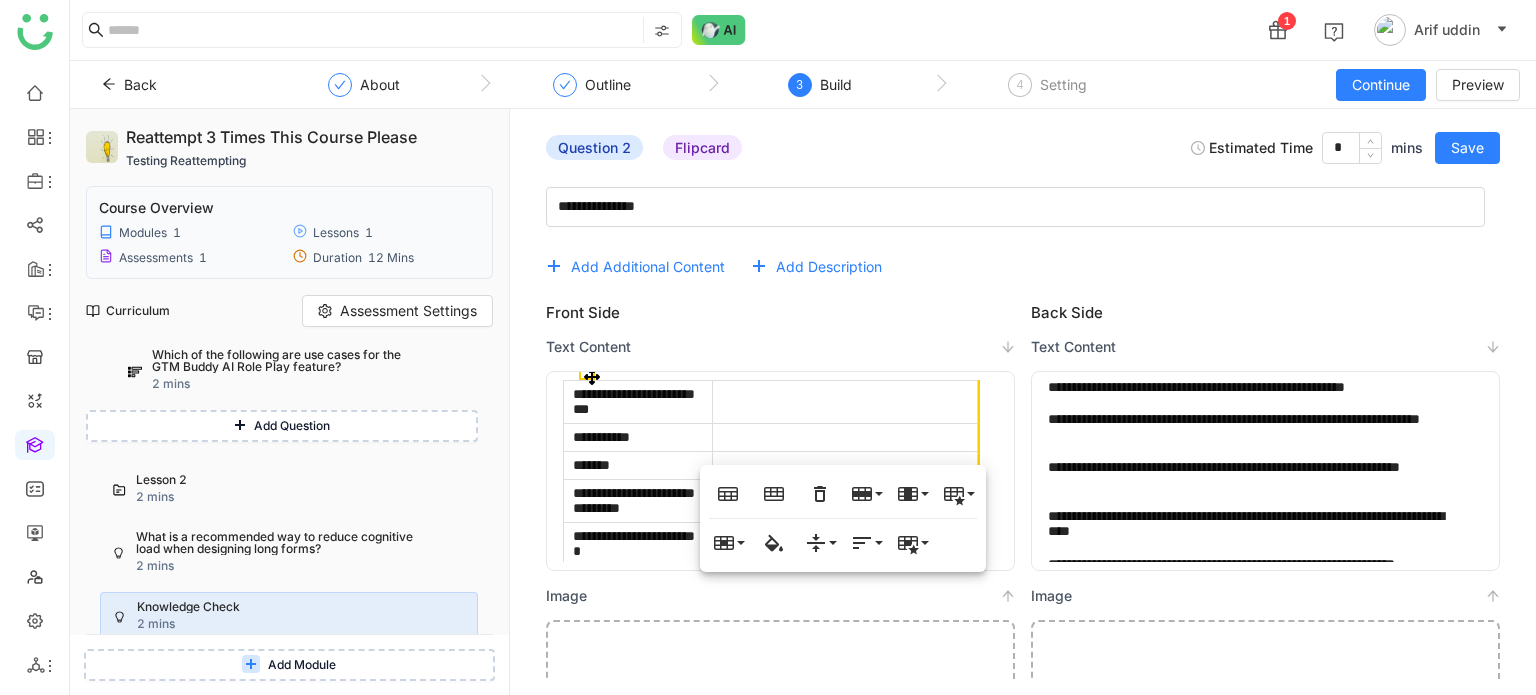 click on "Front Side" 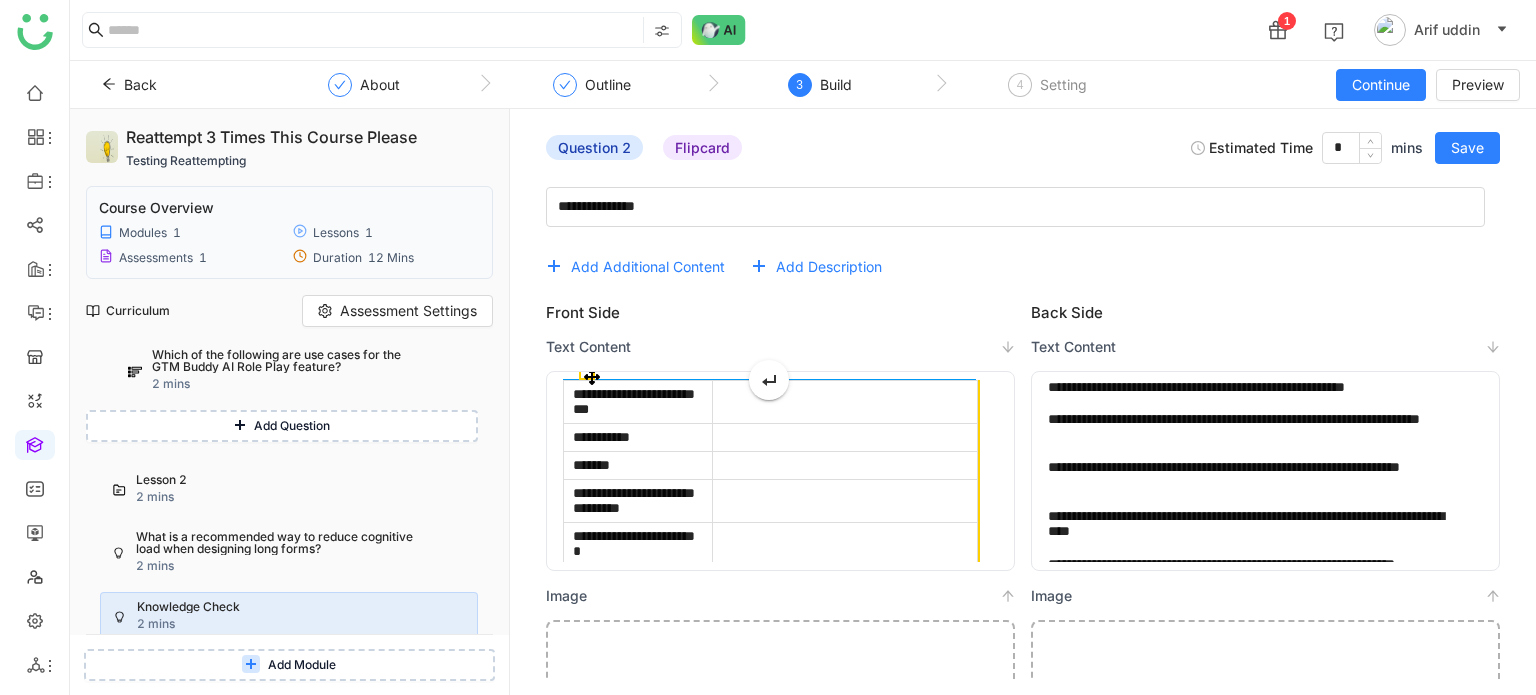 click at bounding box center [845, 401] 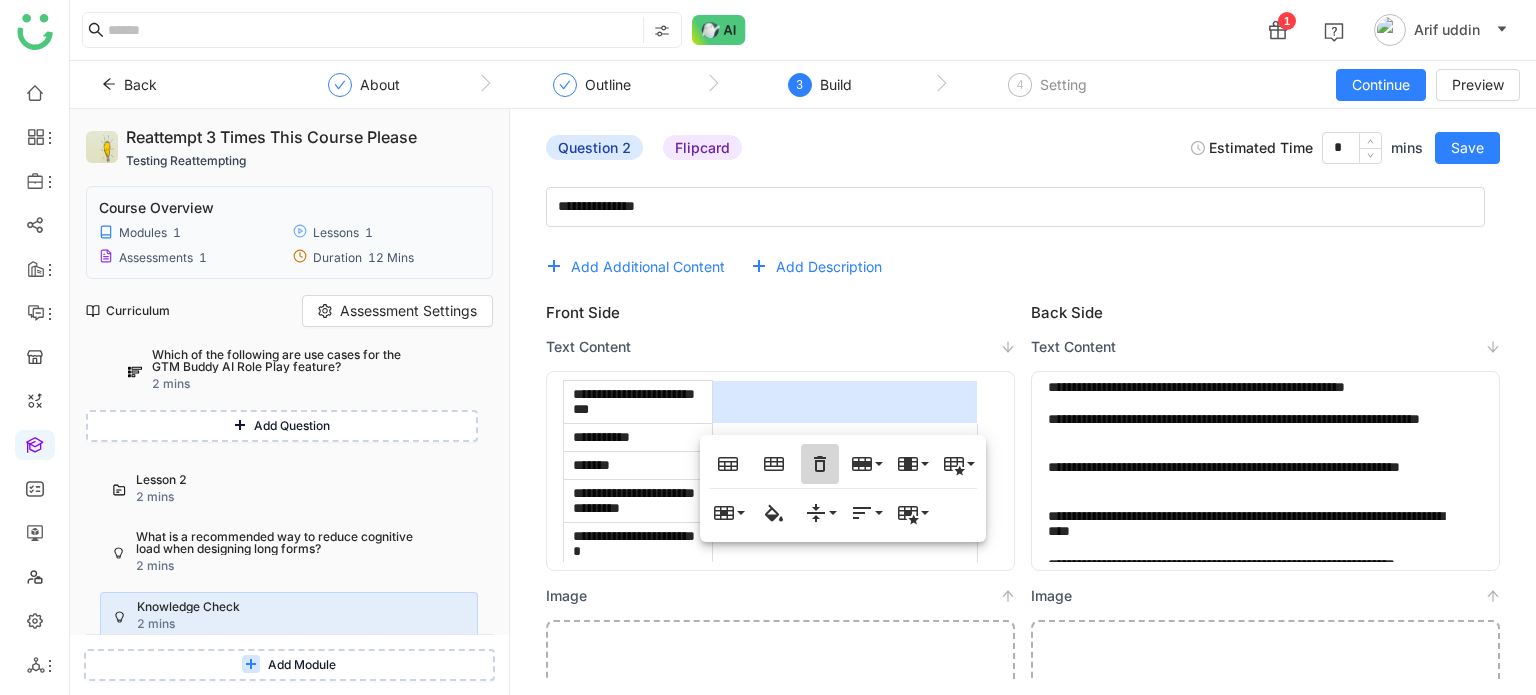 click on "Remove Table" at bounding box center (820, 464) 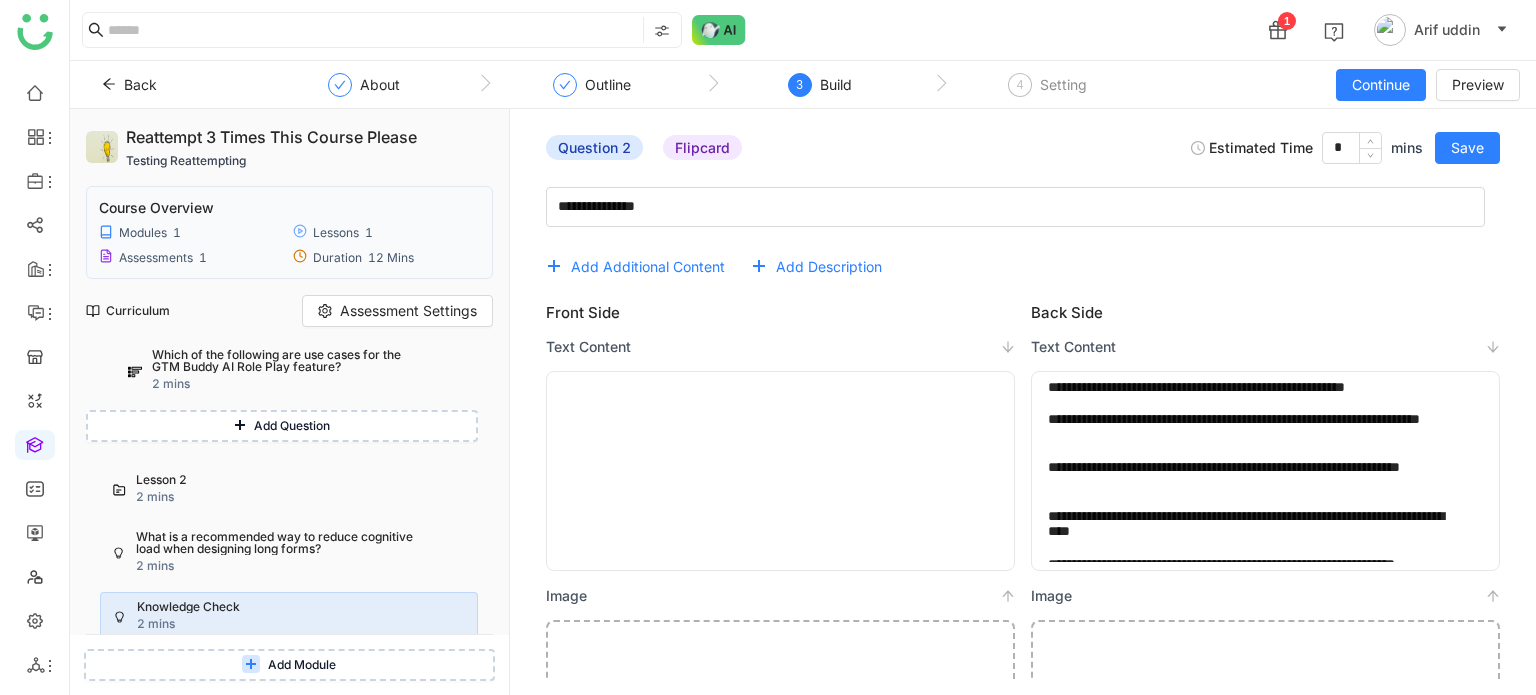 click 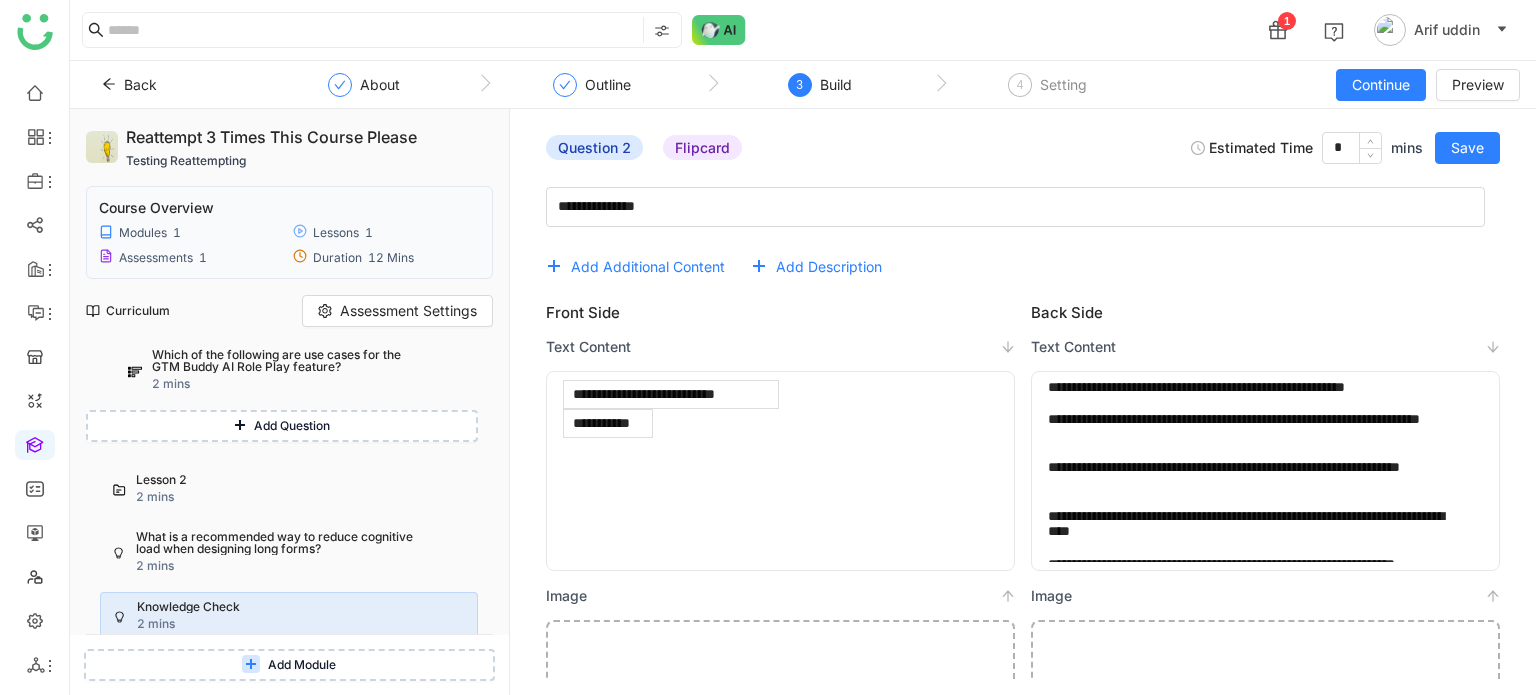 click on "**********" 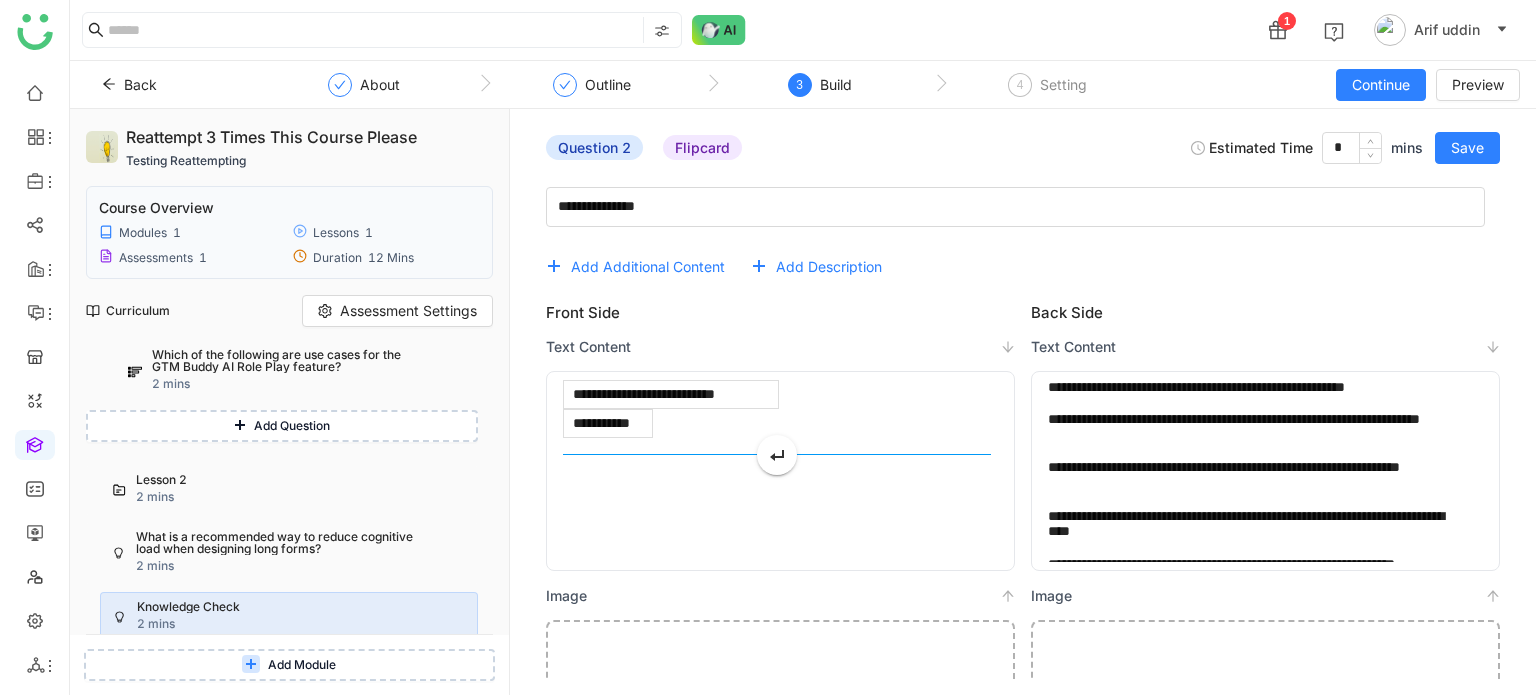 click on "**********" 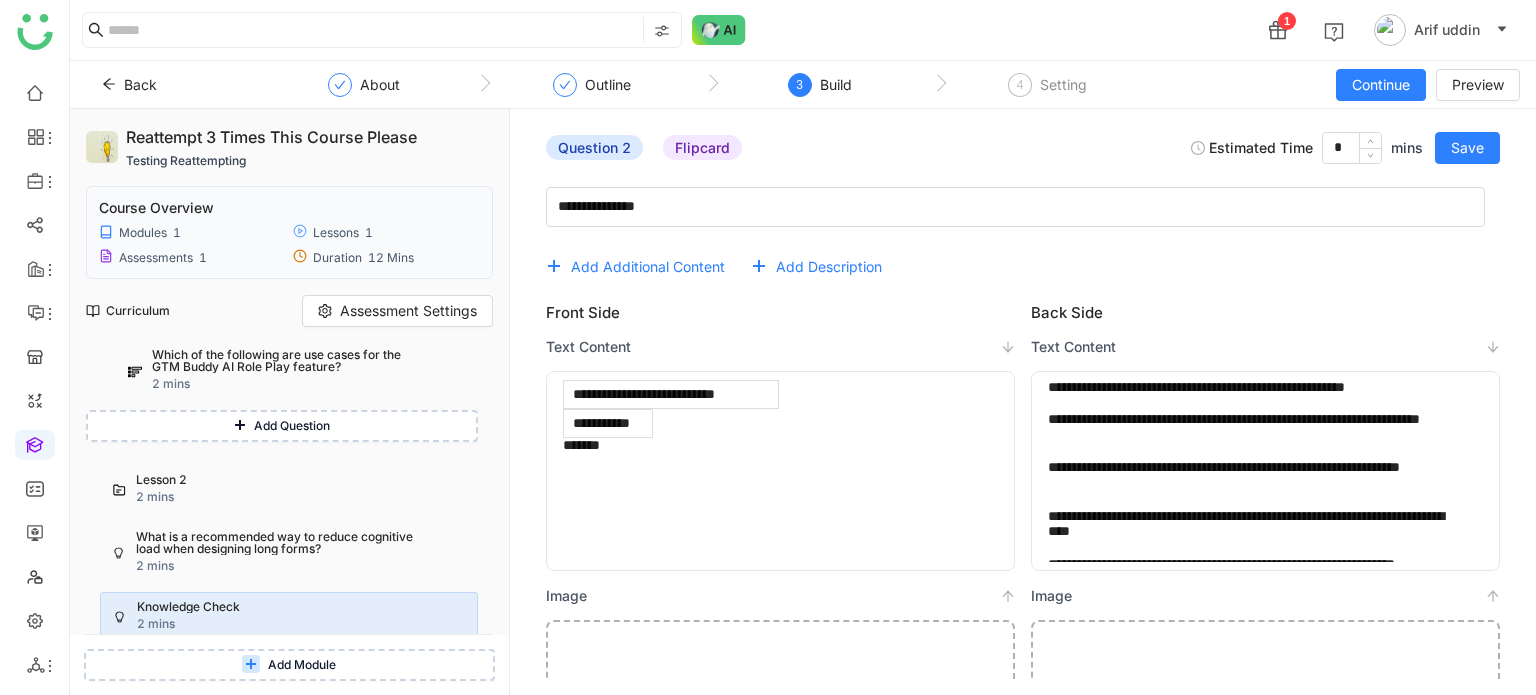 click 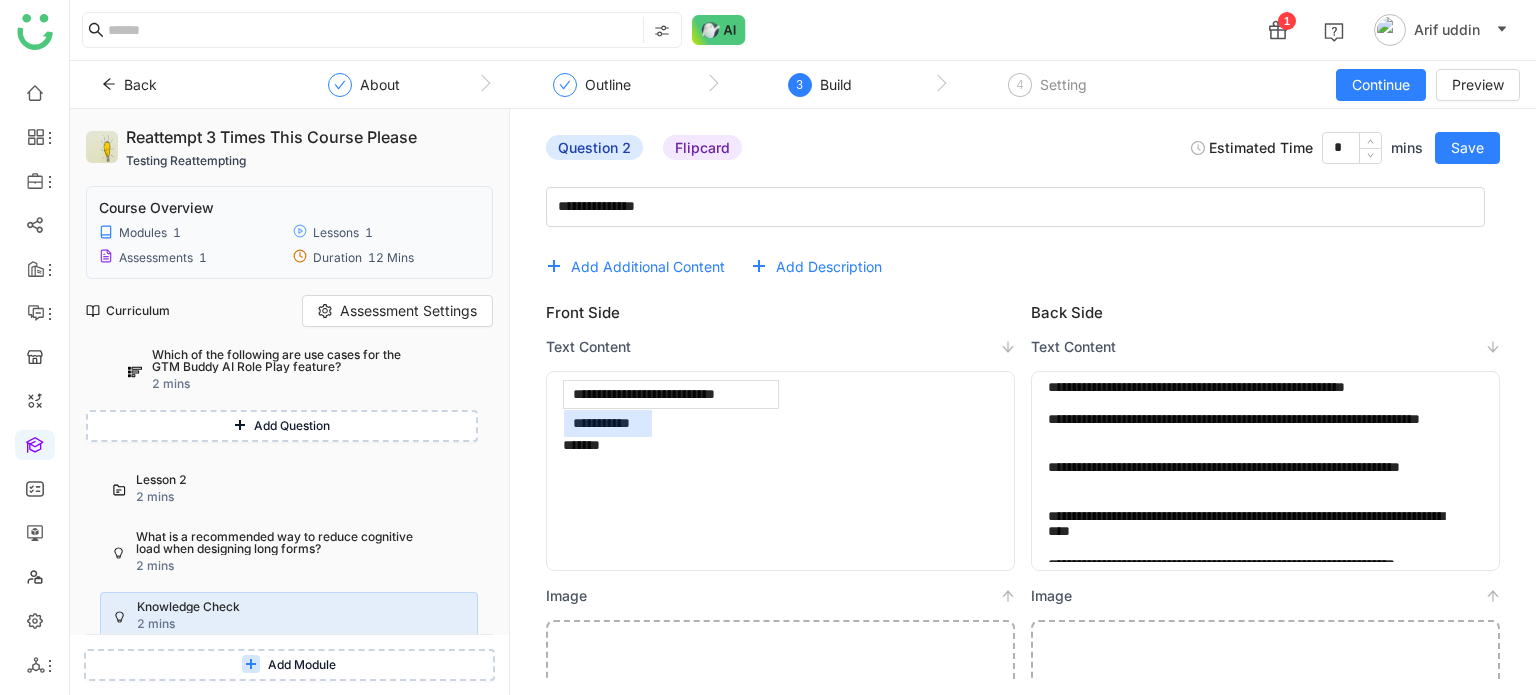click on "**********" 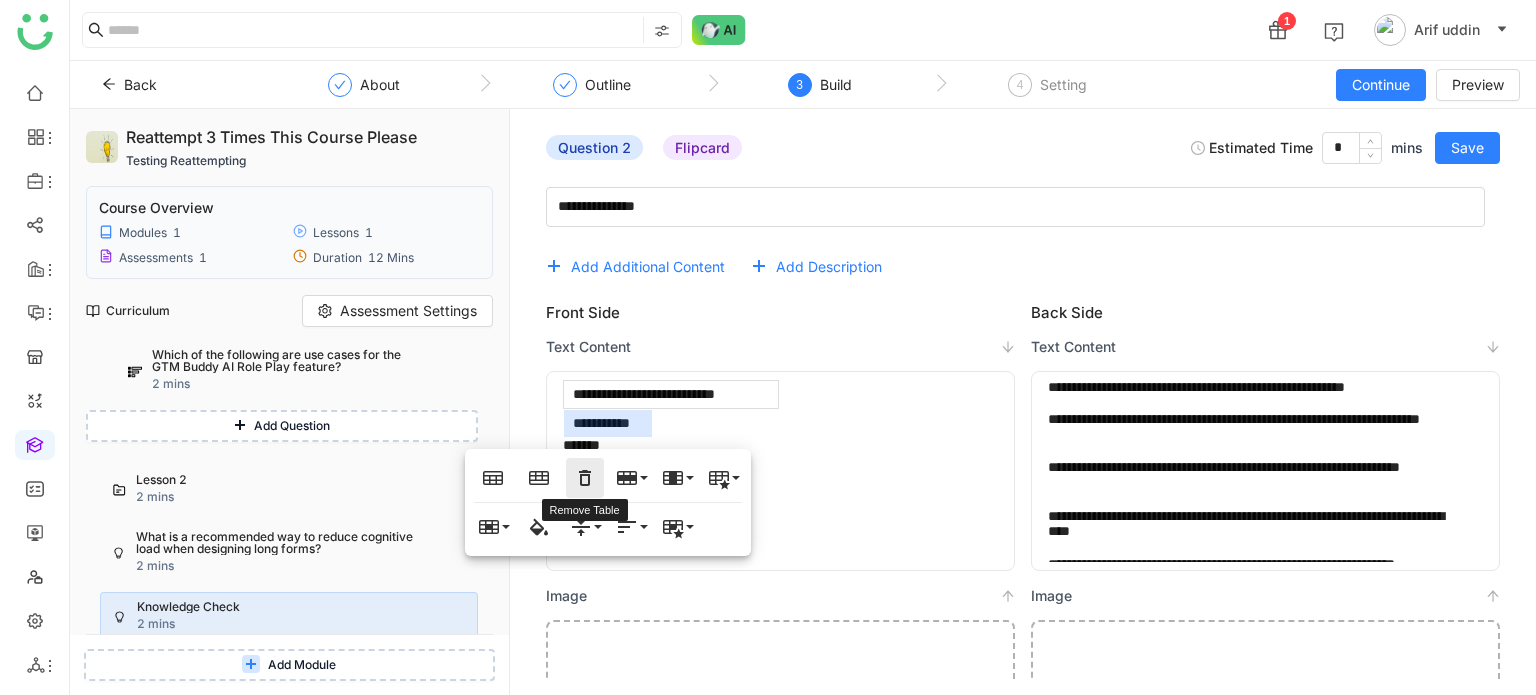 click 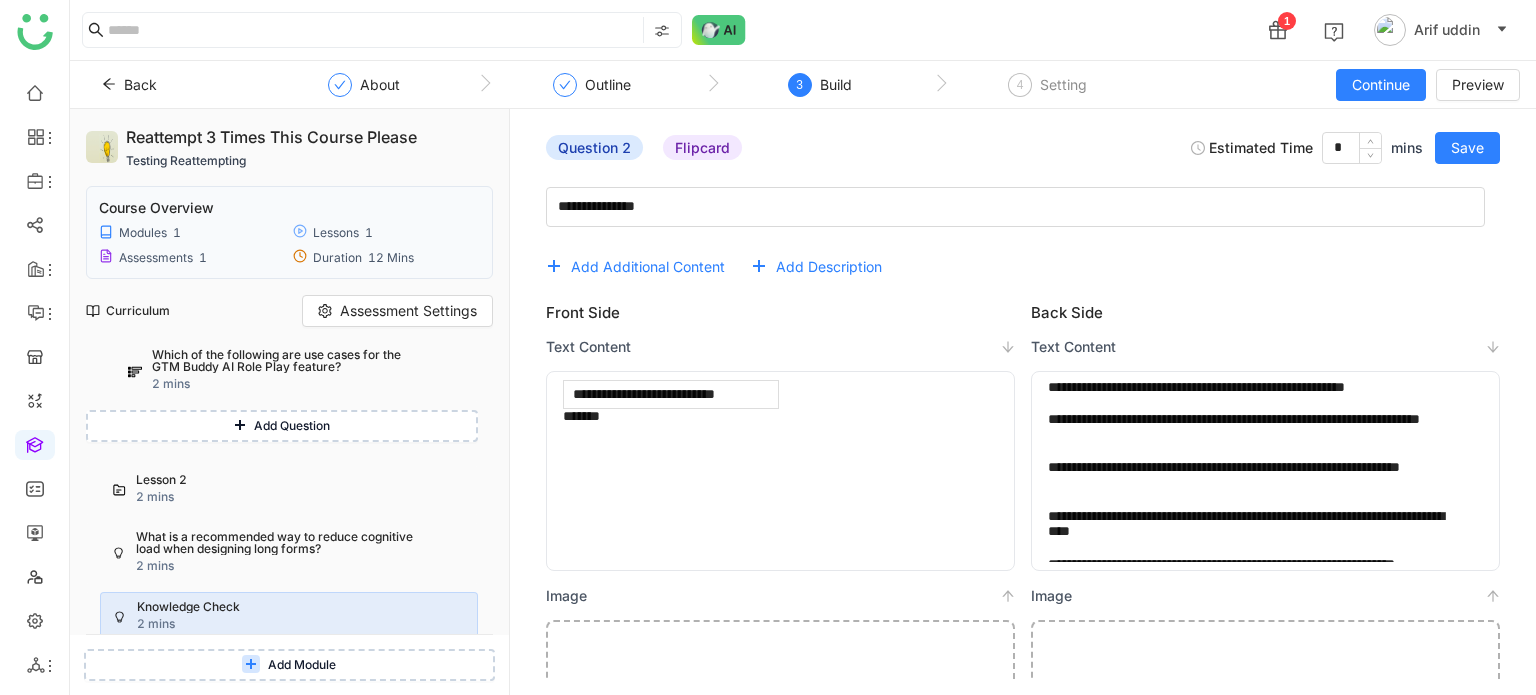 click on "**********" 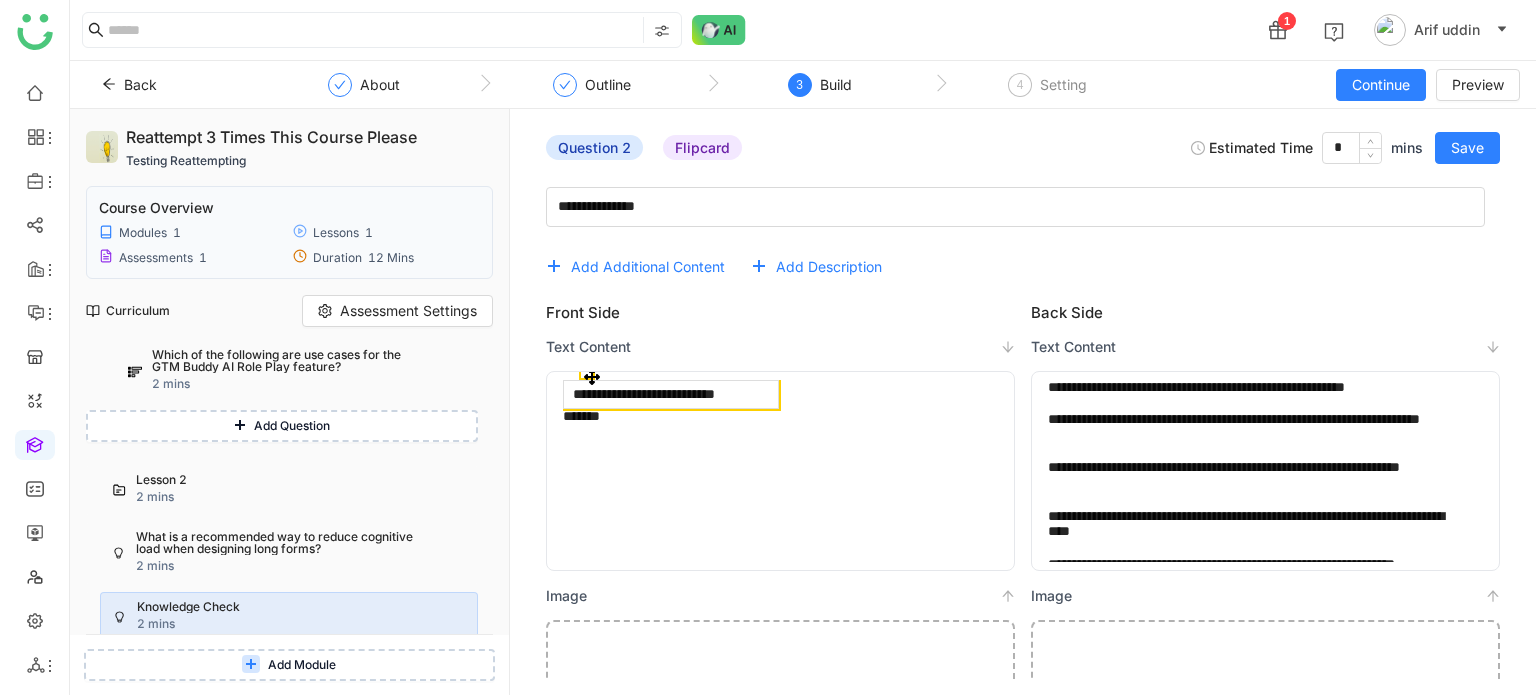 click on "**********" at bounding box center [670, 394] 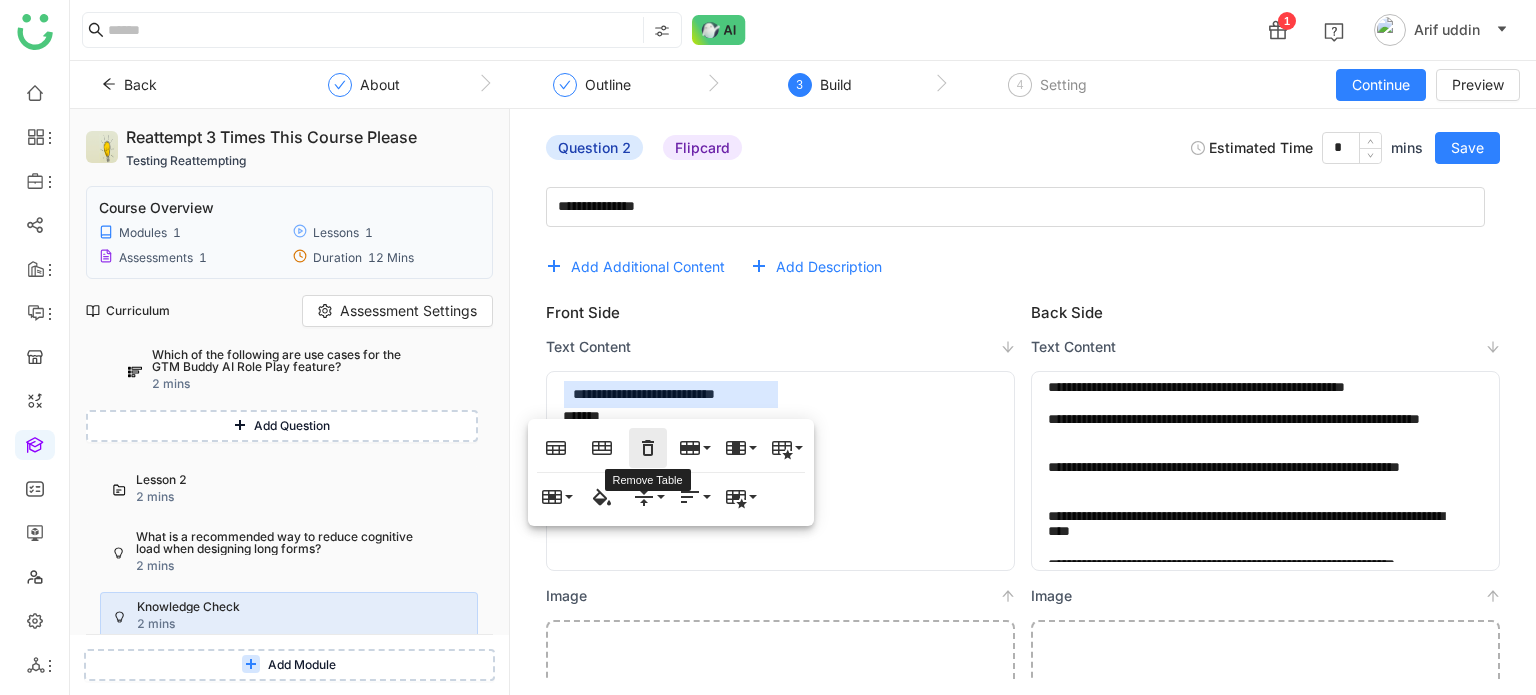 click 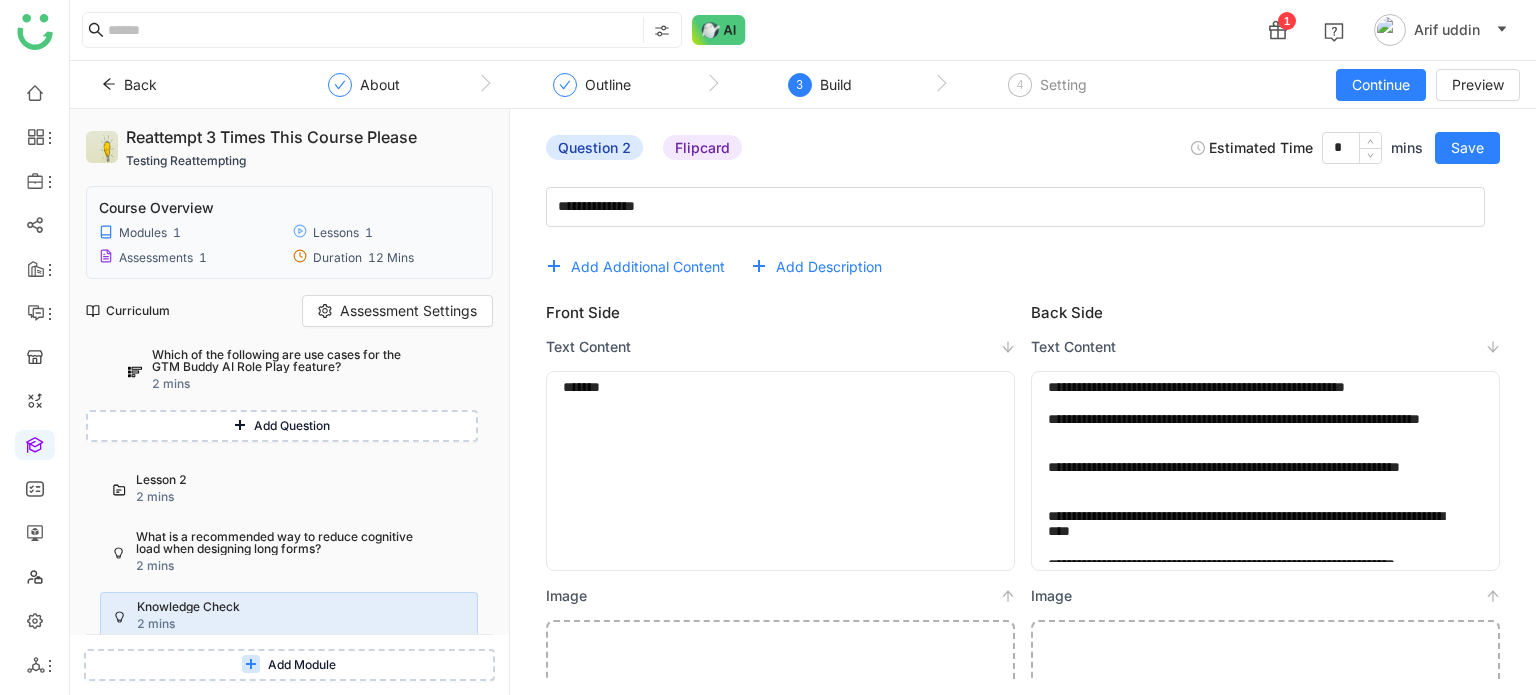 click on "******* Start writing here ..." 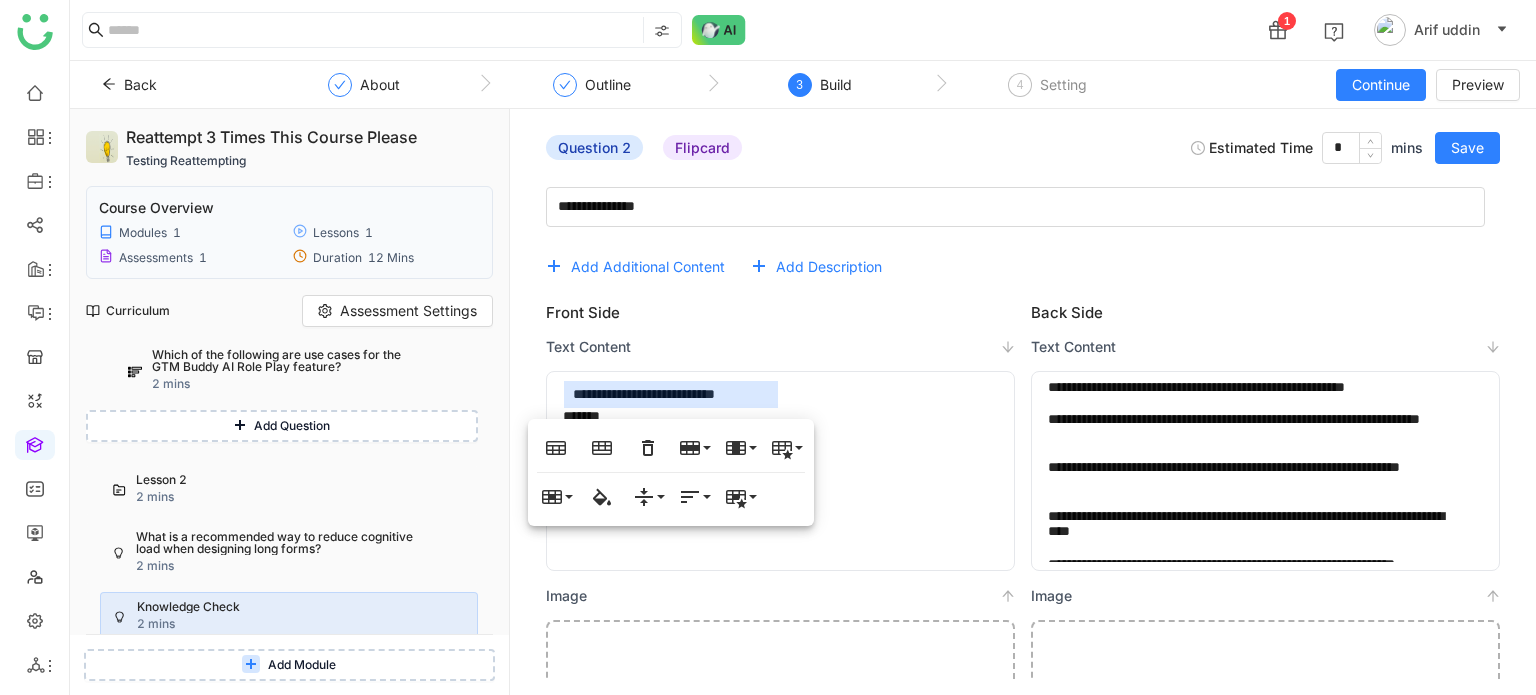 click on "**********" 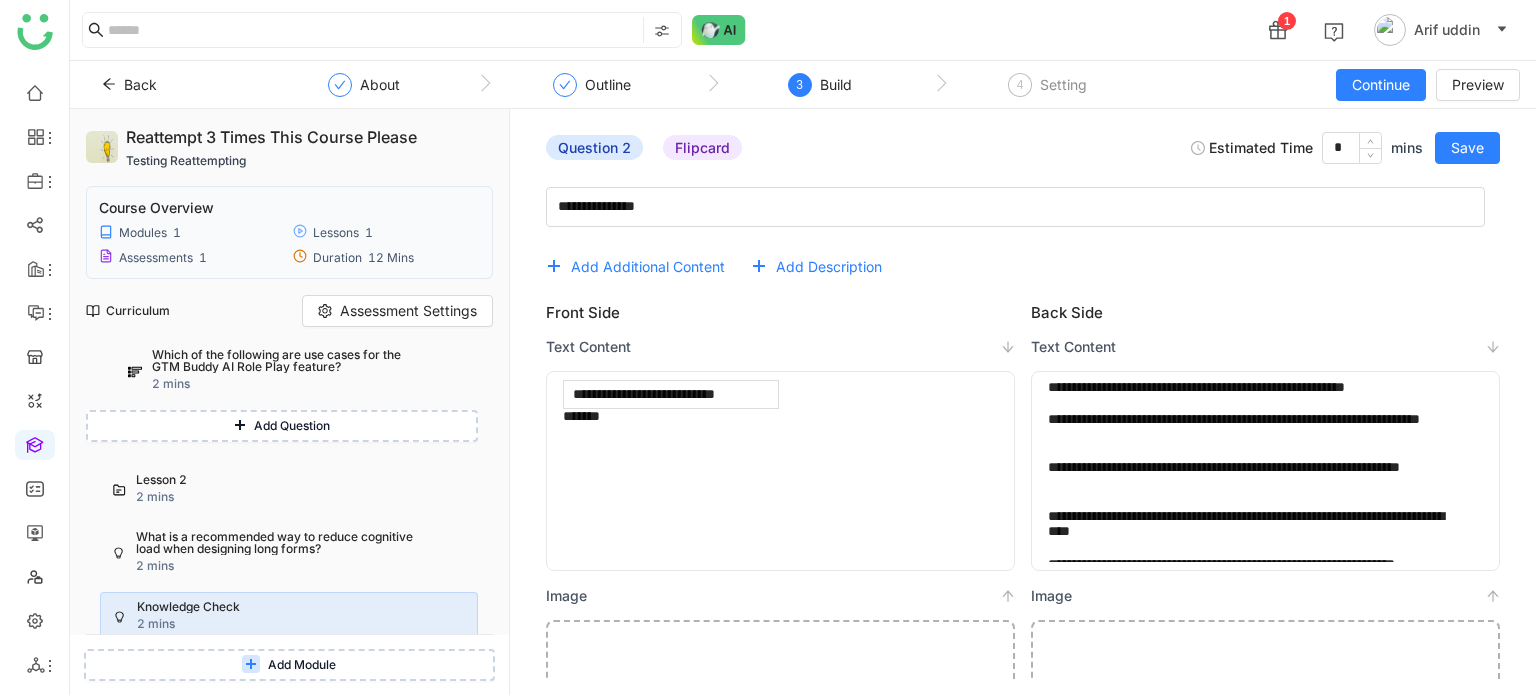 click on "**********" 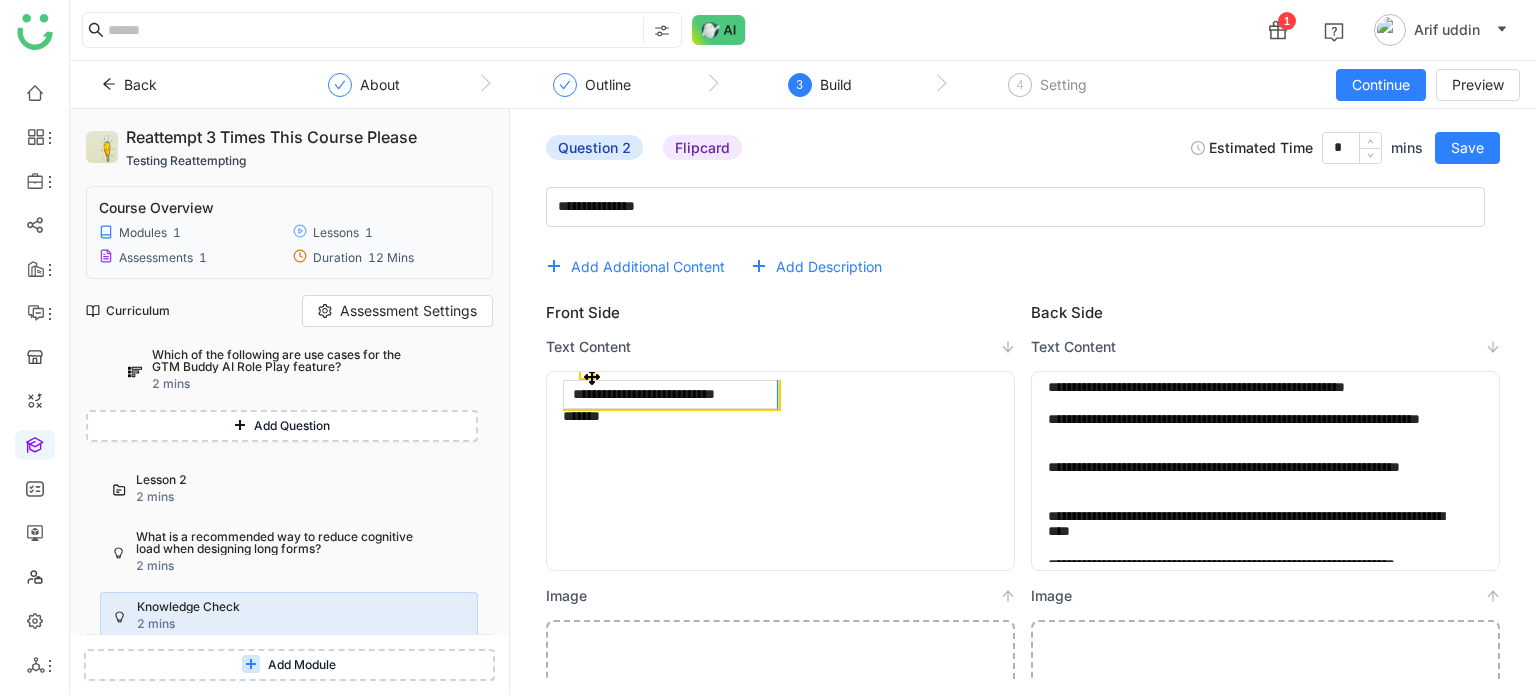click 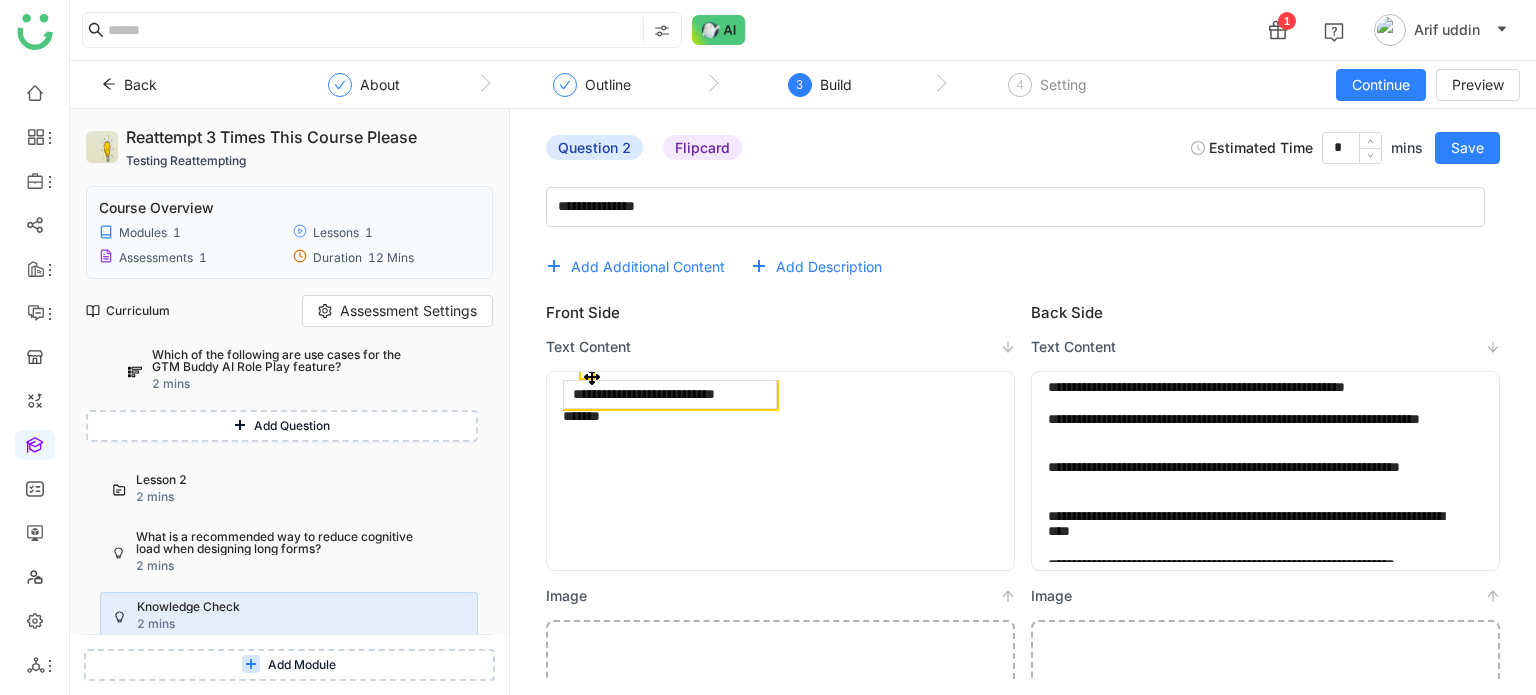click on "**********" 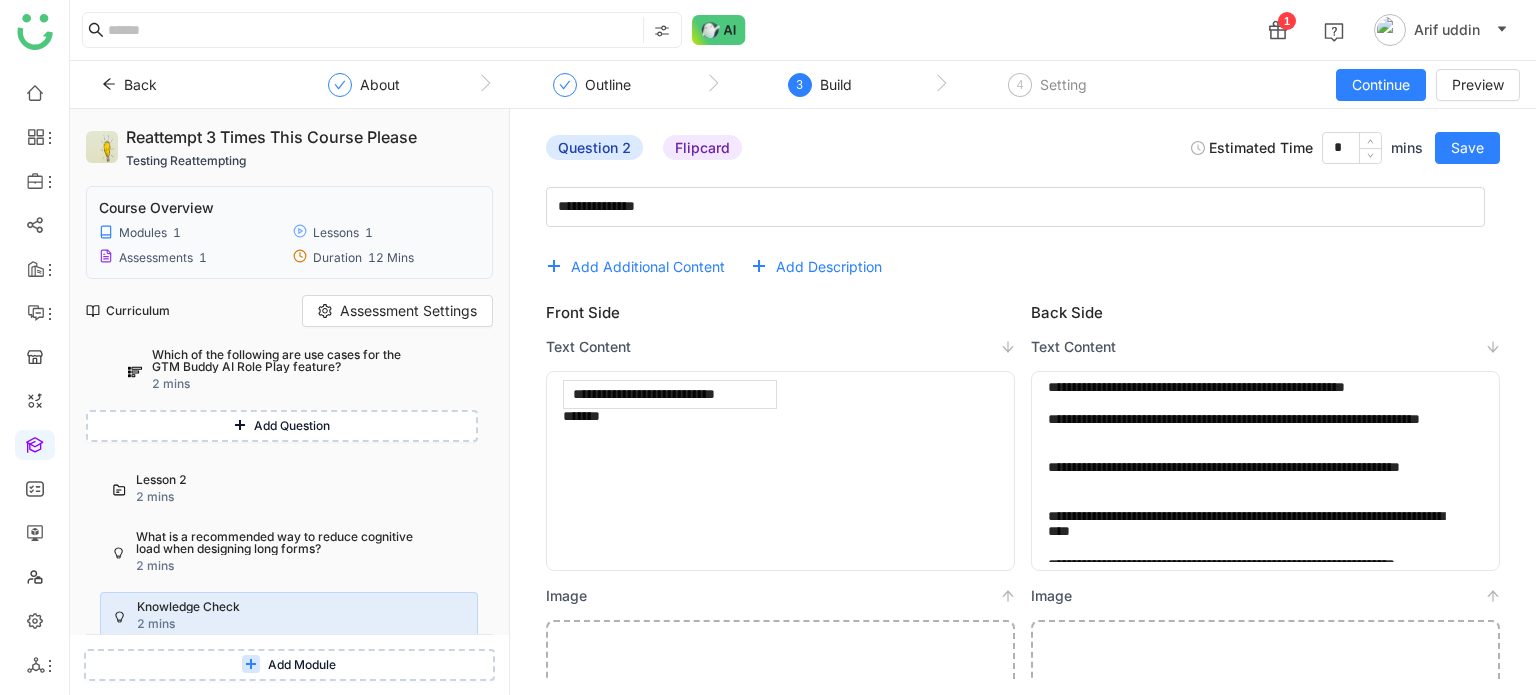 click on "*******" 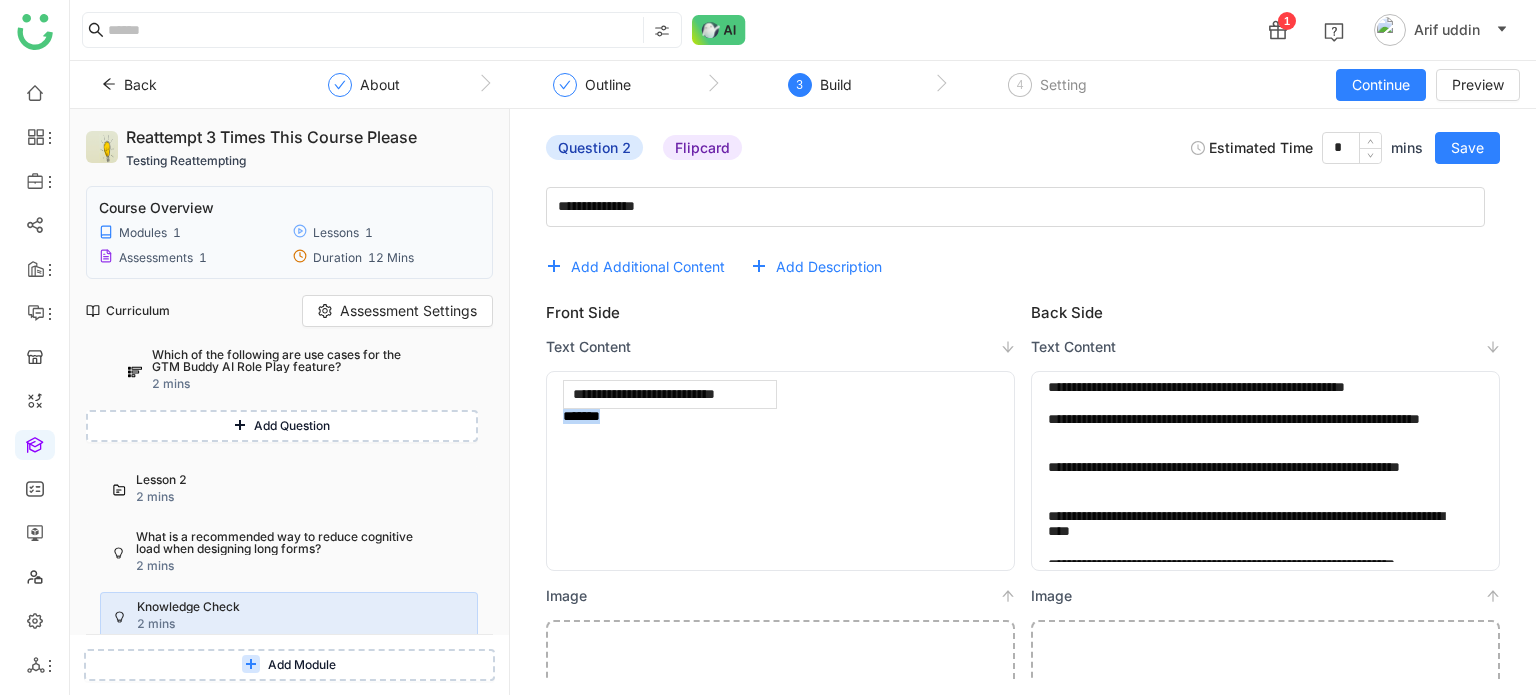 click on "*******" 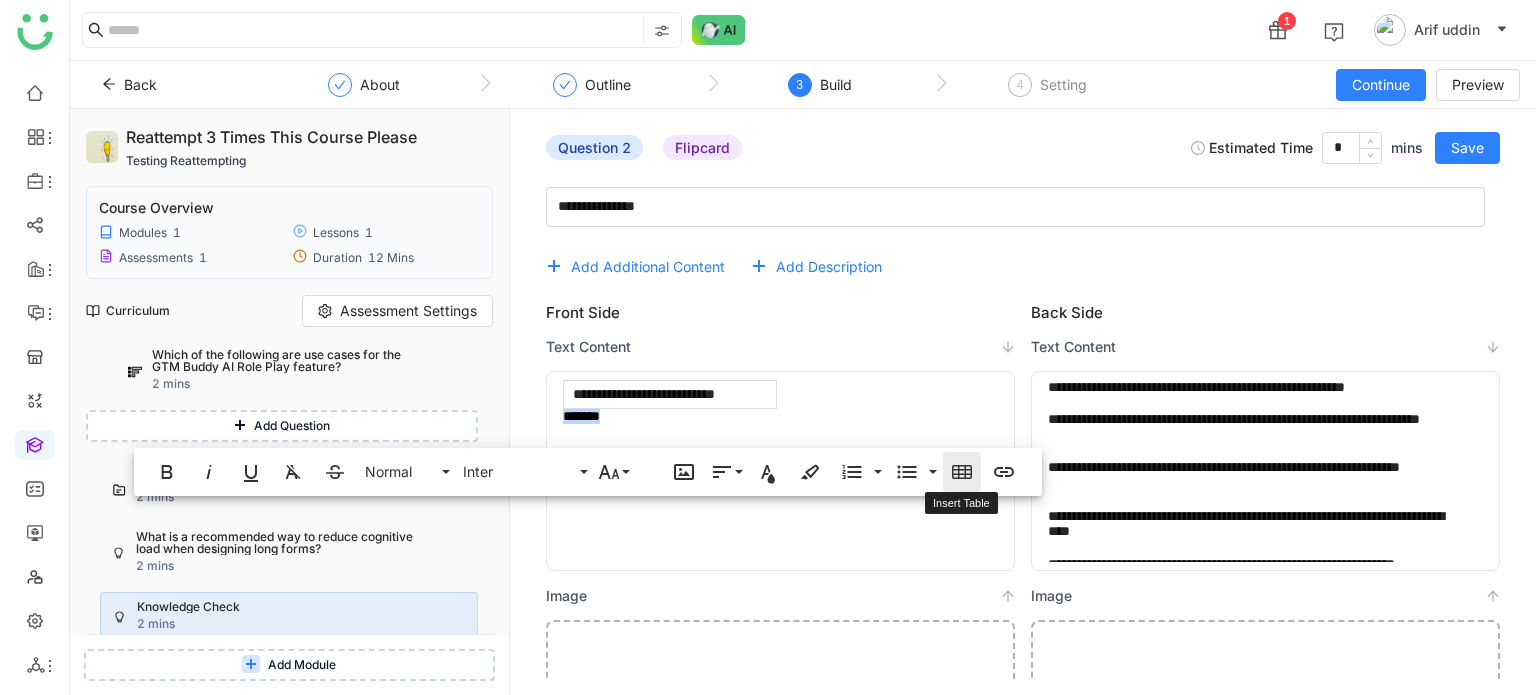 click 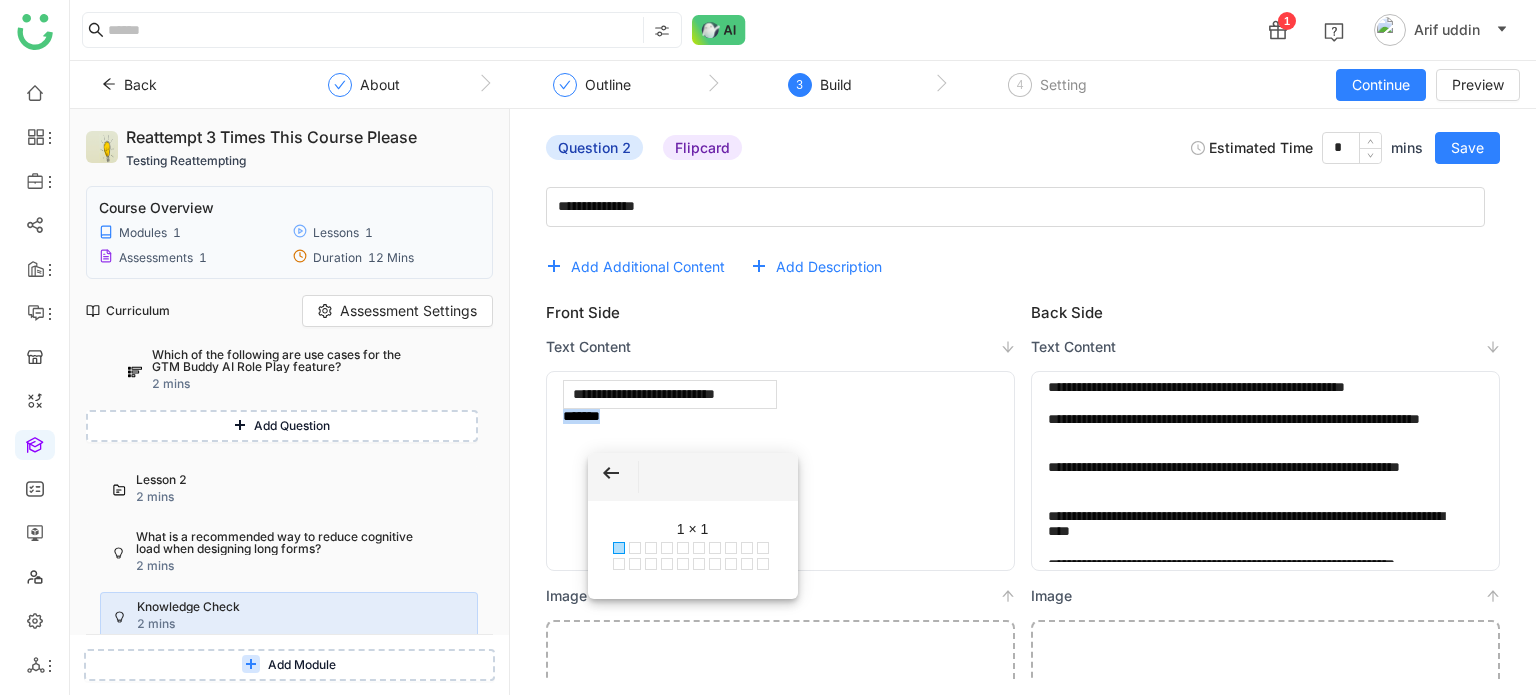 click at bounding box center (619, 548) 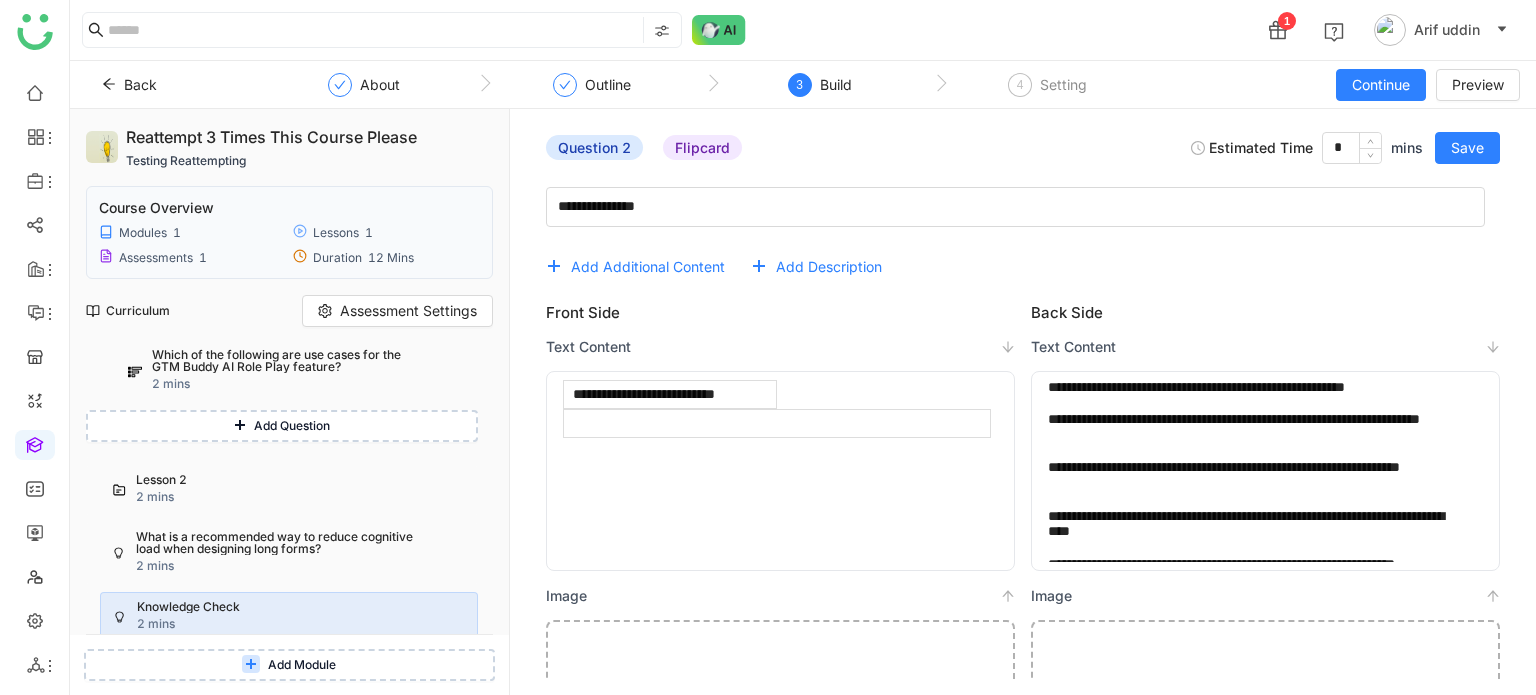 click on "**********" 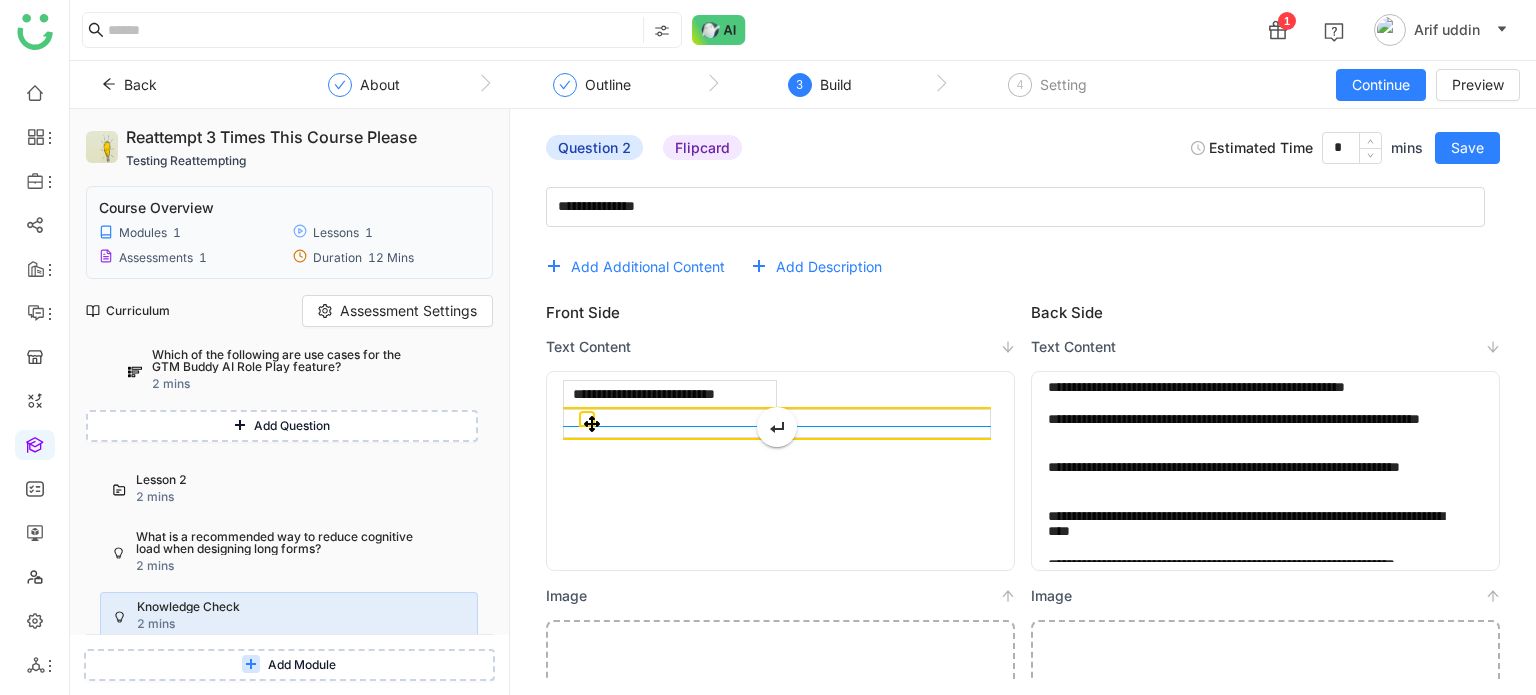 click 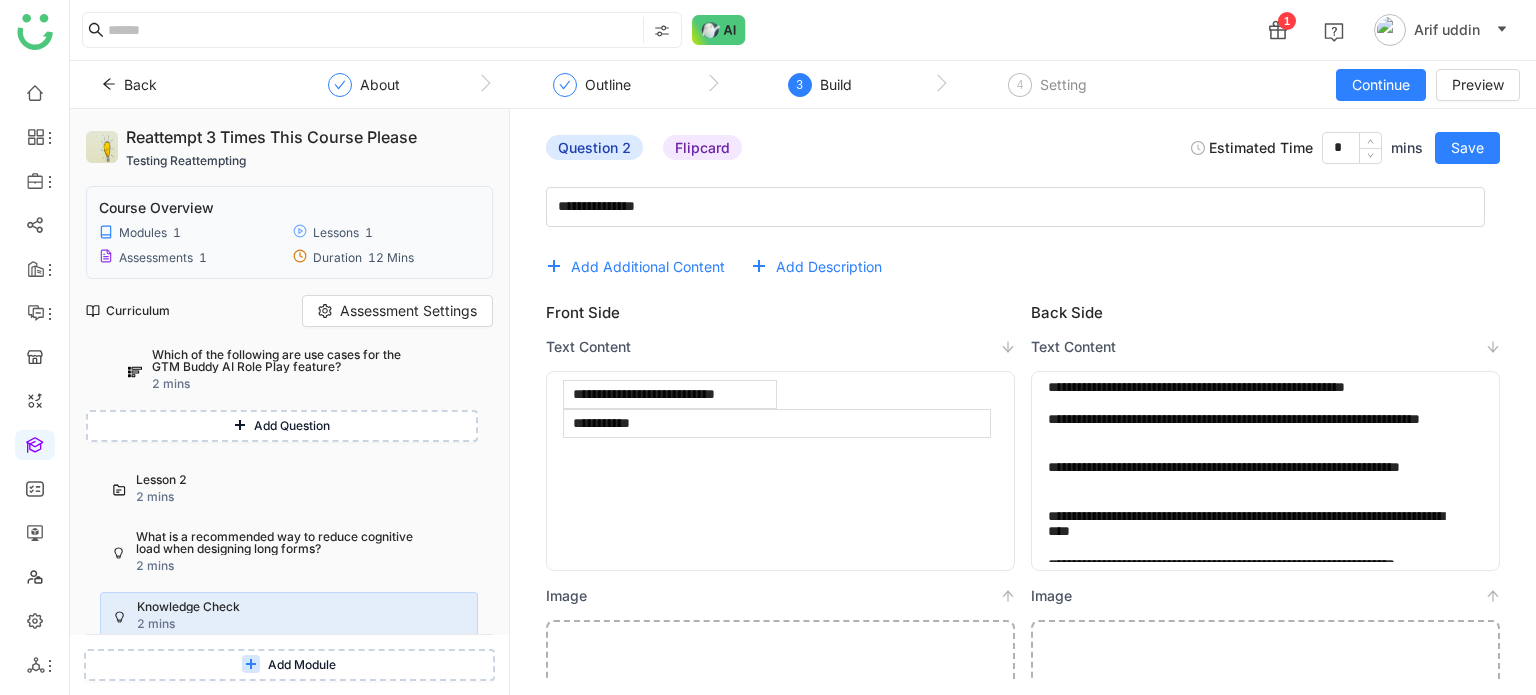 click on "**********" 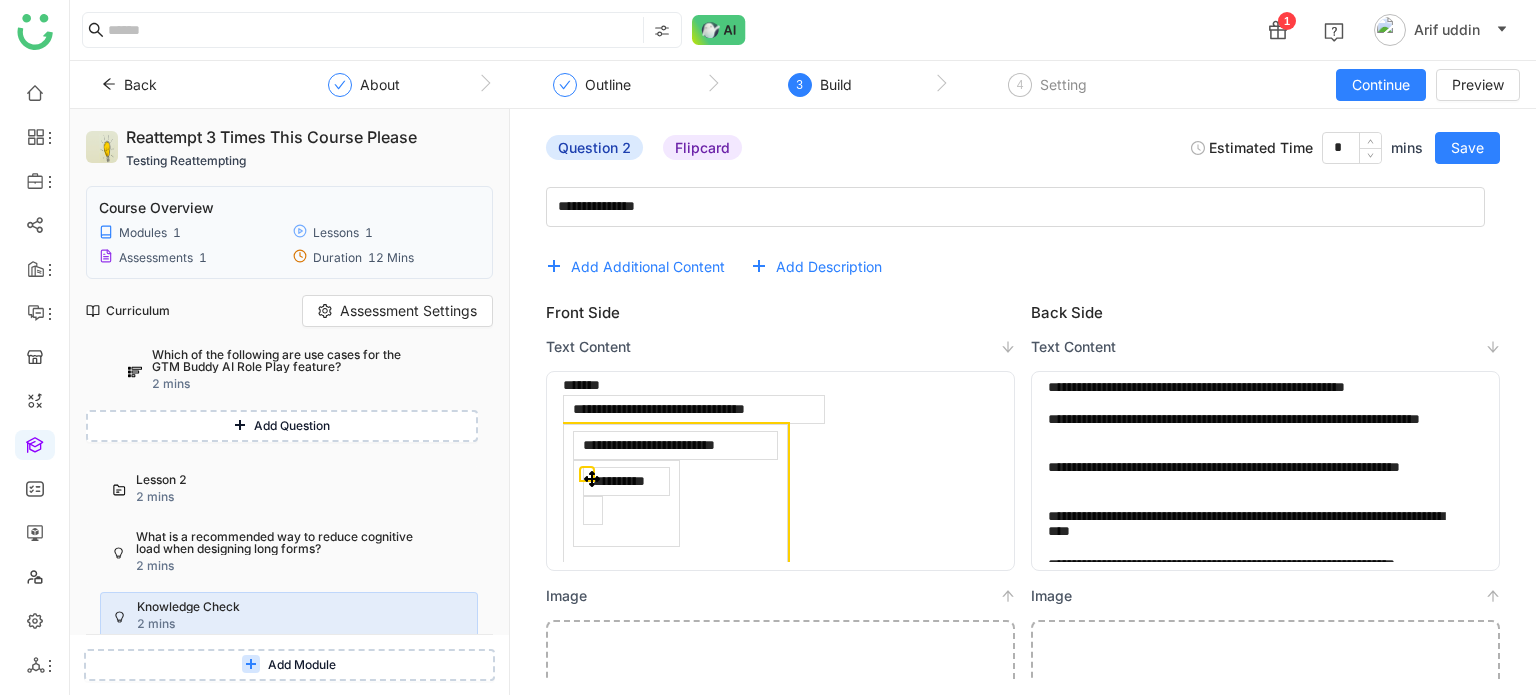 scroll, scrollTop: 94, scrollLeft: 0, axis: vertical 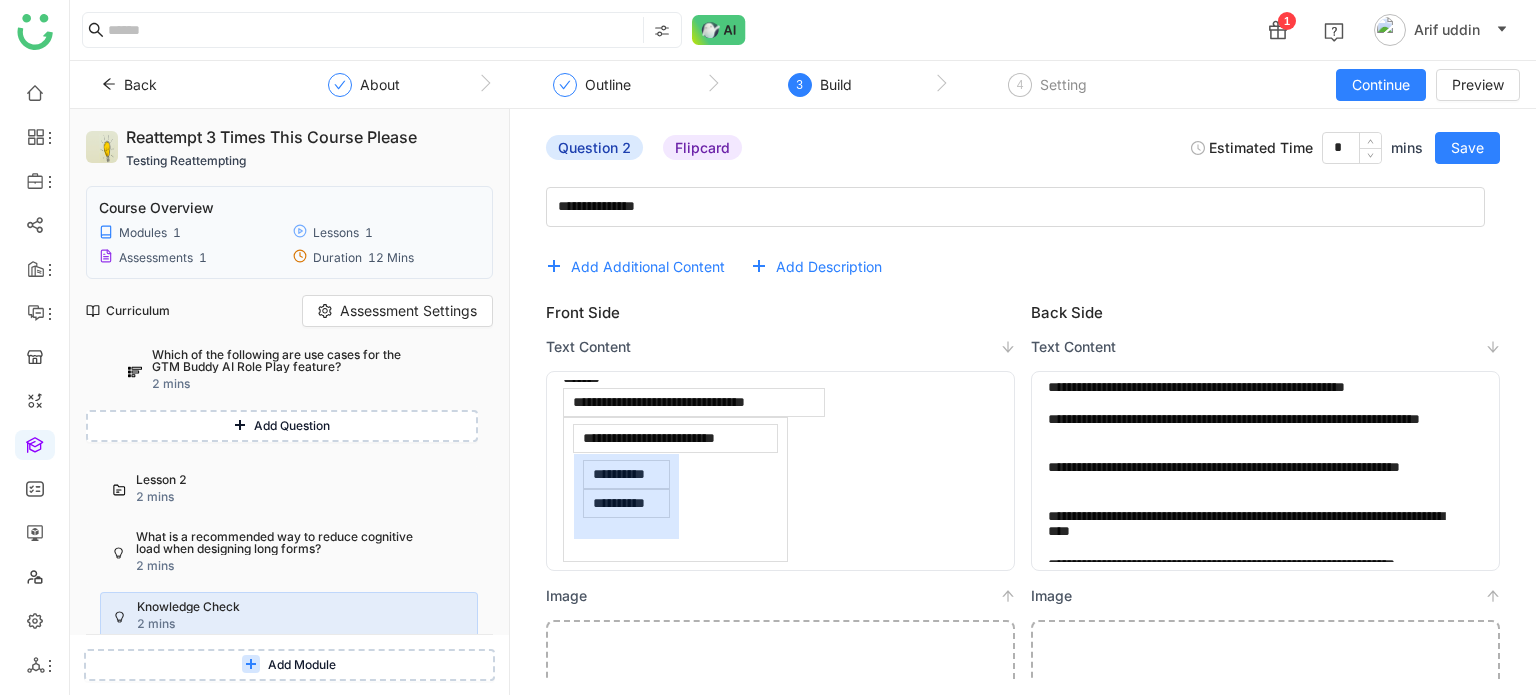 click on "**********" 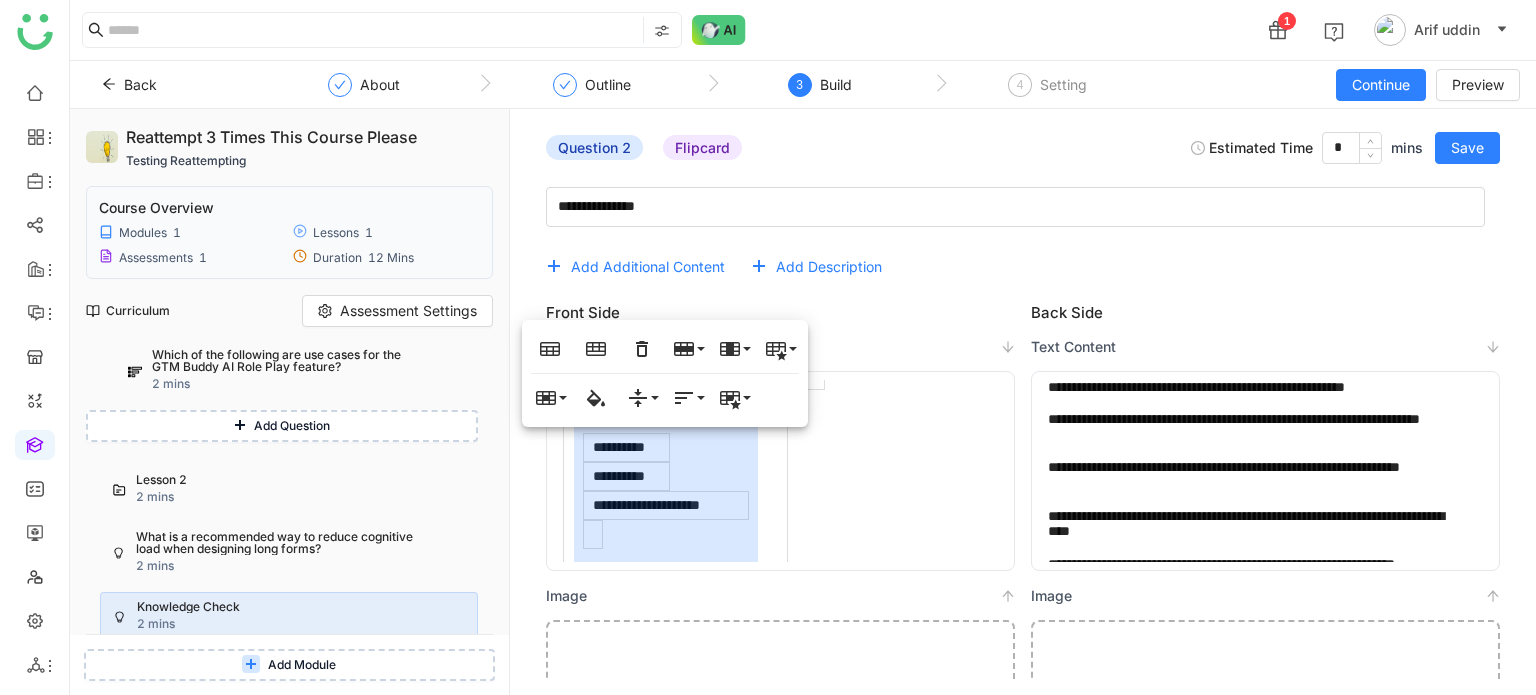 click on "**********" 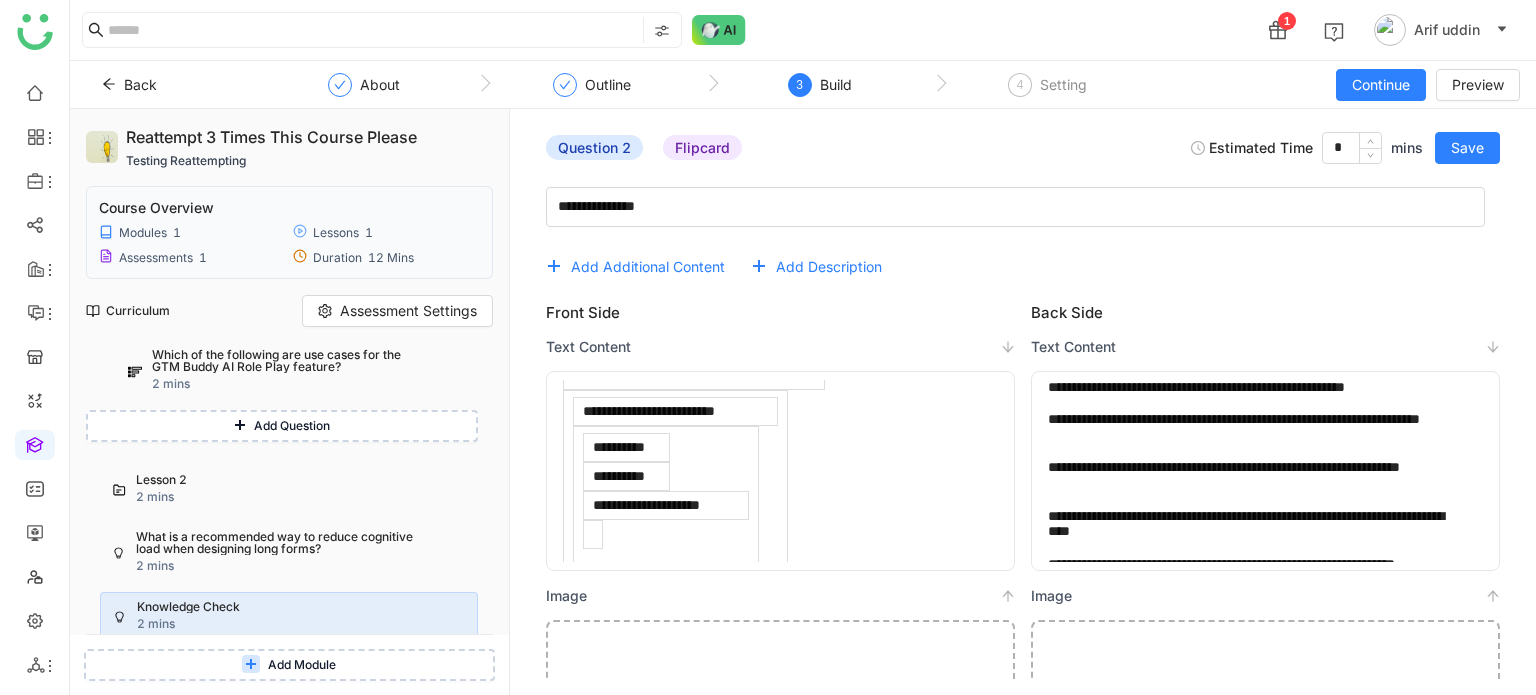 click on "Question 2  Flipcard   Estimated Time  * mins  Save" 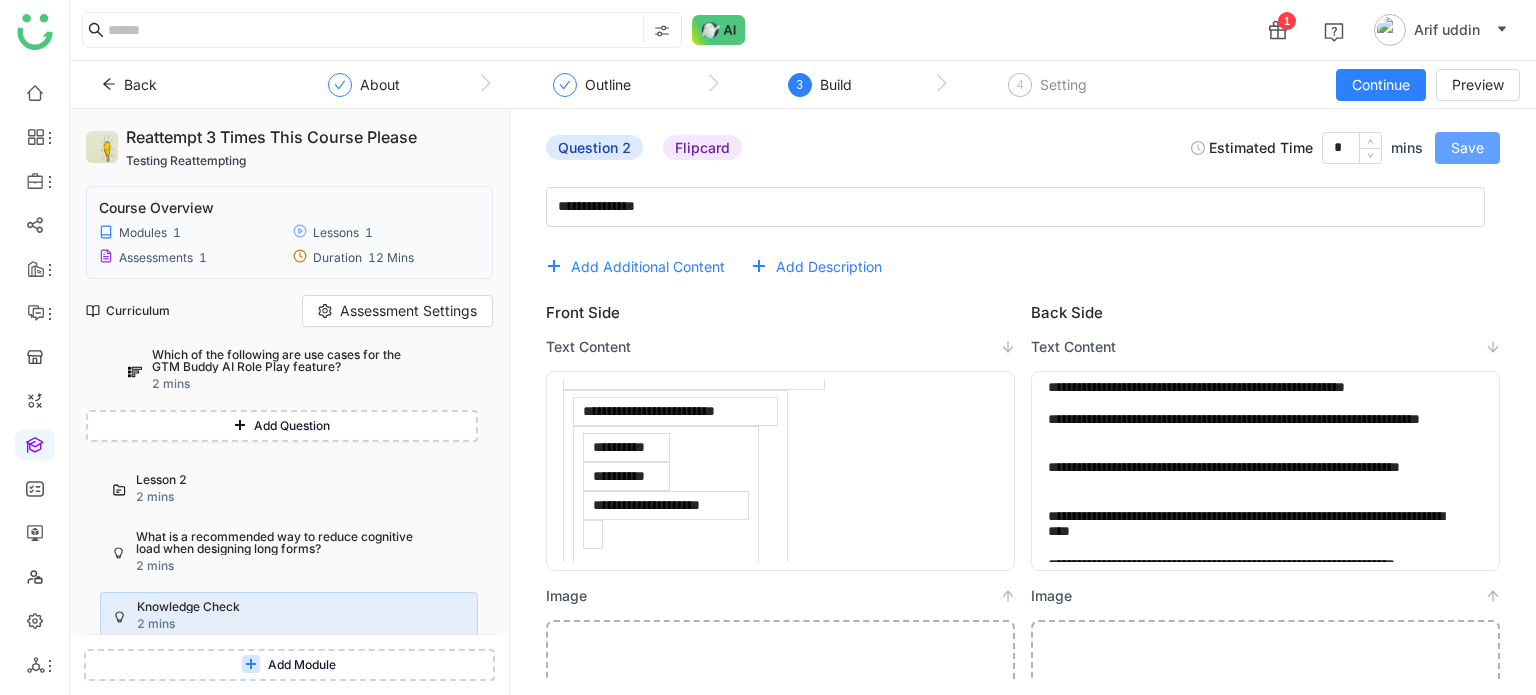 click on "Save" 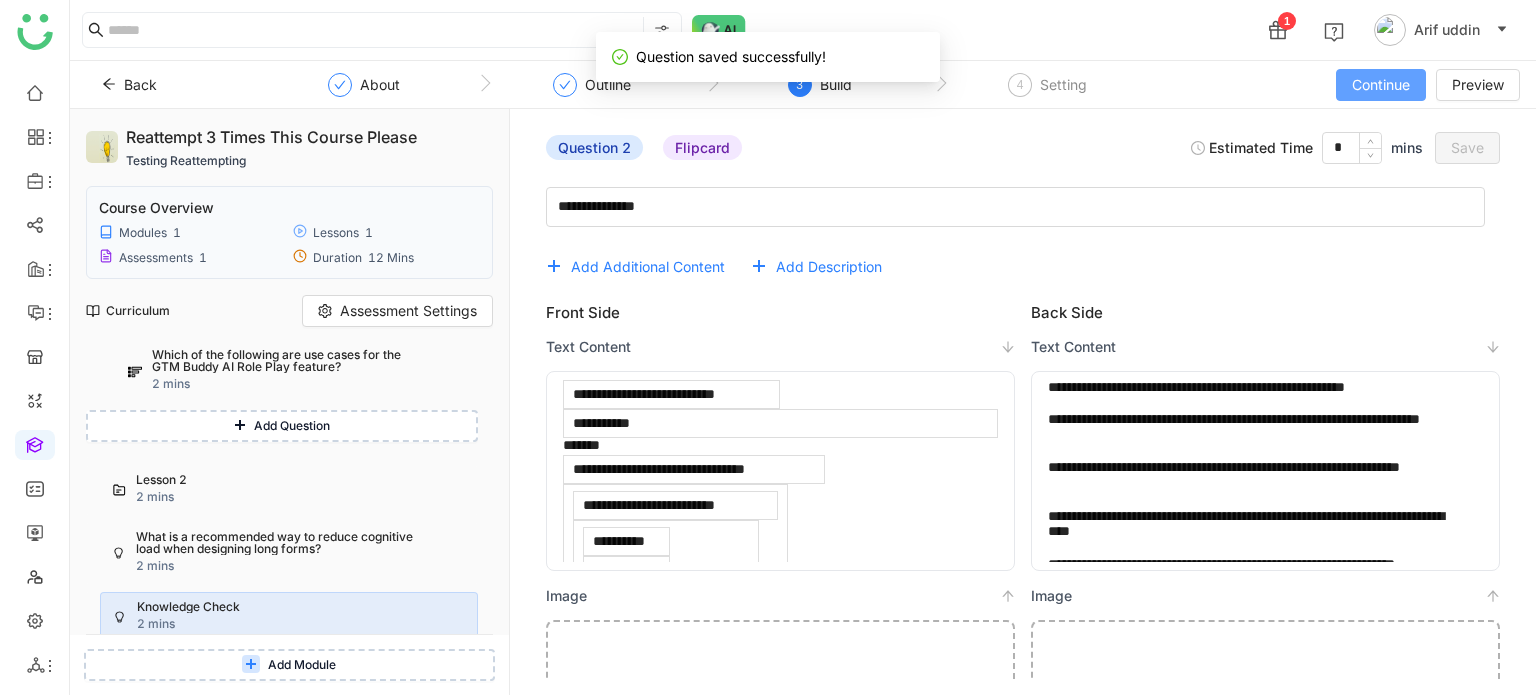 click on "Continue" at bounding box center (1381, 85) 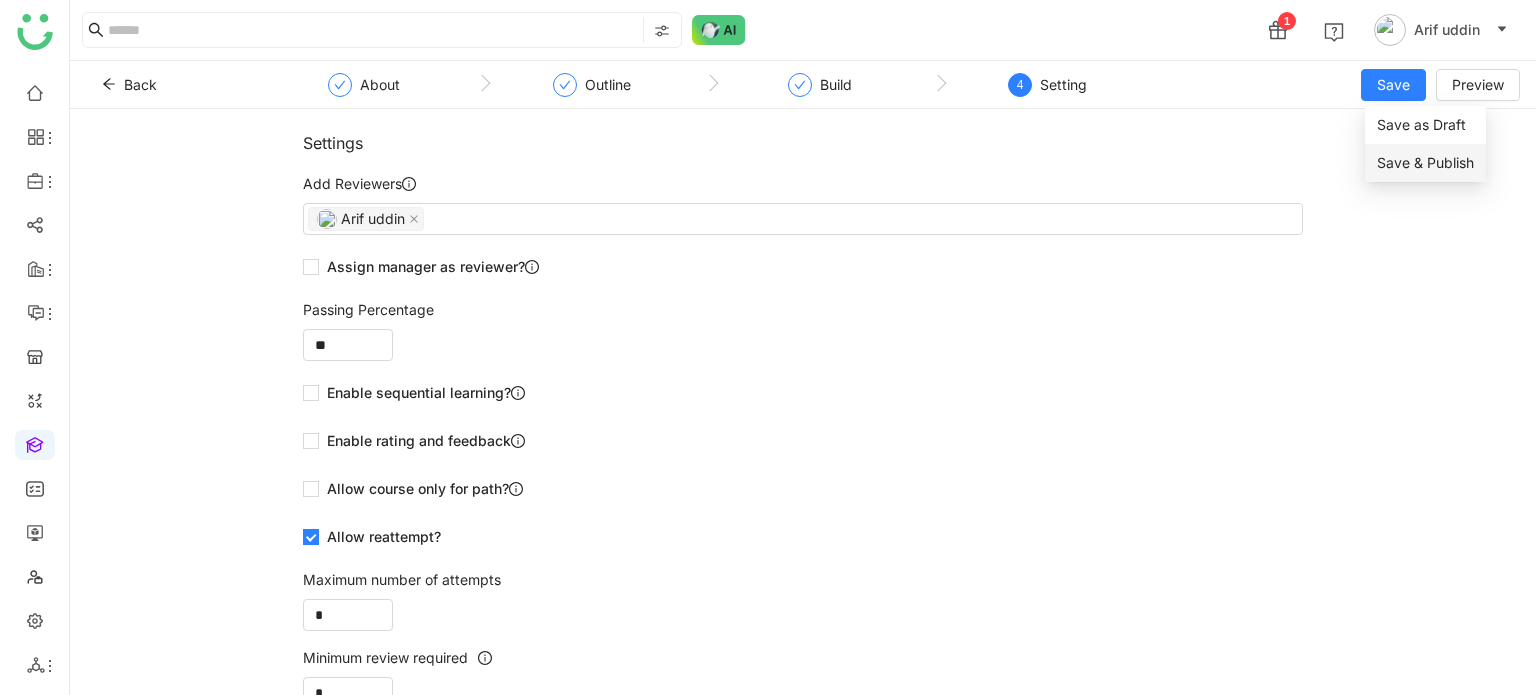 click on "Save & Publish" at bounding box center (1425, 163) 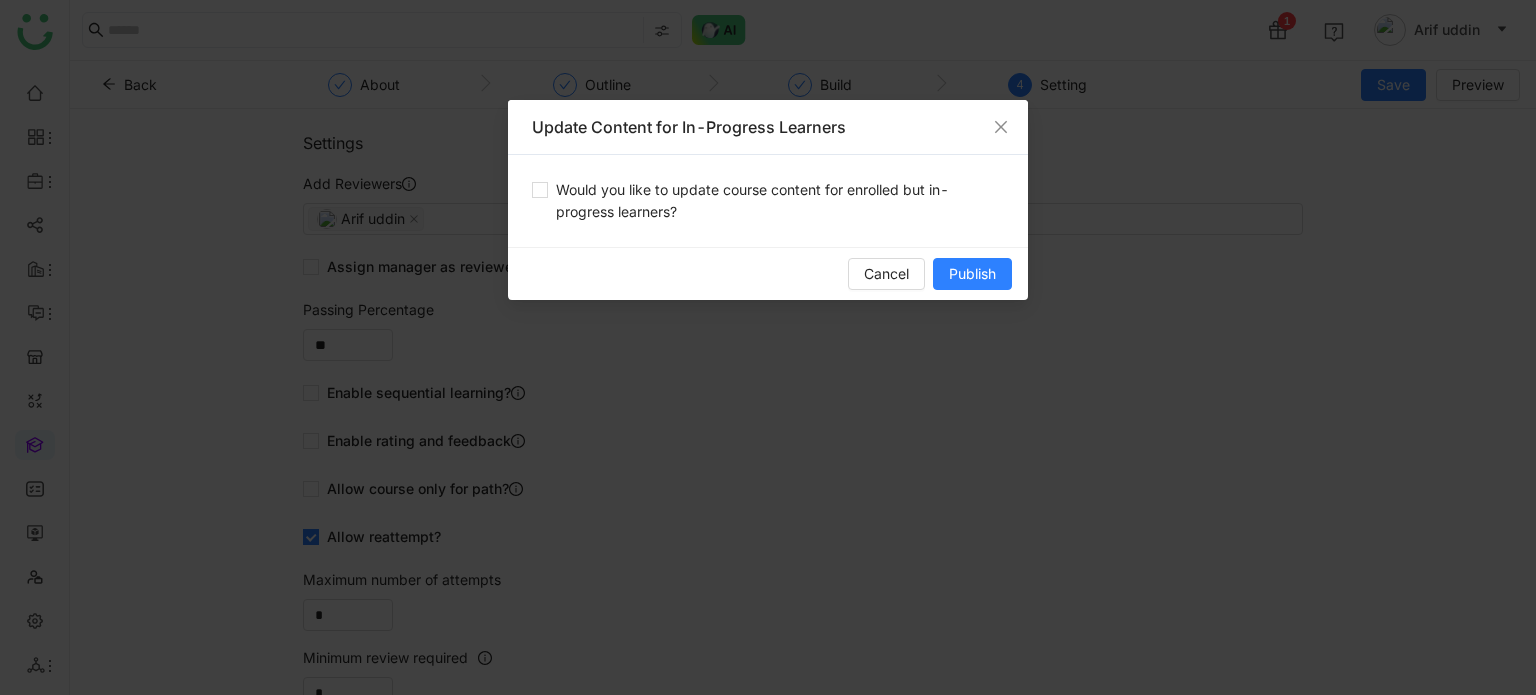 click on "Would you like to update course content for enrolled but in-progress learners?" at bounding box center (768, 201) 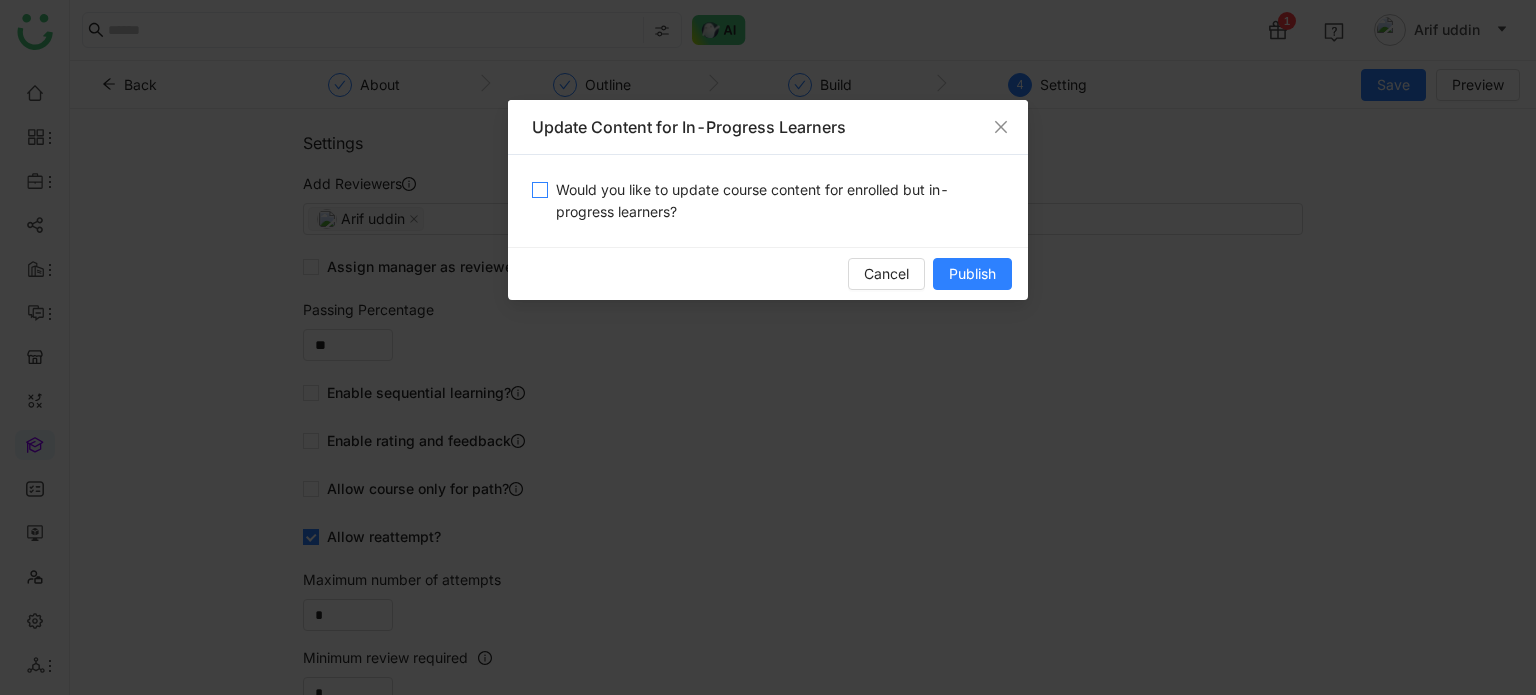 click on "Would you like to update course content for enrolled but in-progress learners?" at bounding box center [776, 201] 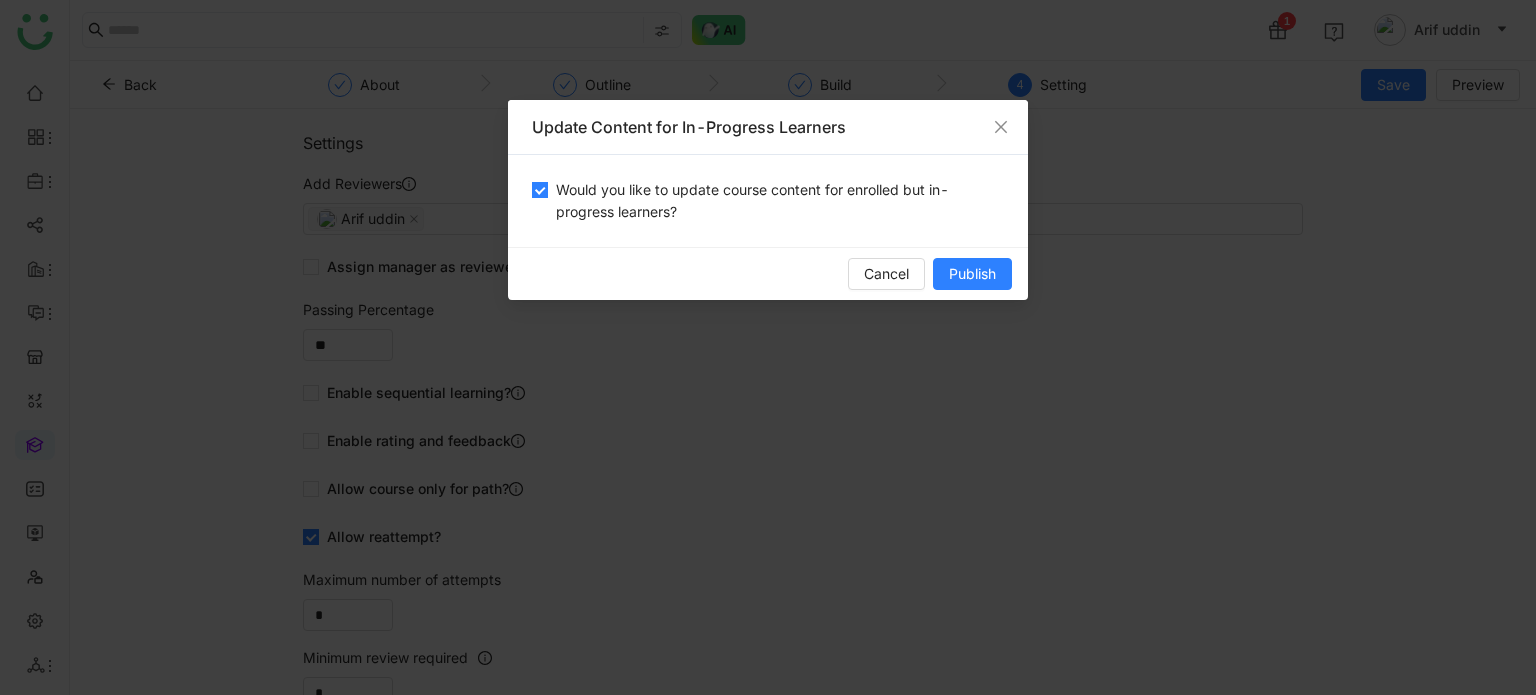 click on "Cancel   Publish" at bounding box center [768, 273] 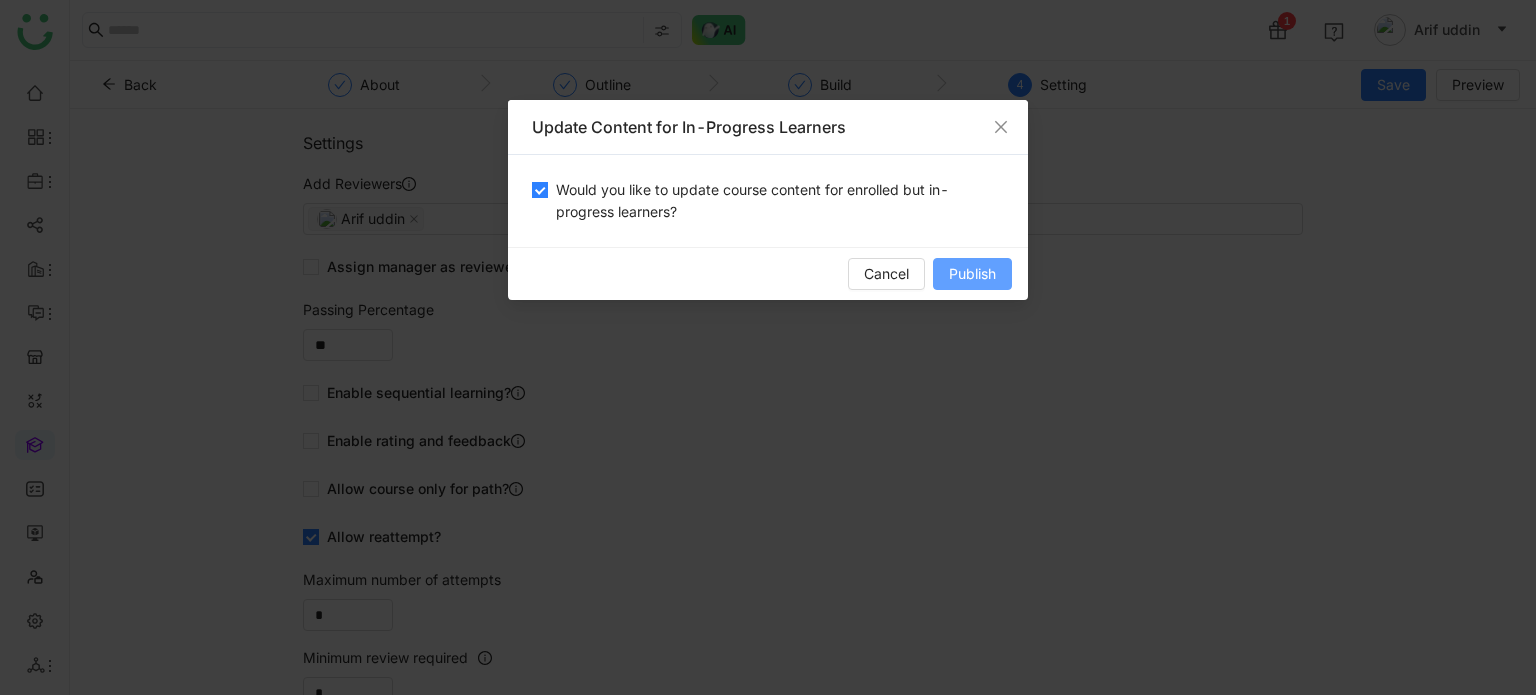 click on "Publish" at bounding box center (972, 274) 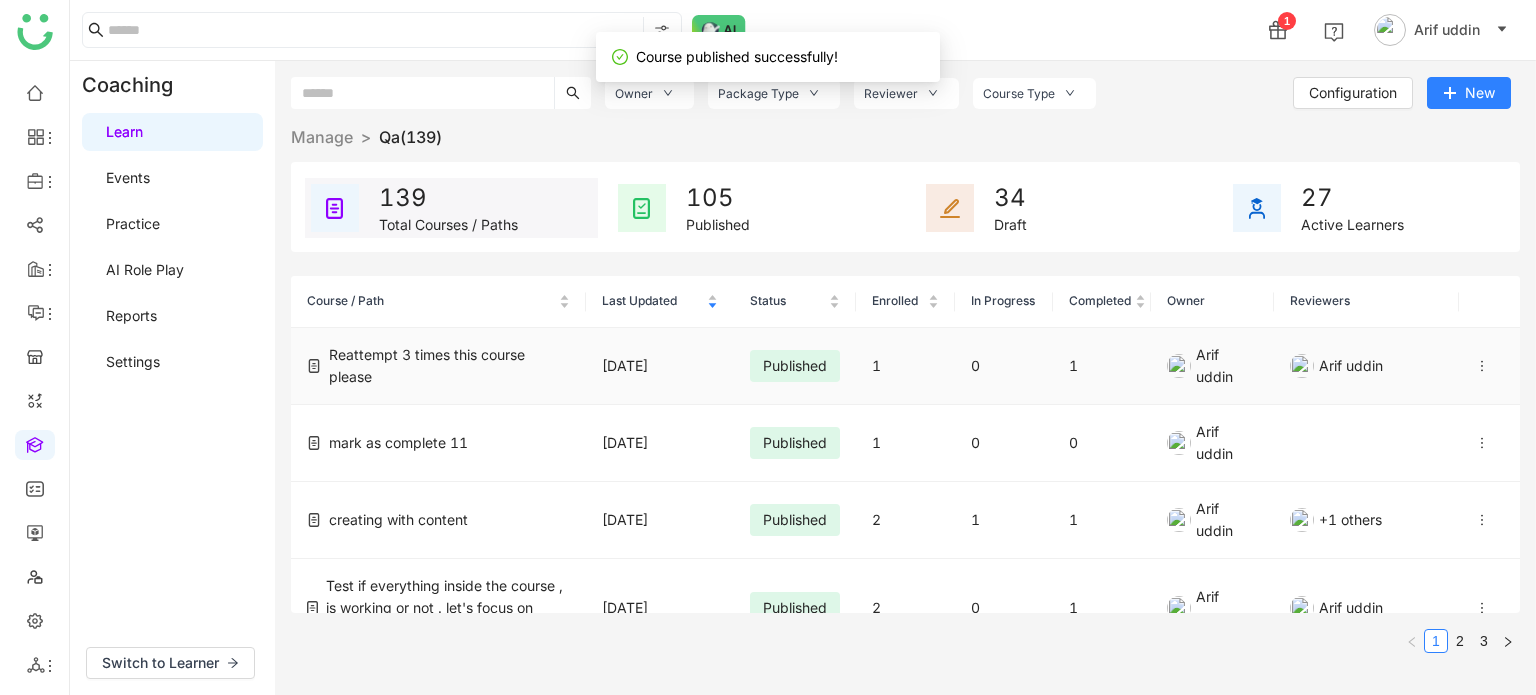 click on "1" 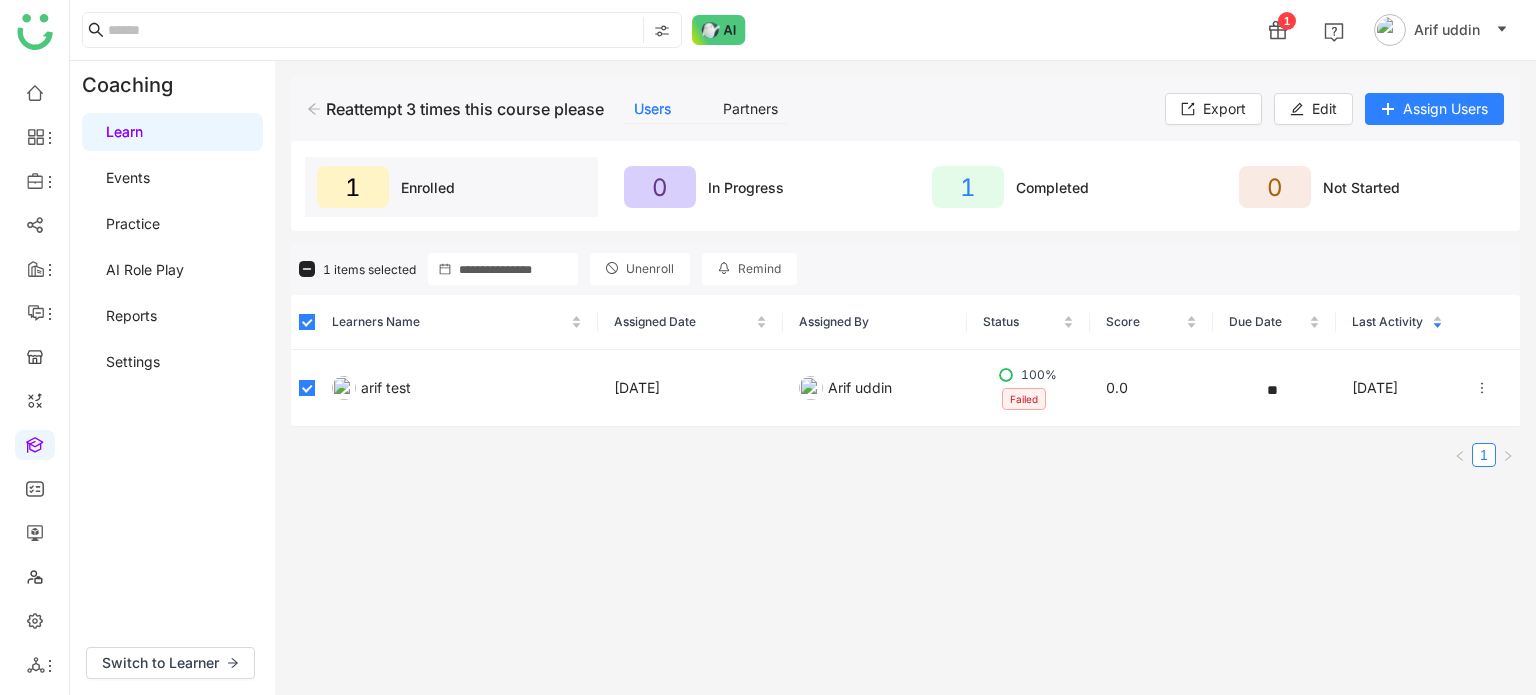 click on "Unenroll" 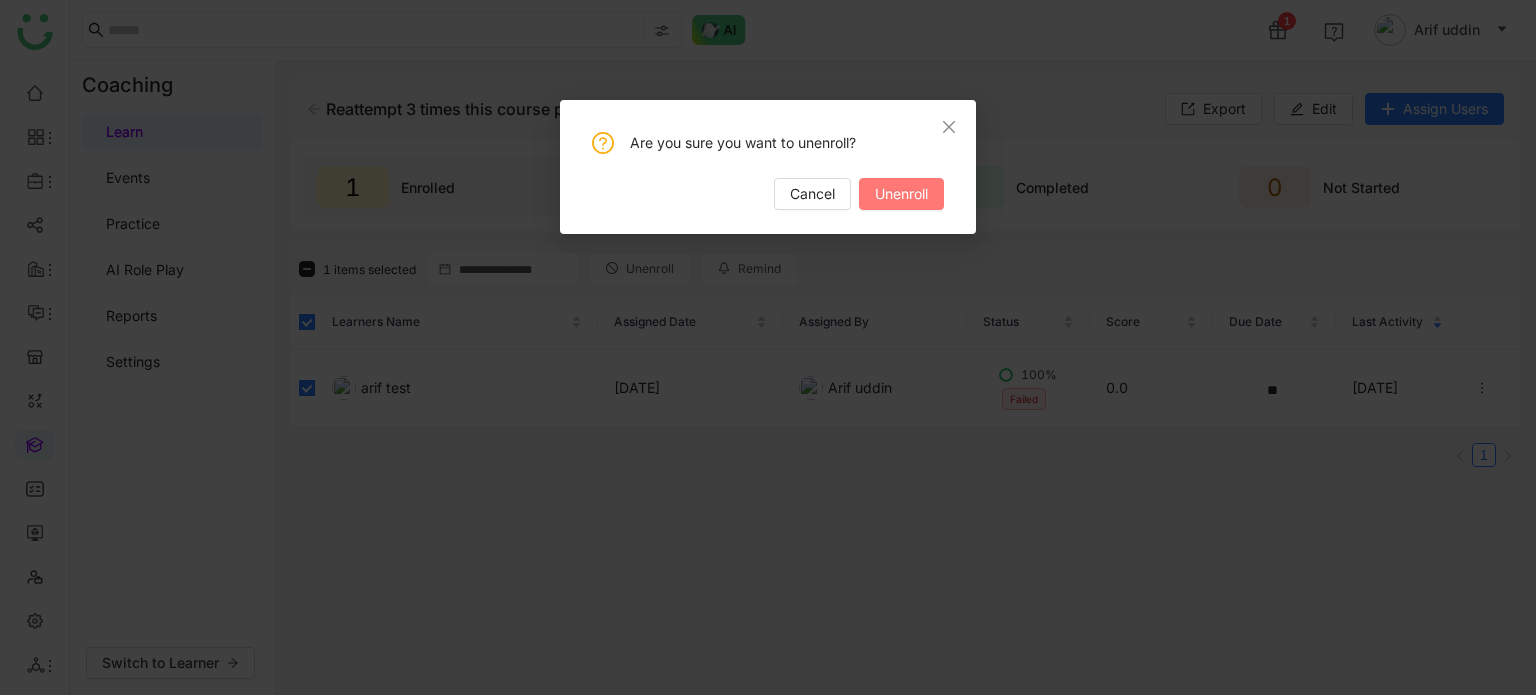 click on "Unenroll" at bounding box center [901, 194] 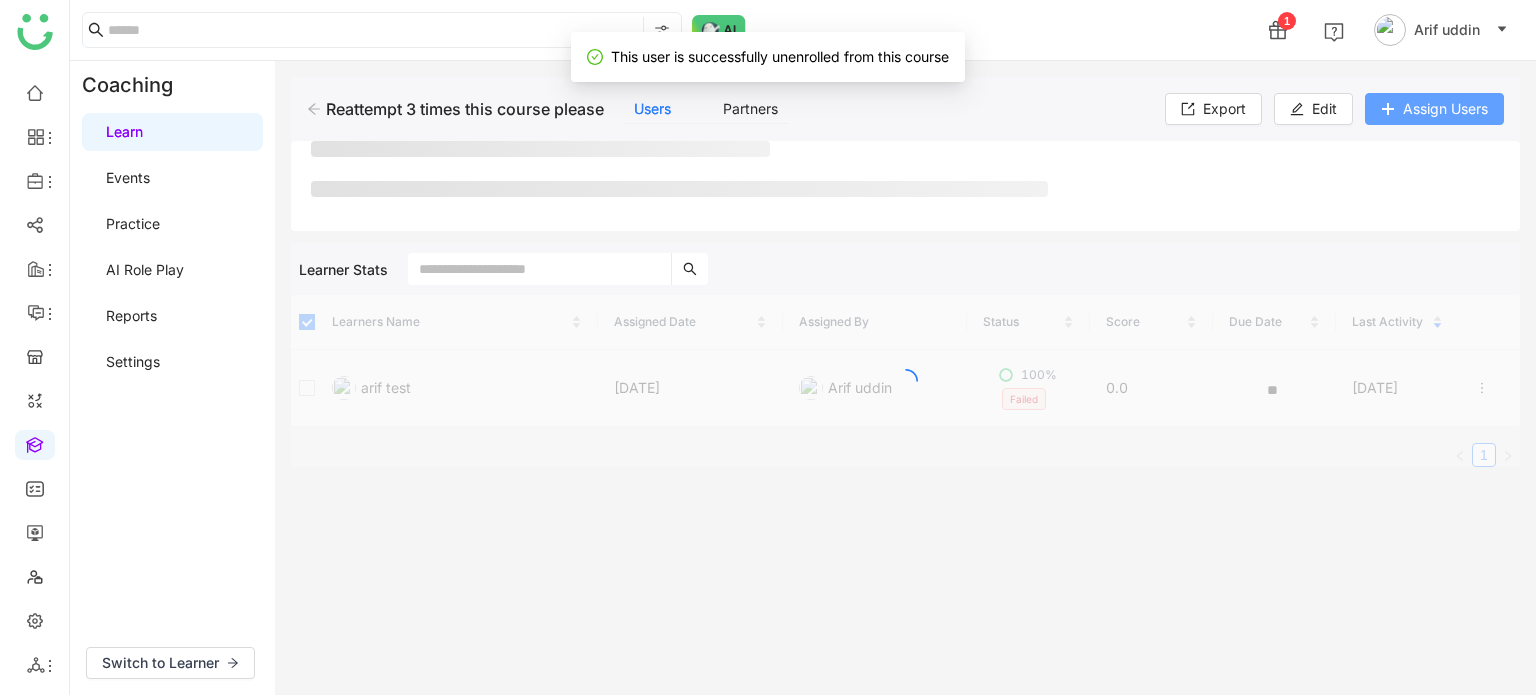click on "Assign Users" 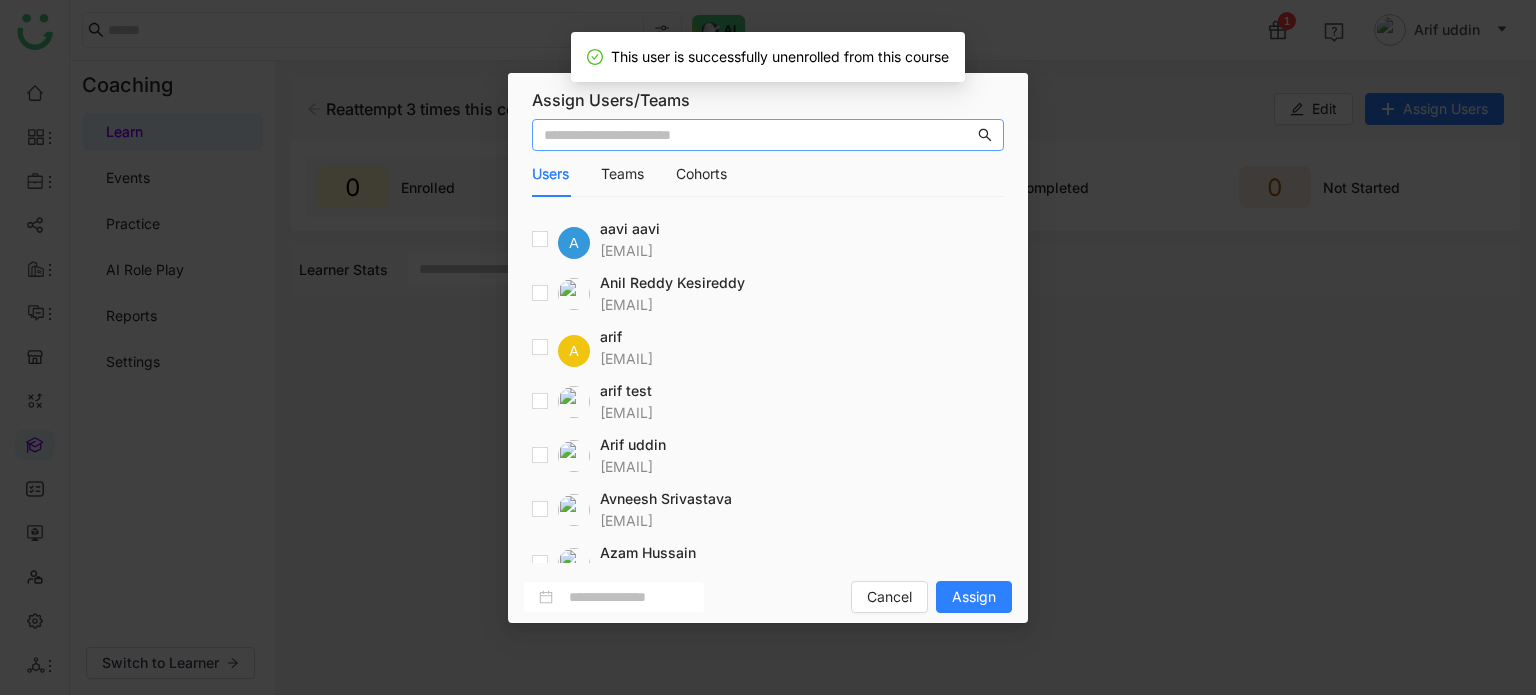 click on "Users   Teams   Cohorts" at bounding box center (768, 174) 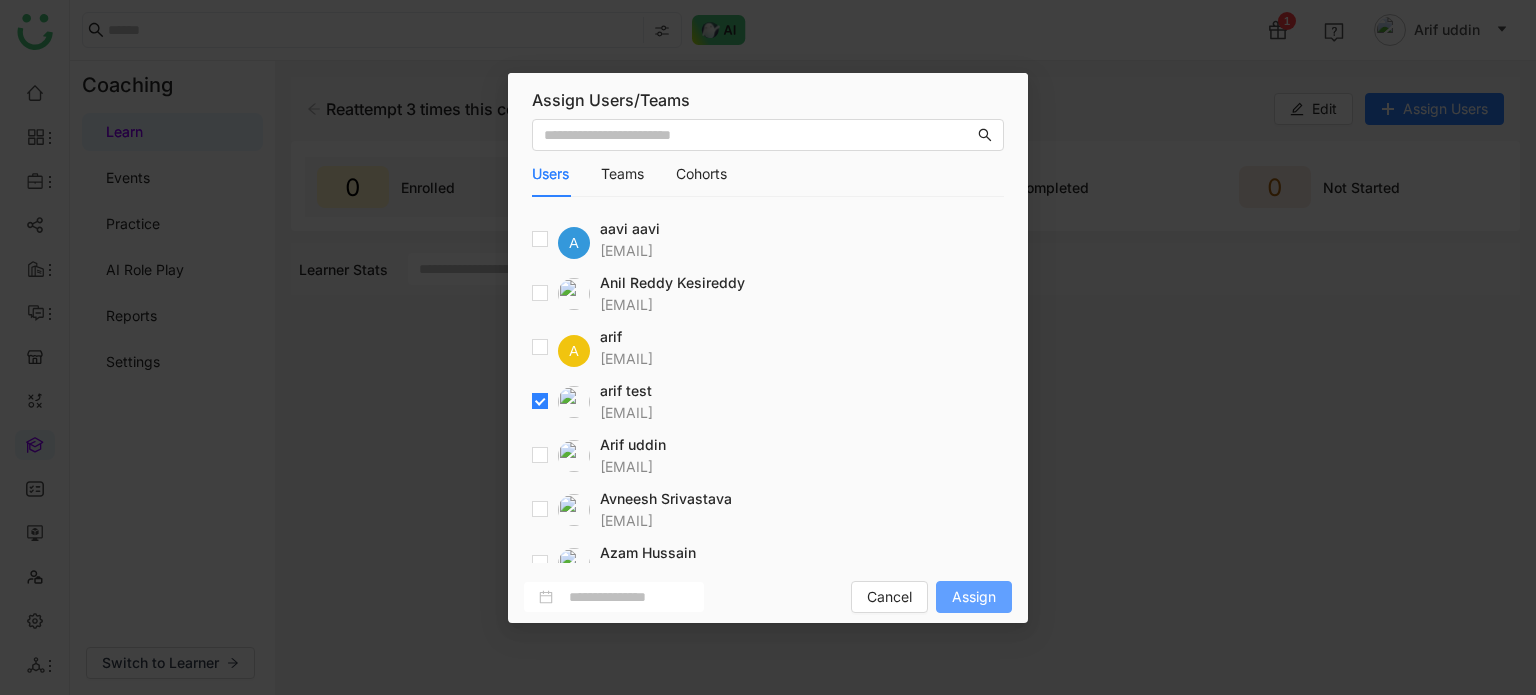click on "Assign" at bounding box center [974, 597] 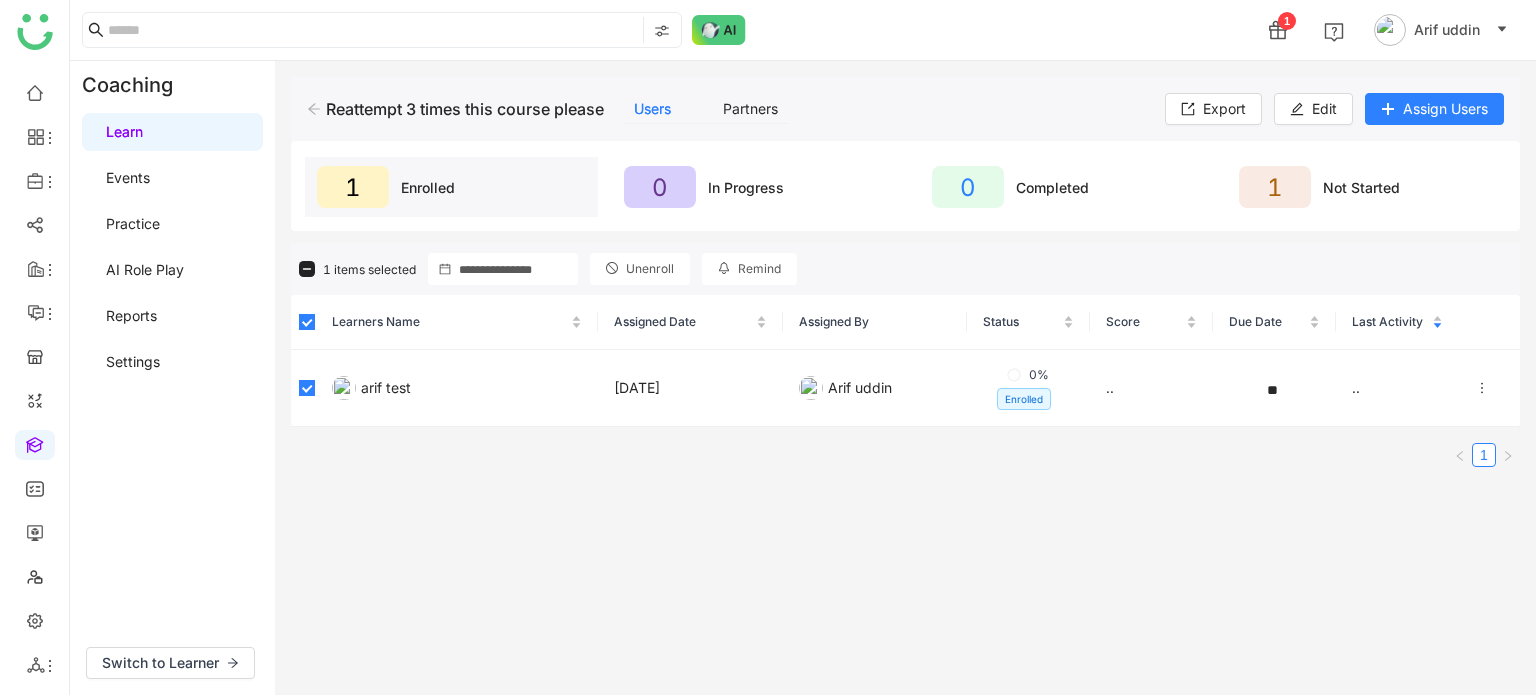 click on "Unenroll" 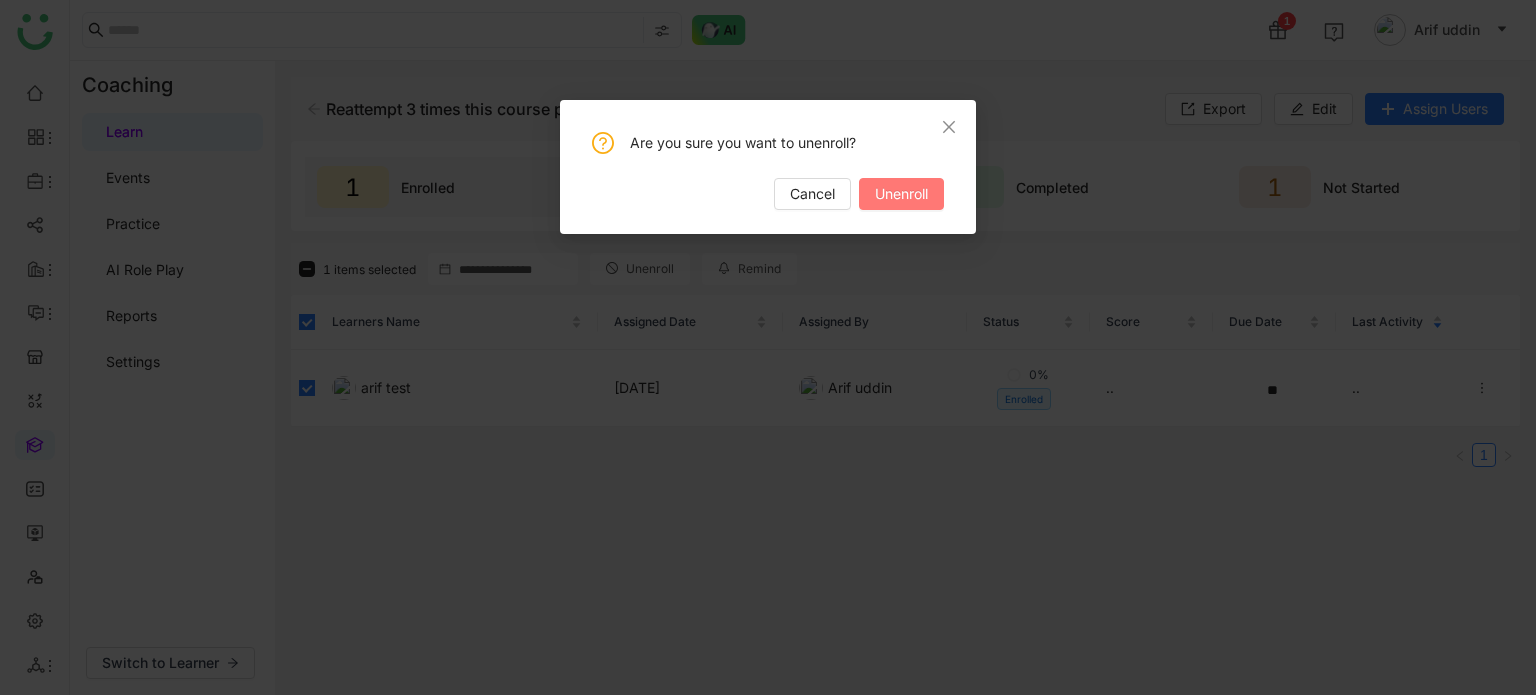 click on "Unenroll" at bounding box center (901, 194) 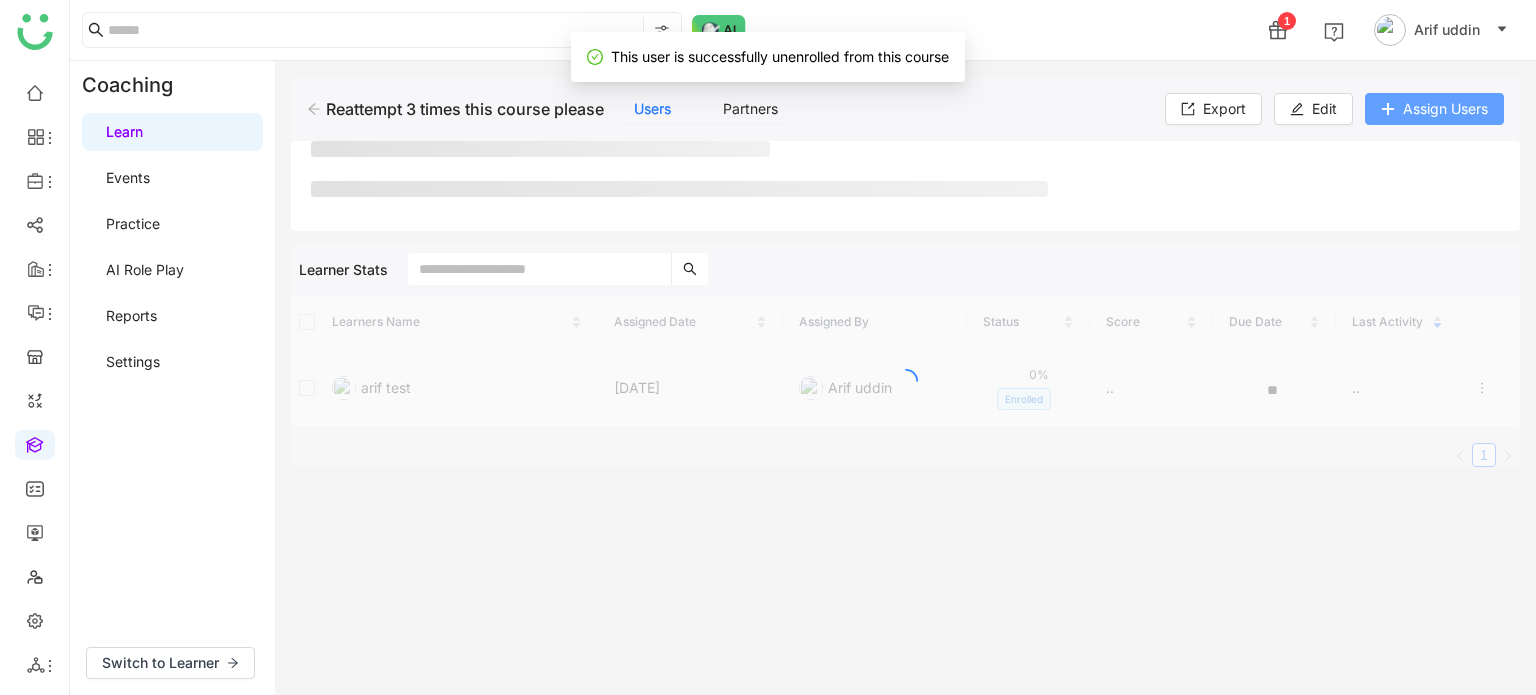 click on "Assign Users" 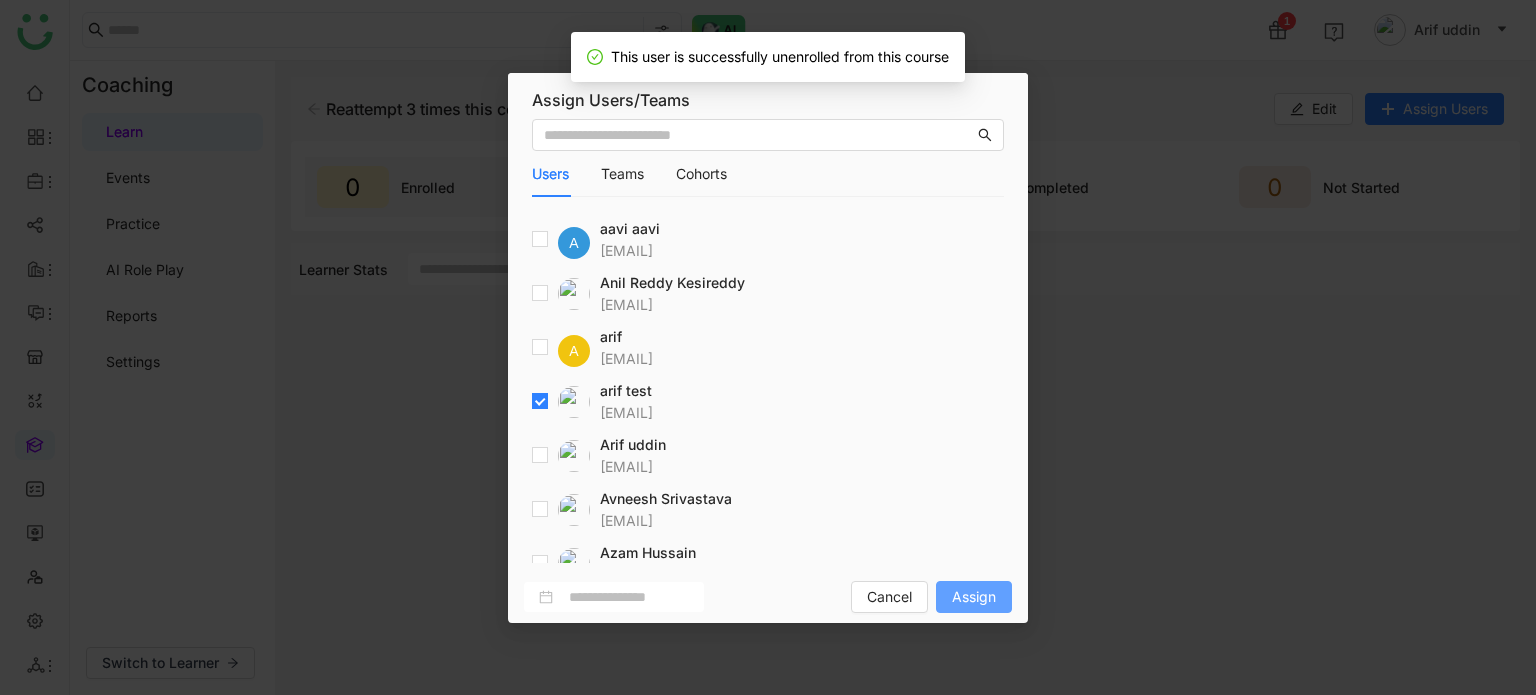 click on "Assign" at bounding box center [974, 597] 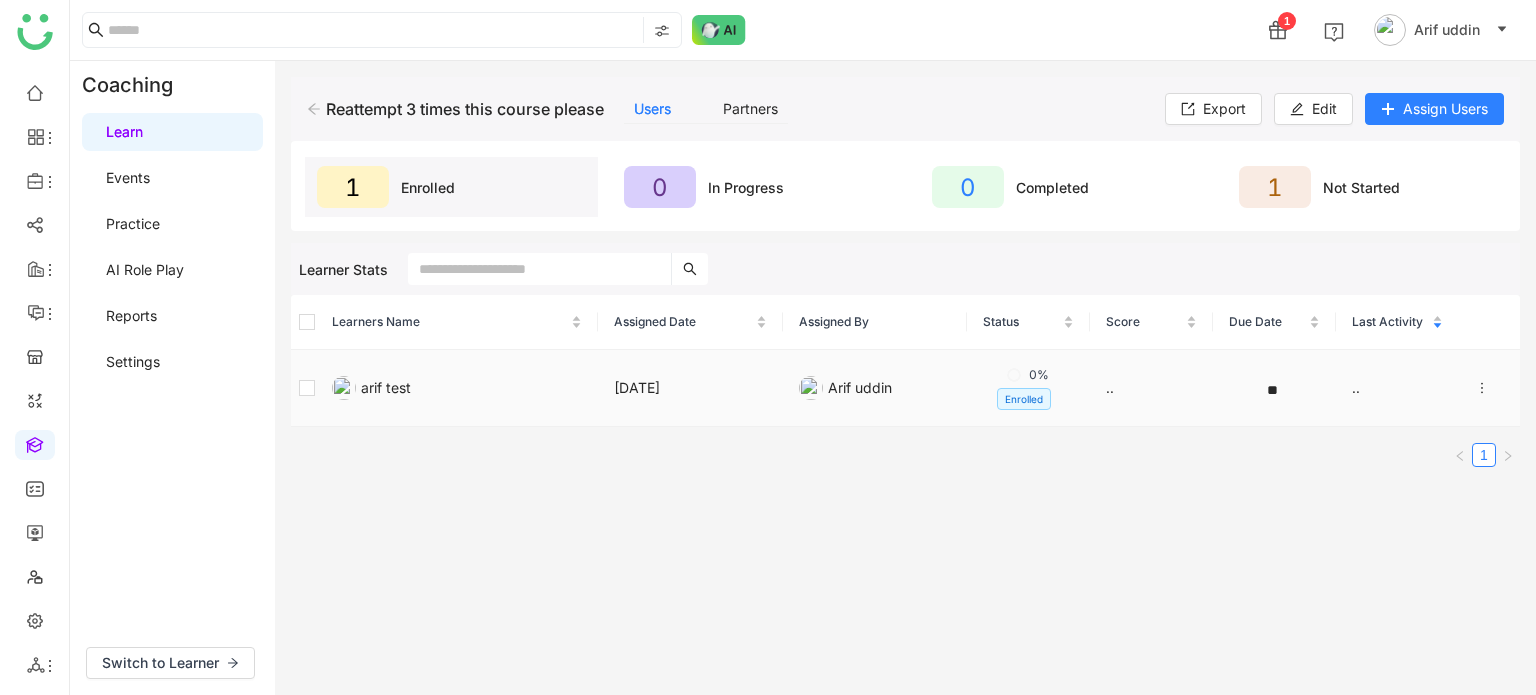 click 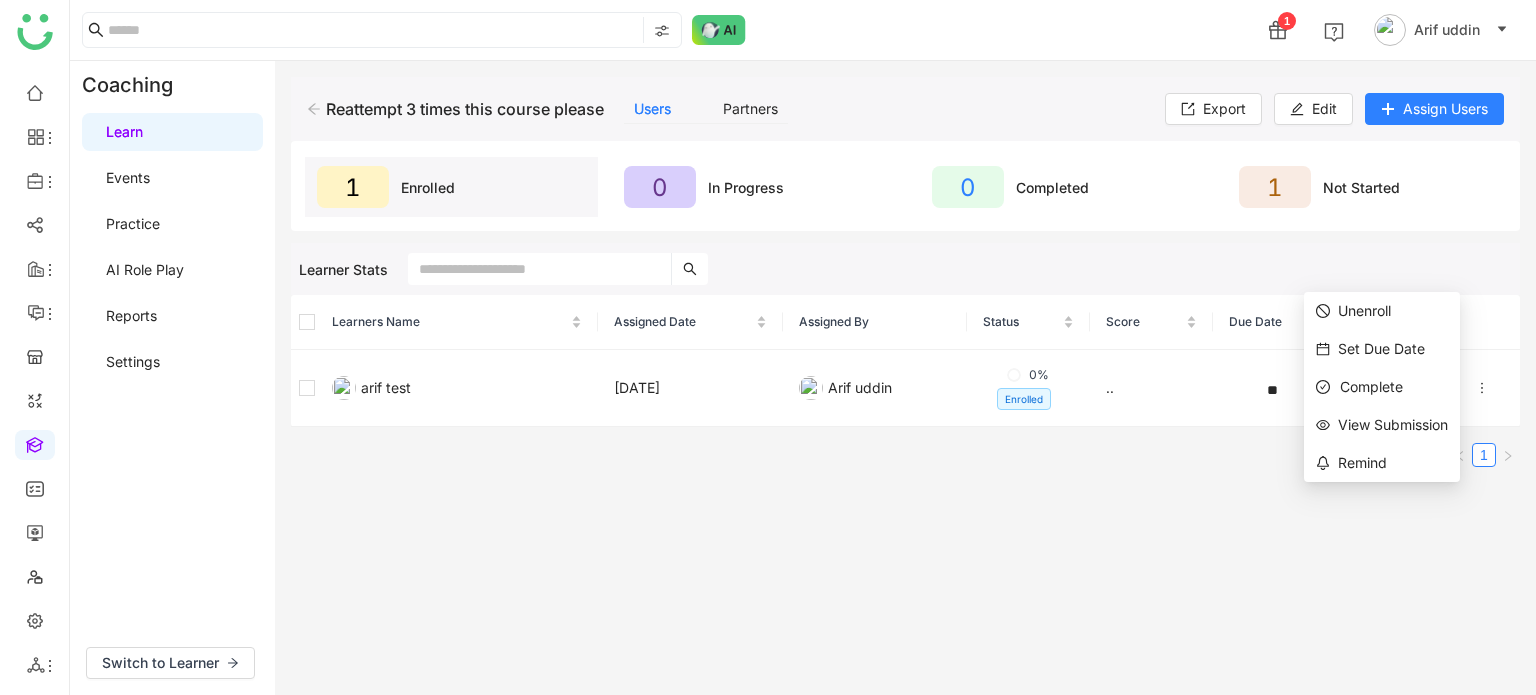 click on "Export   Edit   Assign Users" 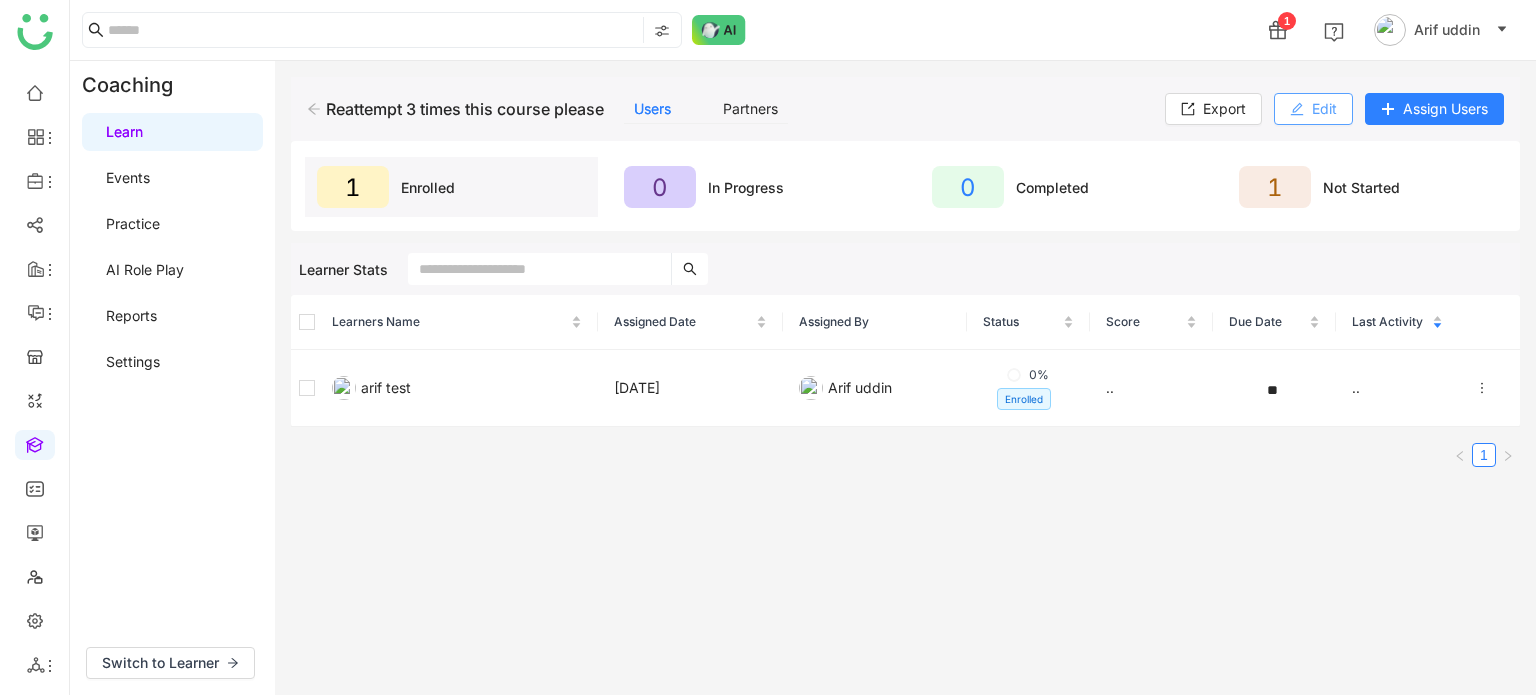 click 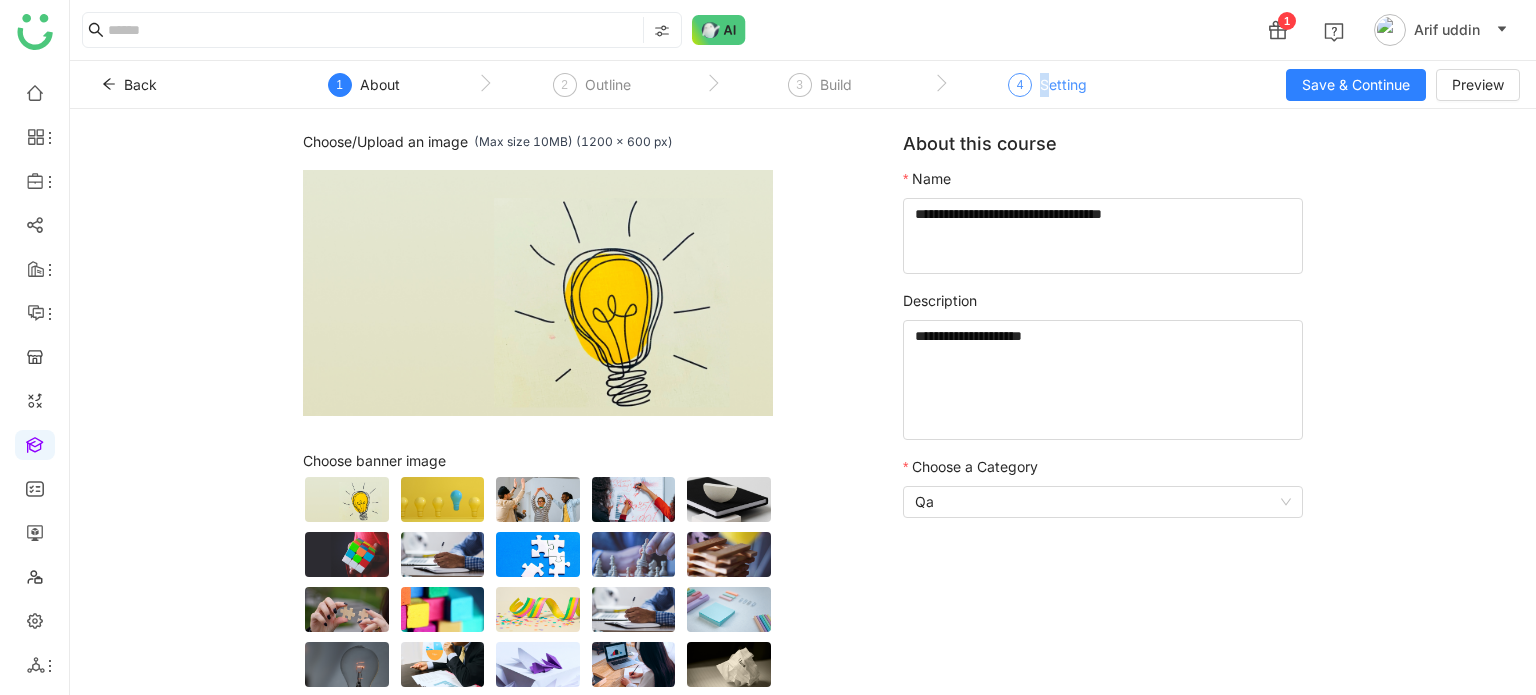 drag, startPoint x: 1043, startPoint y: 95, endPoint x: 1045, endPoint y: 81, distance: 14.142136 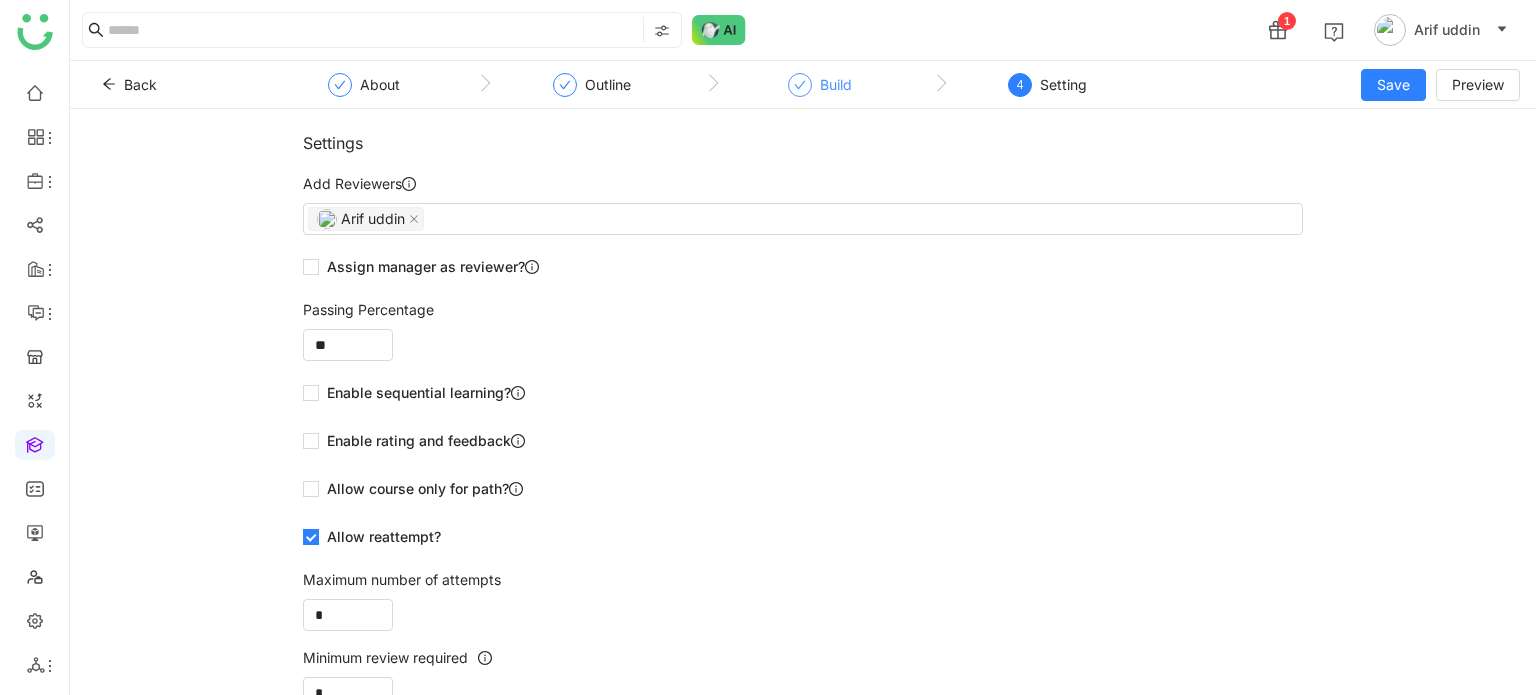 click on "Build" 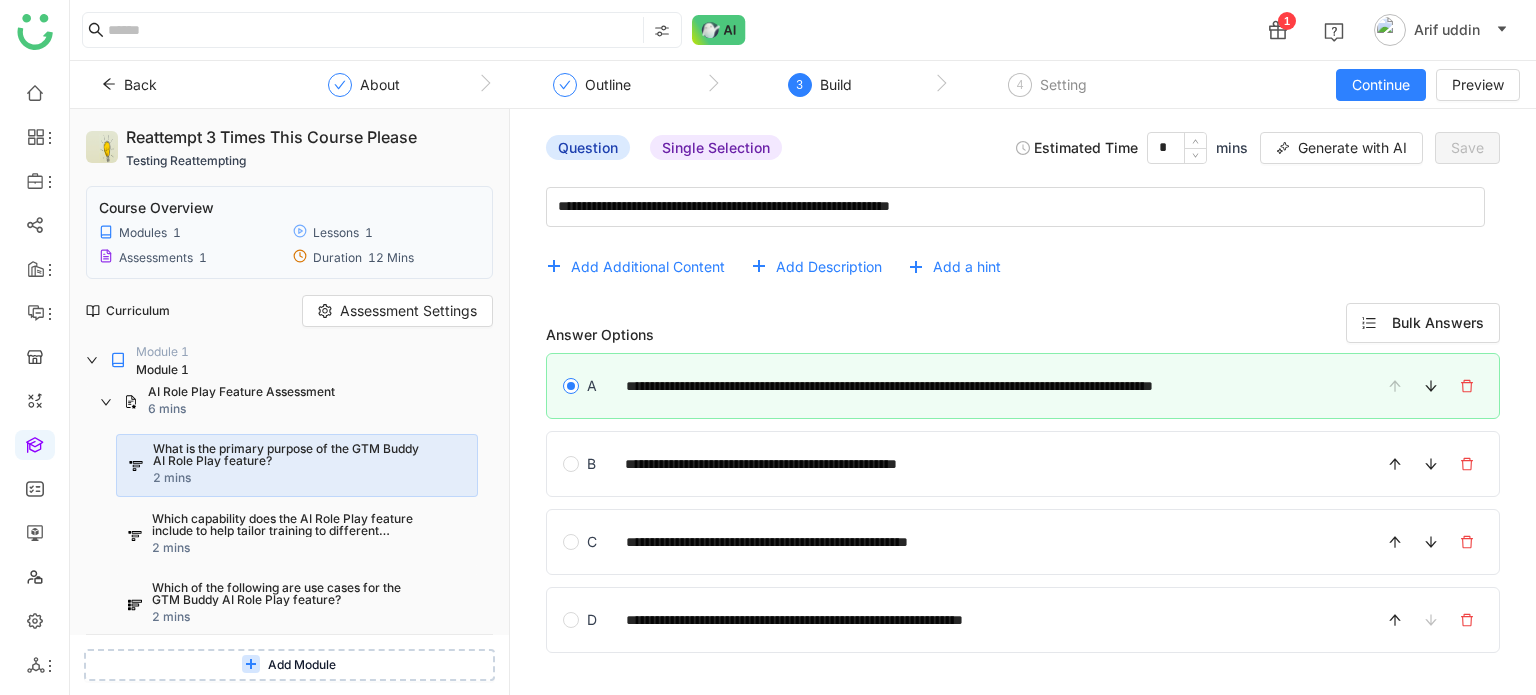 click on "Setting" 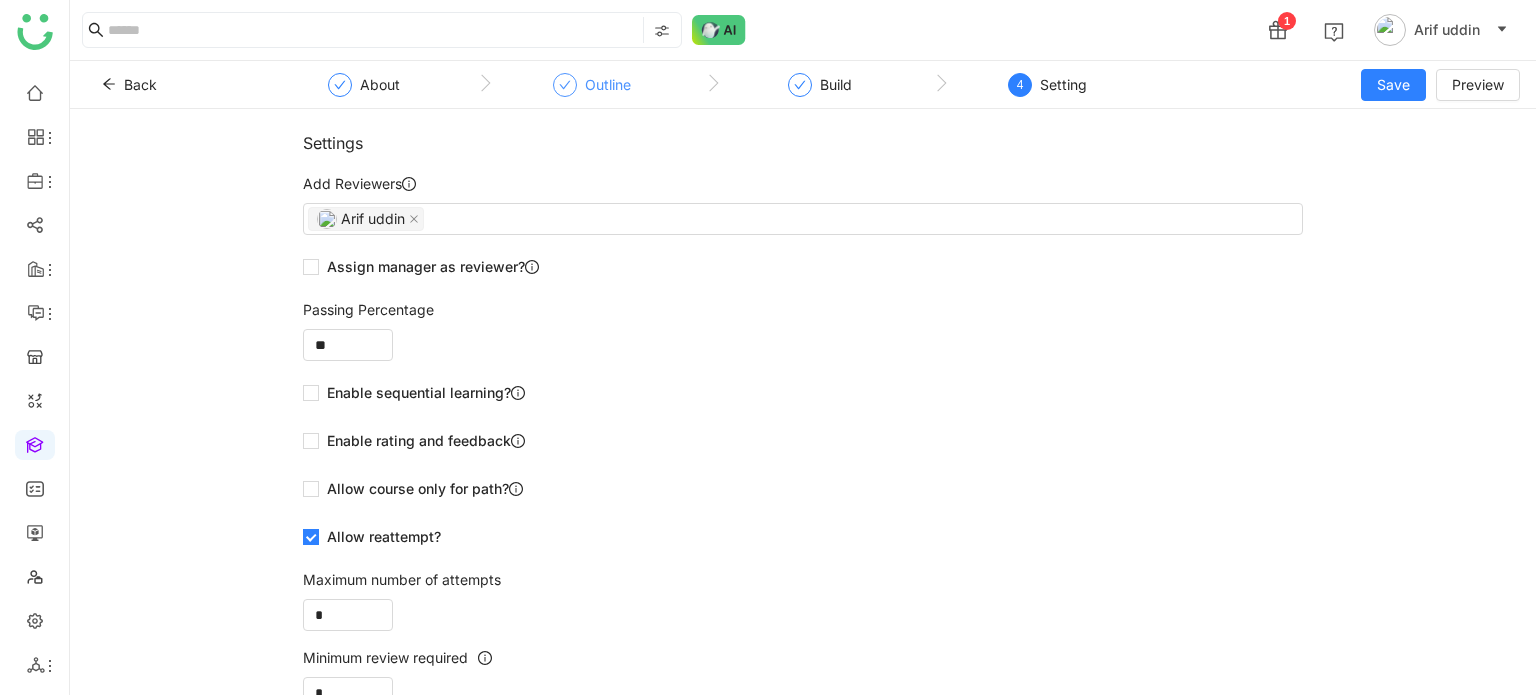 click on "Outline" 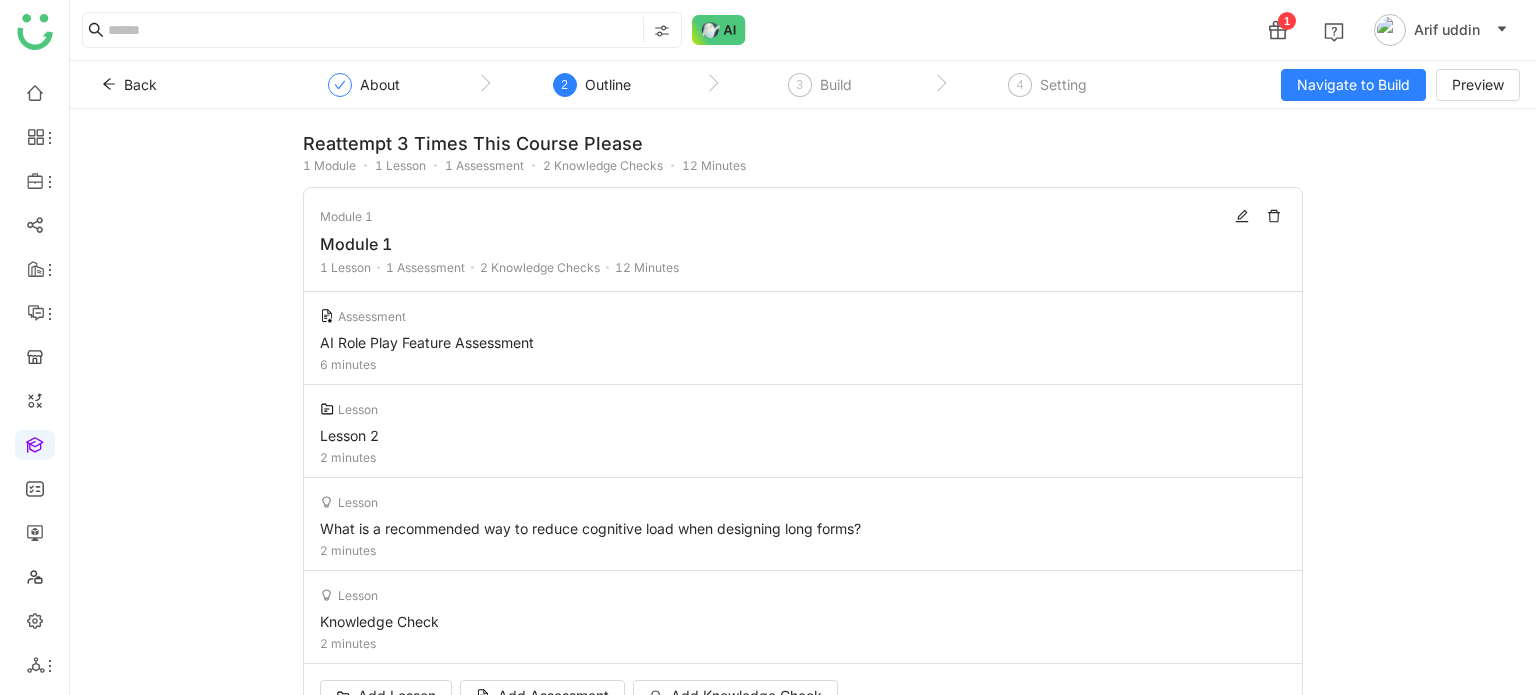 click on "About  2  Outline  3  Build  4  Setting" 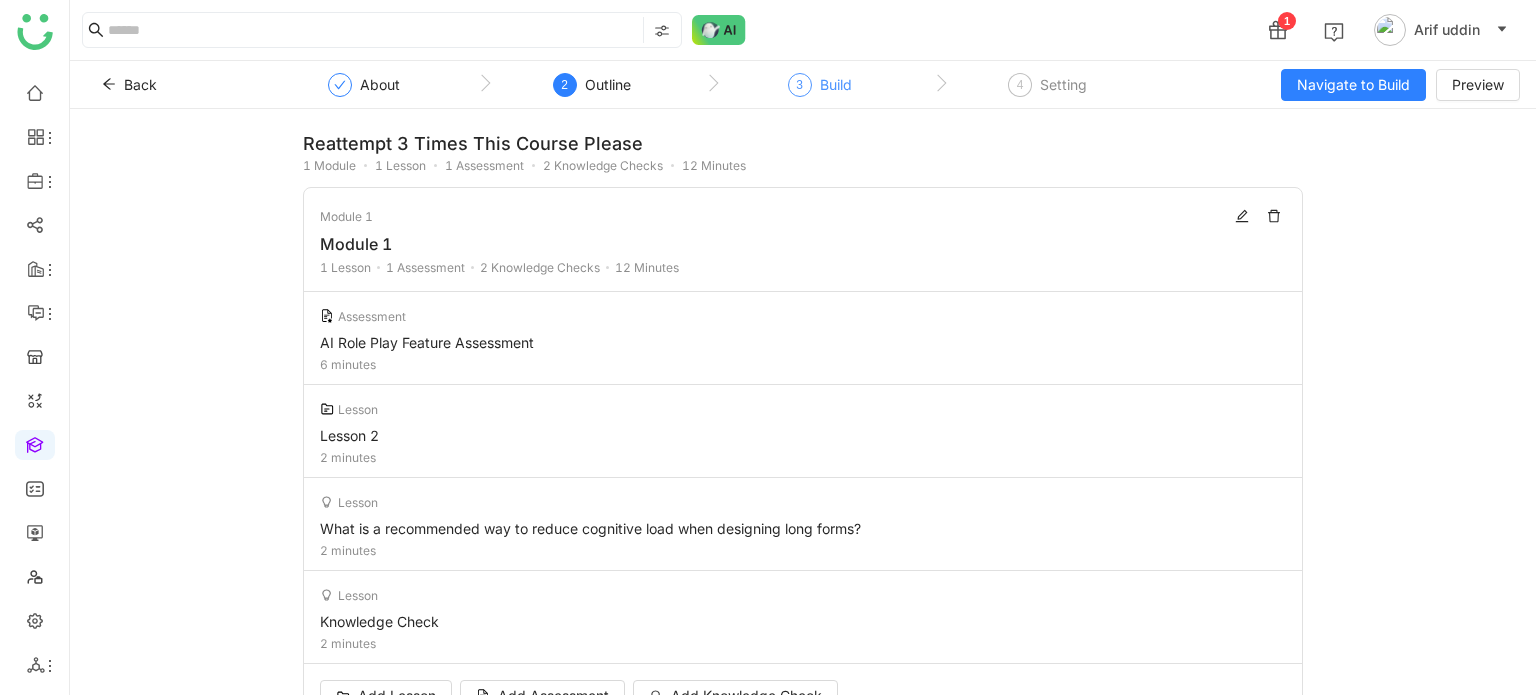 click on "Build" 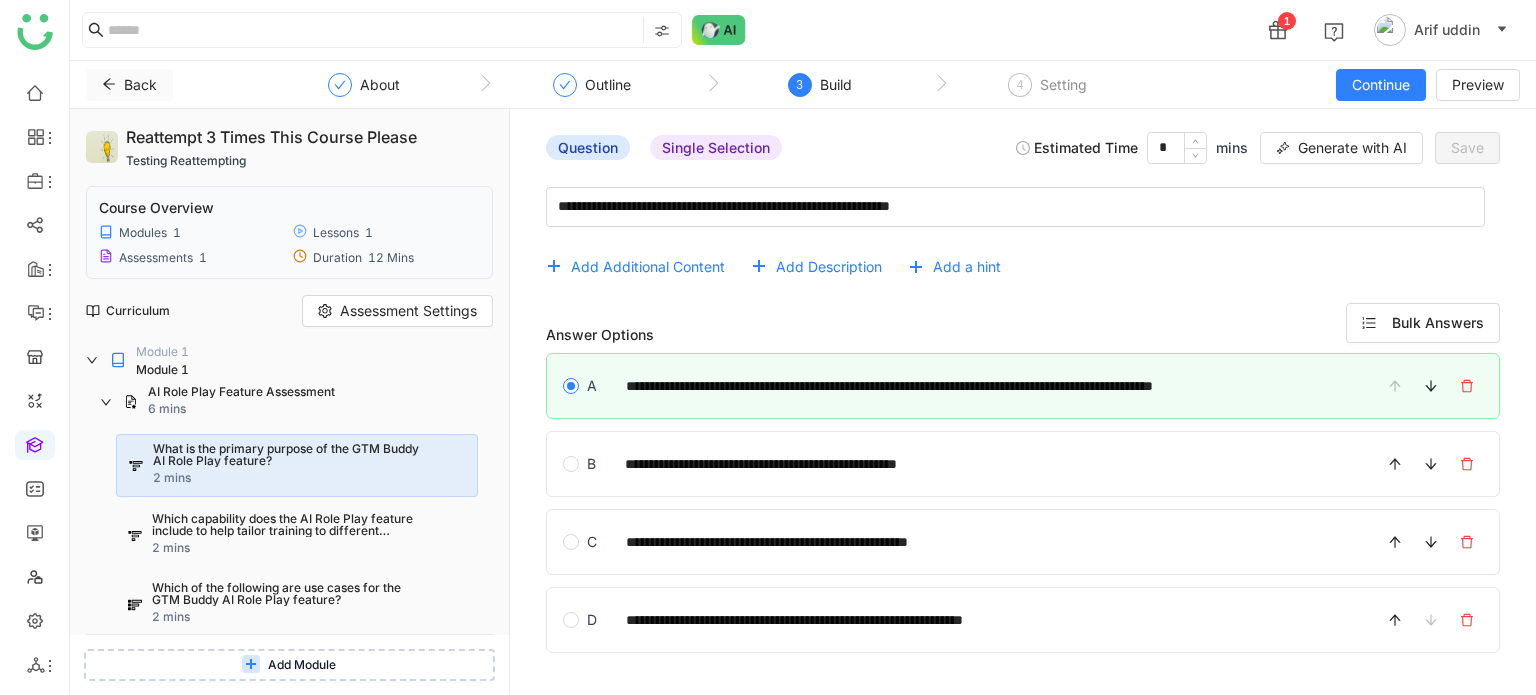click on "Back" 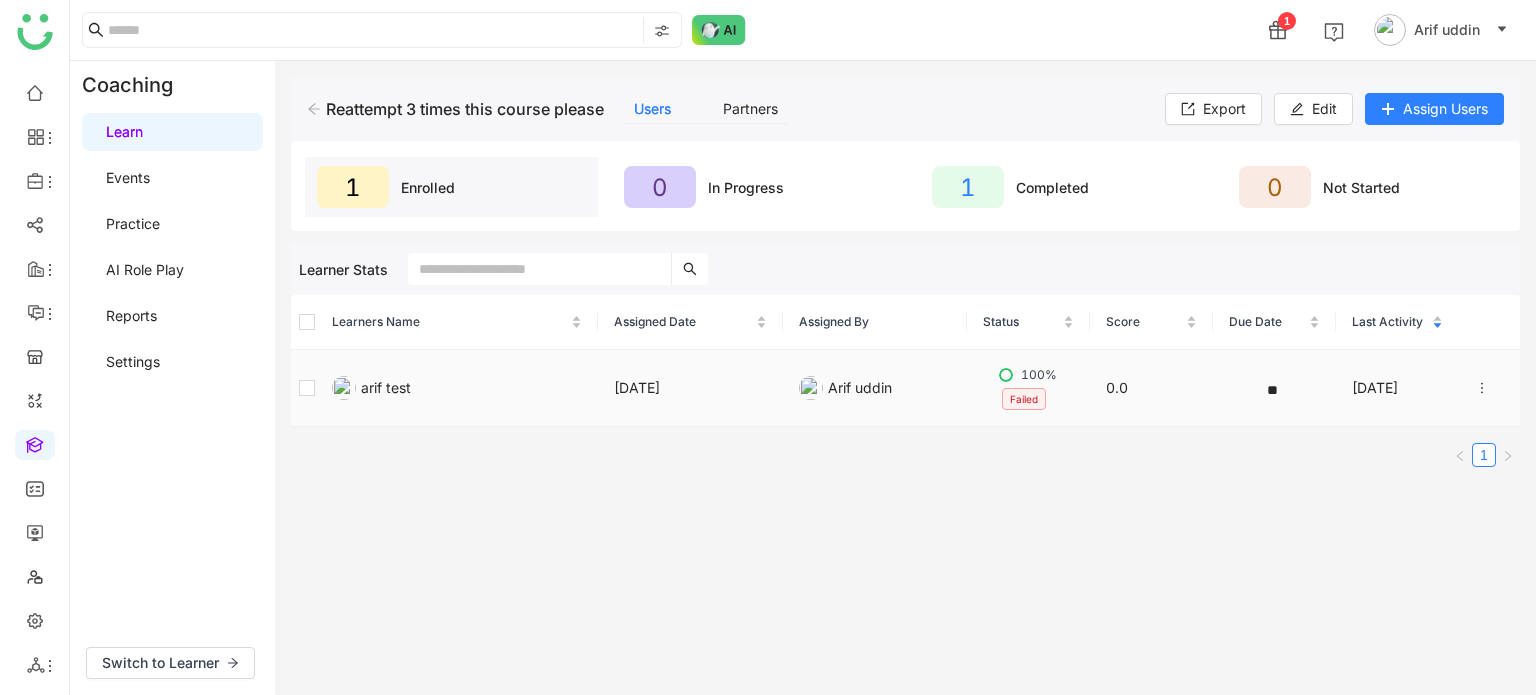 click 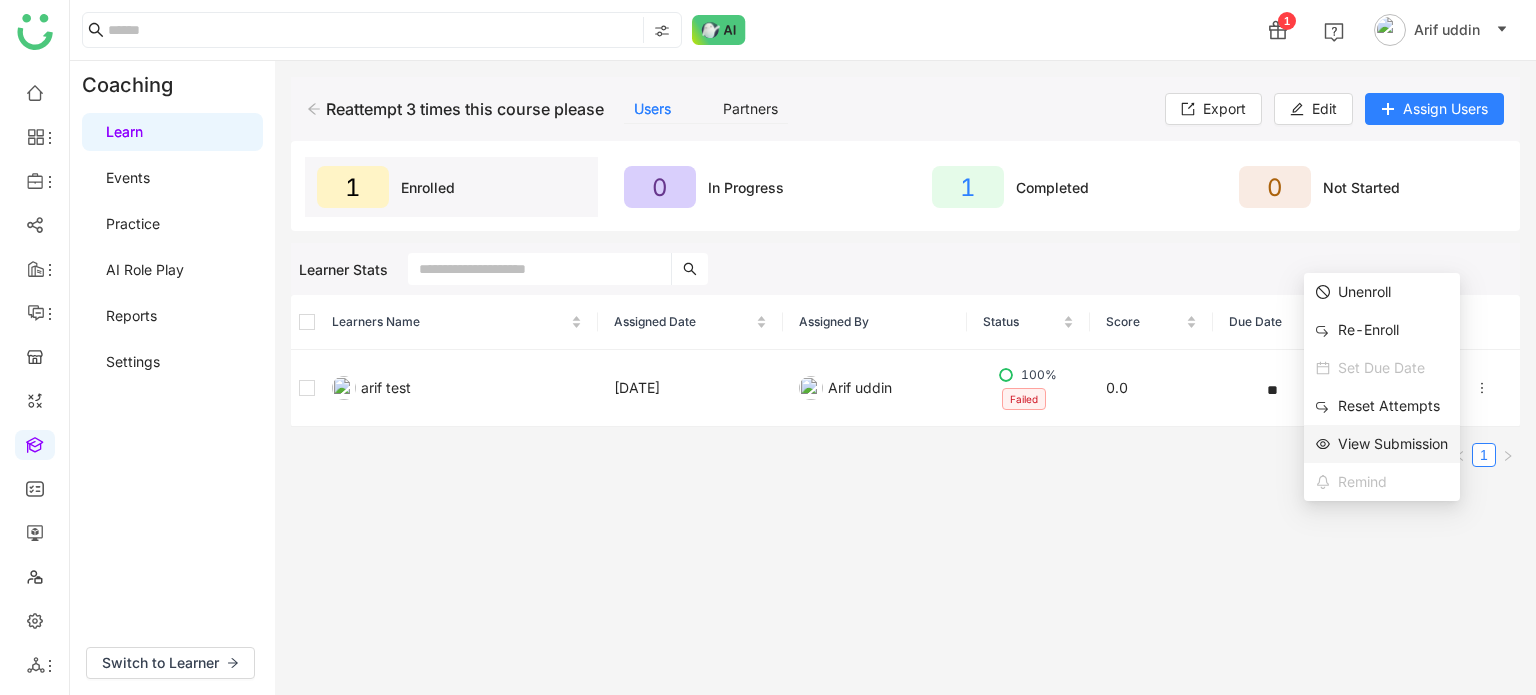 click on "View Submission" at bounding box center (1382, 444) 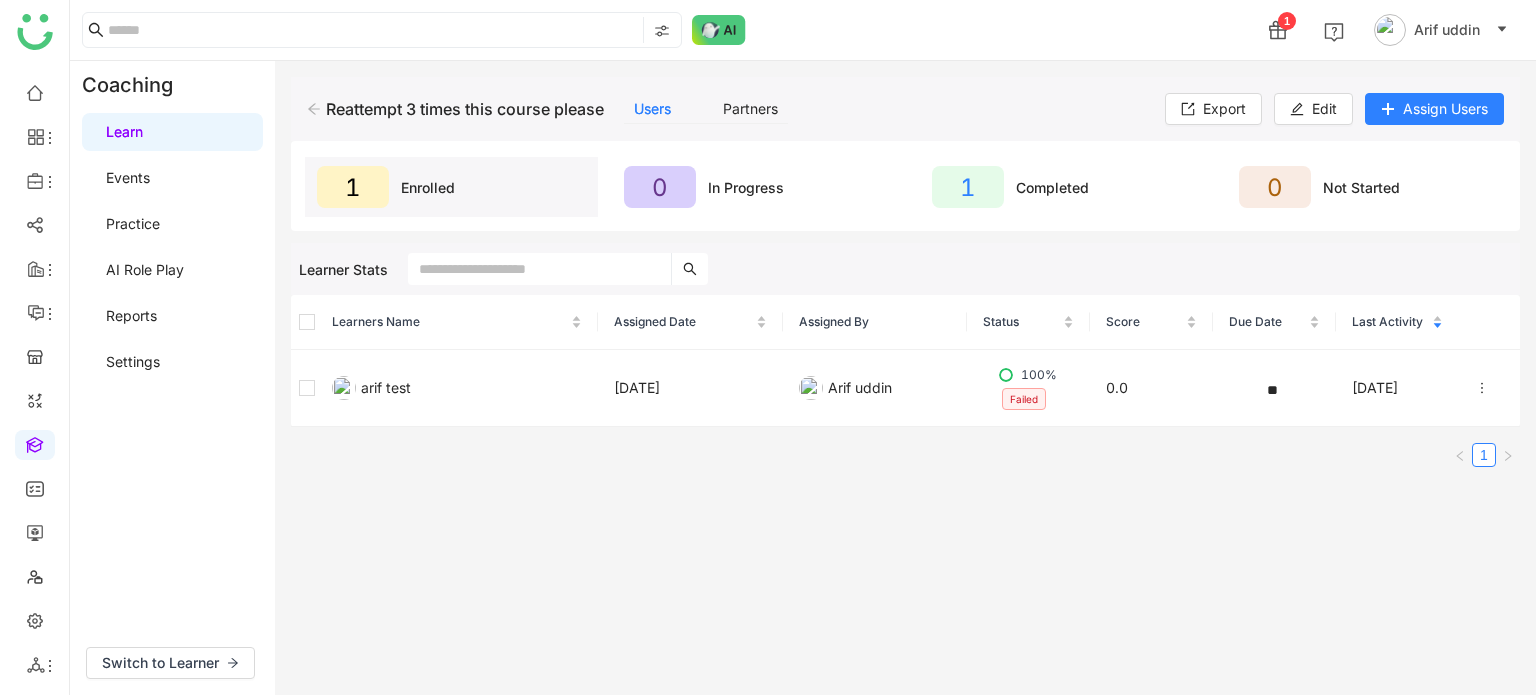 click on "Reattempt 3 times this course please    Users   Partners   Export   Edit   Assign Users" 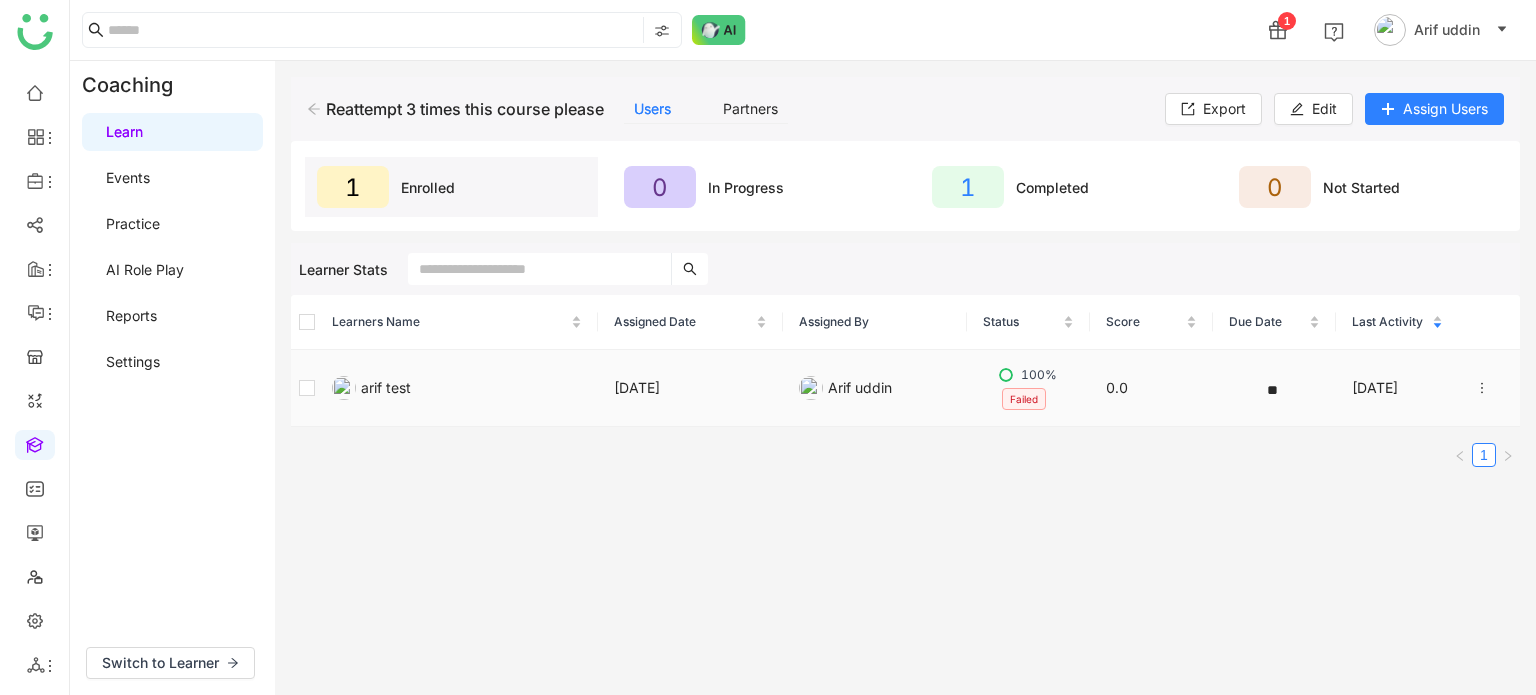 click 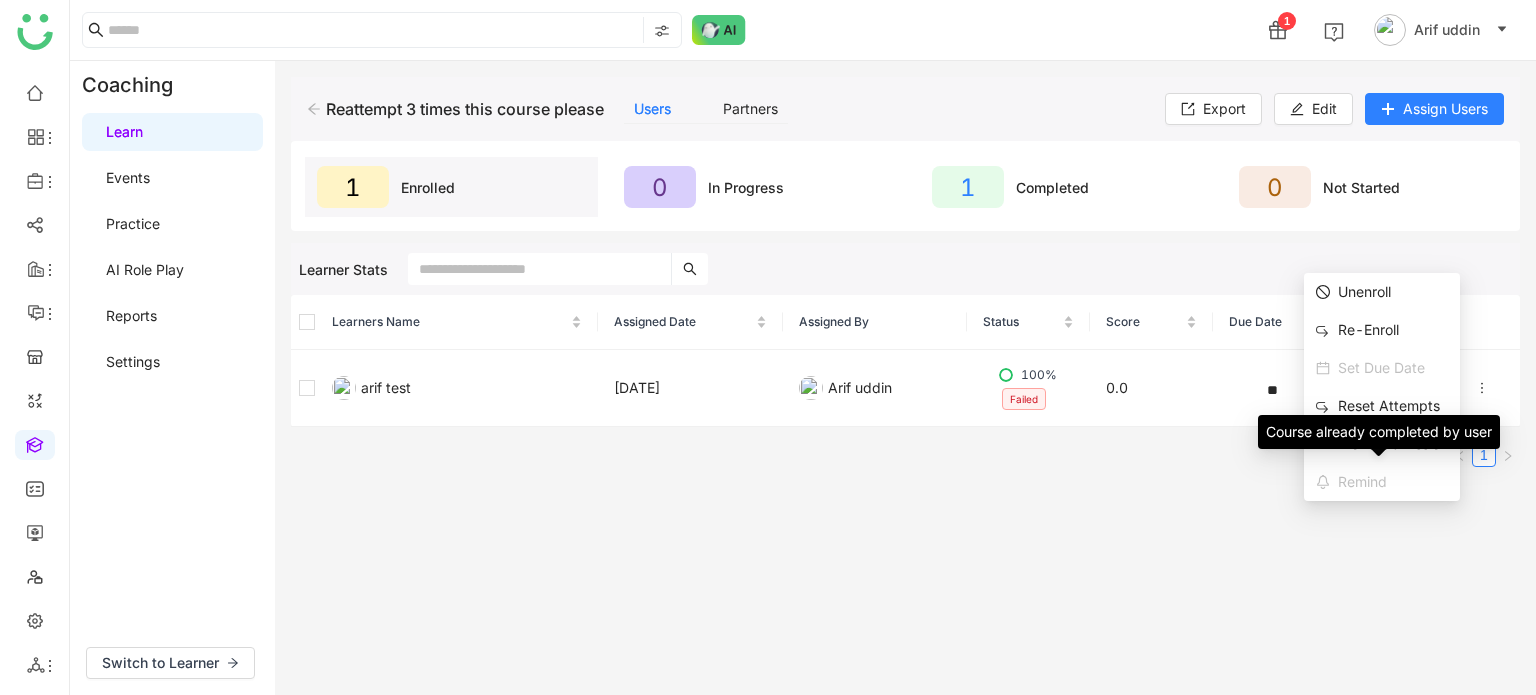 click on "Course already completed by user" at bounding box center [1379, 439] 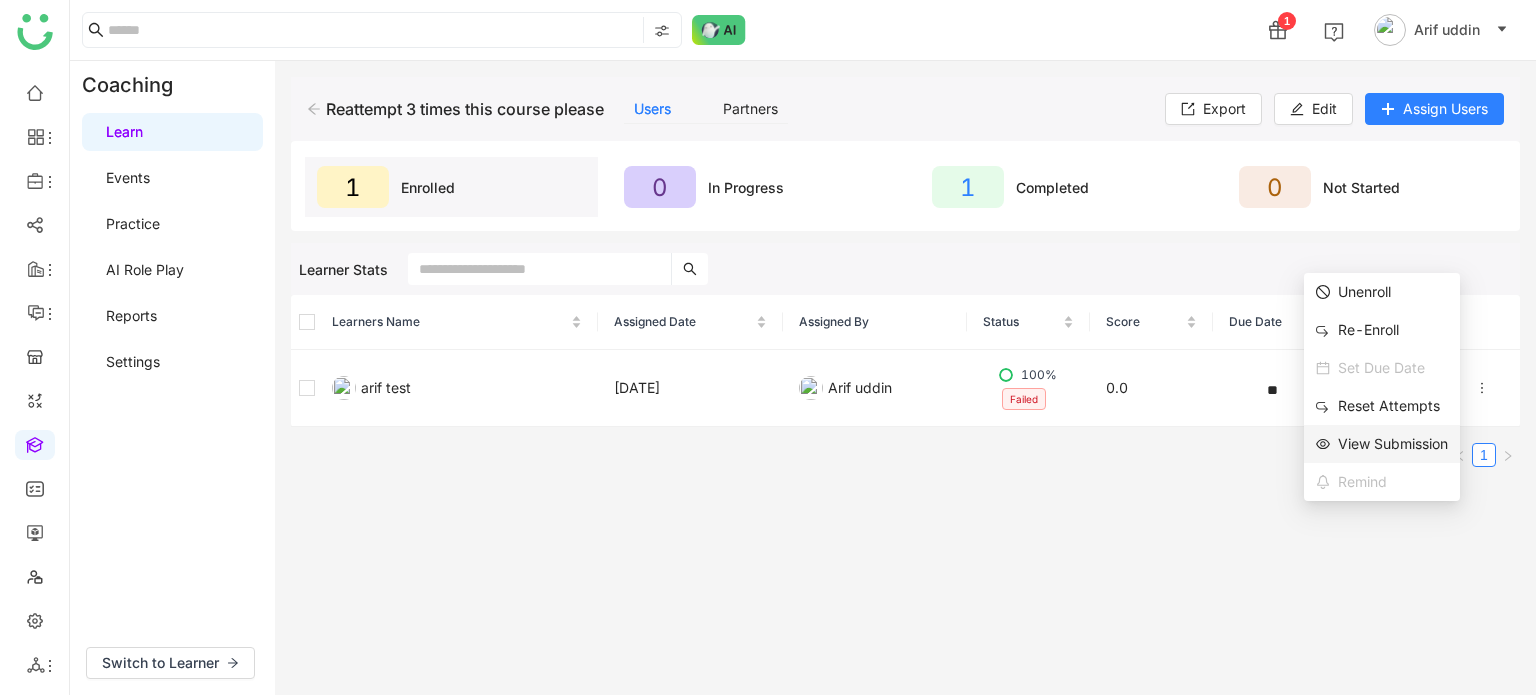 click on "View Submission" at bounding box center (1382, 444) 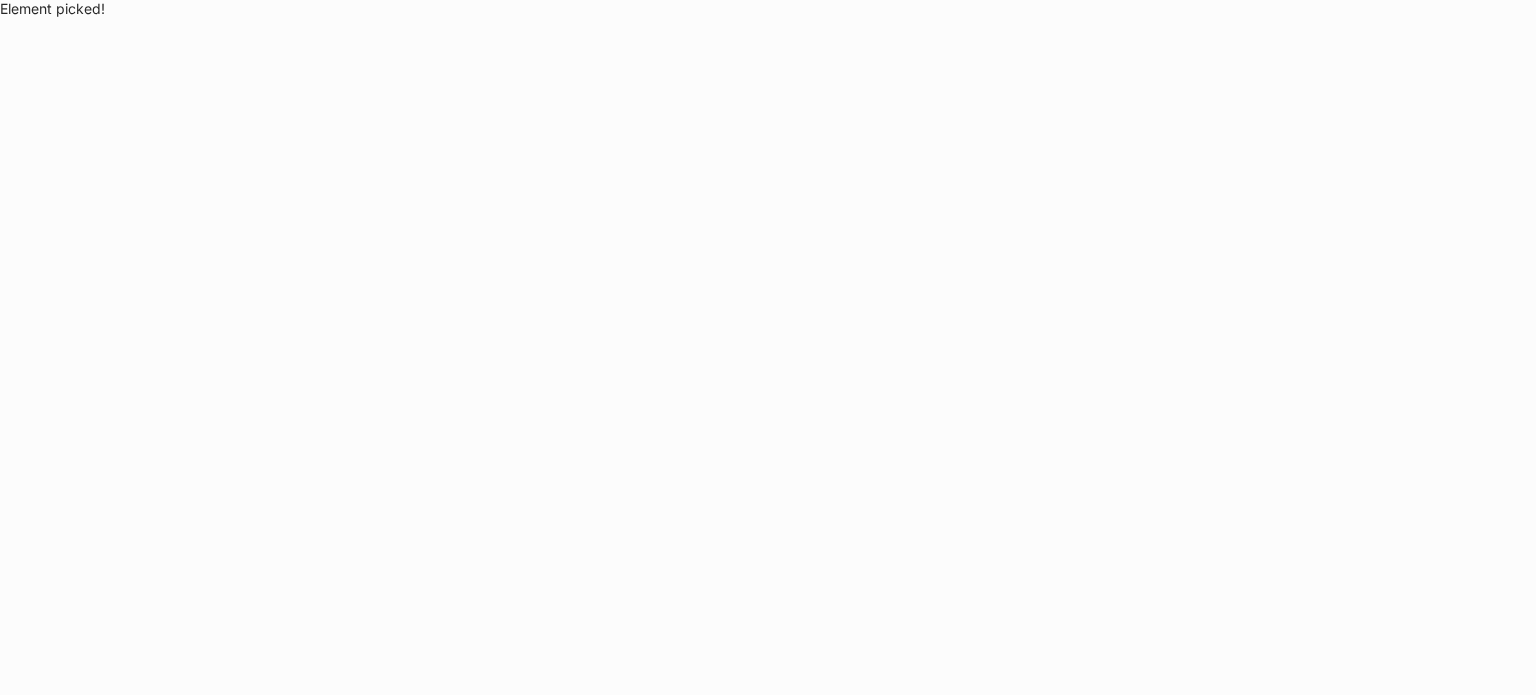 scroll, scrollTop: 0, scrollLeft: 0, axis: both 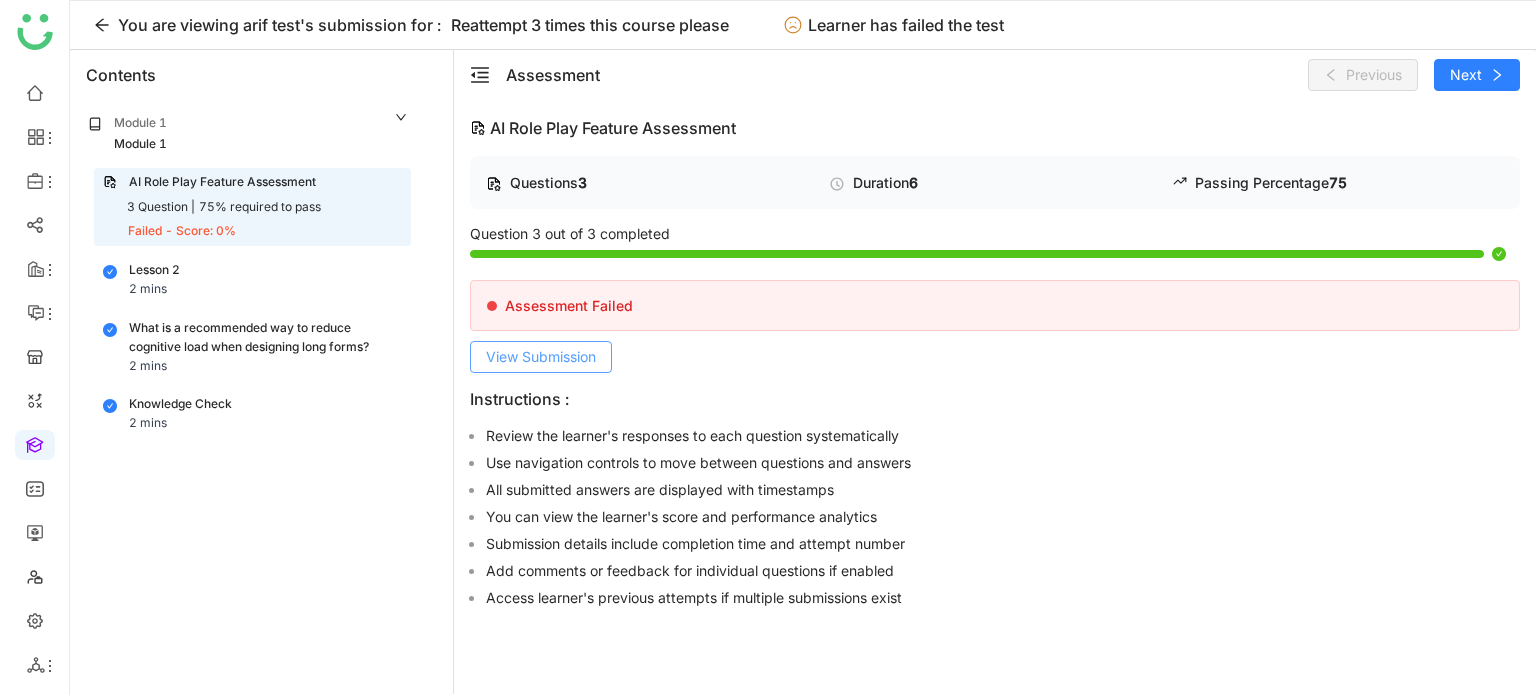 click on "View Submission" 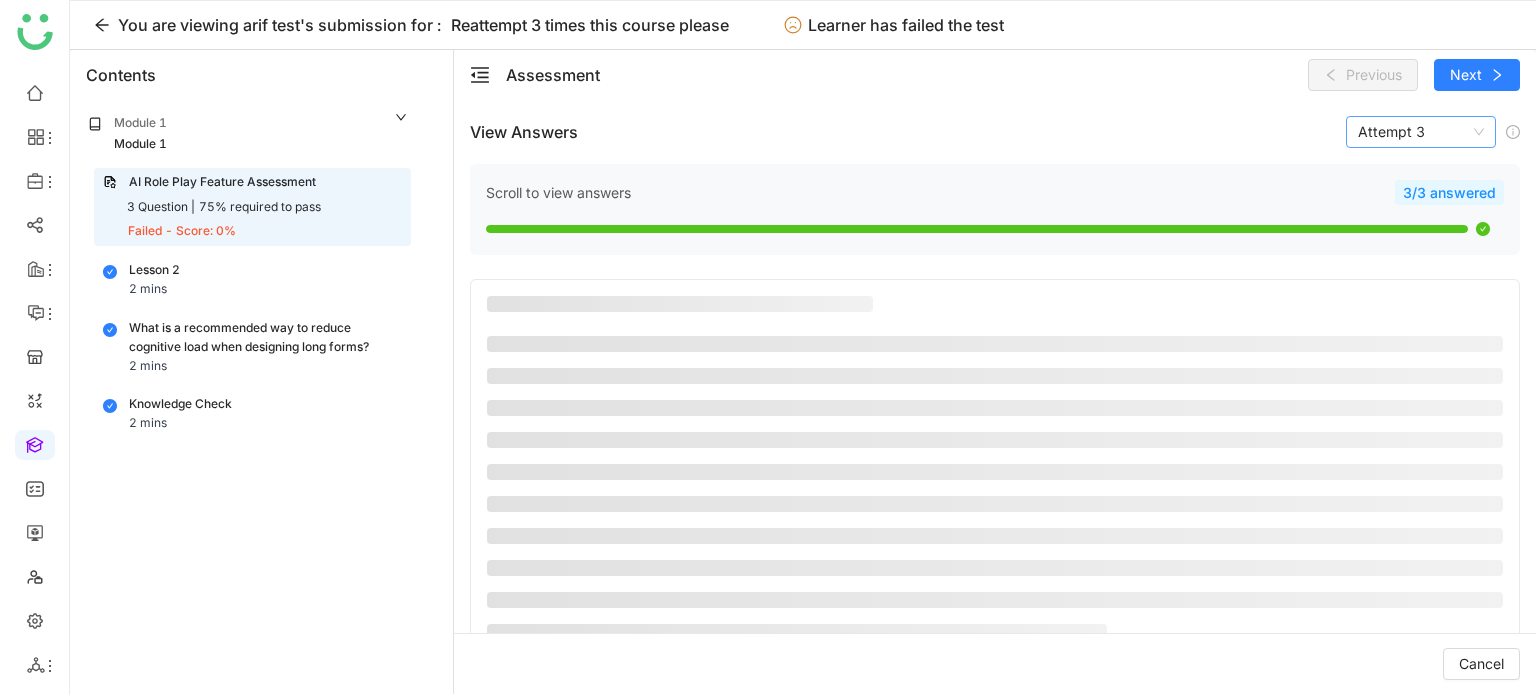click on "Attempt 3" 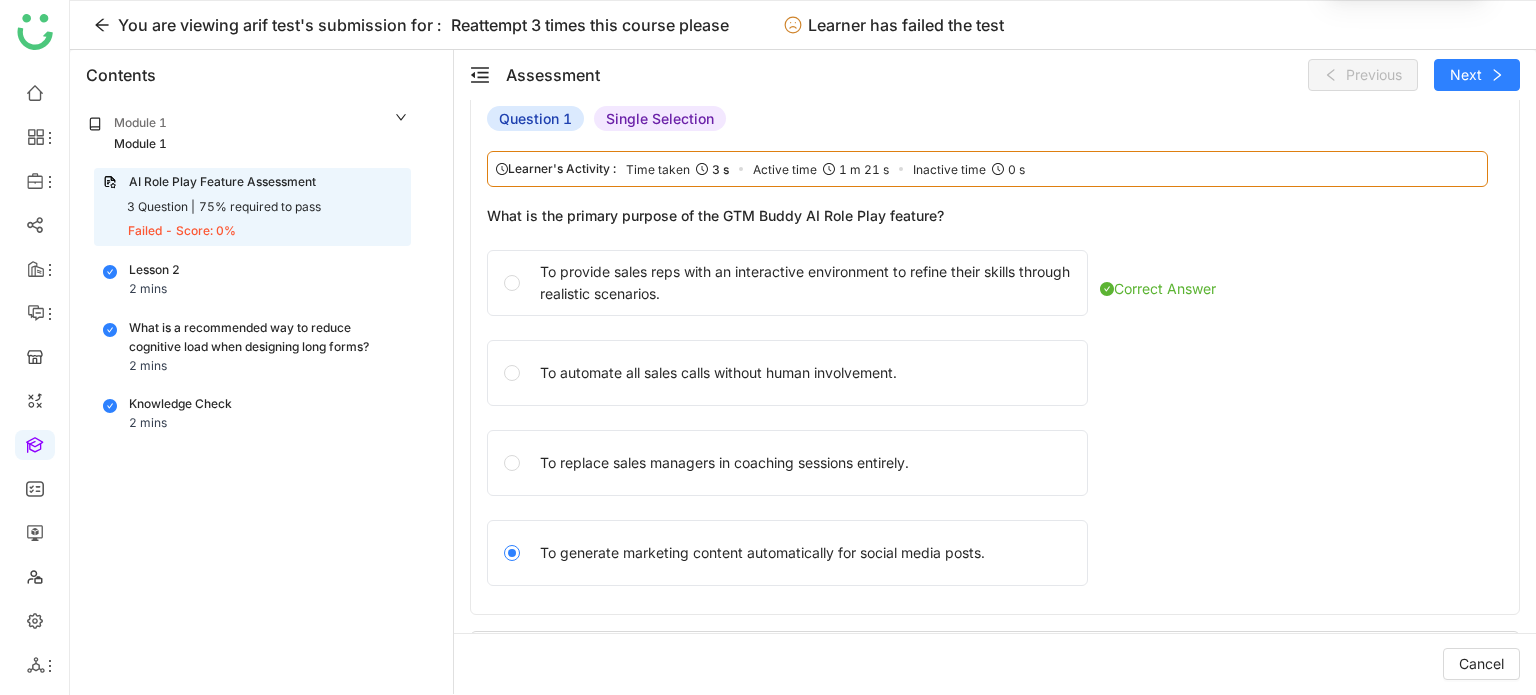 scroll, scrollTop: 0, scrollLeft: 0, axis: both 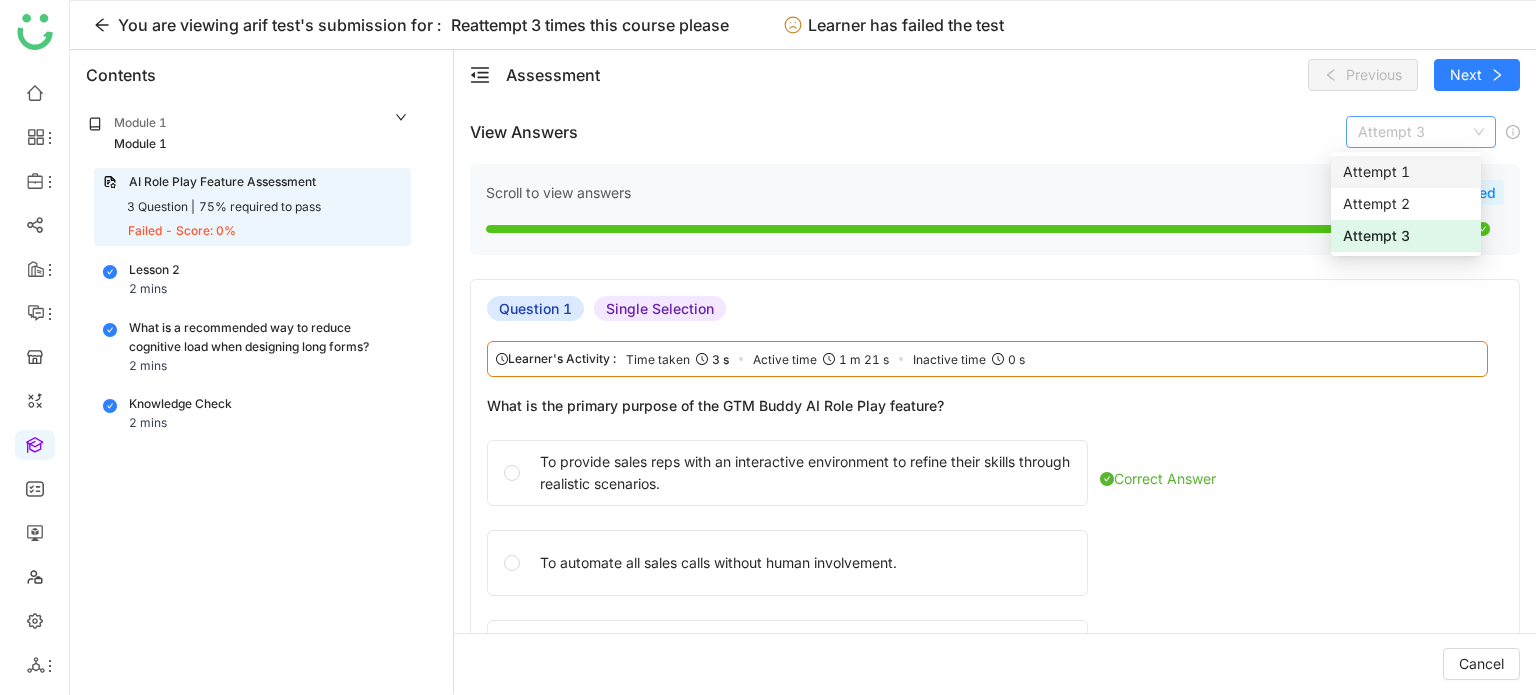 click on "Attempt 3" 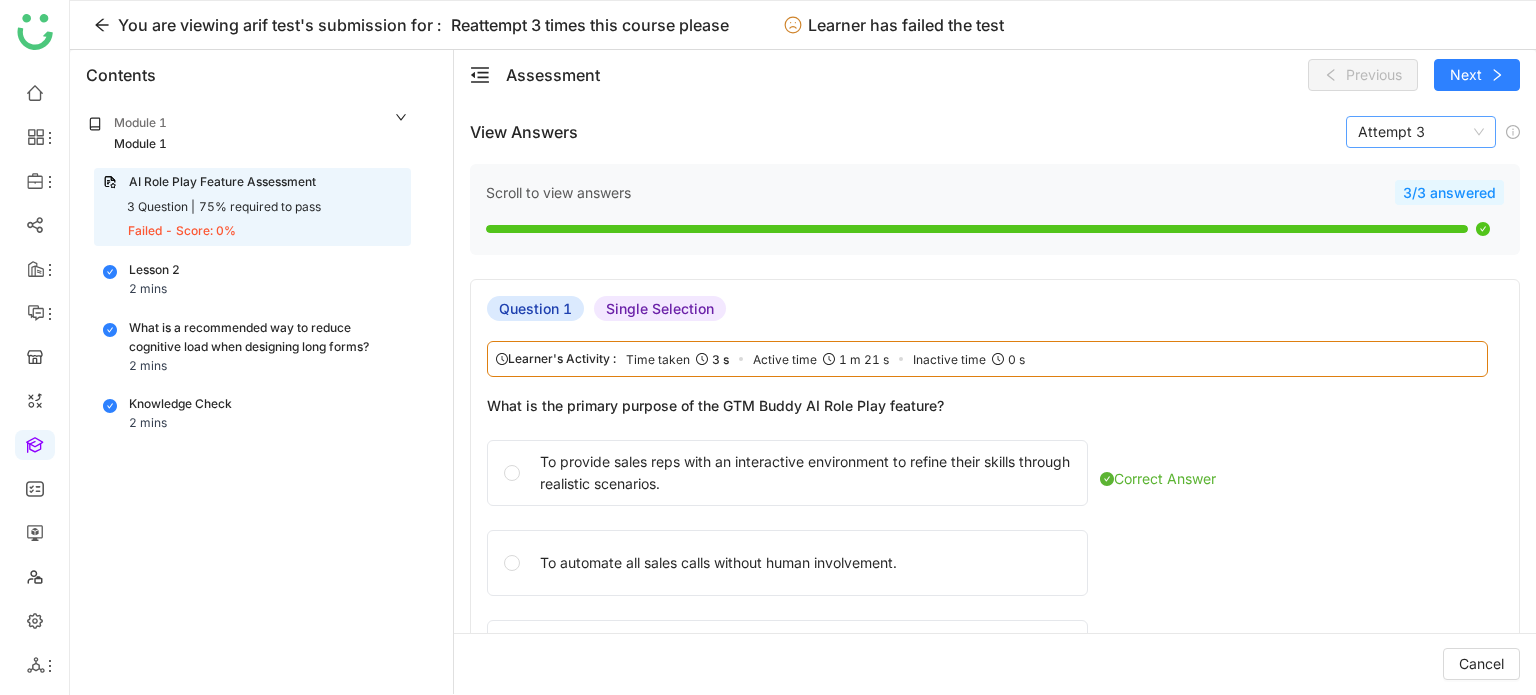 click on "Attempt 3" 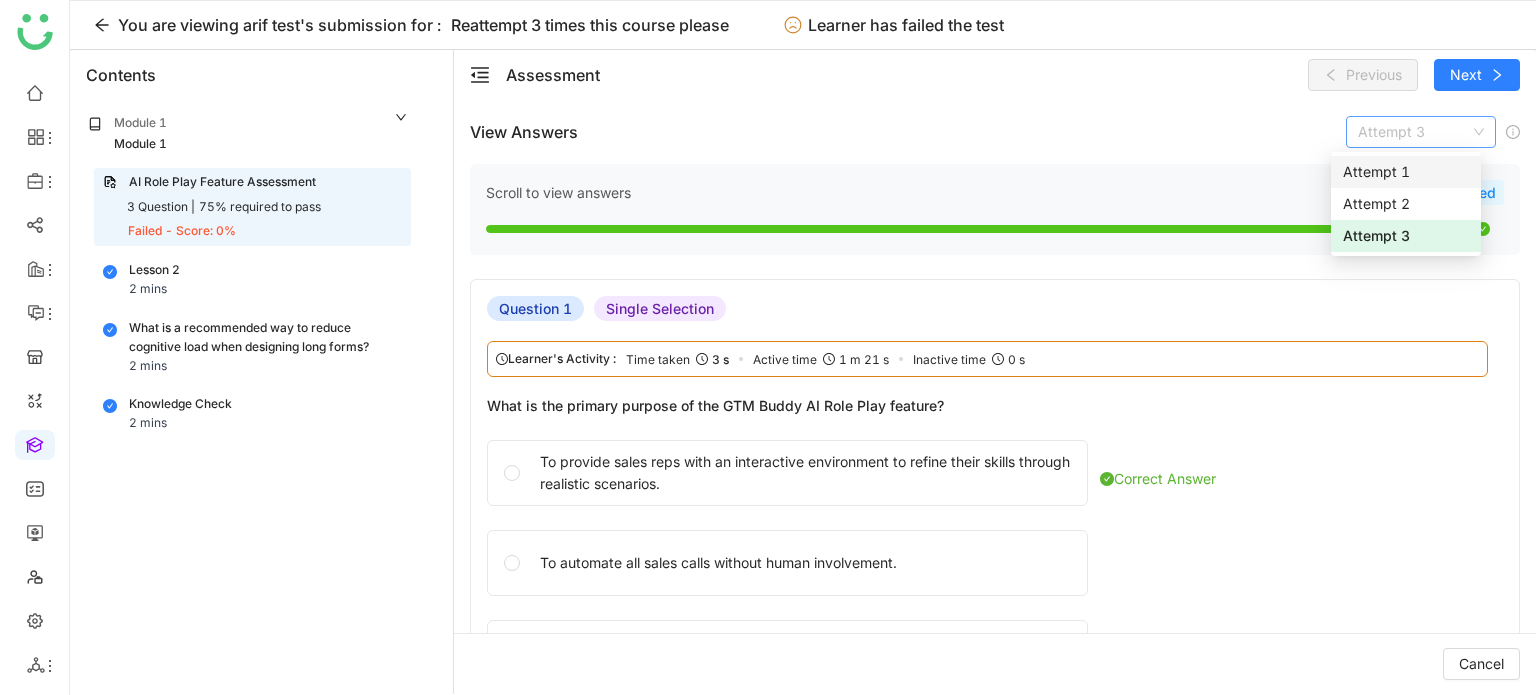 click on "Attempt 1" at bounding box center [1406, 172] 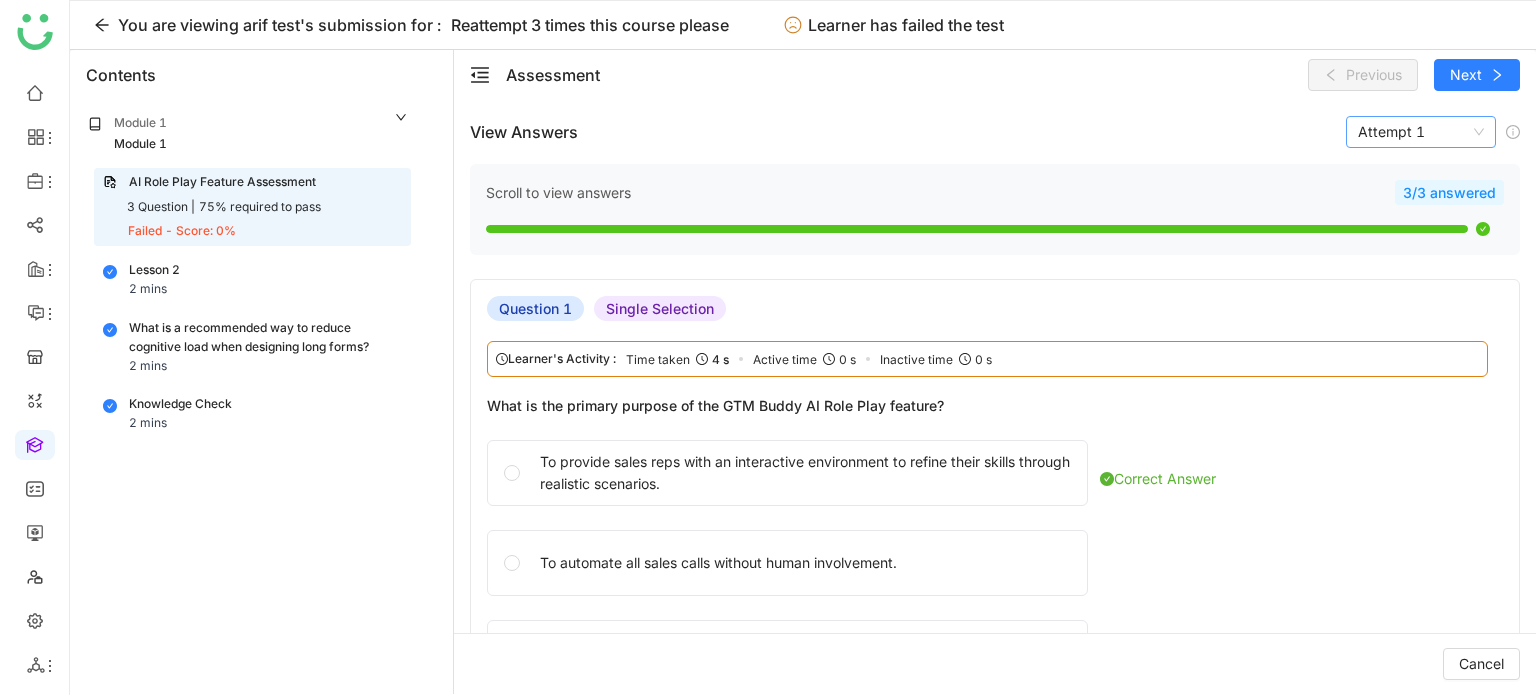 click on "Attempt 1" 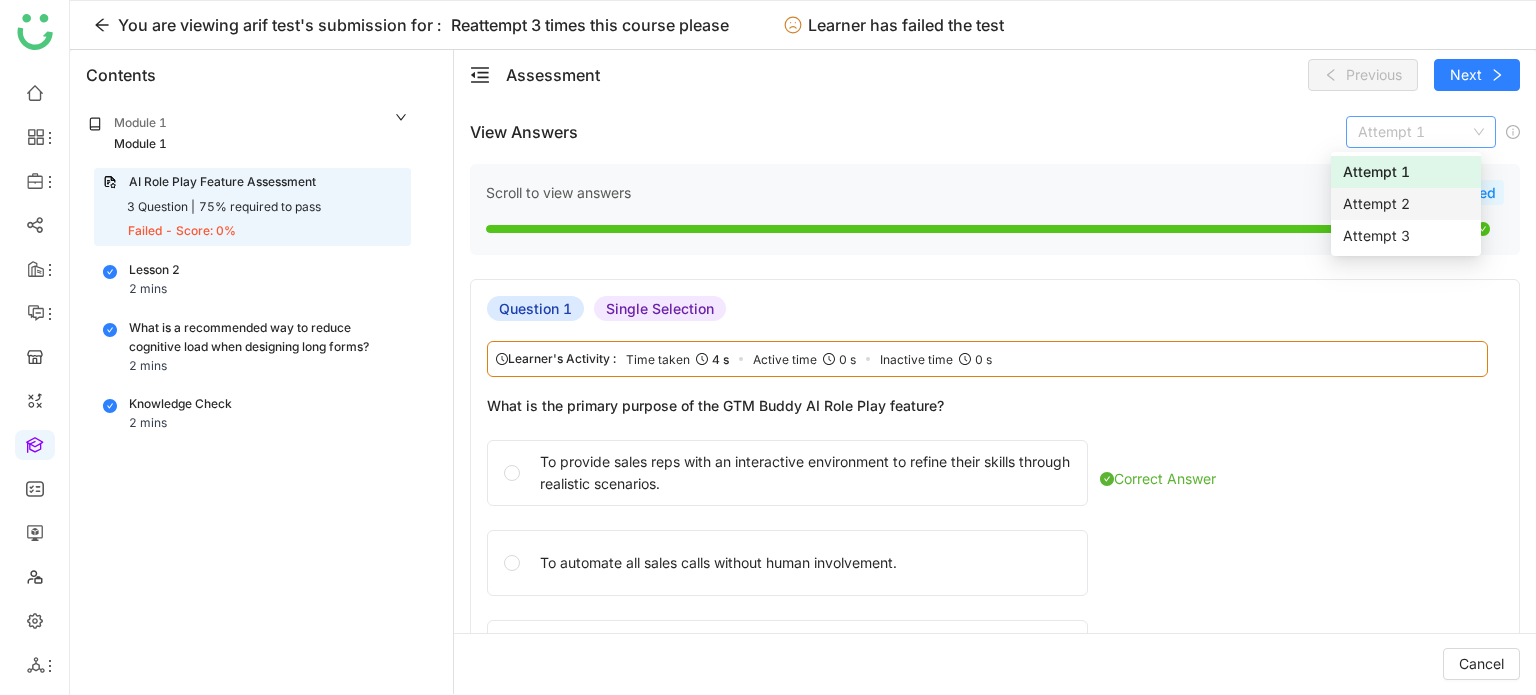 click on "Attempt 2" at bounding box center (1406, 204) 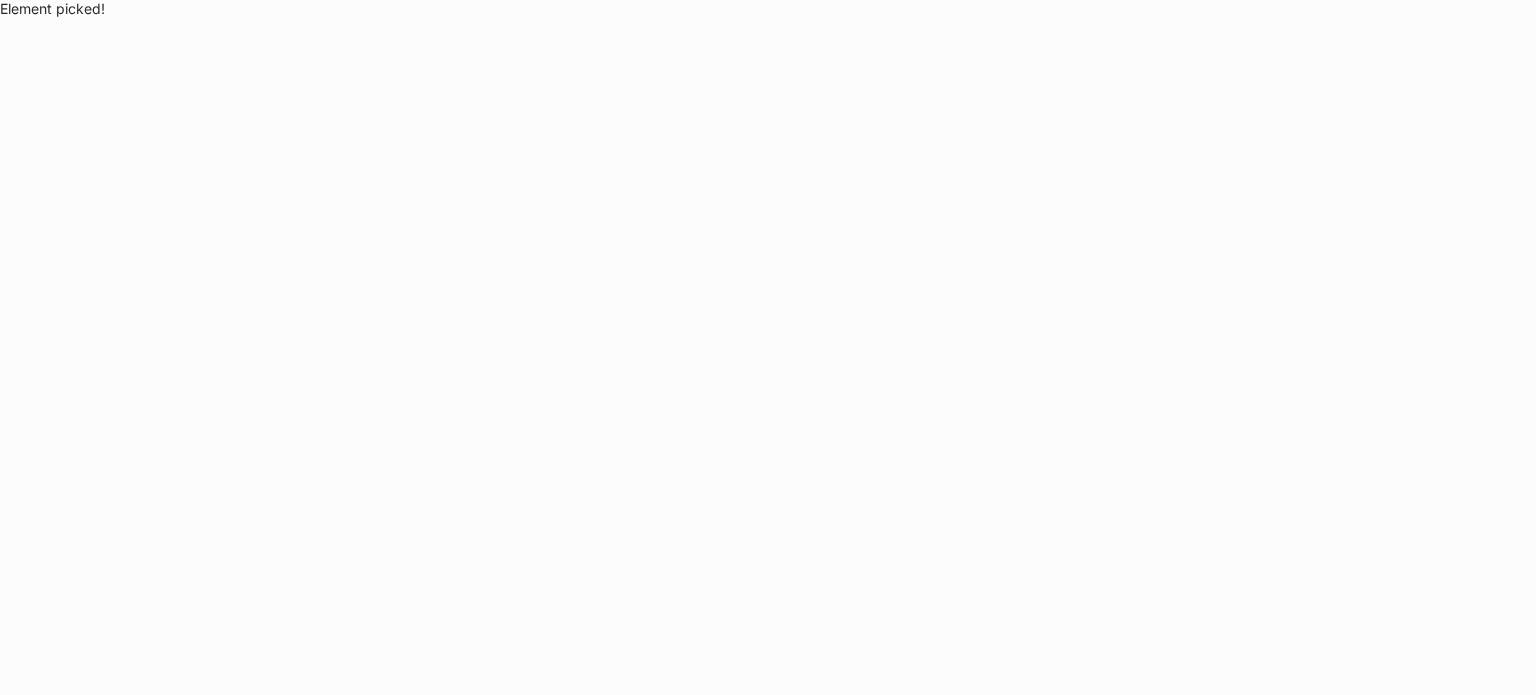 scroll, scrollTop: 0, scrollLeft: 0, axis: both 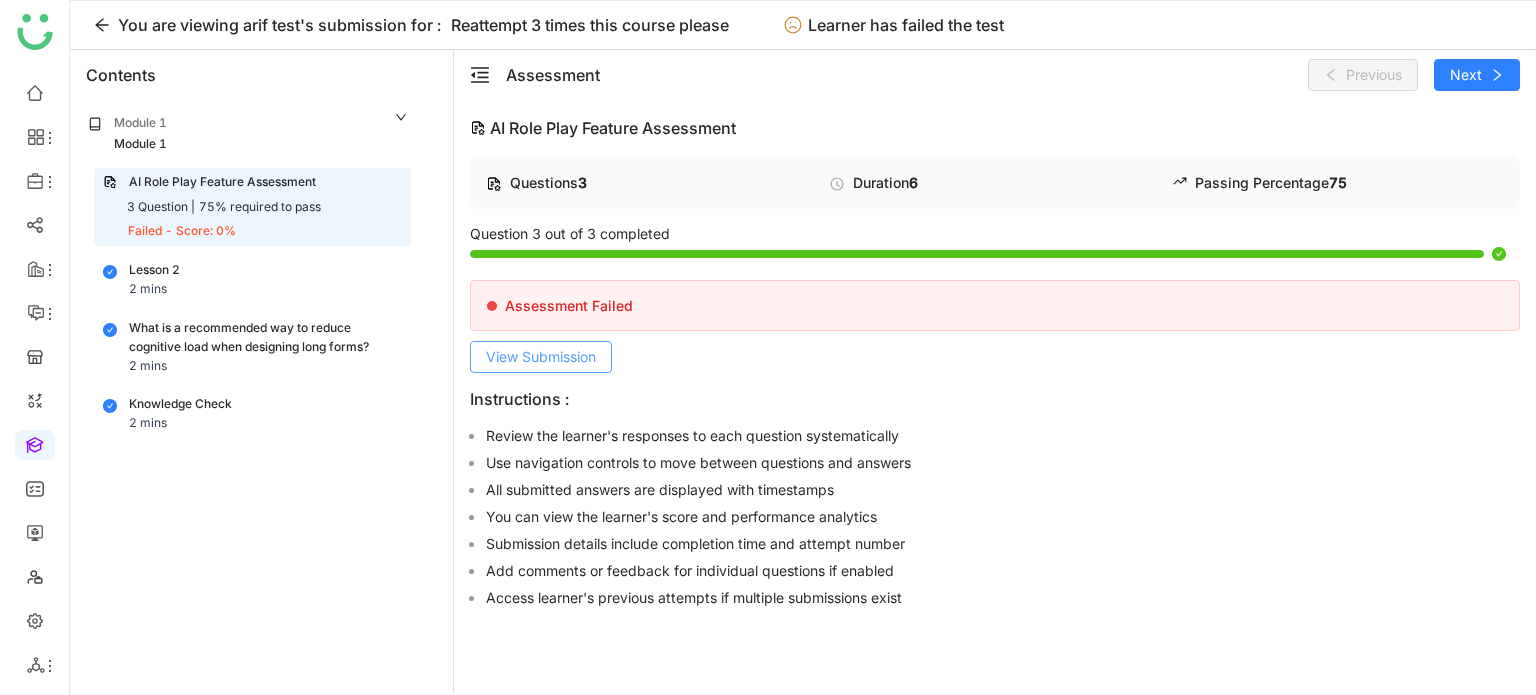 click on "View Submission" 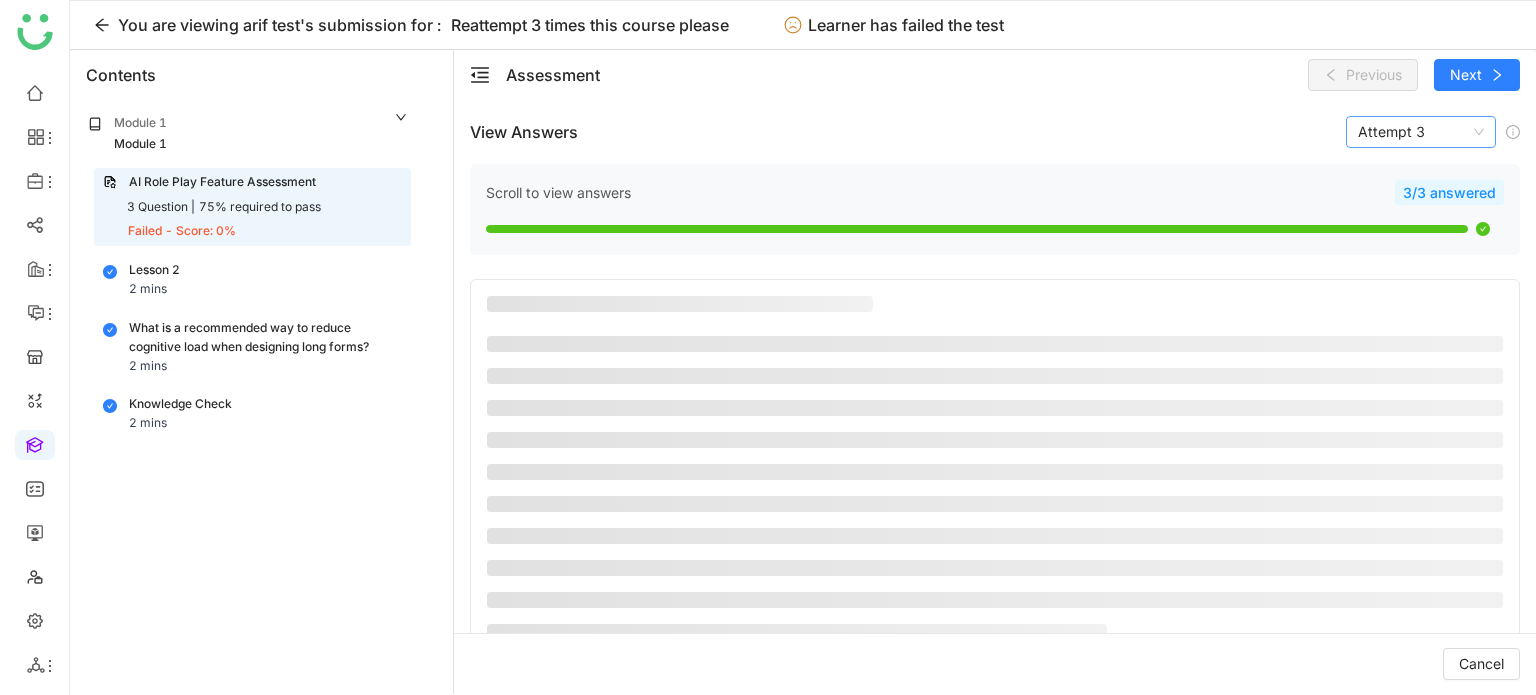 click on "Attempt 3" 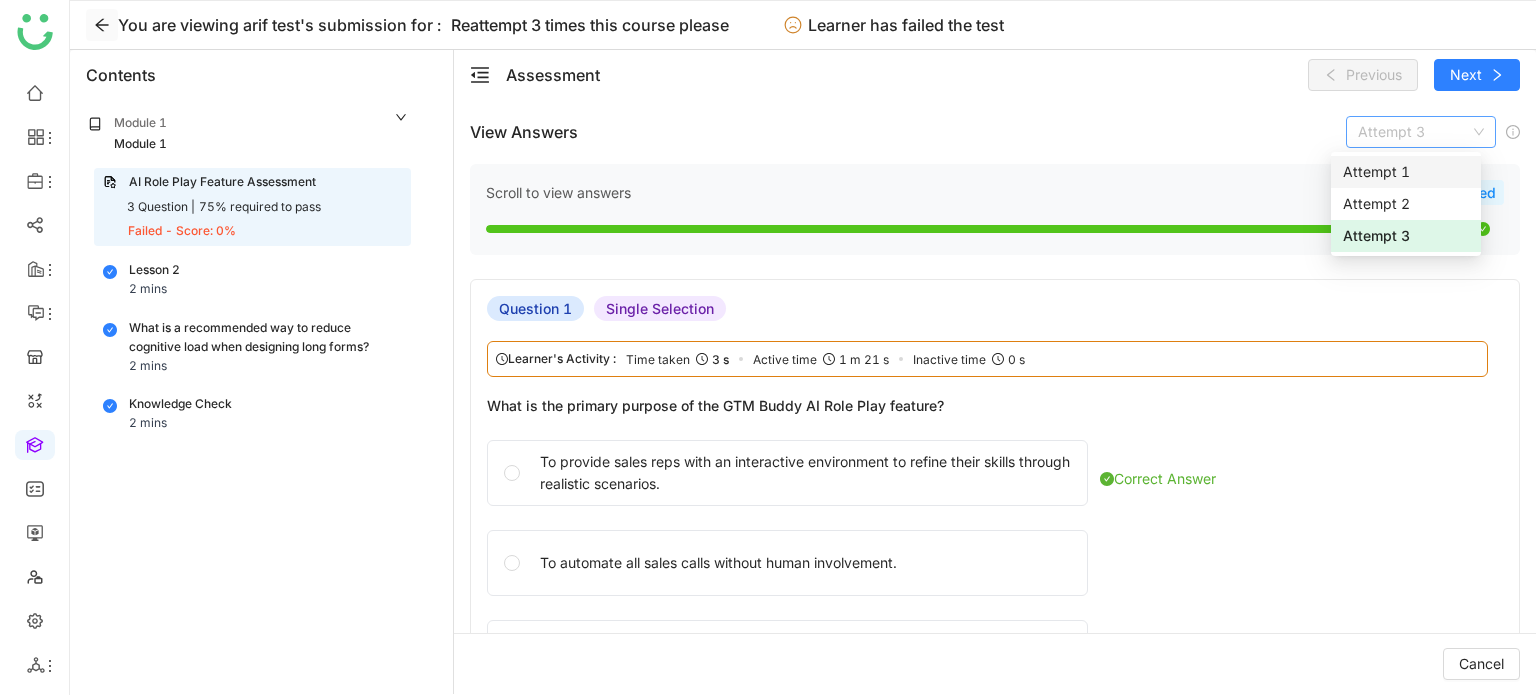 click 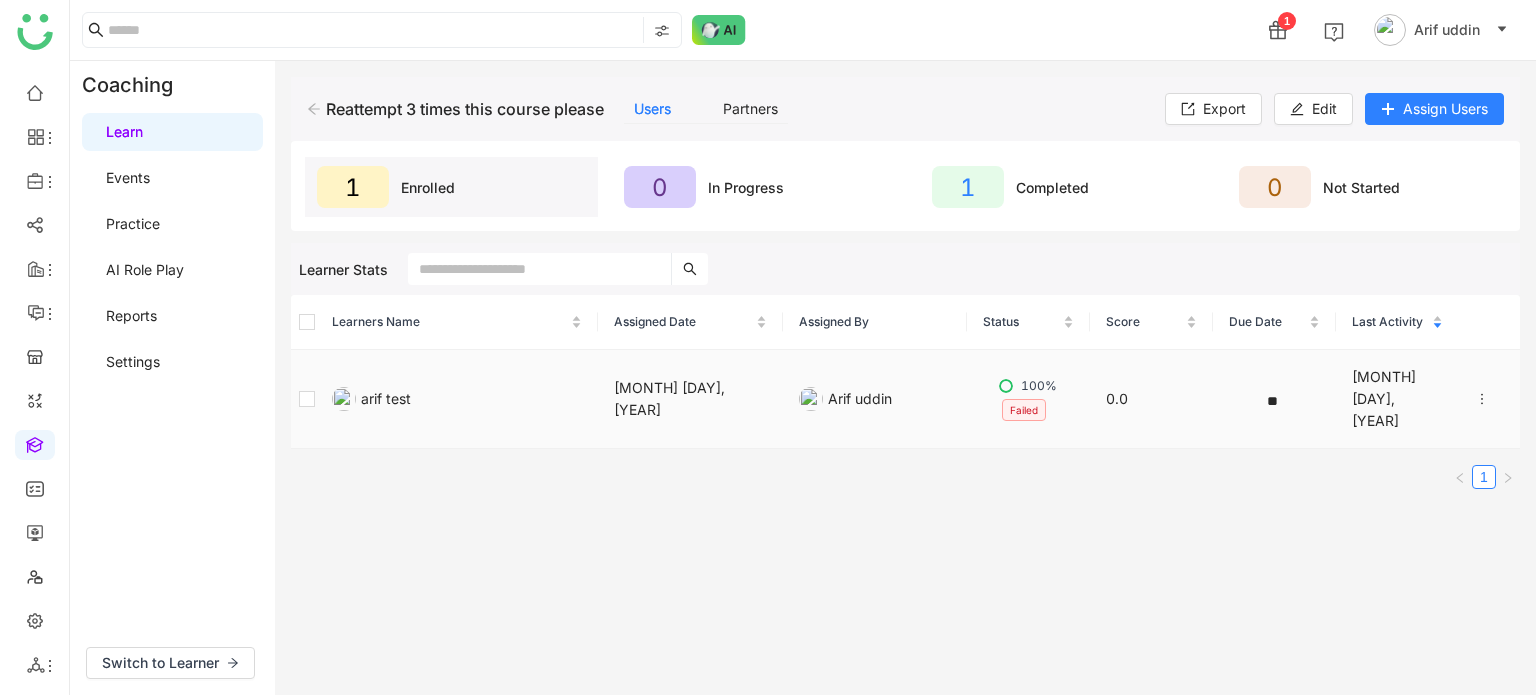 click 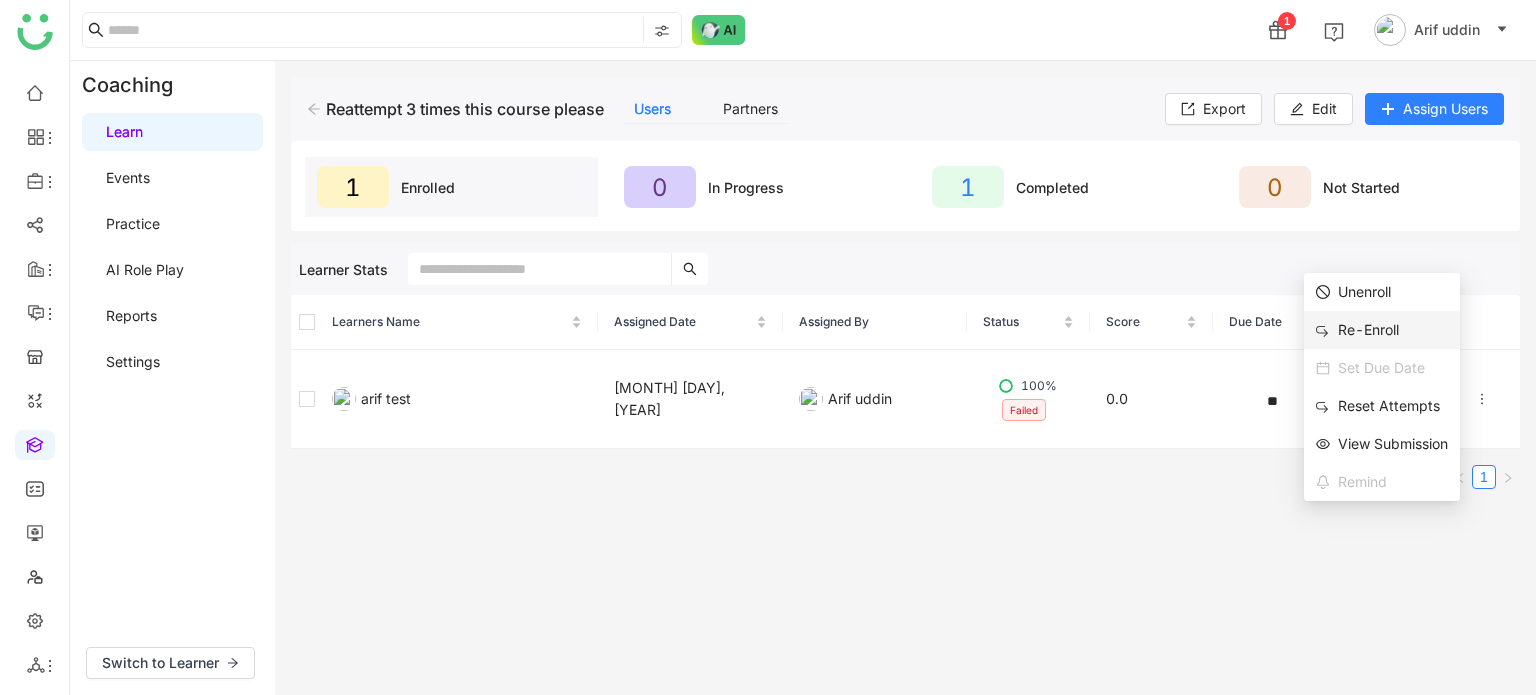 click on "Re-Enroll" at bounding box center (1382, 330) 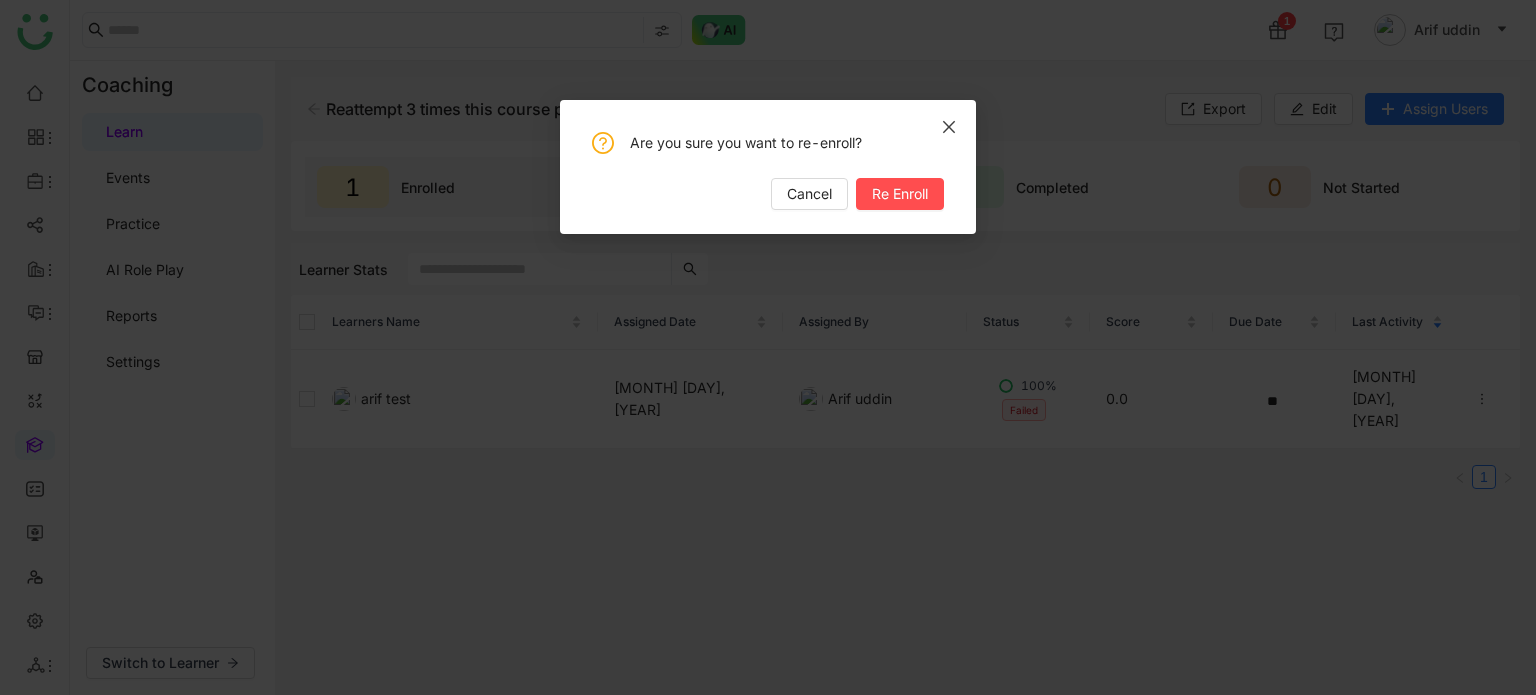 click at bounding box center (949, 127) 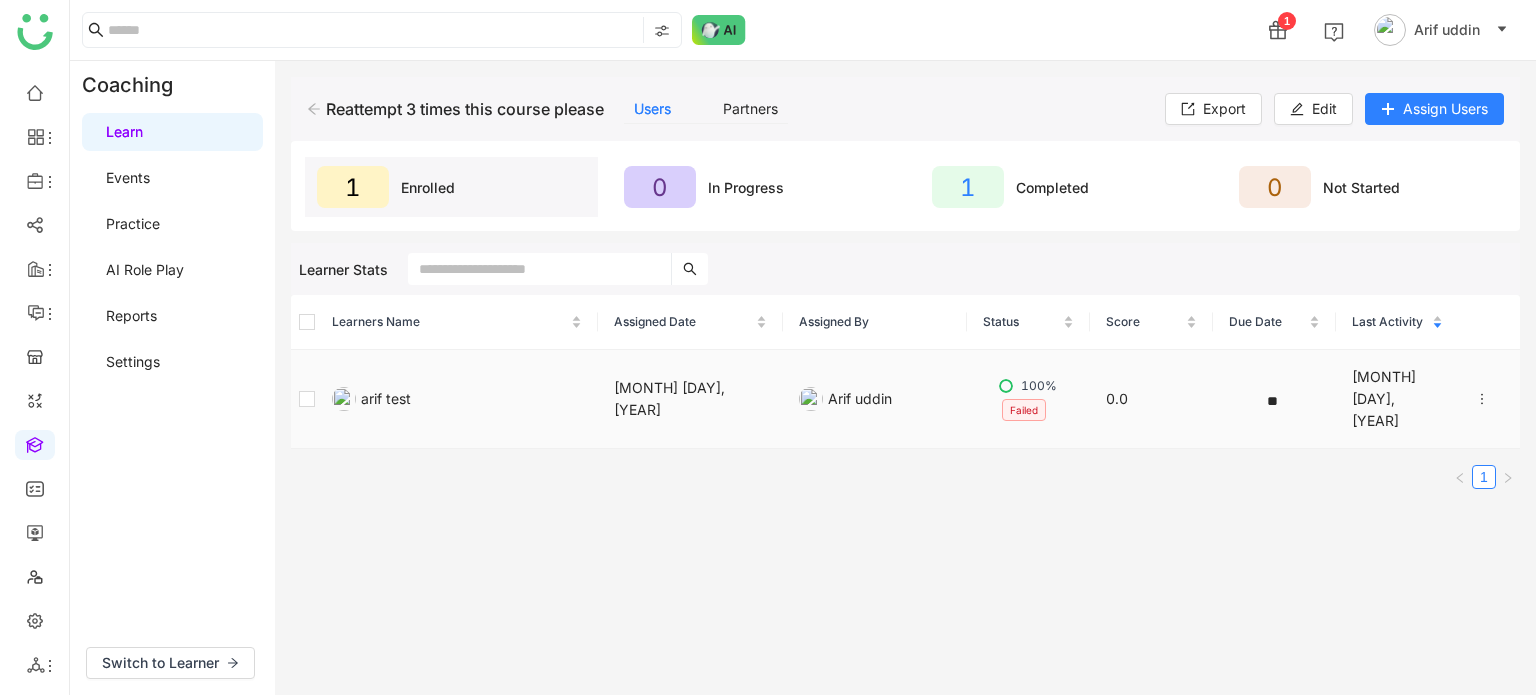click 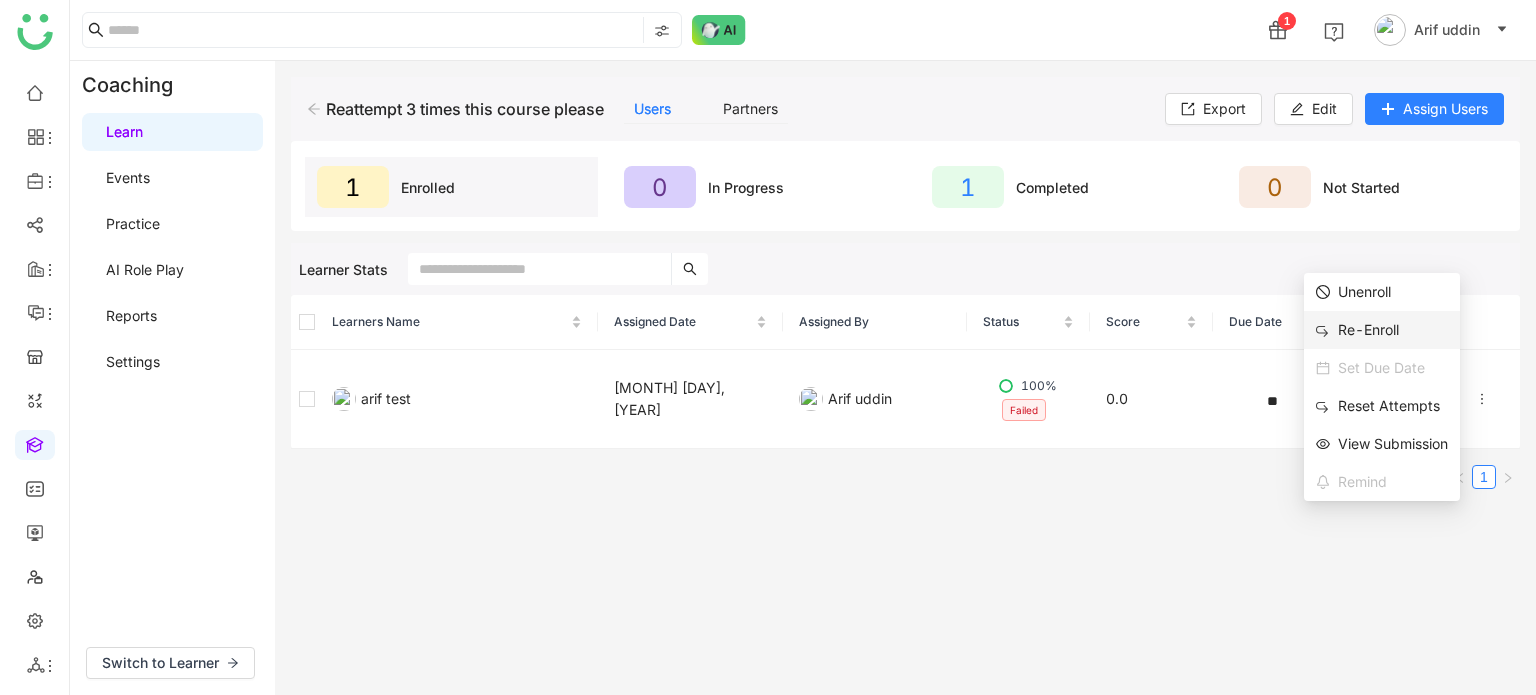 click on "Re-Enroll" at bounding box center [1382, 330] 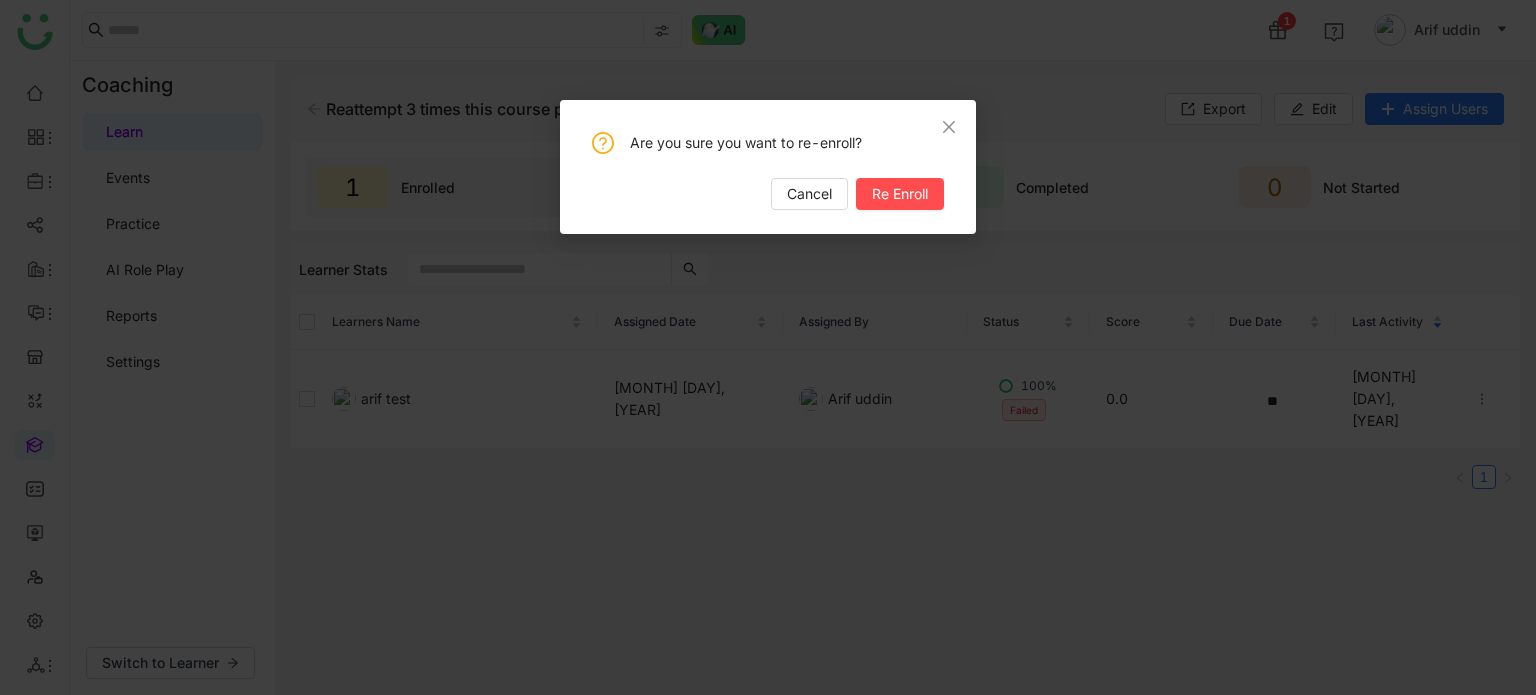 click on "Are you sure you want to re-enroll?  Cancel   Re Enroll" at bounding box center [768, 167] 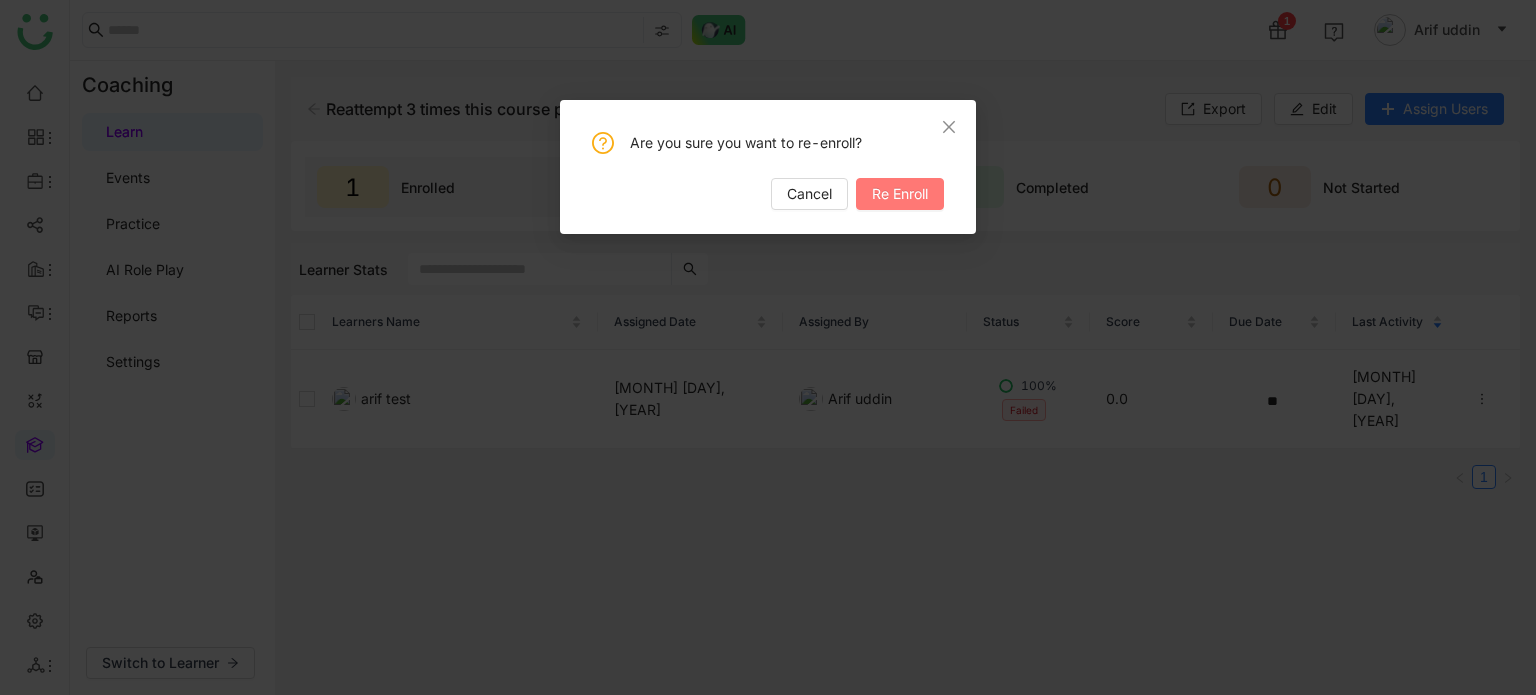 click on "Re Enroll" at bounding box center (900, 194) 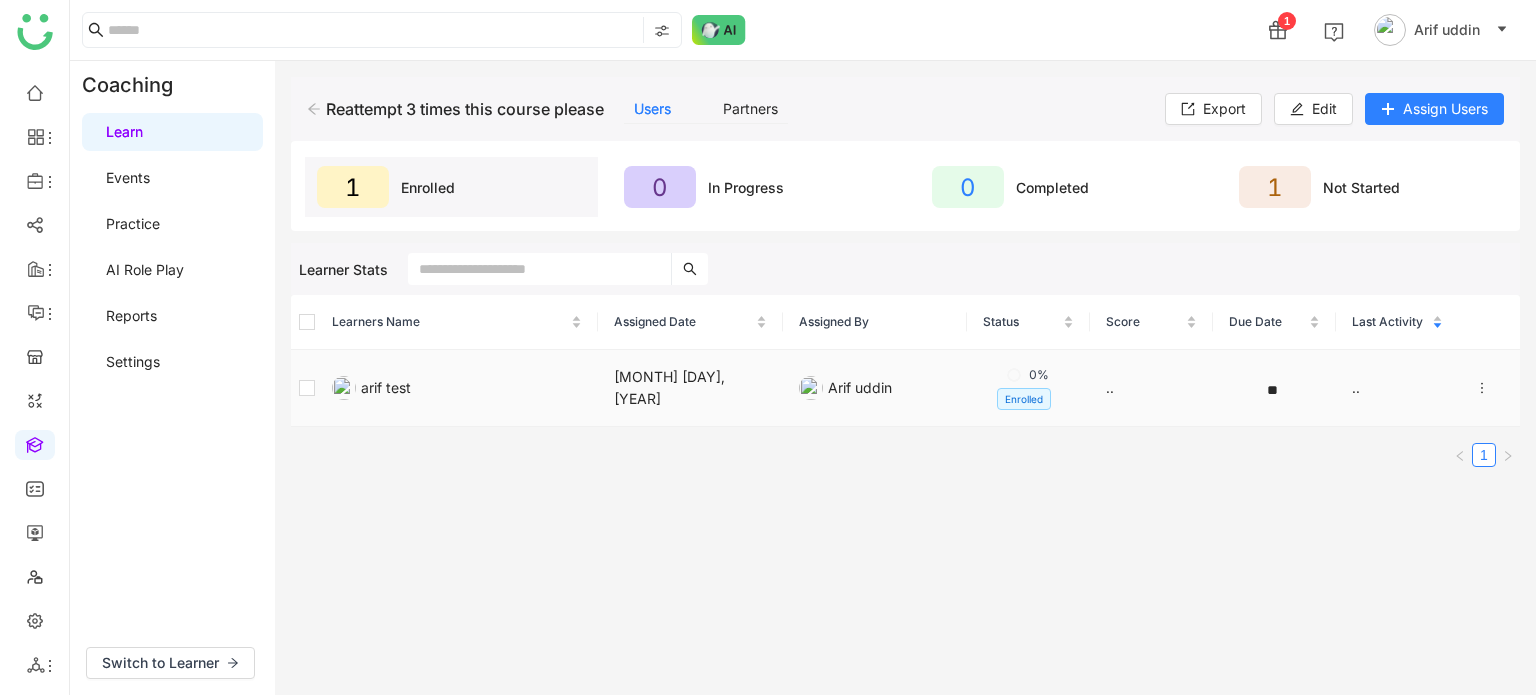 click 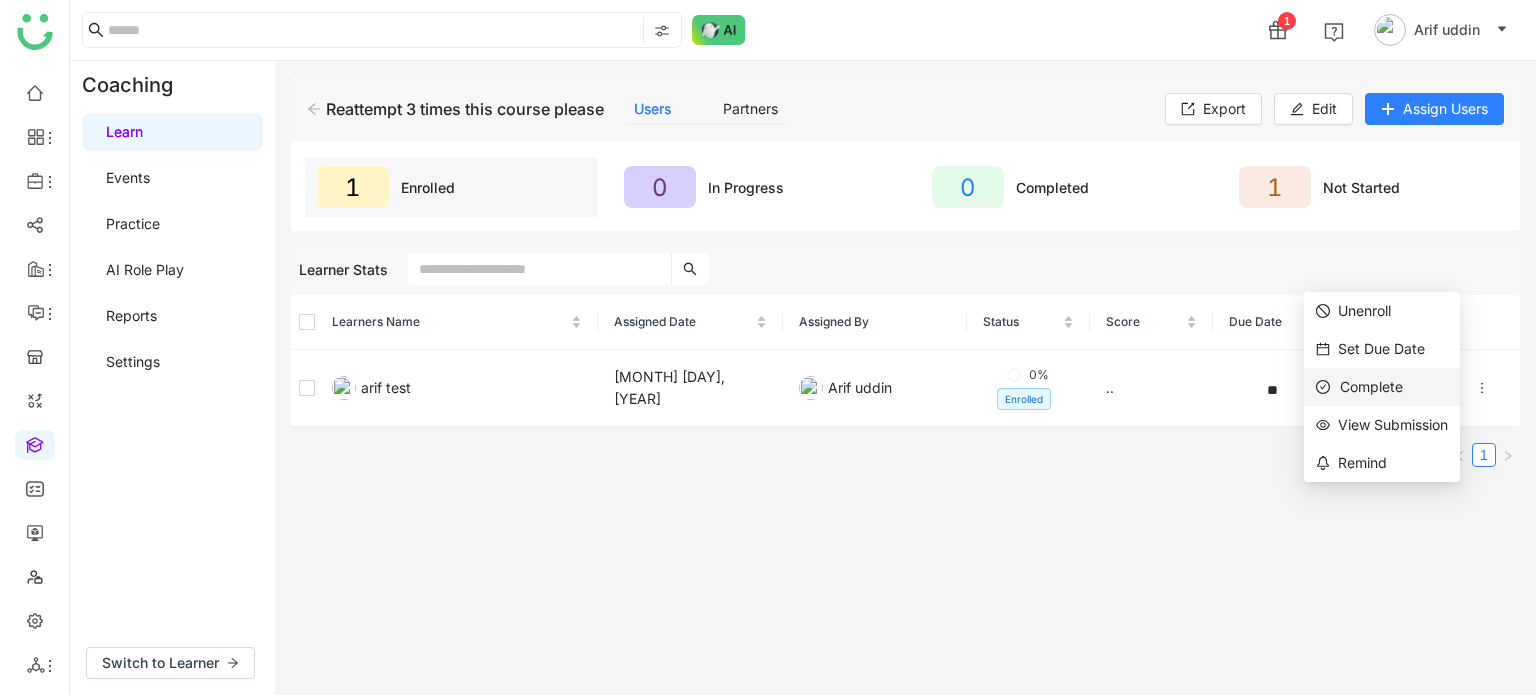 click on "Complete" at bounding box center [1382, 387] 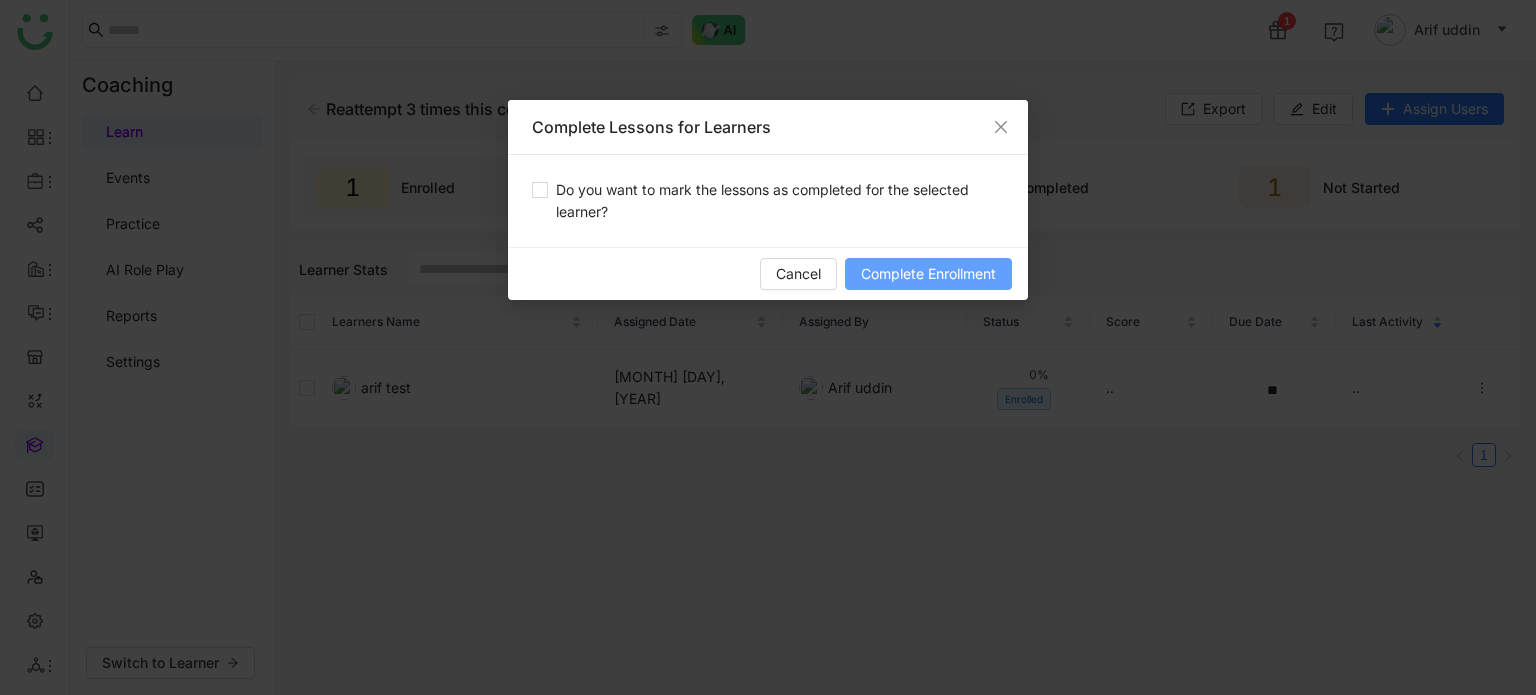 click on "Complete Enrollment" at bounding box center [928, 274] 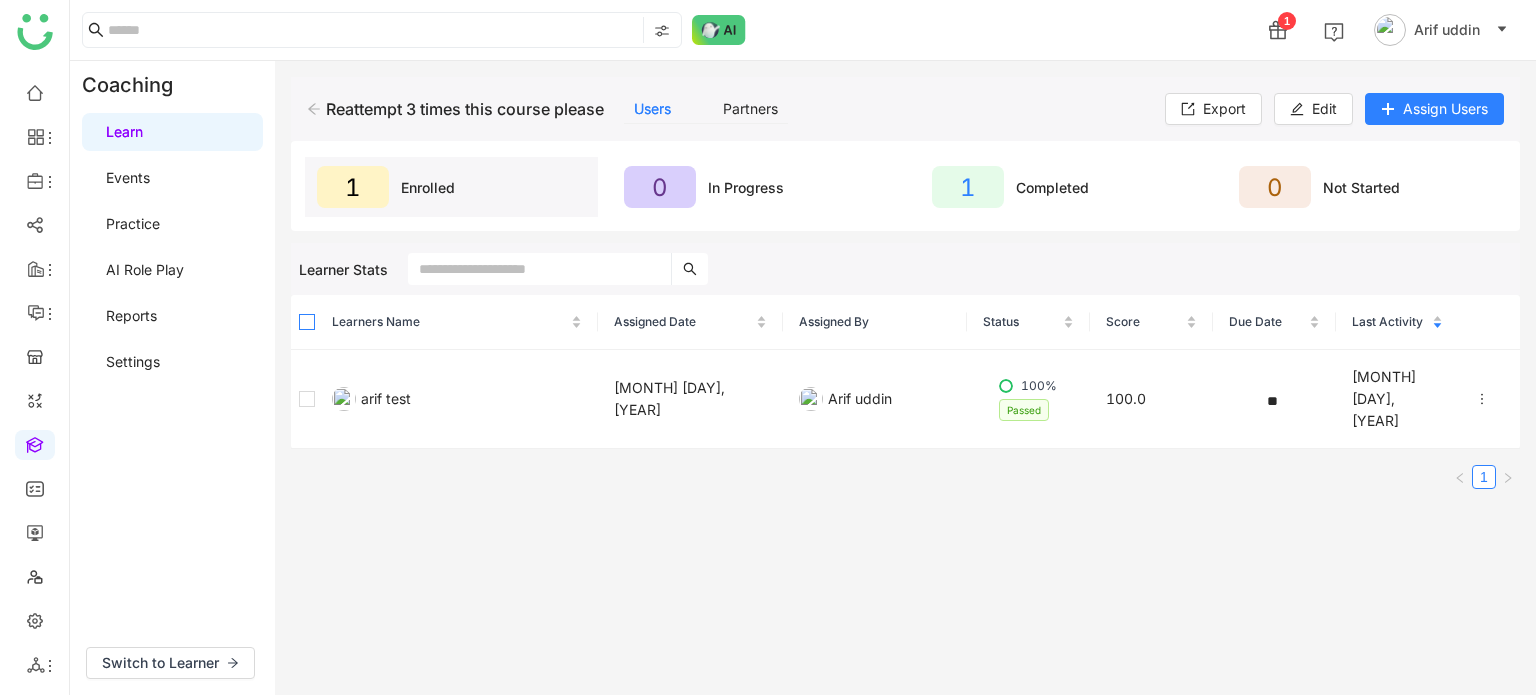 click 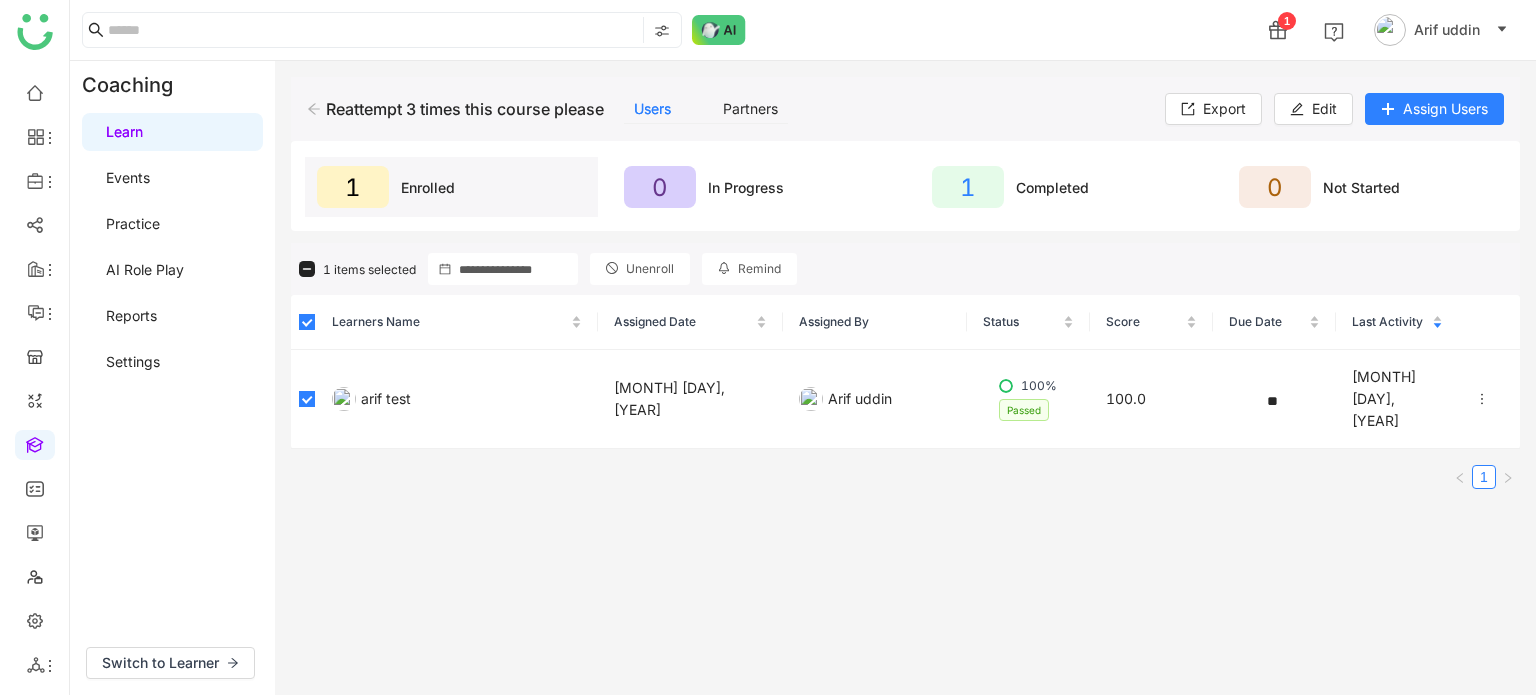 click on "Unenroll" 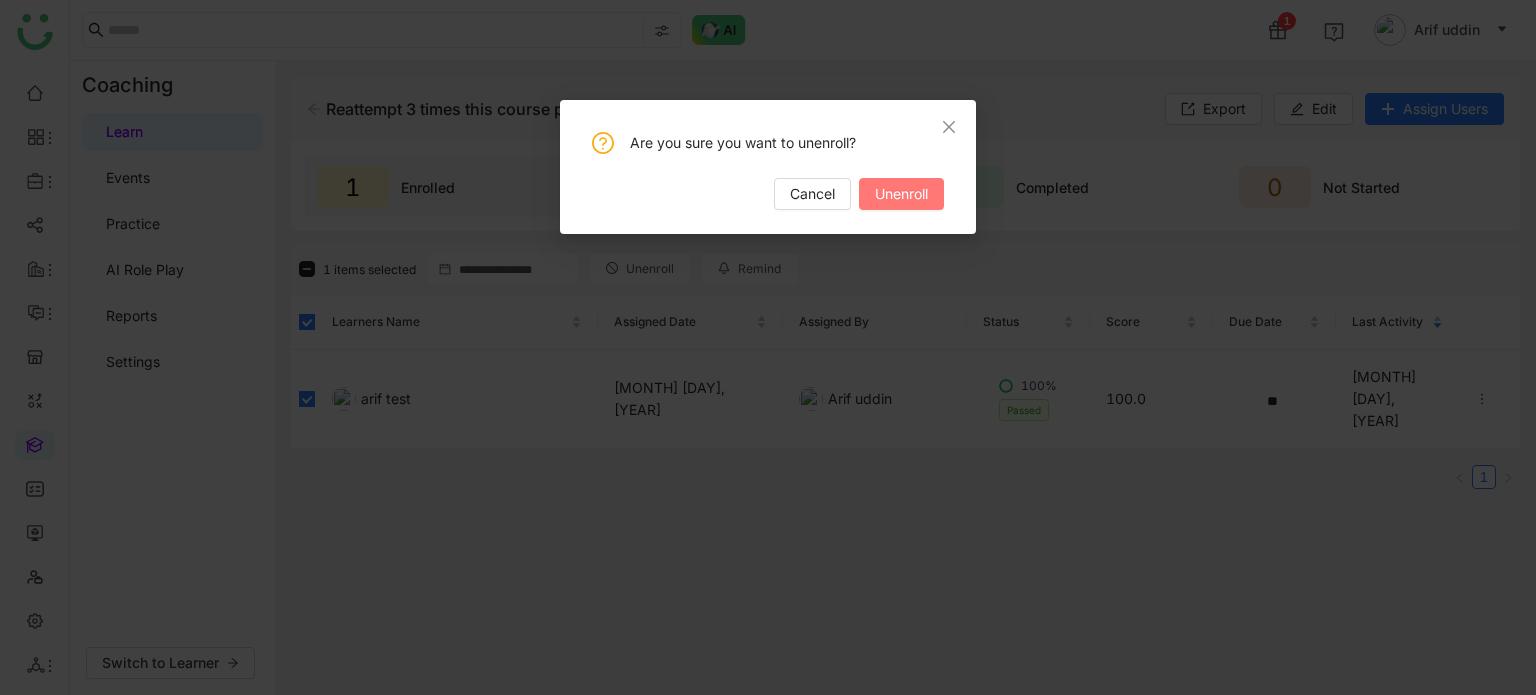 click on "Unenroll" at bounding box center [901, 194] 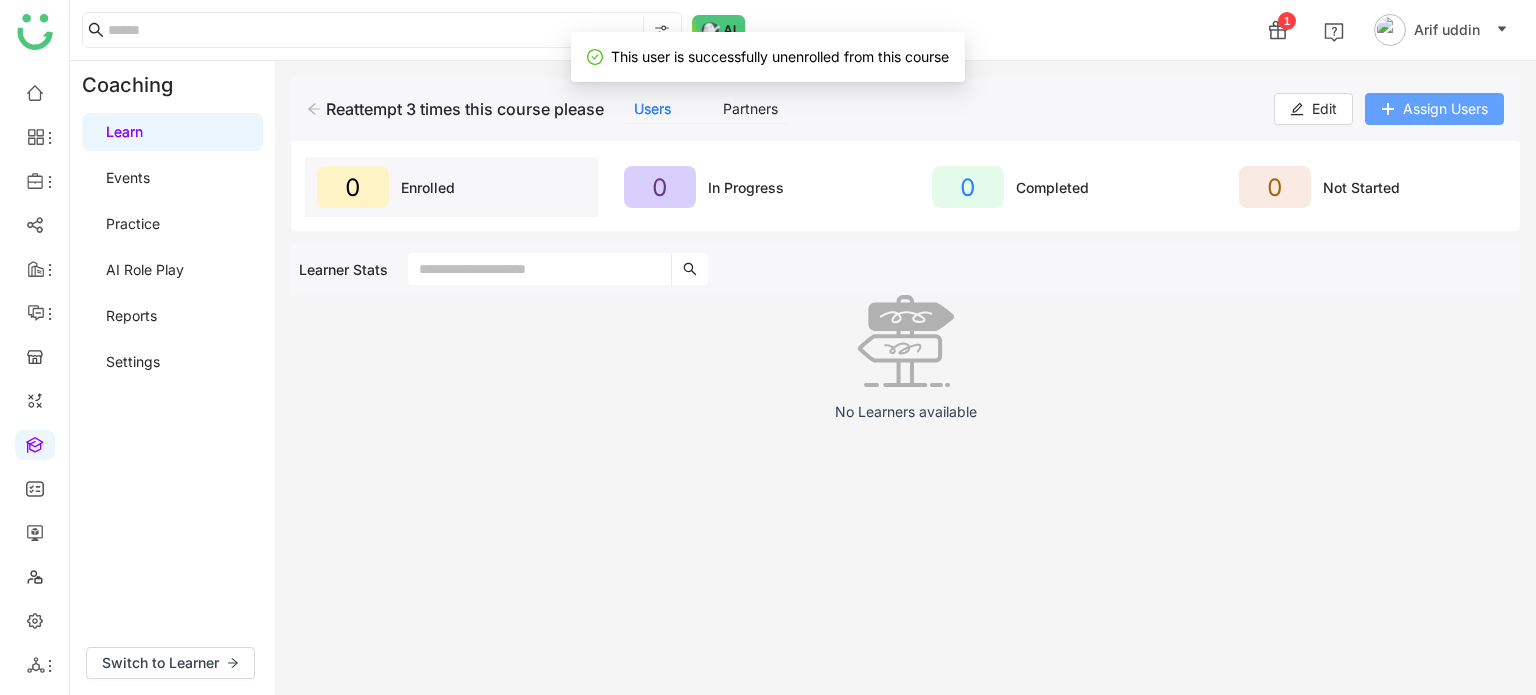 click on "Assign Users" 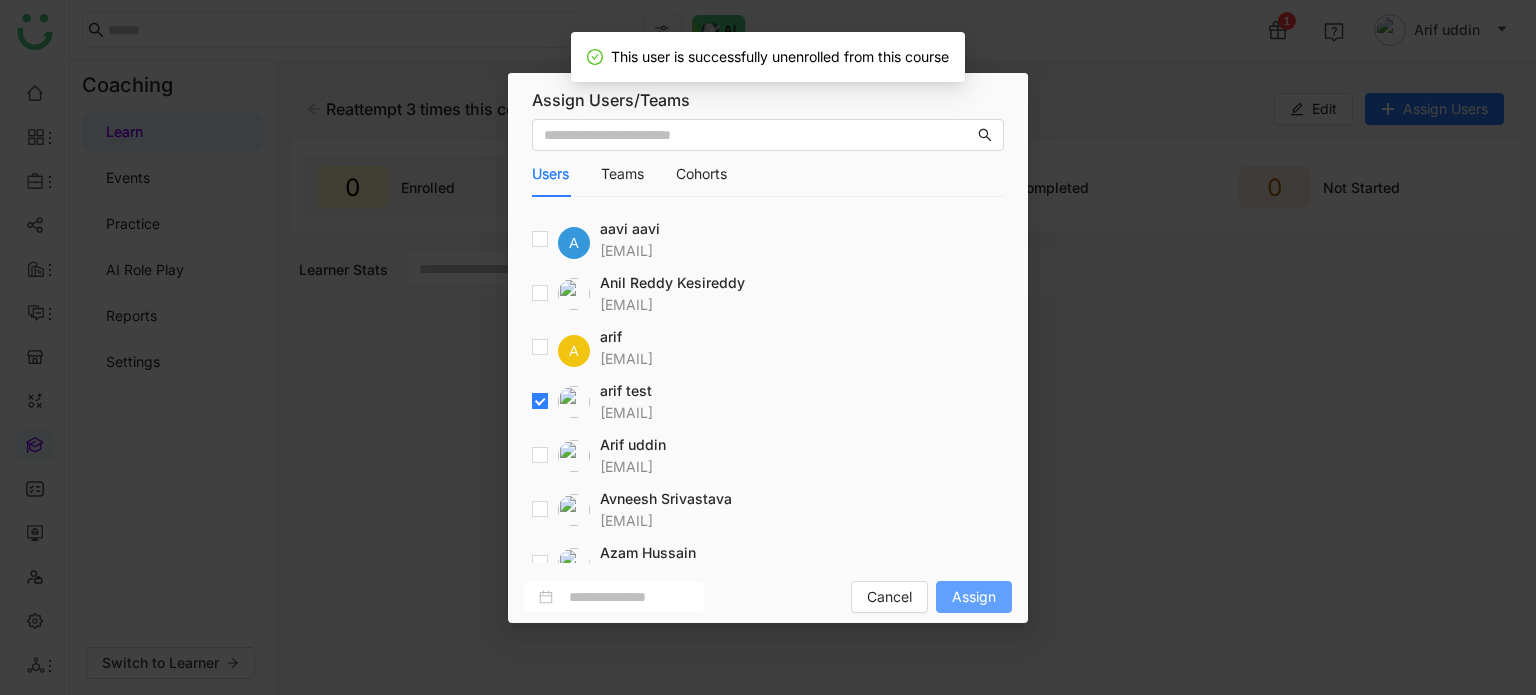 click on "Assign" at bounding box center [974, 597] 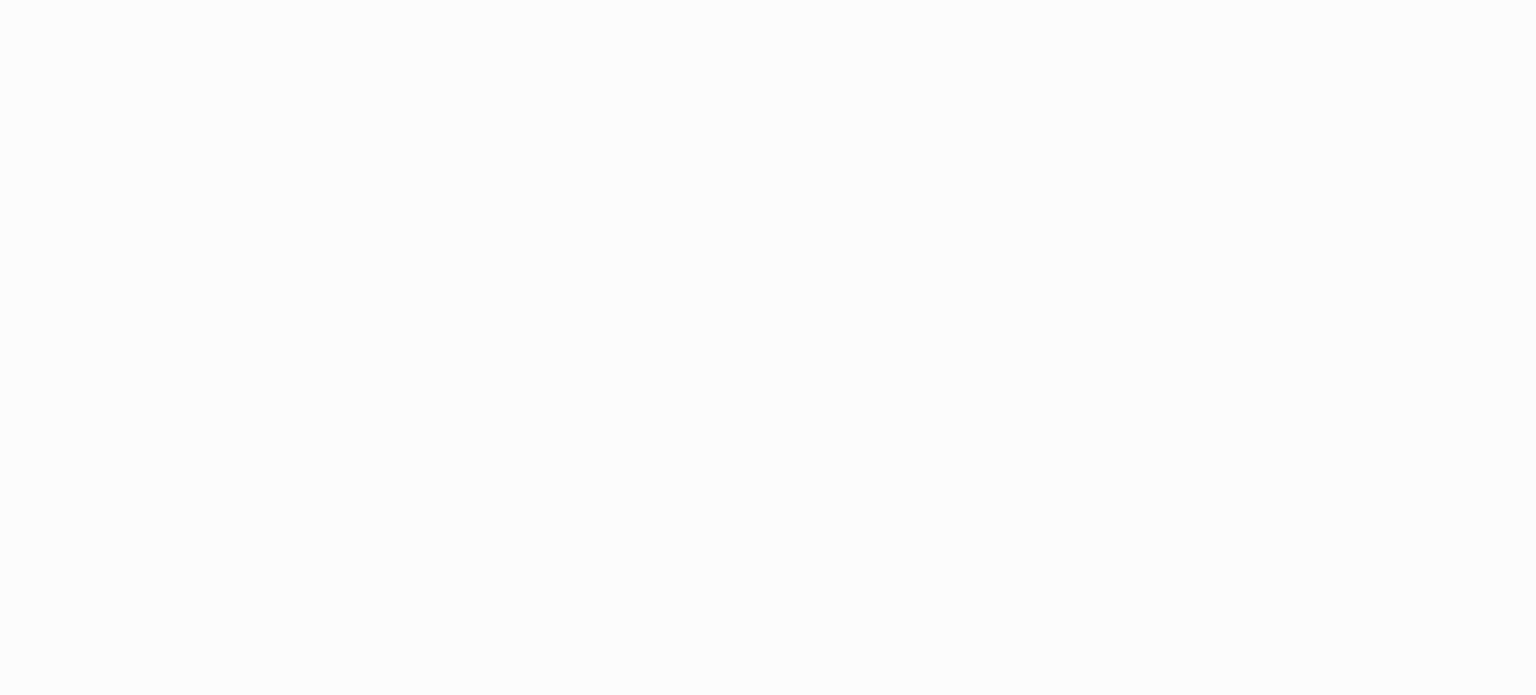 scroll, scrollTop: 0, scrollLeft: 0, axis: both 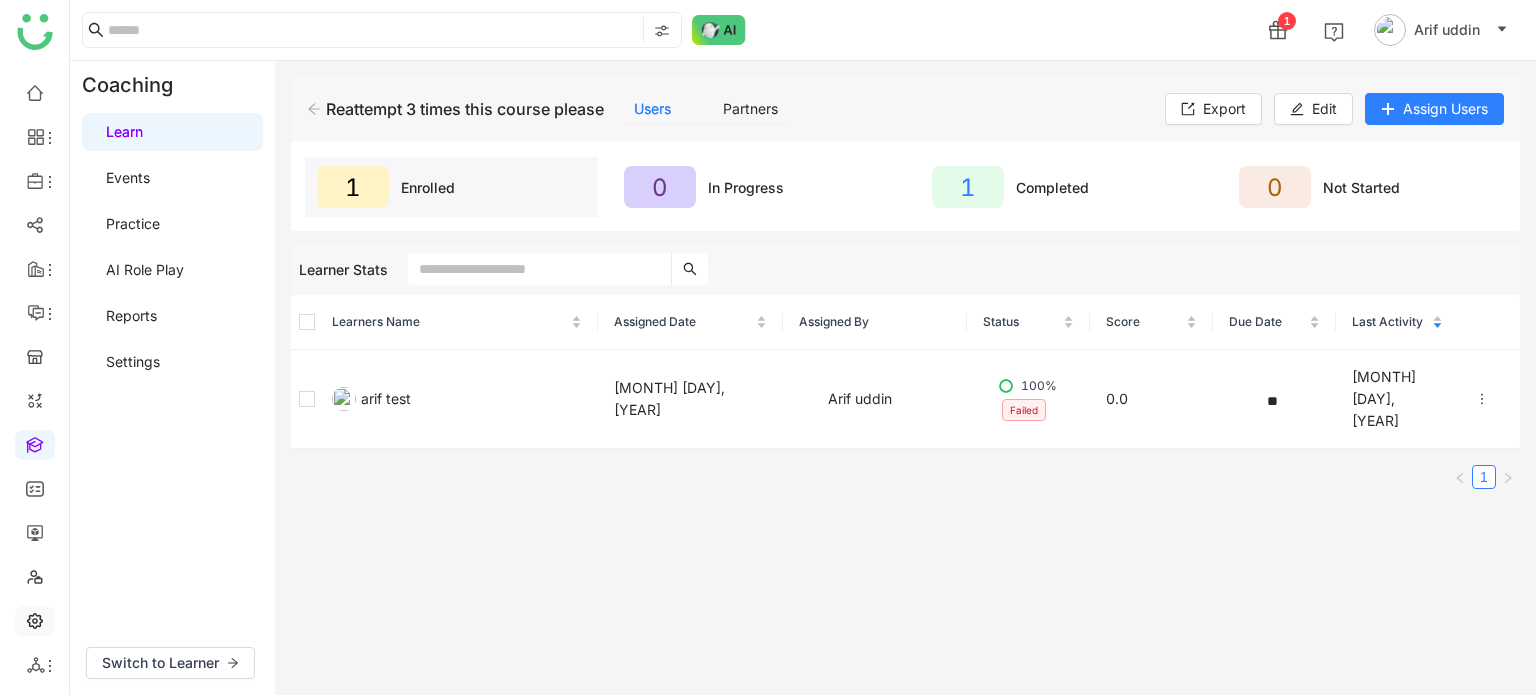 click at bounding box center [35, 619] 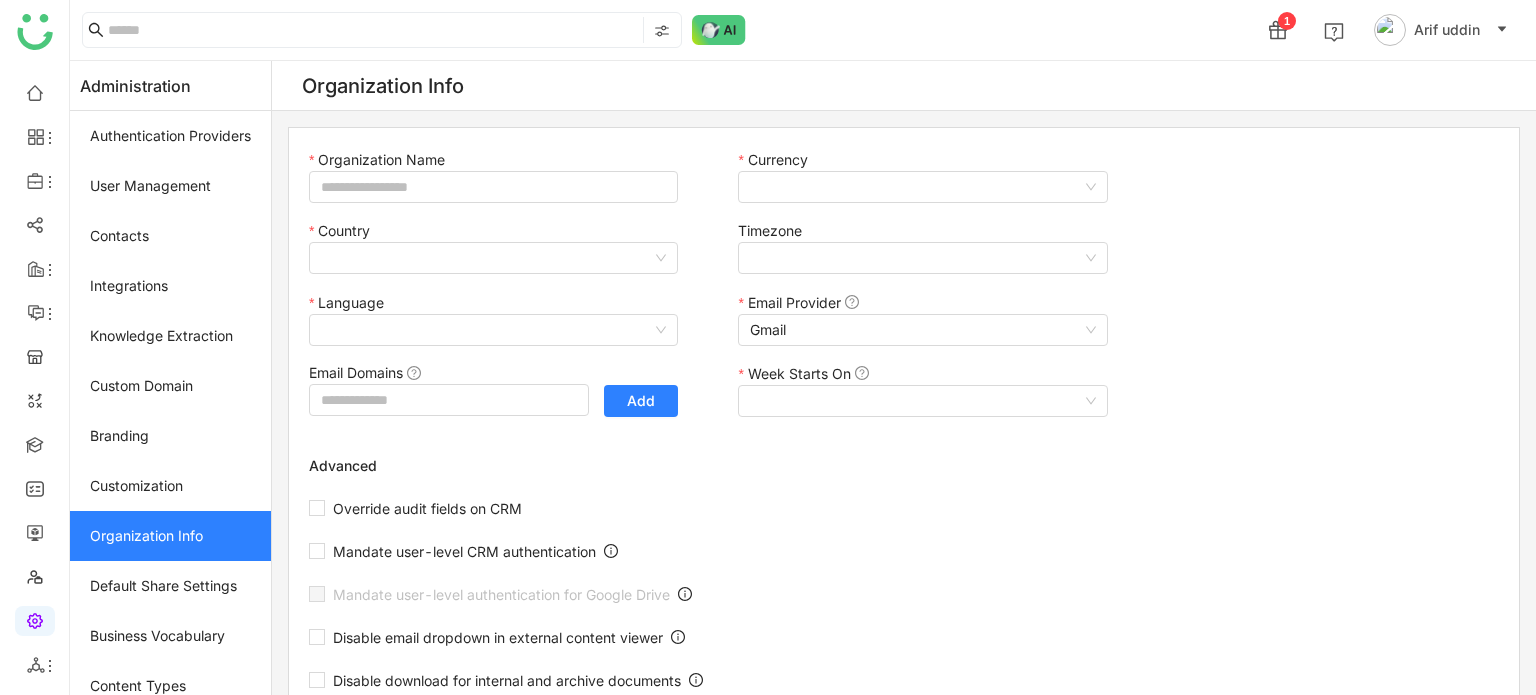 type on "*******" 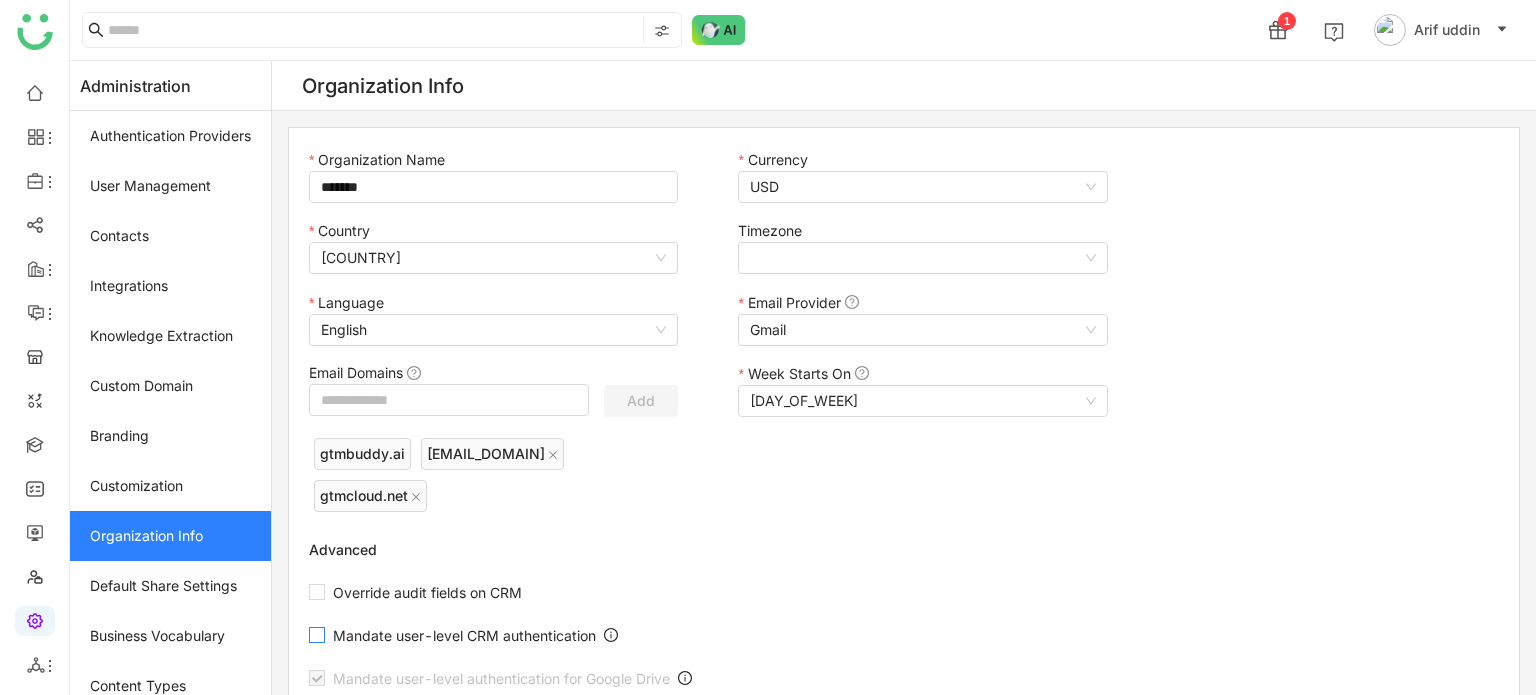scroll, scrollTop: 572, scrollLeft: 0, axis: vertical 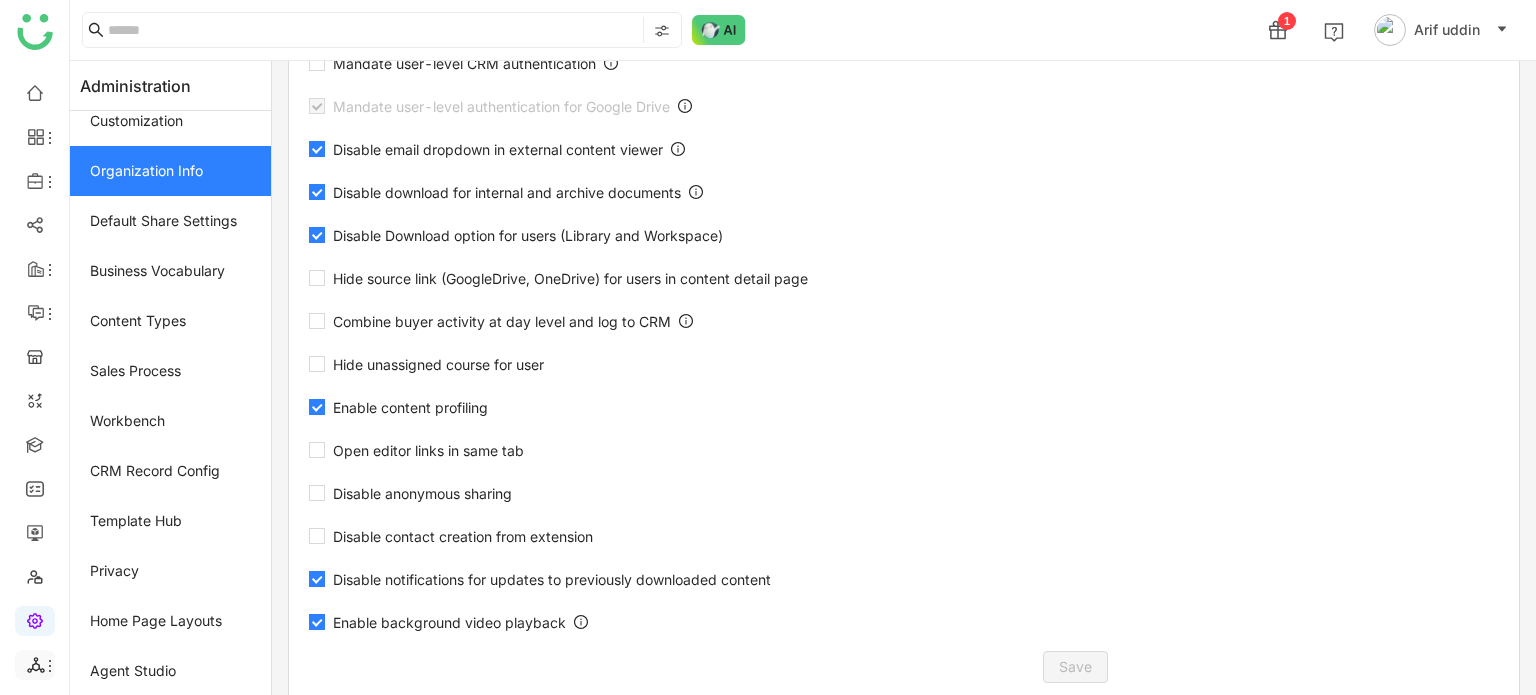 click at bounding box center [35, 665] 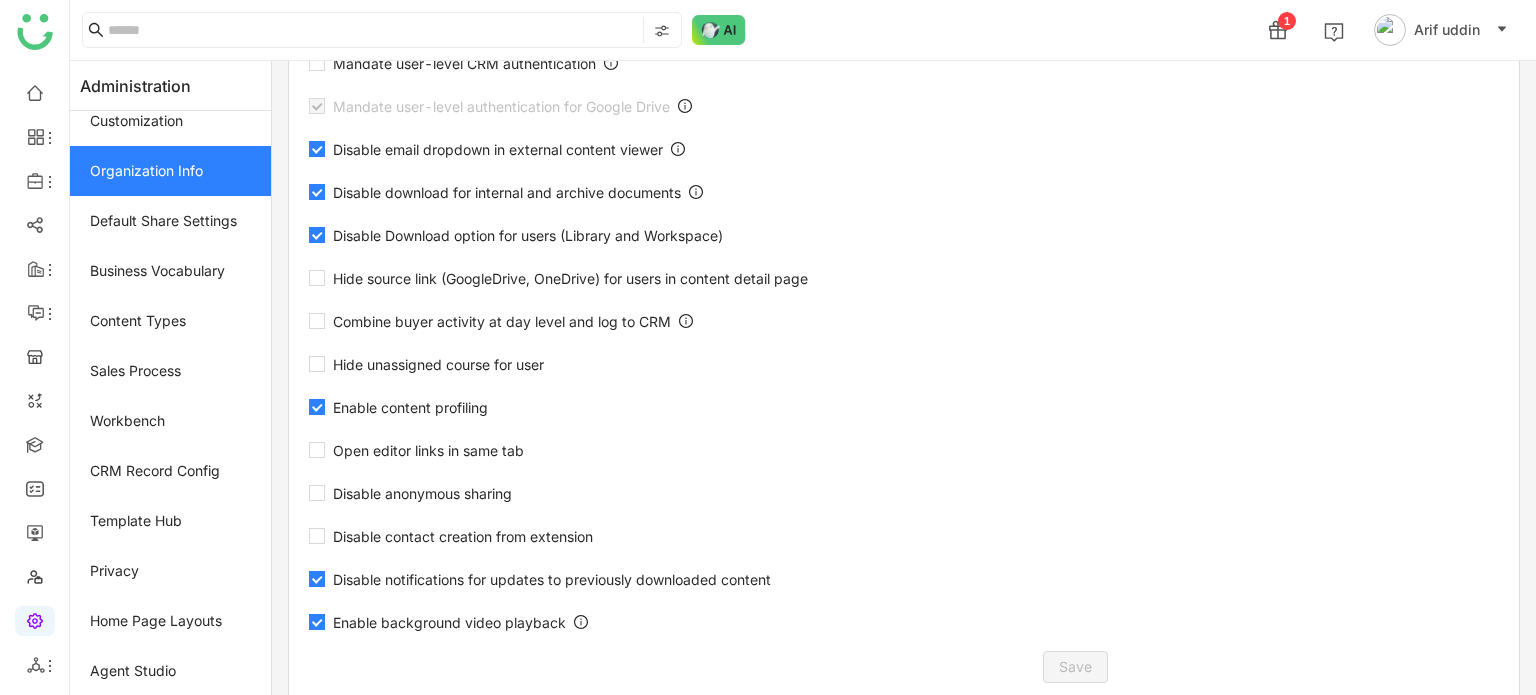 click 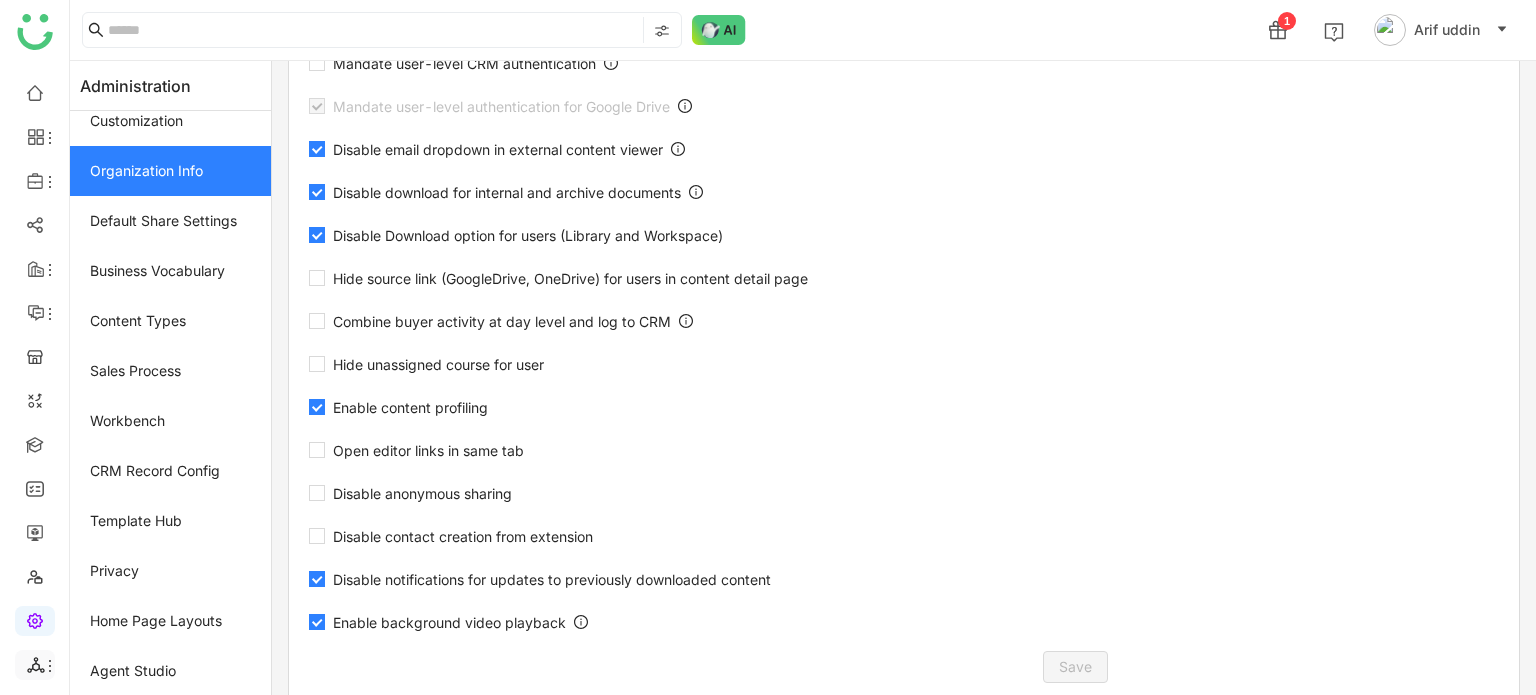click 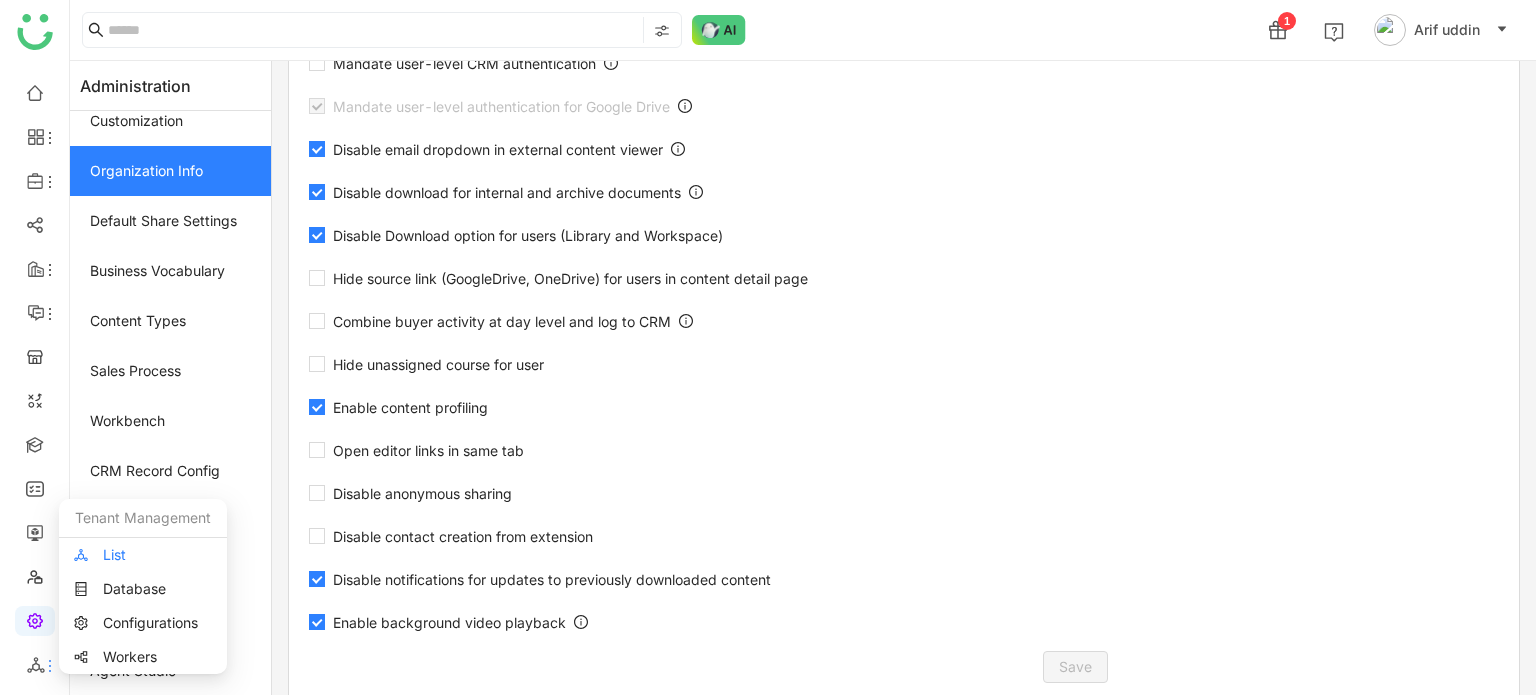 click on "List" at bounding box center (143, 555) 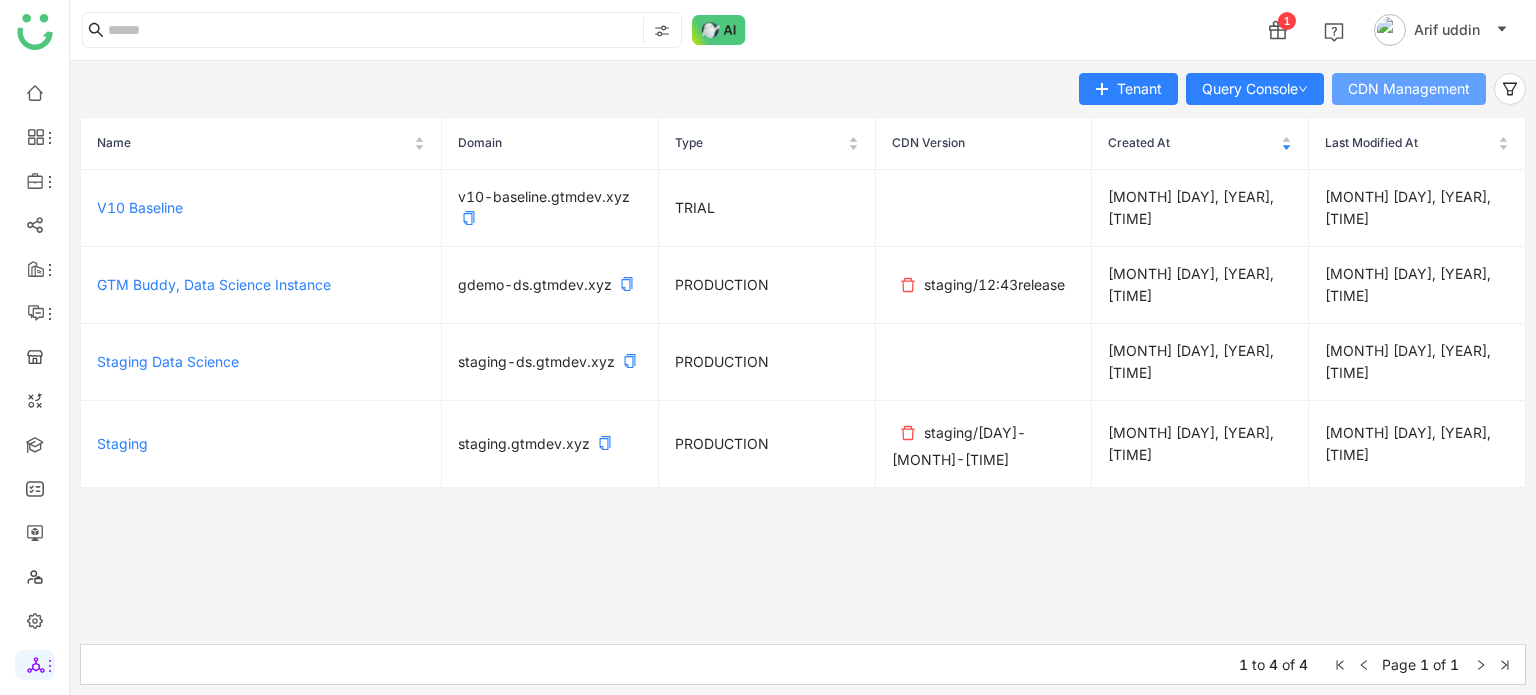 click on "CDN Management" 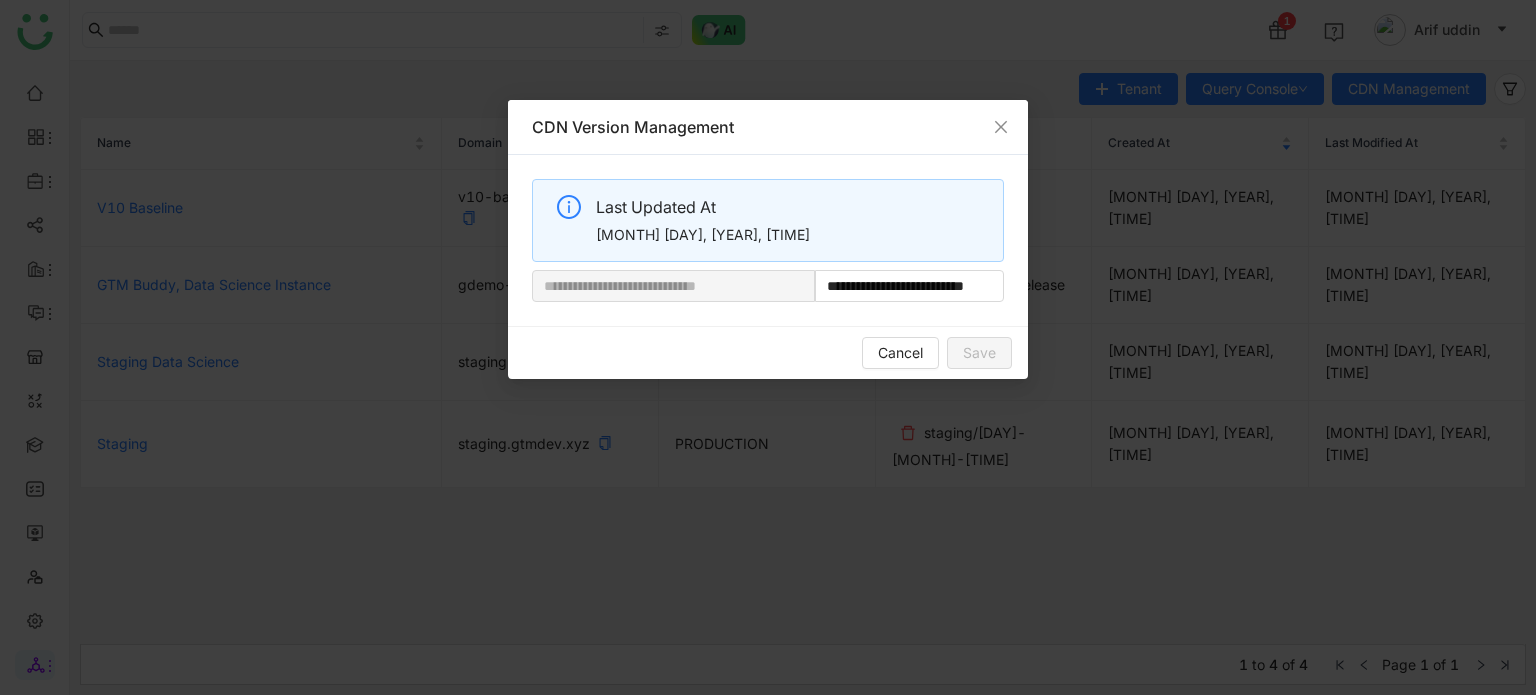 click on "**********" at bounding box center (768, 240) 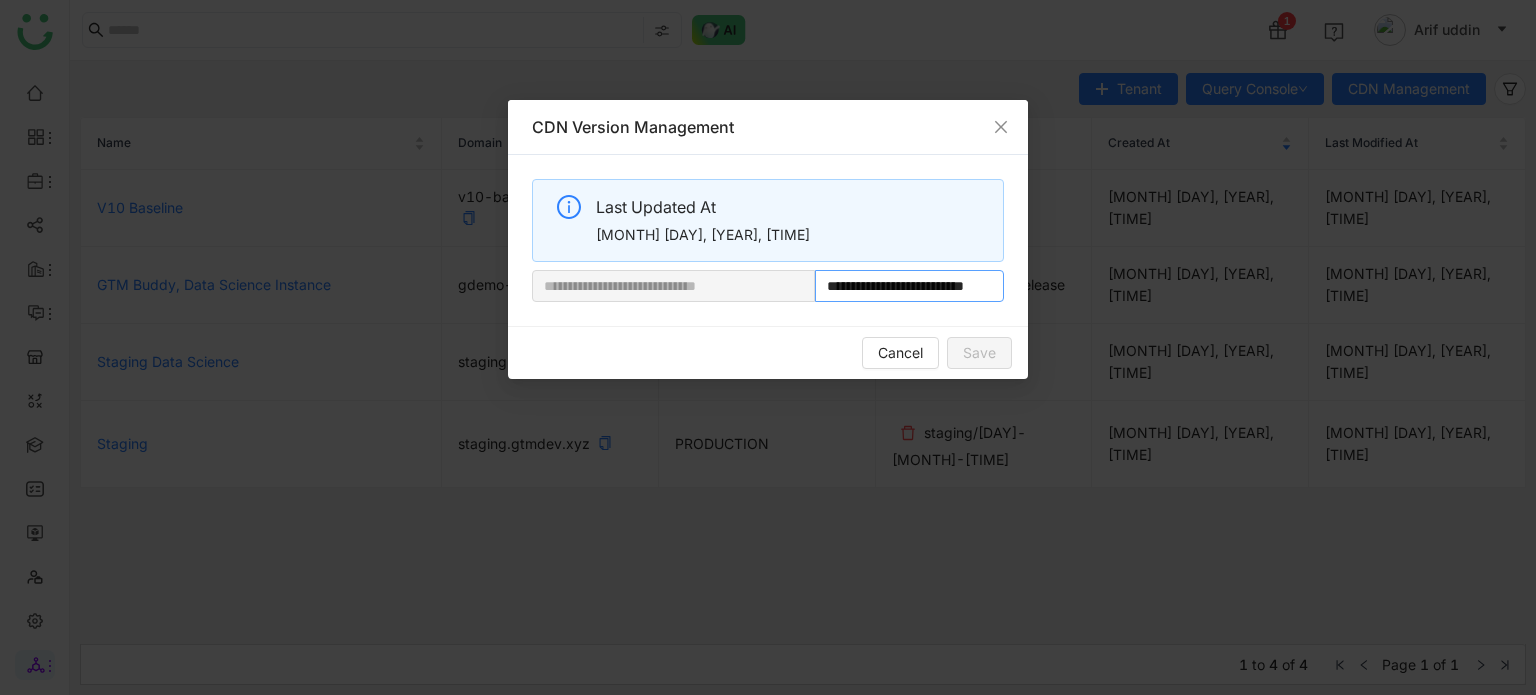 click on "**********" at bounding box center (909, 286) 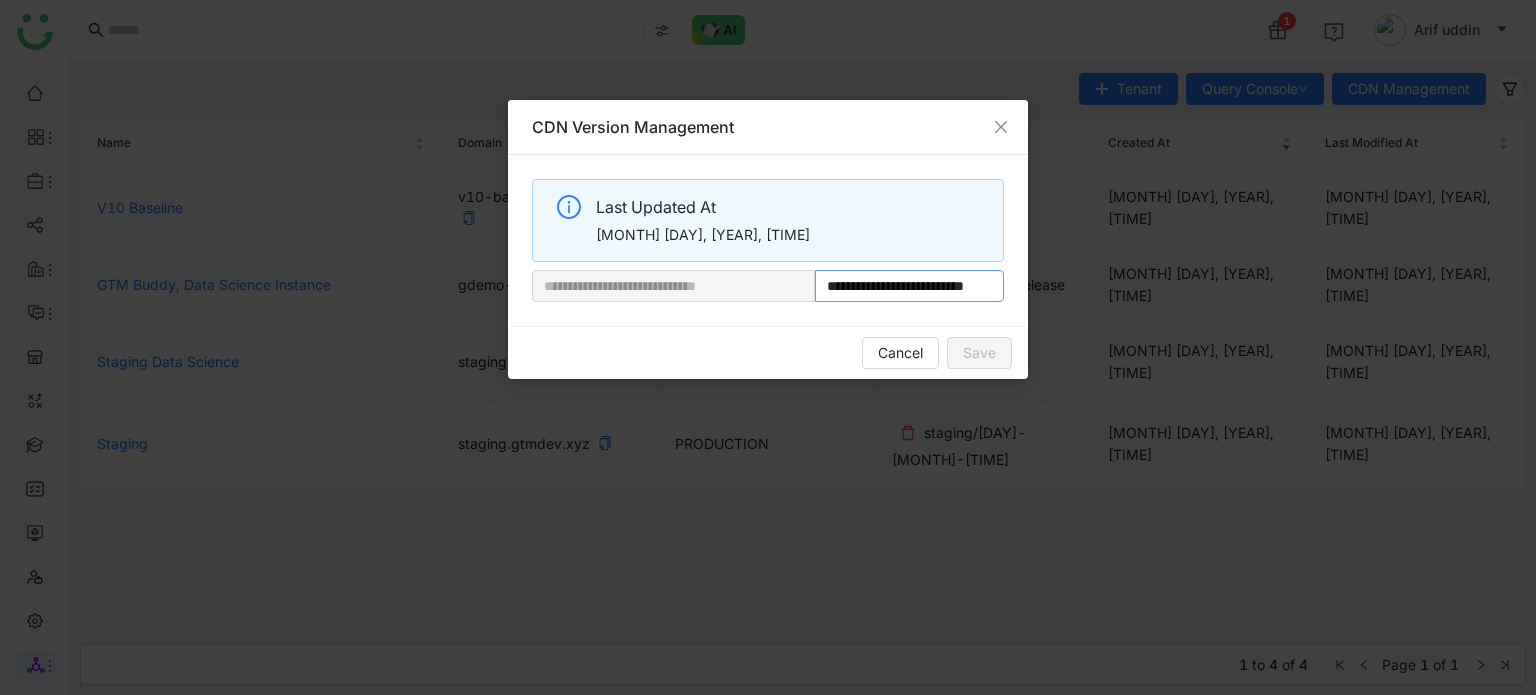 scroll, scrollTop: 0, scrollLeft: 56, axis: horizontal 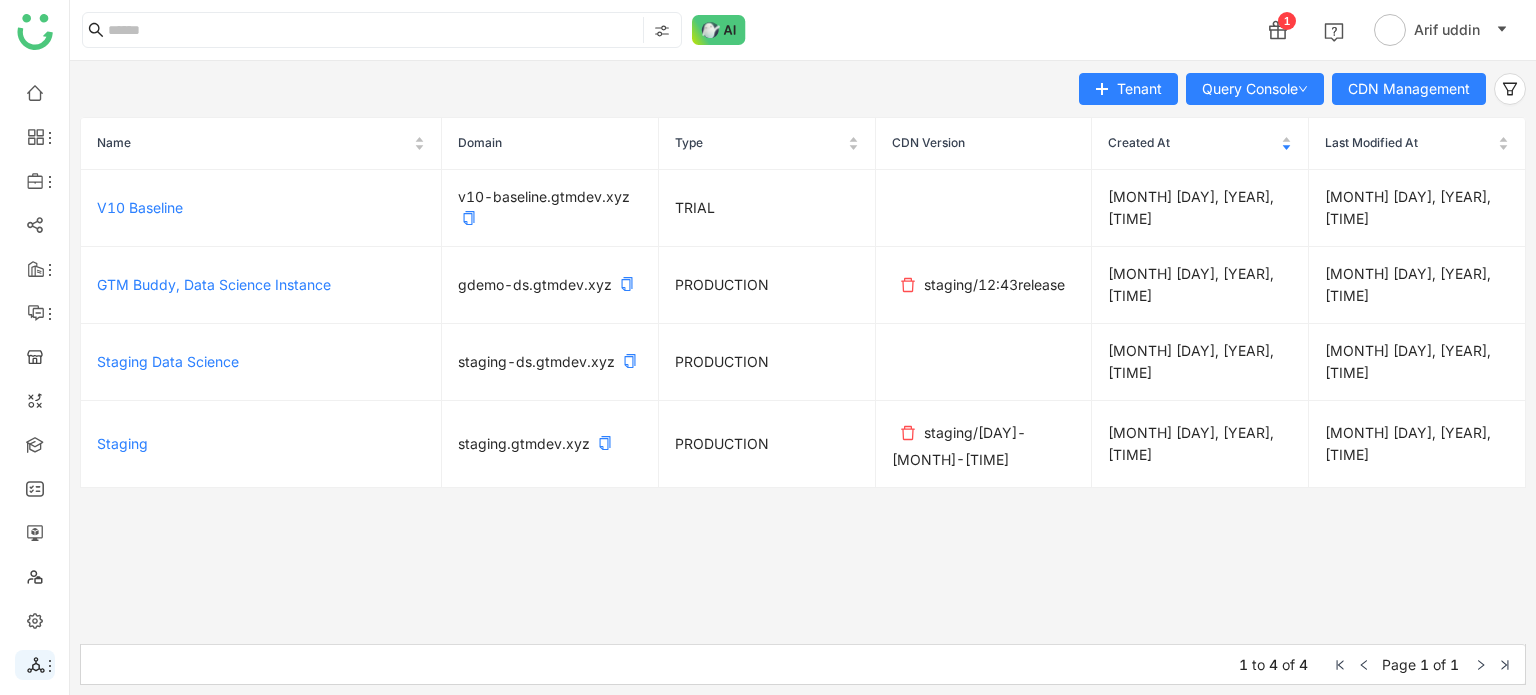 click 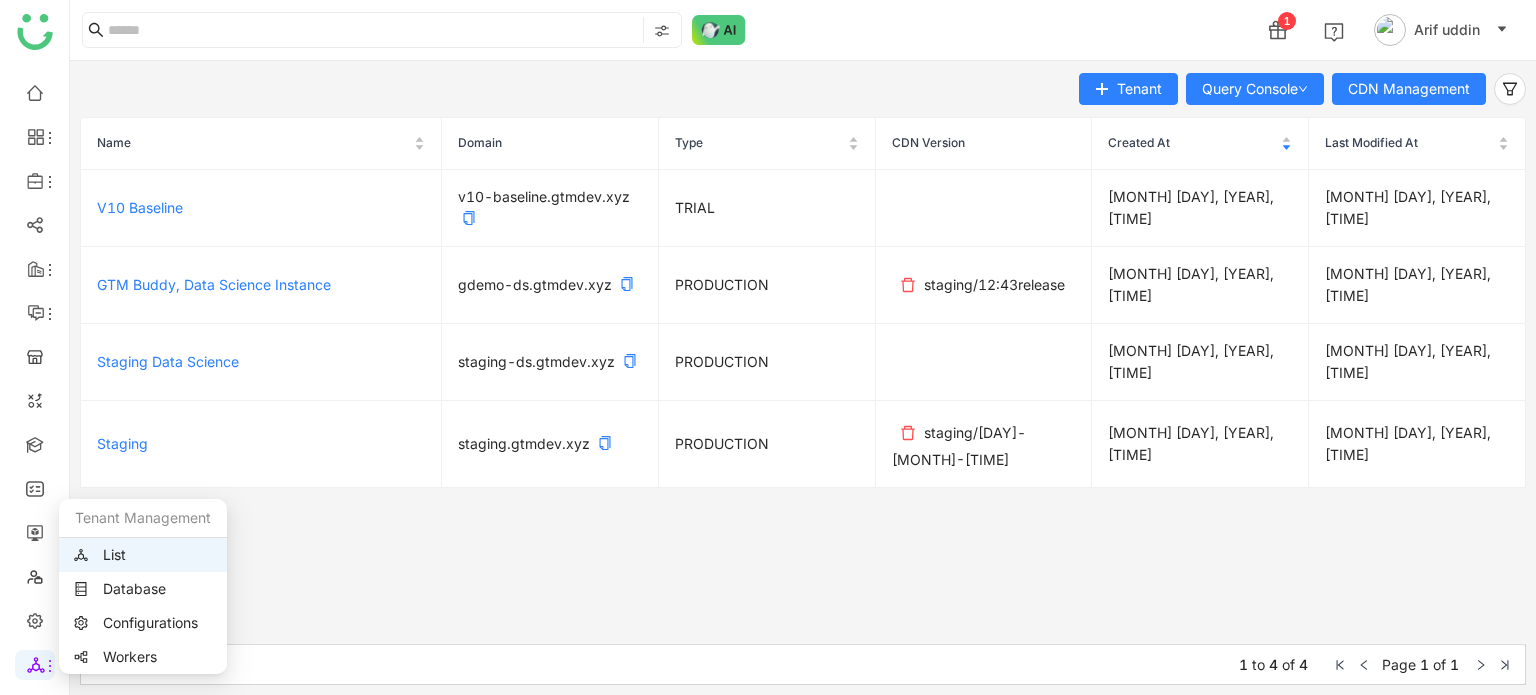 click on "List" at bounding box center (143, 555) 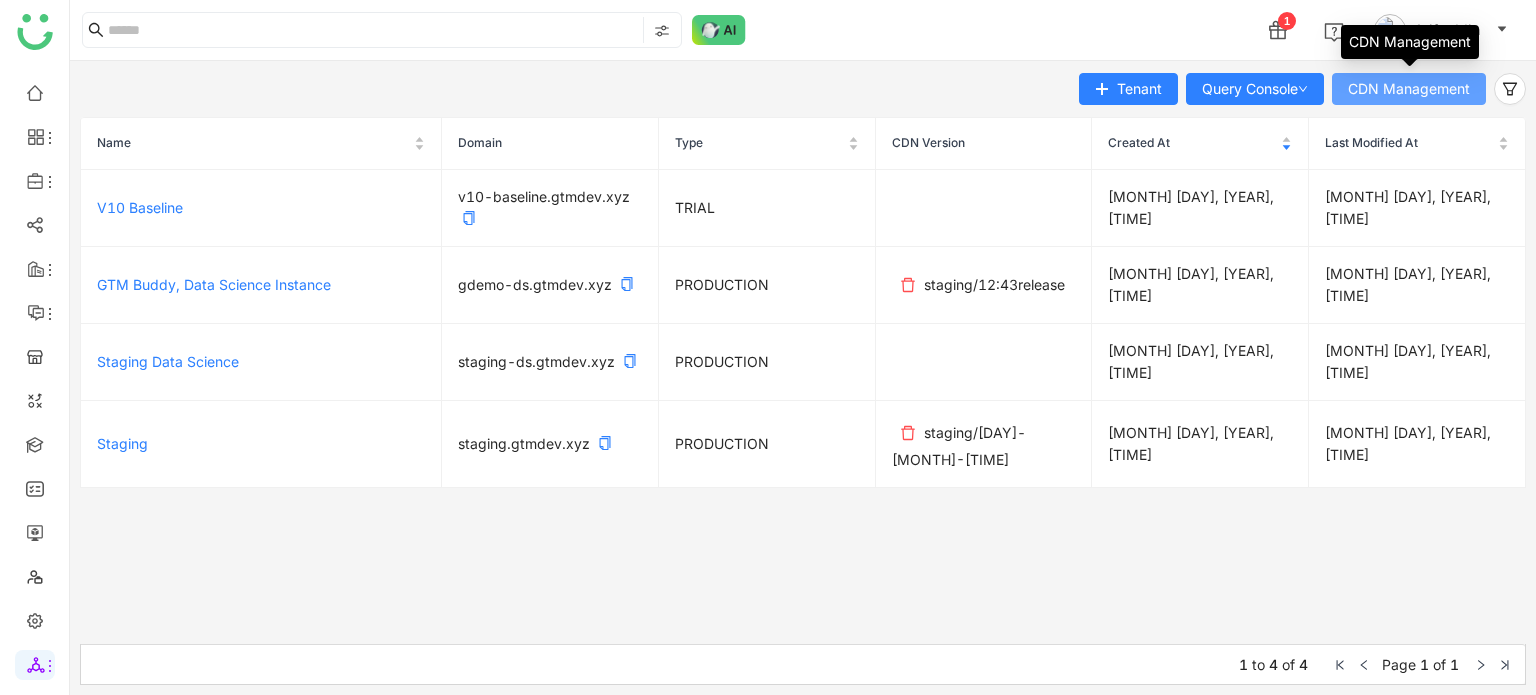 click on "CDN Management" 